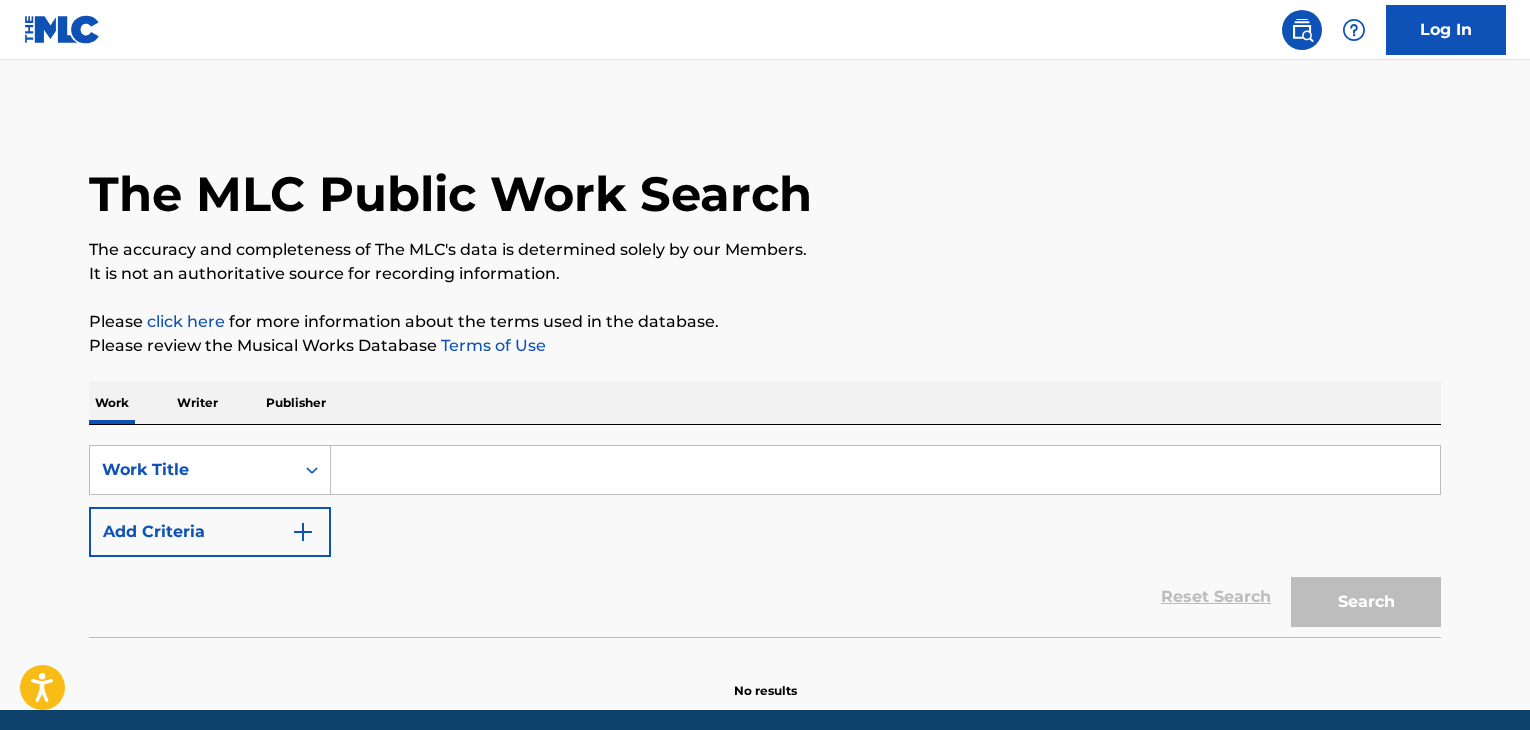 scroll, scrollTop: 0, scrollLeft: 0, axis: both 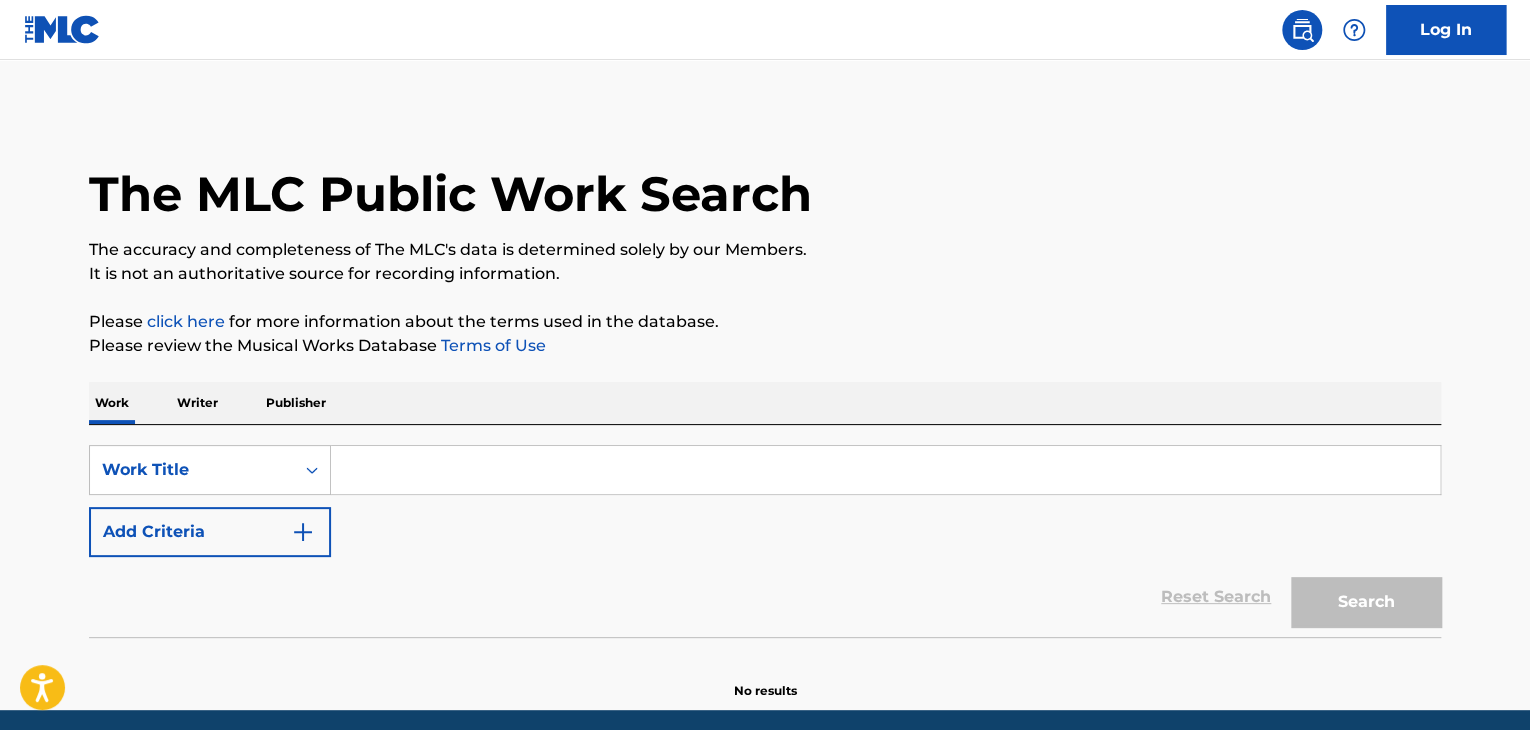 click at bounding box center [885, 470] 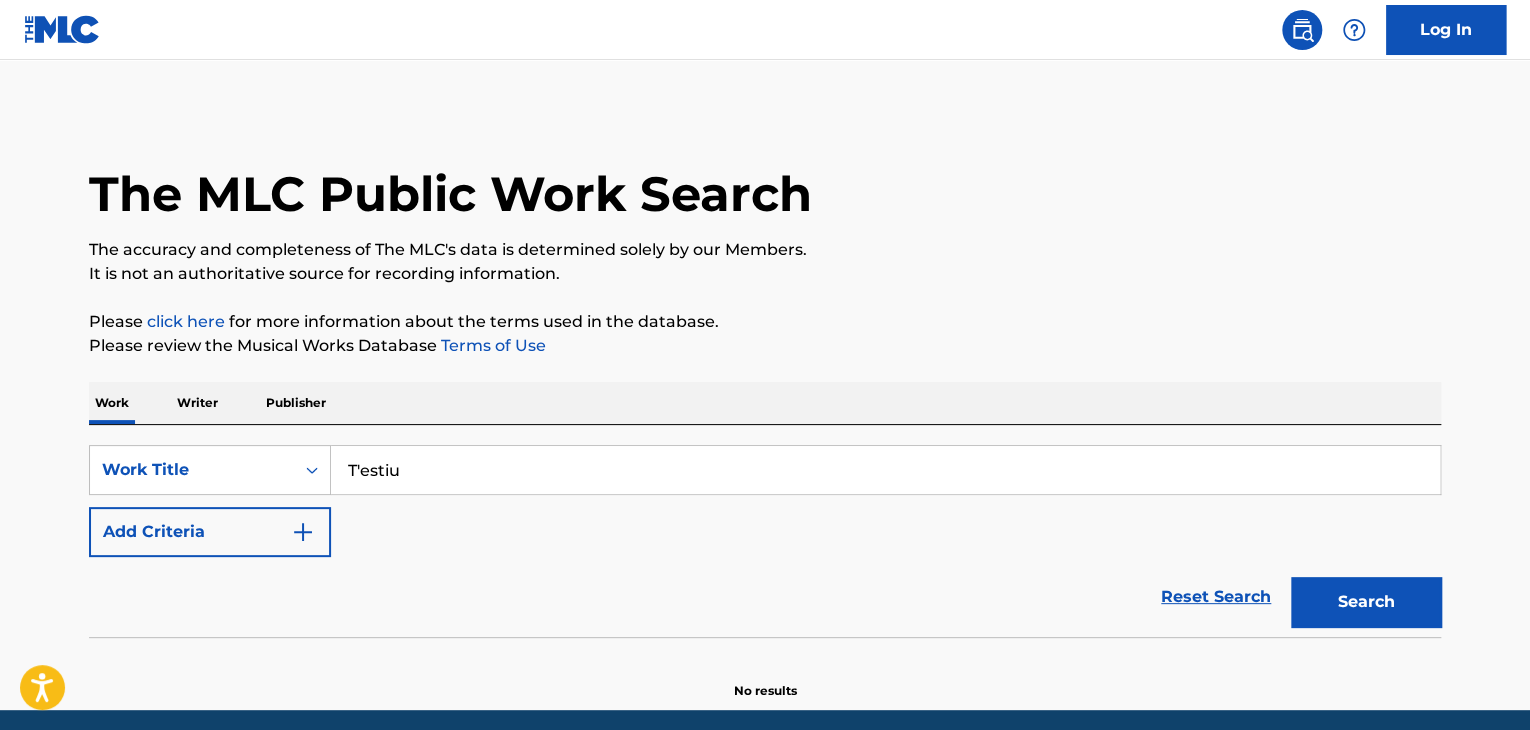 type on "T'estiu" 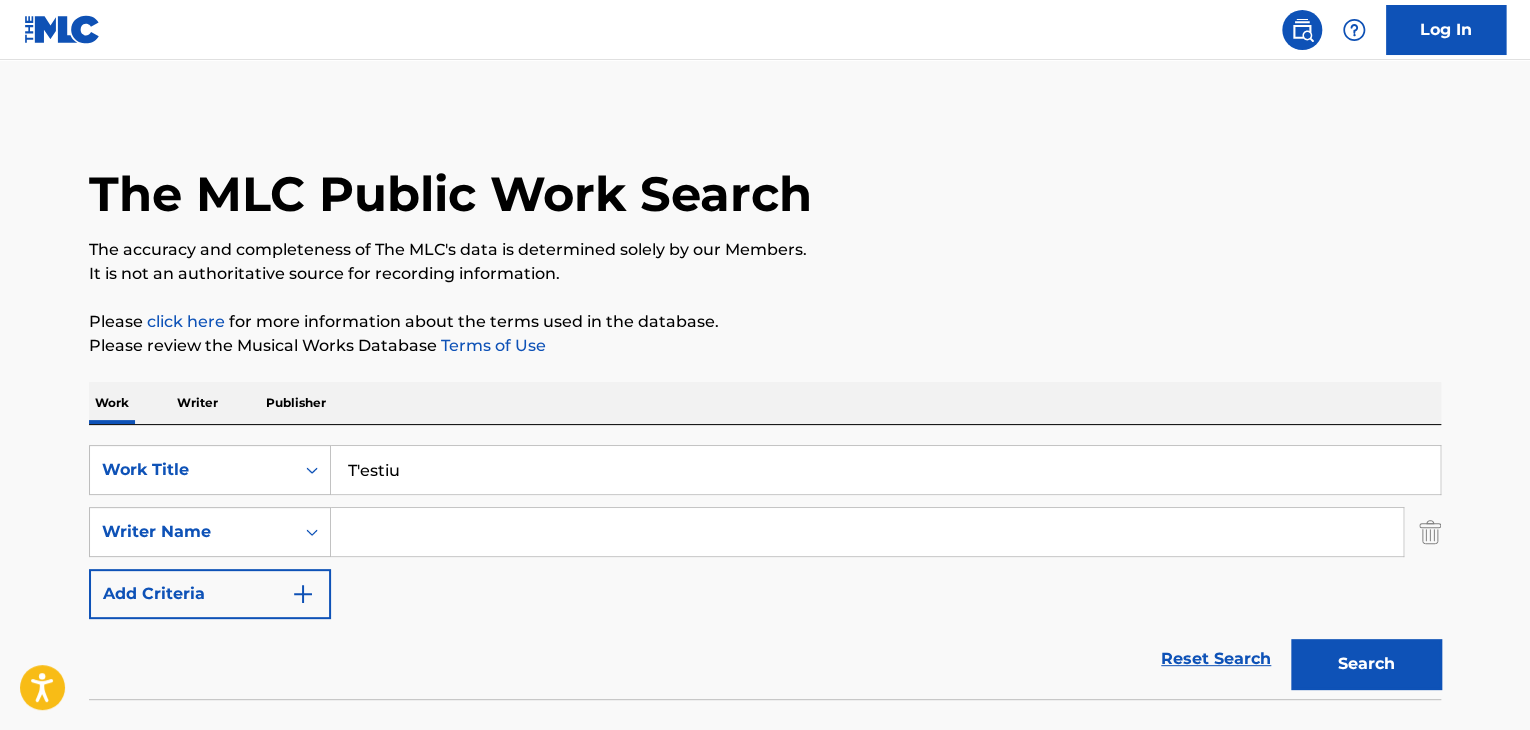 click at bounding box center (867, 532) 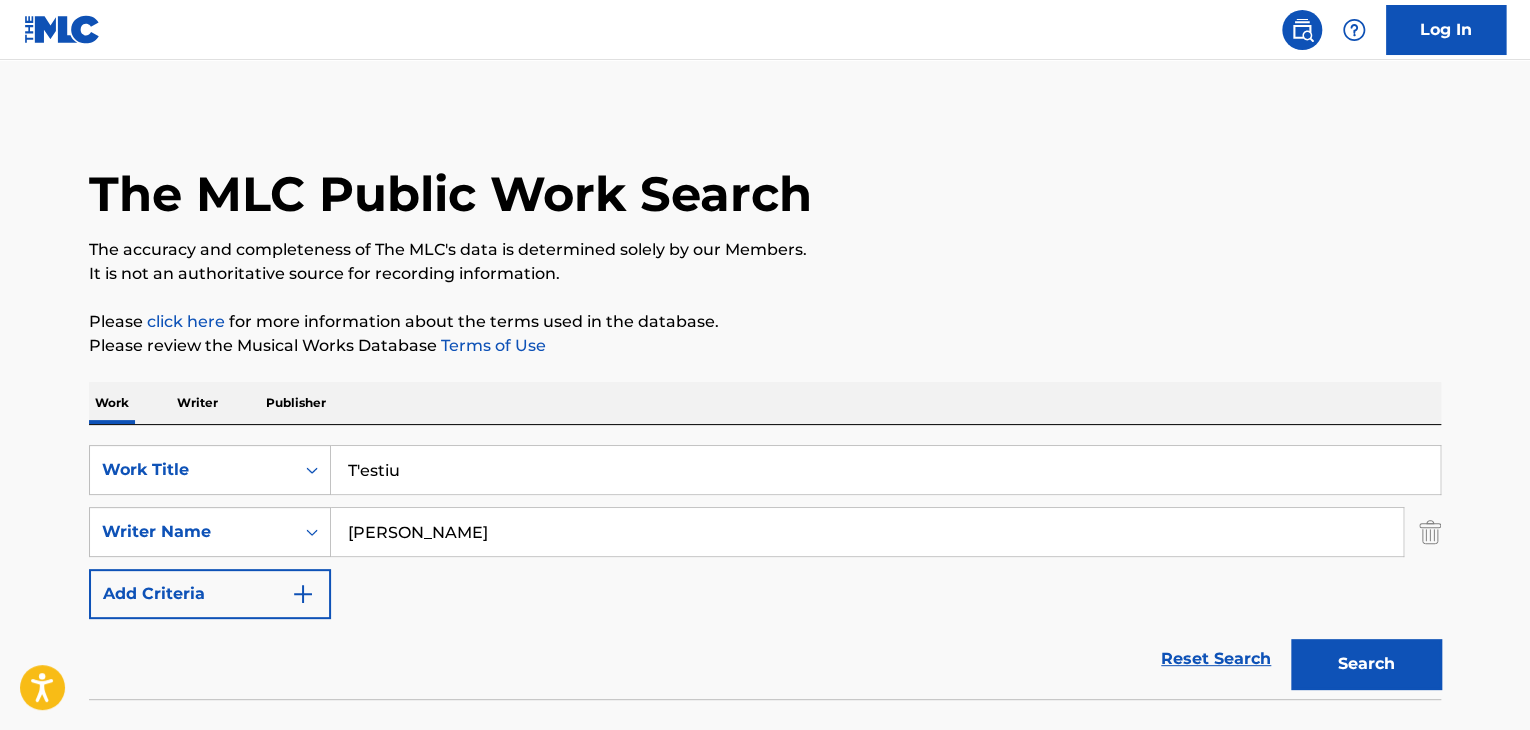 type on "[PERSON_NAME]" 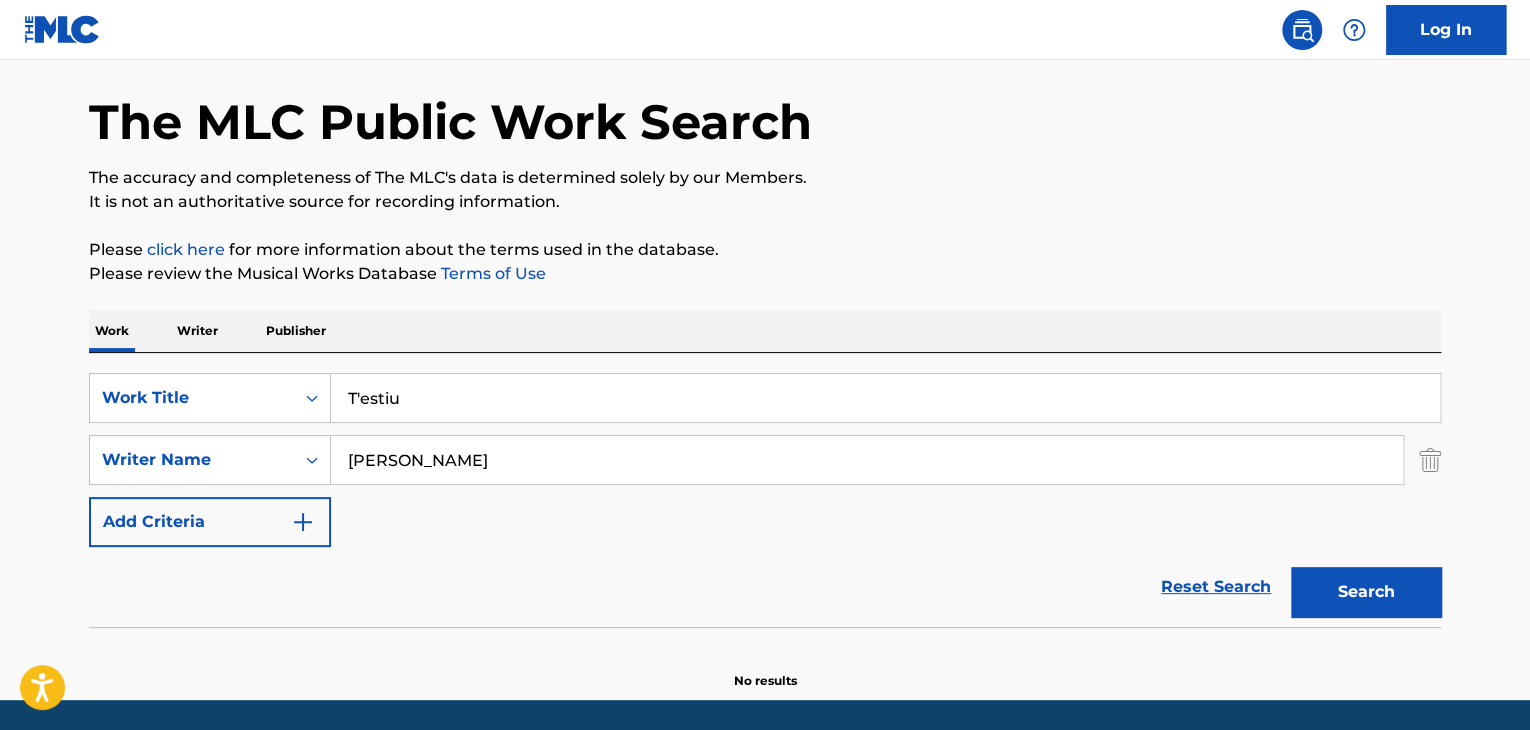 scroll, scrollTop: 138, scrollLeft: 0, axis: vertical 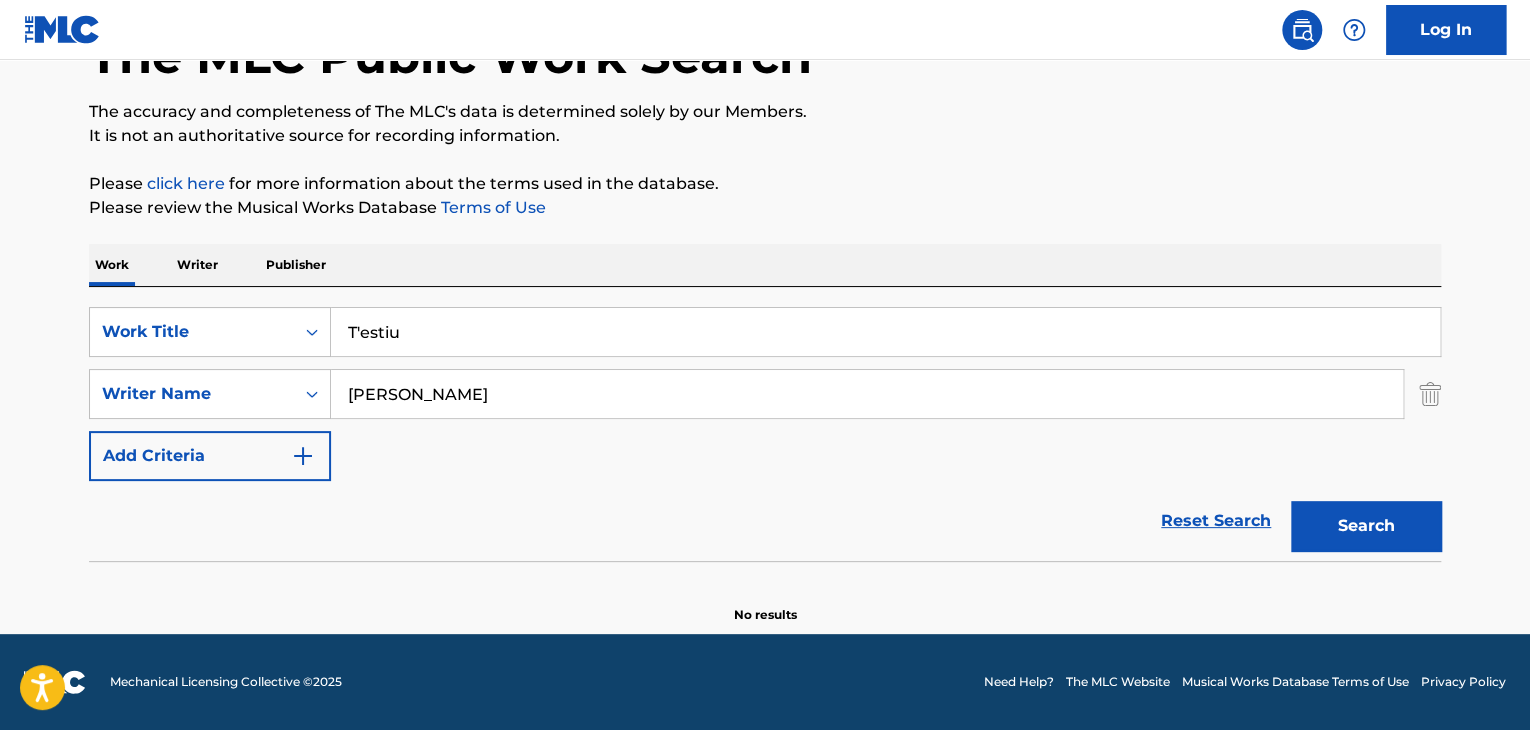 click on "Writer" at bounding box center [197, 265] 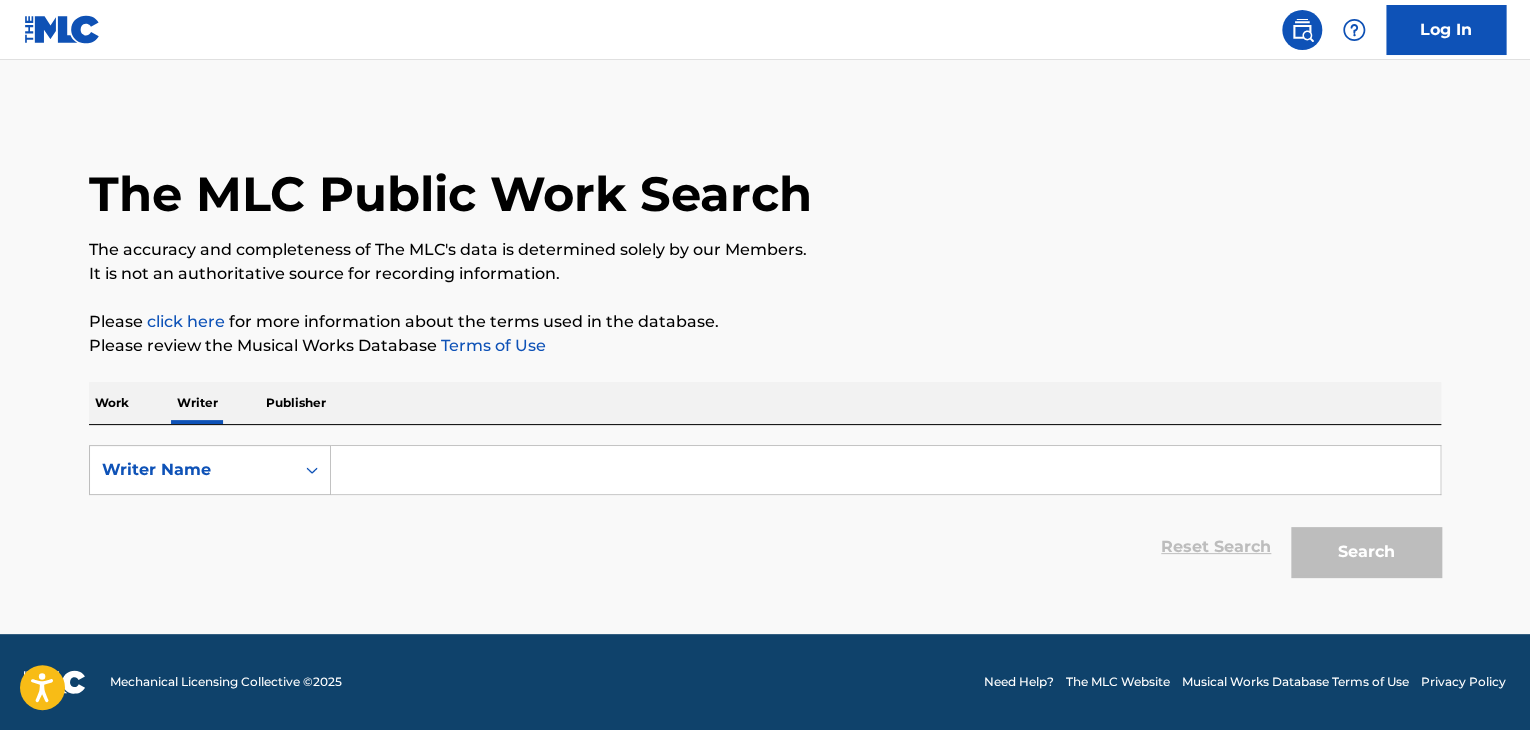 click at bounding box center (885, 470) 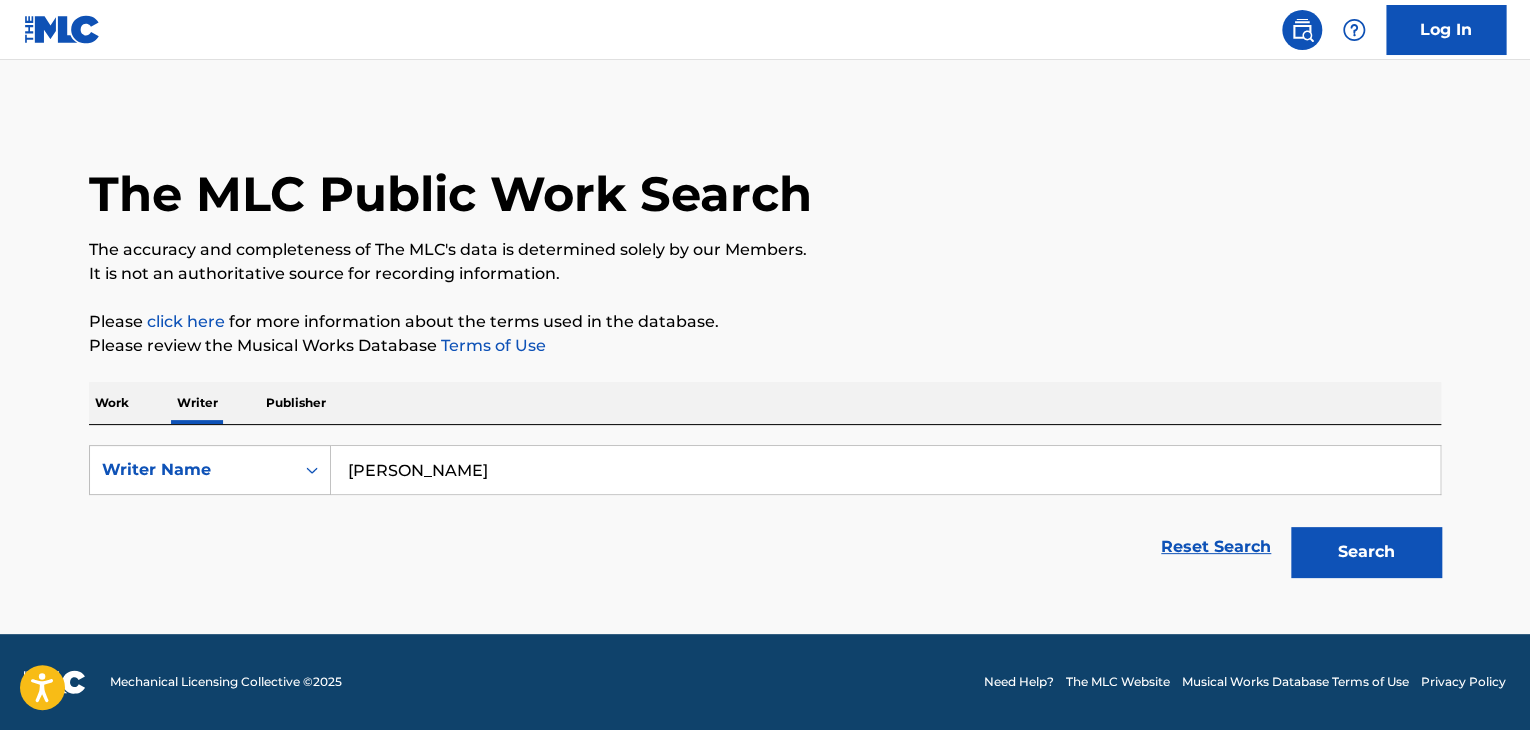 type on "[PERSON_NAME]" 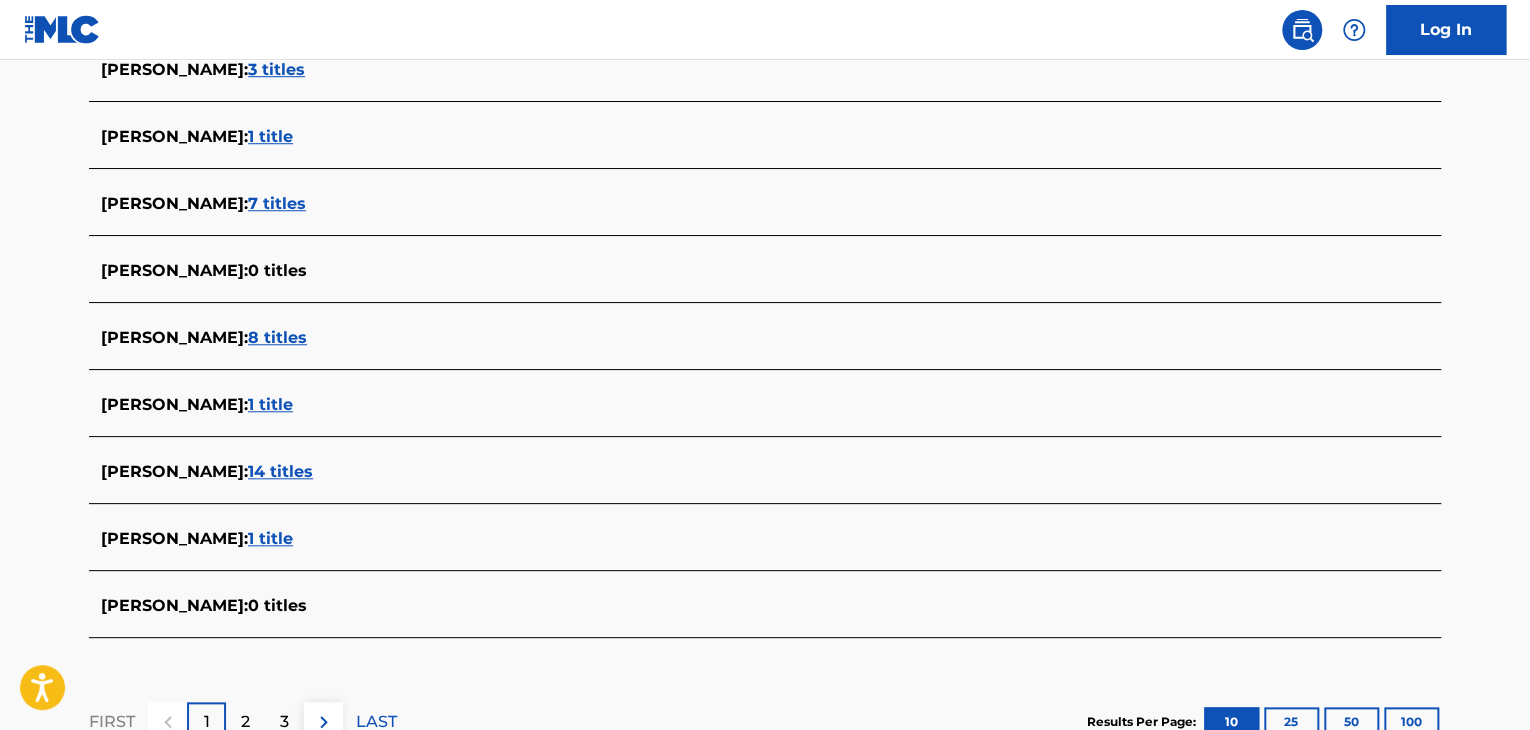 scroll, scrollTop: 600, scrollLeft: 0, axis: vertical 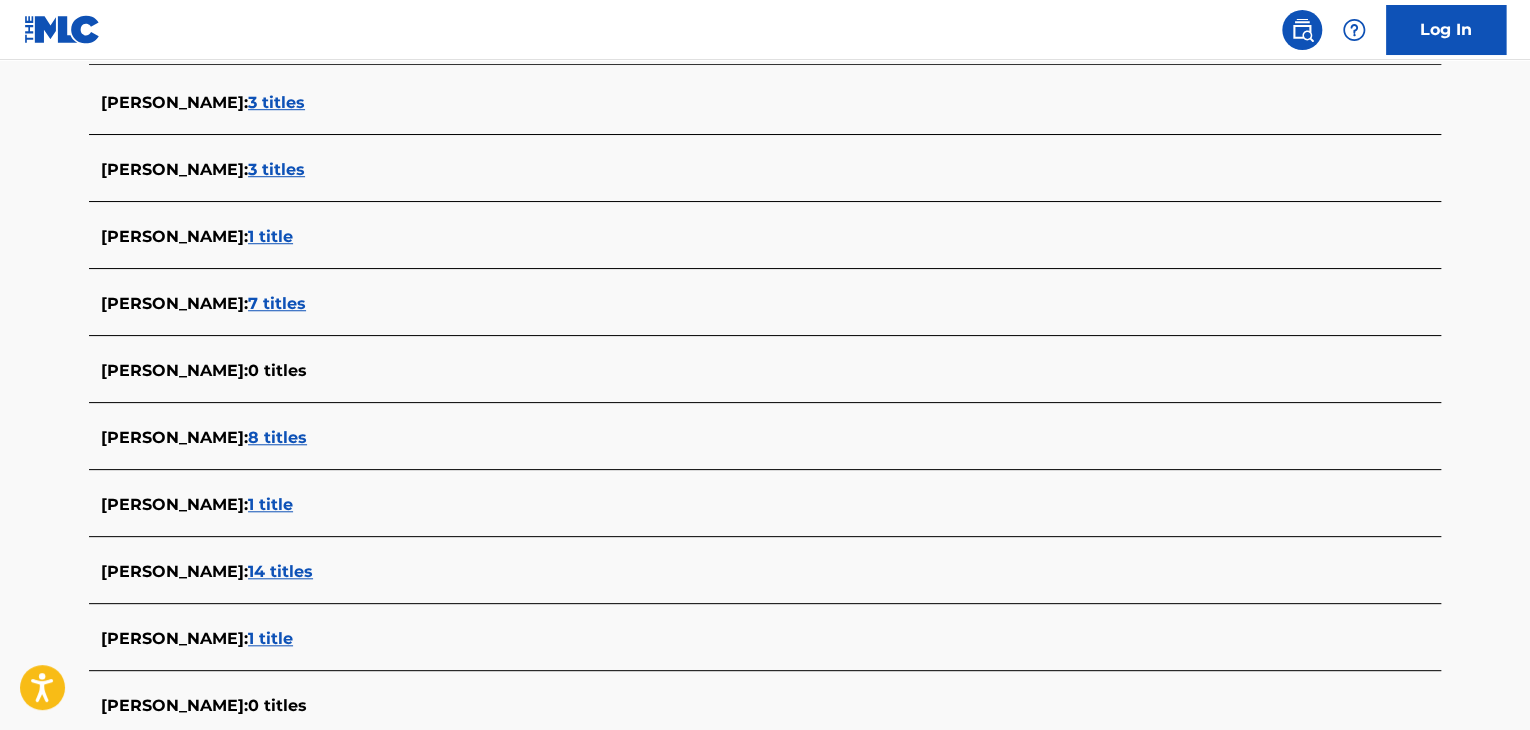 click on "1 title" at bounding box center [270, 236] 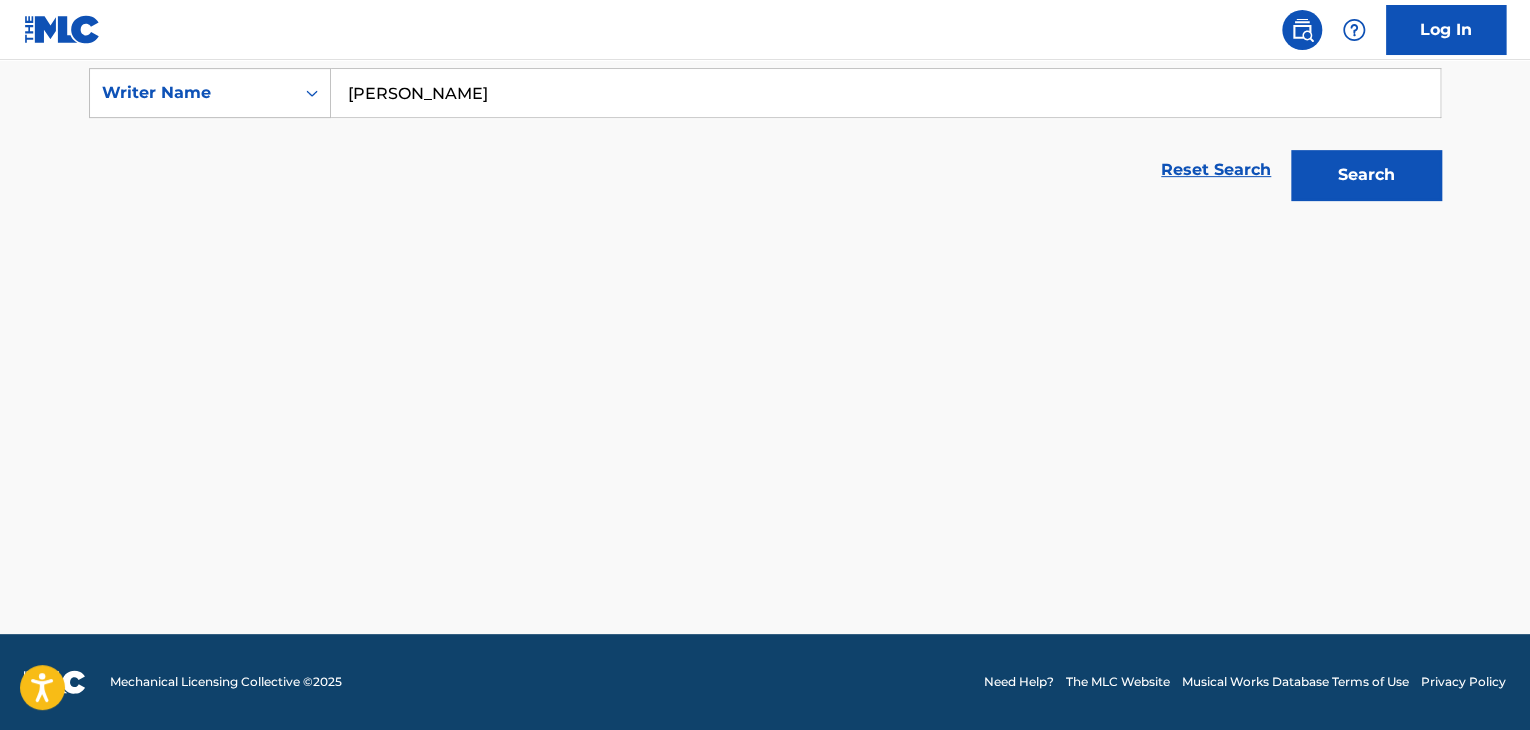 scroll, scrollTop: 376, scrollLeft: 0, axis: vertical 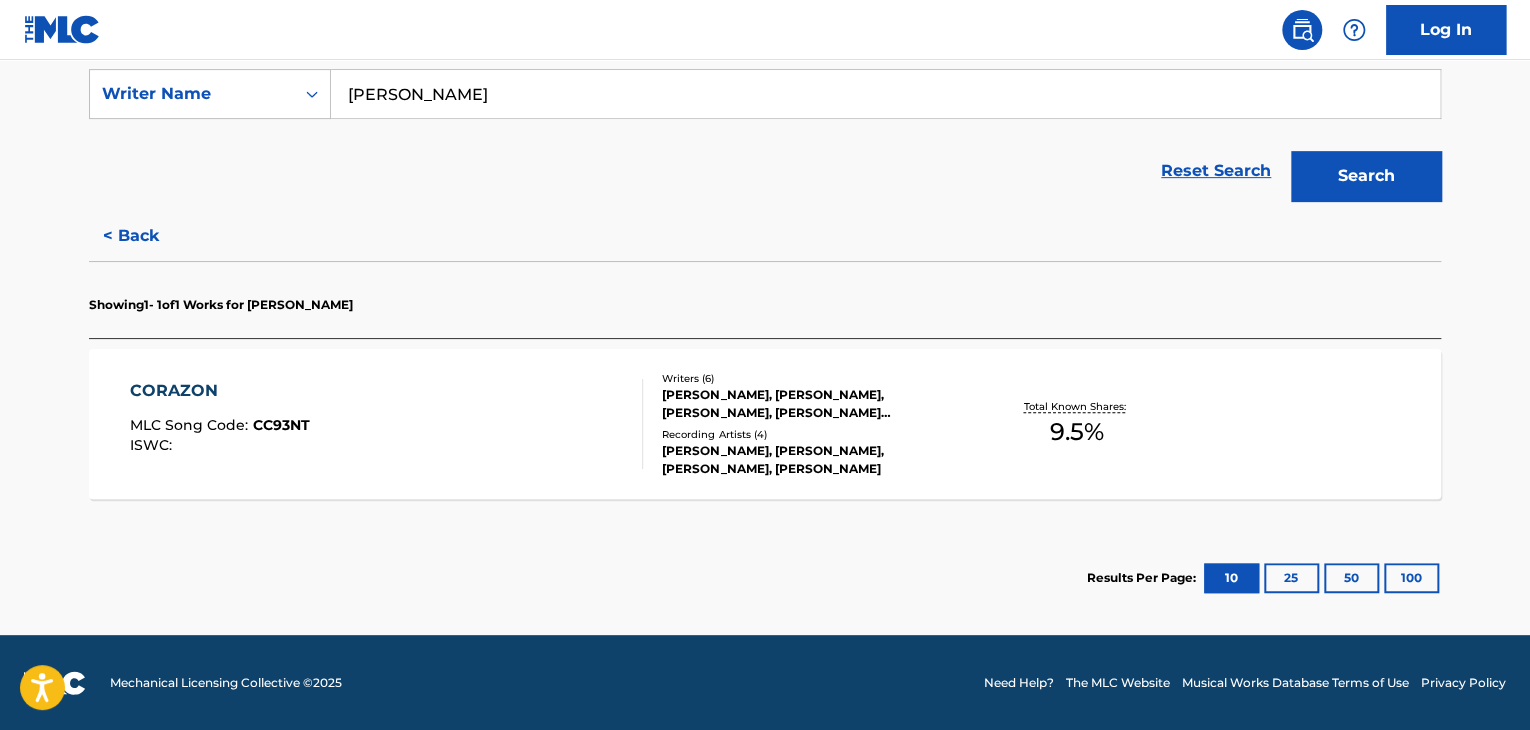 click on "CORAZON MLC Song Code : CC93NT ISWC :" at bounding box center [387, 424] 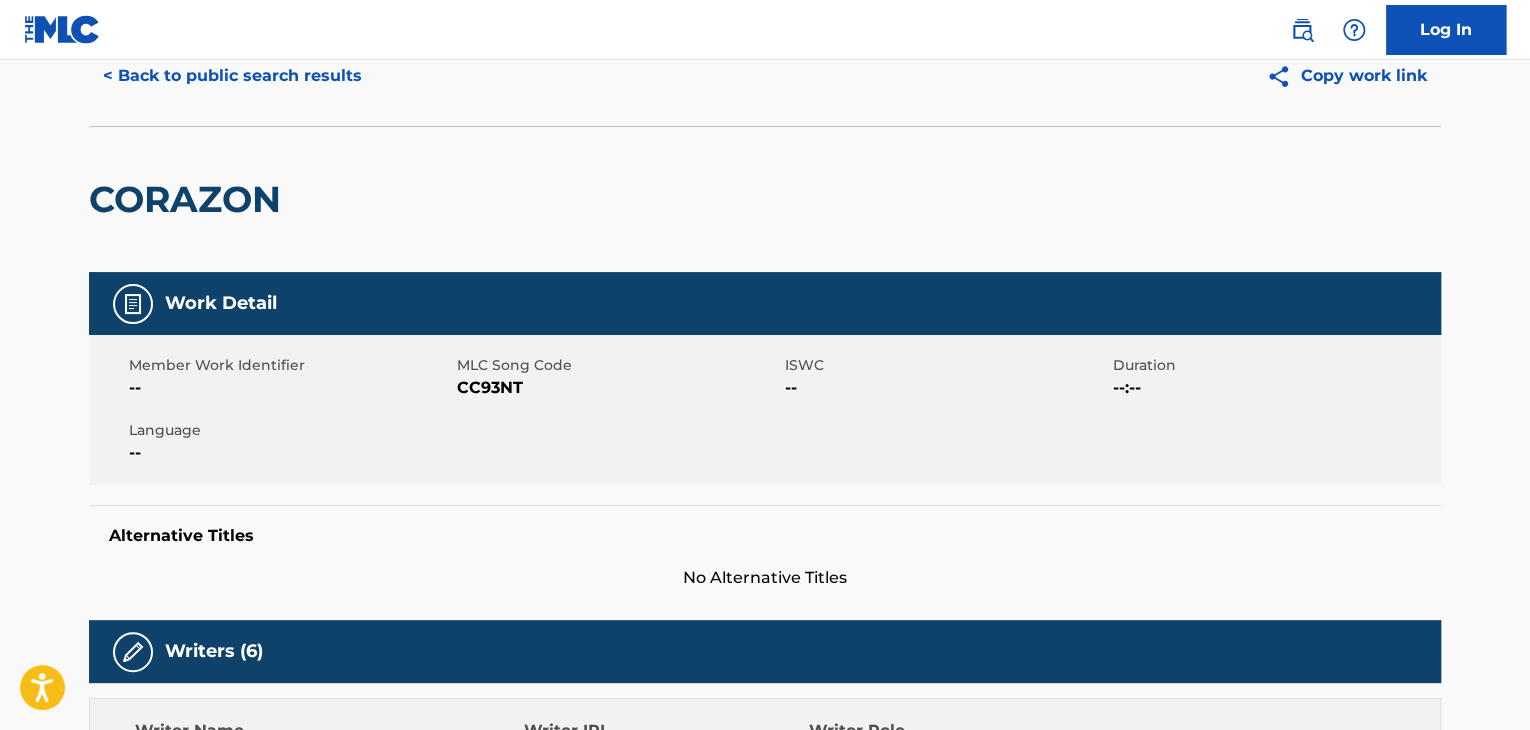 scroll, scrollTop: 0, scrollLeft: 0, axis: both 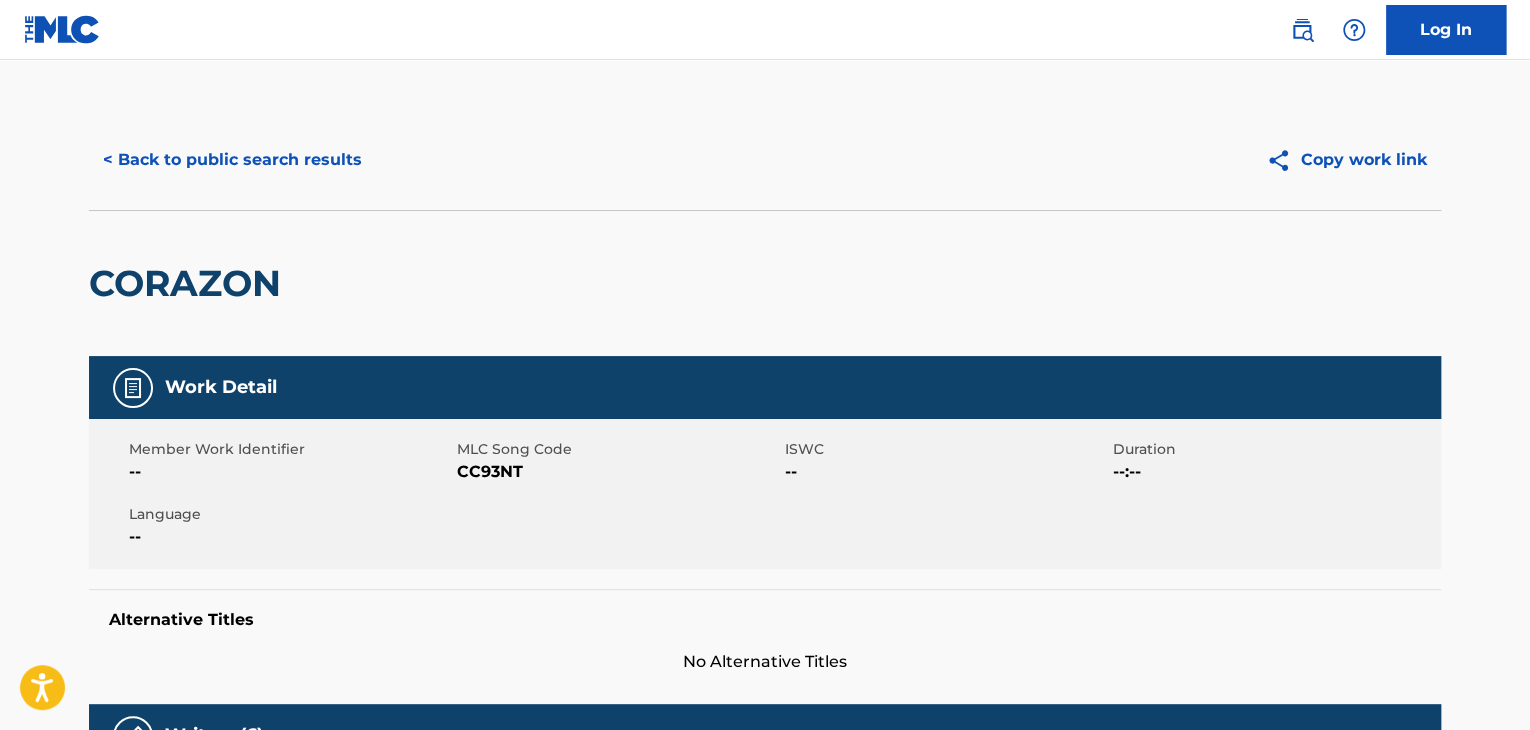 click on "< Back to public search results" at bounding box center [232, 160] 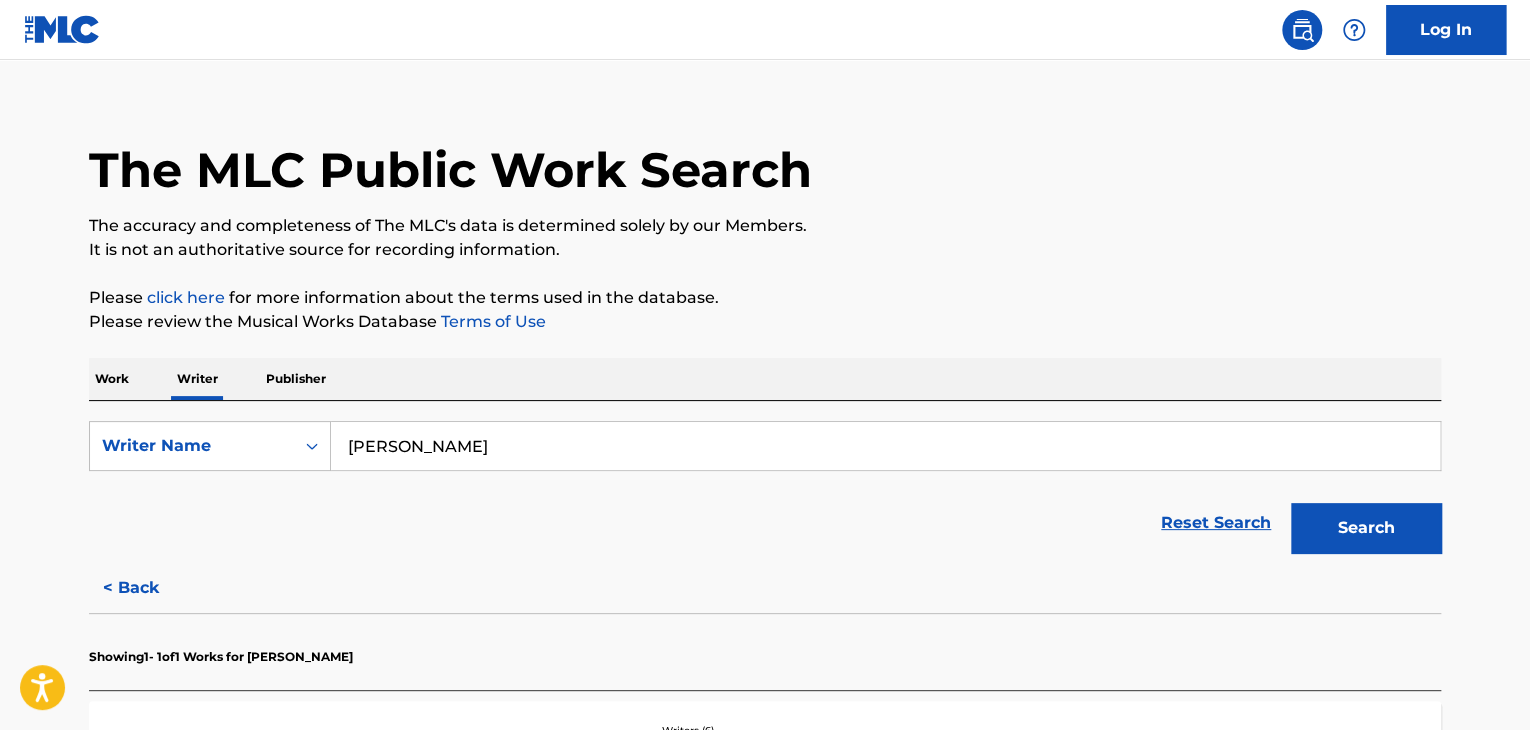click on "[PERSON_NAME]" at bounding box center (885, 446) 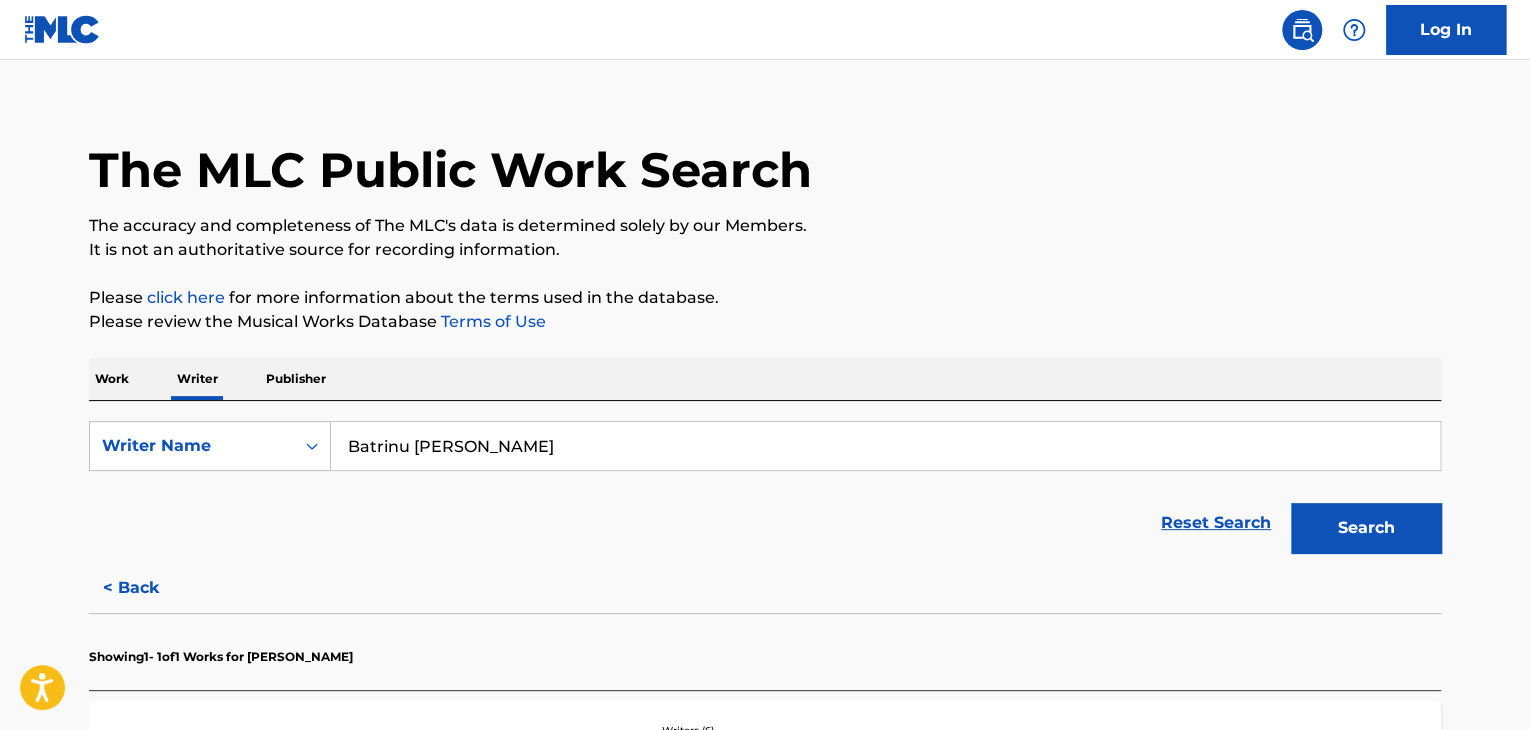 type on "Batrinu [PERSON_NAME]" 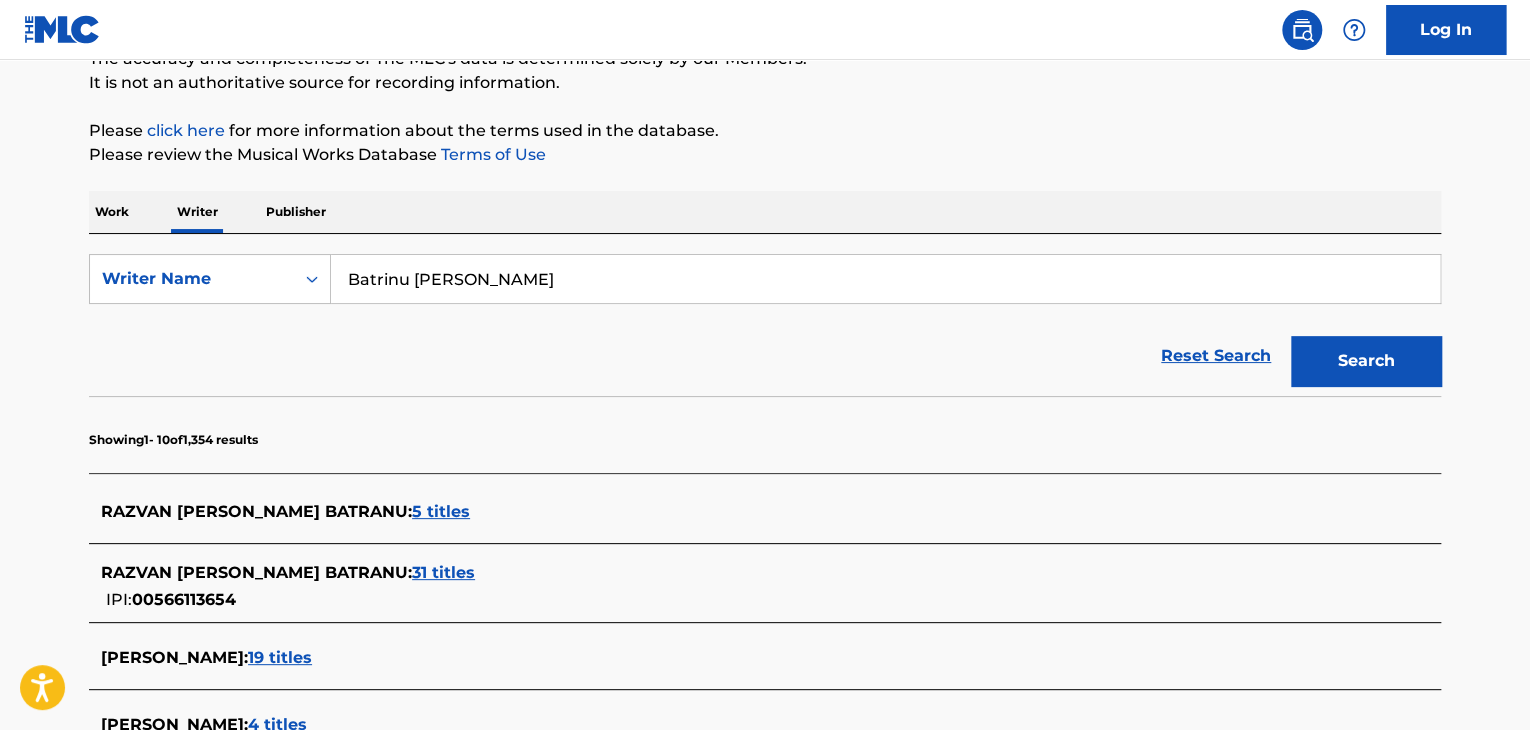 scroll, scrollTop: 391, scrollLeft: 0, axis: vertical 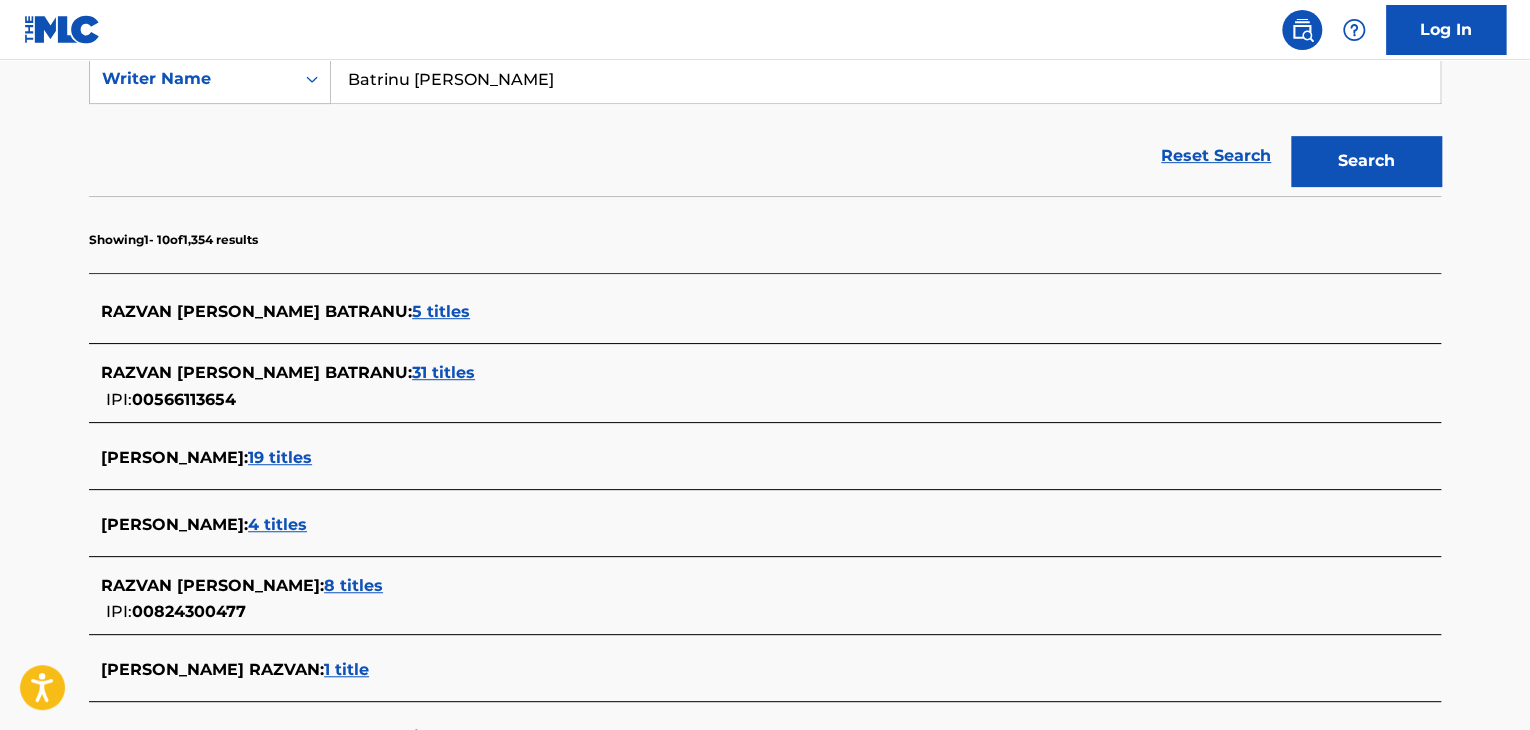 click on "31 titles" at bounding box center [443, 372] 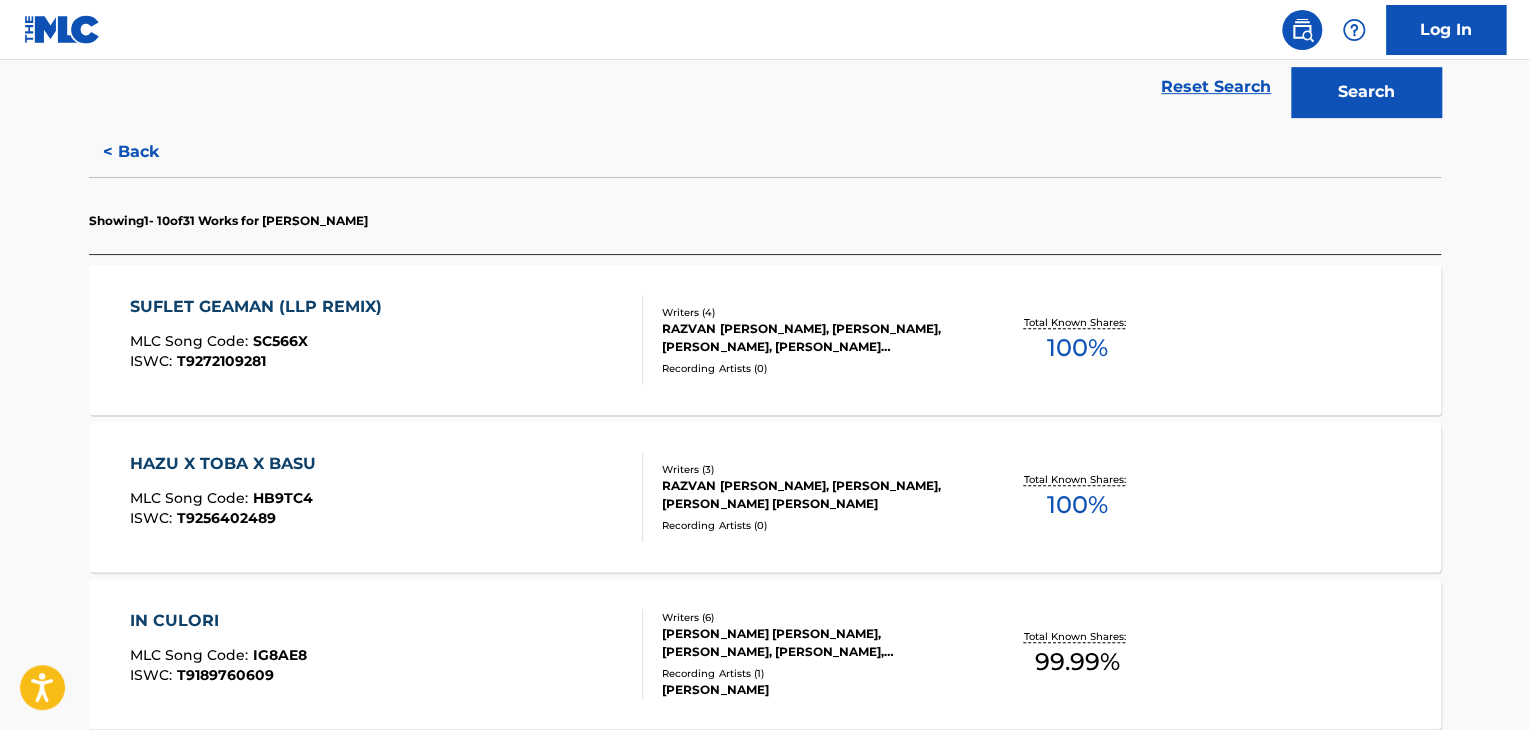 scroll, scrollTop: 491, scrollLeft: 0, axis: vertical 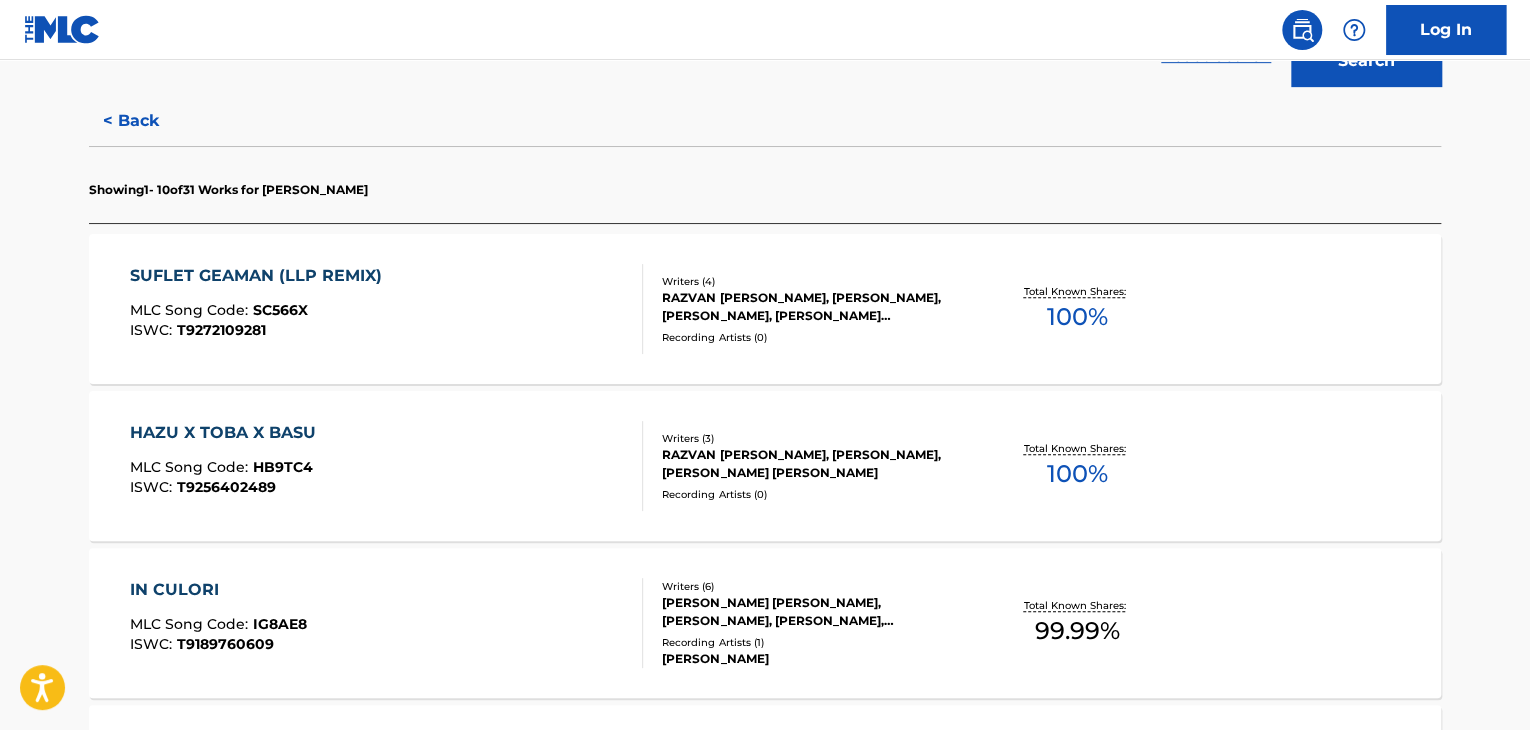 click on "SUFLET GEAMAN (LLP REMIX) MLC Song Code : SC566X ISWC : T9272109281" at bounding box center [387, 309] 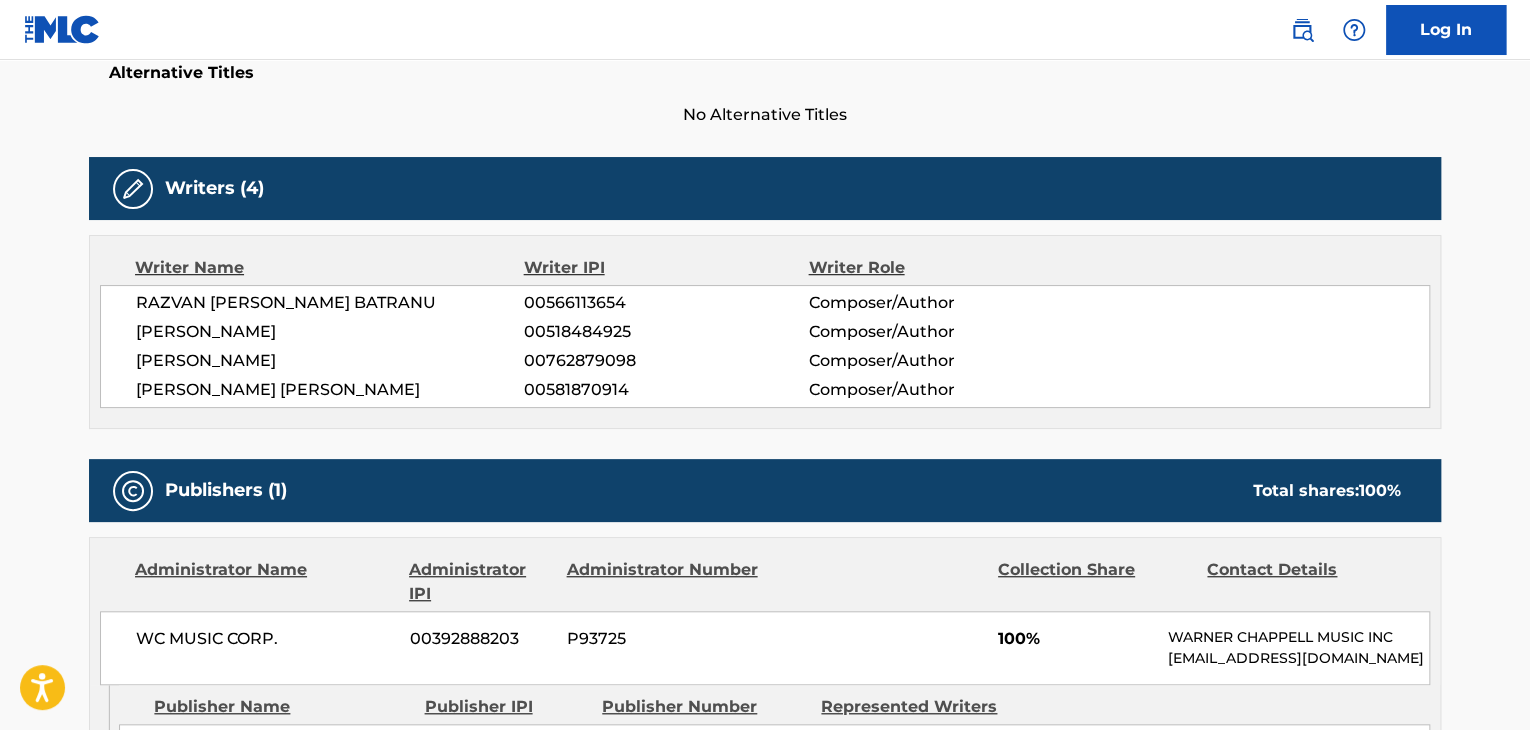 scroll, scrollTop: 300, scrollLeft: 0, axis: vertical 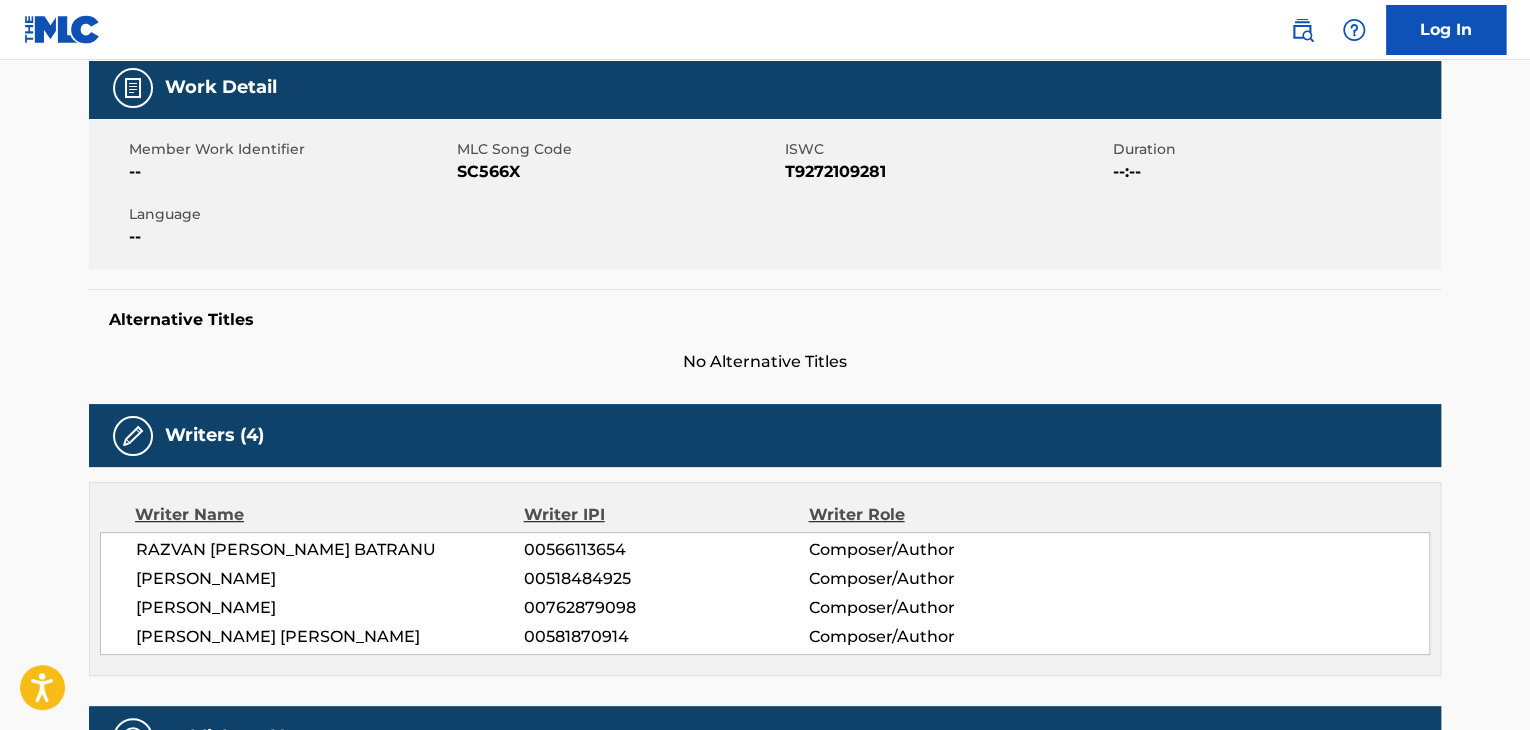 click on "00566113654" at bounding box center [666, 550] 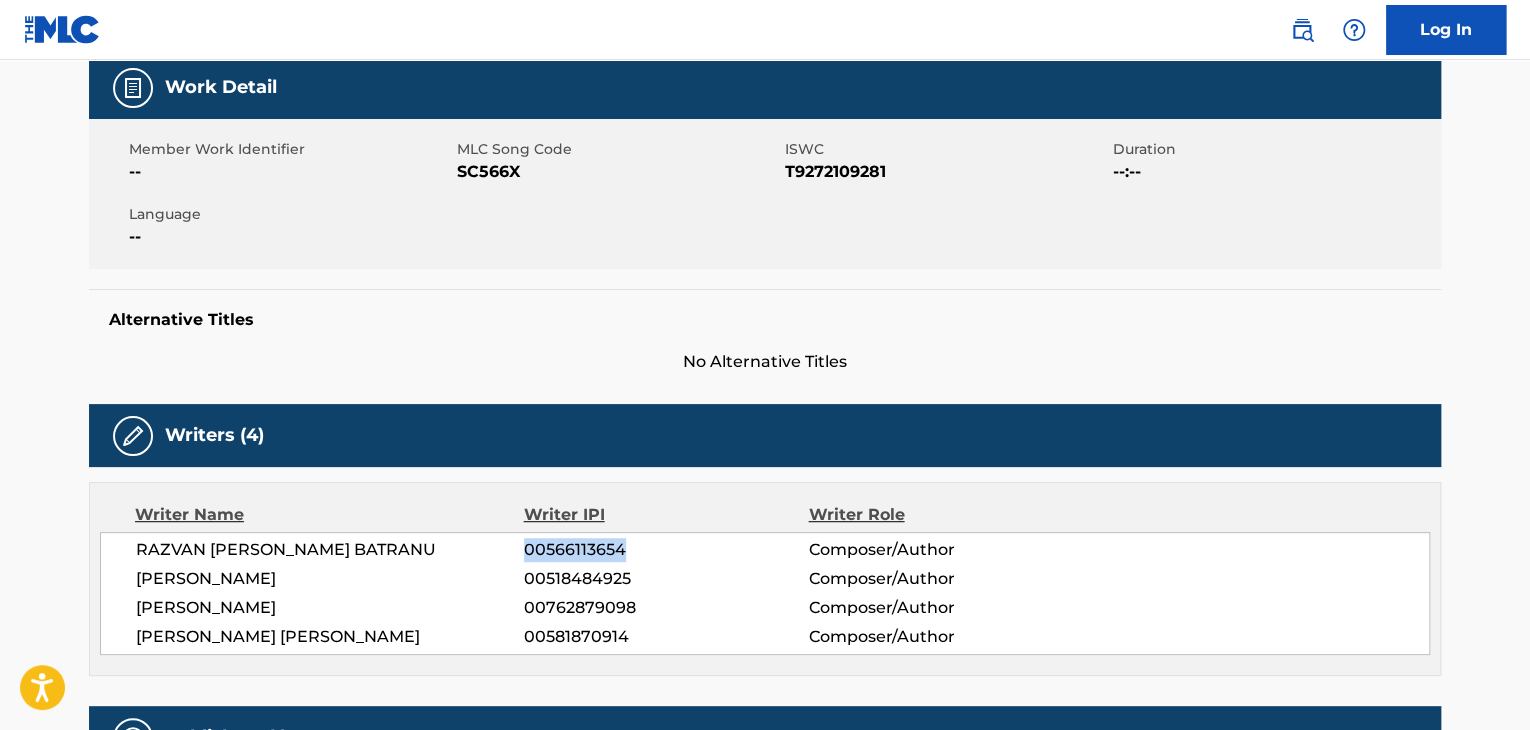 click on "00566113654" at bounding box center [666, 550] 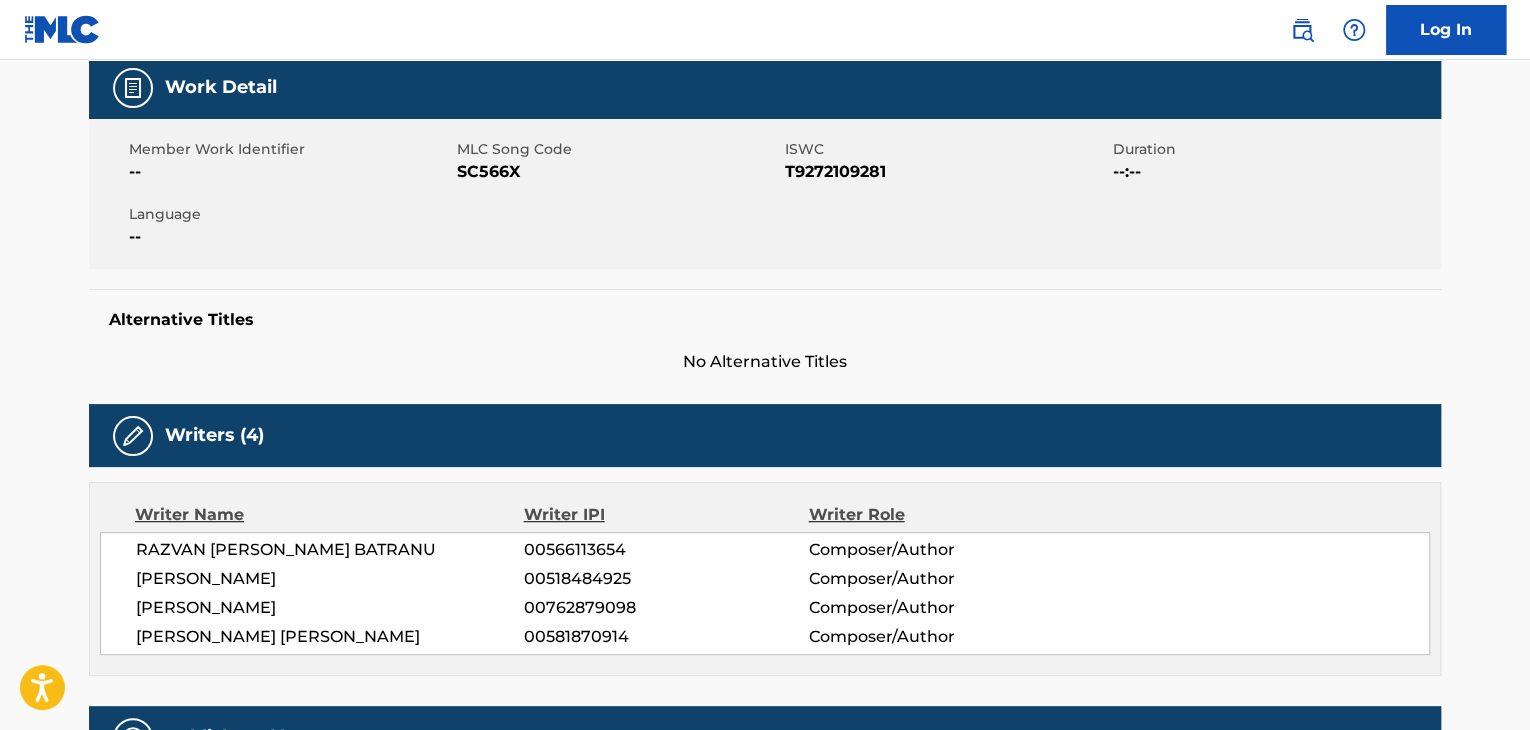 click on "MLC Song Code" at bounding box center (618, 149) 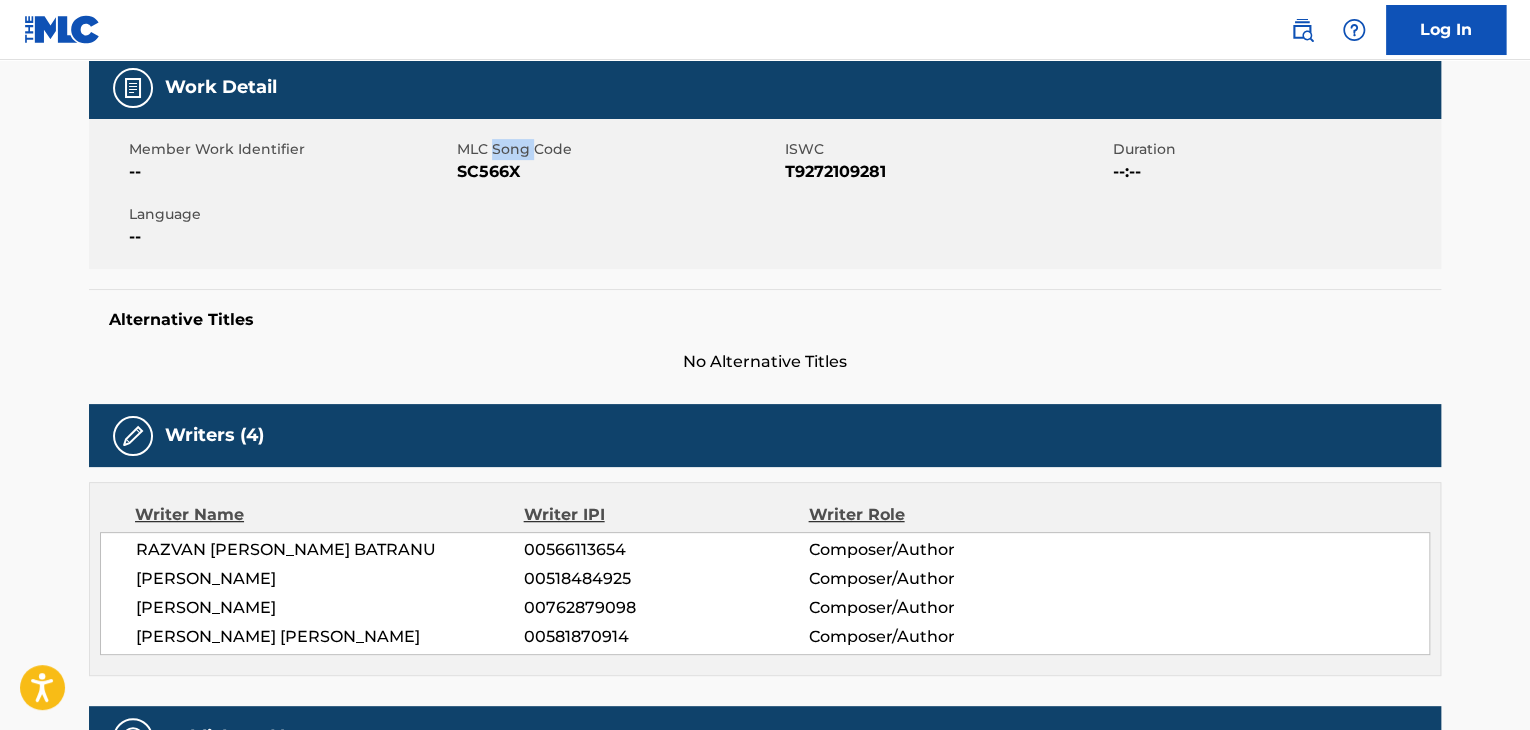 click on "MLC Song Code" at bounding box center [618, 149] 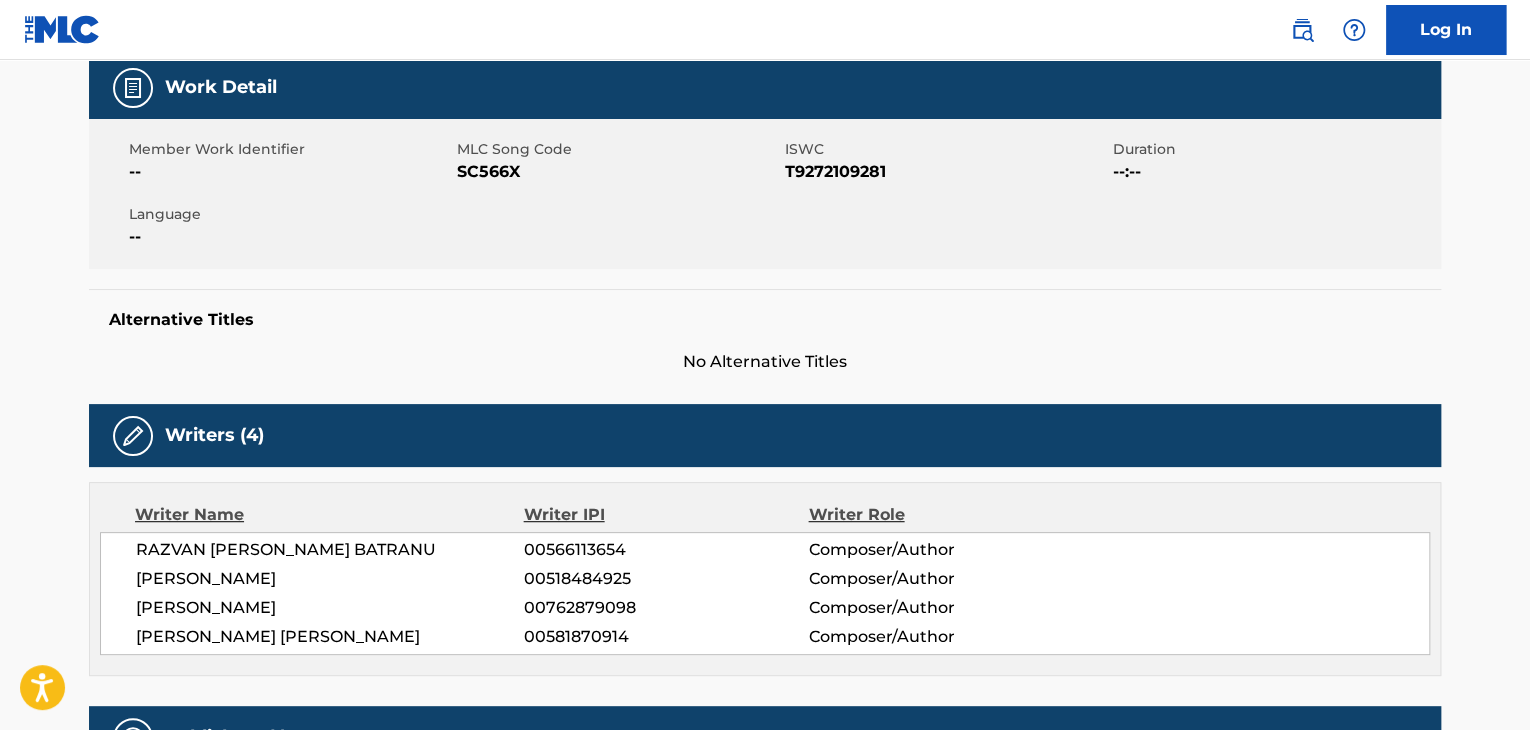 click on "SC566X" at bounding box center [618, 172] 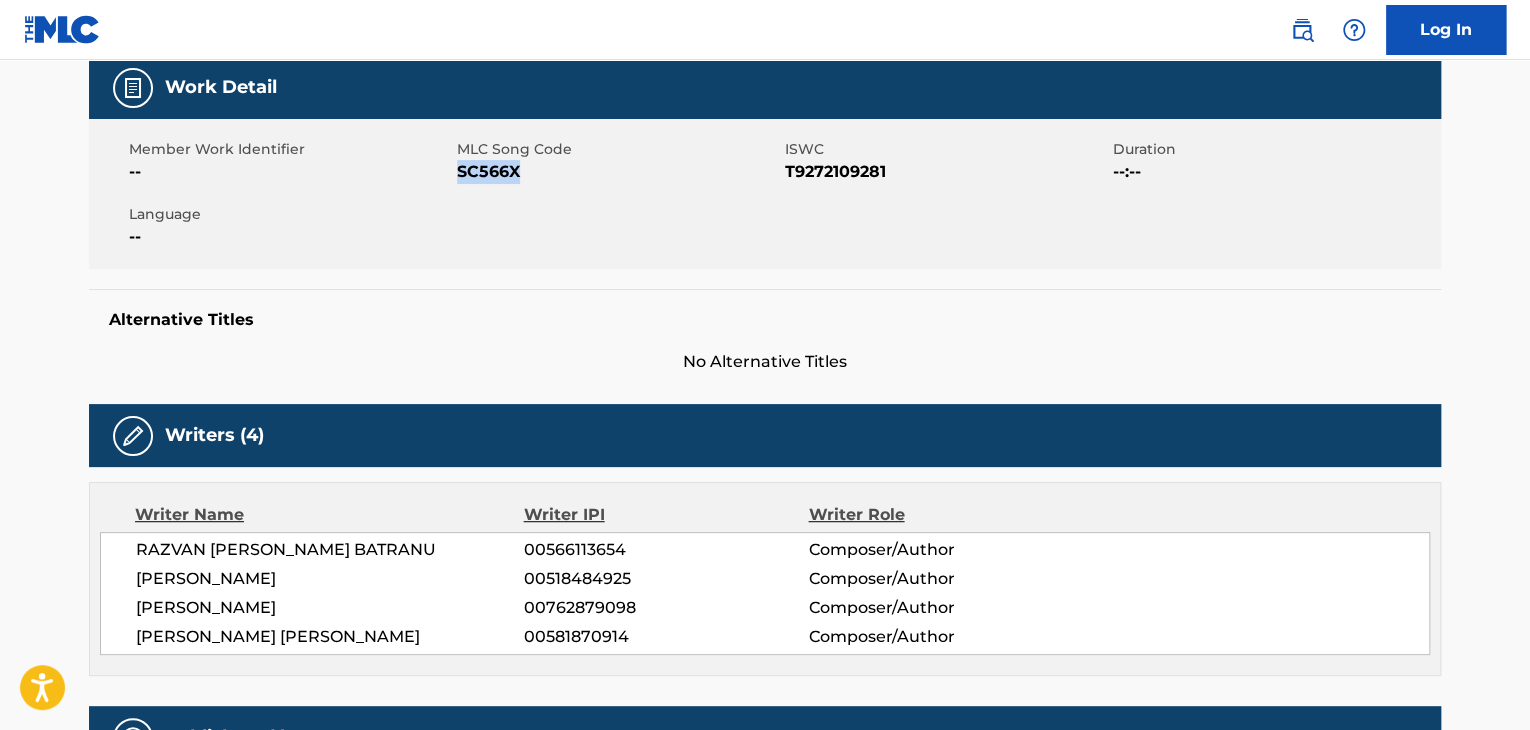 click on "SC566X" at bounding box center (618, 172) 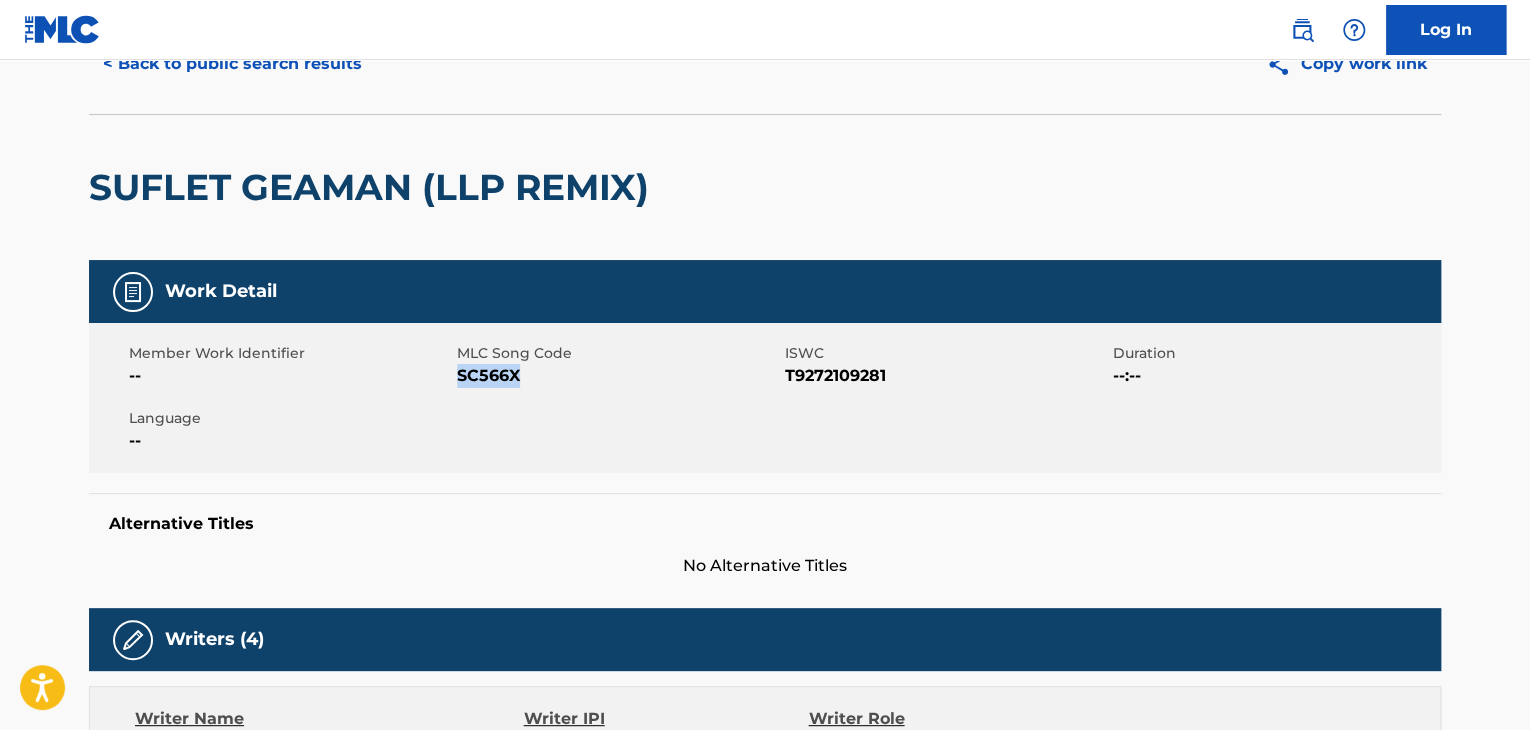 scroll, scrollTop: 0, scrollLeft: 0, axis: both 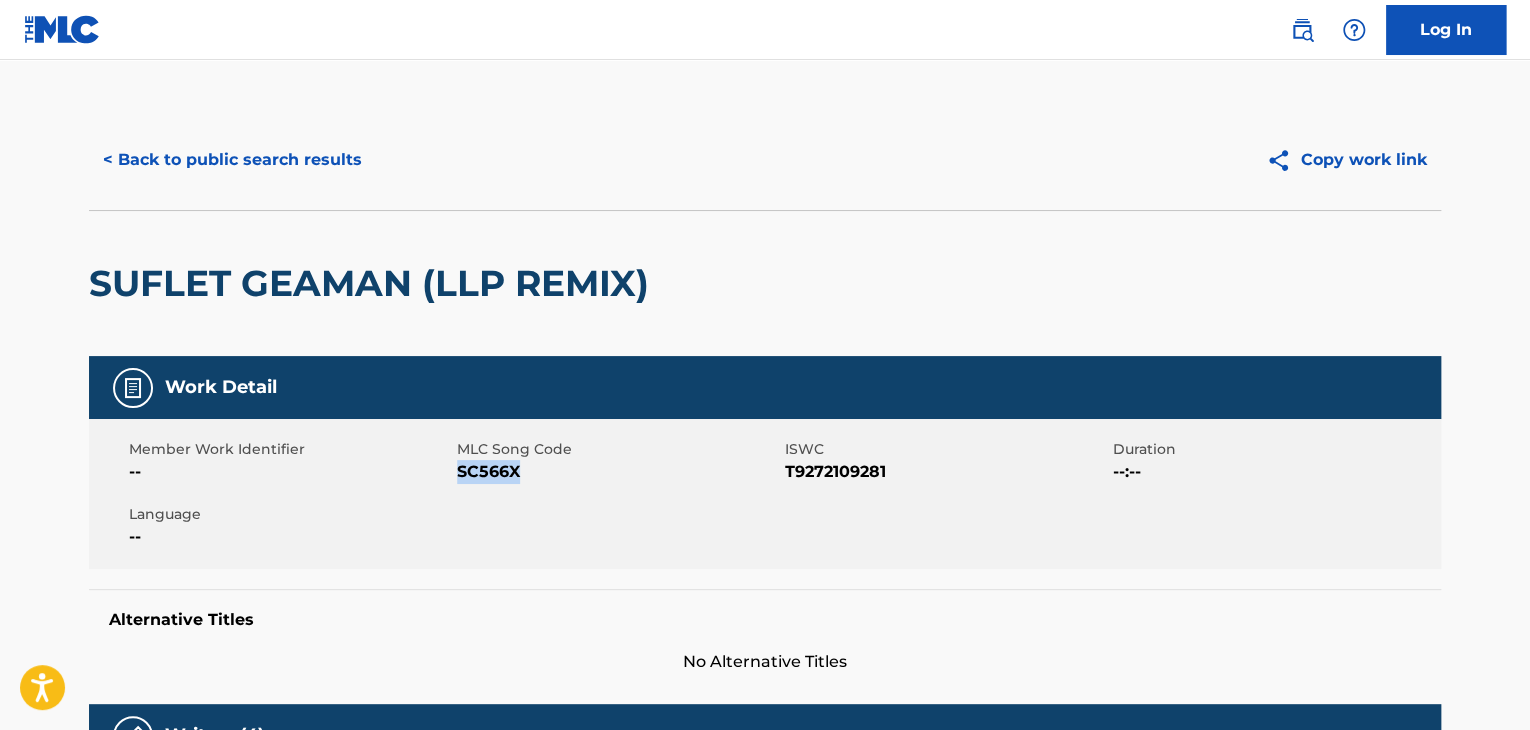 click on "< Back to public search results" at bounding box center [232, 160] 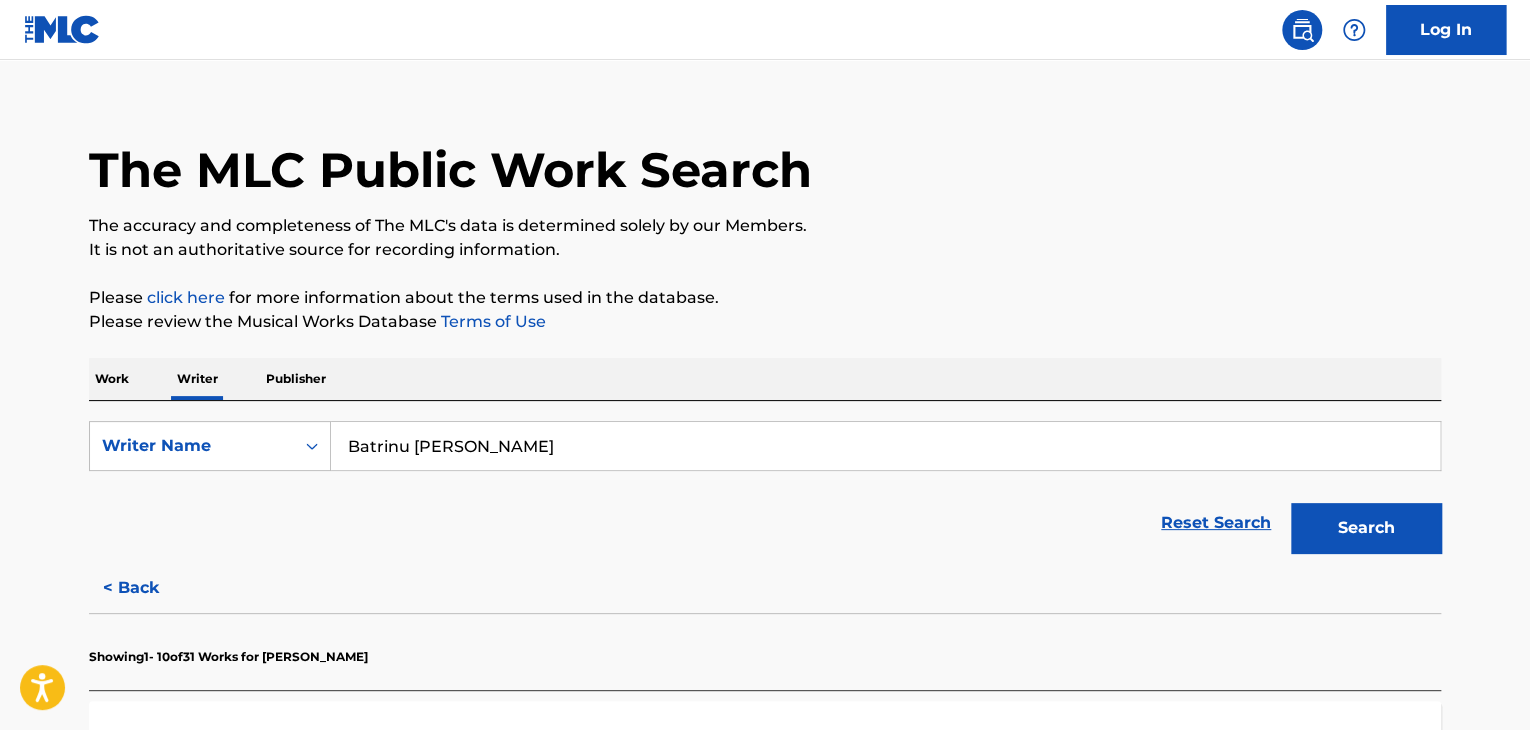 click on "Batrinu [PERSON_NAME]" at bounding box center (885, 446) 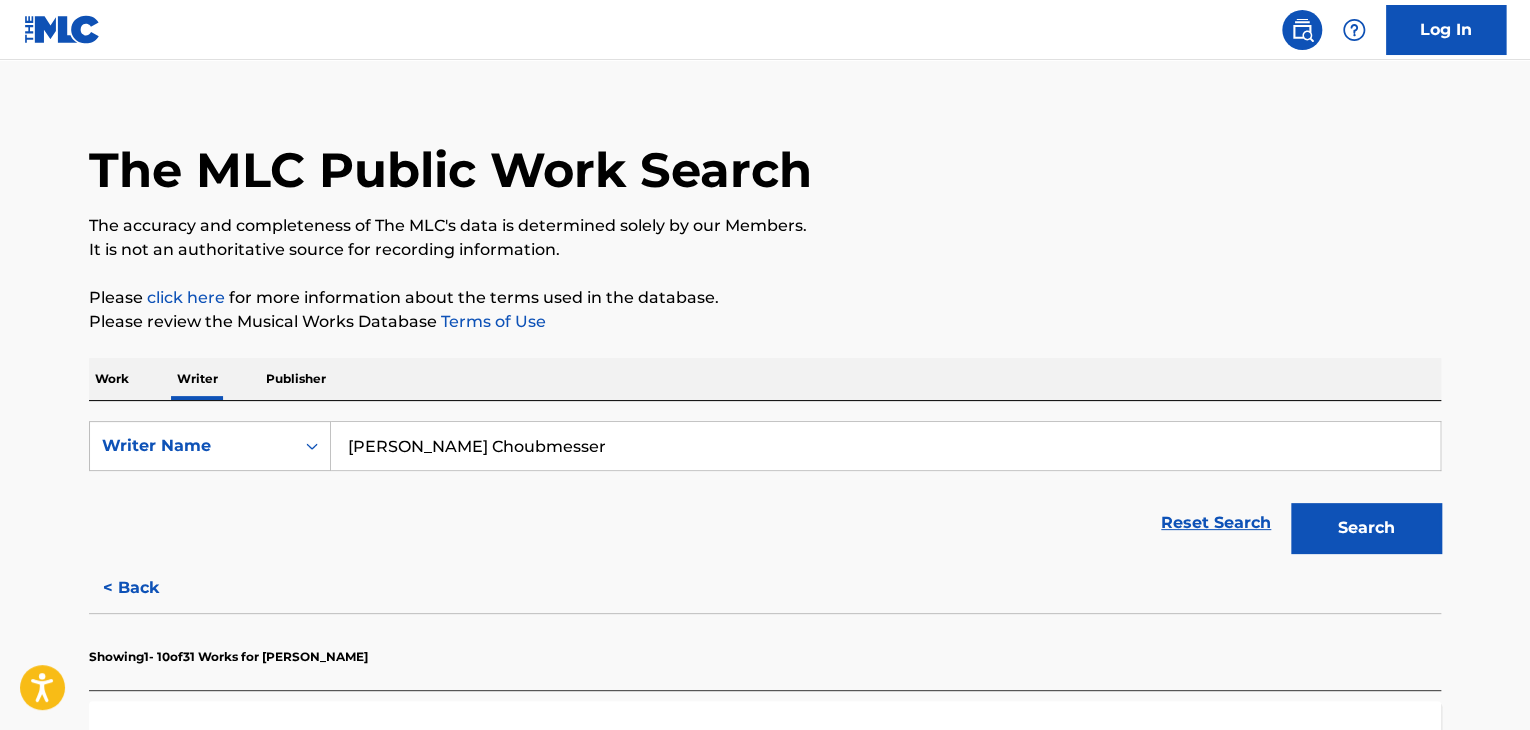click on "Search" at bounding box center (1366, 528) 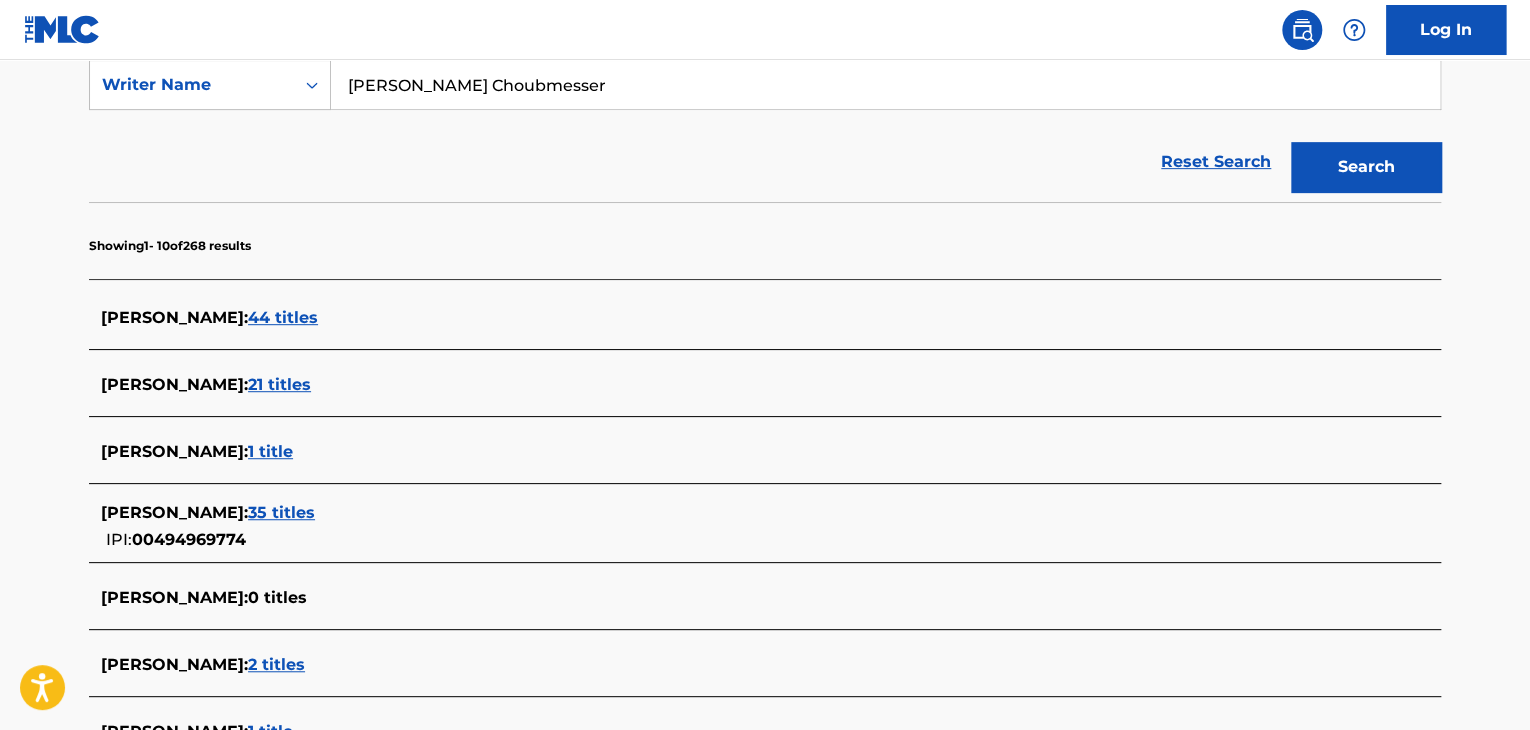 scroll, scrollTop: 191, scrollLeft: 0, axis: vertical 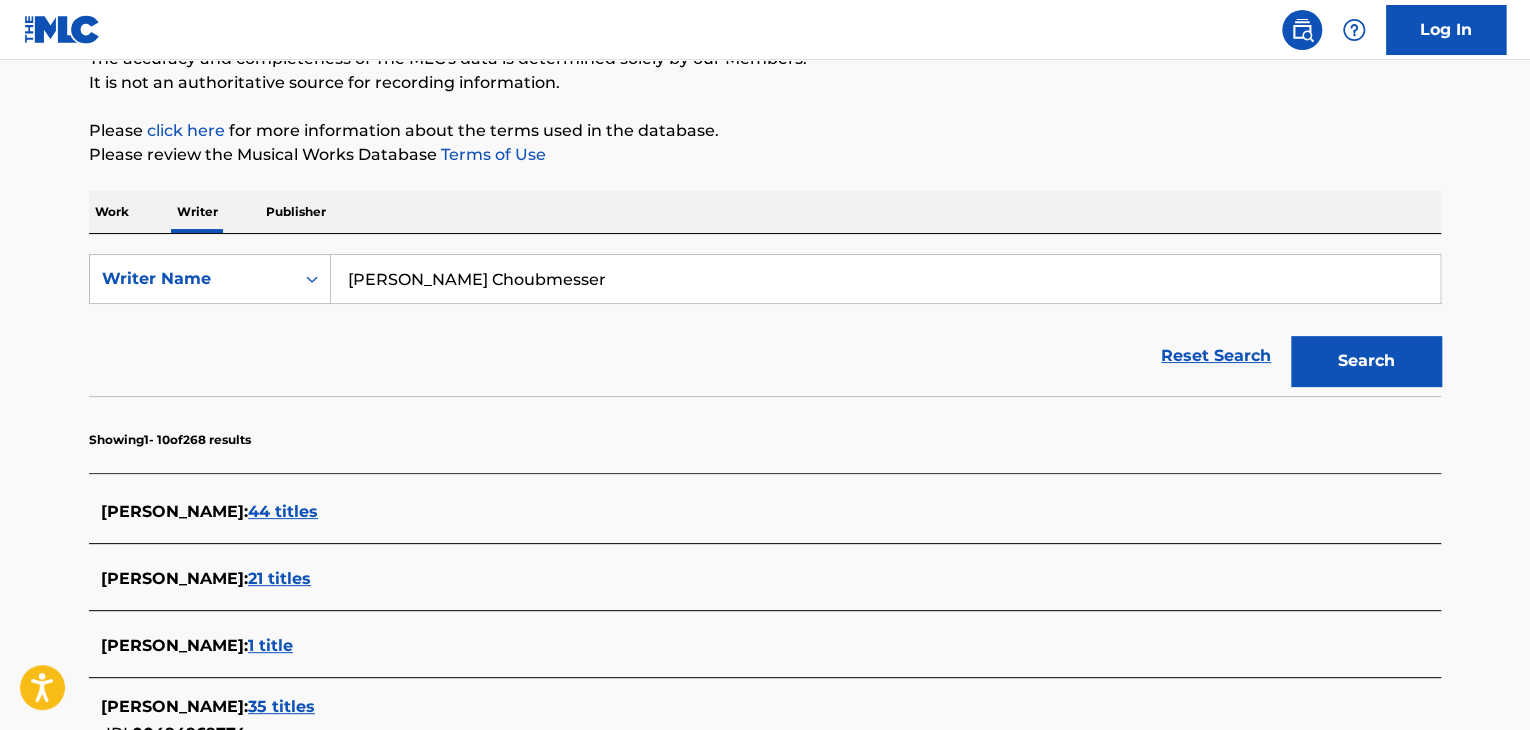 drag, startPoint x: 459, startPoint y: 279, endPoint x: 733, endPoint y: 277, distance: 274.0073 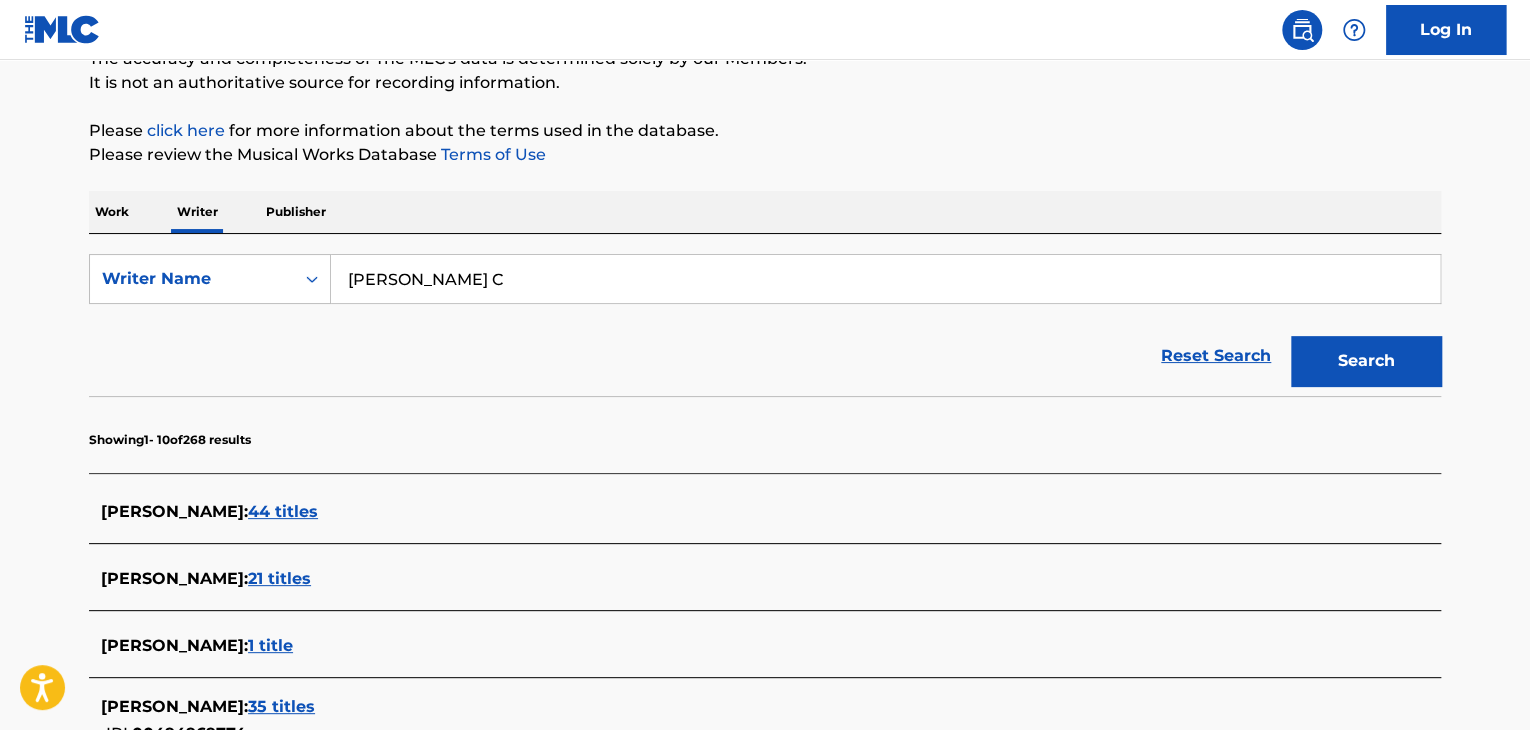 type on "[PERSON_NAME] C" 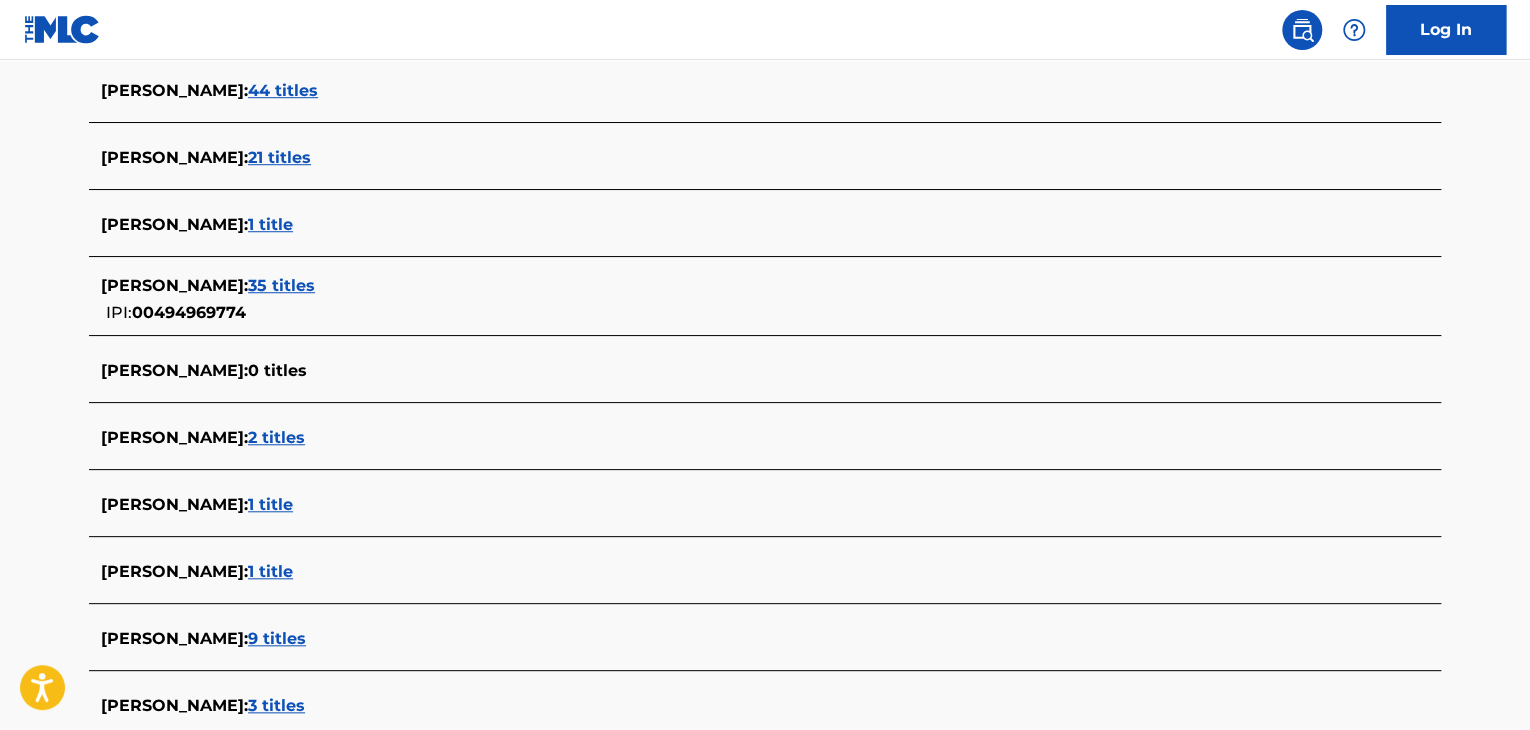 scroll, scrollTop: 691, scrollLeft: 0, axis: vertical 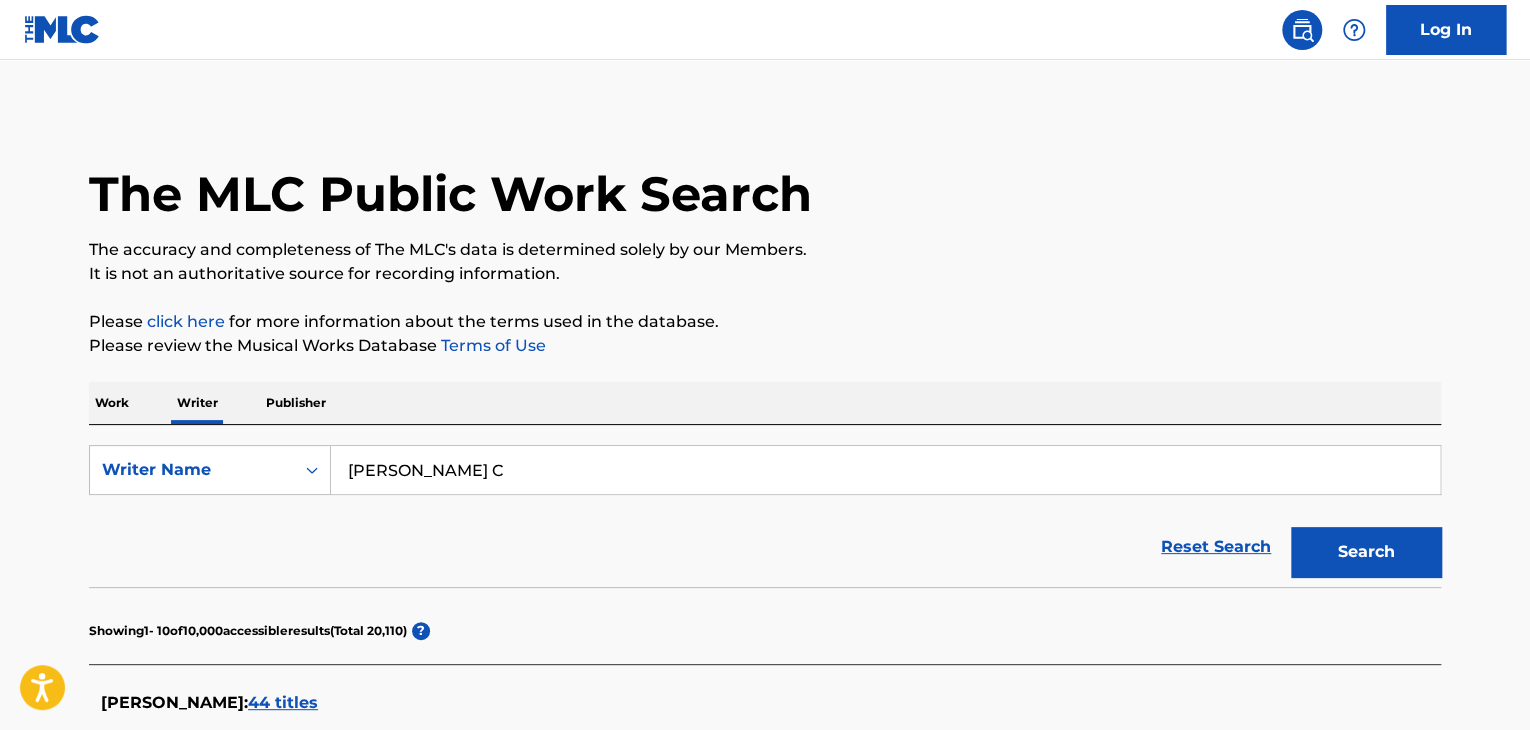 click on "Work" at bounding box center (112, 403) 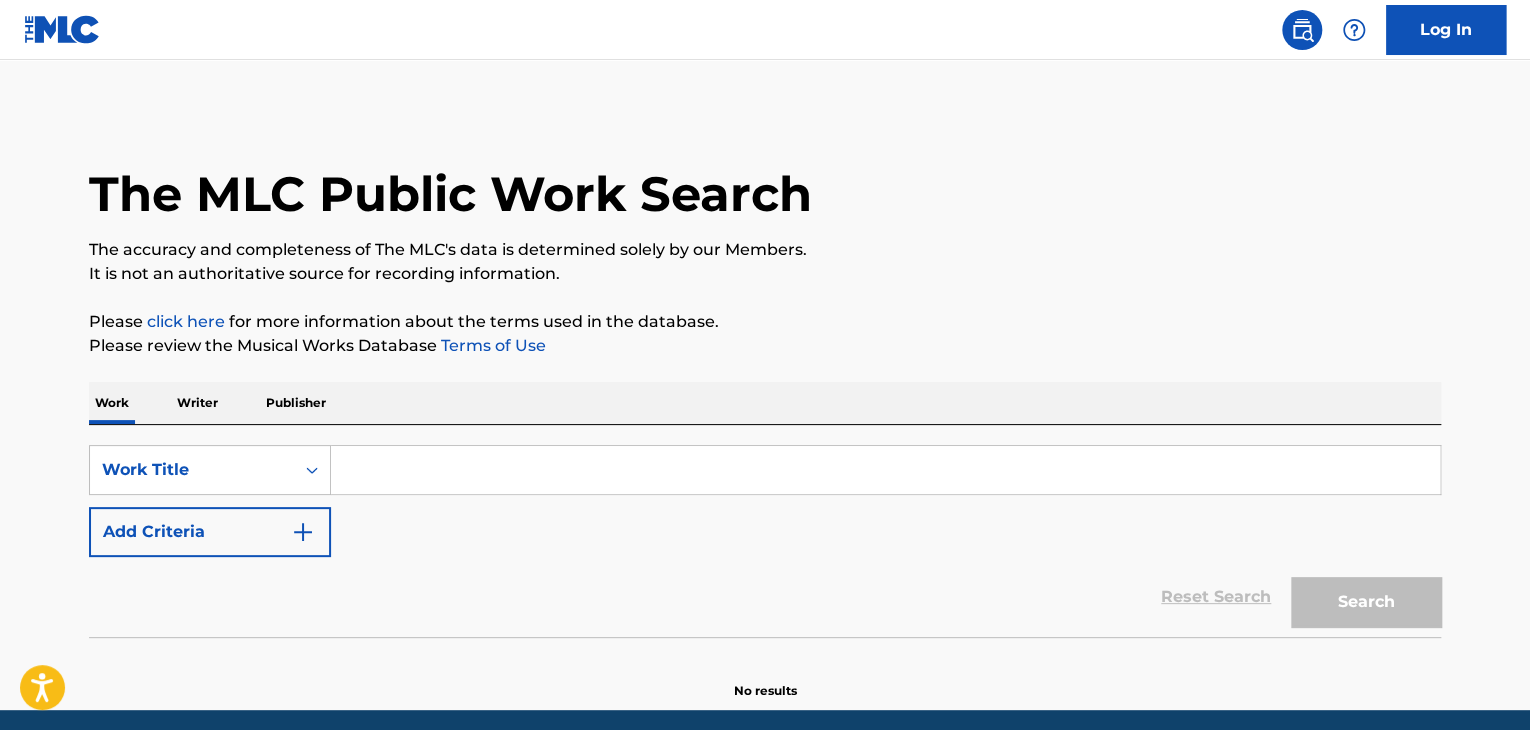 click at bounding box center (885, 470) 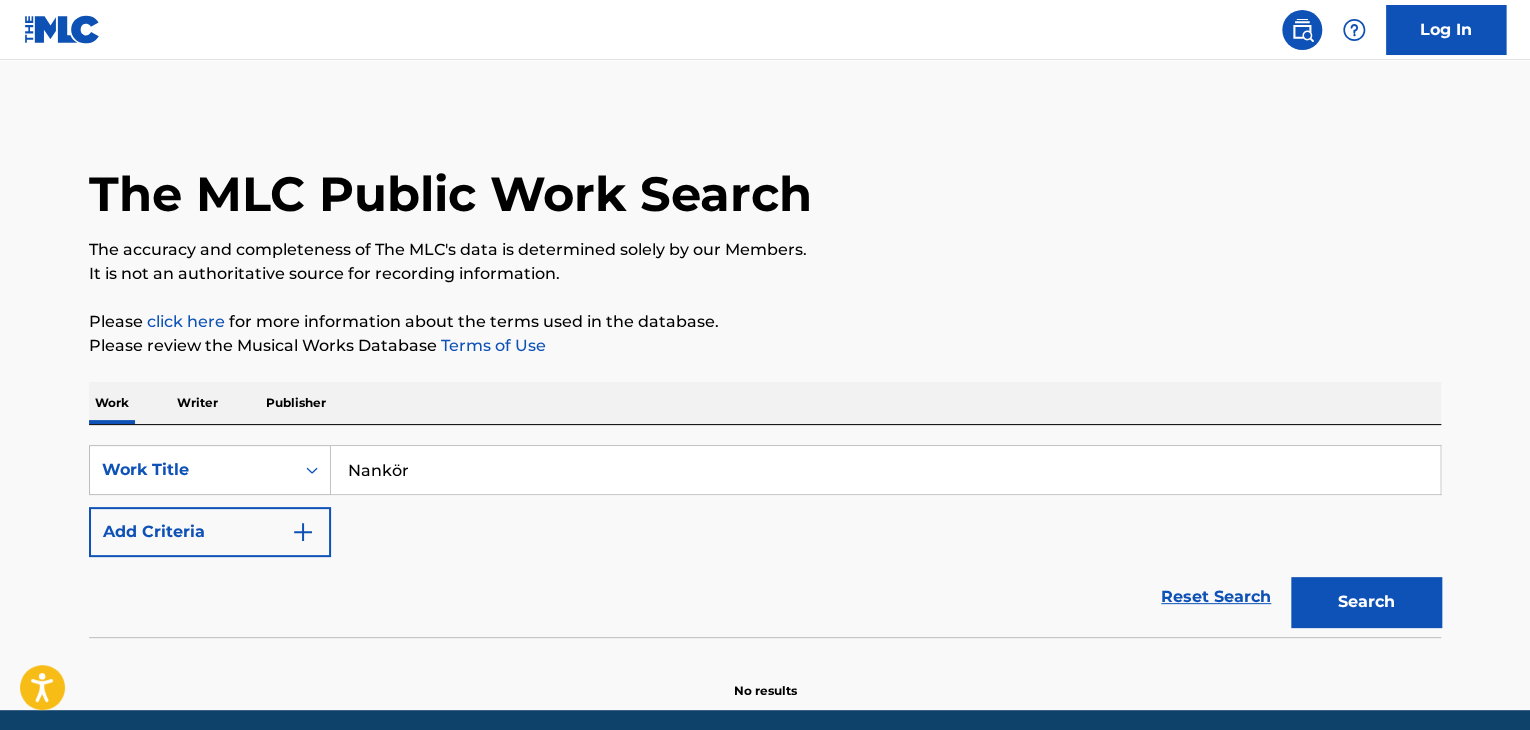 type on "Nankör" 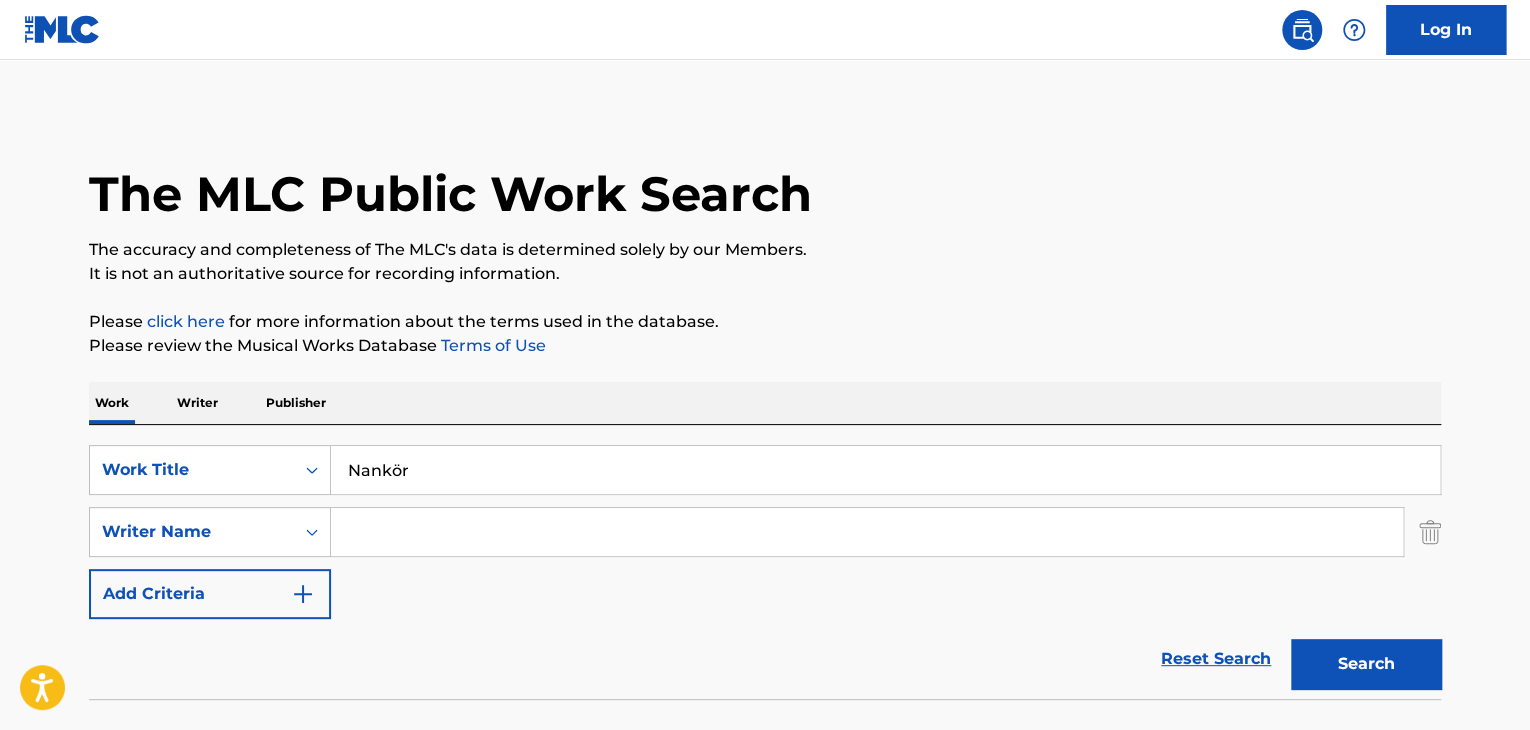click at bounding box center (867, 532) 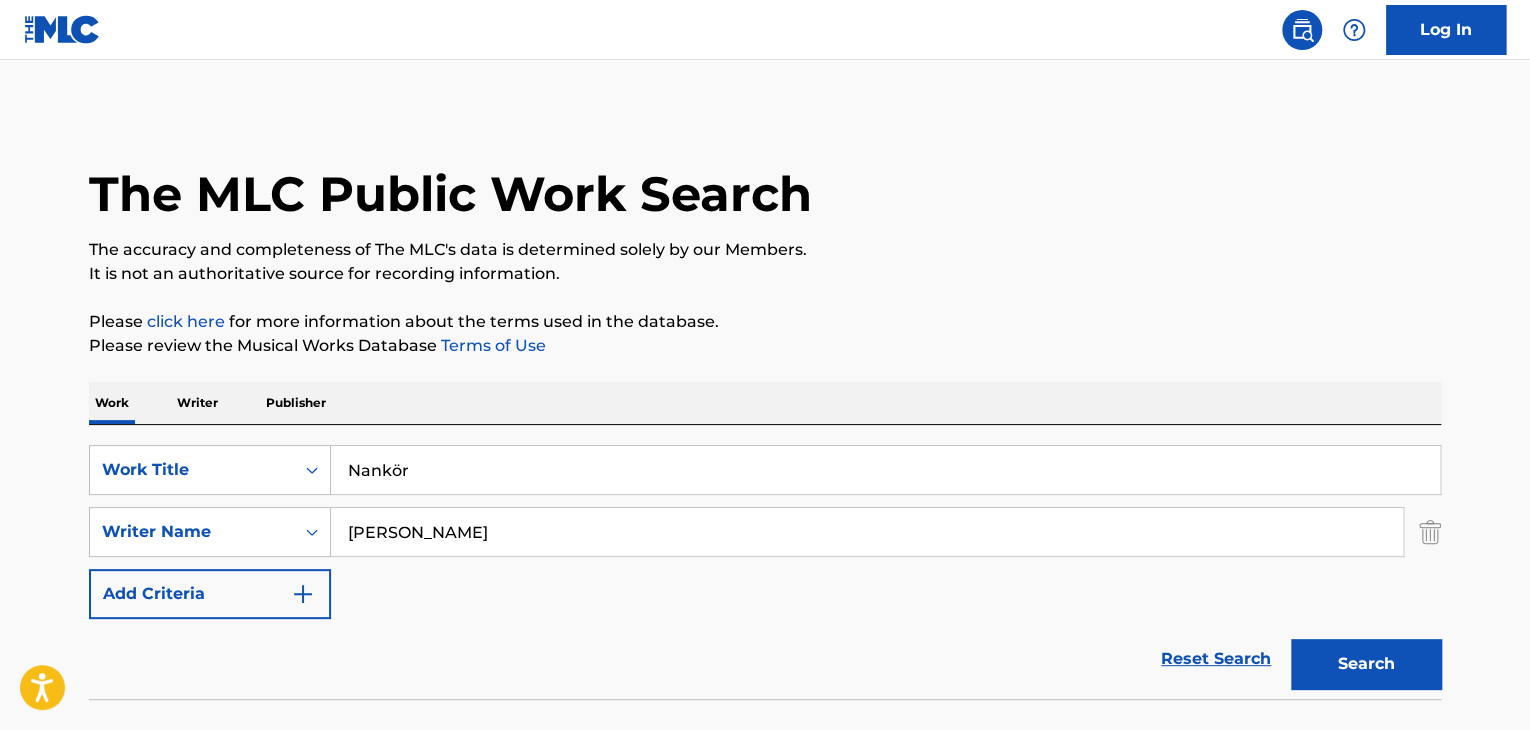 type on "[PERSON_NAME]" 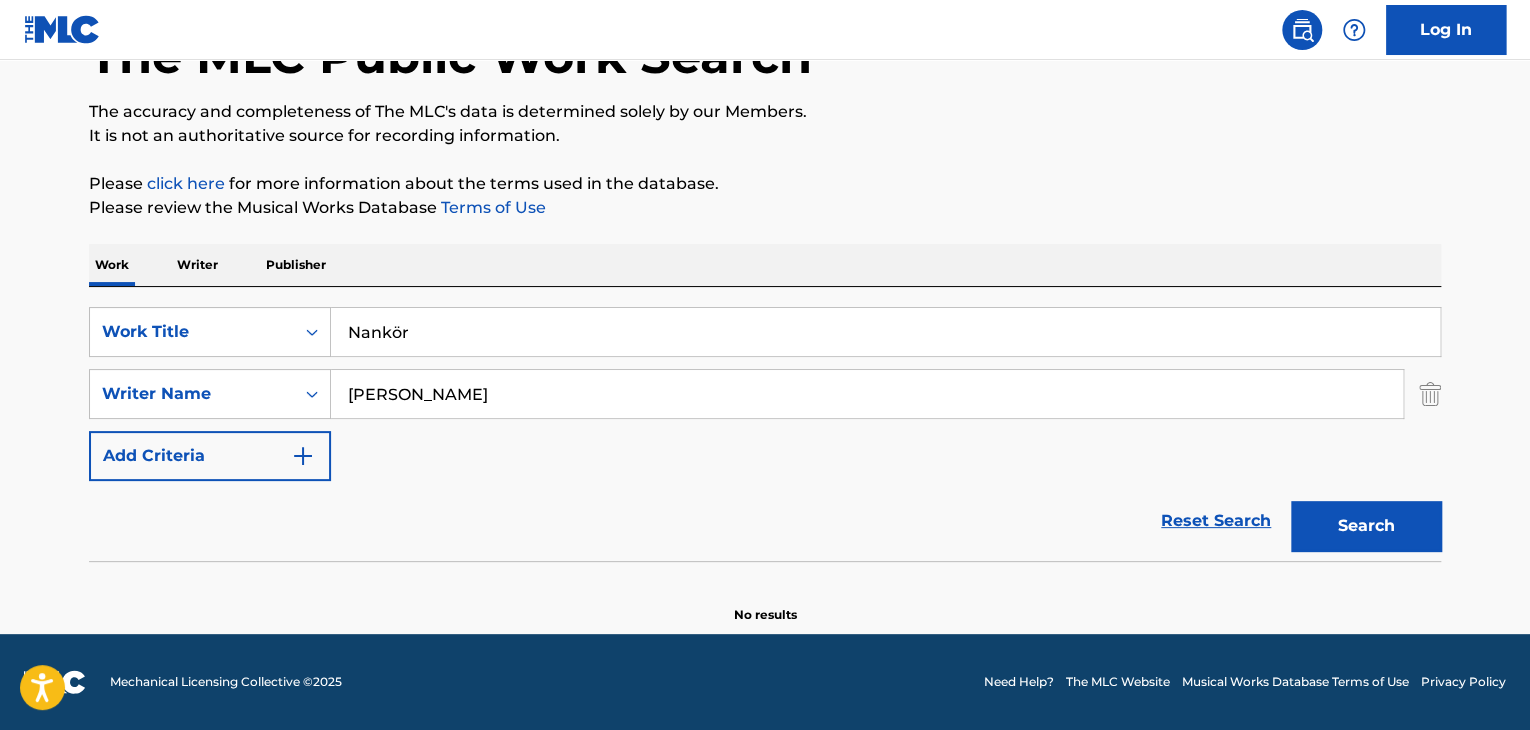 click on "Writer" at bounding box center (197, 265) 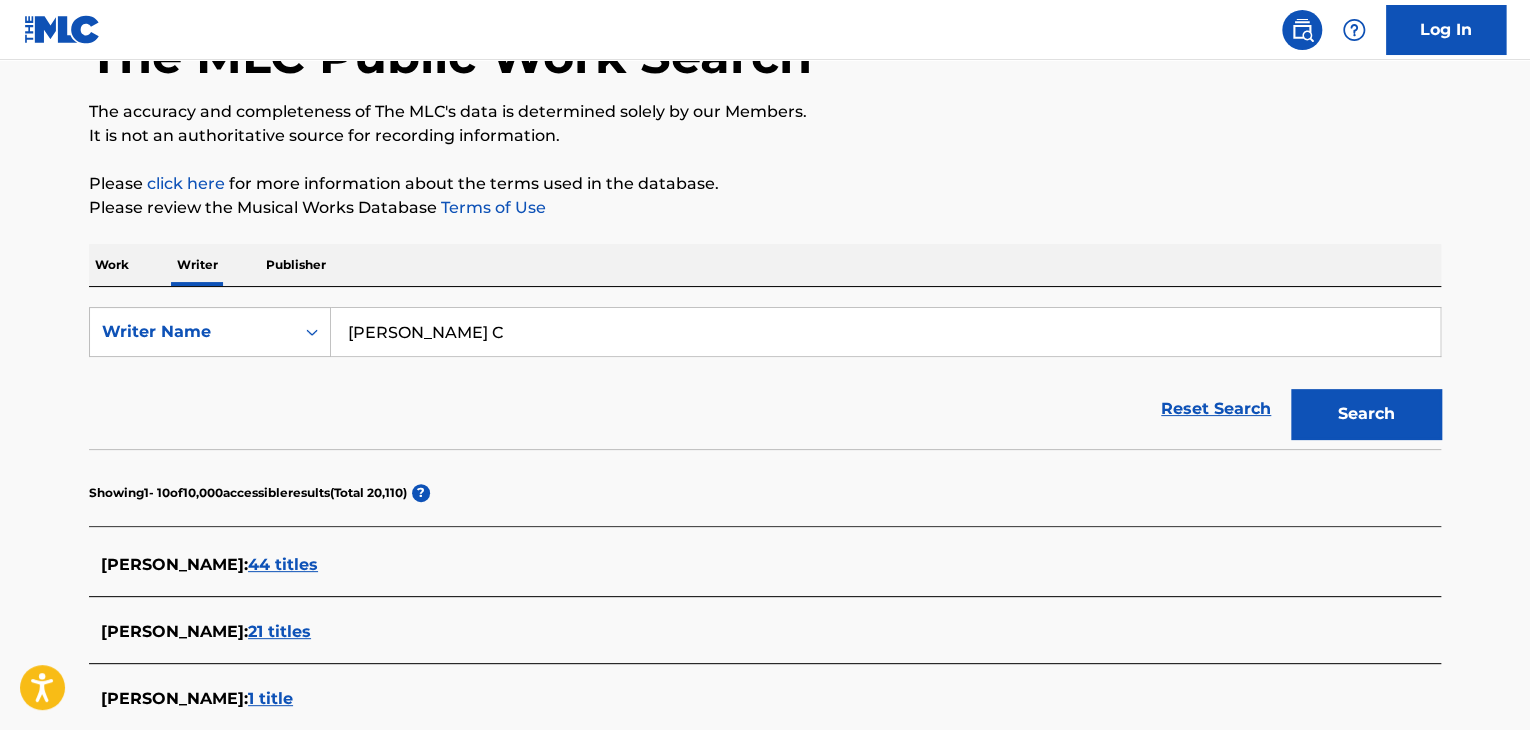 scroll, scrollTop: 0, scrollLeft: 0, axis: both 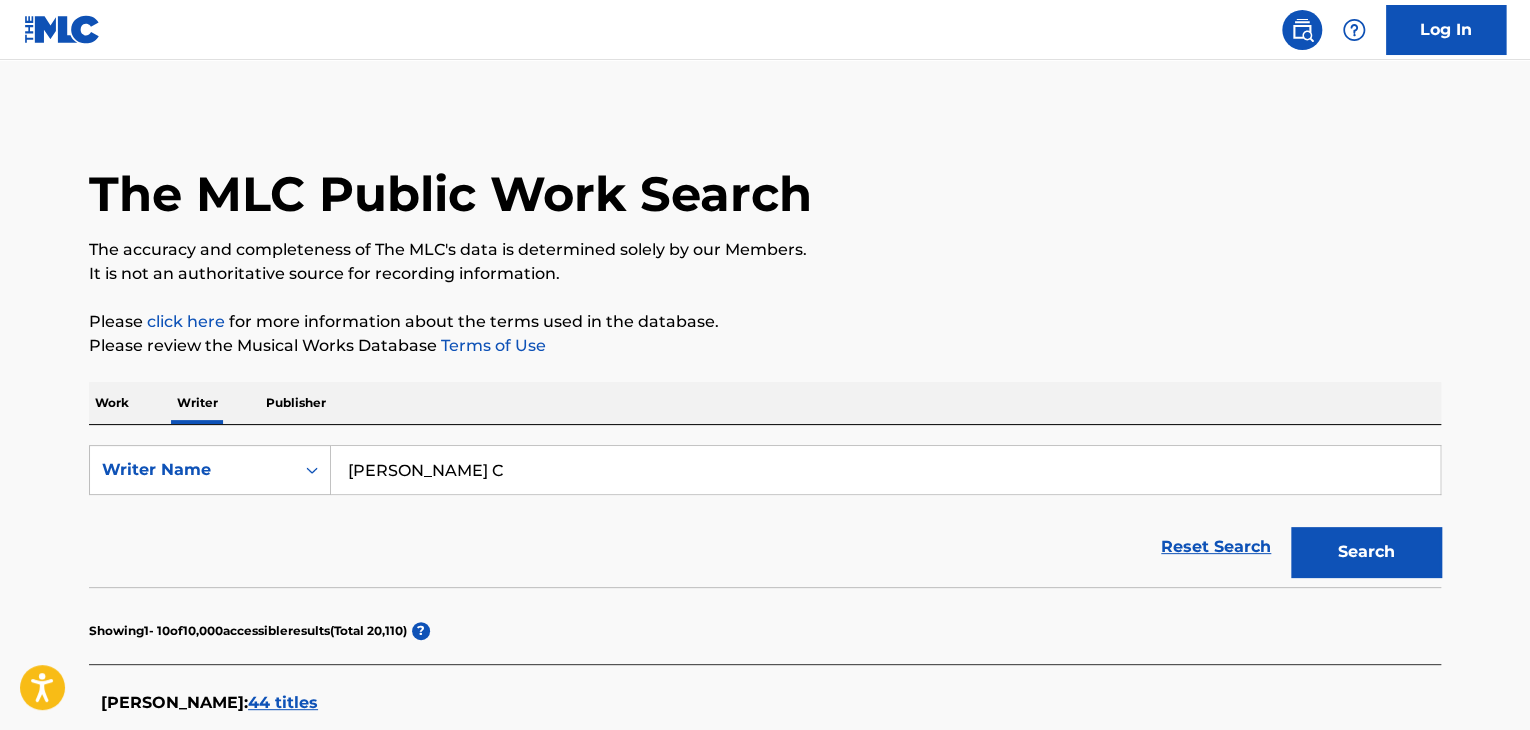 click on "[PERSON_NAME] C" at bounding box center [885, 470] 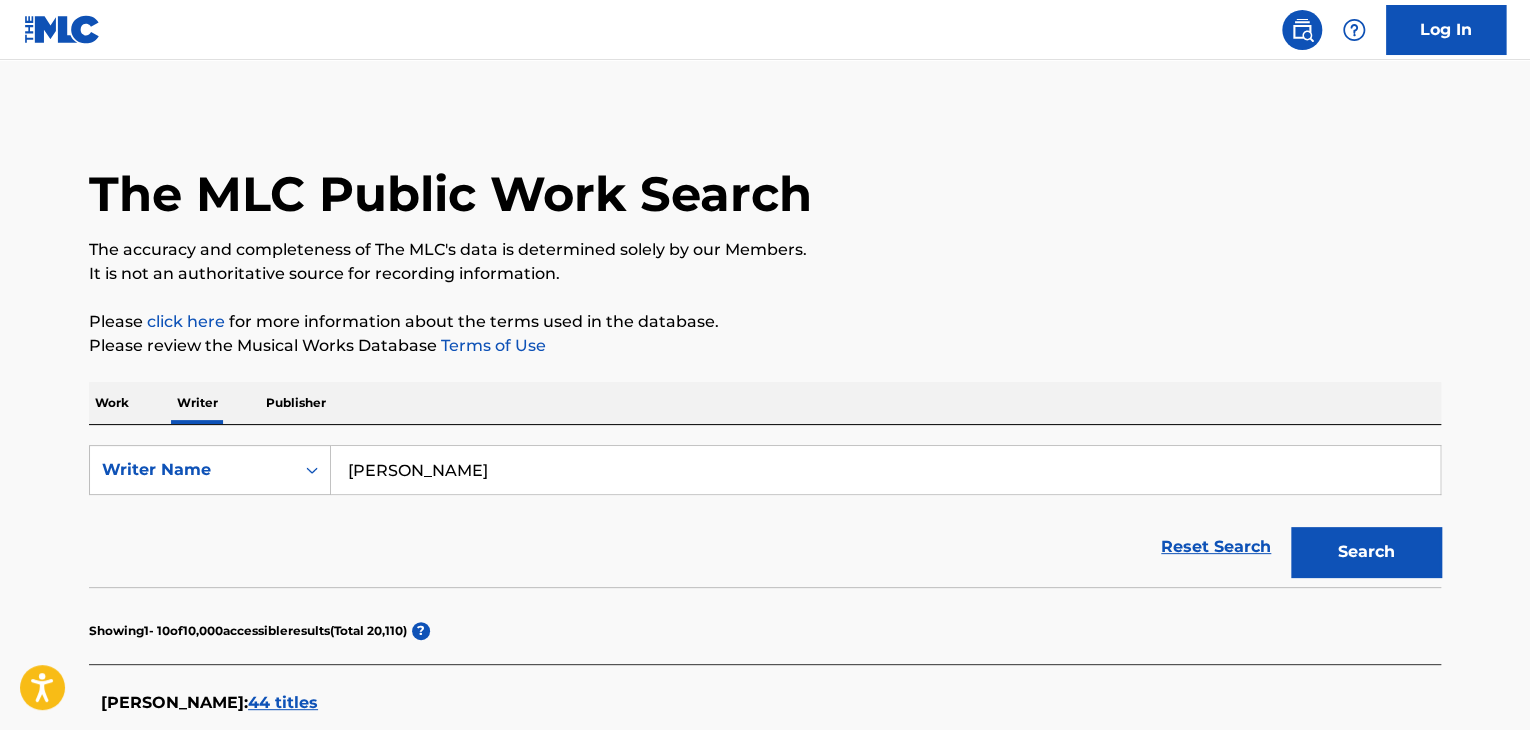 type on "[PERSON_NAME]" 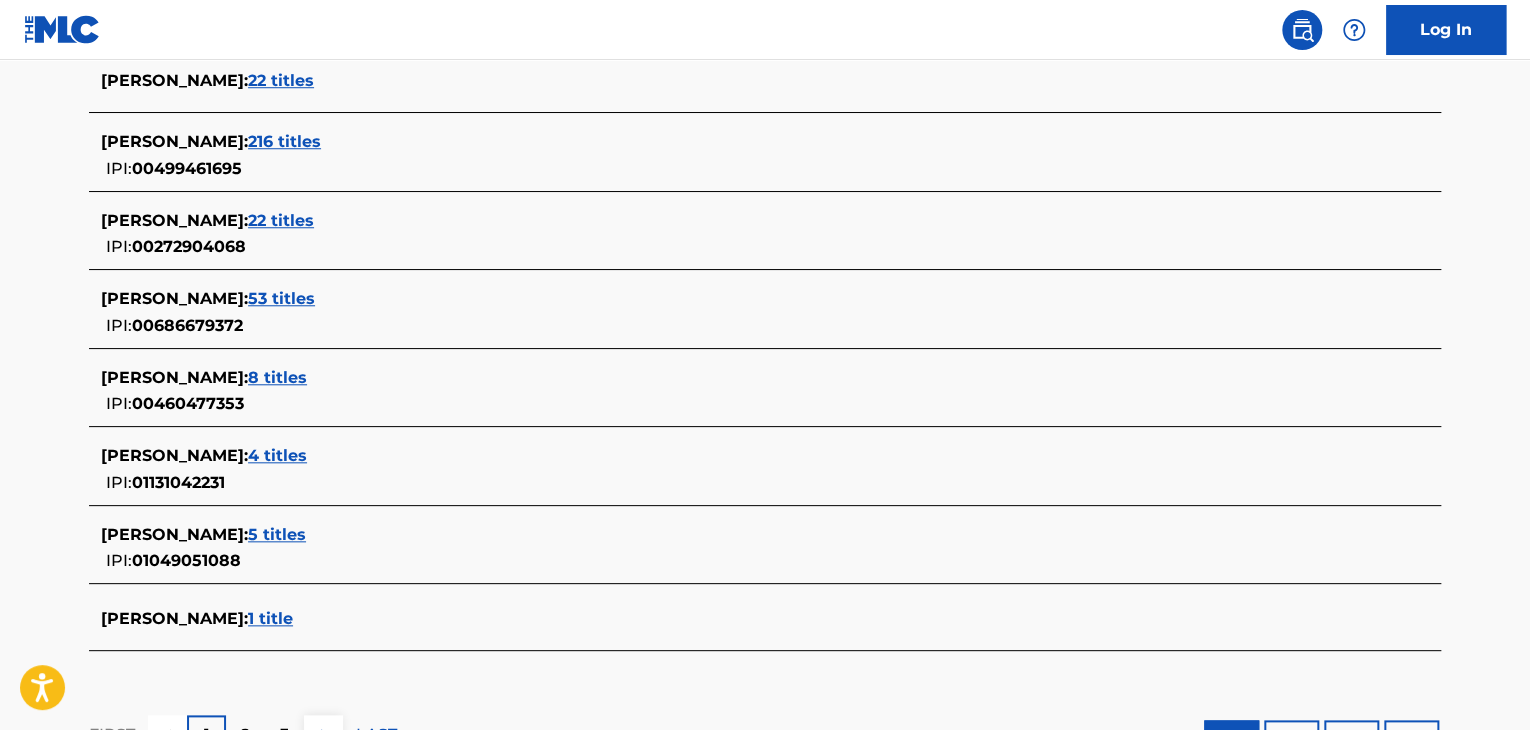 scroll, scrollTop: 791, scrollLeft: 0, axis: vertical 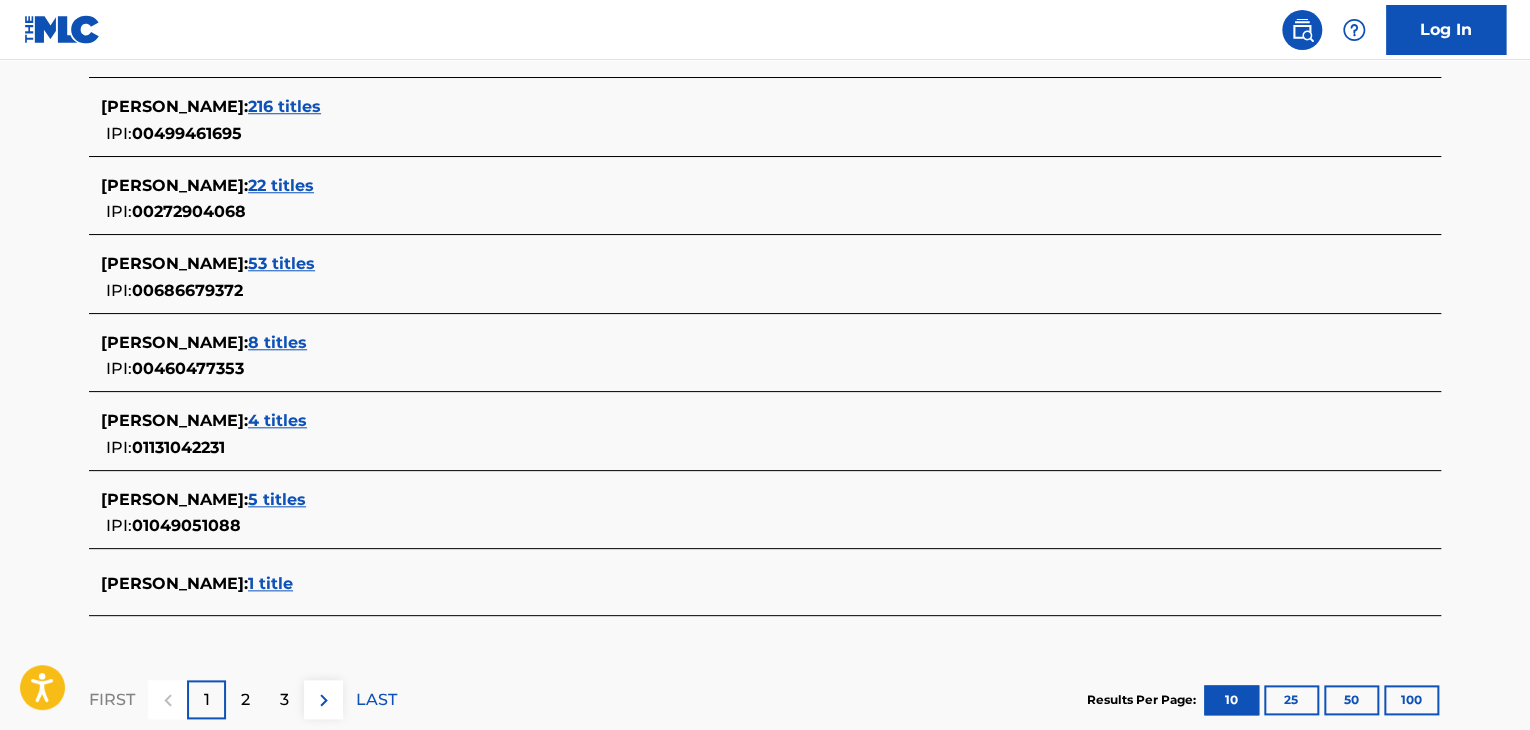 click on "22 titles" at bounding box center (281, 185) 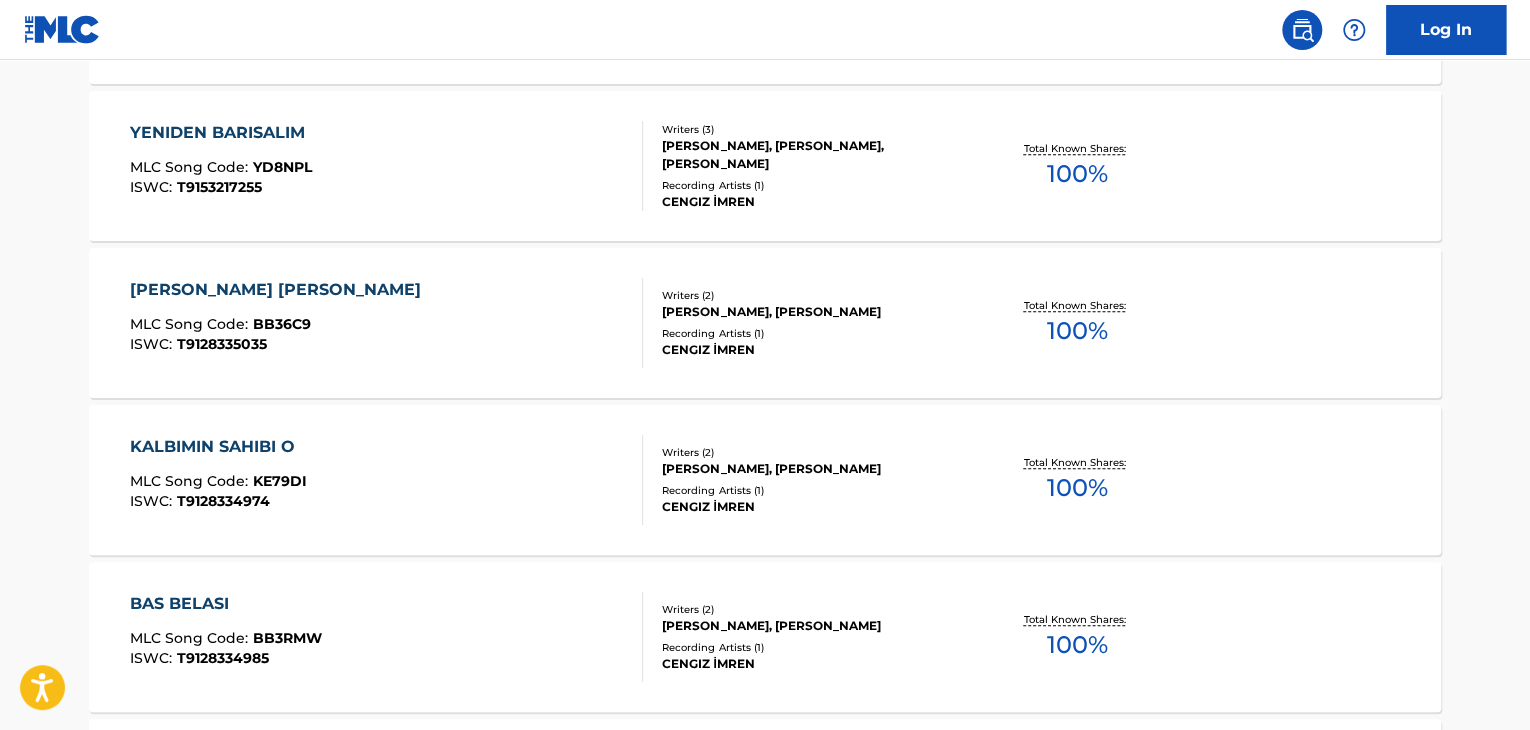 scroll, scrollTop: 991, scrollLeft: 0, axis: vertical 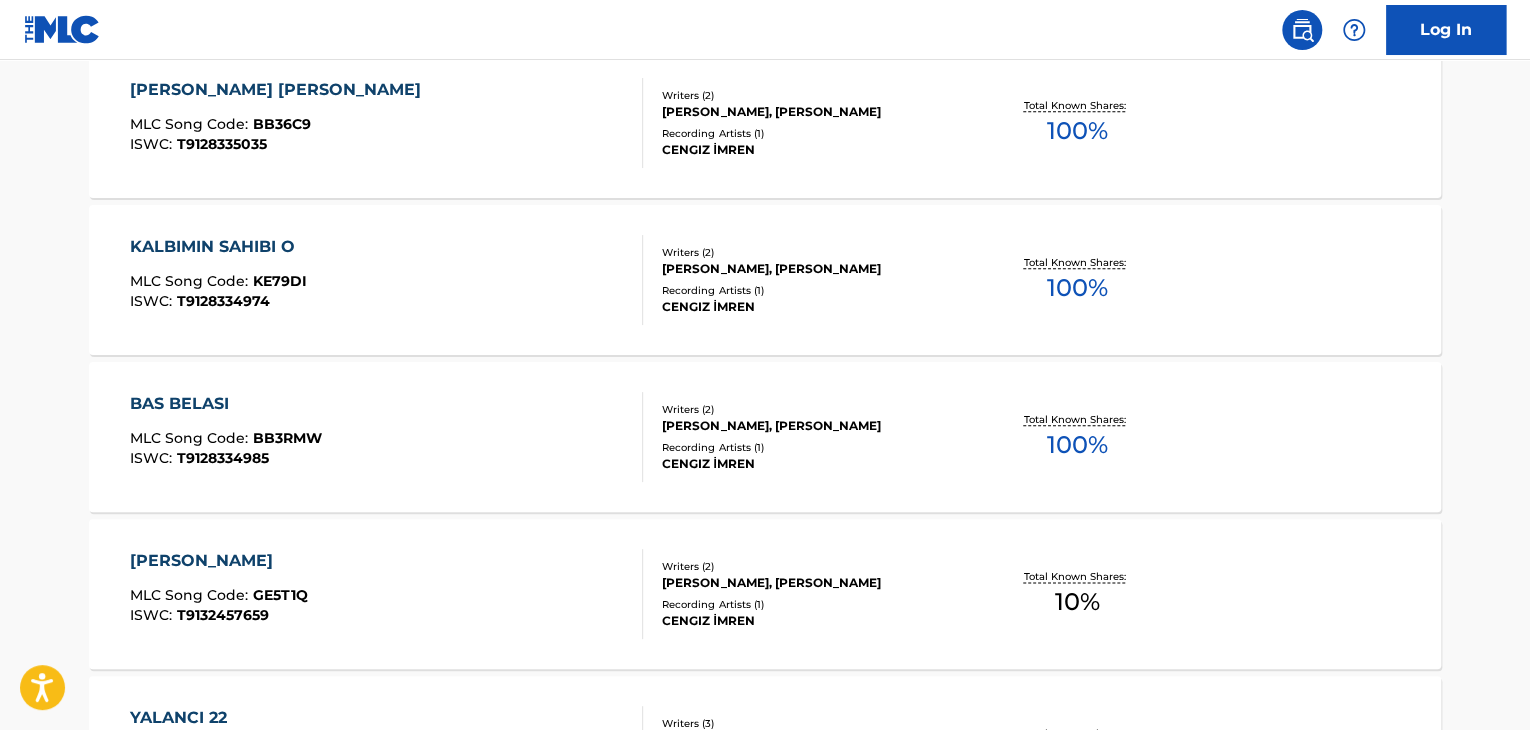 click on "KALBIMIN SAHIBI O MLC Song Code : KE79DI ISWC : T9128334974" at bounding box center [387, 280] 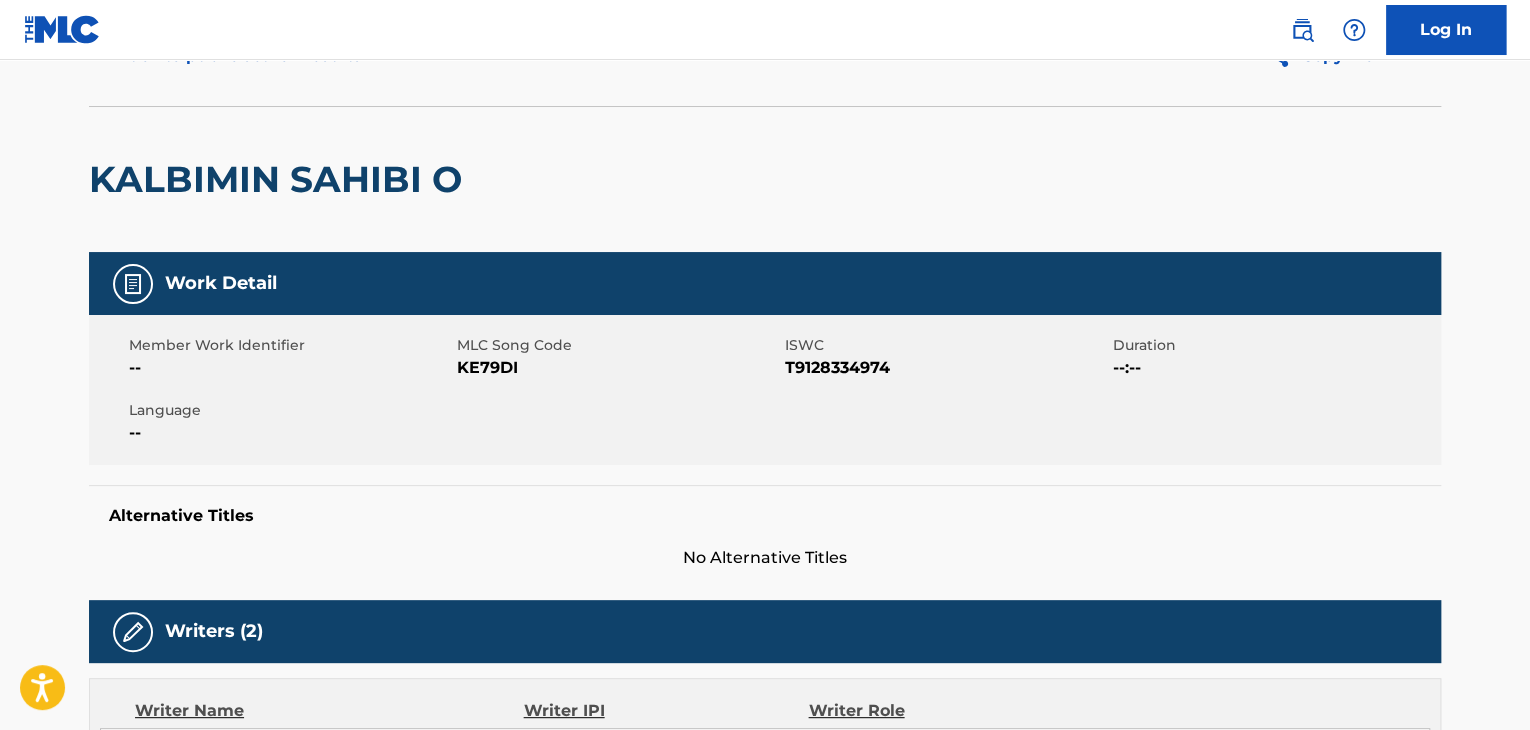 scroll, scrollTop: 0, scrollLeft: 0, axis: both 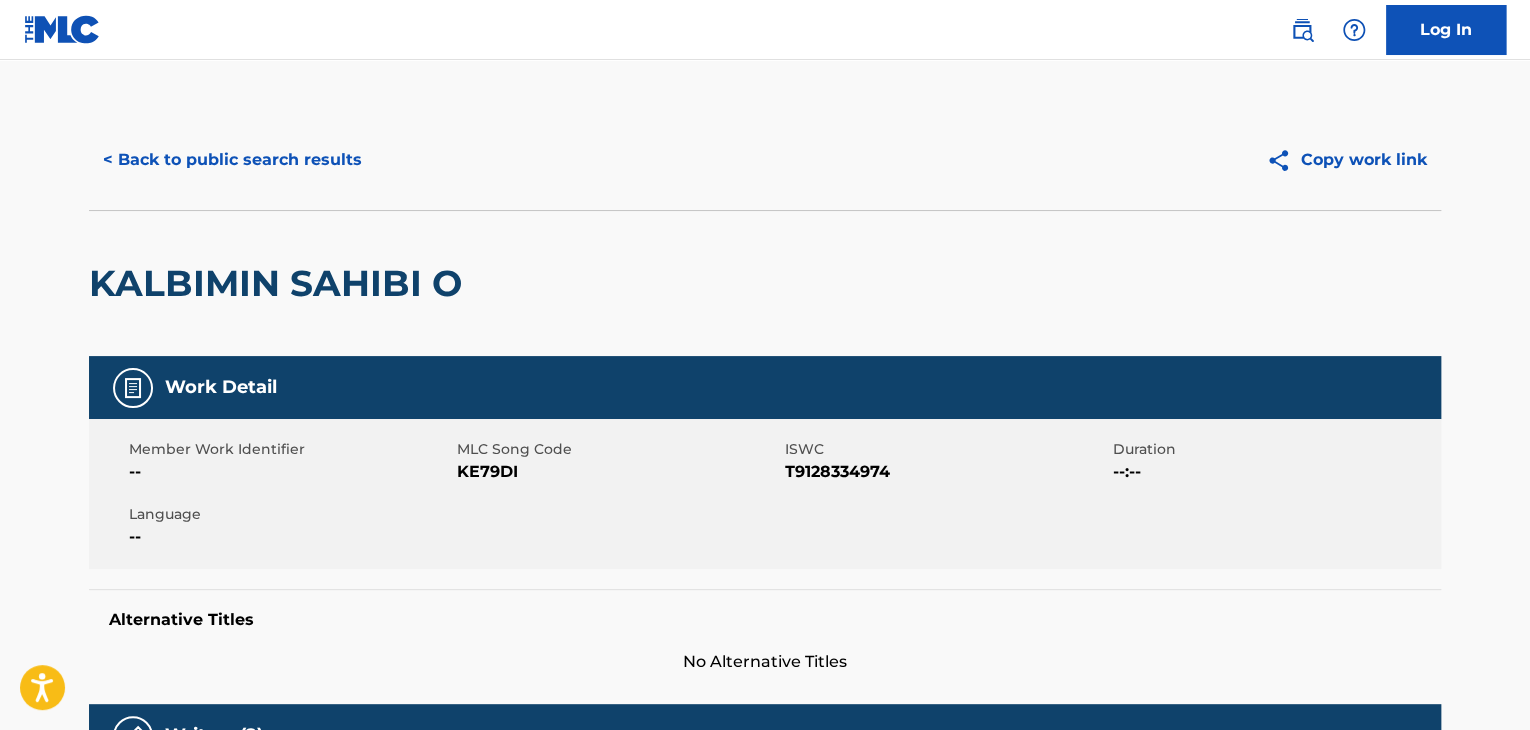 click on "< Back to public search results" at bounding box center (232, 160) 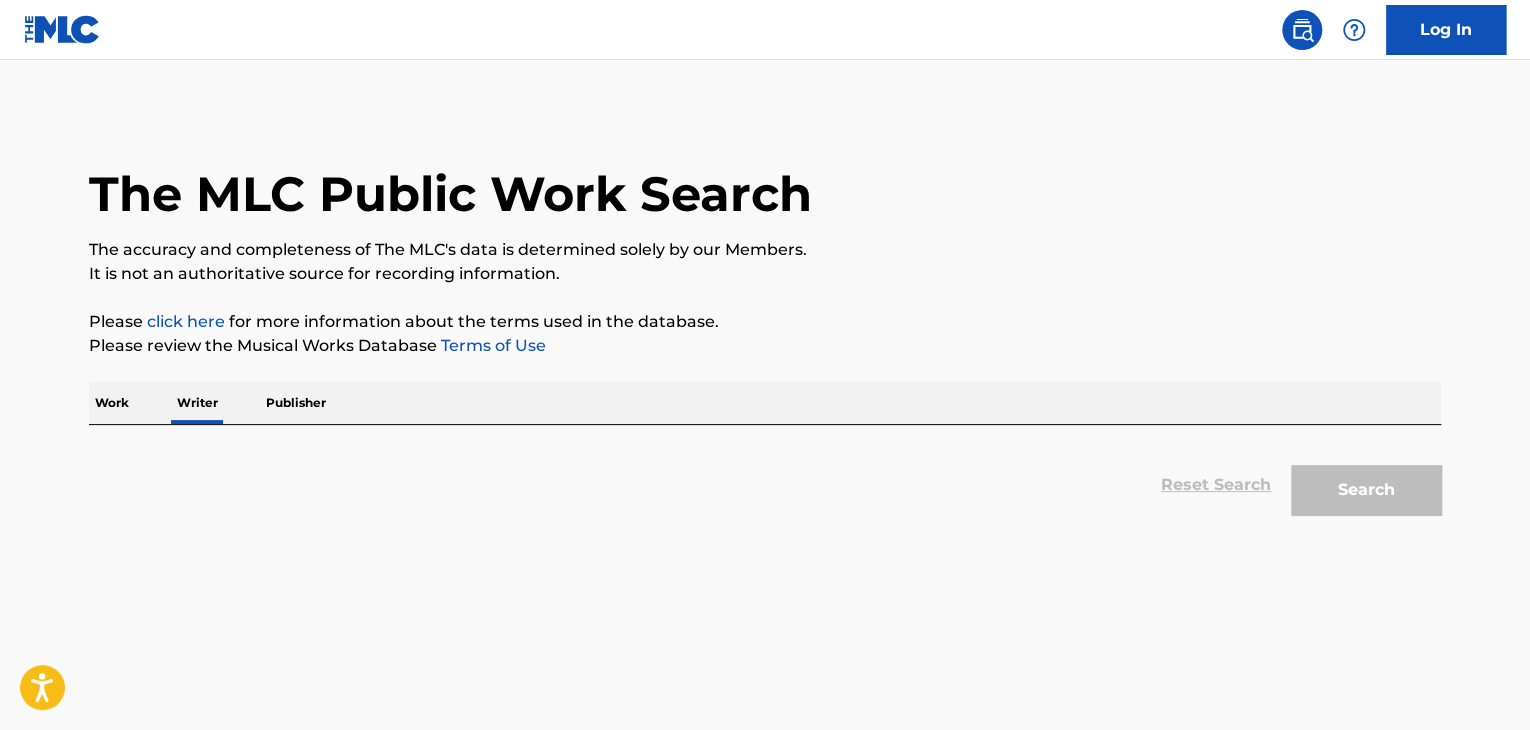 scroll, scrollTop: 24, scrollLeft: 0, axis: vertical 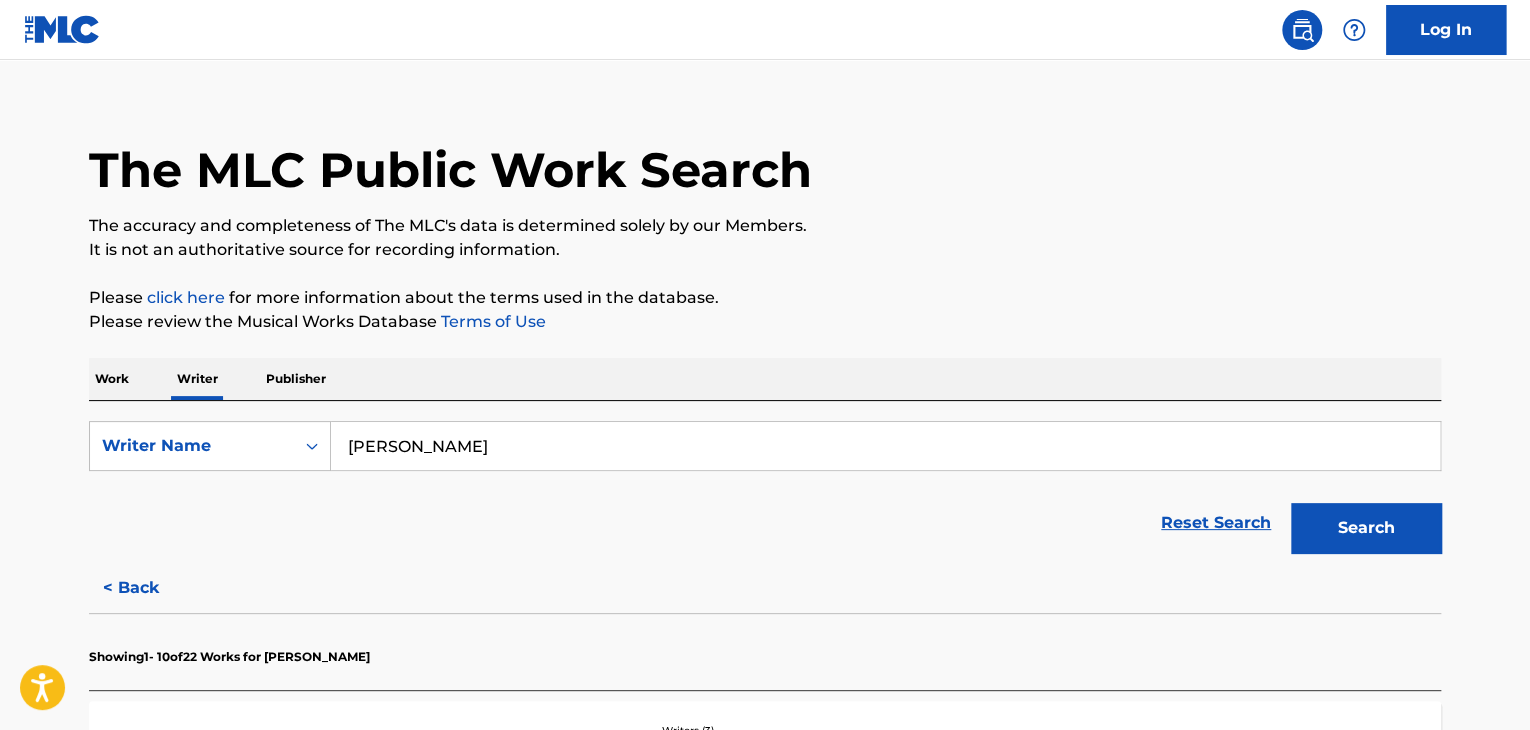 click on "Work" at bounding box center (112, 379) 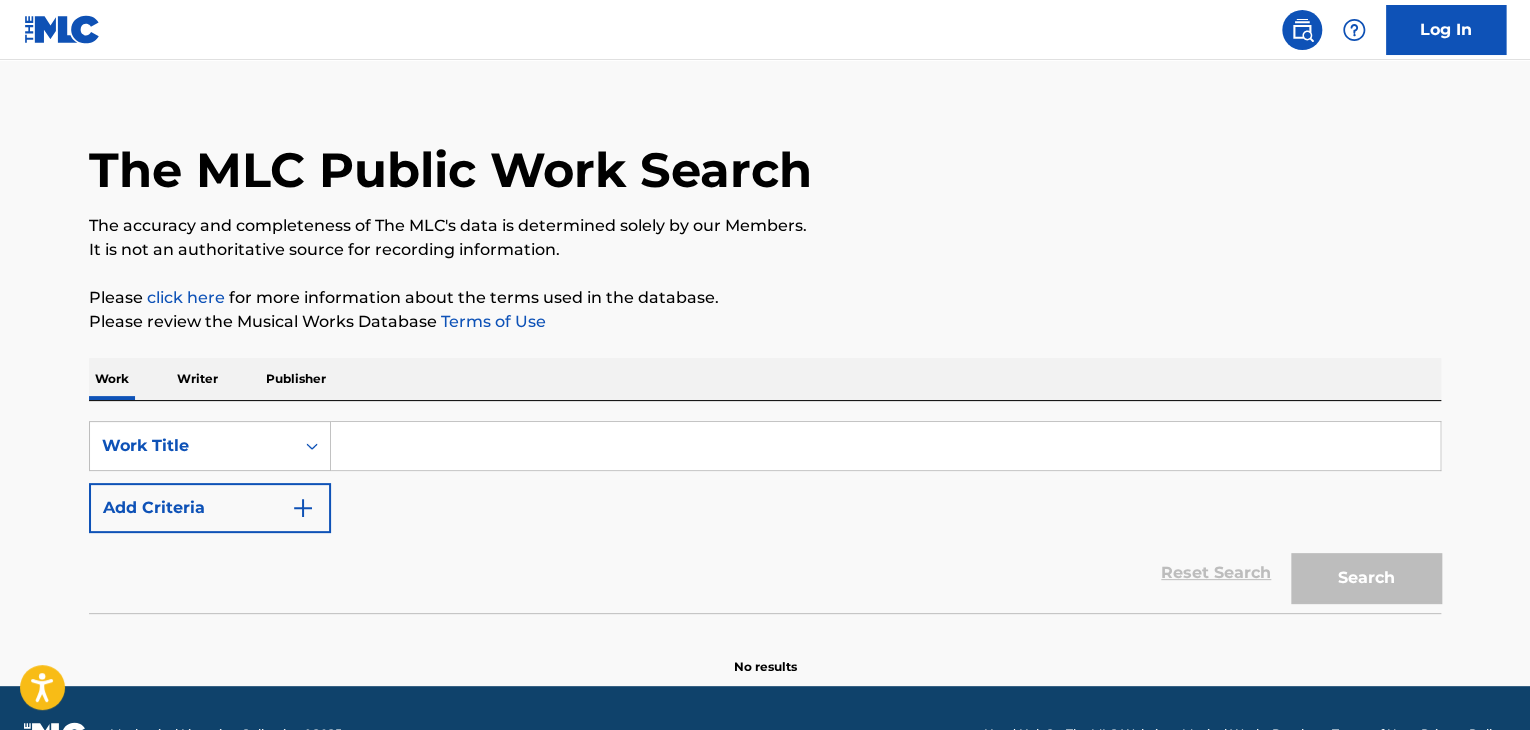 scroll, scrollTop: 0, scrollLeft: 0, axis: both 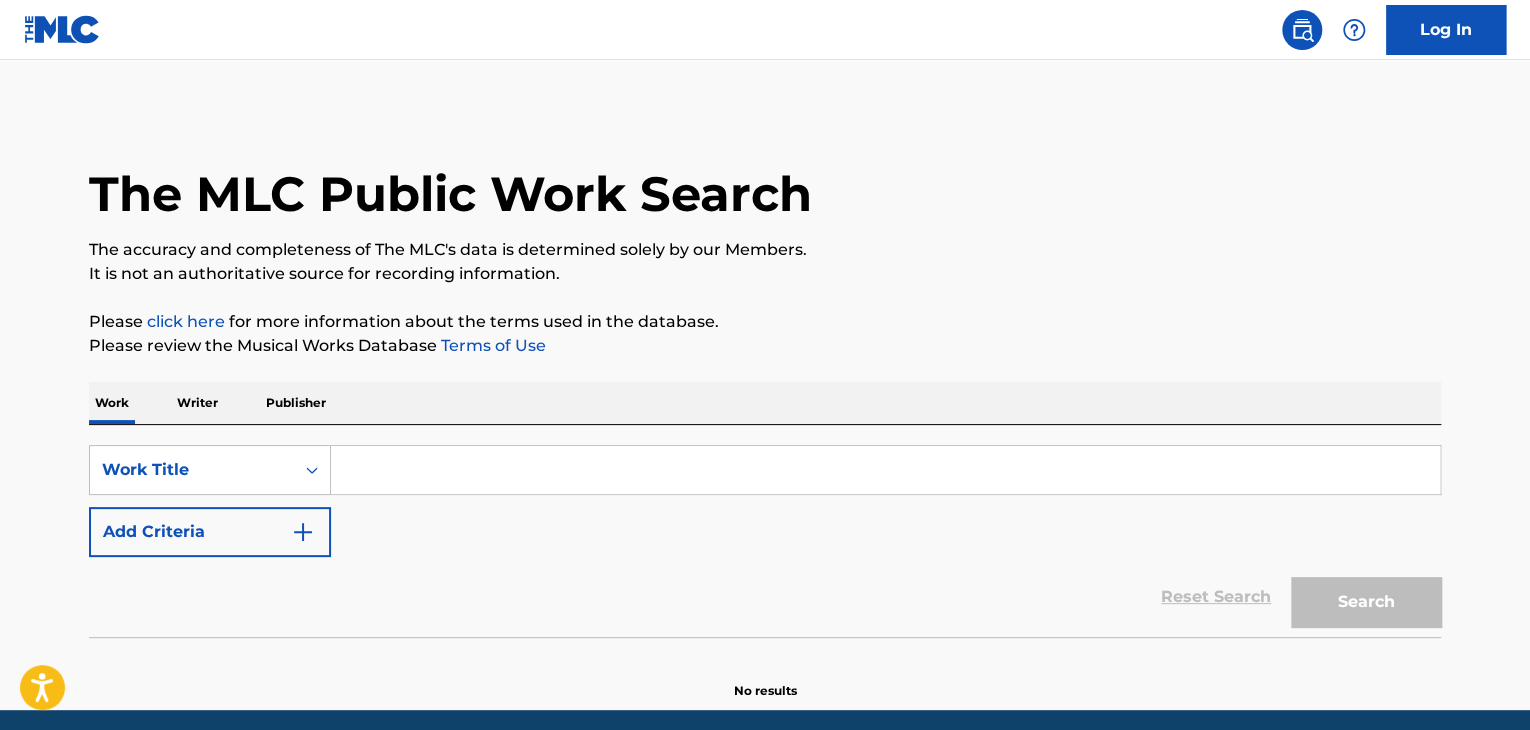 click at bounding box center (885, 470) 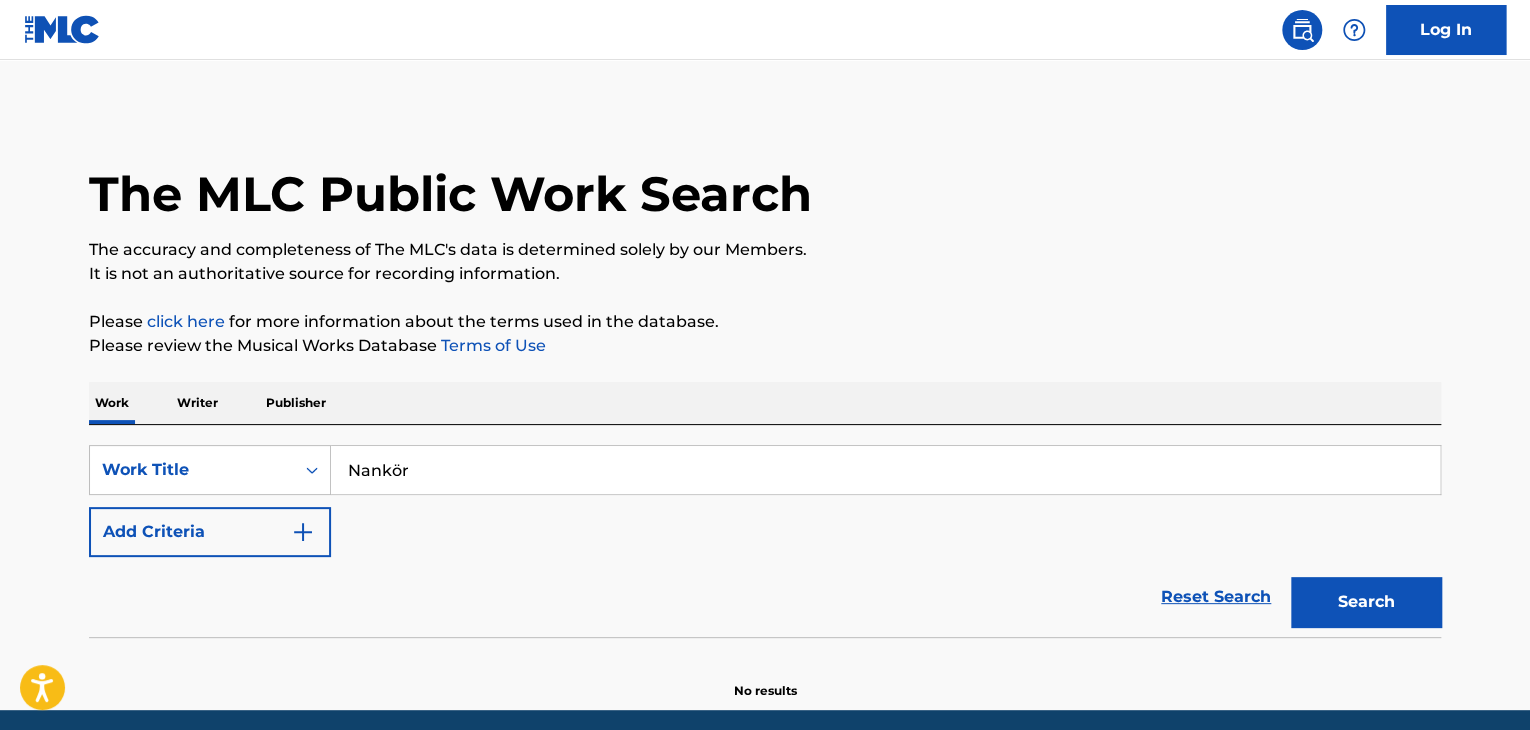 type on "Nankör" 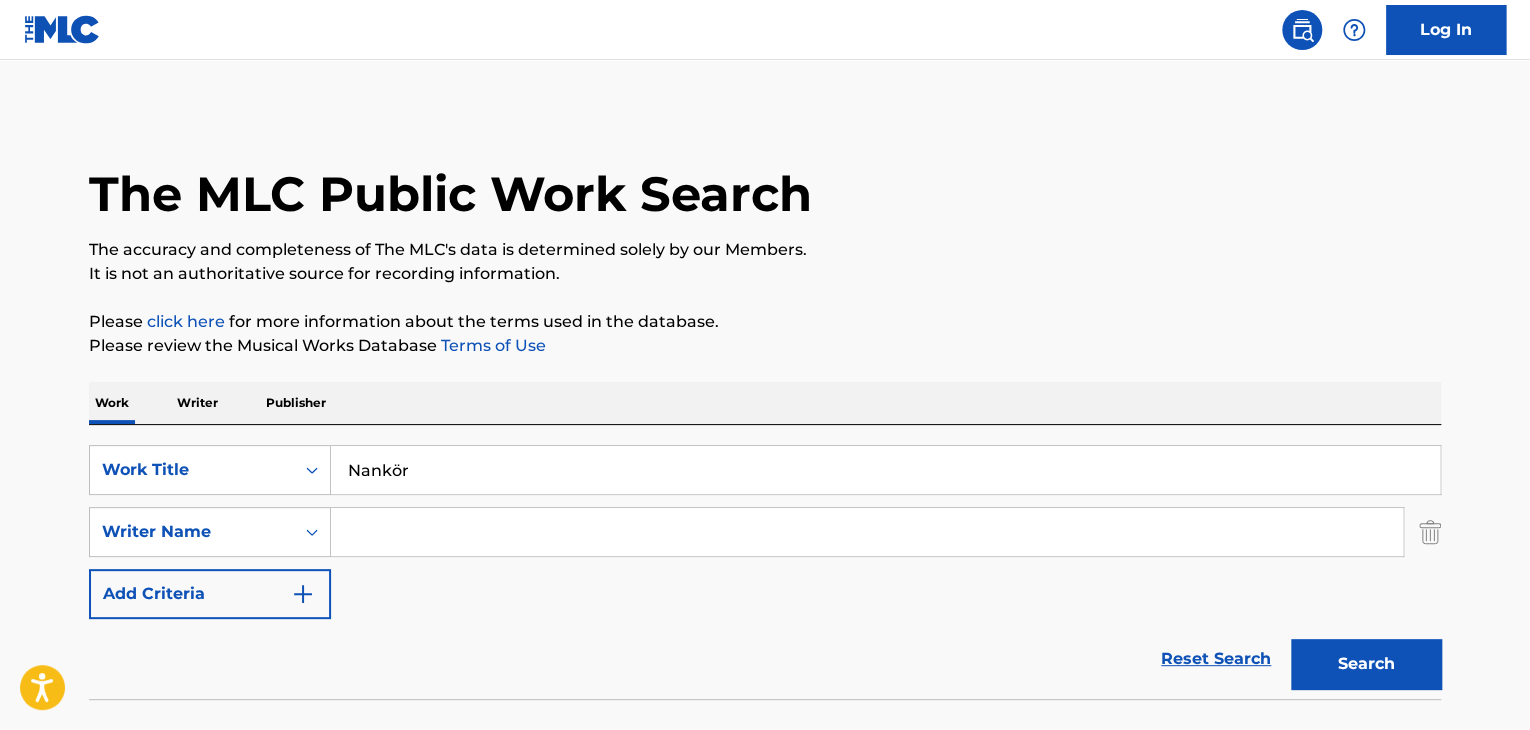 click at bounding box center [867, 532] 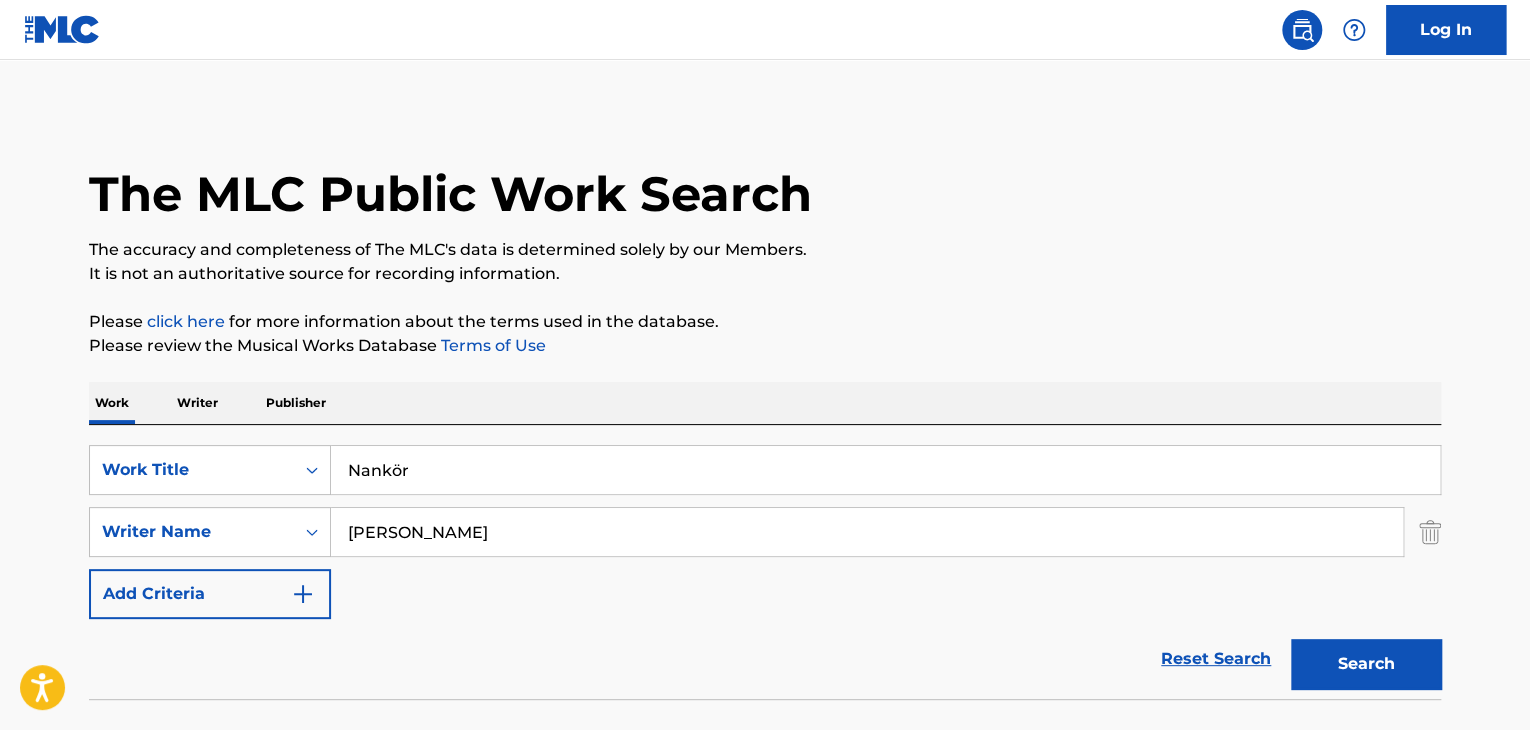 click on "[PERSON_NAME]" at bounding box center [867, 532] 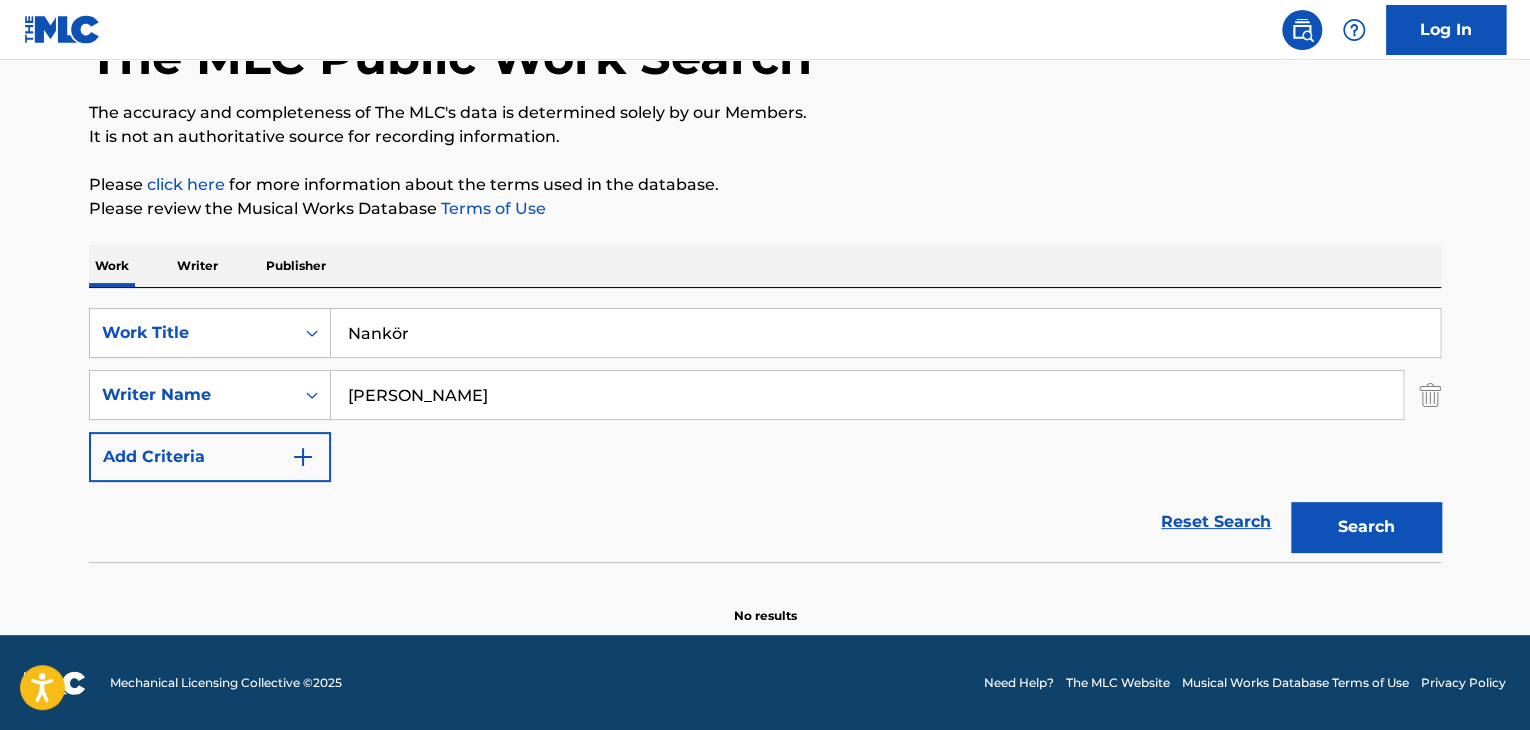scroll, scrollTop: 138, scrollLeft: 0, axis: vertical 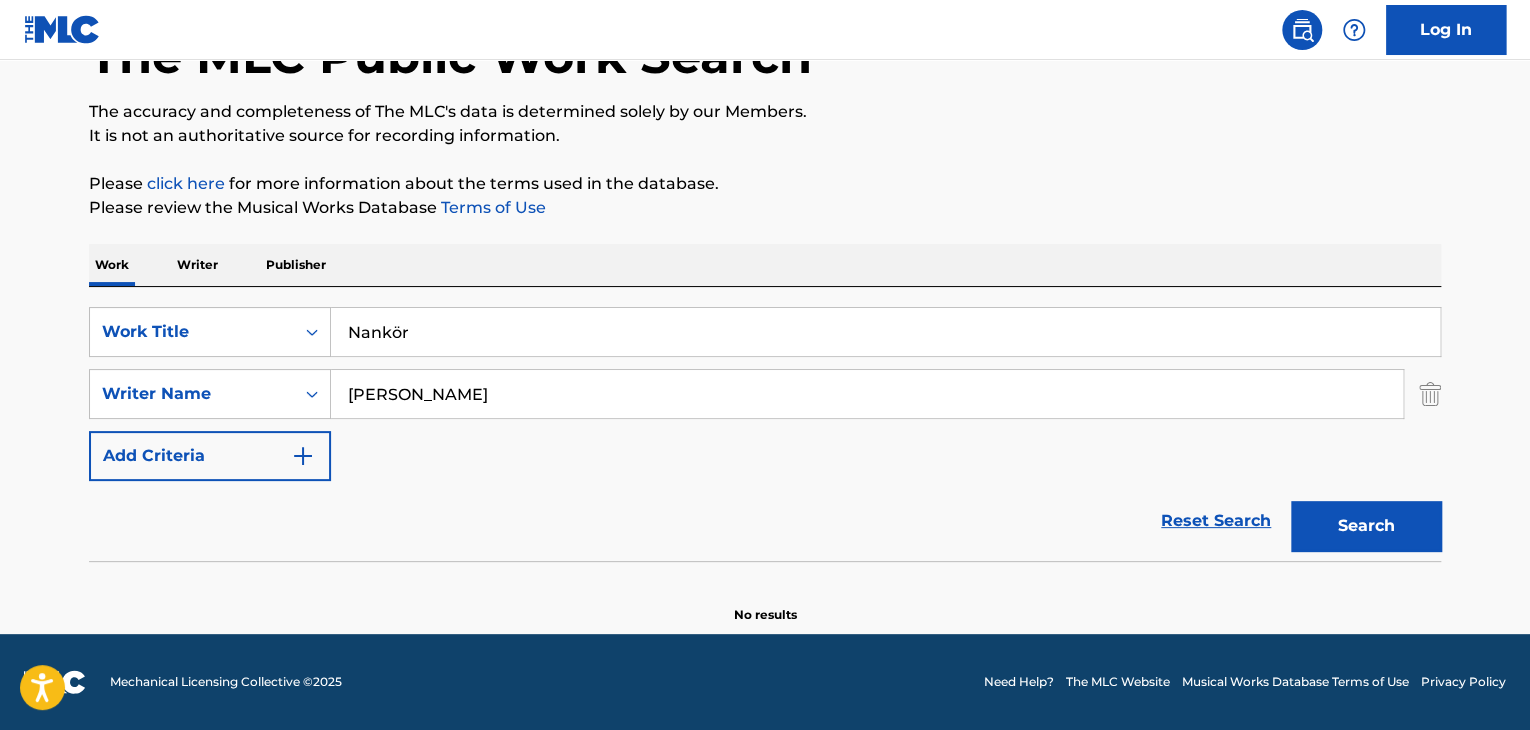 click on "Writer" at bounding box center (197, 265) 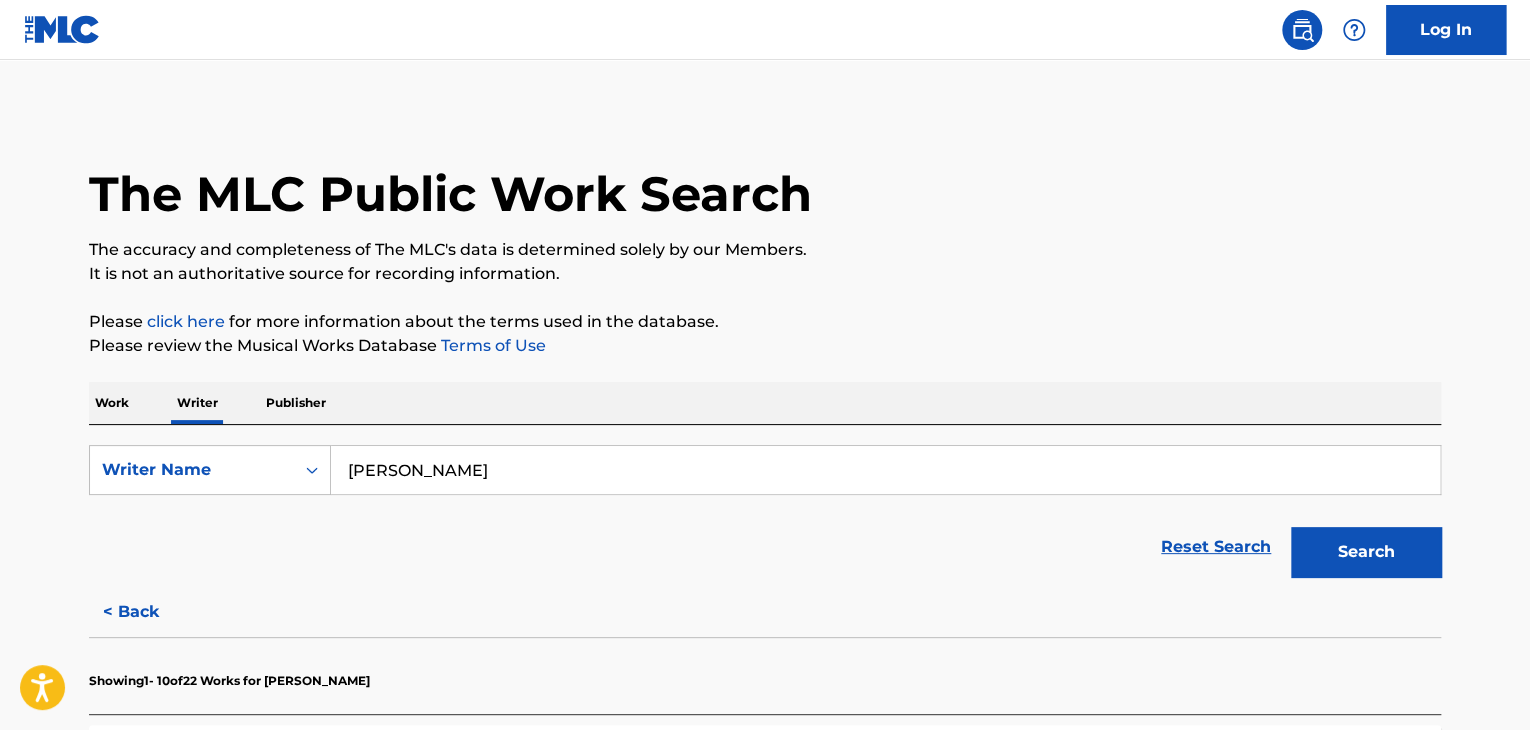 scroll, scrollTop: 400, scrollLeft: 0, axis: vertical 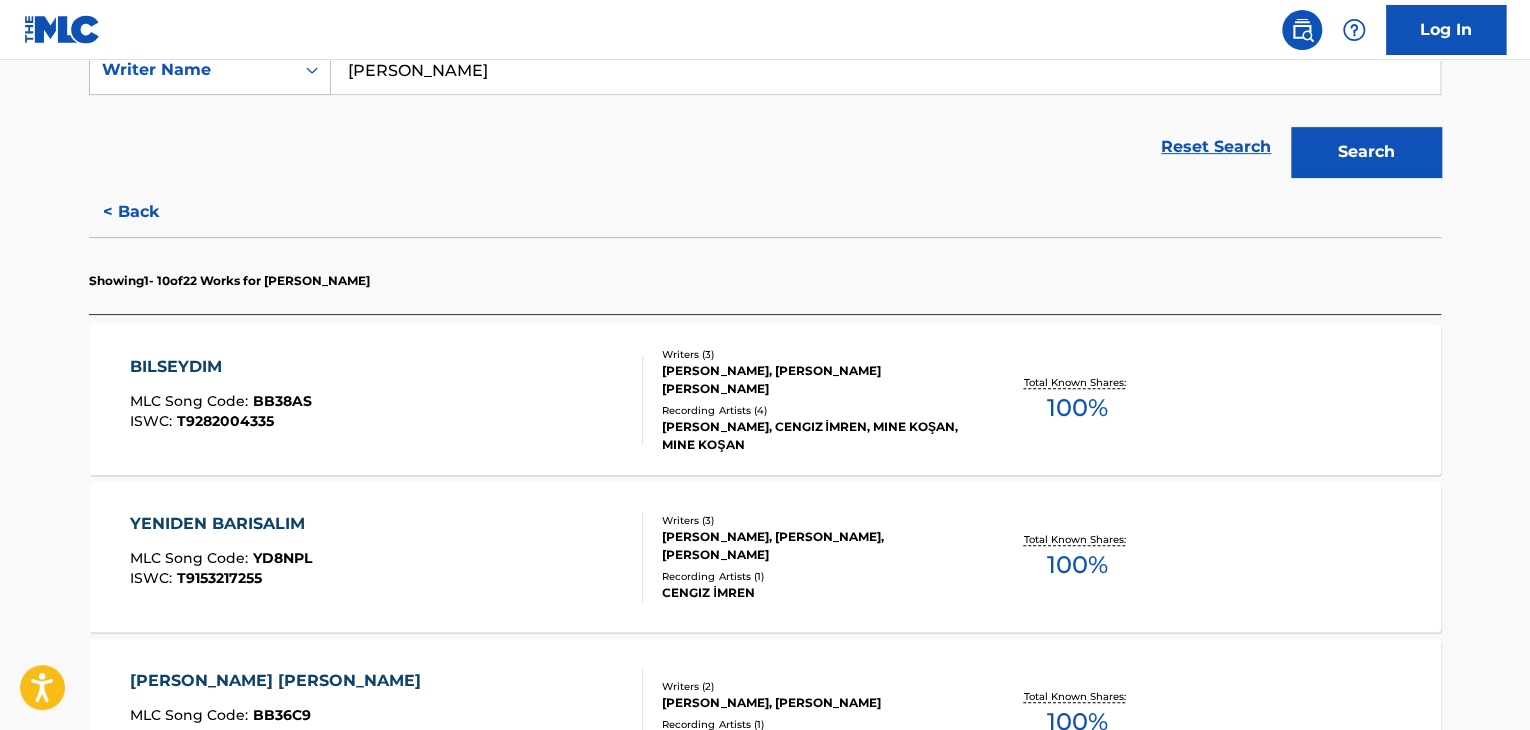 click on "BILSEYDIM MLC Song Code : BB38AS ISWC : T9282004335" at bounding box center (387, 400) 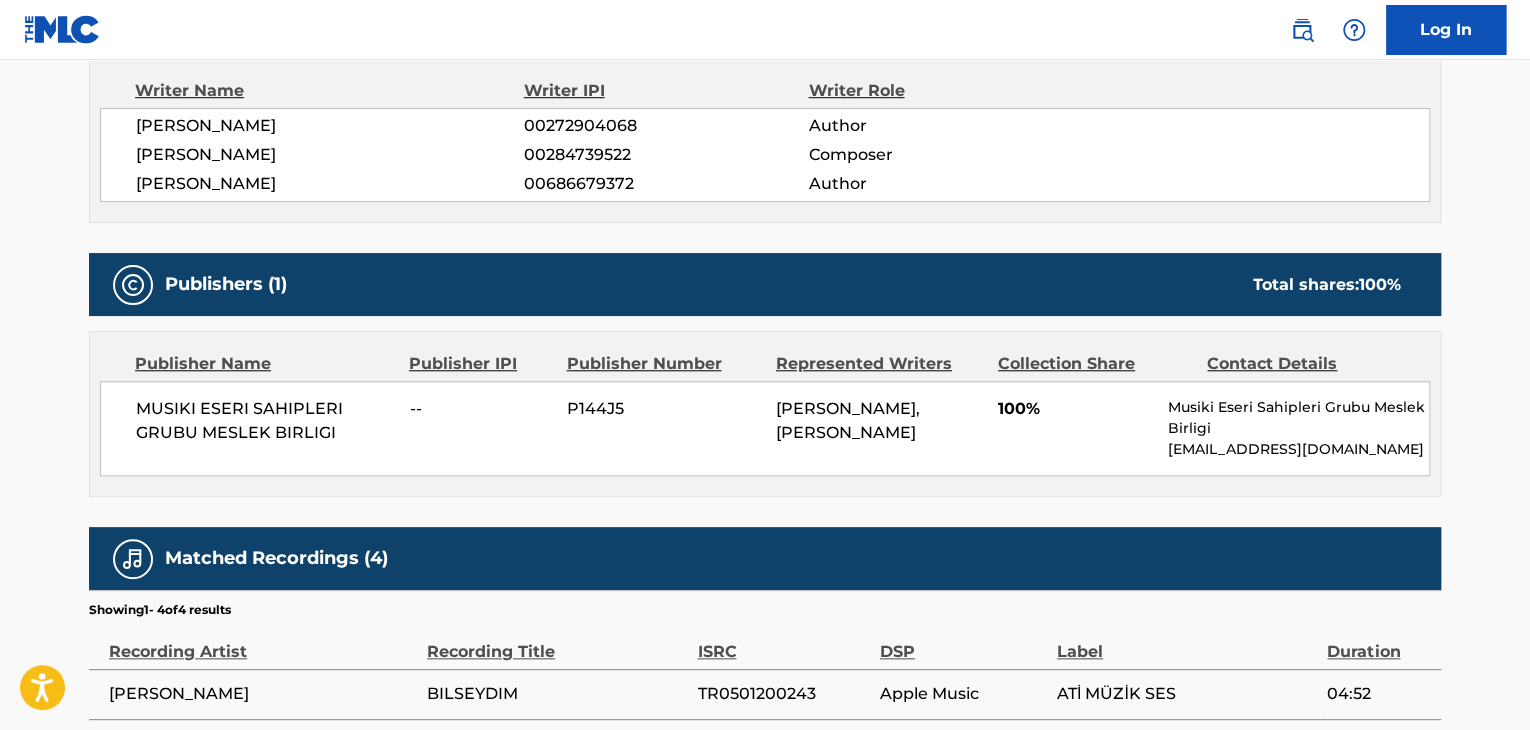 scroll, scrollTop: 900, scrollLeft: 0, axis: vertical 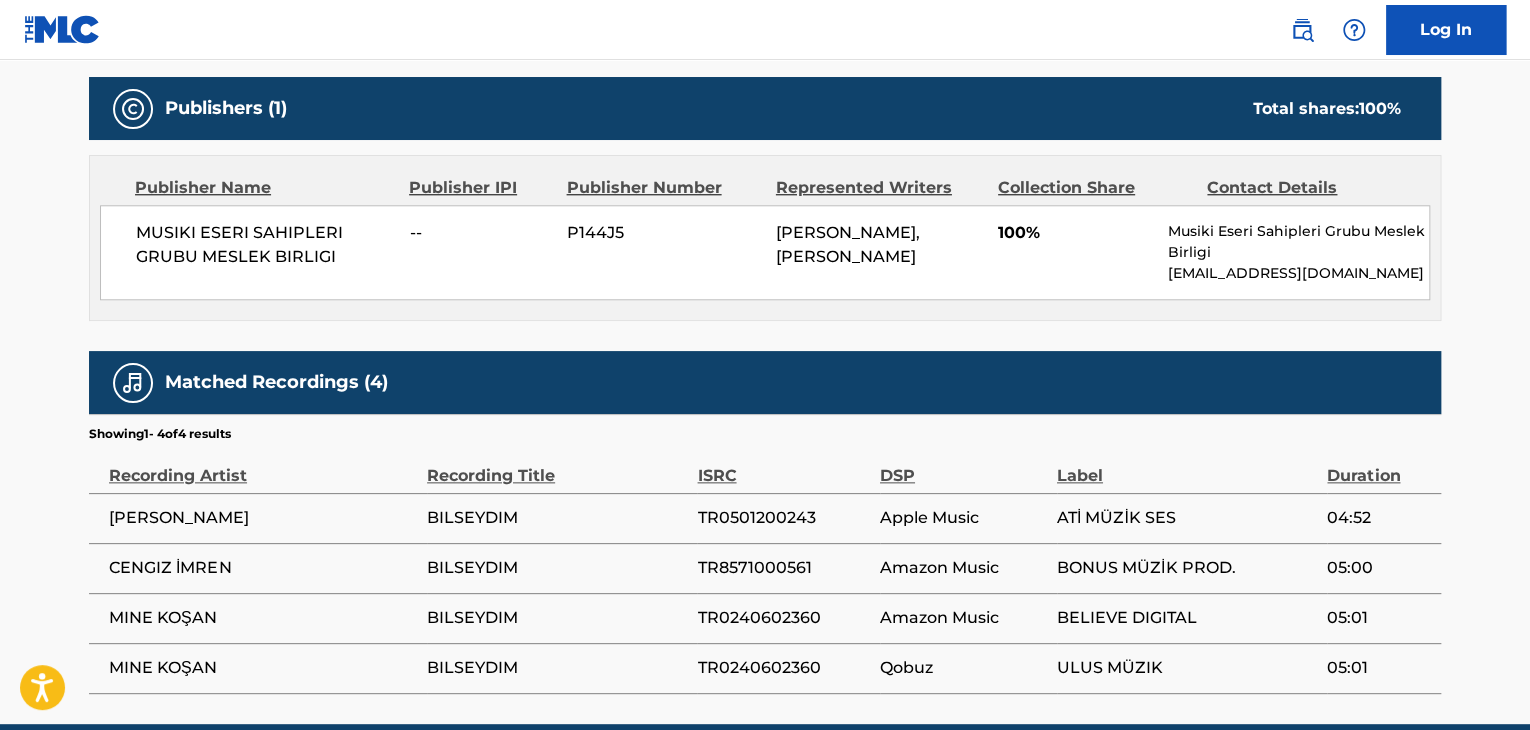 click on "MUSIKI ESERI SAHIPLERI GRUBU MESLEK BIRLIGI" at bounding box center (265, 245) 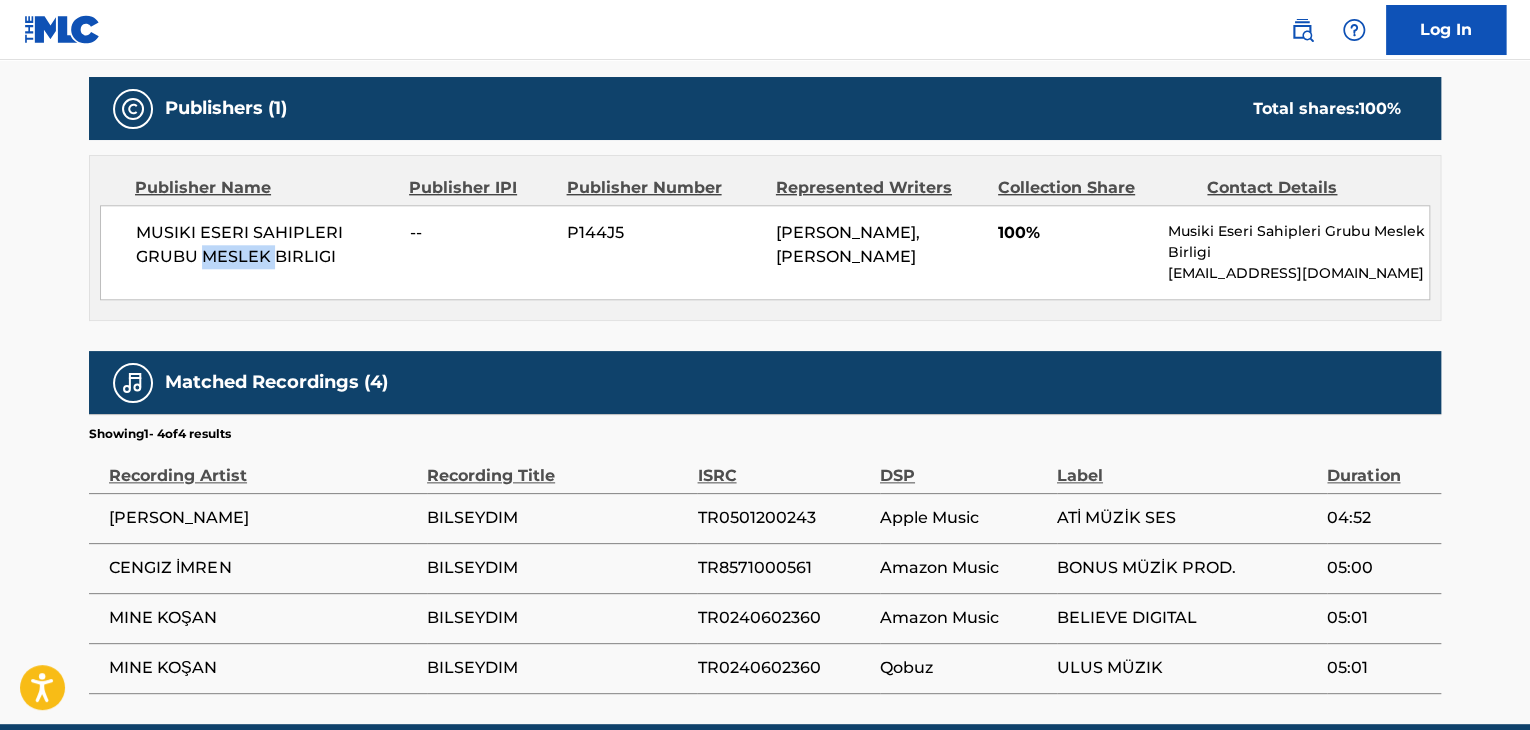 click on "MUSIKI ESERI SAHIPLERI GRUBU MESLEK BIRLIGI" at bounding box center (265, 245) 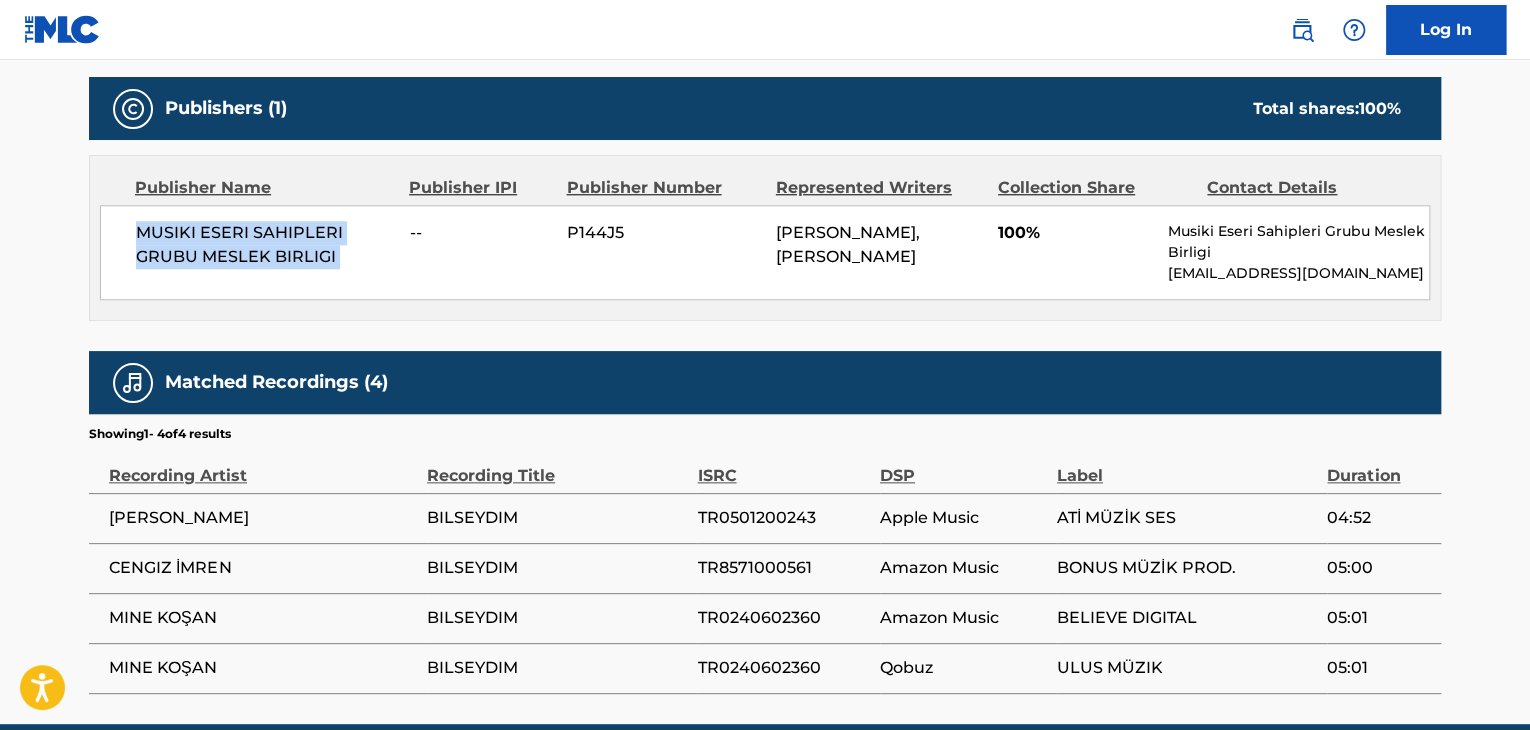 click on "MUSIKI ESERI SAHIPLERI GRUBU MESLEK BIRLIGI" at bounding box center (265, 245) 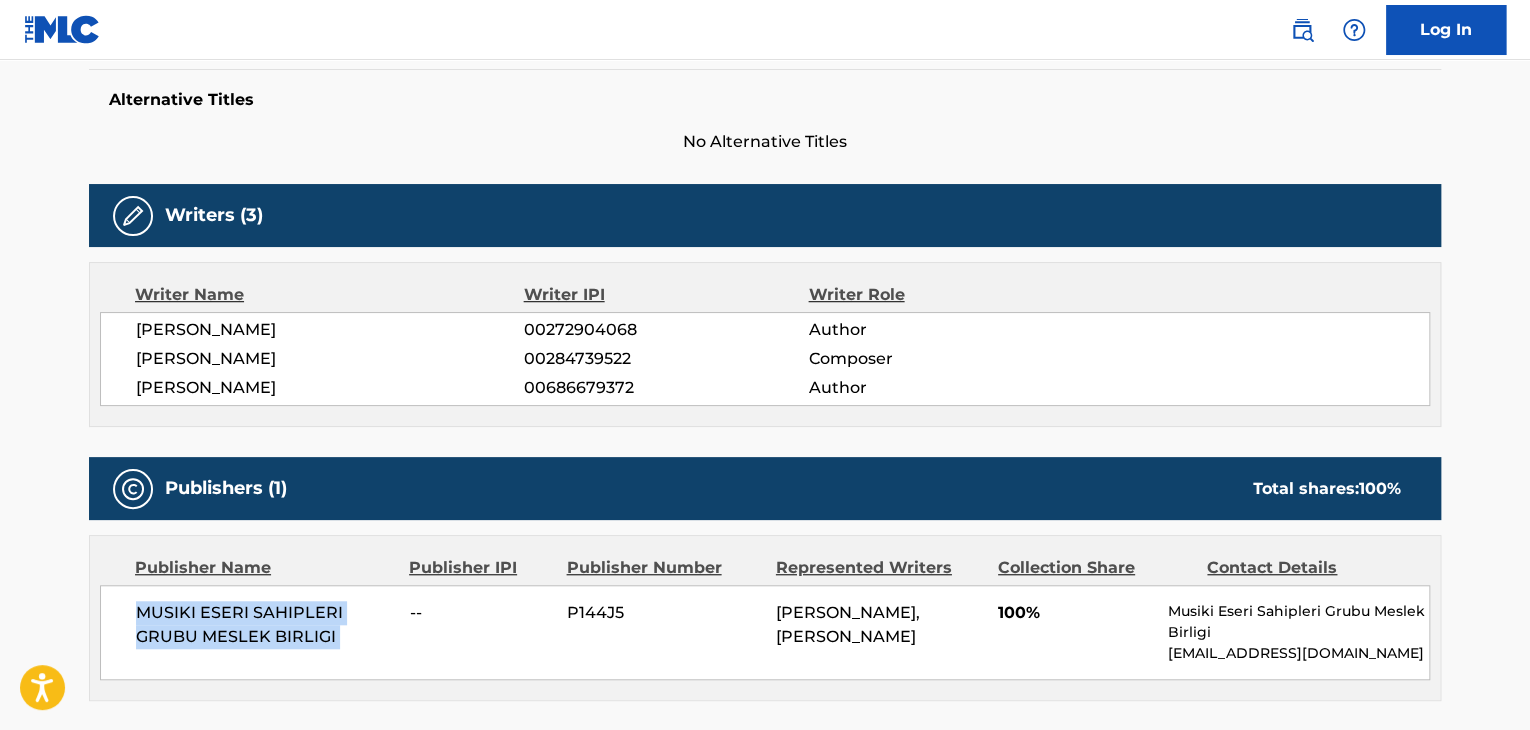 scroll, scrollTop: 400, scrollLeft: 0, axis: vertical 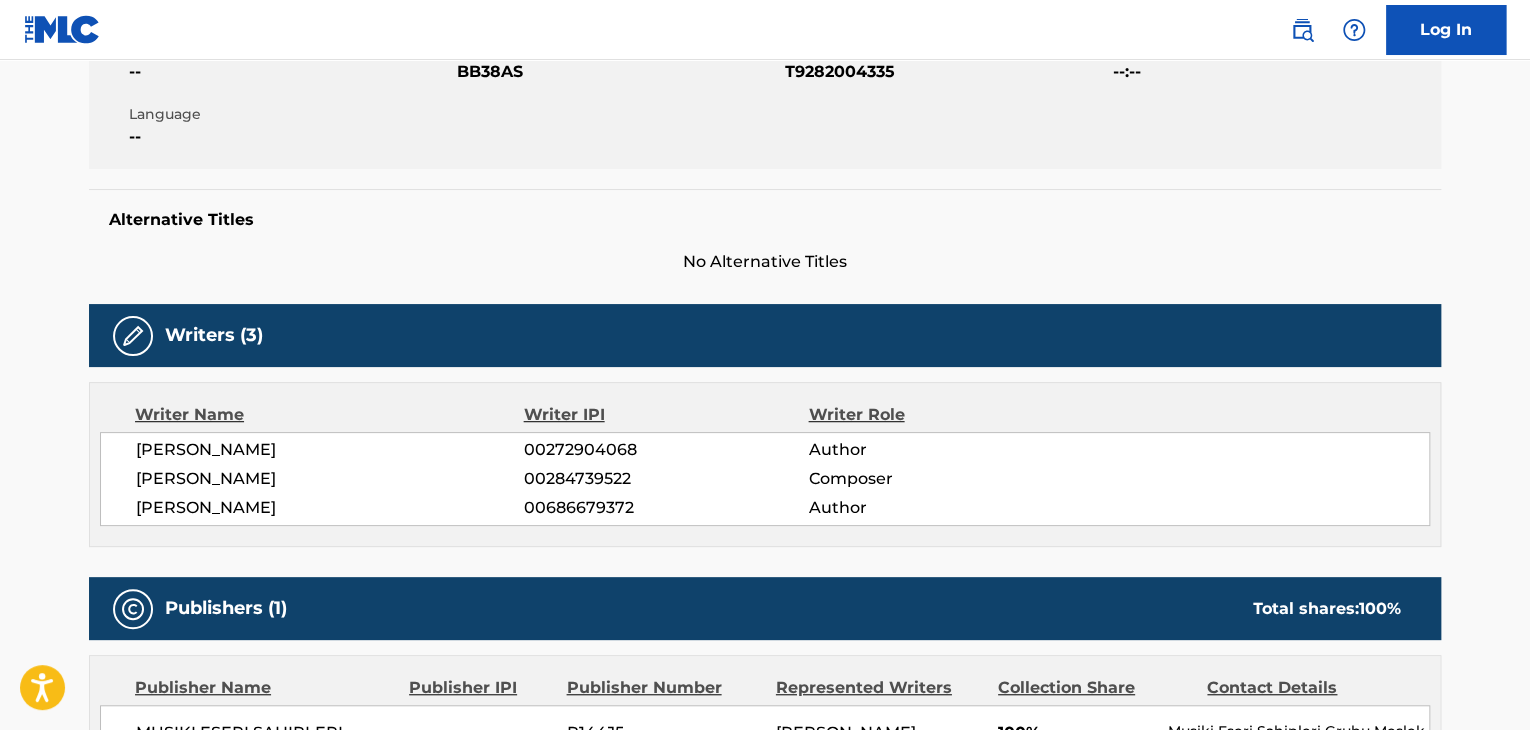 click on "00272904068" at bounding box center [666, 450] 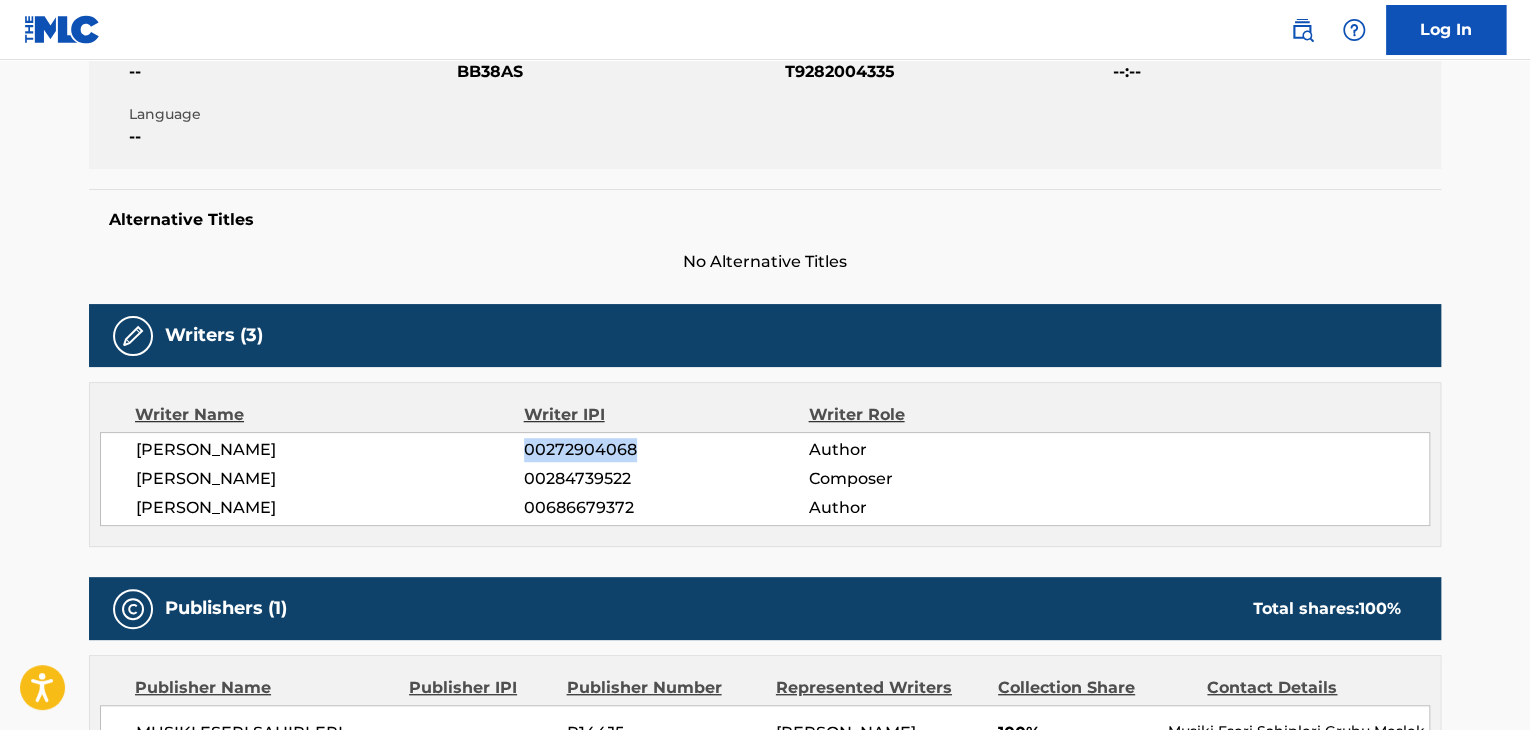 click on "00272904068" at bounding box center (666, 450) 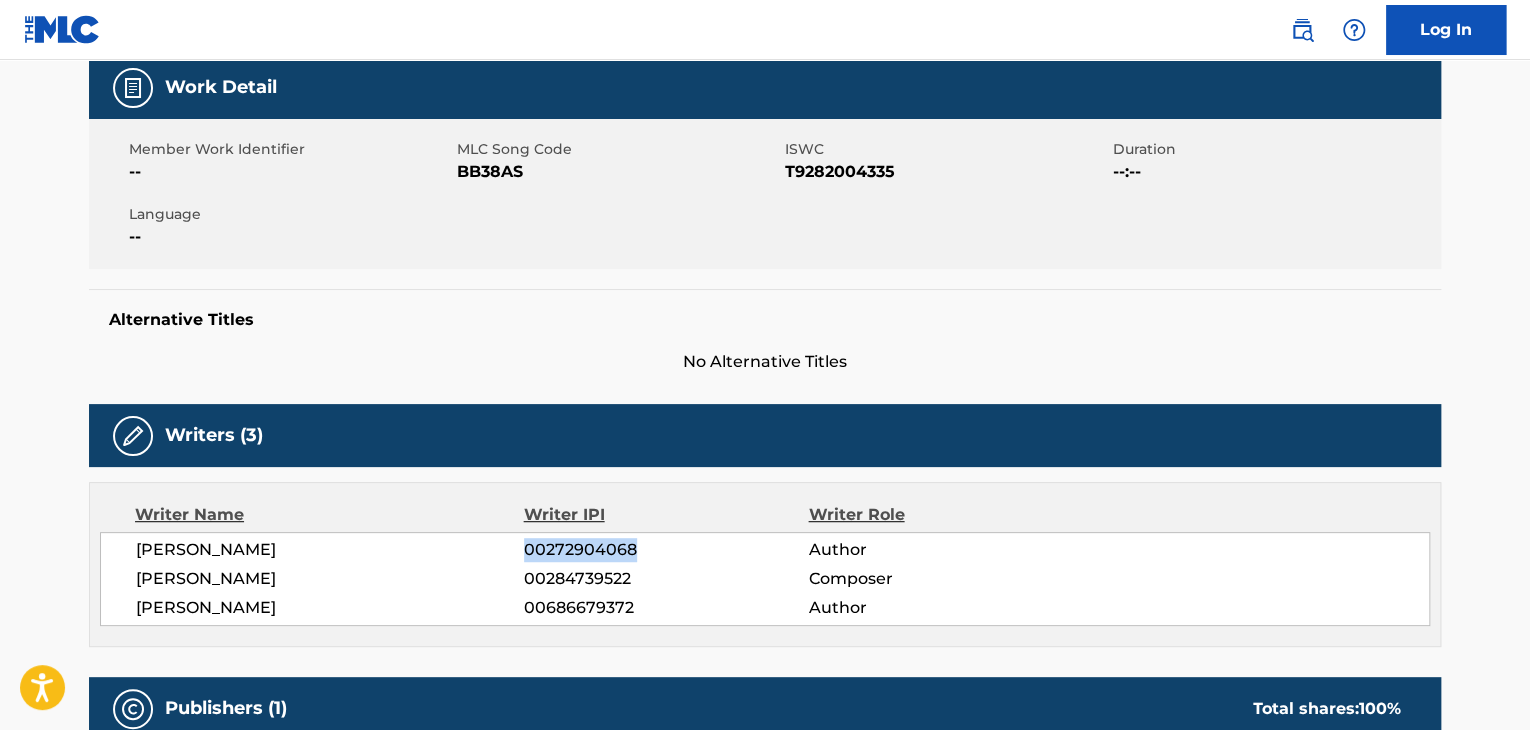 scroll, scrollTop: 200, scrollLeft: 0, axis: vertical 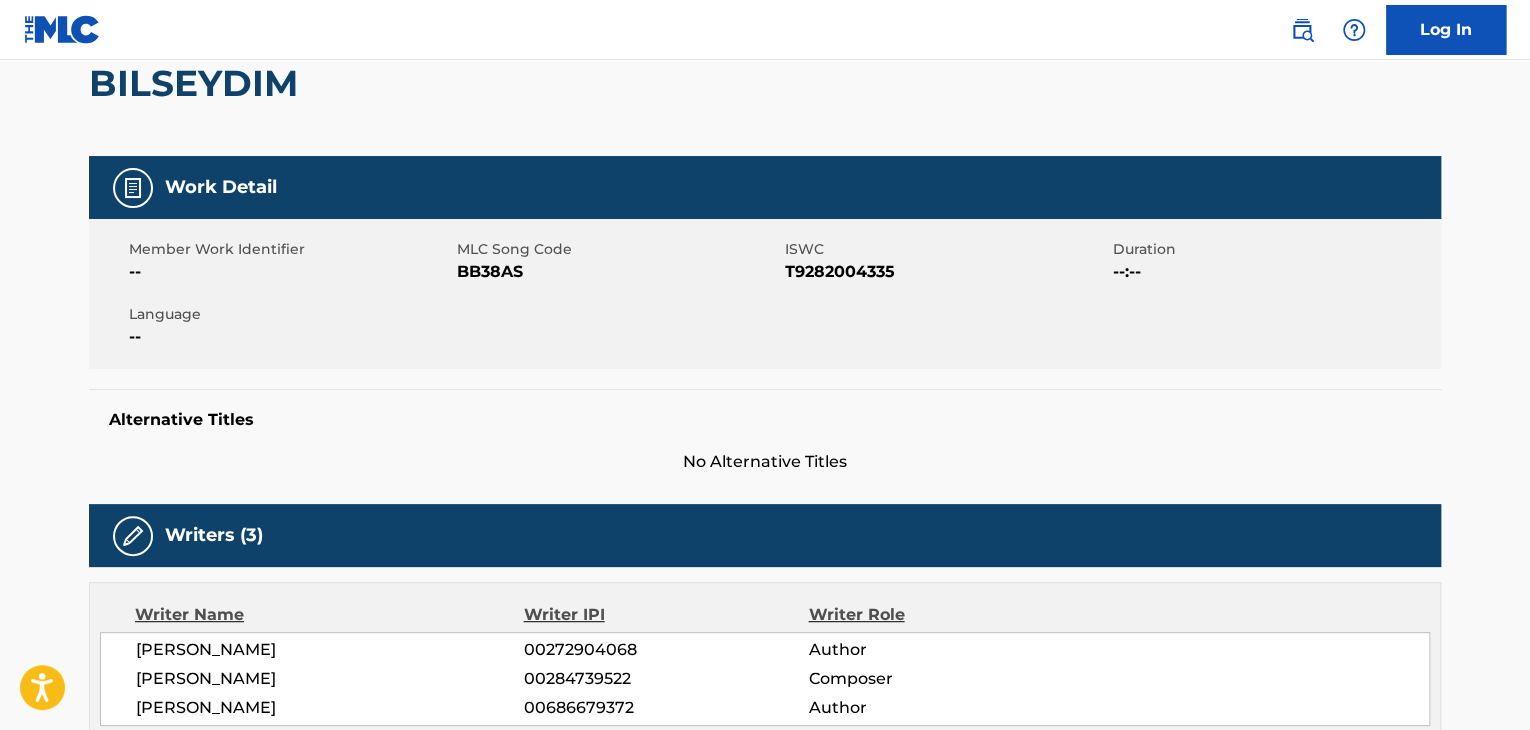 click on "BB38AS" at bounding box center (618, 272) 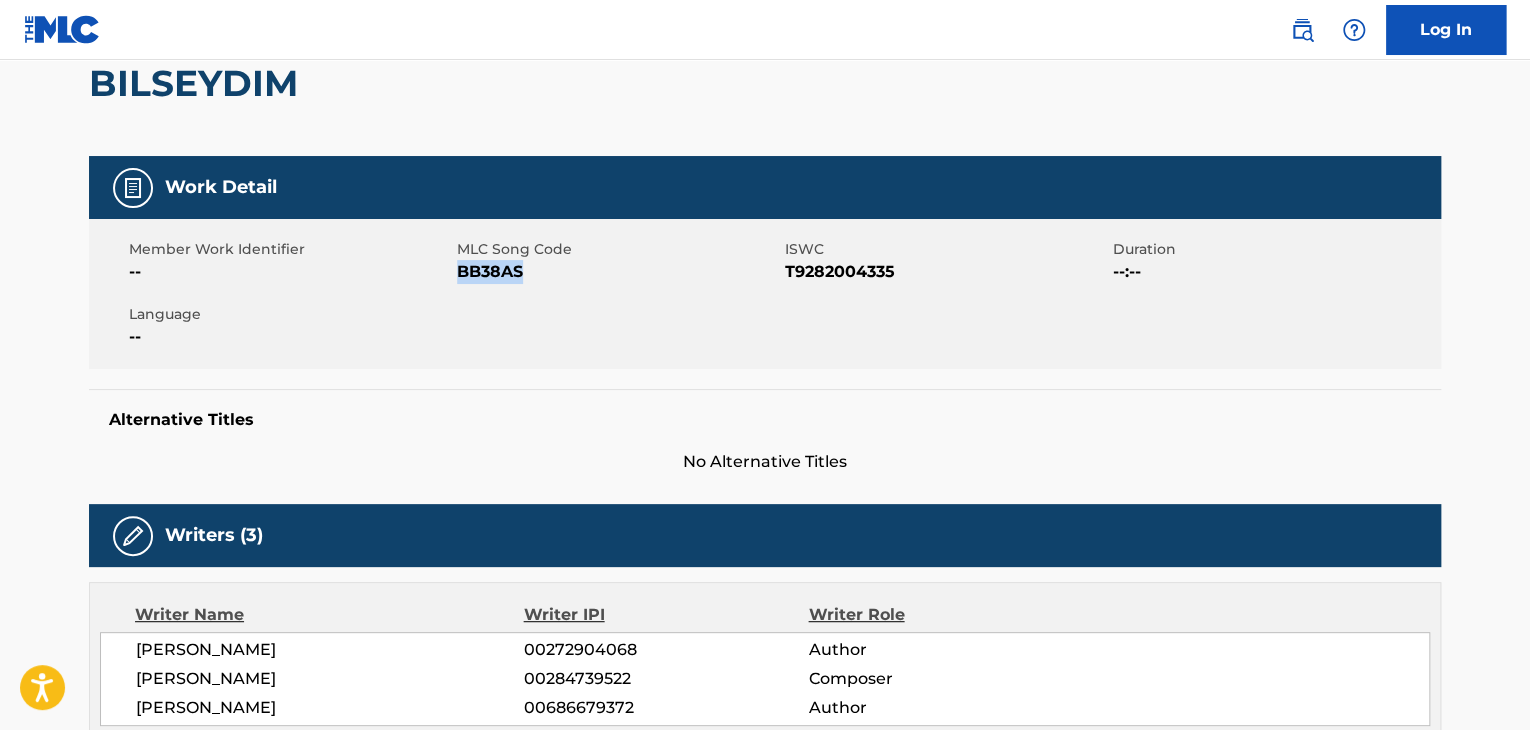 click on "BB38AS" at bounding box center (618, 272) 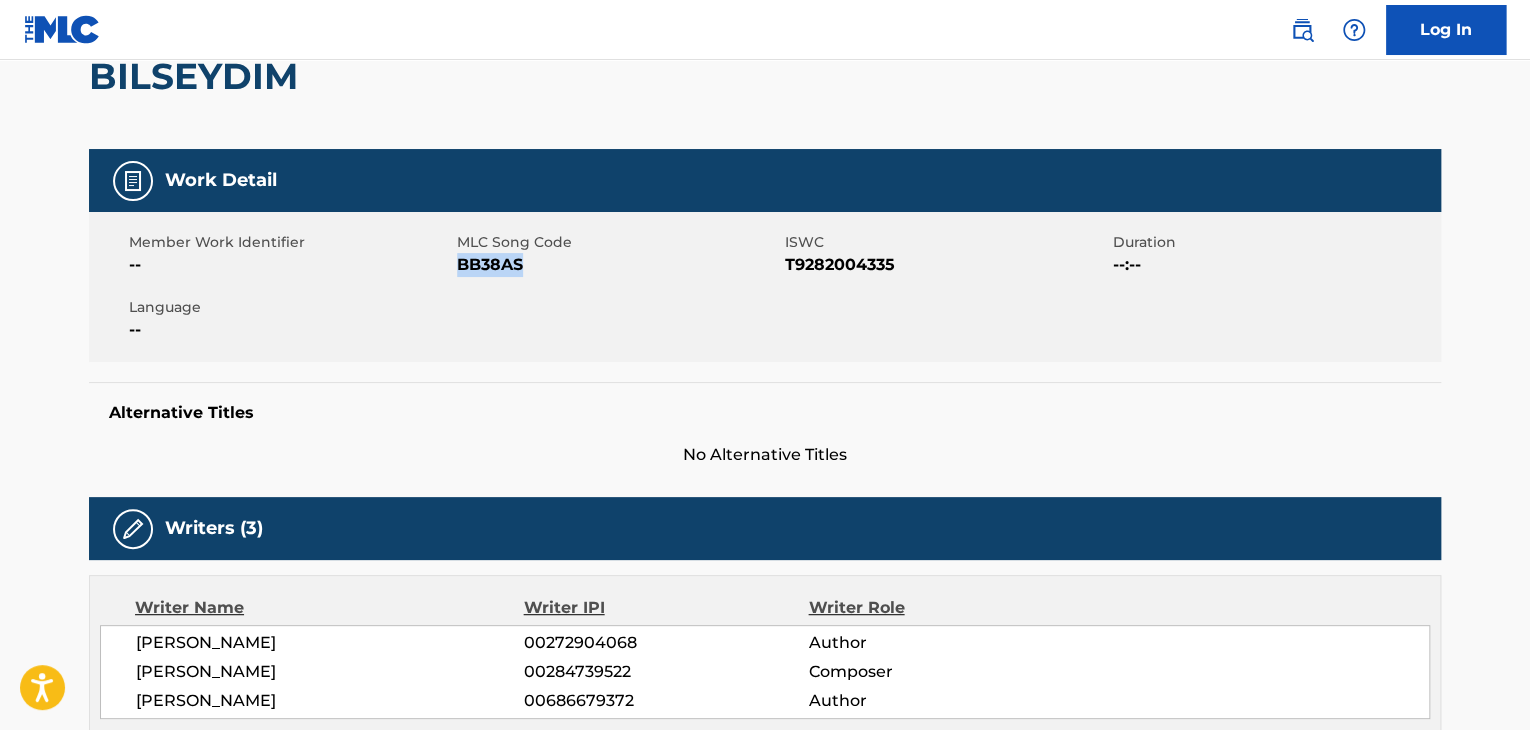 scroll, scrollTop: 600, scrollLeft: 0, axis: vertical 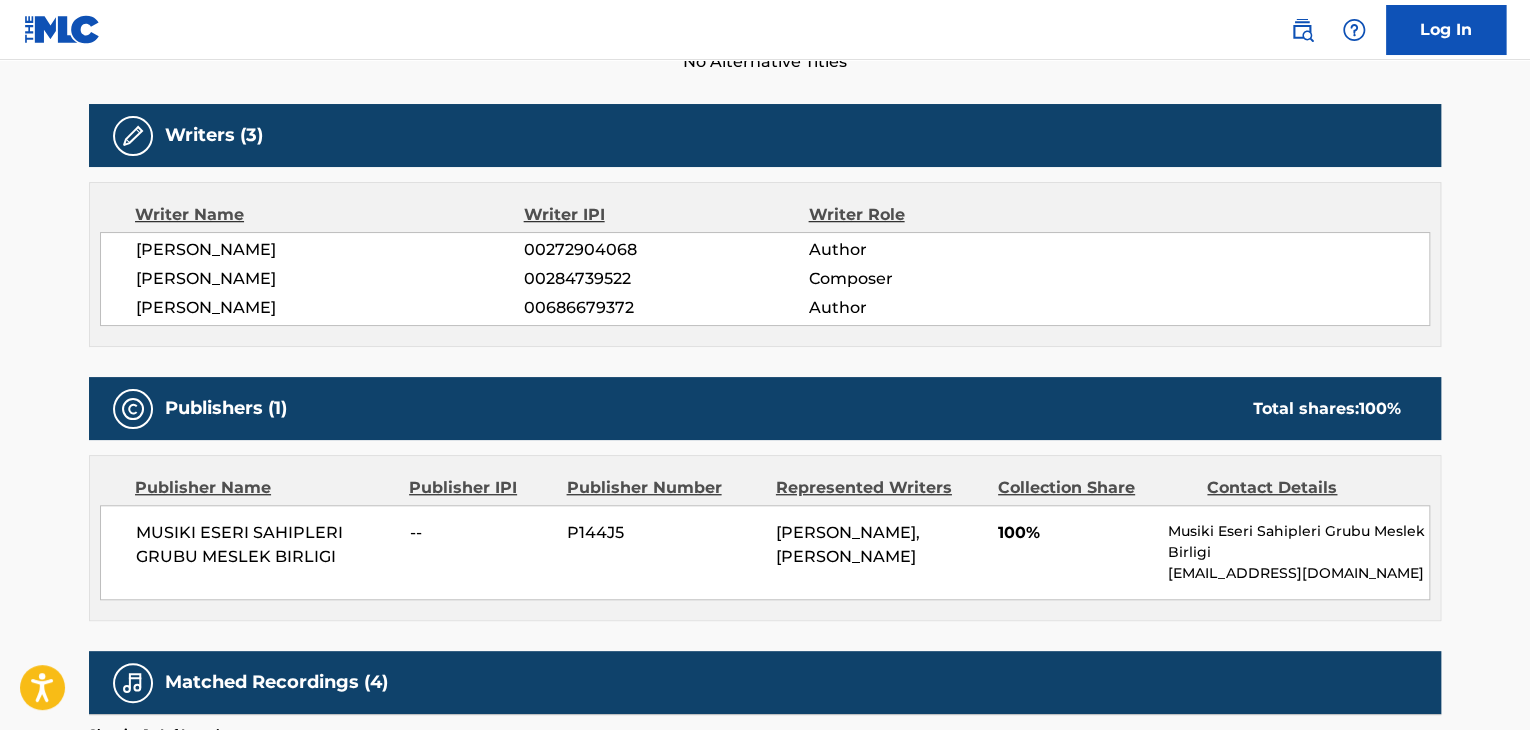 click on "[PERSON_NAME] 00272904068 Author [PERSON_NAME] 00284739522 Composer [PERSON_NAME] 00686679372 Author" at bounding box center [765, 279] 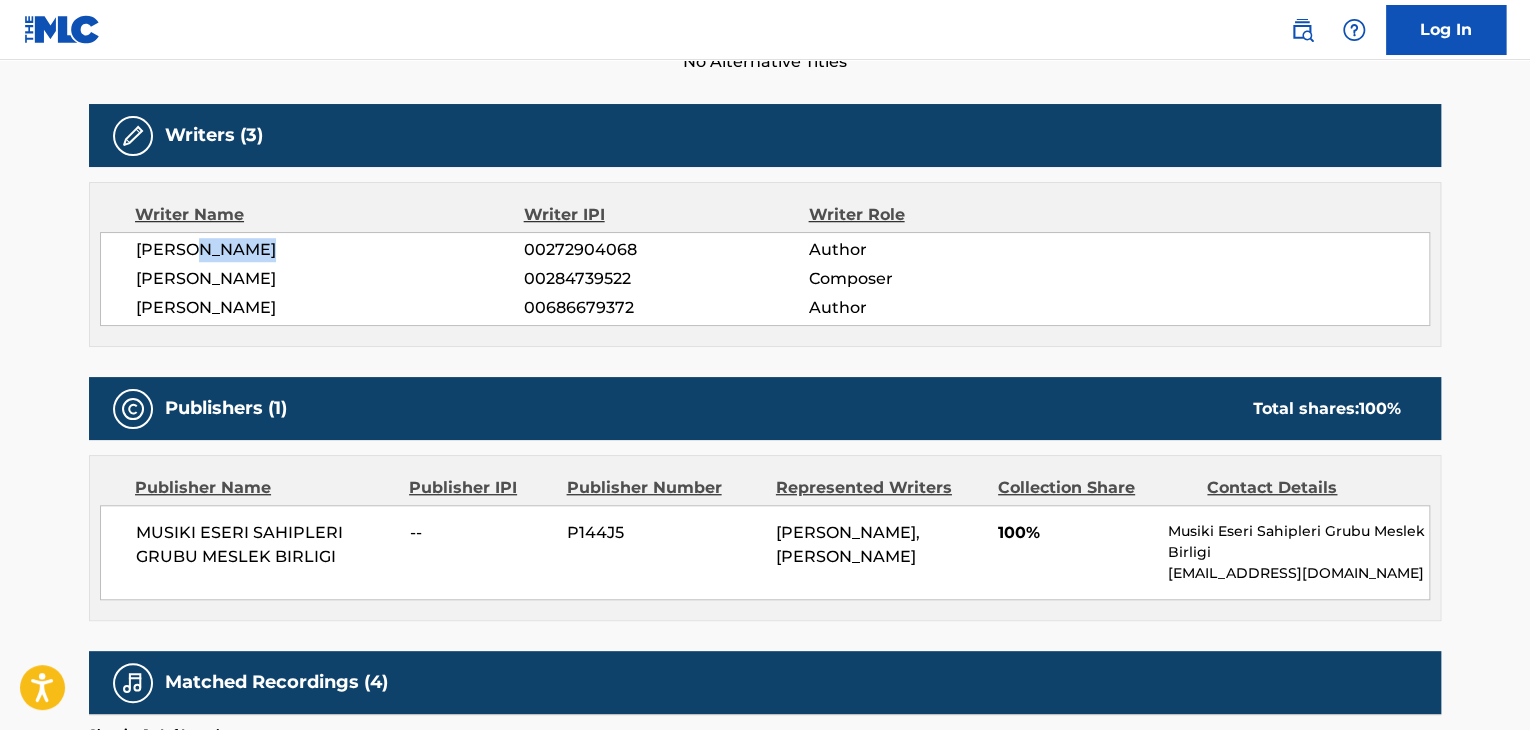 click on "[PERSON_NAME] 00272904068 Author [PERSON_NAME] 00284739522 Composer [PERSON_NAME] 00686679372 Author" at bounding box center (765, 279) 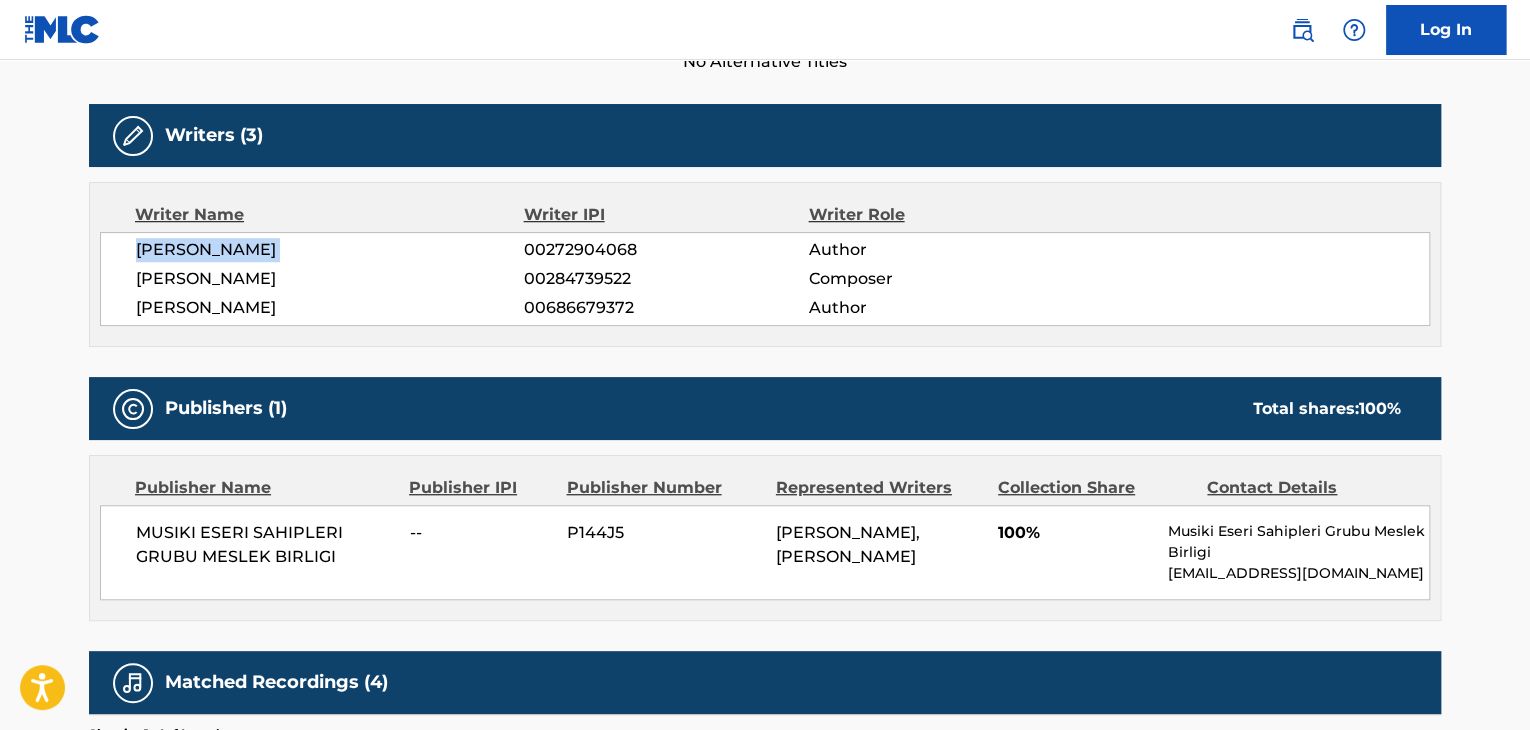 click on "[PERSON_NAME]" at bounding box center (330, 250) 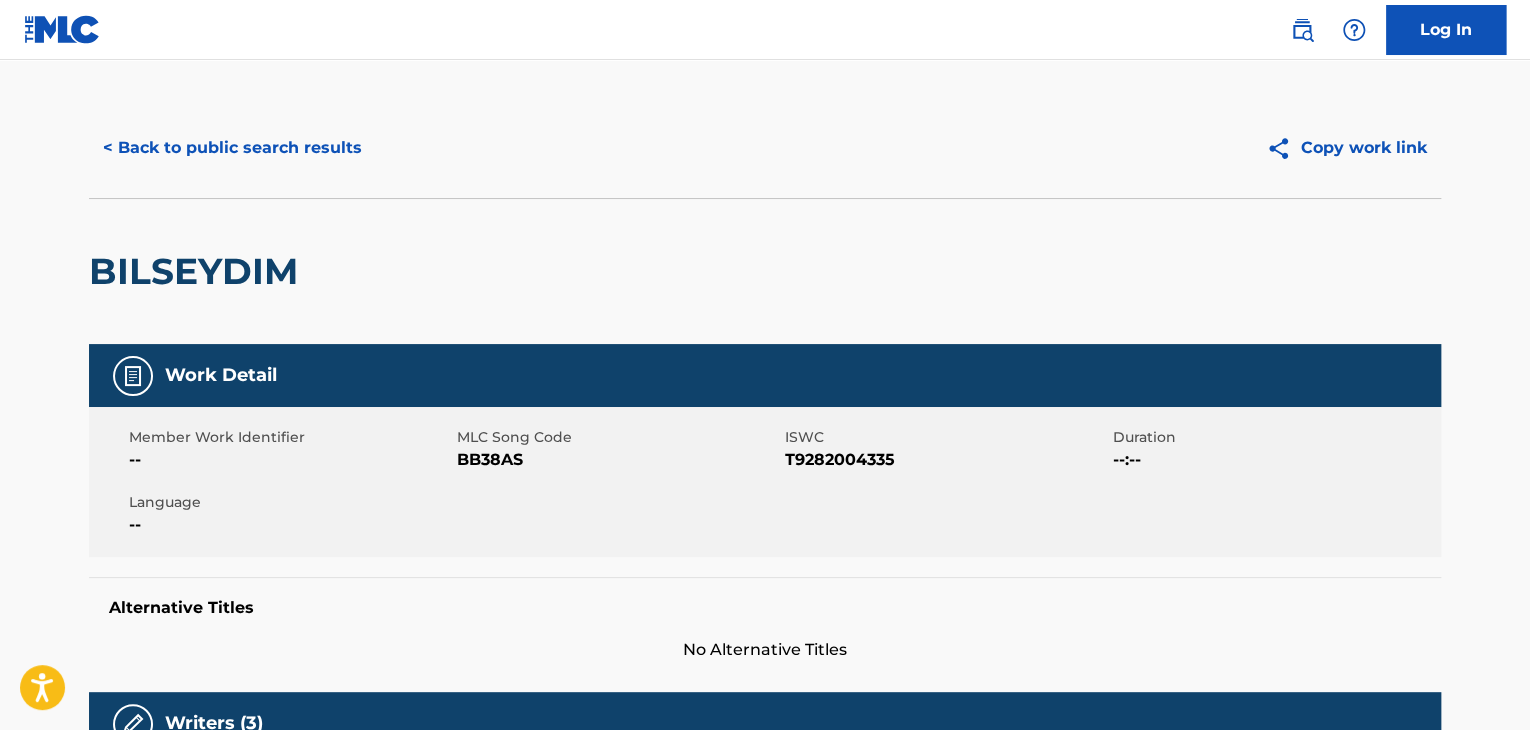scroll, scrollTop: 0, scrollLeft: 0, axis: both 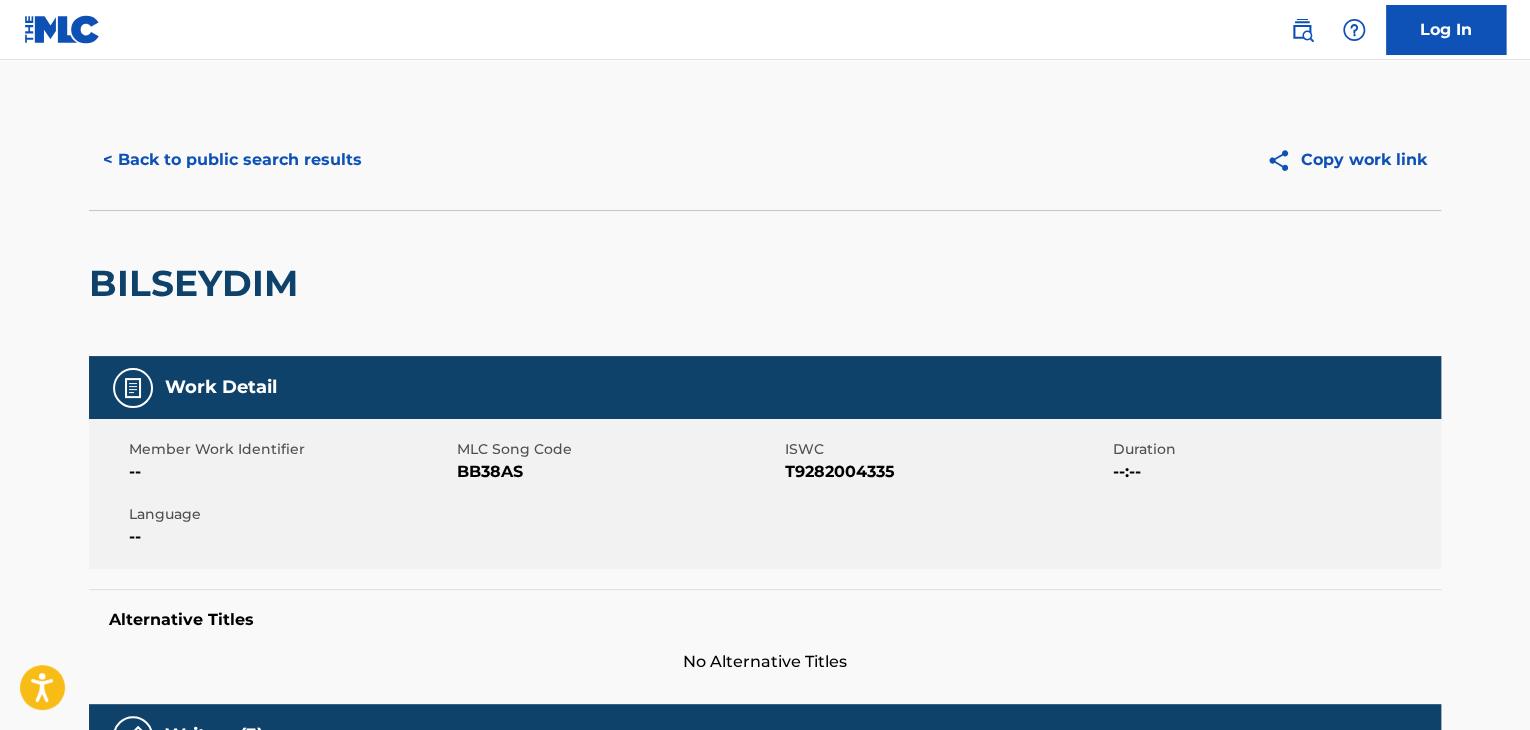 click on "< Back to public search results" at bounding box center (232, 160) 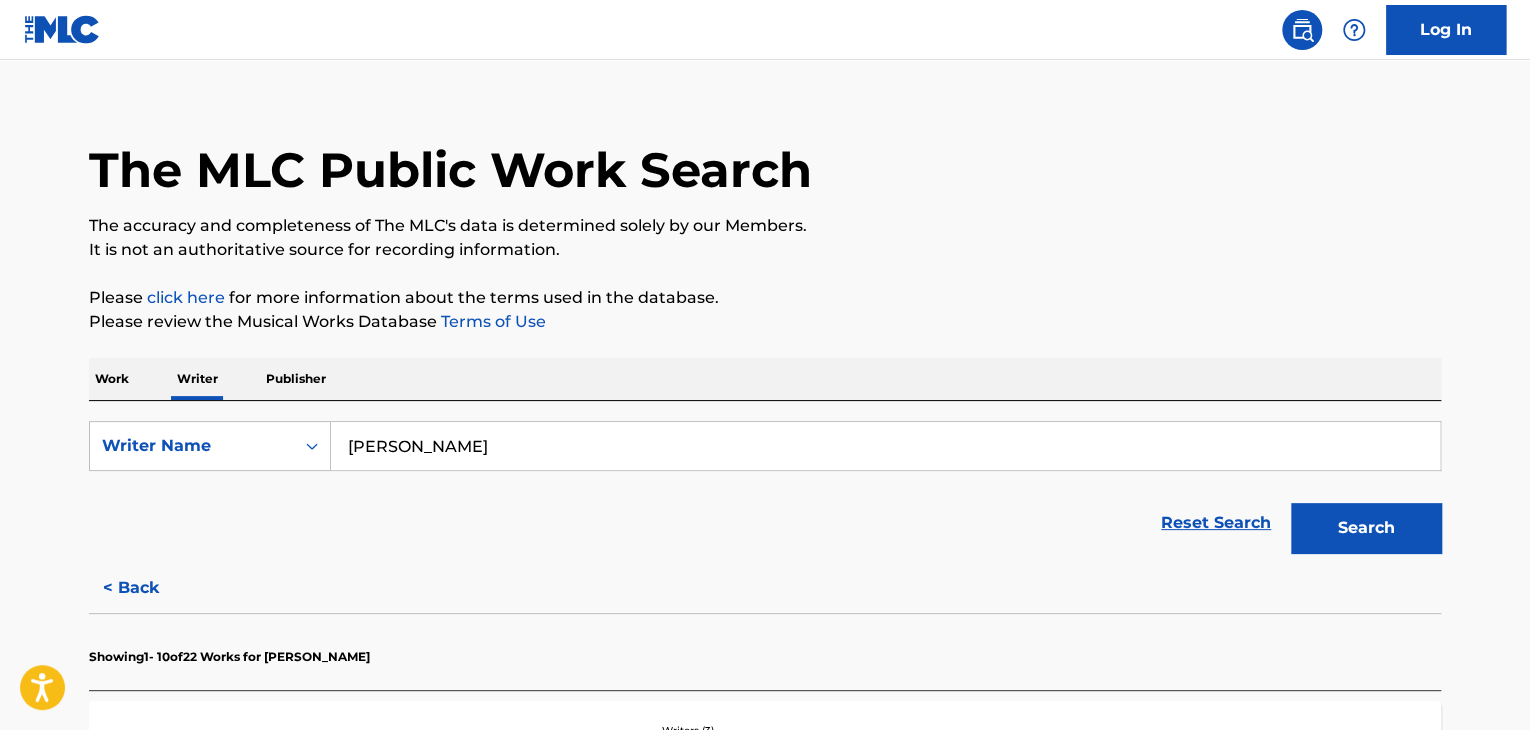 click on "Work" at bounding box center (112, 379) 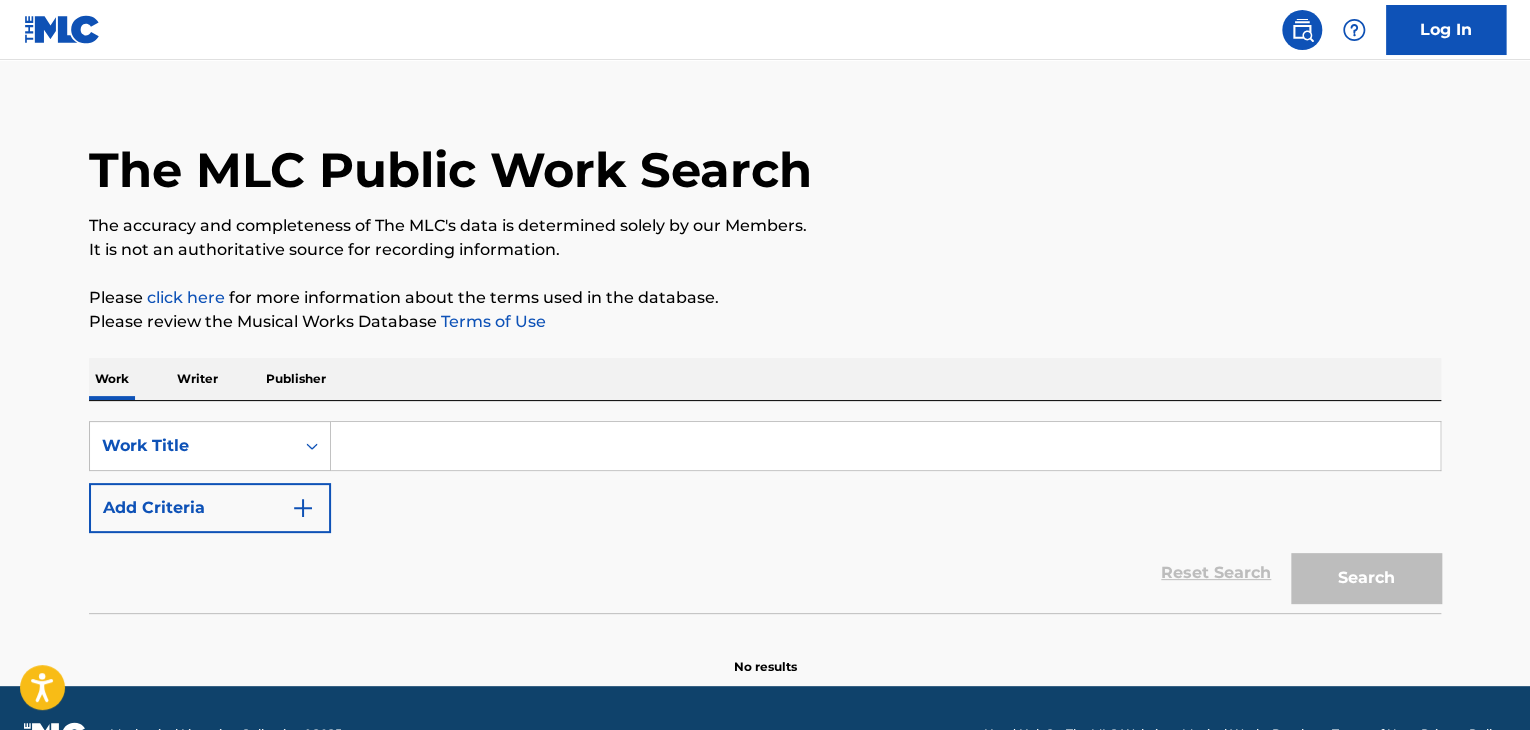 scroll, scrollTop: 0, scrollLeft: 0, axis: both 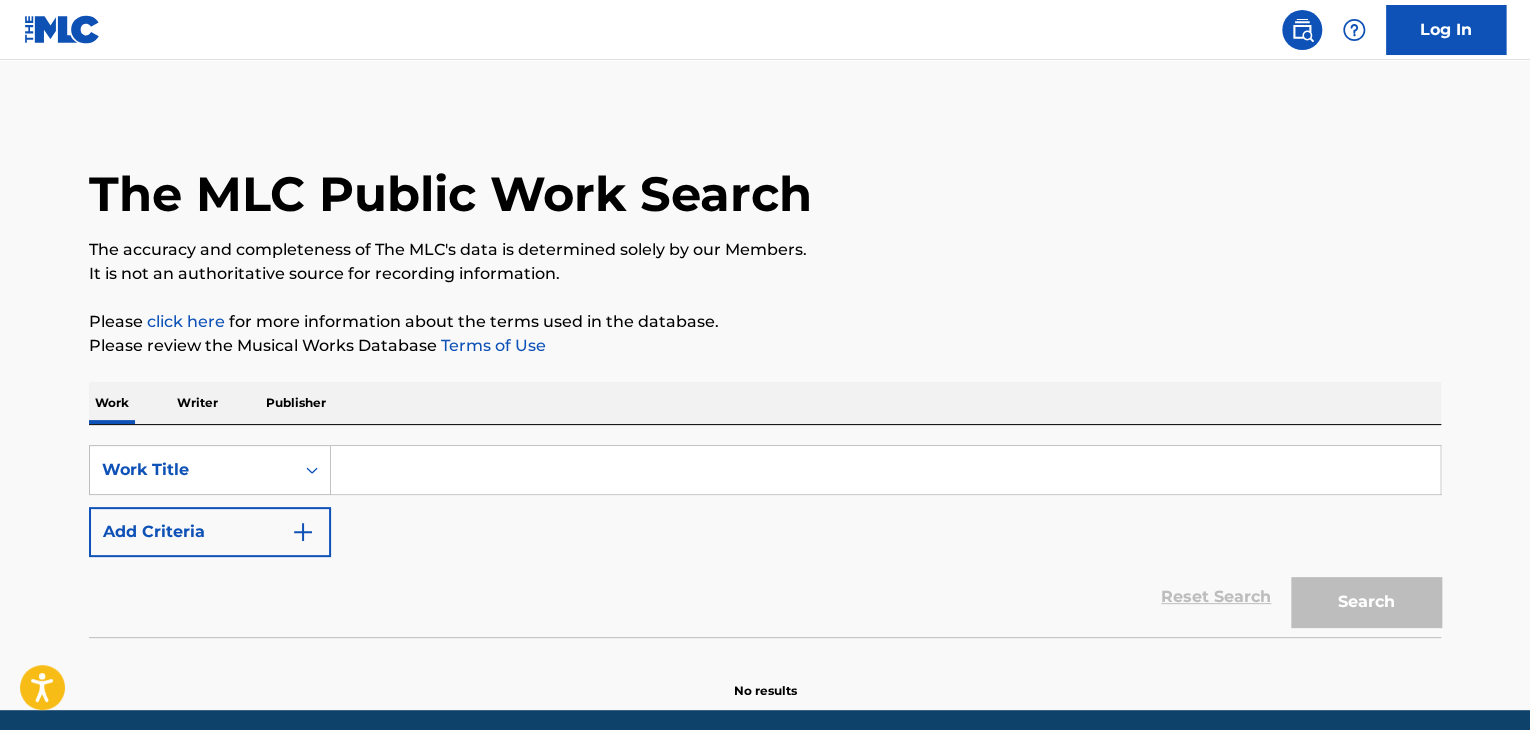 click at bounding box center (885, 470) 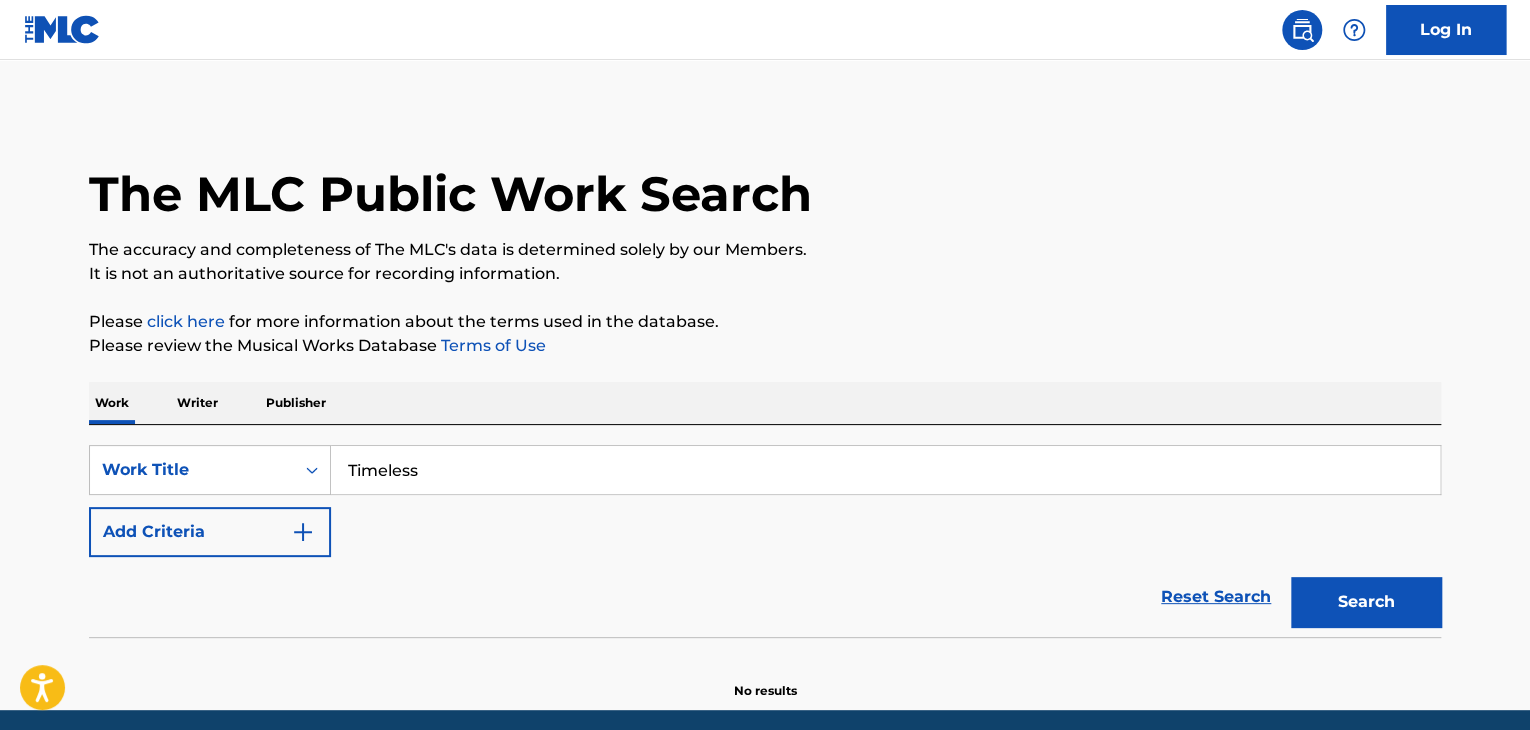 type on "Timeless" 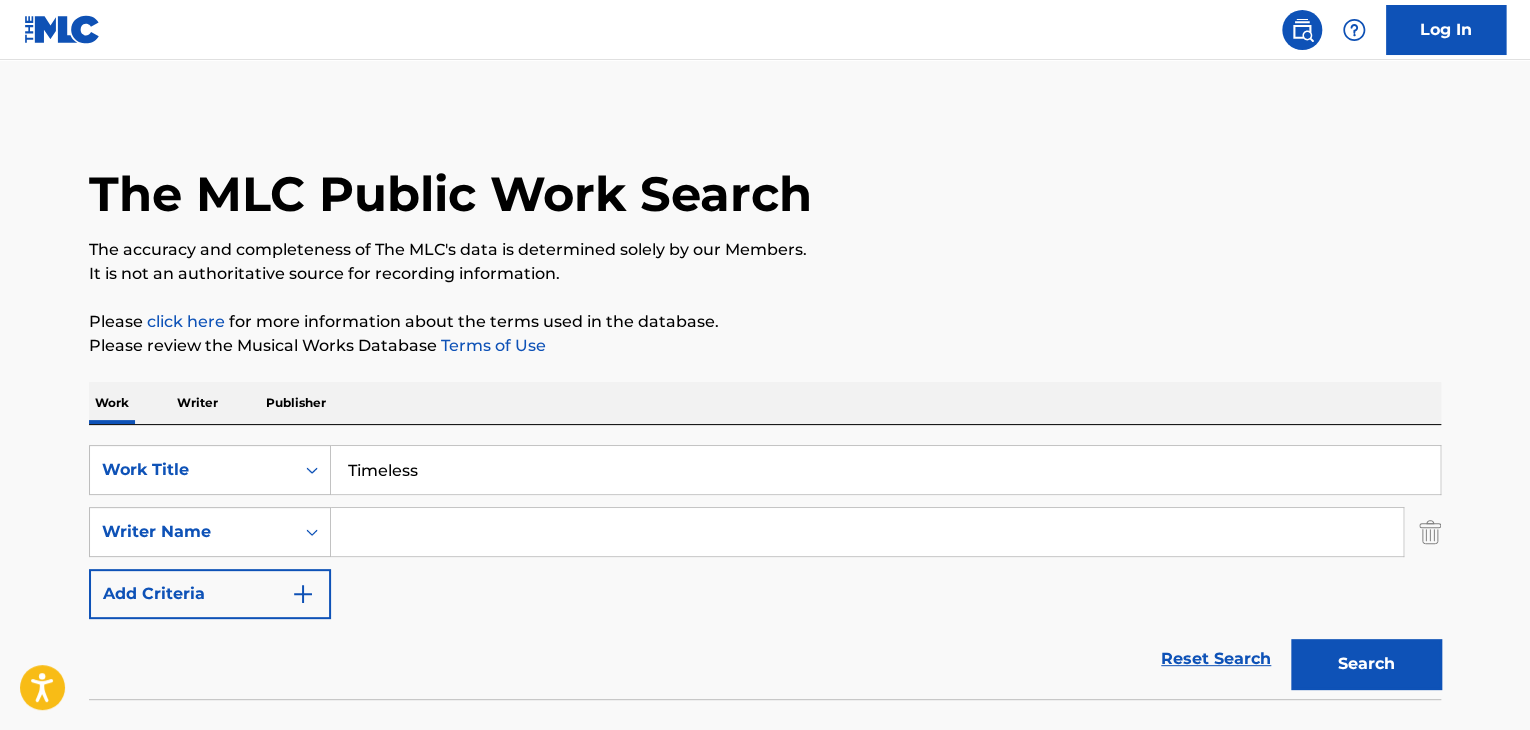 click at bounding box center [867, 532] 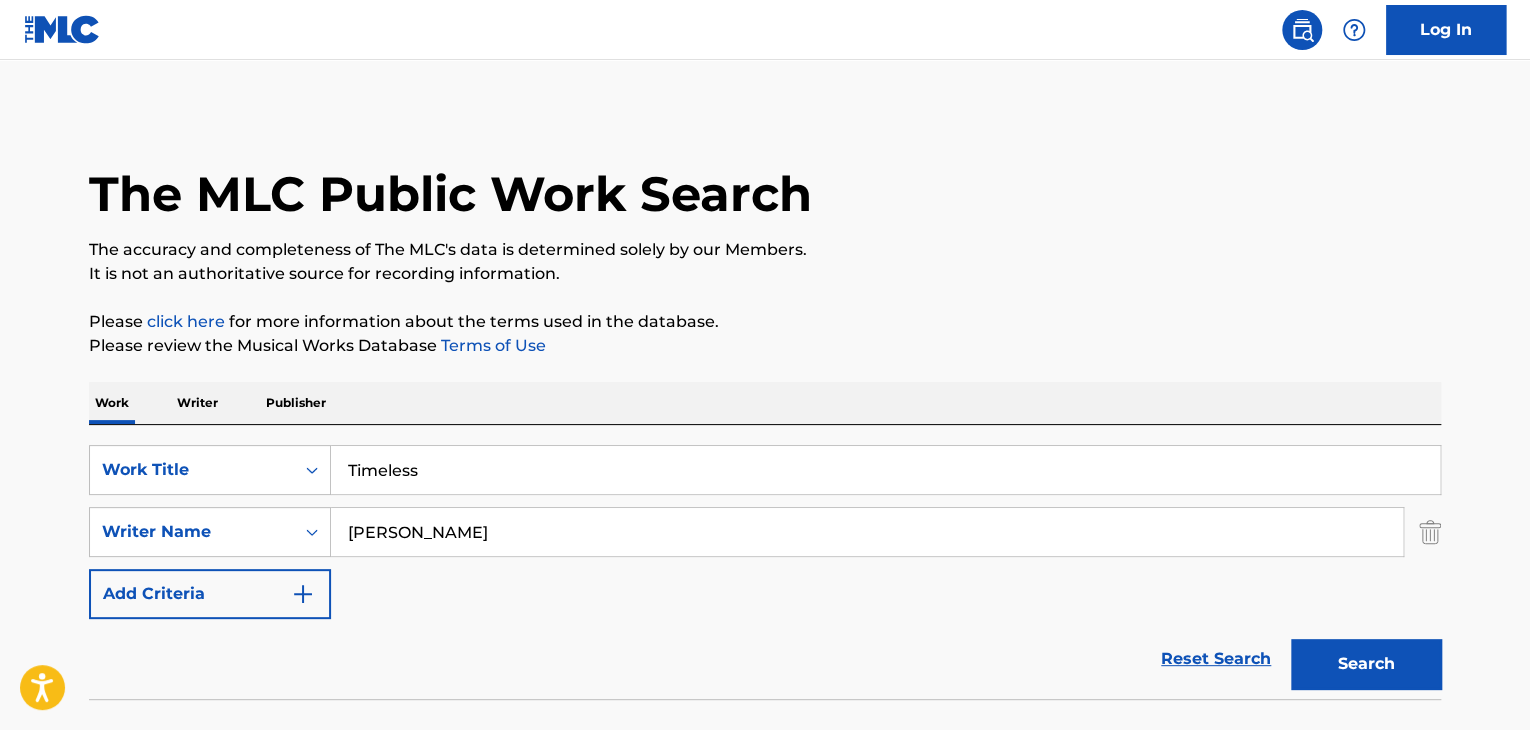 type on "[PERSON_NAME]" 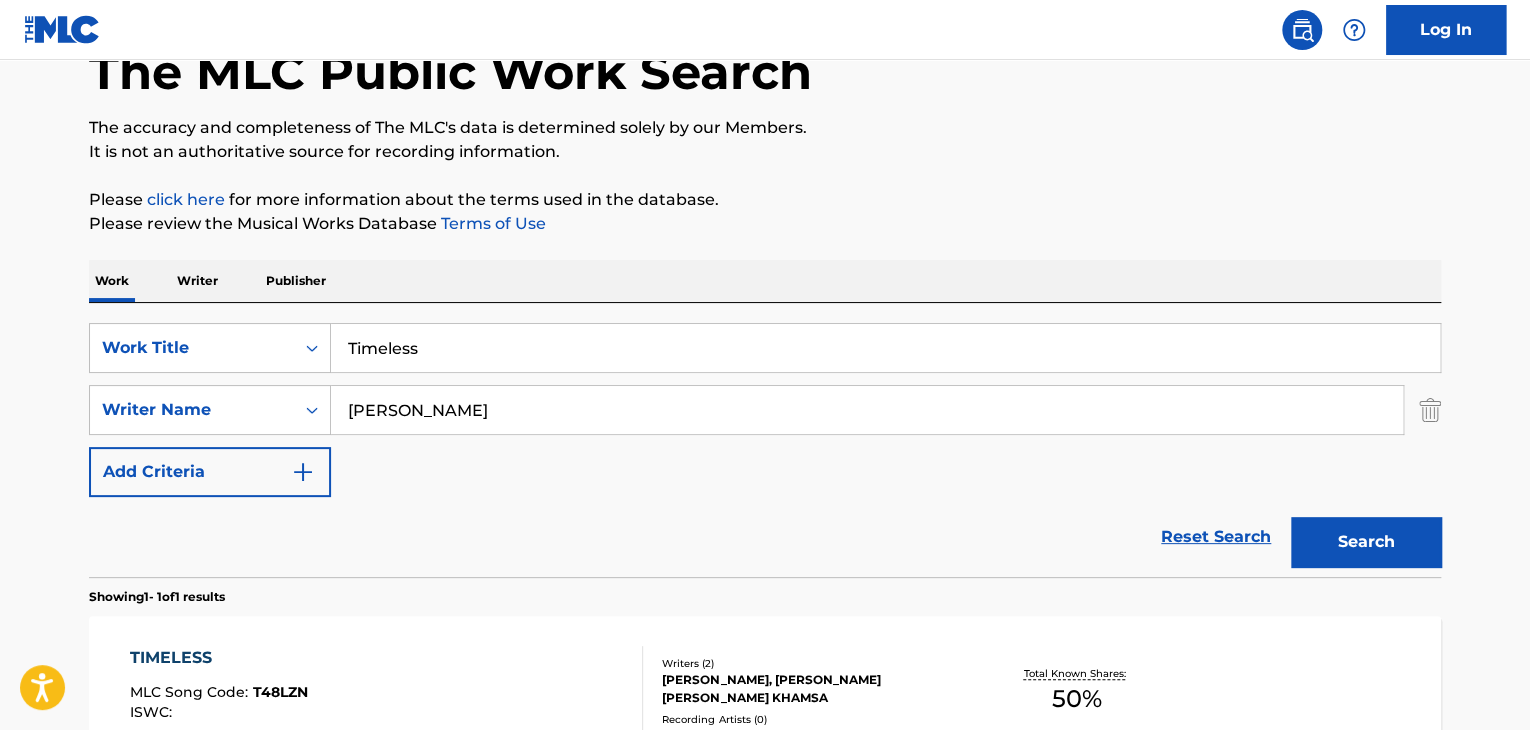 scroll, scrollTop: 203, scrollLeft: 0, axis: vertical 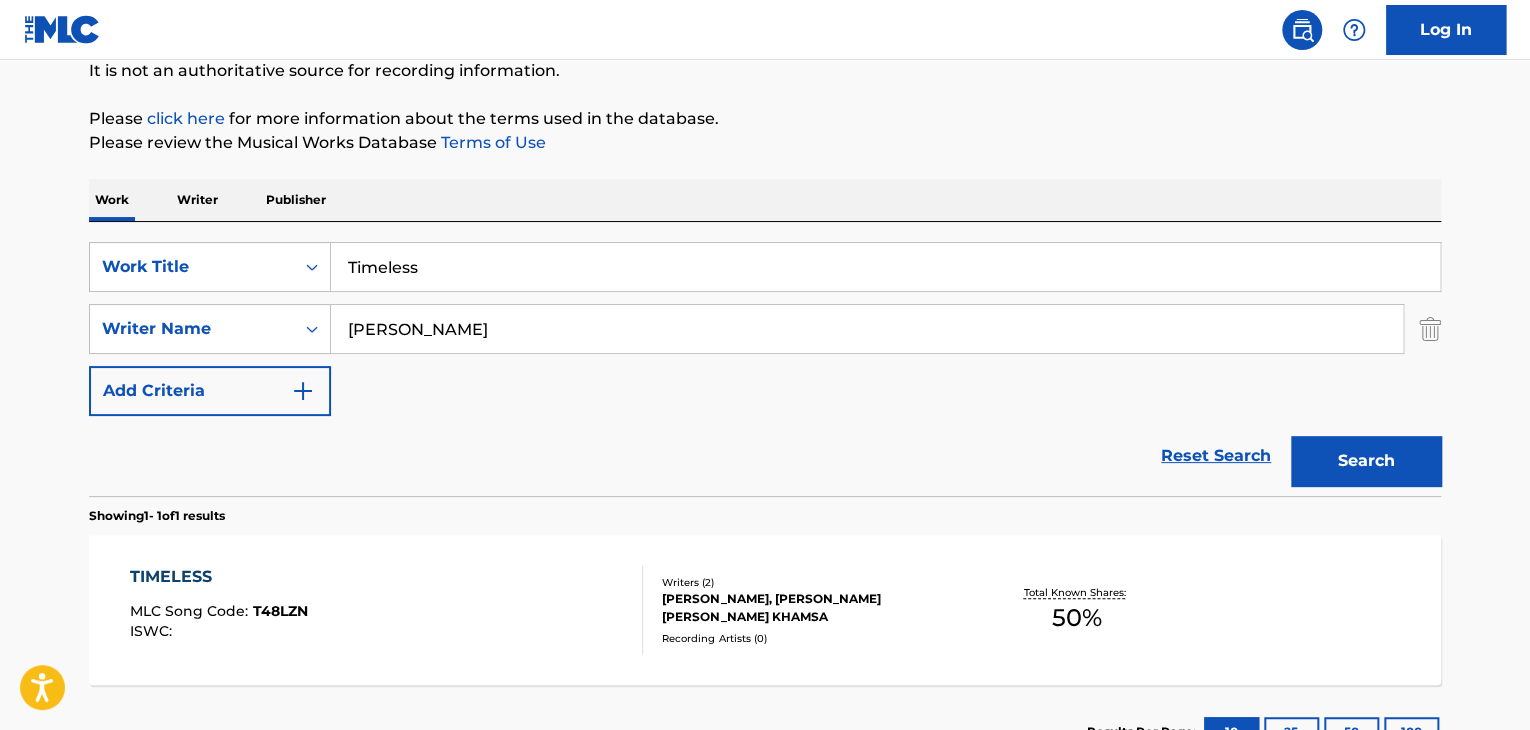 click on "TIMELESS MLC Song Code : T48LZN ISWC :" at bounding box center [387, 610] 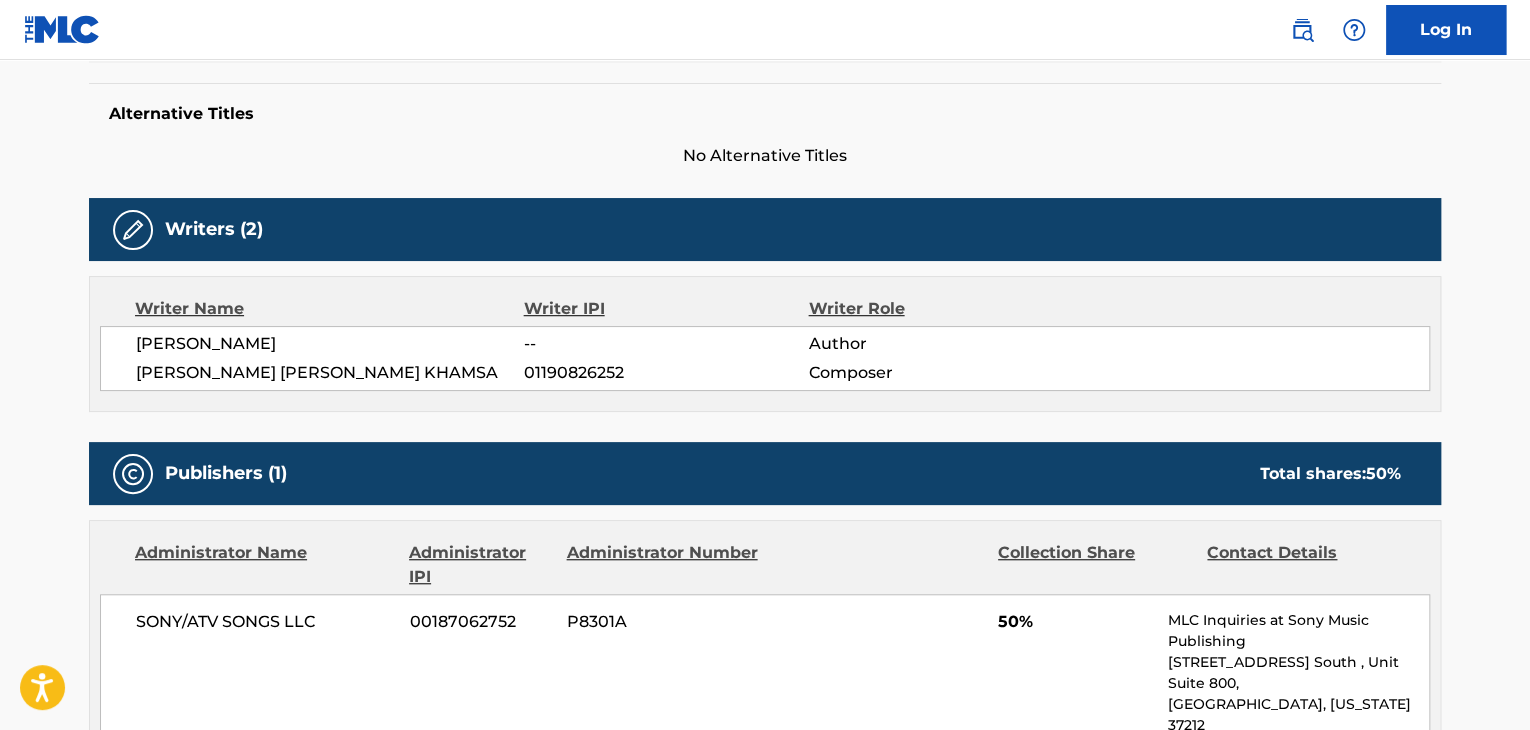 scroll, scrollTop: 600, scrollLeft: 0, axis: vertical 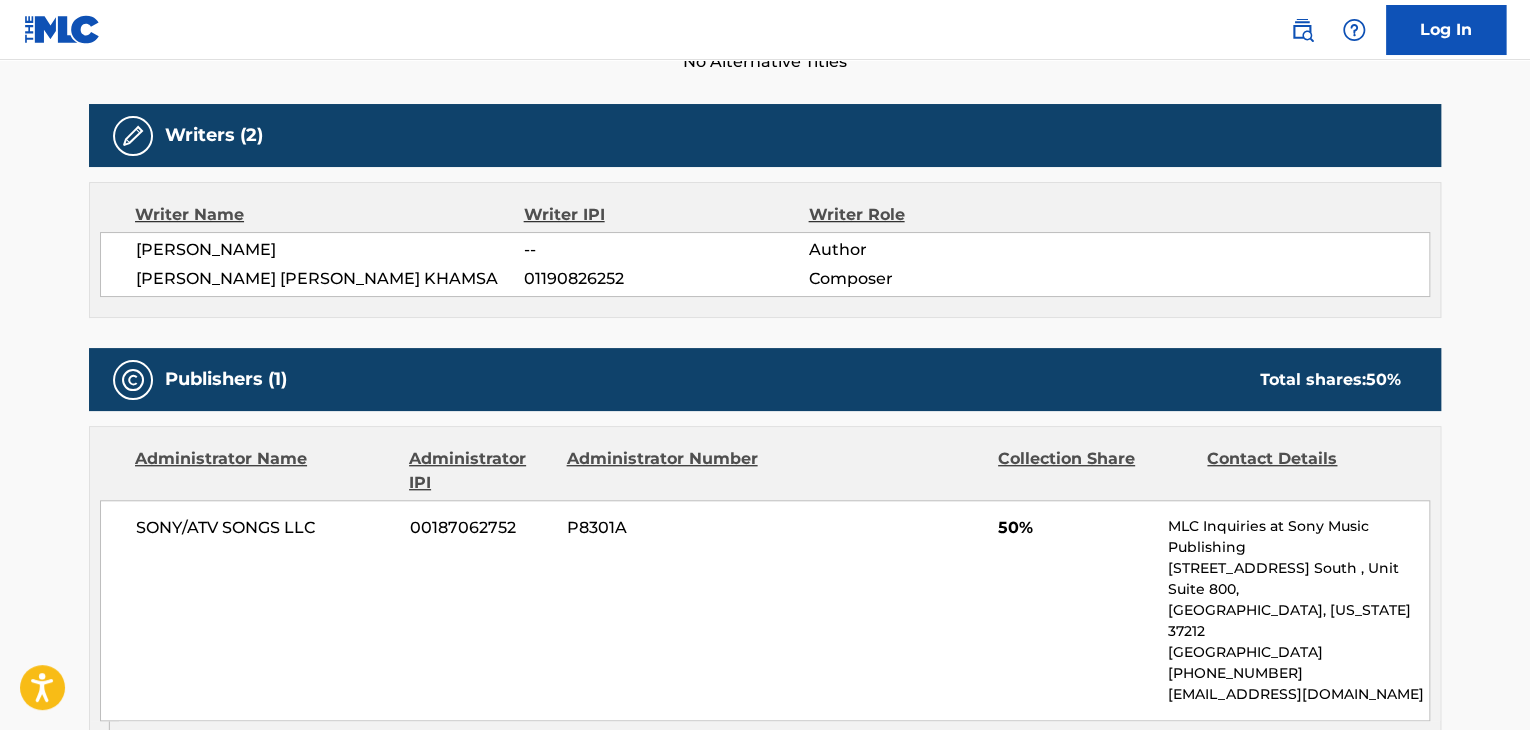 click on "[PERSON_NAME]" at bounding box center [330, 250] 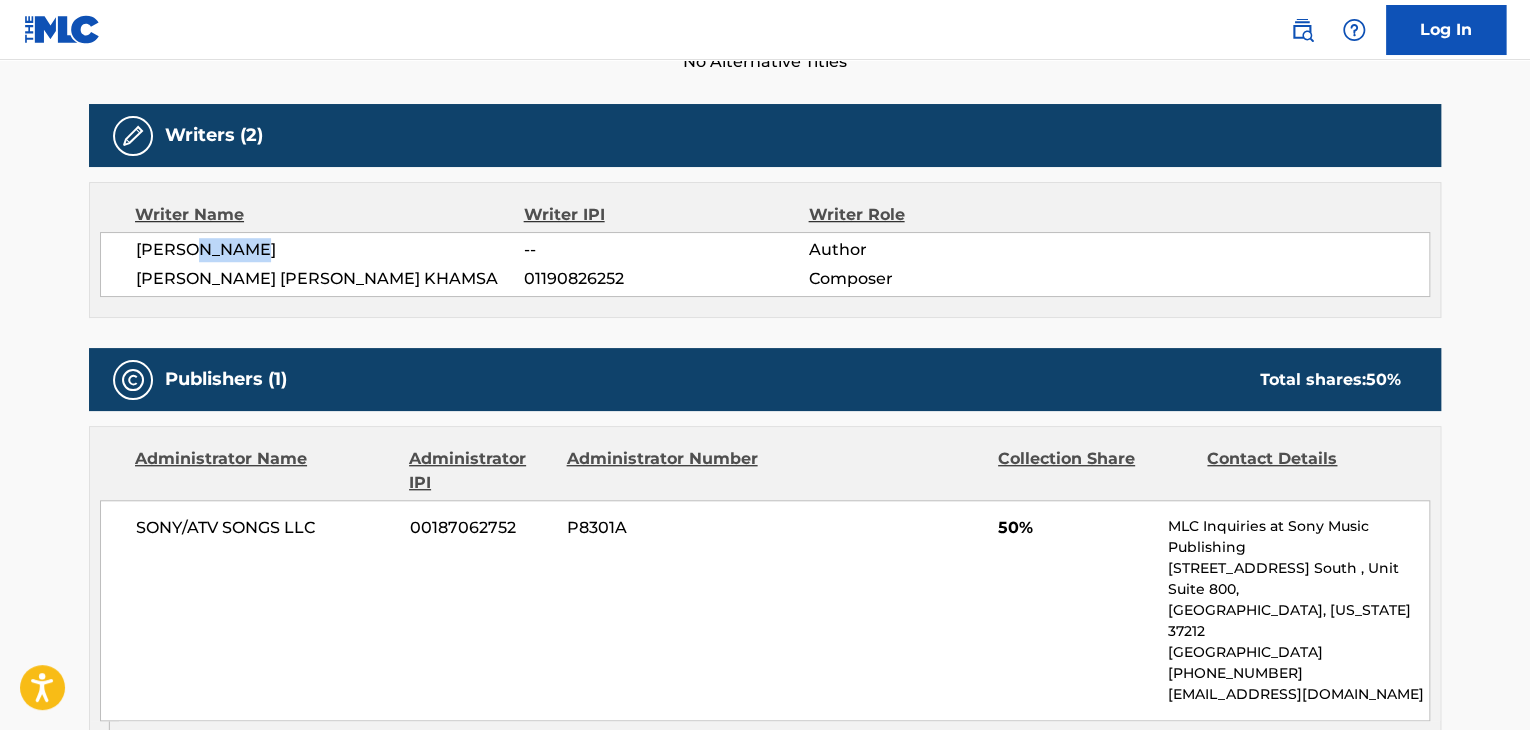 click on "[PERSON_NAME]" at bounding box center (330, 250) 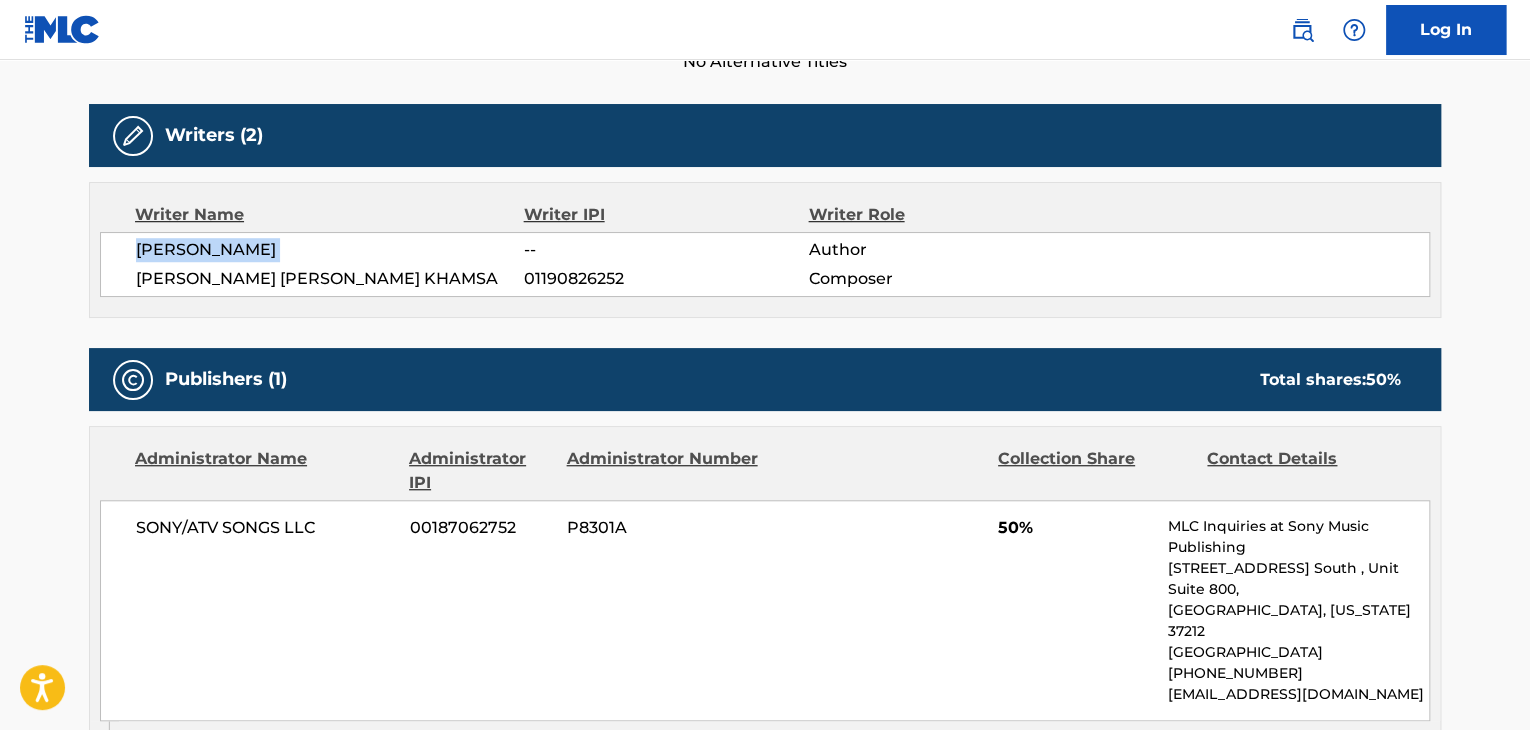 click on "[PERSON_NAME]" at bounding box center (330, 250) 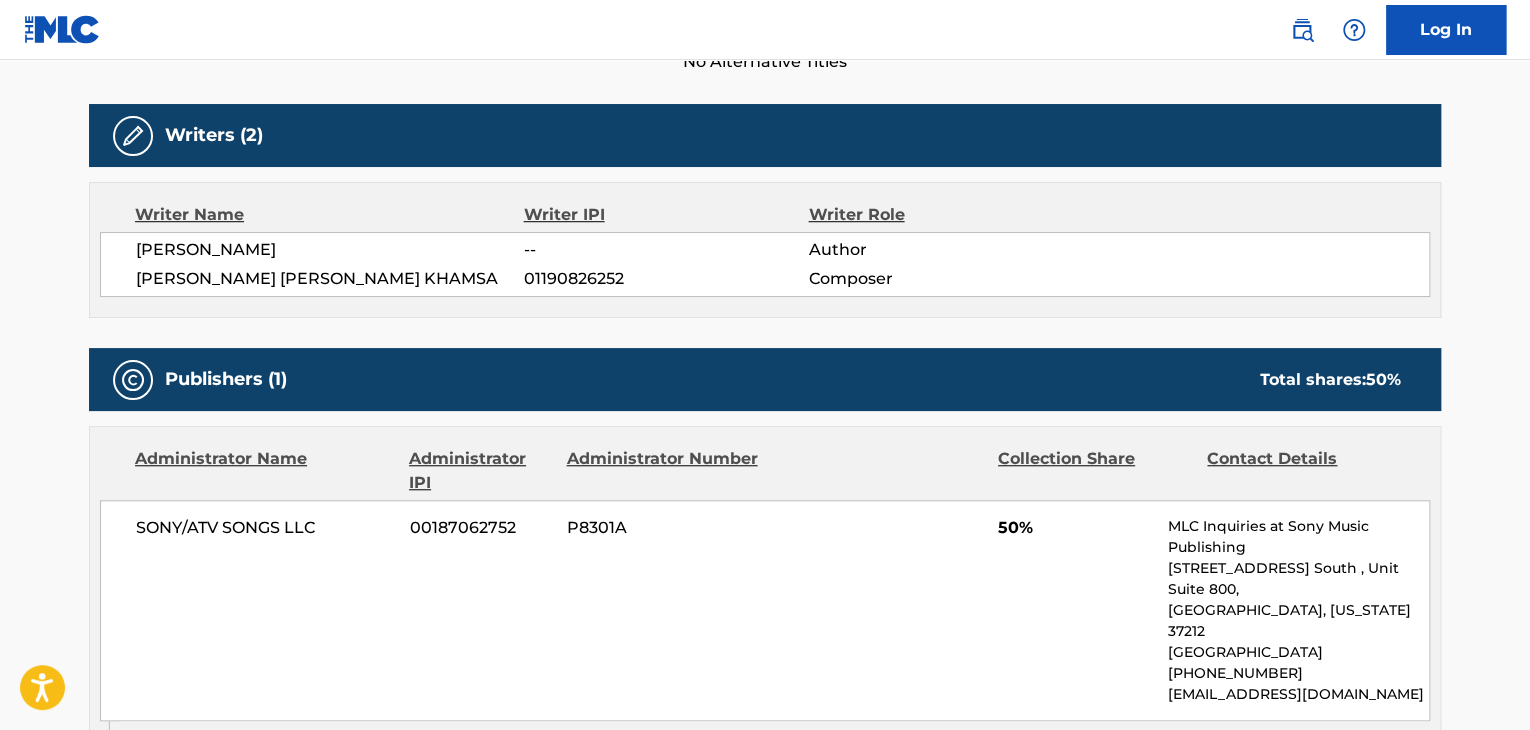 click on "[PERSON_NAME] [PERSON_NAME] KHAMSA" at bounding box center (330, 279) 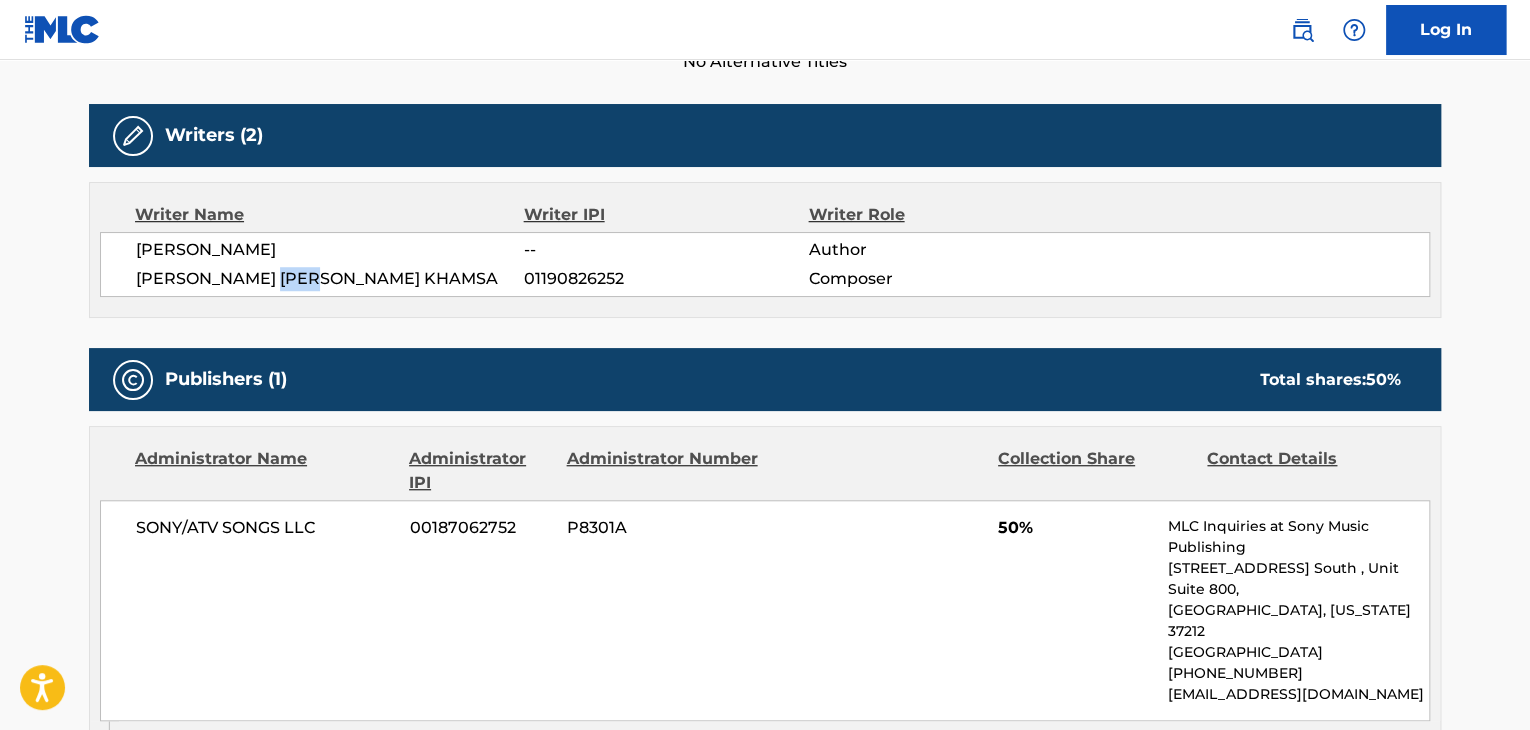 click on "[PERSON_NAME] [PERSON_NAME] KHAMSA" at bounding box center [330, 279] 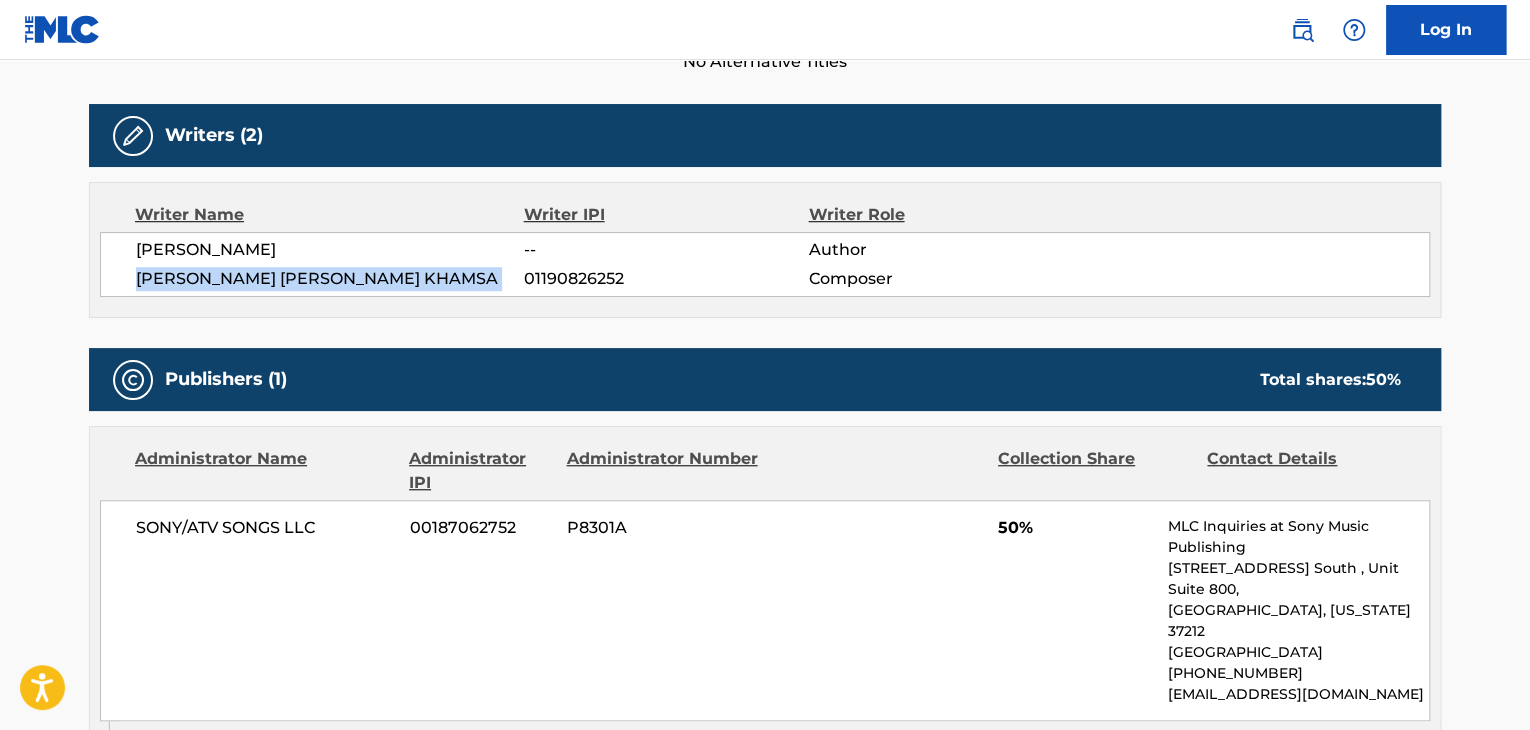 click on "[PERSON_NAME] [PERSON_NAME] KHAMSA" at bounding box center (330, 279) 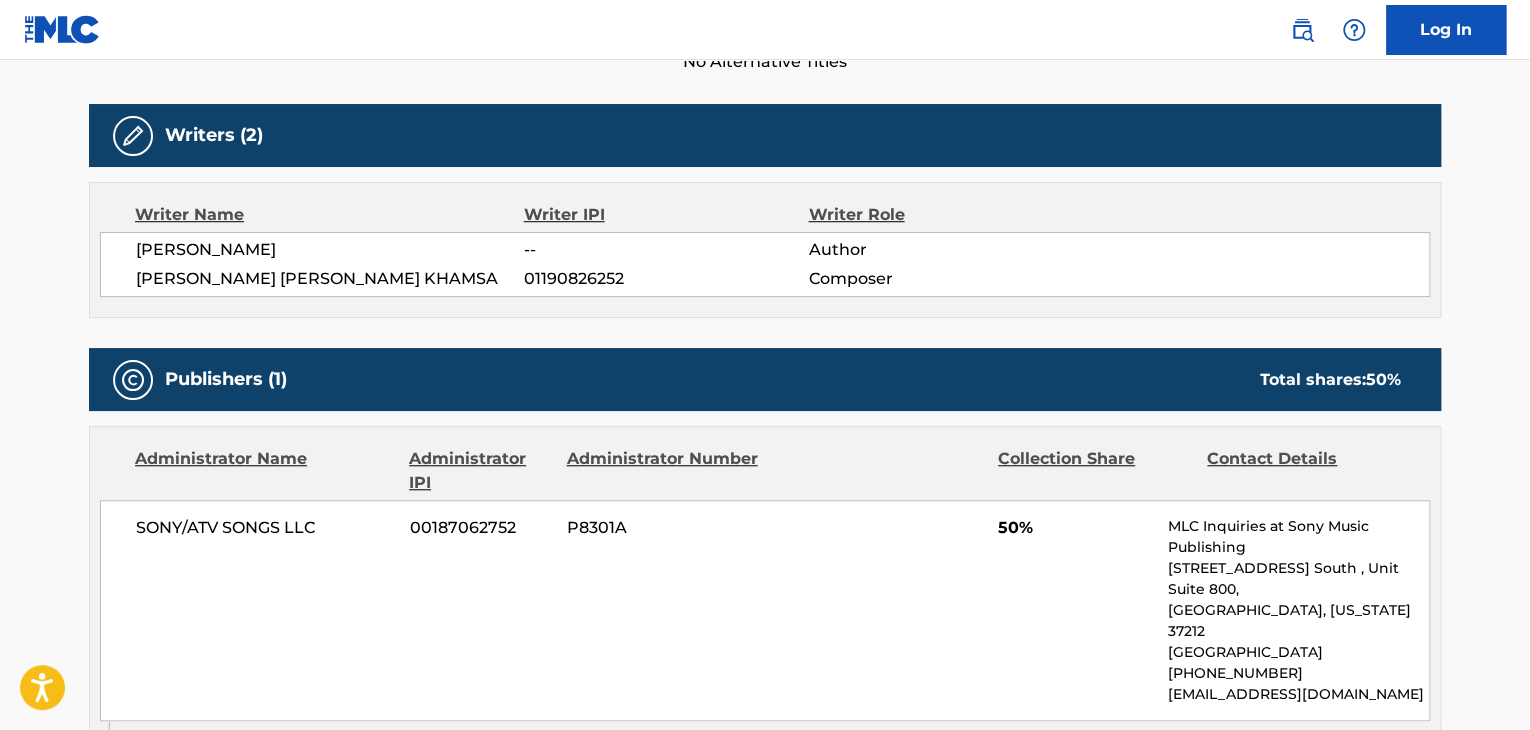 click on "01190826252" at bounding box center (666, 279) 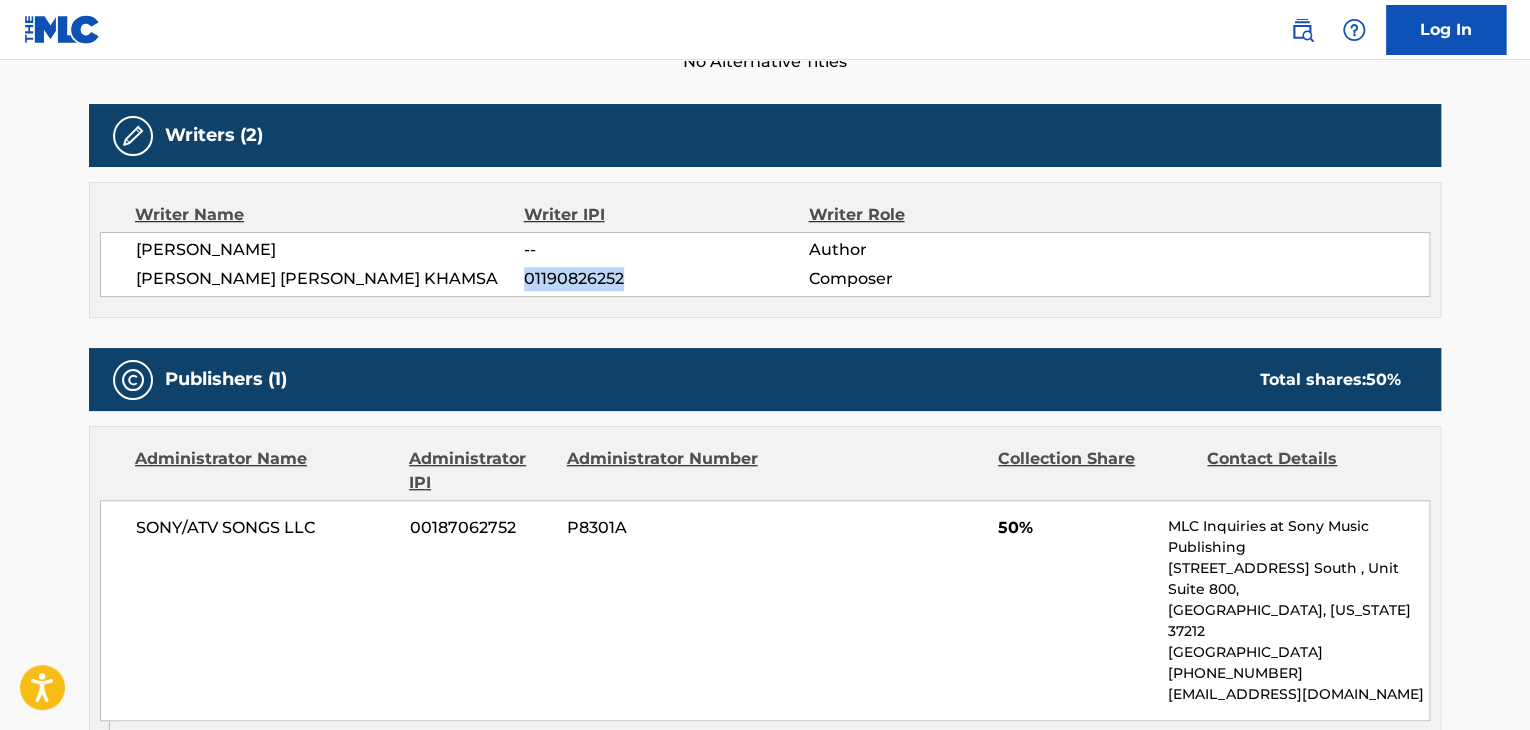 click on "01190826252" at bounding box center [666, 279] 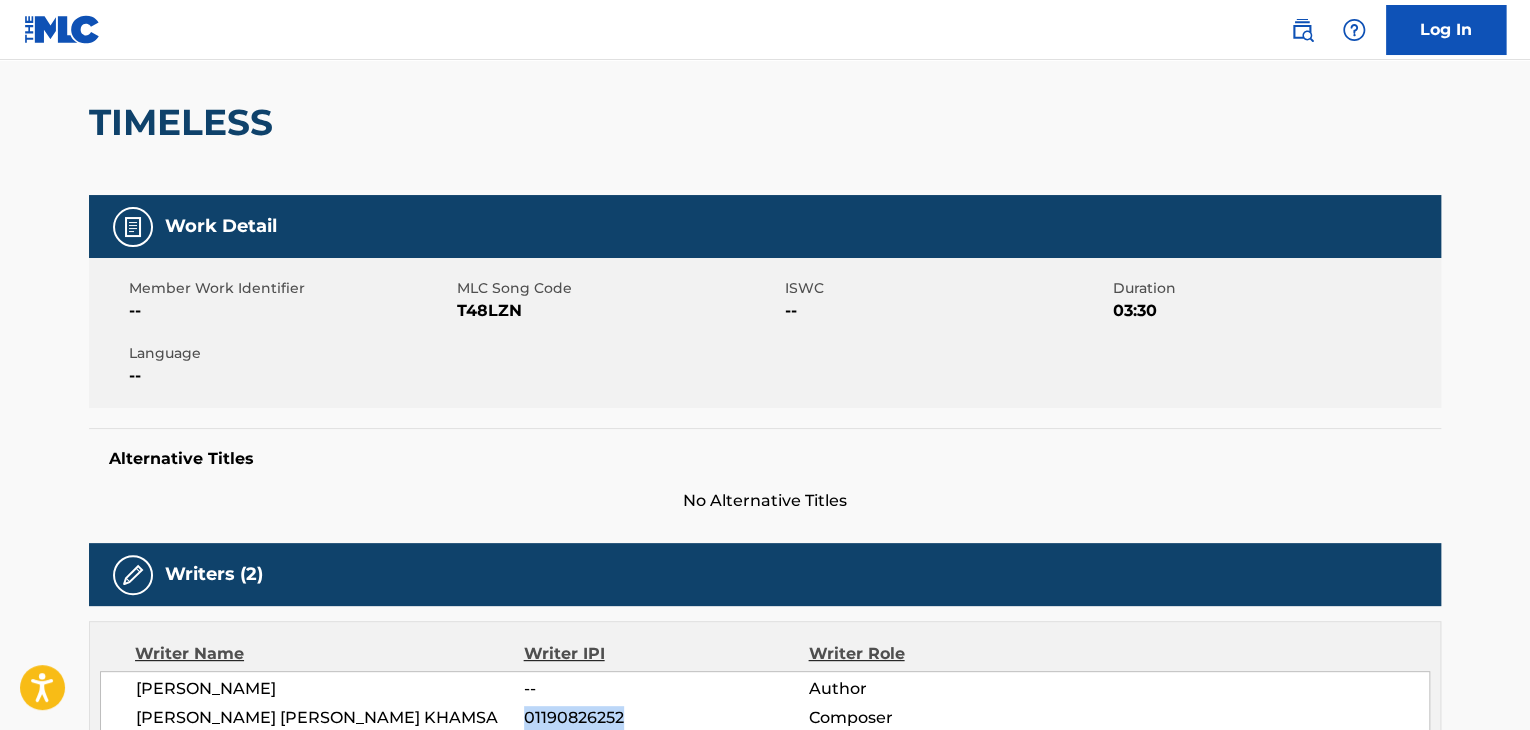 scroll, scrollTop: 160, scrollLeft: 0, axis: vertical 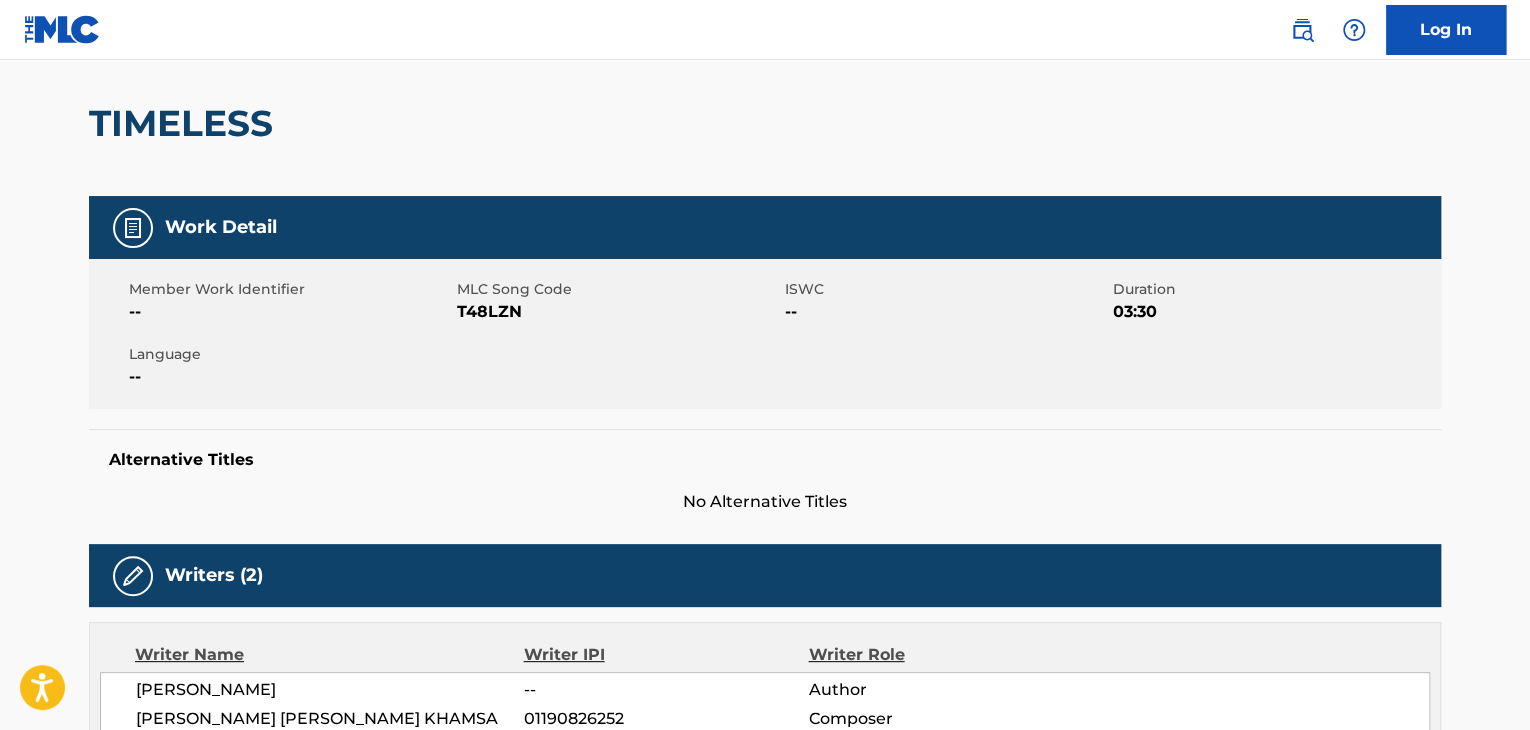 click on "T48LZN" at bounding box center [618, 312] 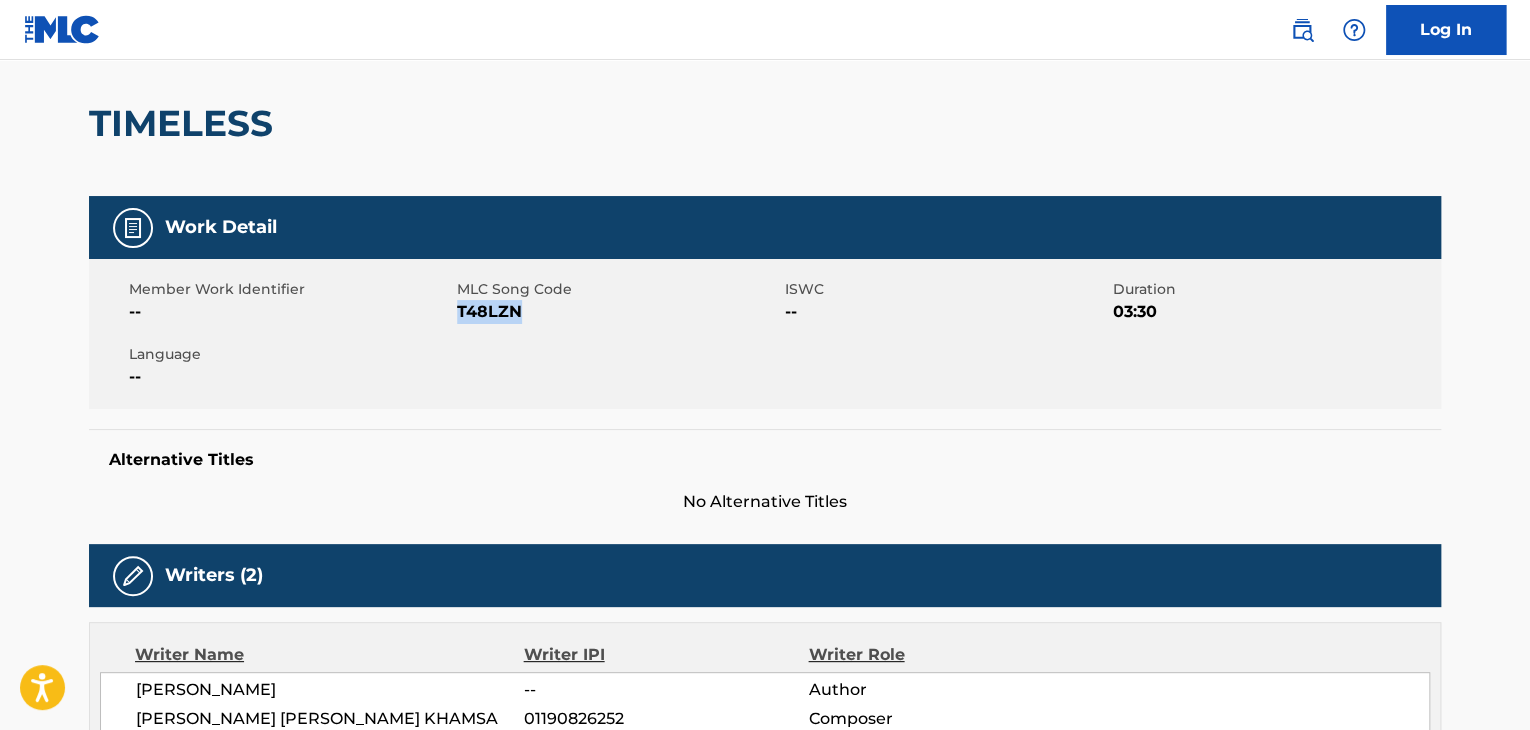 click on "T48LZN" at bounding box center (618, 312) 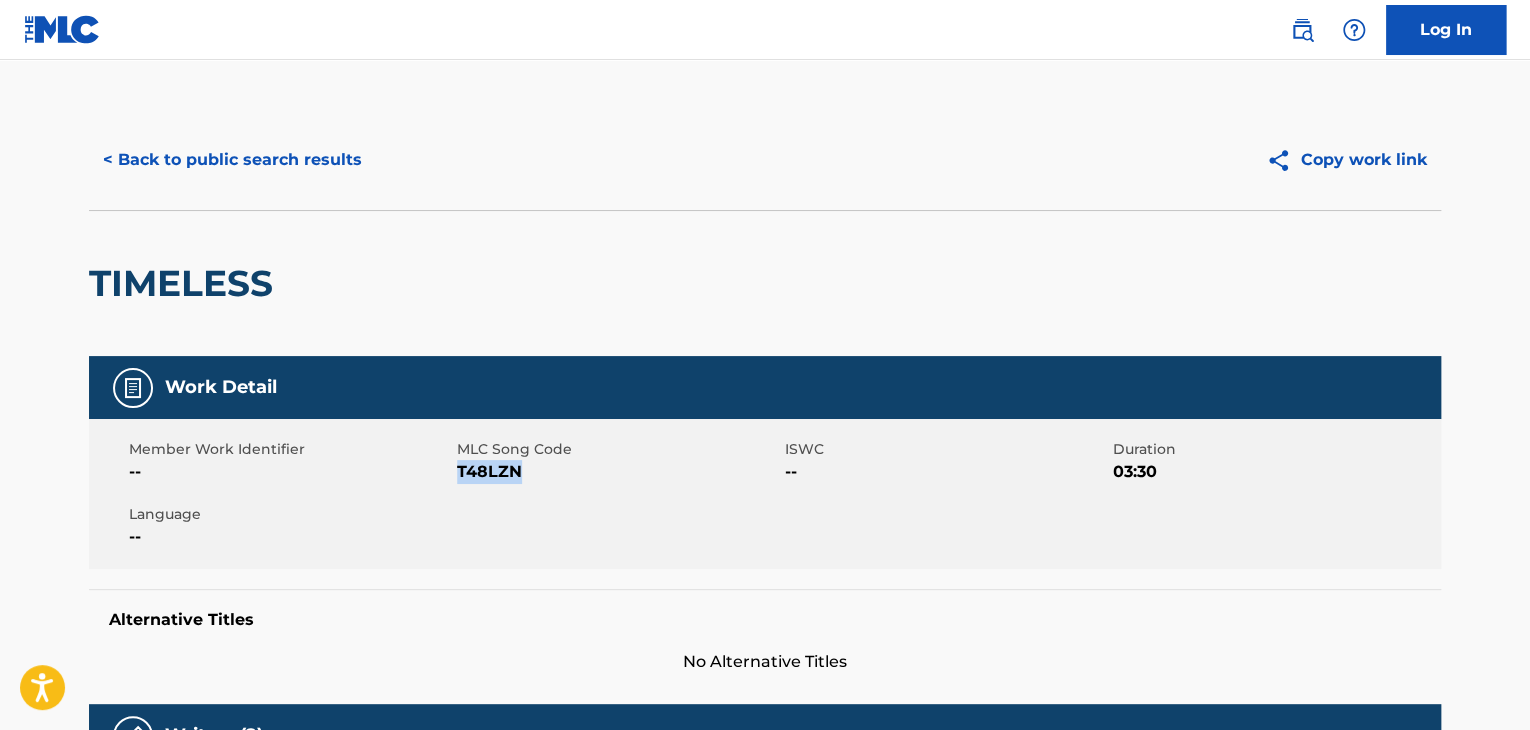scroll, scrollTop: 0, scrollLeft: 0, axis: both 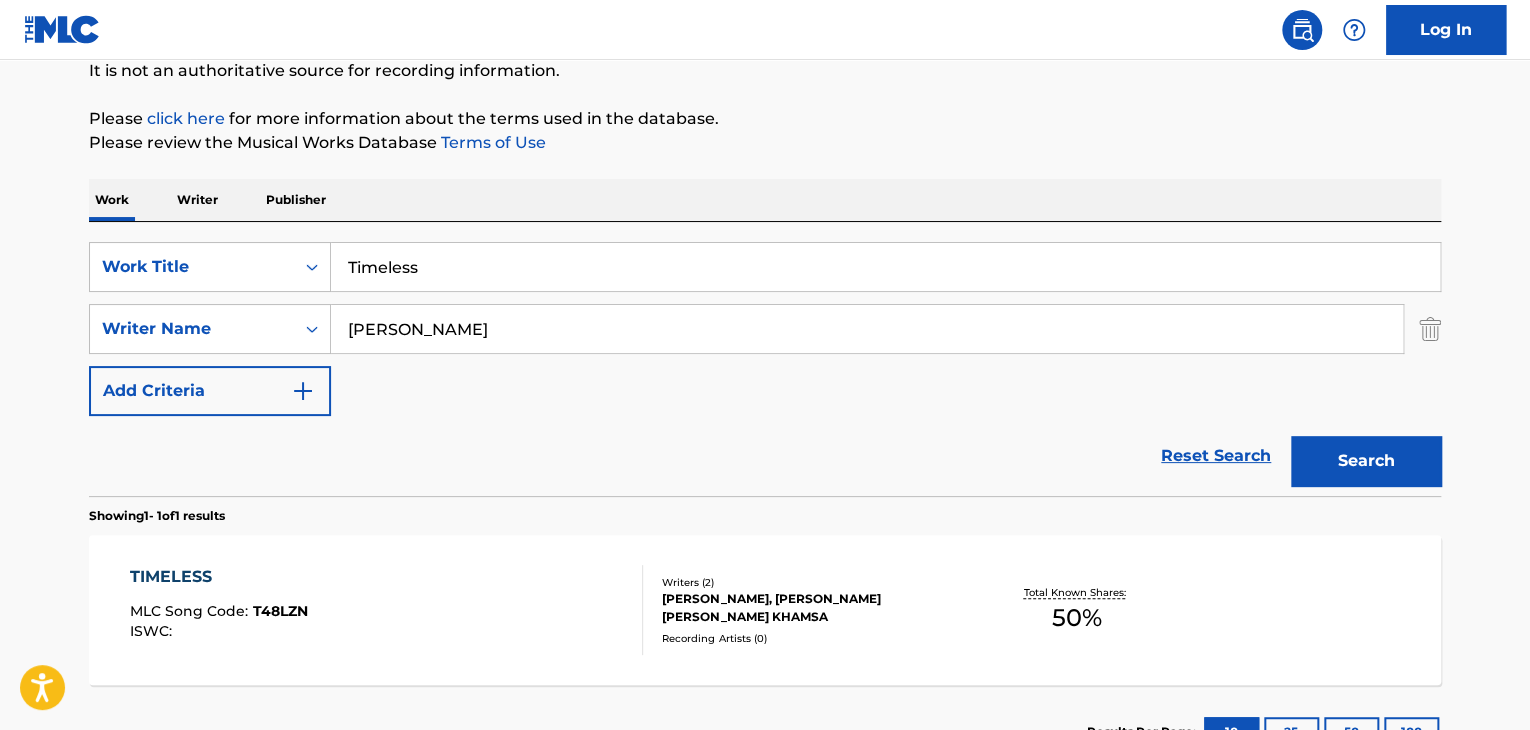click on "Timeless" at bounding box center [885, 267] 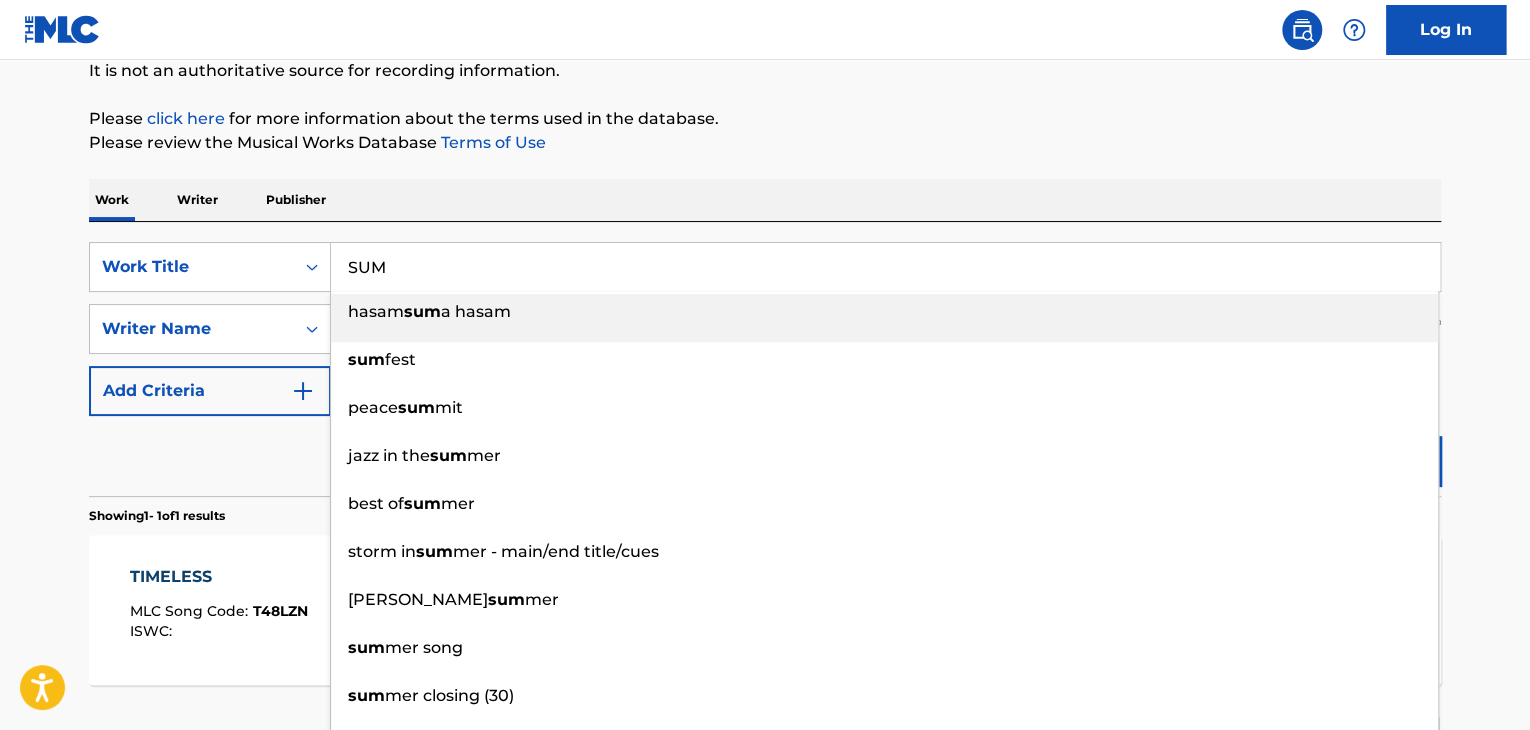 click on "hasam  sum a hasam" at bounding box center [884, 312] 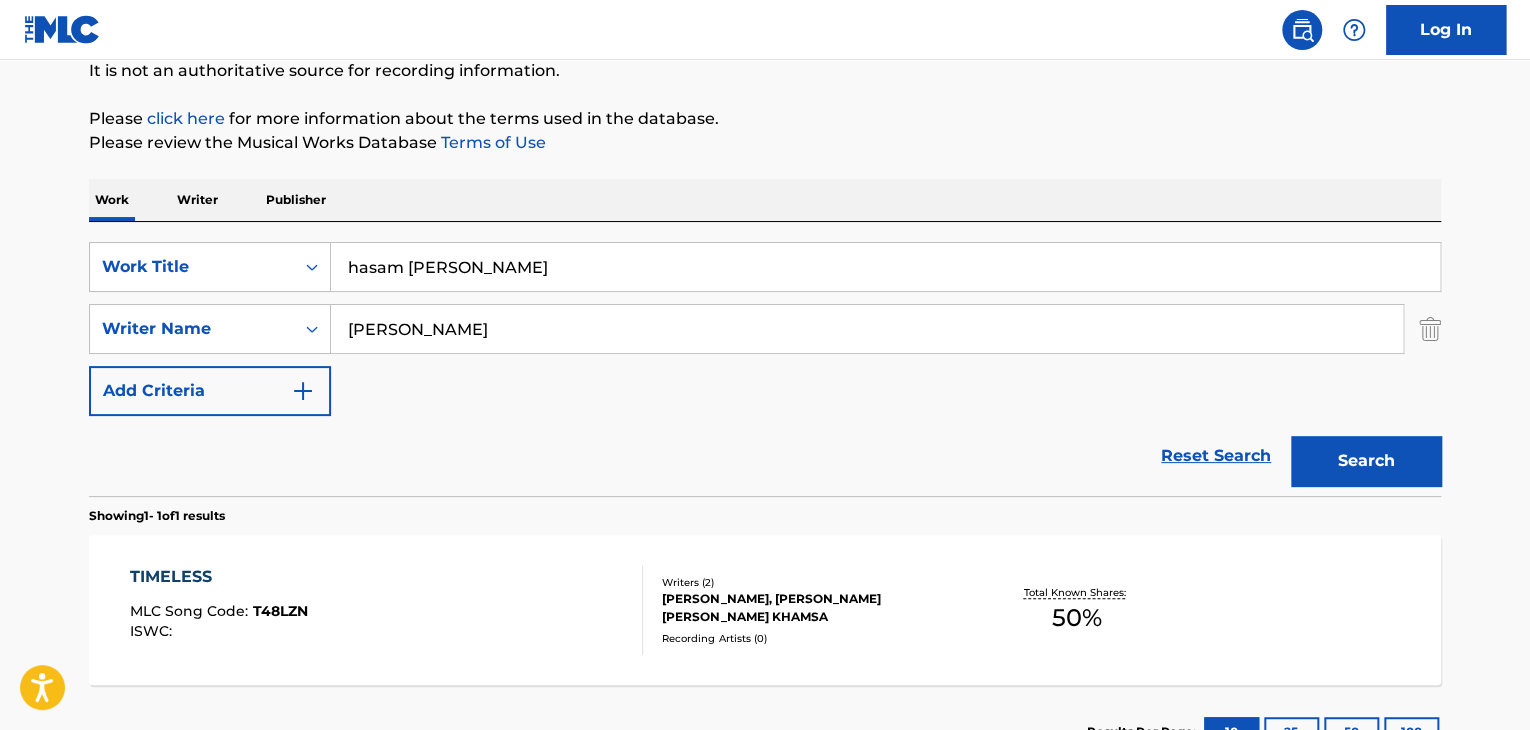click on "hasam [PERSON_NAME]" at bounding box center (885, 267) 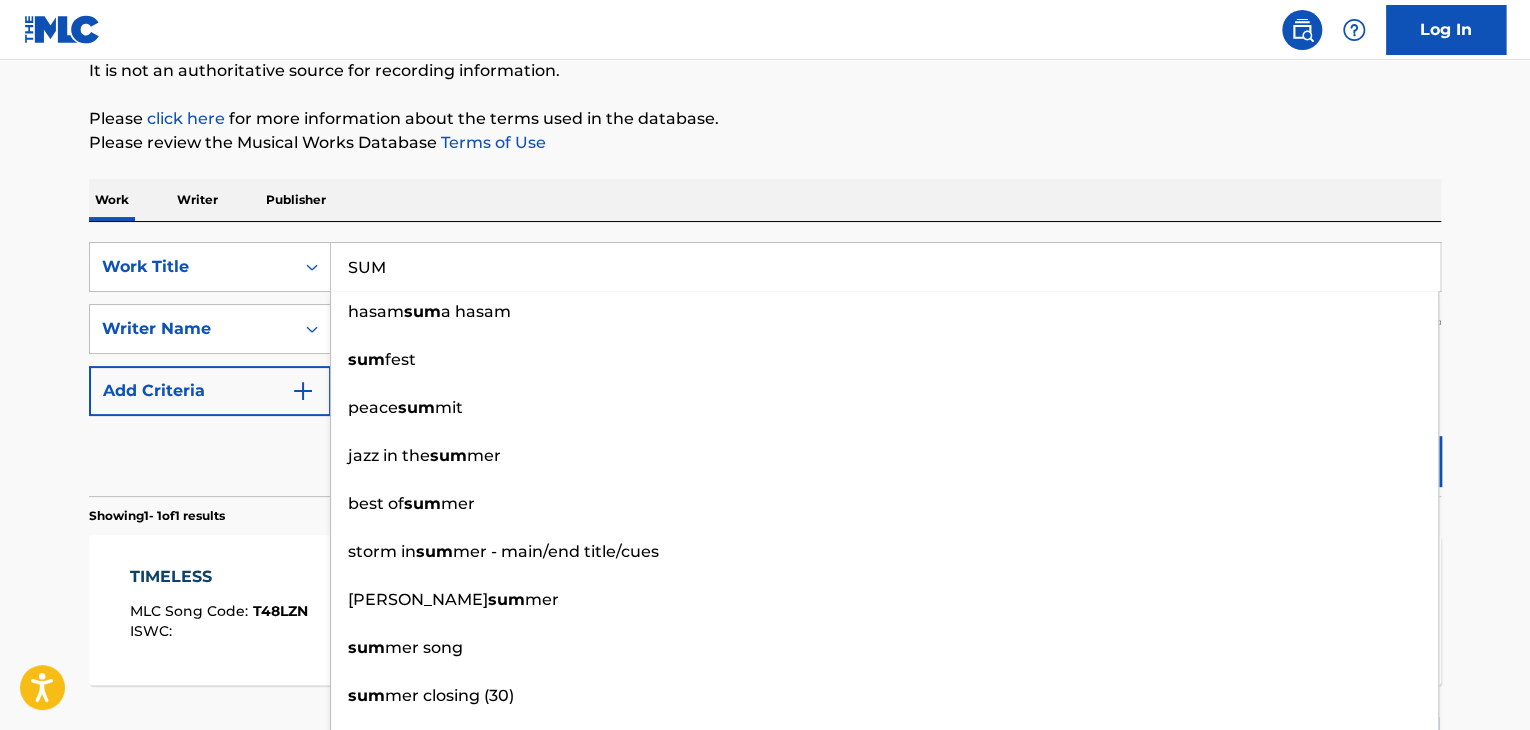 type on "SUM" 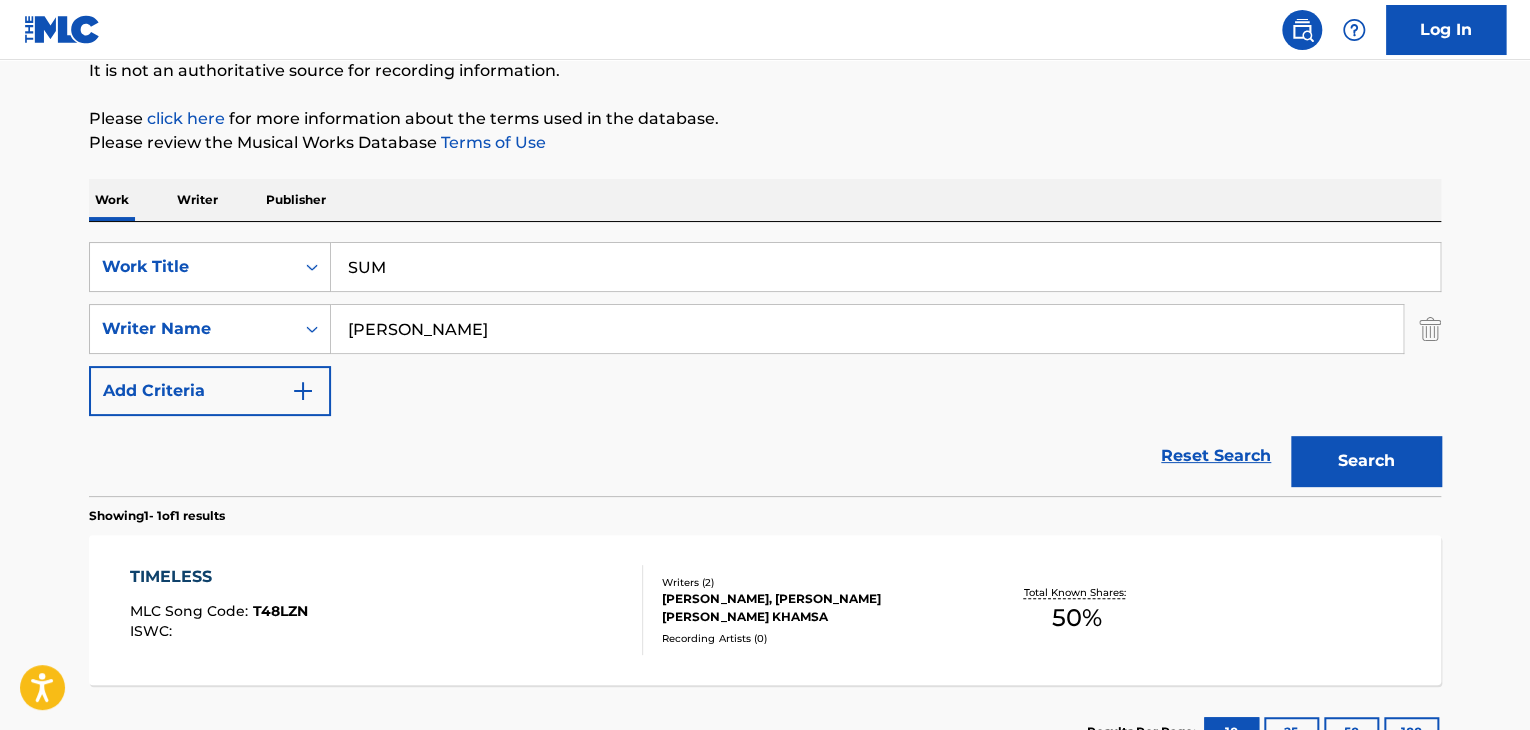 click on "[PERSON_NAME]" at bounding box center (867, 329) 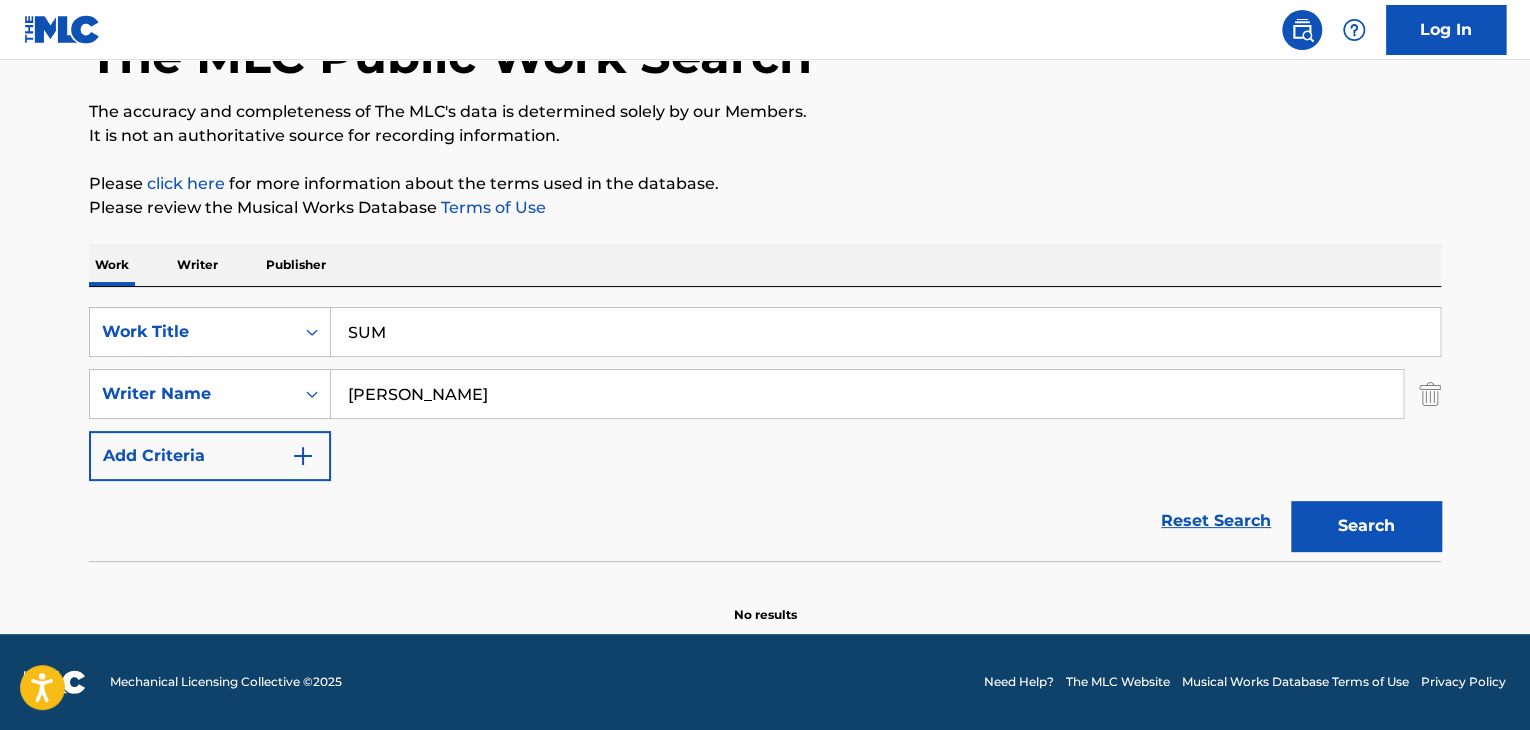 scroll, scrollTop: 138, scrollLeft: 0, axis: vertical 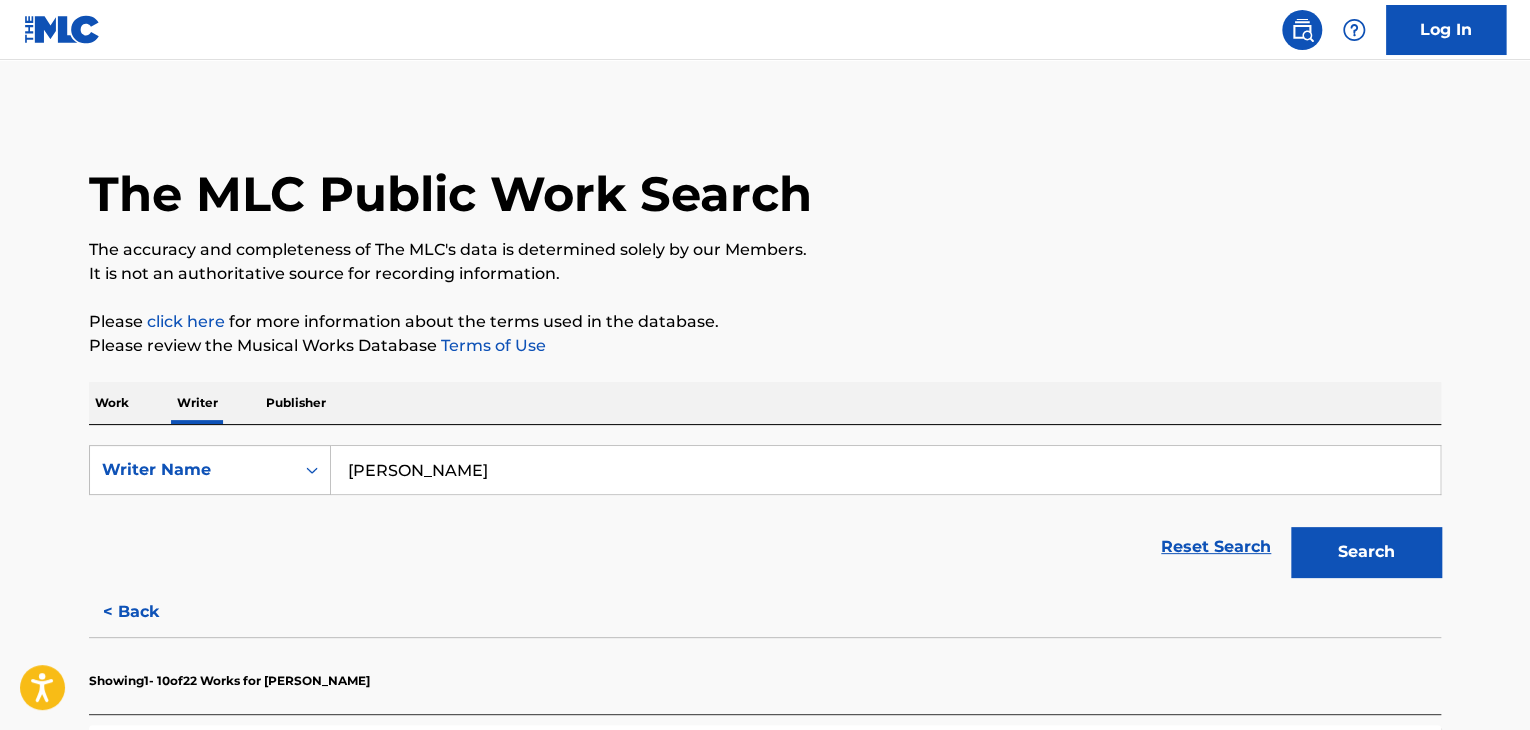 click on "SearchWithCriteriae5d5f369-cb27-427d-9063-d3280e9028de Writer Name [PERSON_NAME] Reset Search Search" at bounding box center (765, 506) 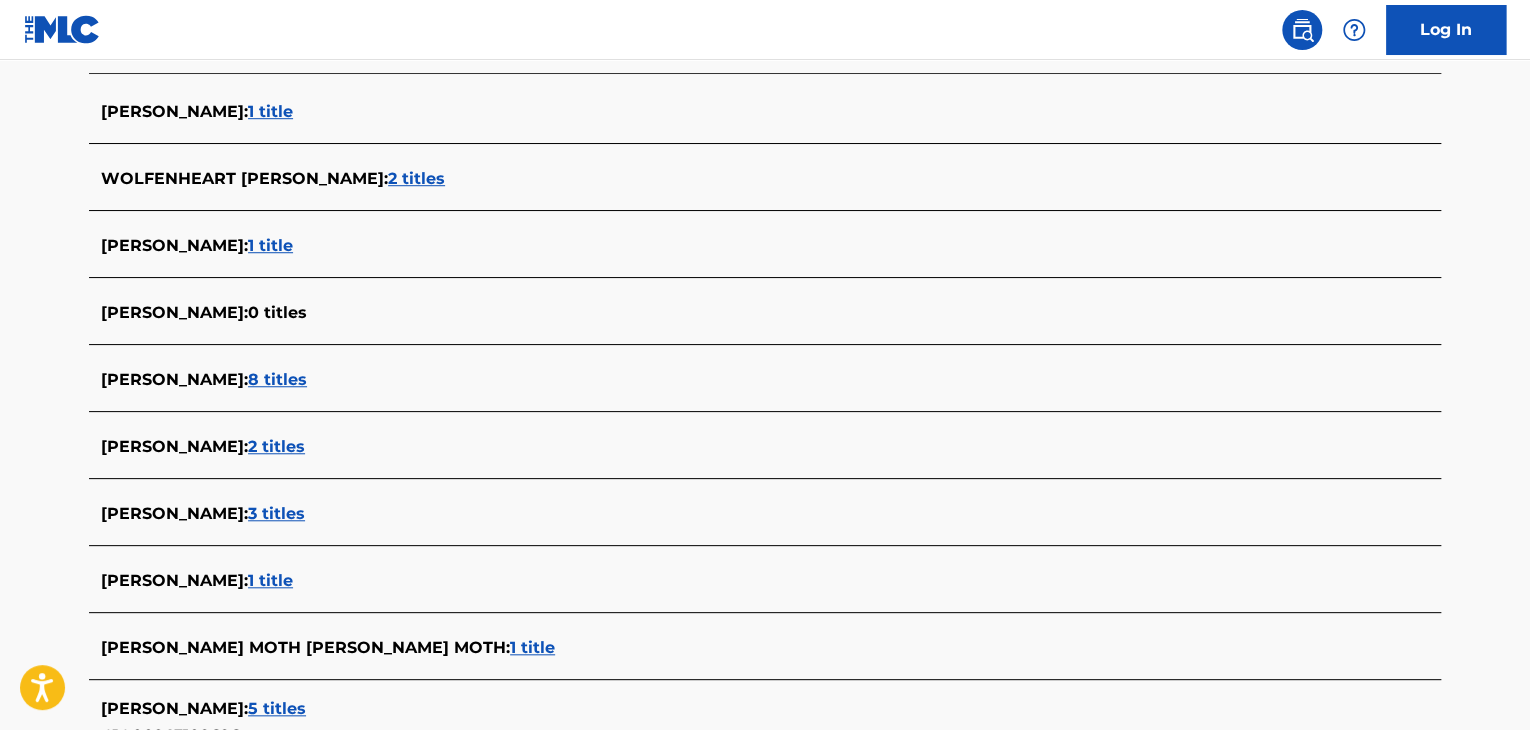 scroll, scrollTop: 691, scrollLeft: 0, axis: vertical 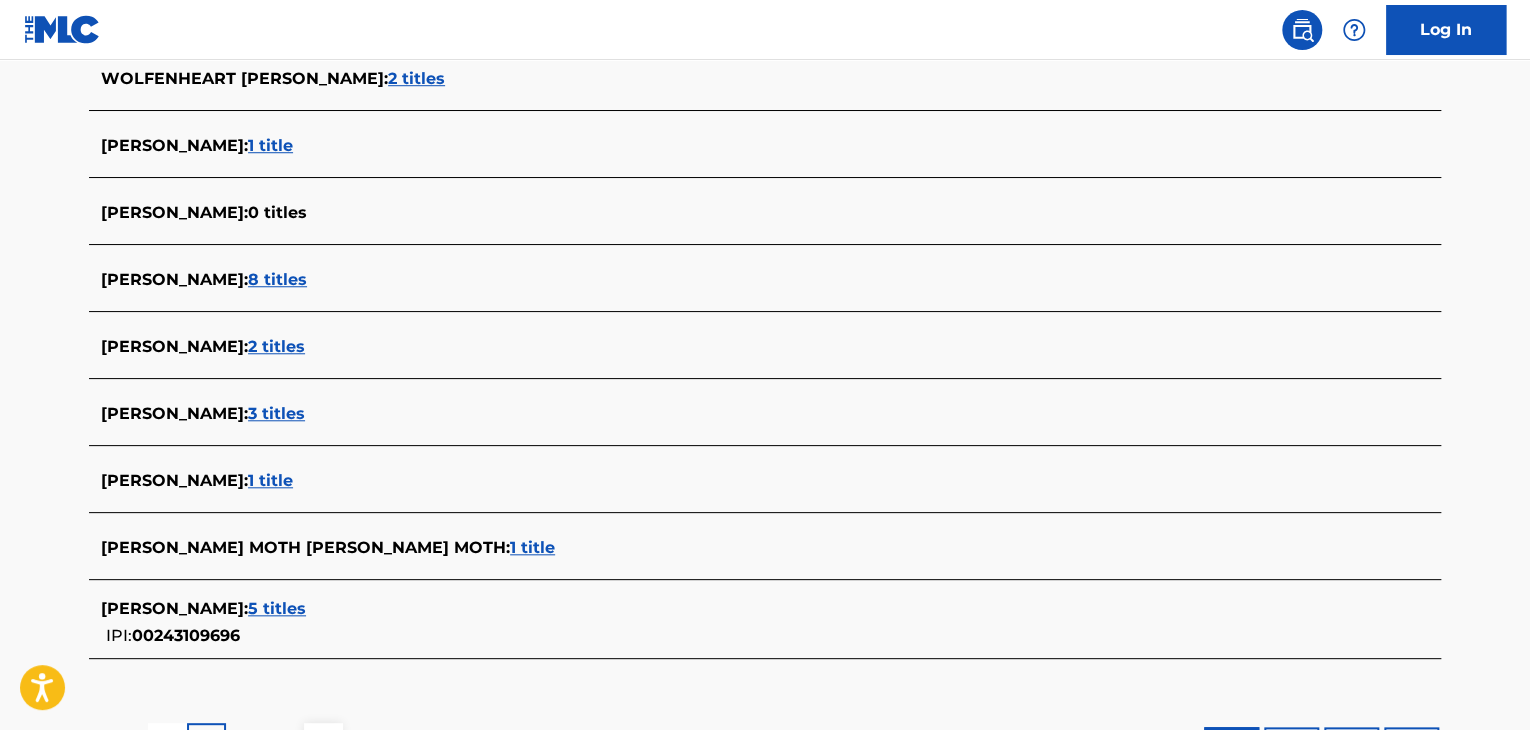 click on "1 title" at bounding box center [270, 480] 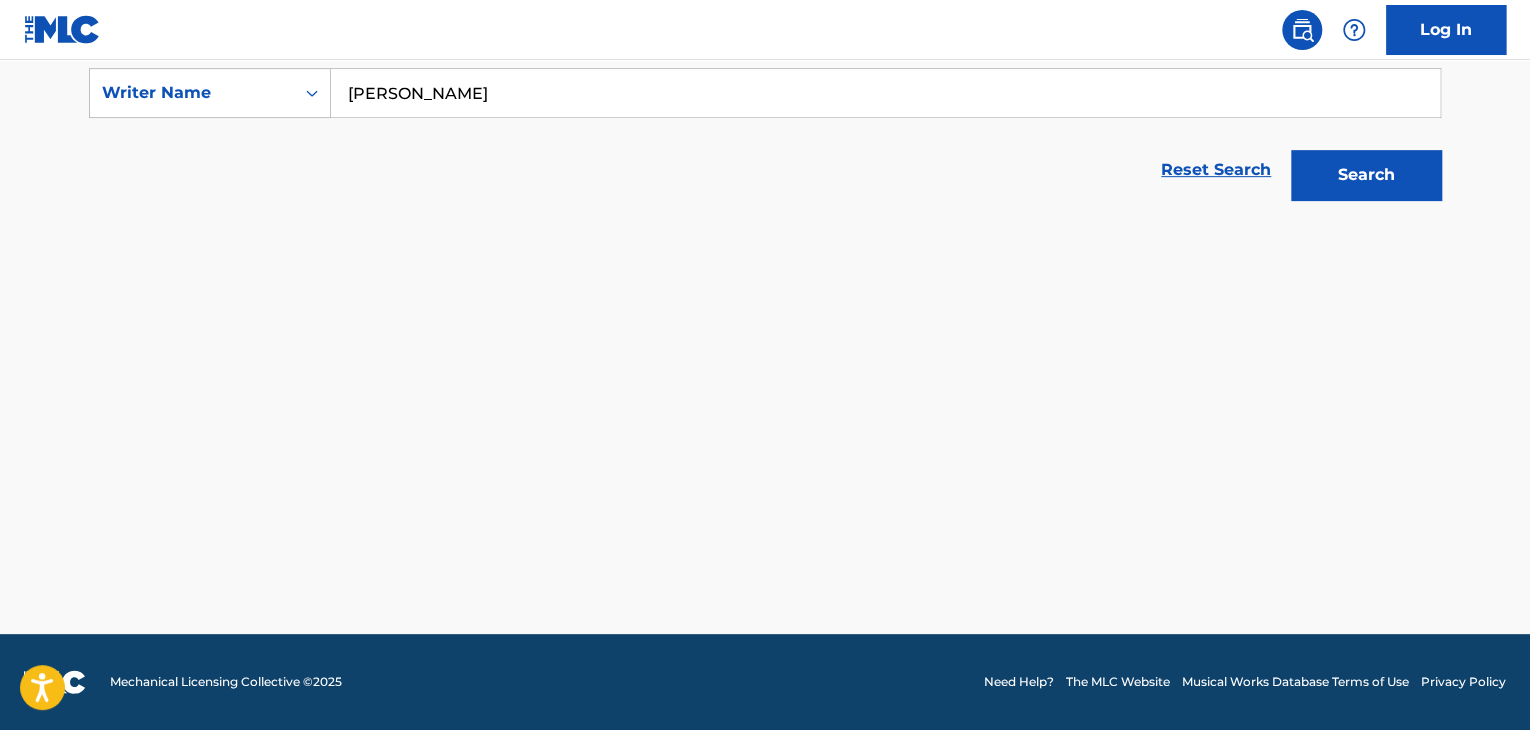scroll, scrollTop: 376, scrollLeft: 0, axis: vertical 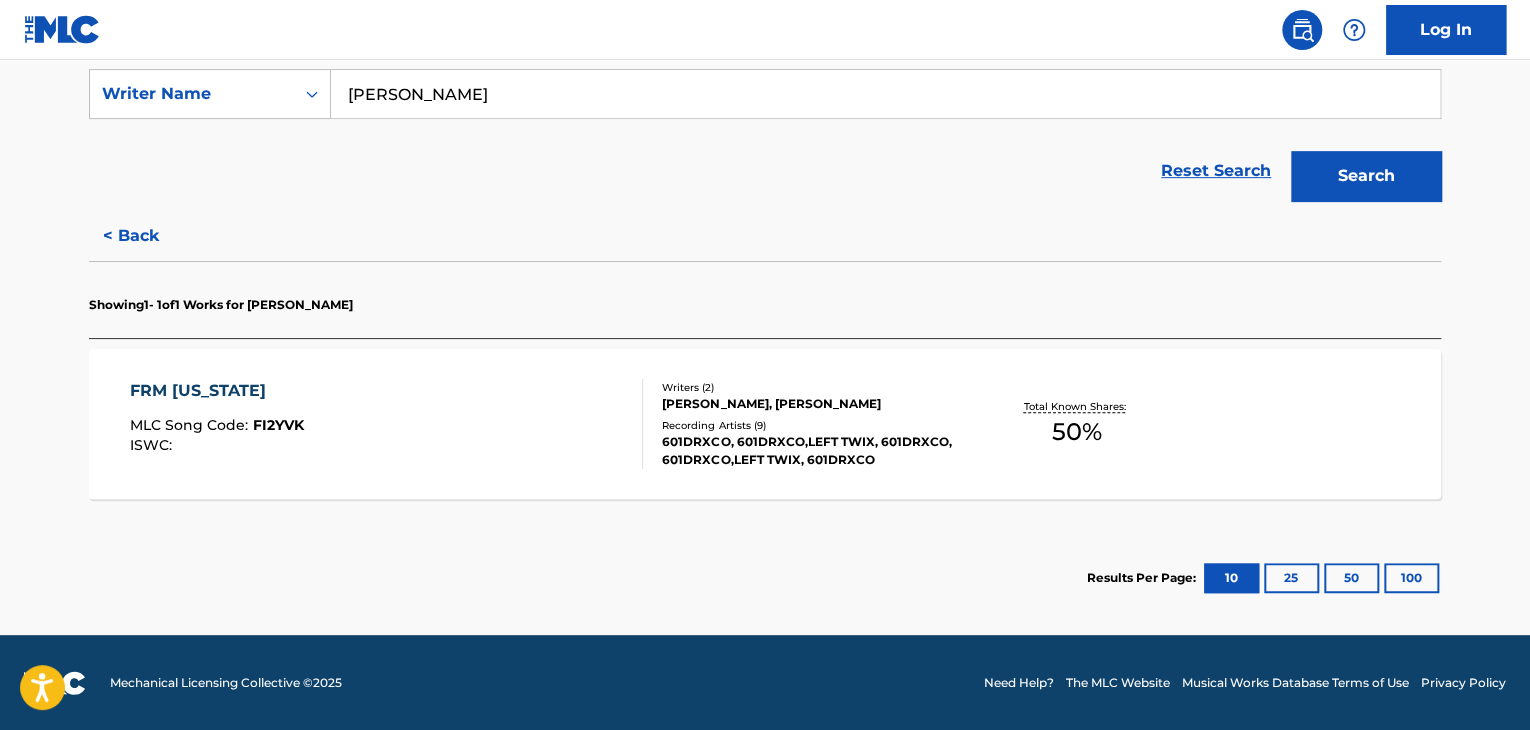 click on "FRM [US_STATE] MLC Song Code : FI2YVK ISWC :" at bounding box center [387, 424] 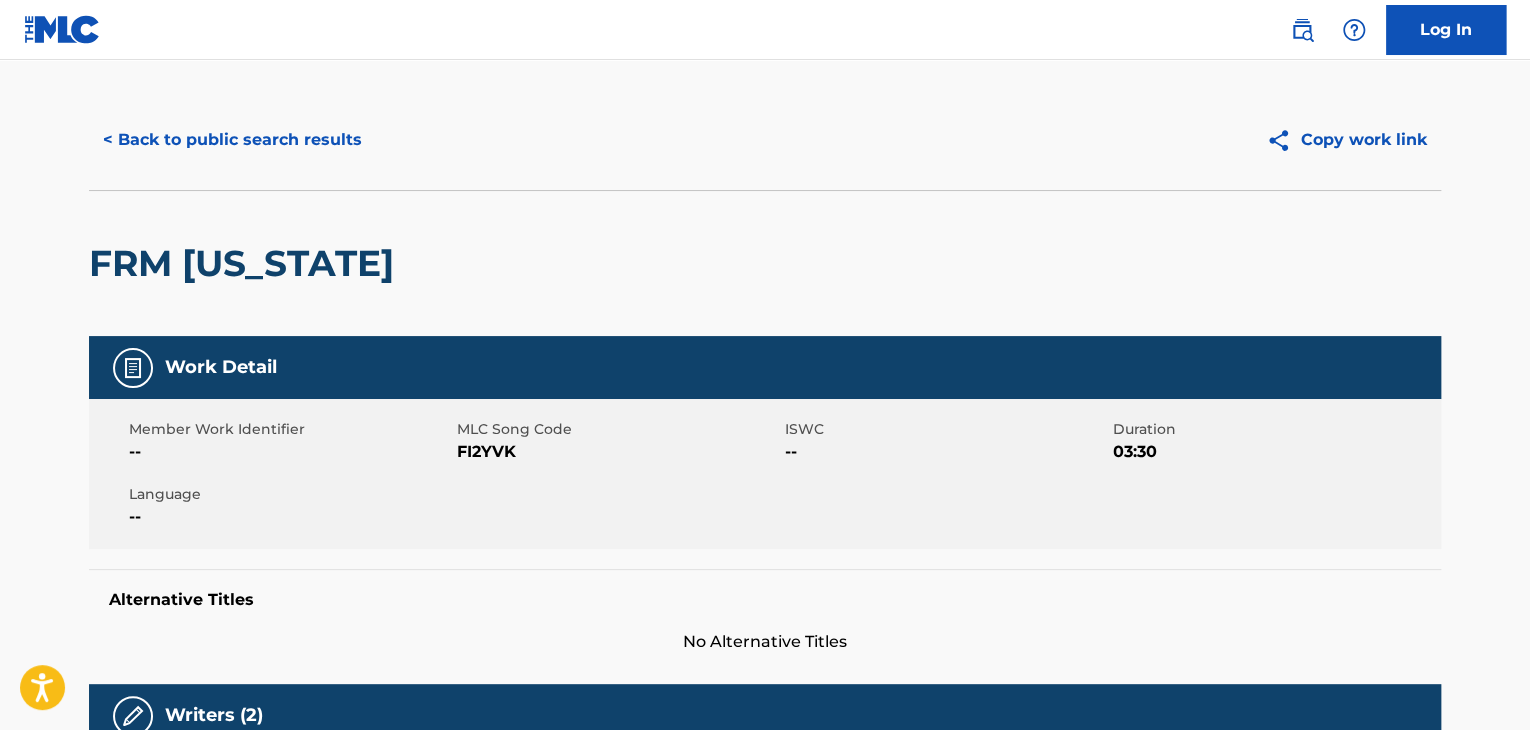 scroll, scrollTop: 0, scrollLeft: 0, axis: both 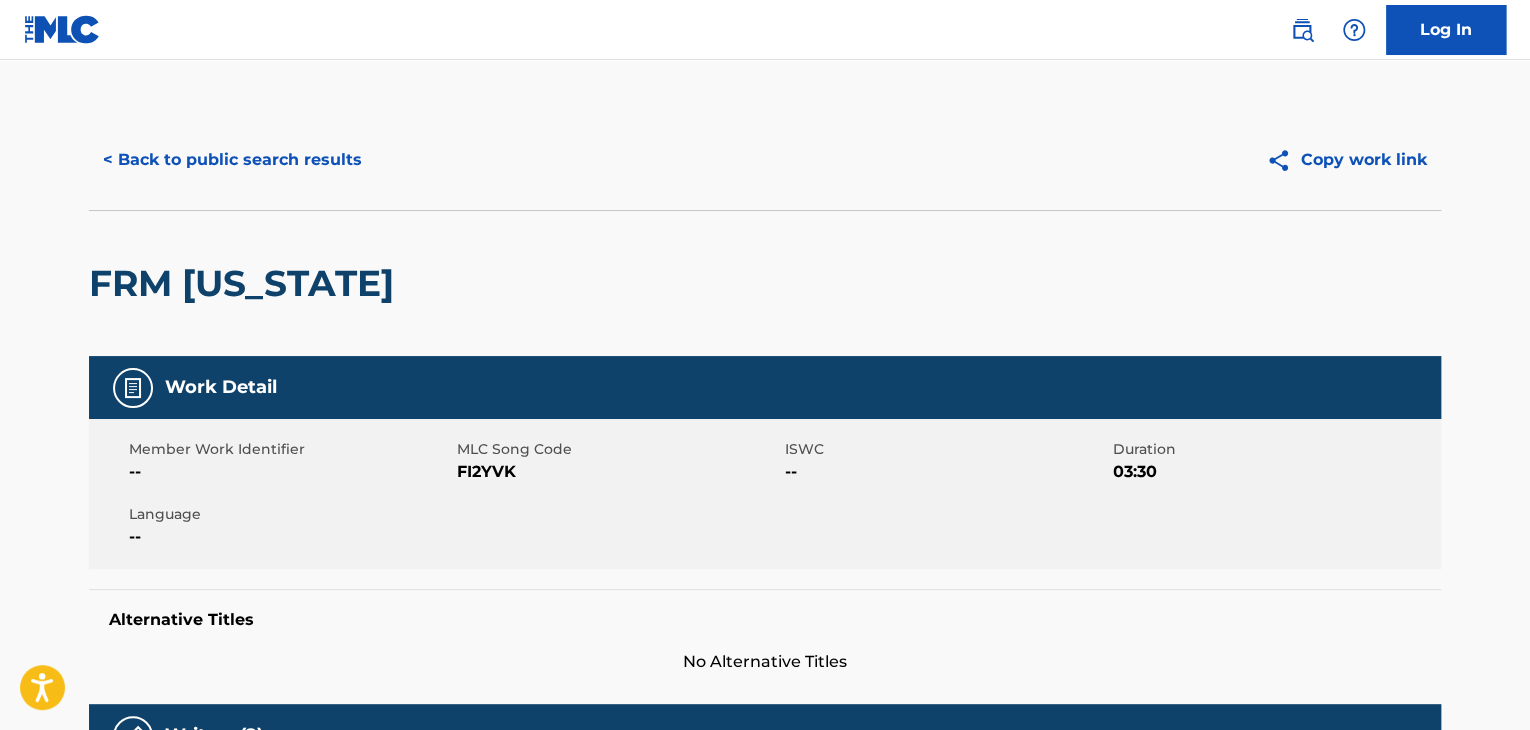 click on "< Back to public search results" at bounding box center [232, 160] 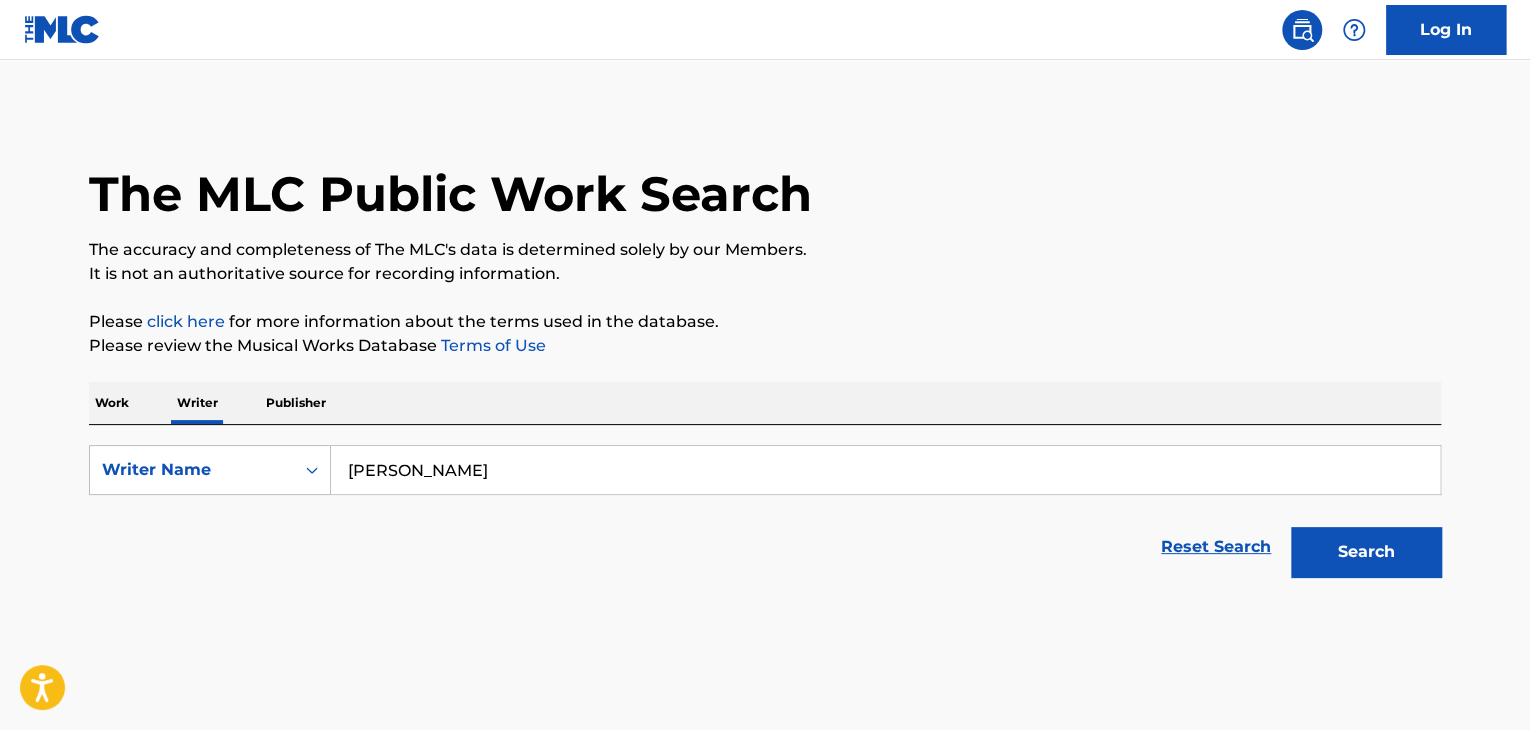 scroll, scrollTop: 24, scrollLeft: 0, axis: vertical 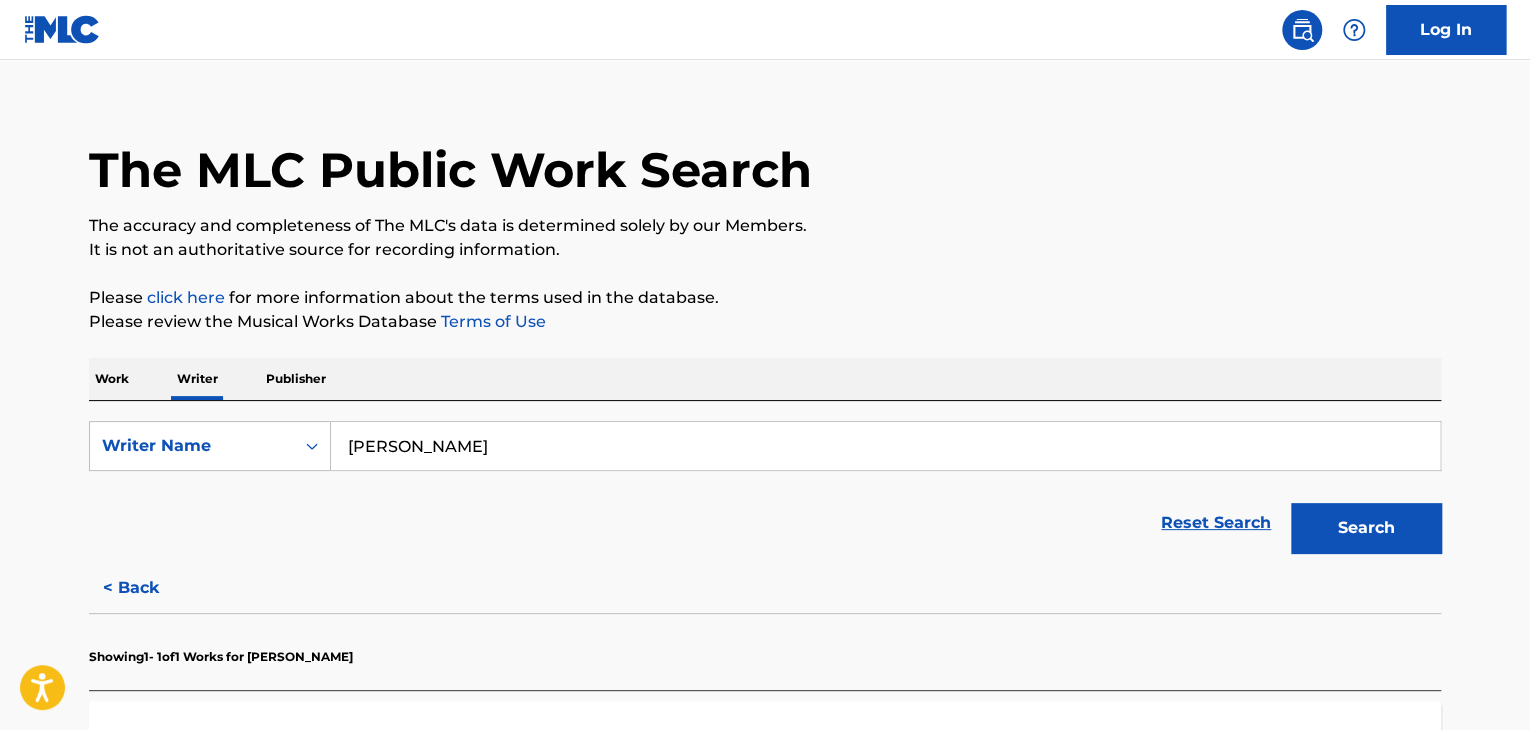 click on "Work" at bounding box center [112, 379] 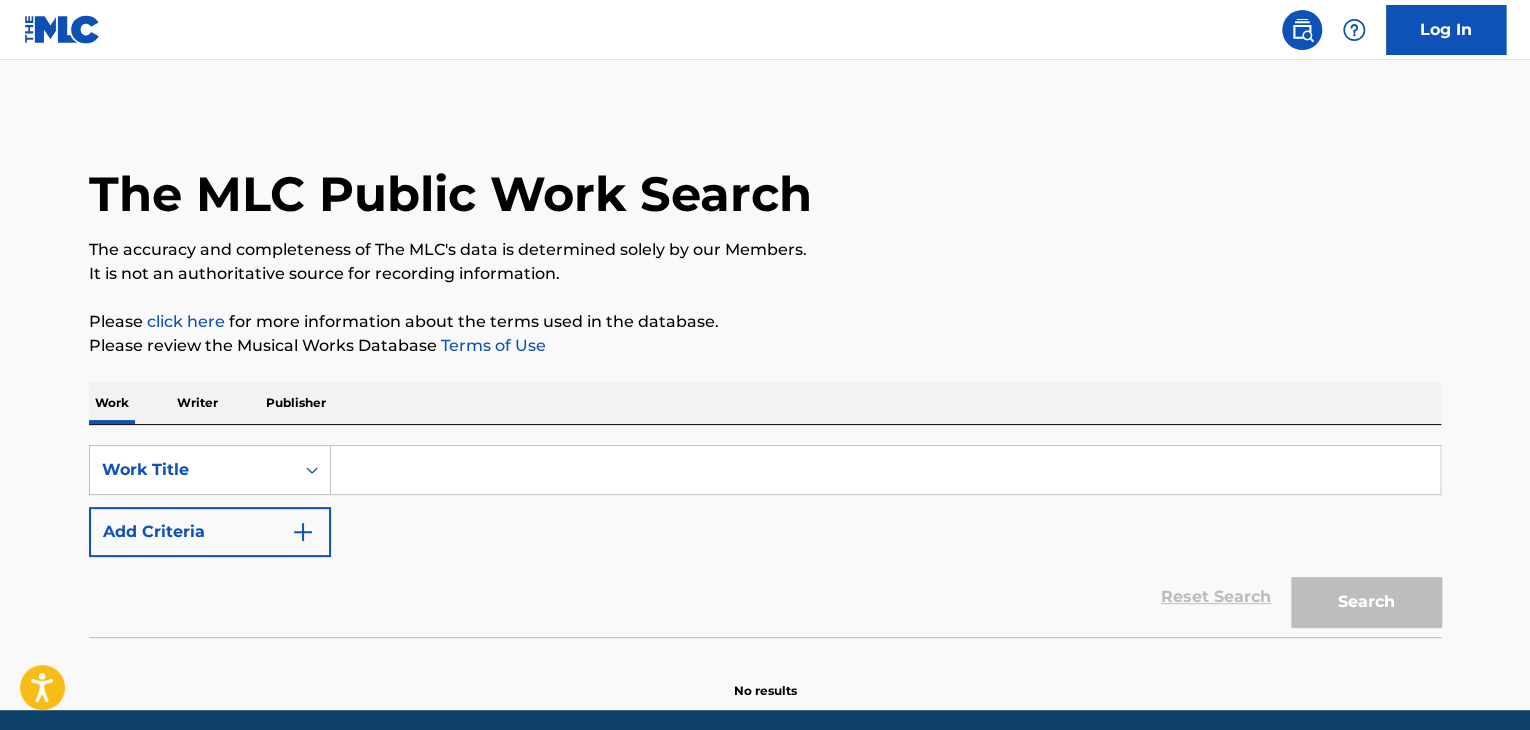 click at bounding box center [885, 470] 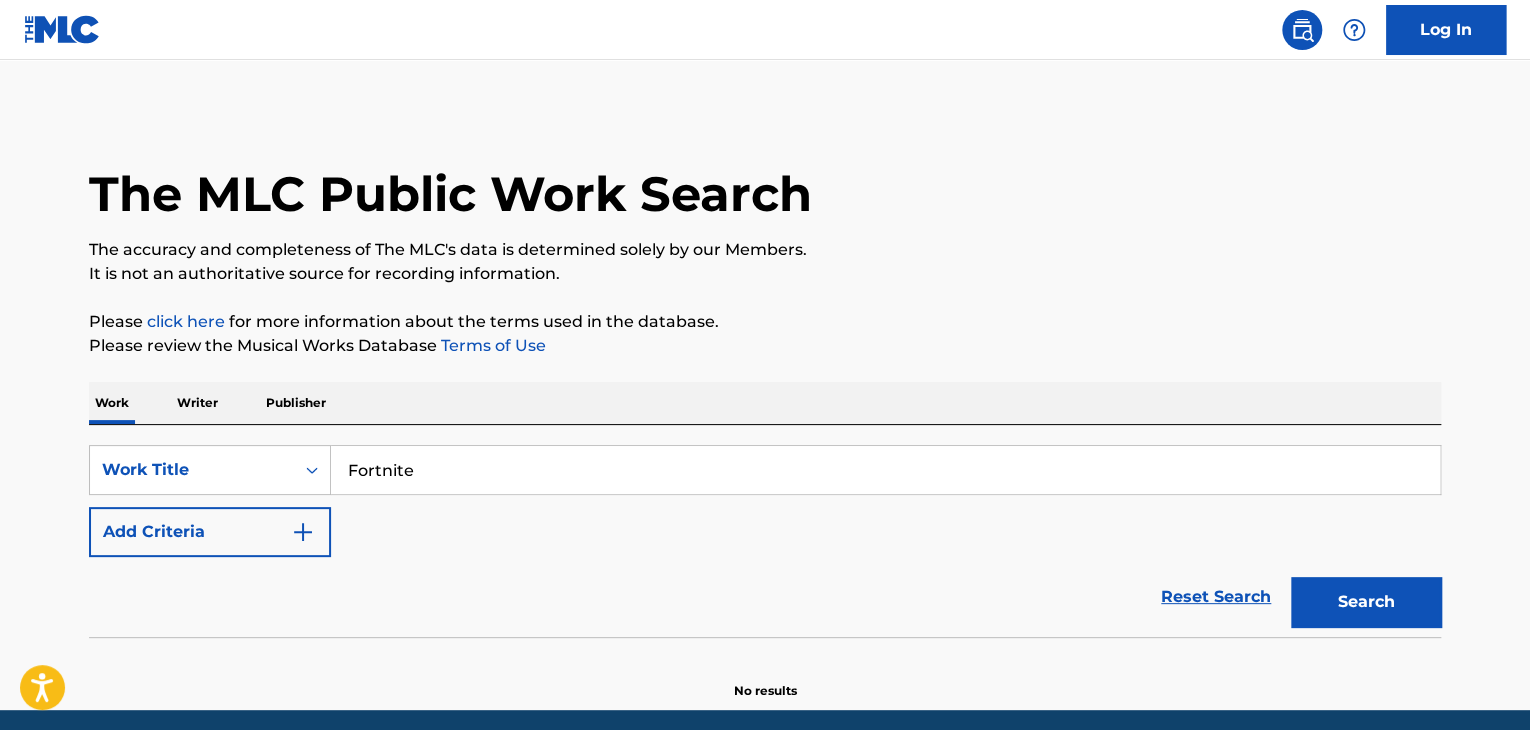 type on "Fortnite" 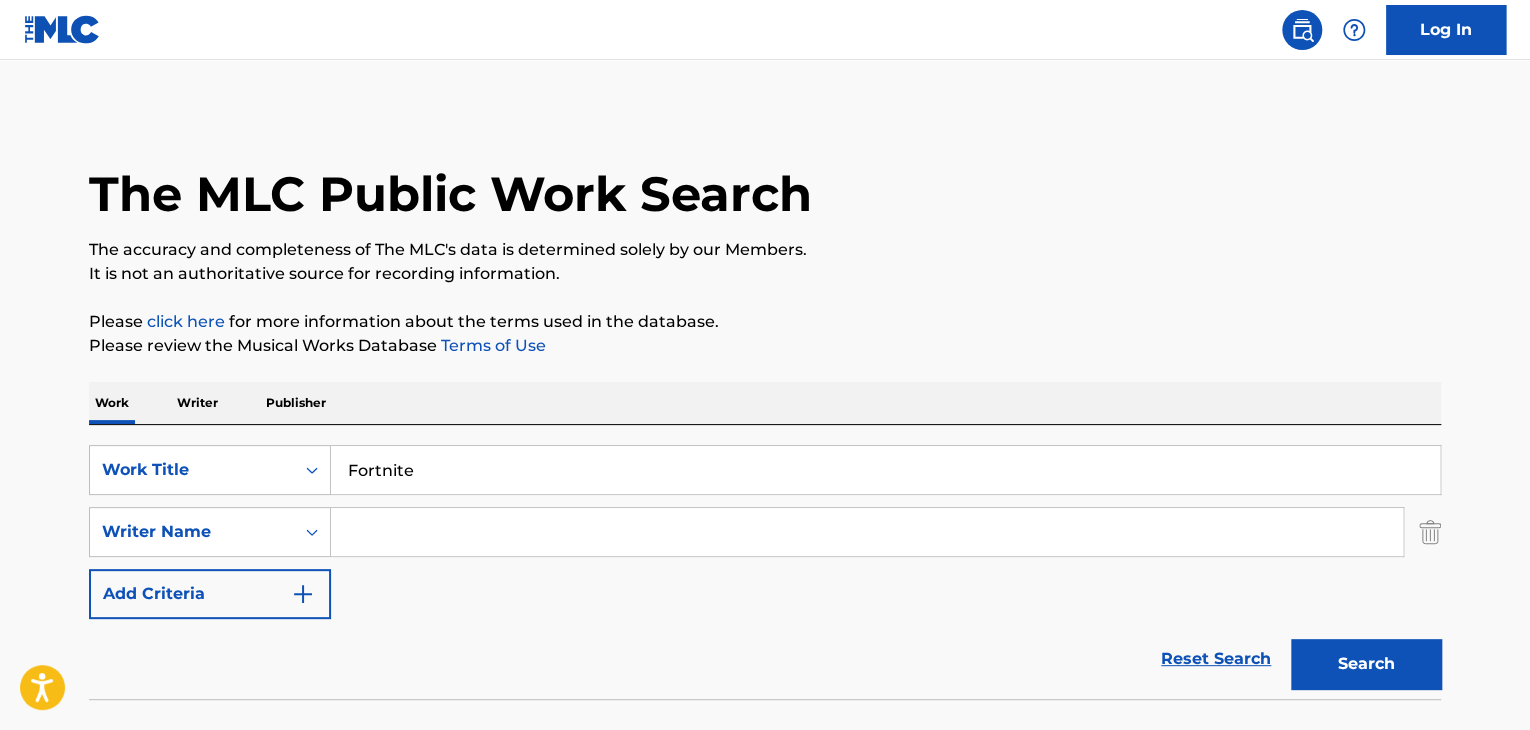 click at bounding box center (867, 532) 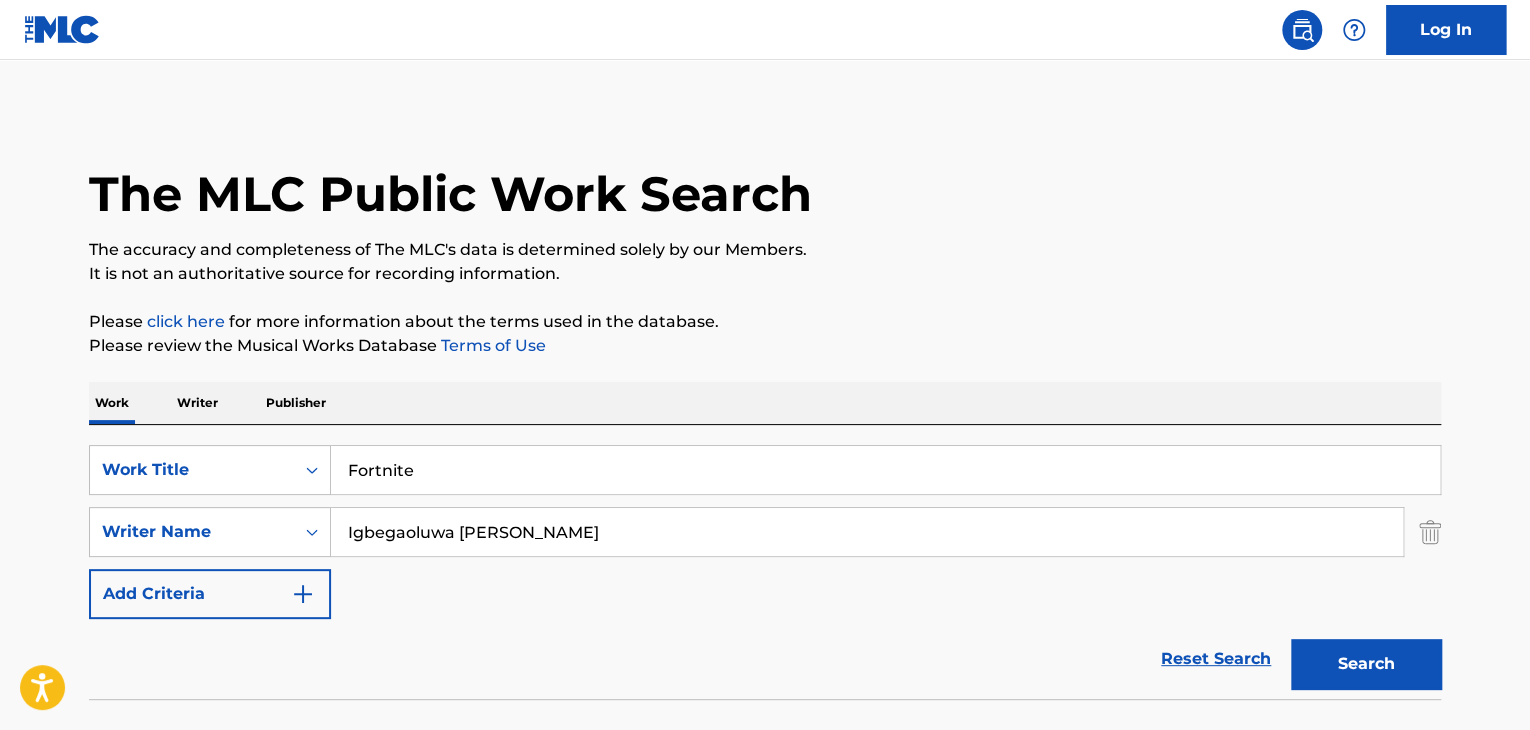 drag, startPoint x: 456, startPoint y: 529, endPoint x: 662, endPoint y: 557, distance: 207.89421 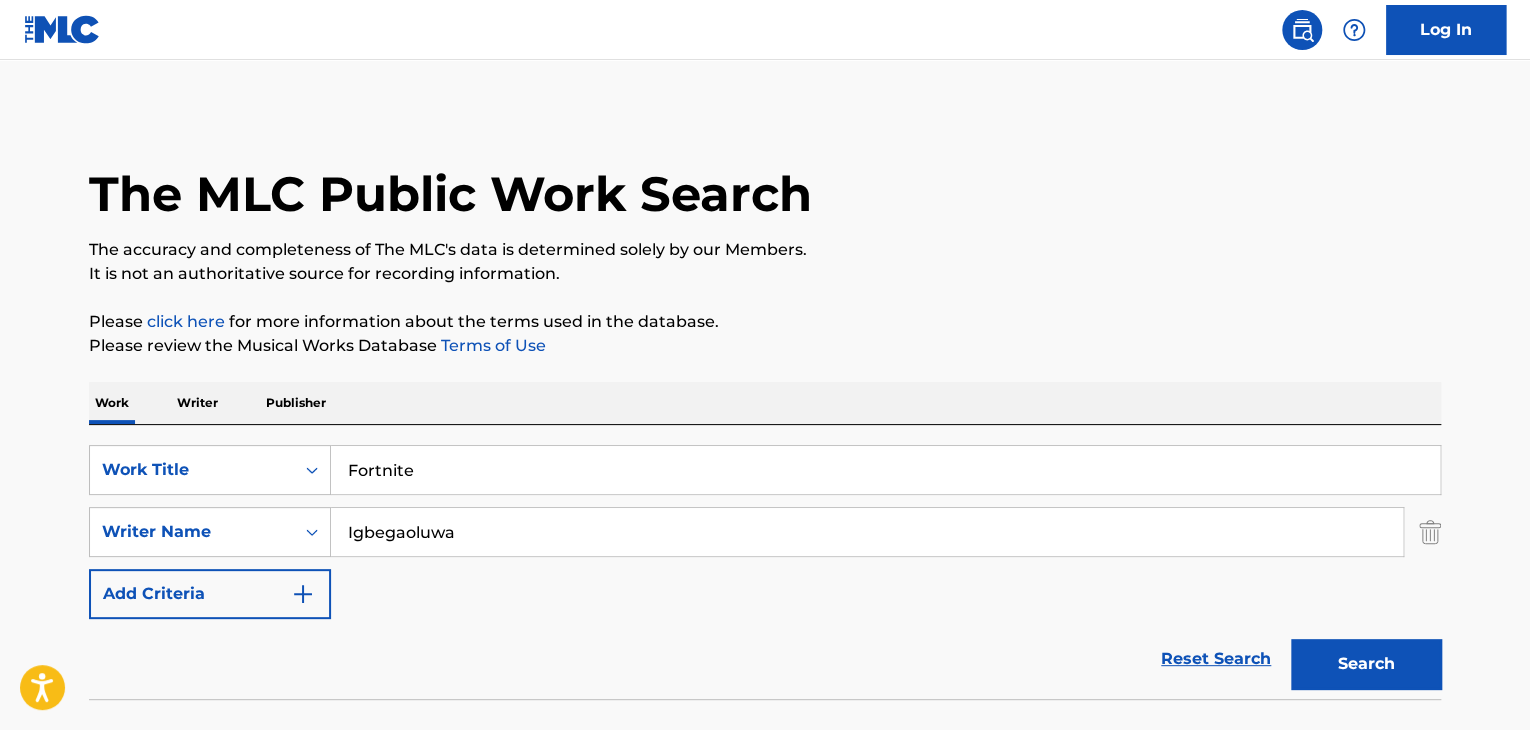 type on "Igbegaoluwa" 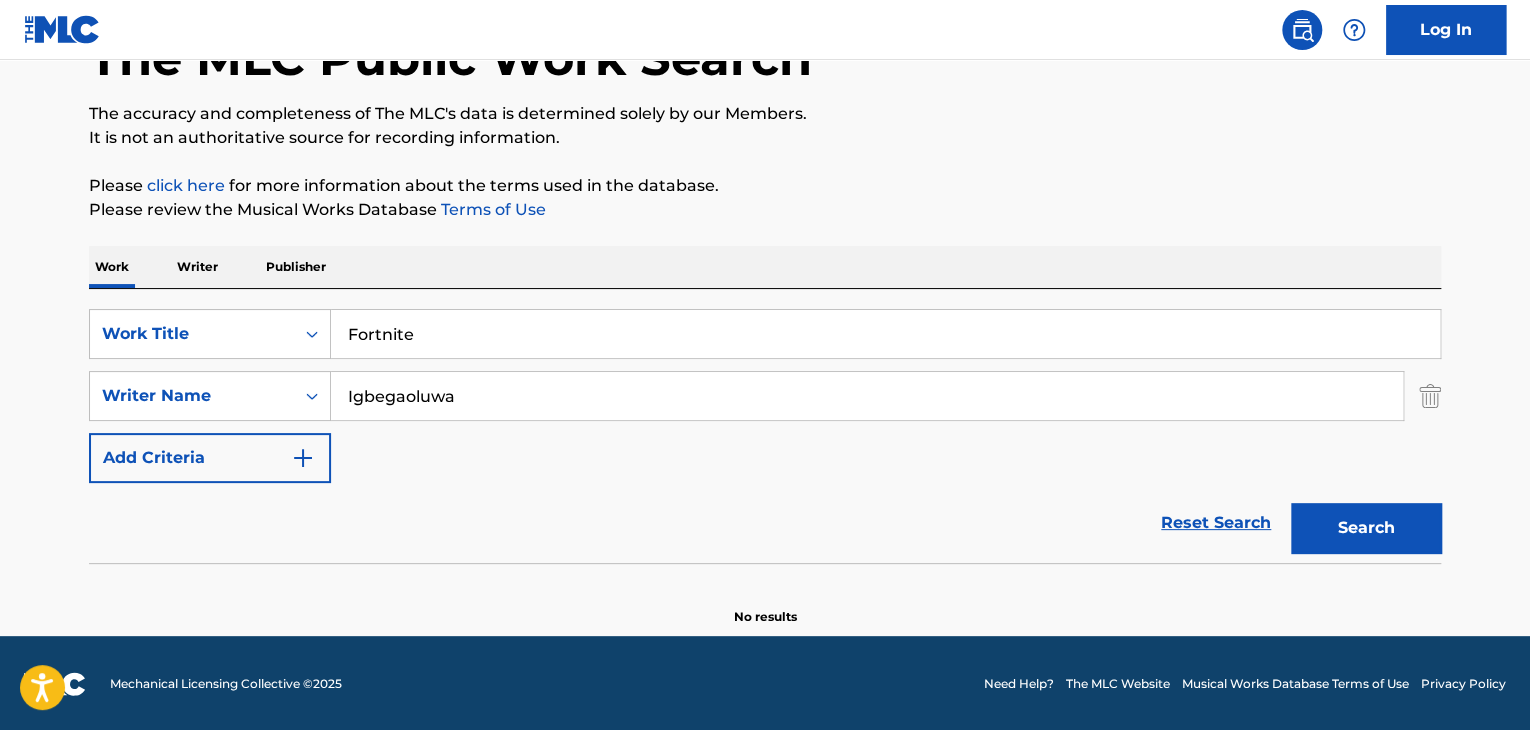 scroll, scrollTop: 138, scrollLeft: 0, axis: vertical 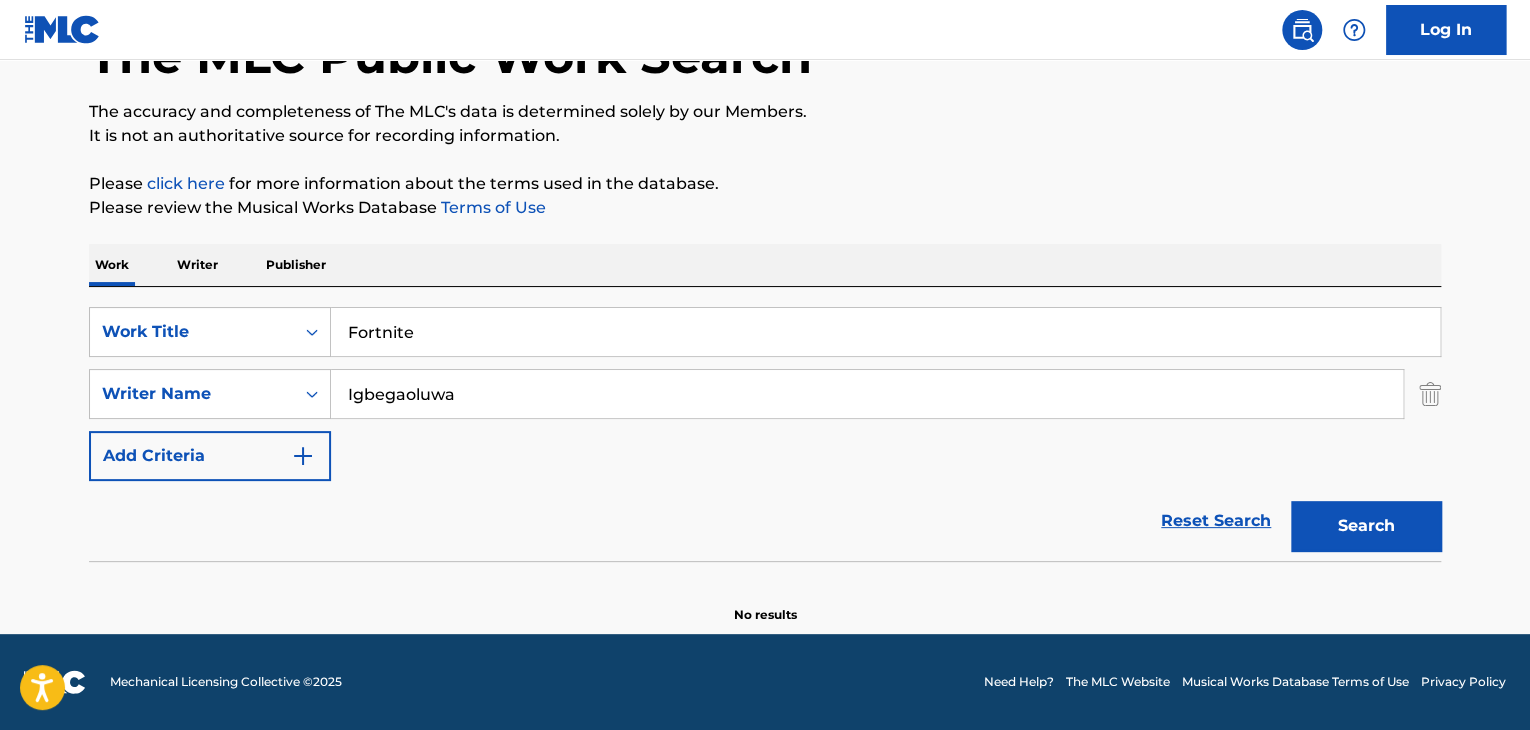 click on "Writer" at bounding box center (197, 265) 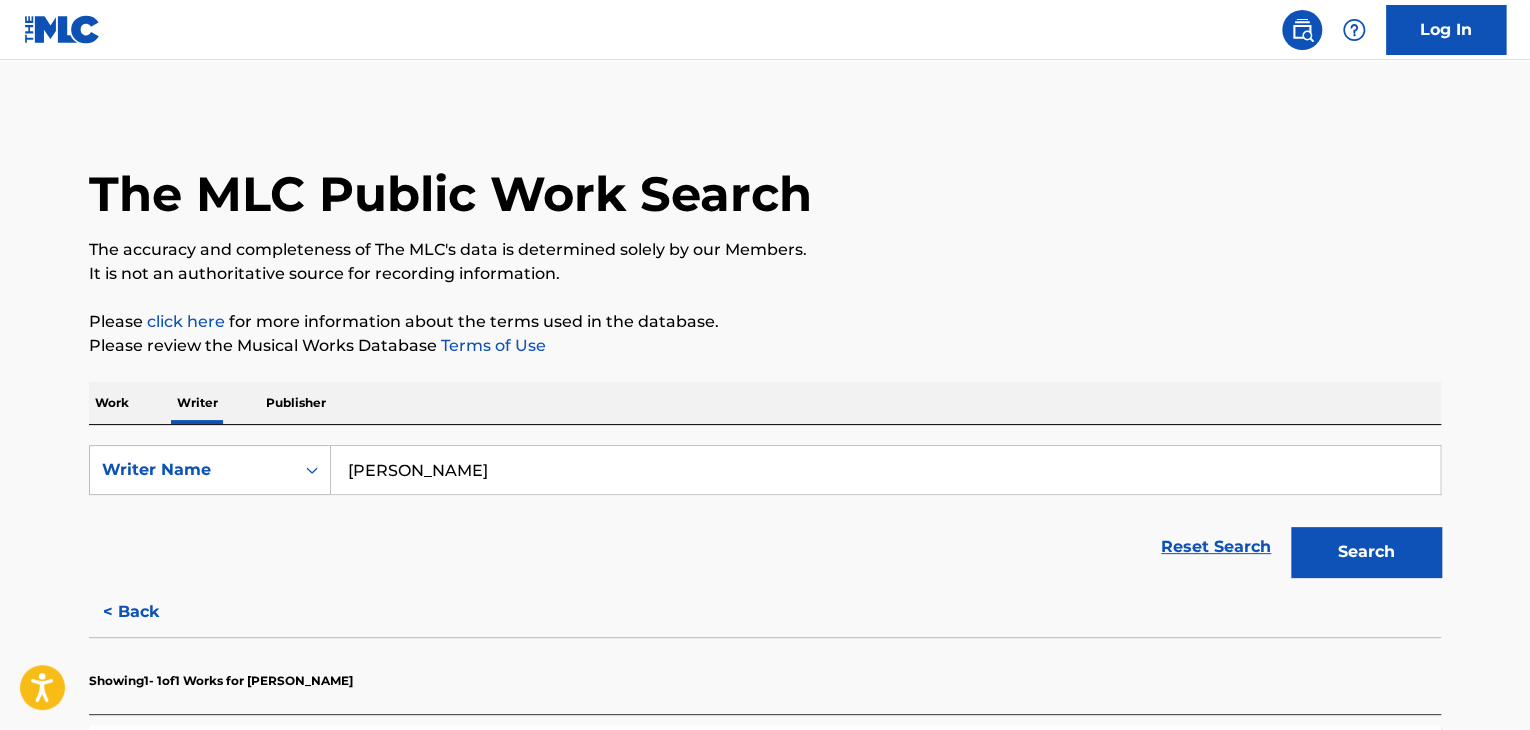 click on "[PERSON_NAME]" at bounding box center (885, 470) 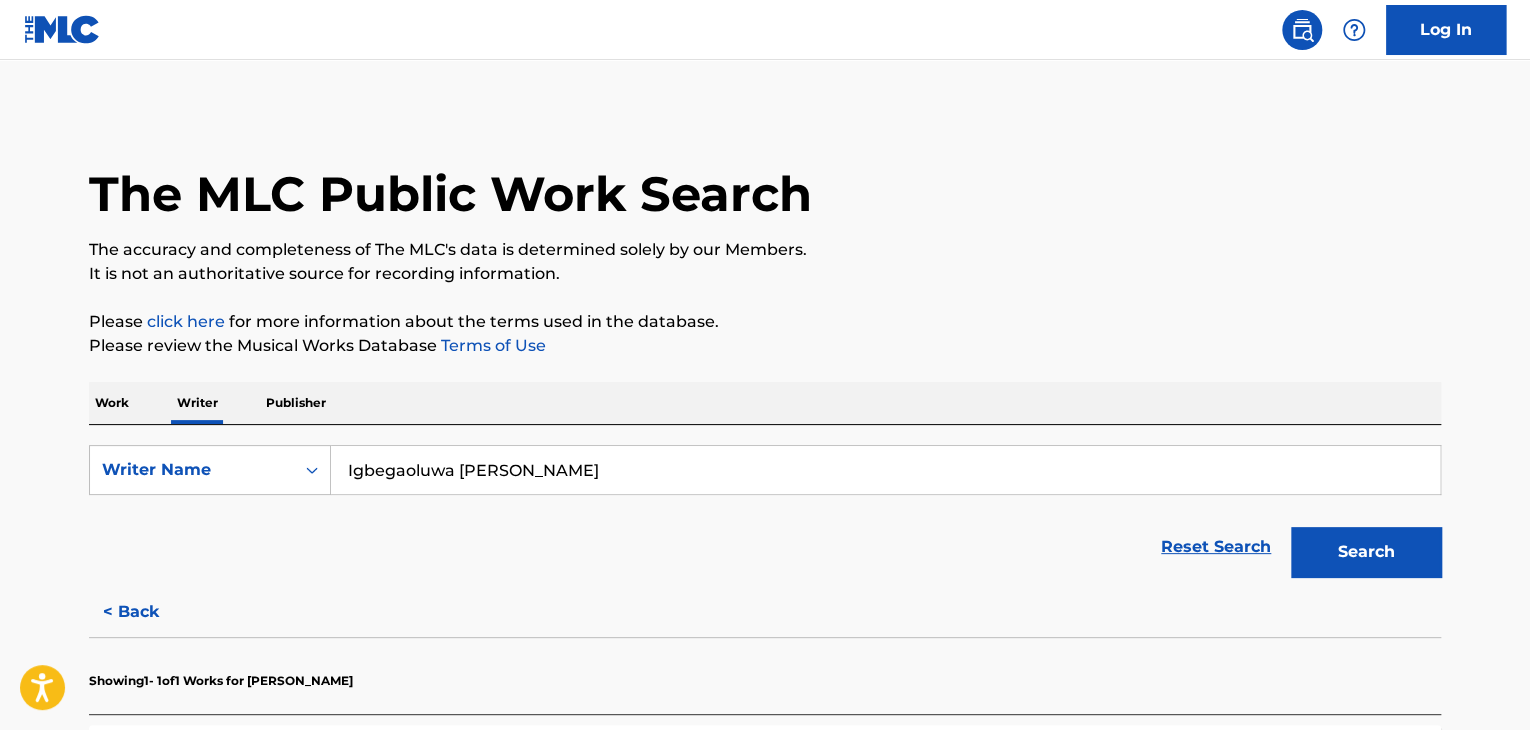 type on "Igbegaoluwa [PERSON_NAME]" 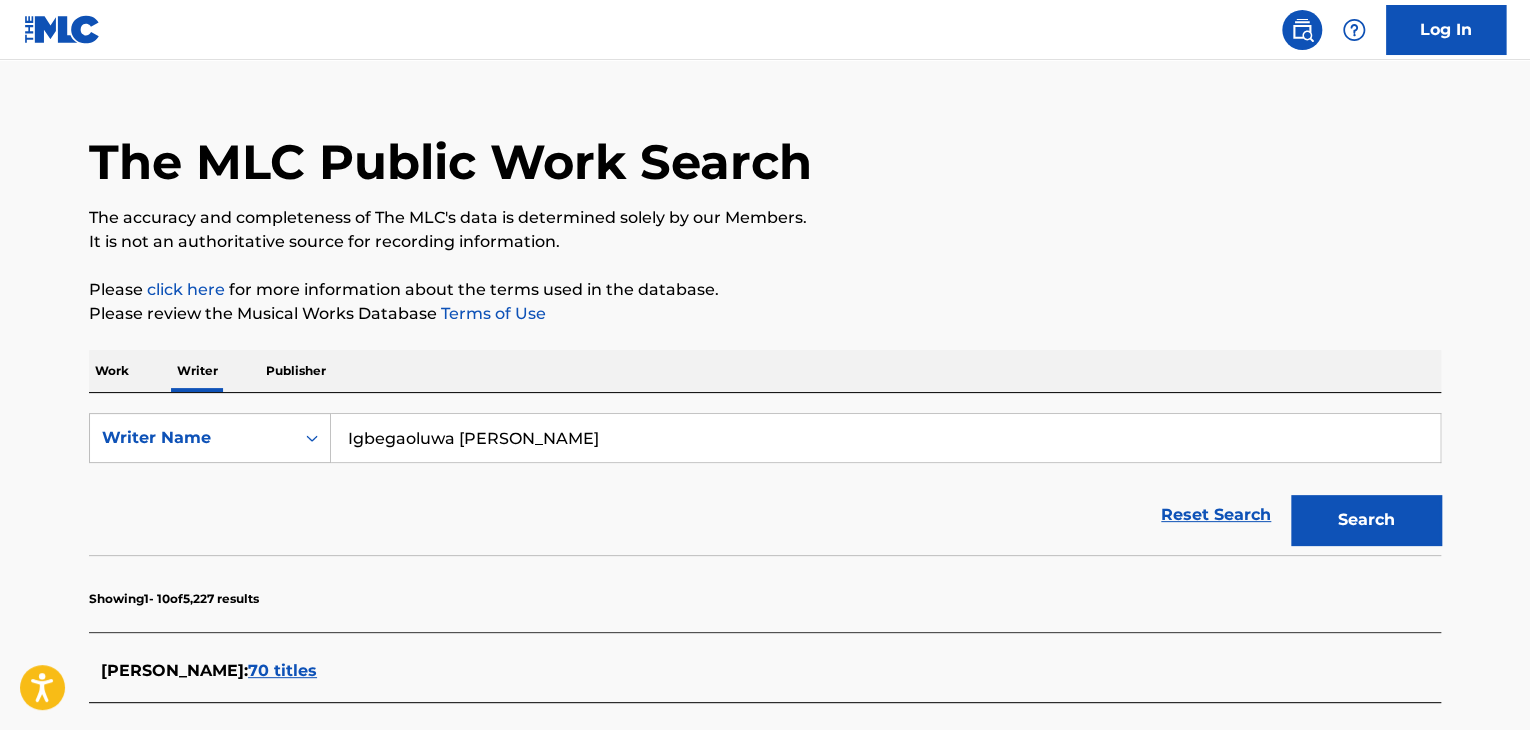 scroll, scrollTop: 0, scrollLeft: 0, axis: both 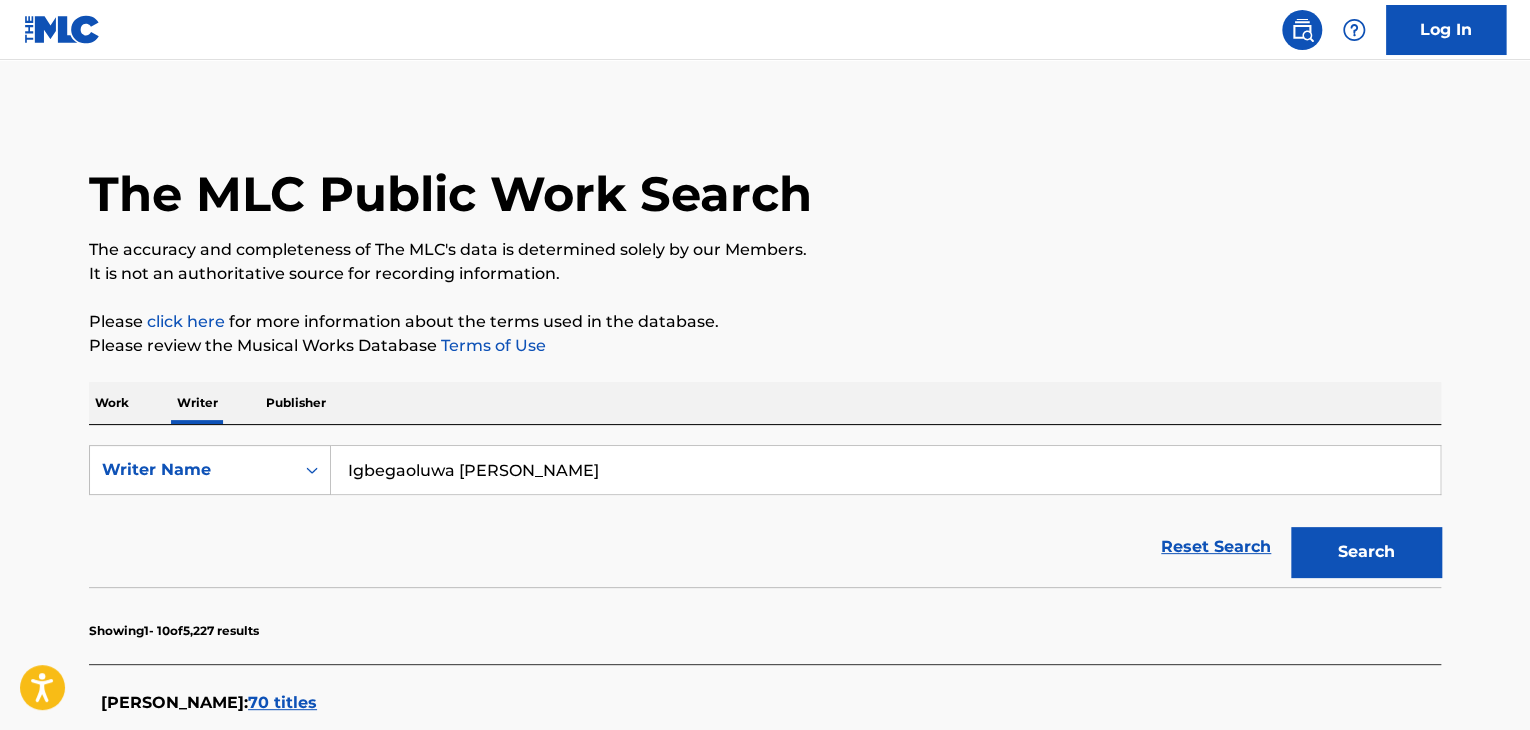 click on "Work" at bounding box center (112, 403) 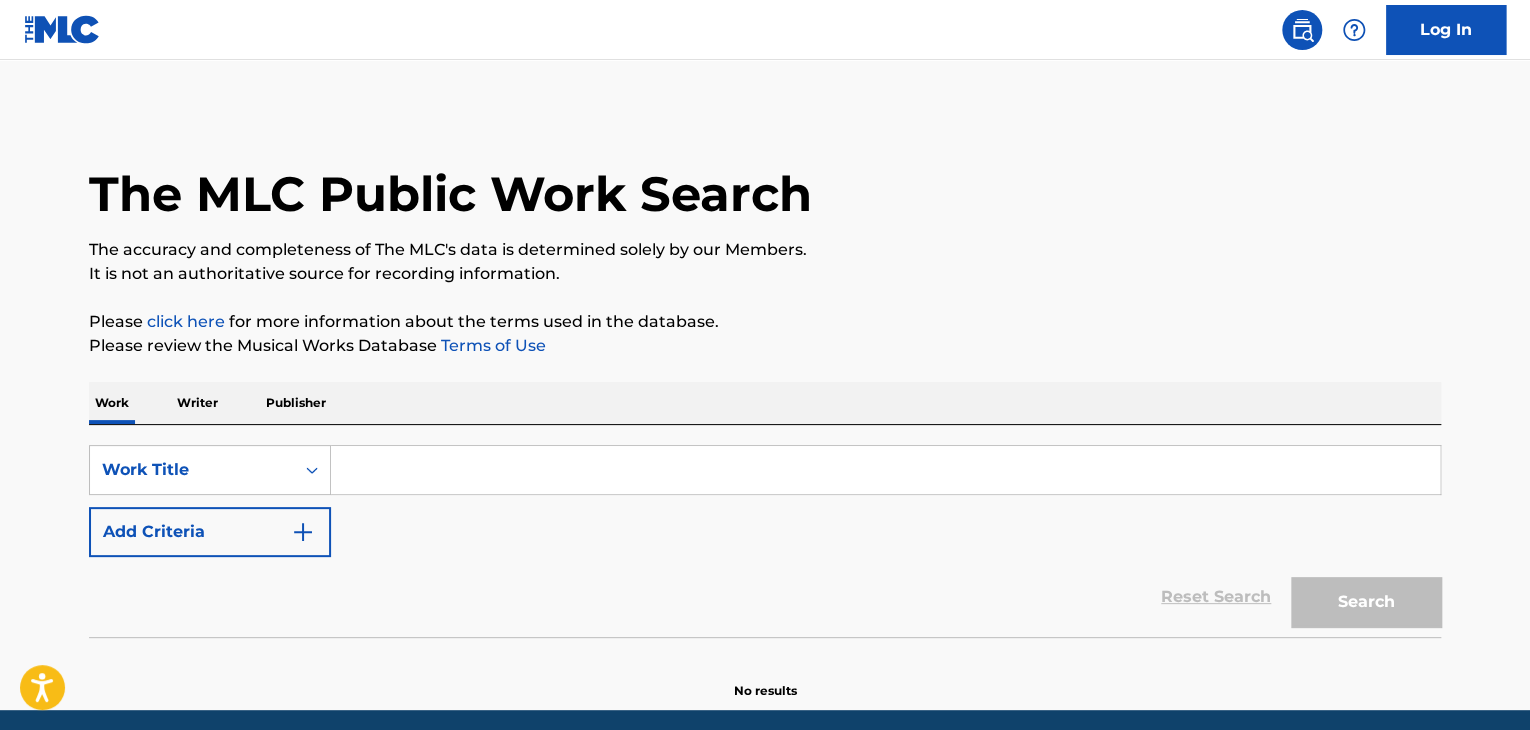 click at bounding box center (885, 470) 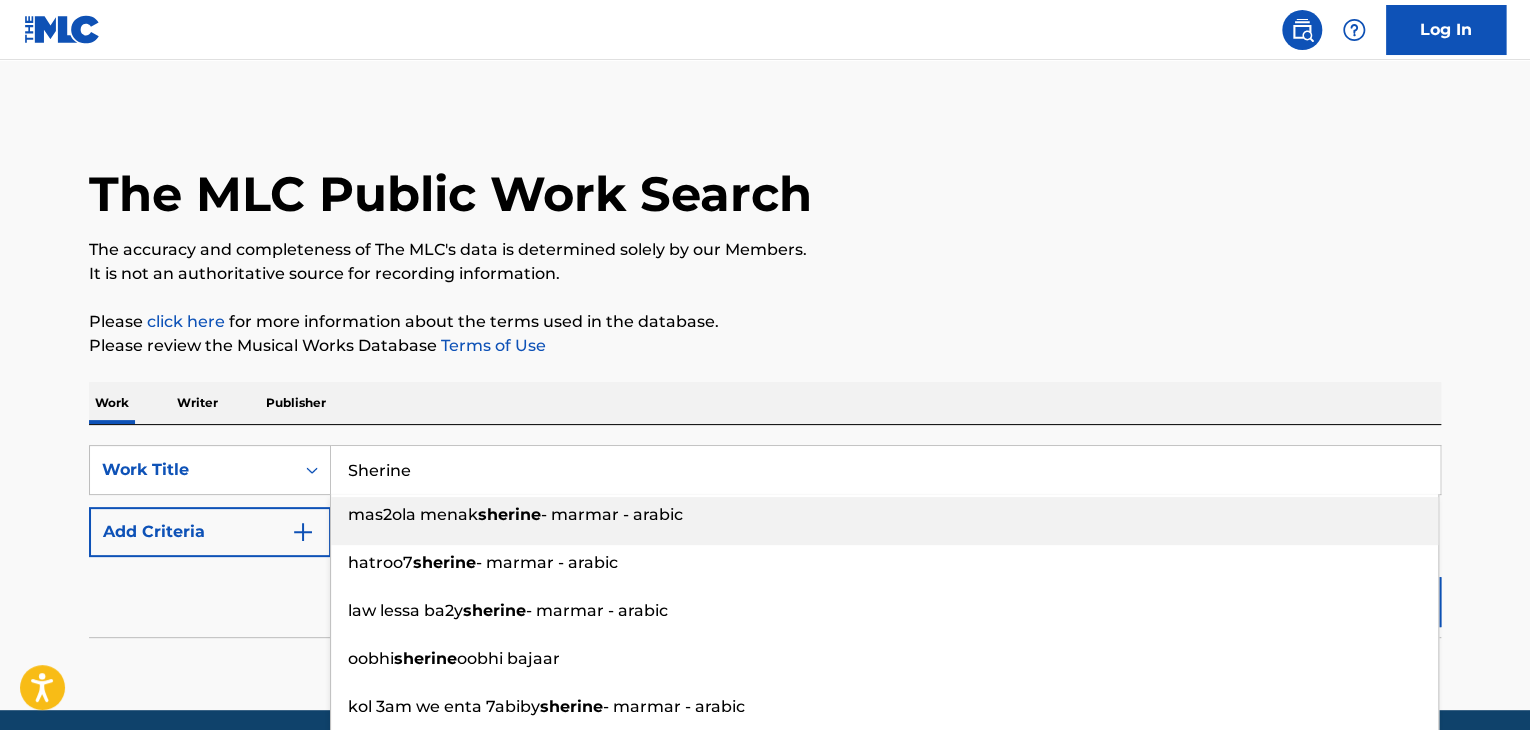 click on "Sherine" at bounding box center [885, 470] 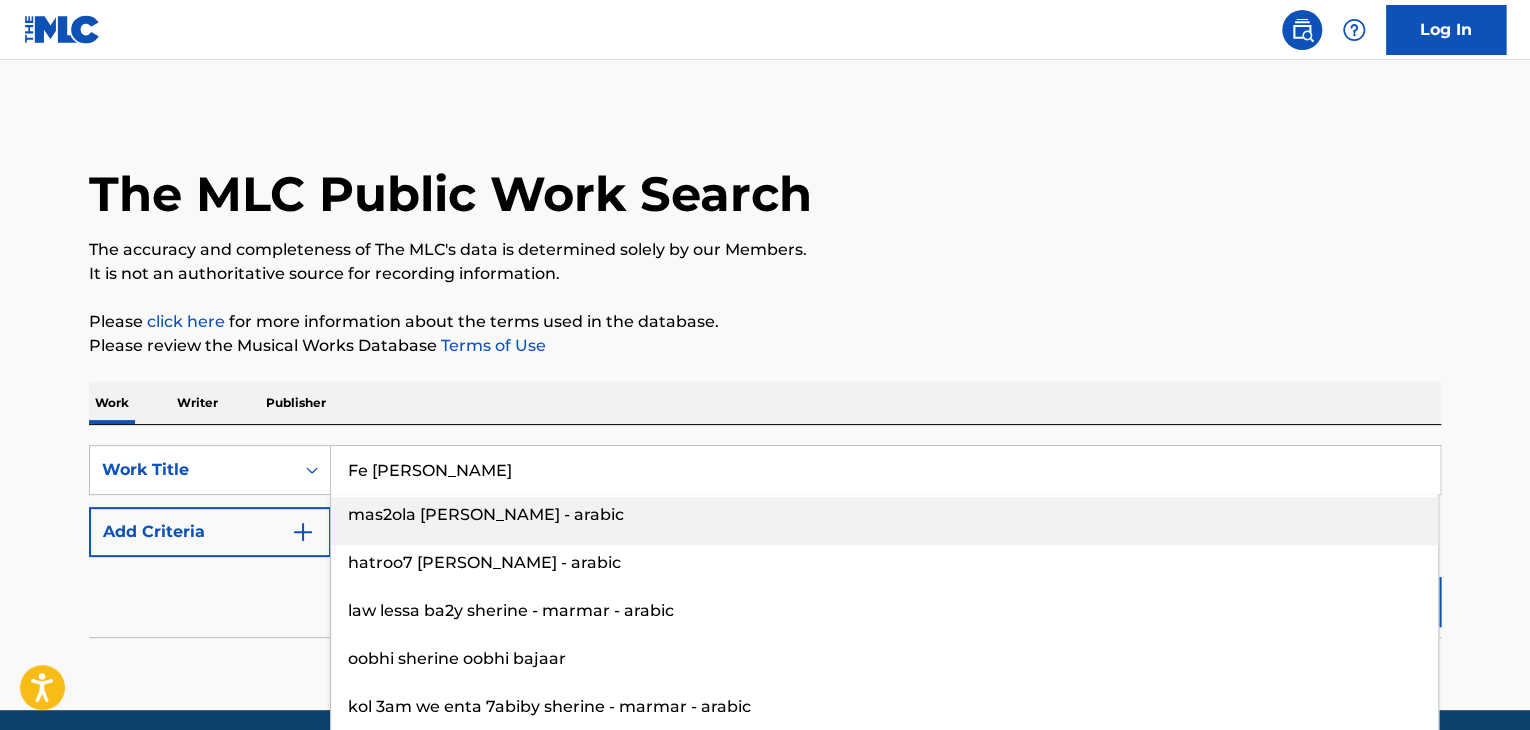 type on "Fe [PERSON_NAME]" 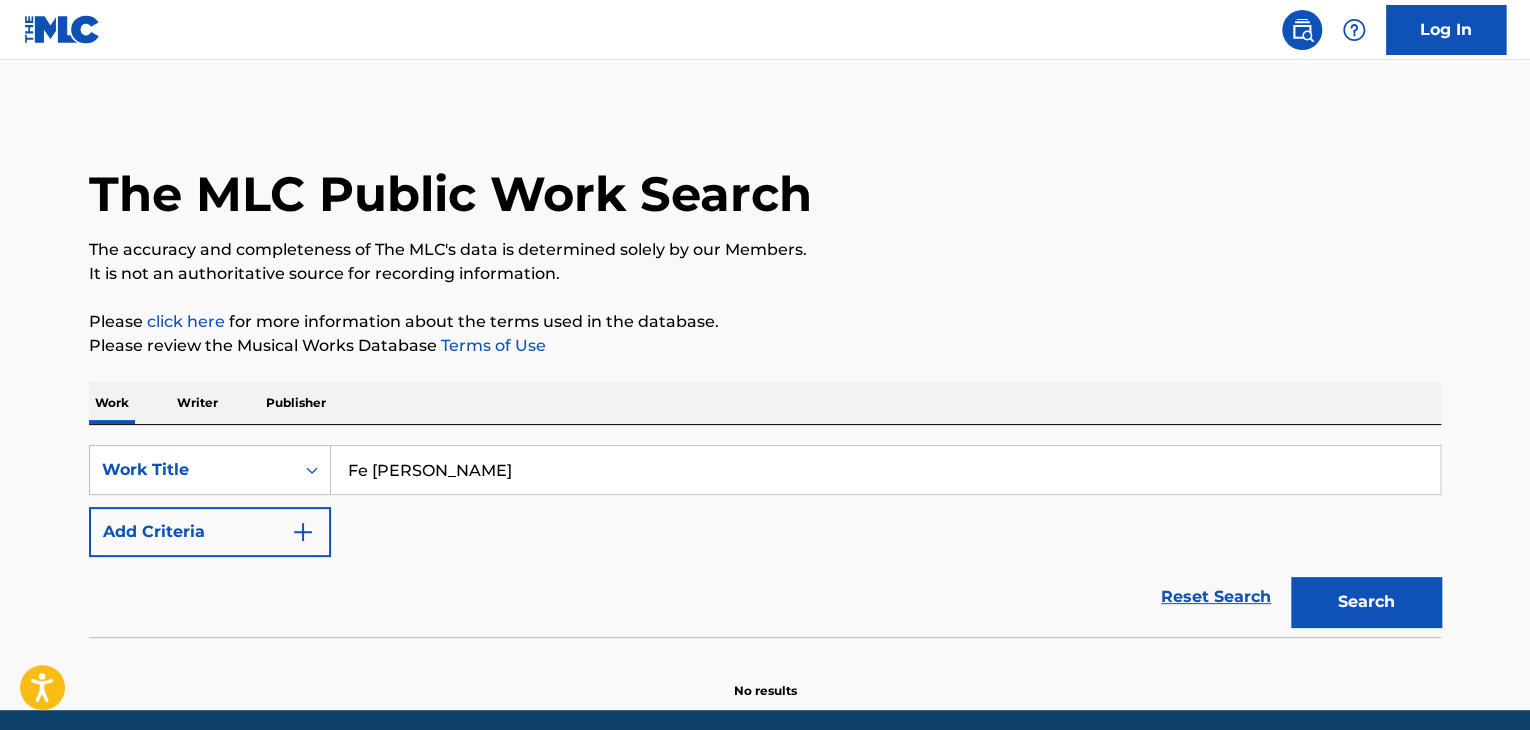 click on "Search" at bounding box center [1366, 602] 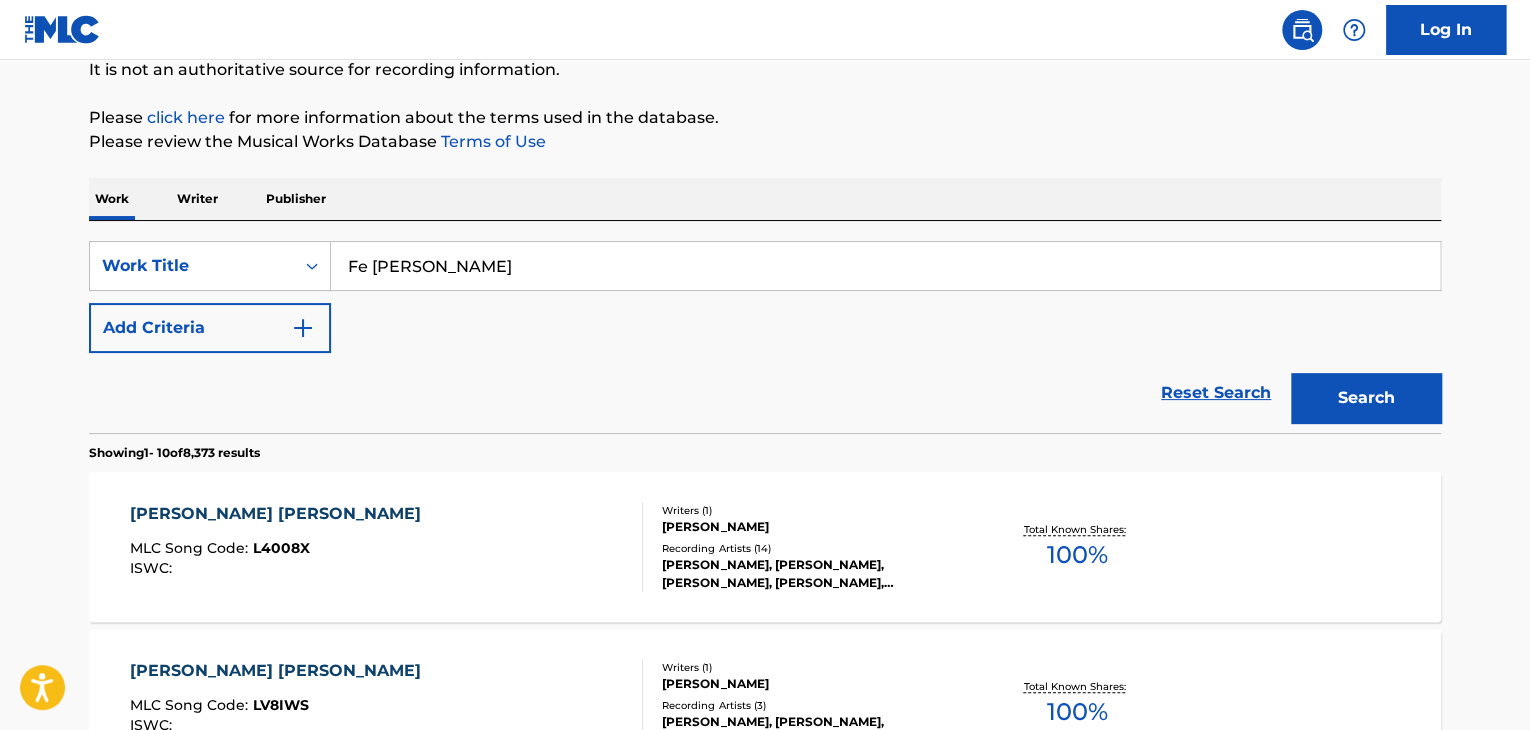 scroll, scrollTop: 18, scrollLeft: 0, axis: vertical 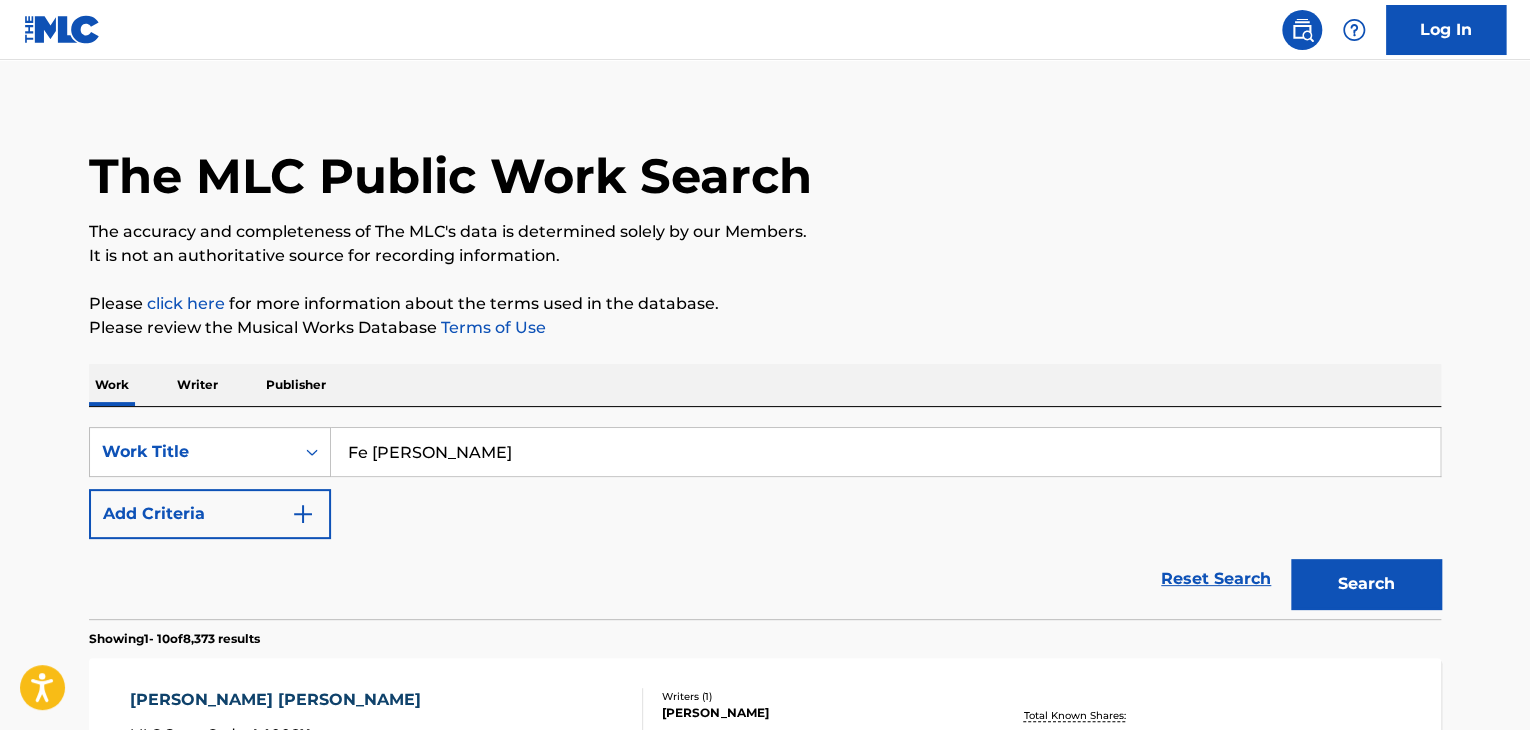 click at bounding box center (303, 514) 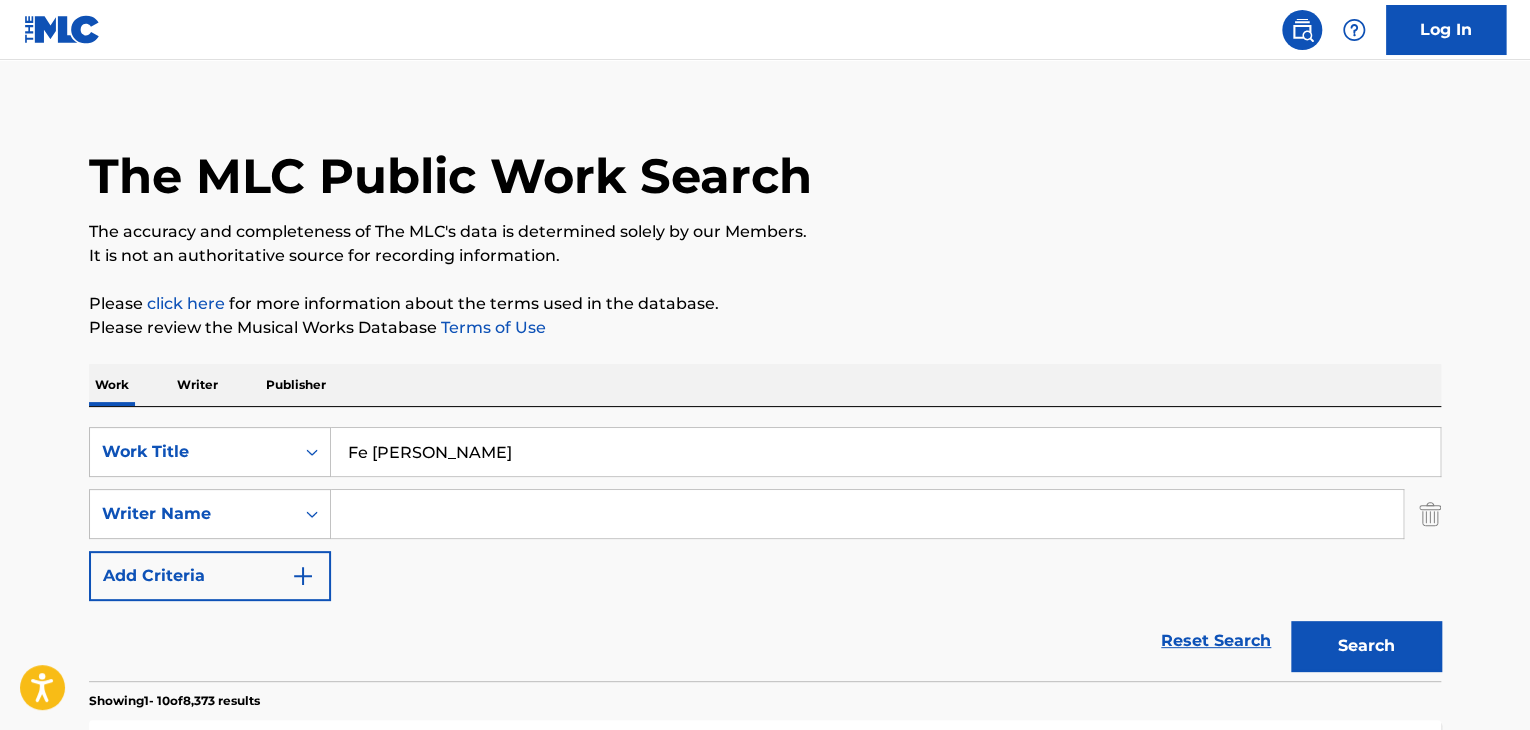 click on "Writer" at bounding box center (197, 385) 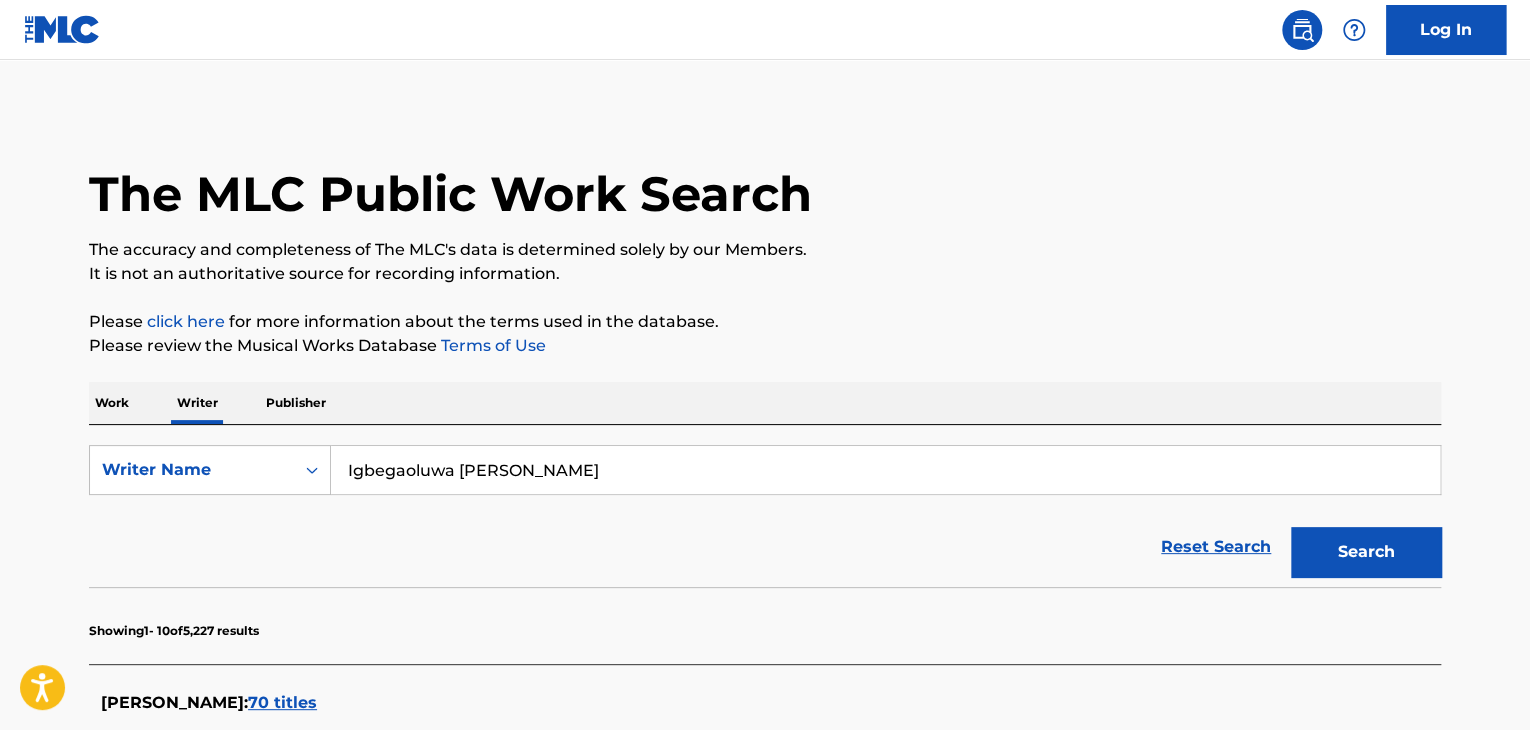 click on "Igbegaoluwa [PERSON_NAME]" at bounding box center [885, 470] 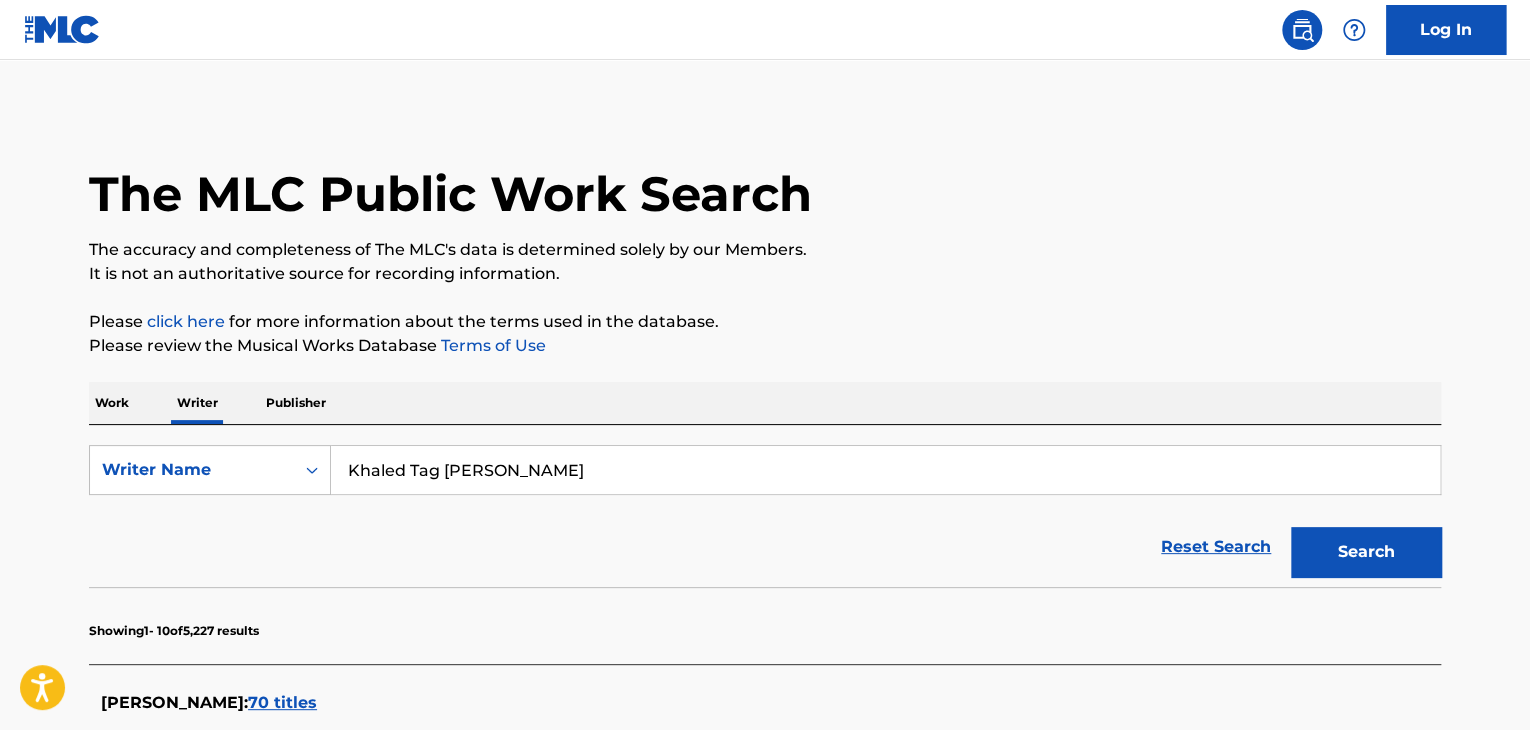 type on "Khaled Tag [PERSON_NAME]" 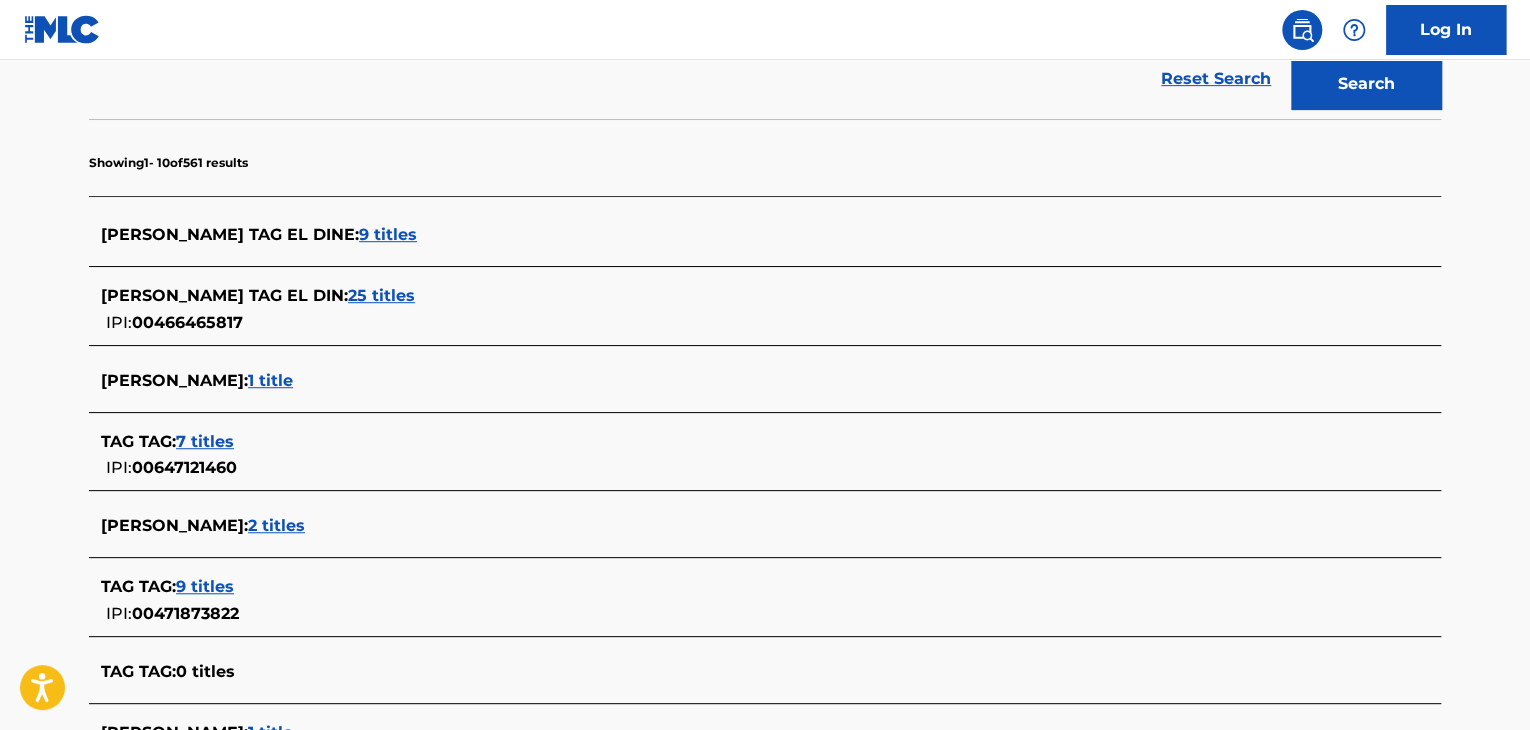 scroll, scrollTop: 491, scrollLeft: 0, axis: vertical 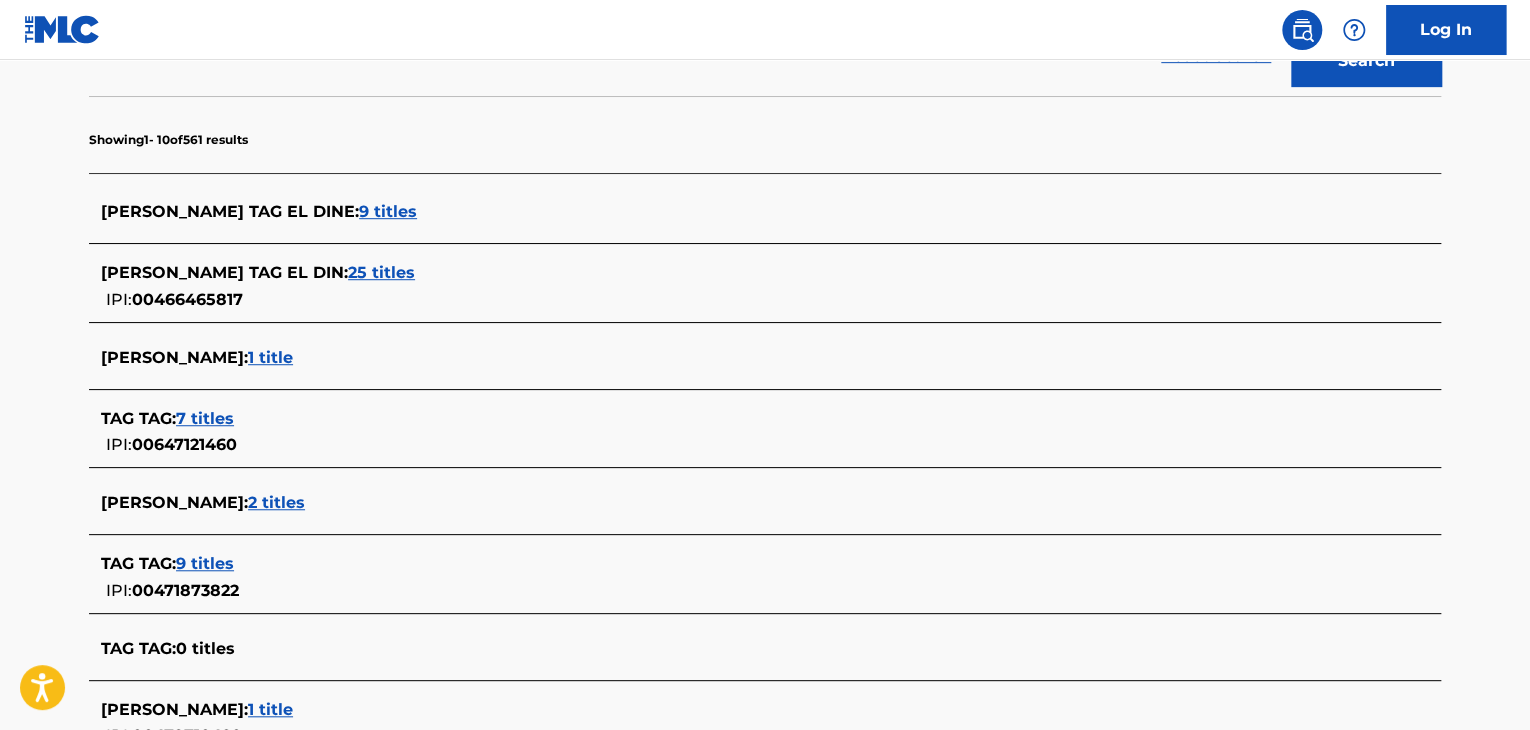 click on "25 titles" at bounding box center [381, 272] 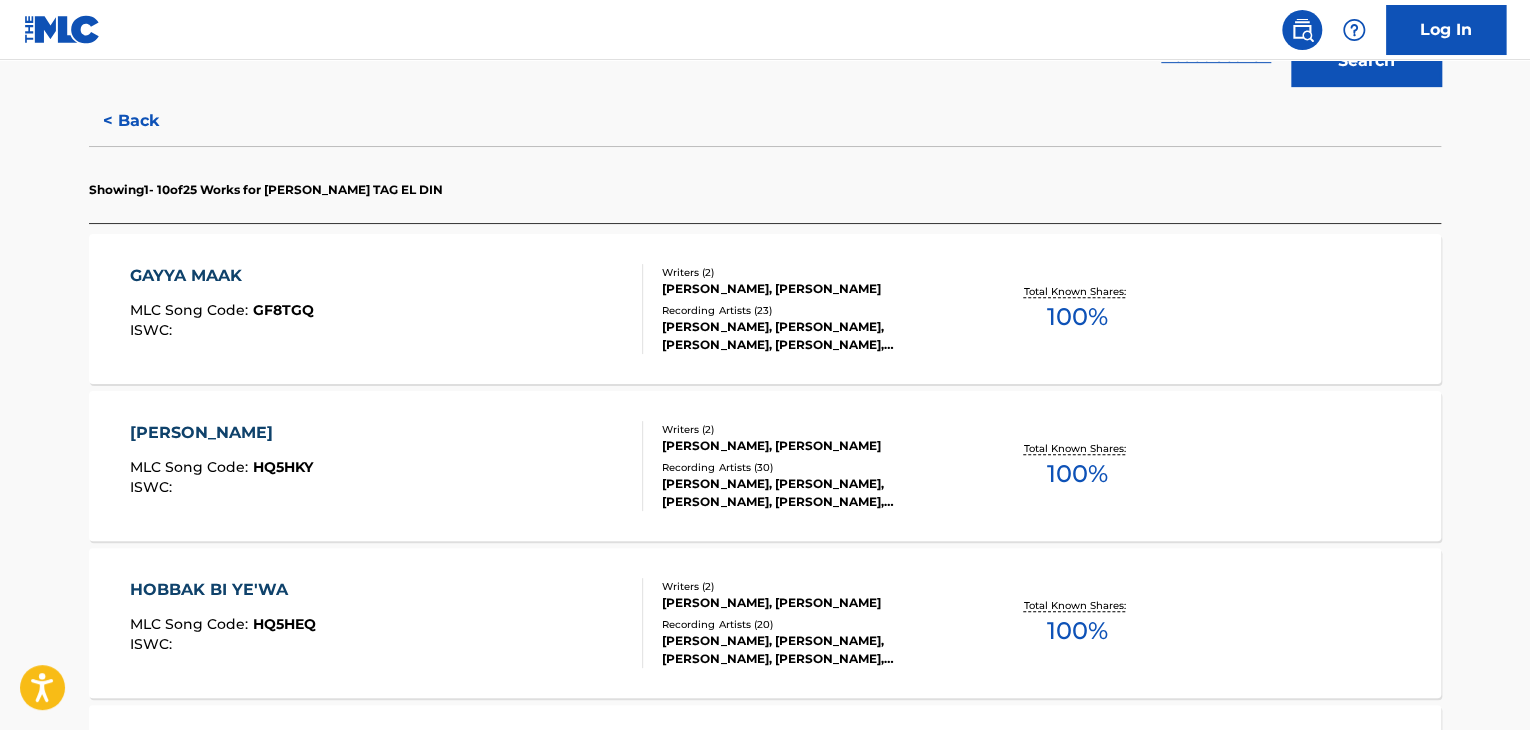 scroll, scrollTop: 791, scrollLeft: 0, axis: vertical 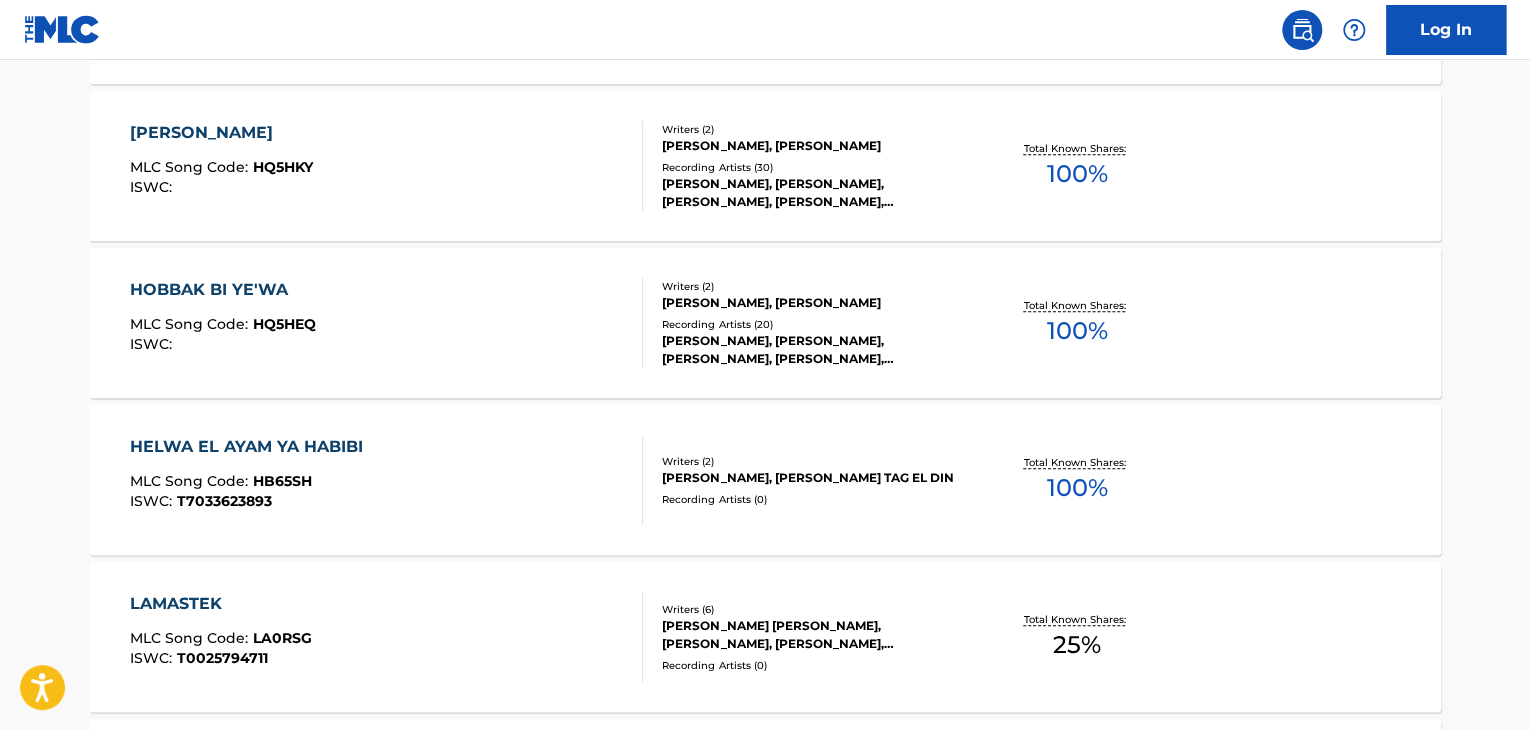 click on "HOBBAK BI YE'WA MLC Song Code : HQ5HEQ ISWC :" at bounding box center (387, 323) 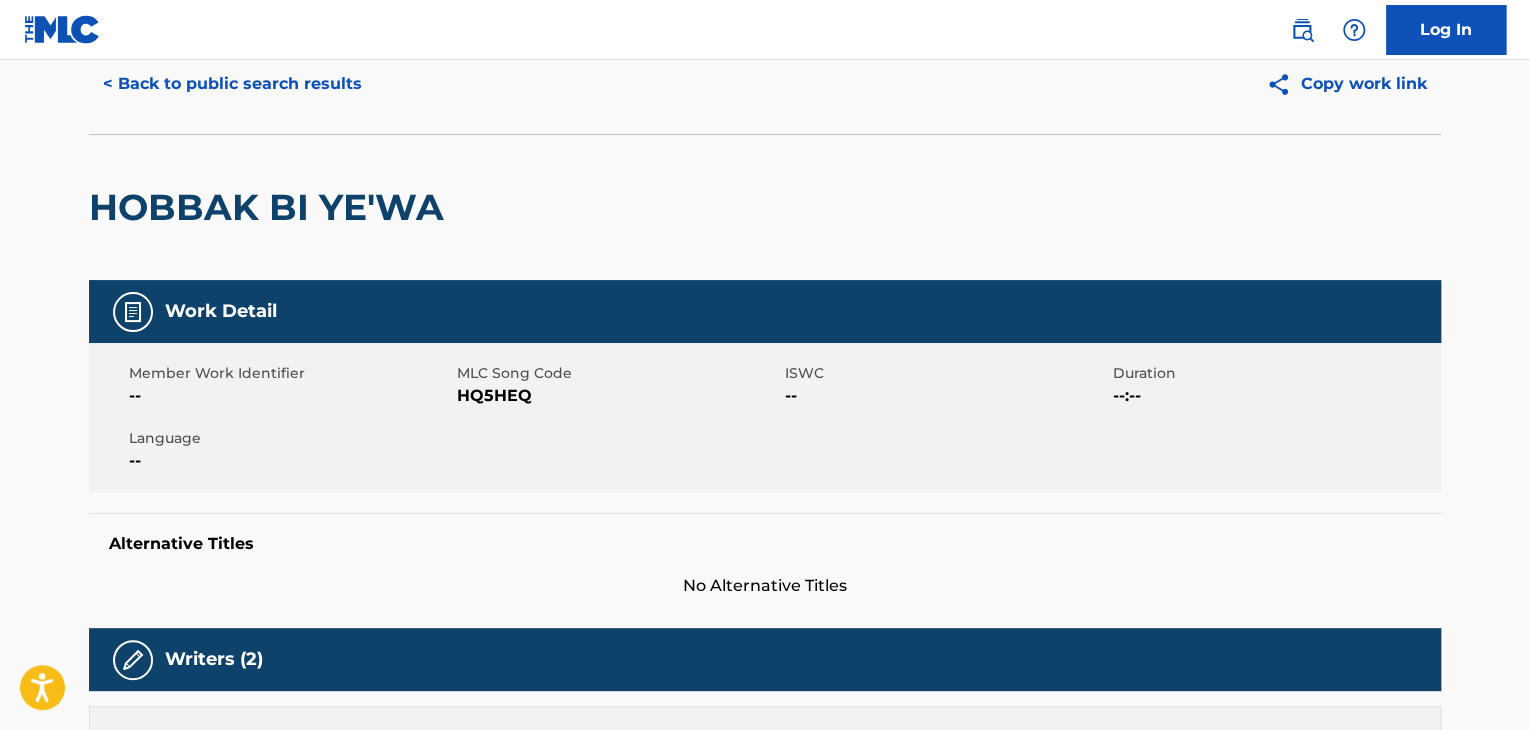scroll, scrollTop: 0, scrollLeft: 0, axis: both 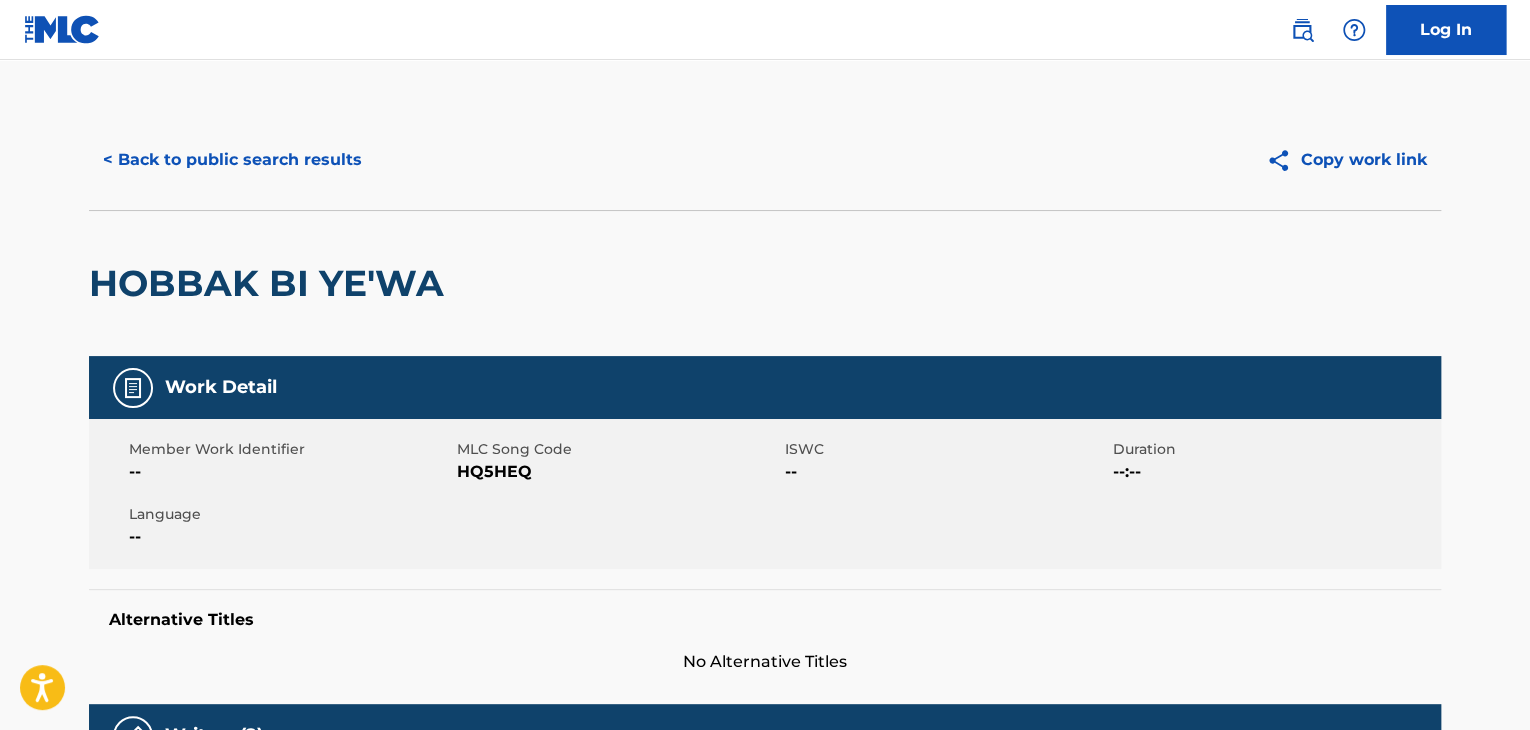 click on "< Back to public search results" at bounding box center [232, 160] 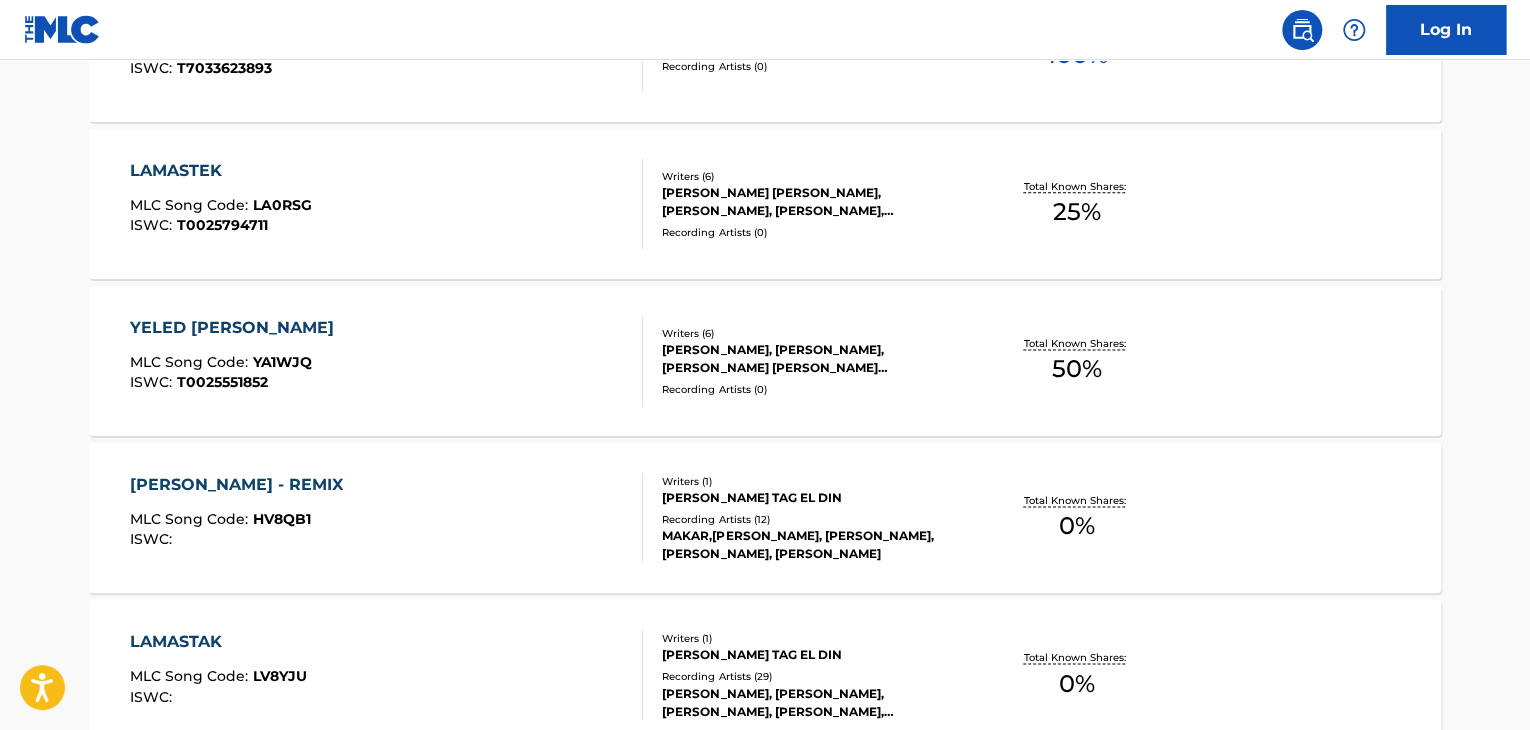 scroll, scrollTop: 924, scrollLeft: 0, axis: vertical 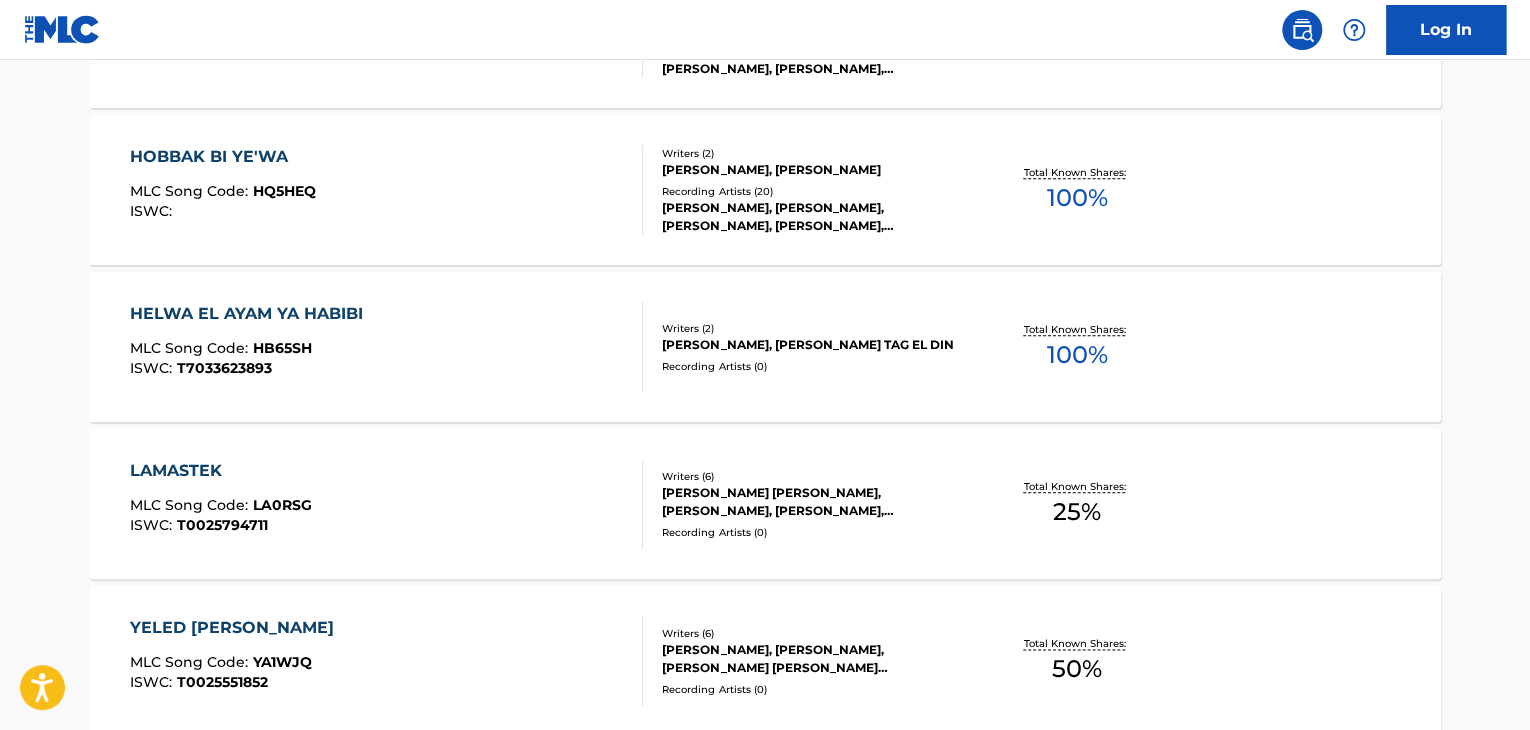 click on "HELWA EL AYAM YA HABIBI MLC Song Code : HB65SH ISWC : T7033623893" at bounding box center [387, 347] 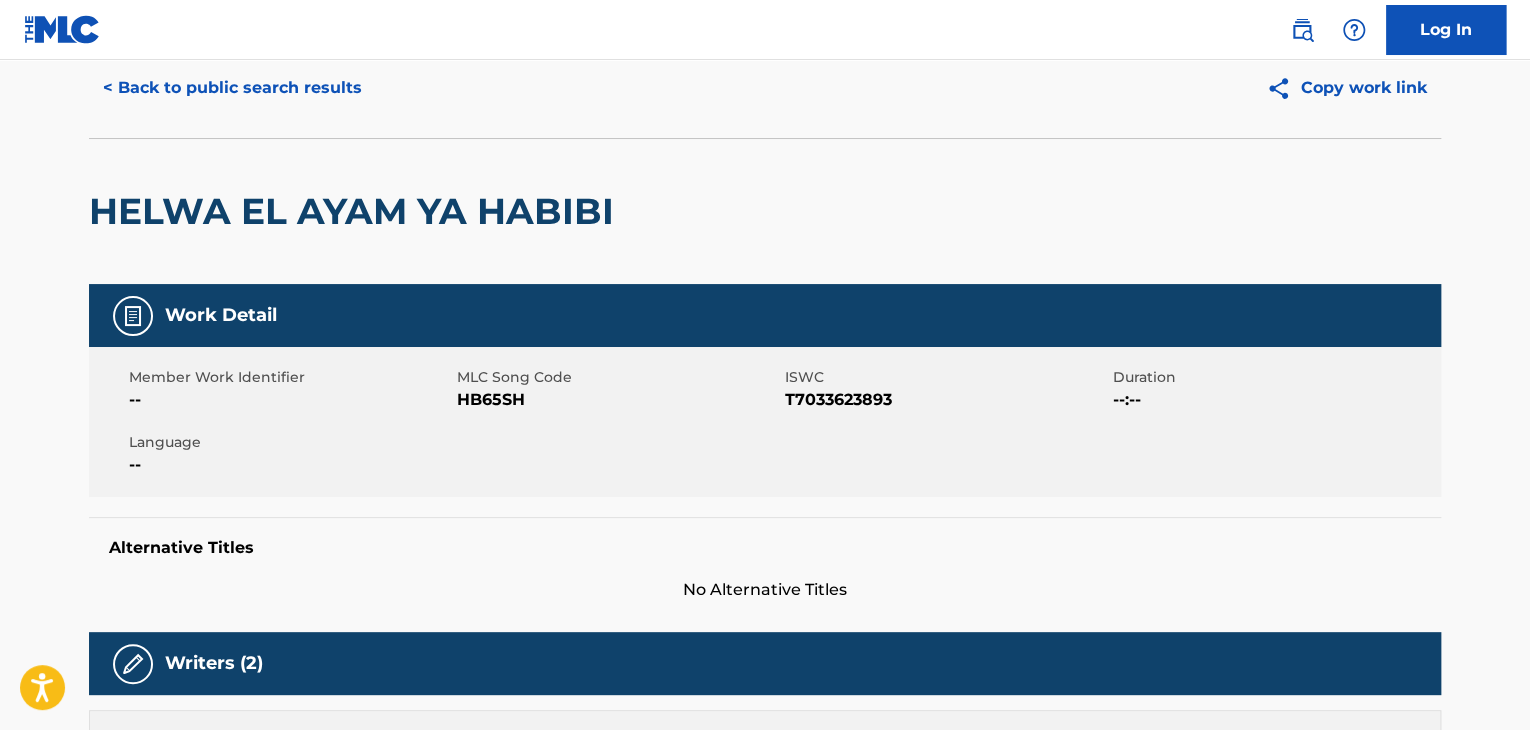 scroll, scrollTop: 0, scrollLeft: 0, axis: both 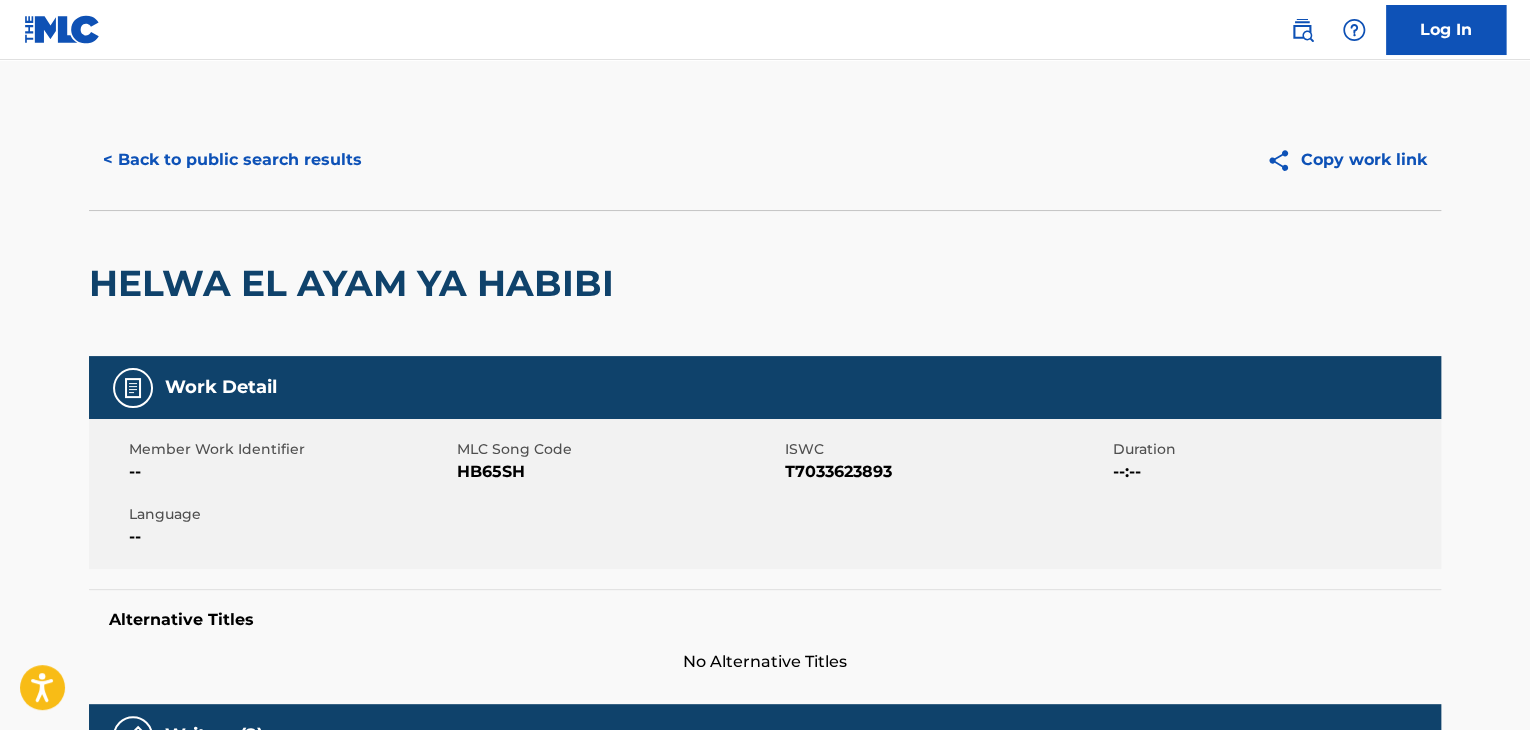 click on "< Back to public search results" at bounding box center [232, 160] 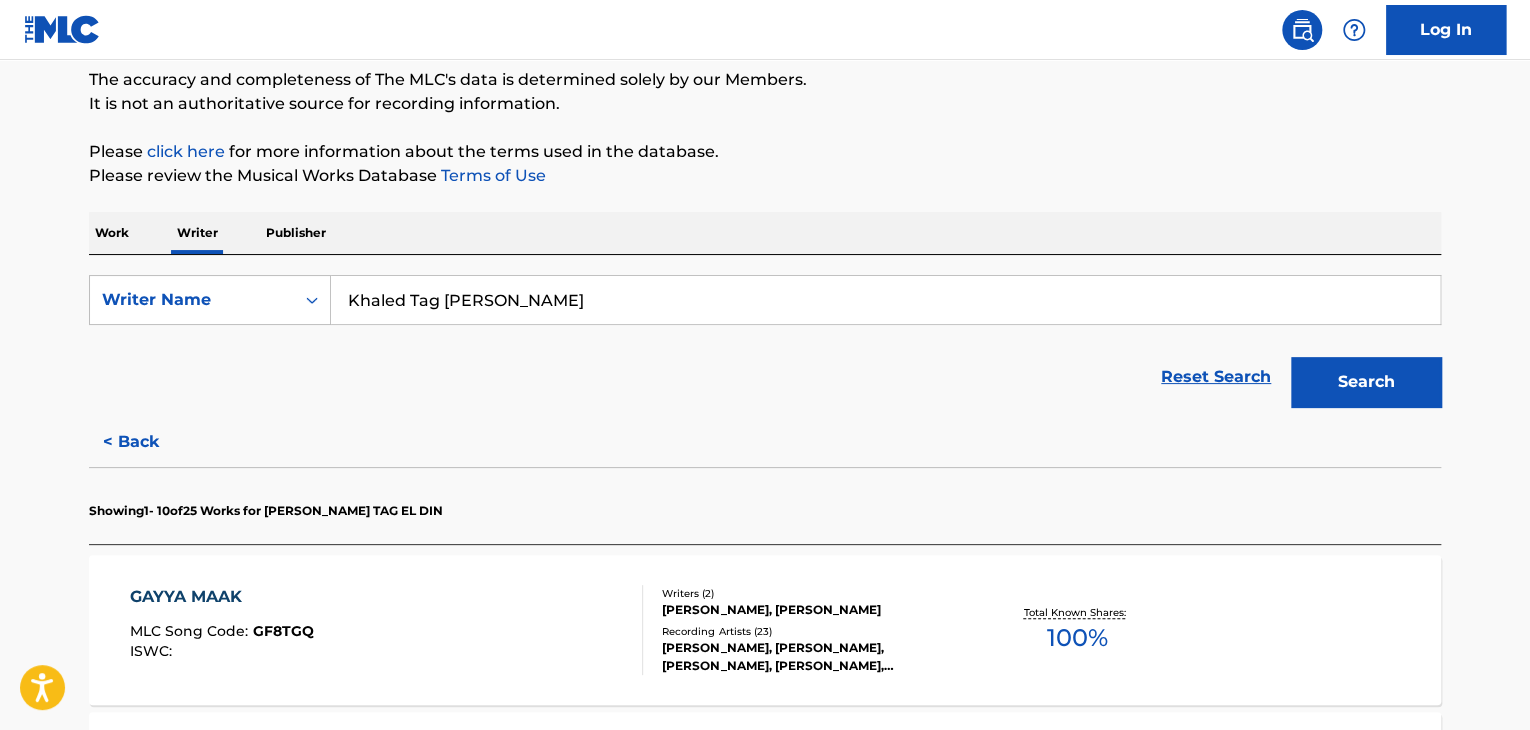 scroll, scrollTop: 524, scrollLeft: 0, axis: vertical 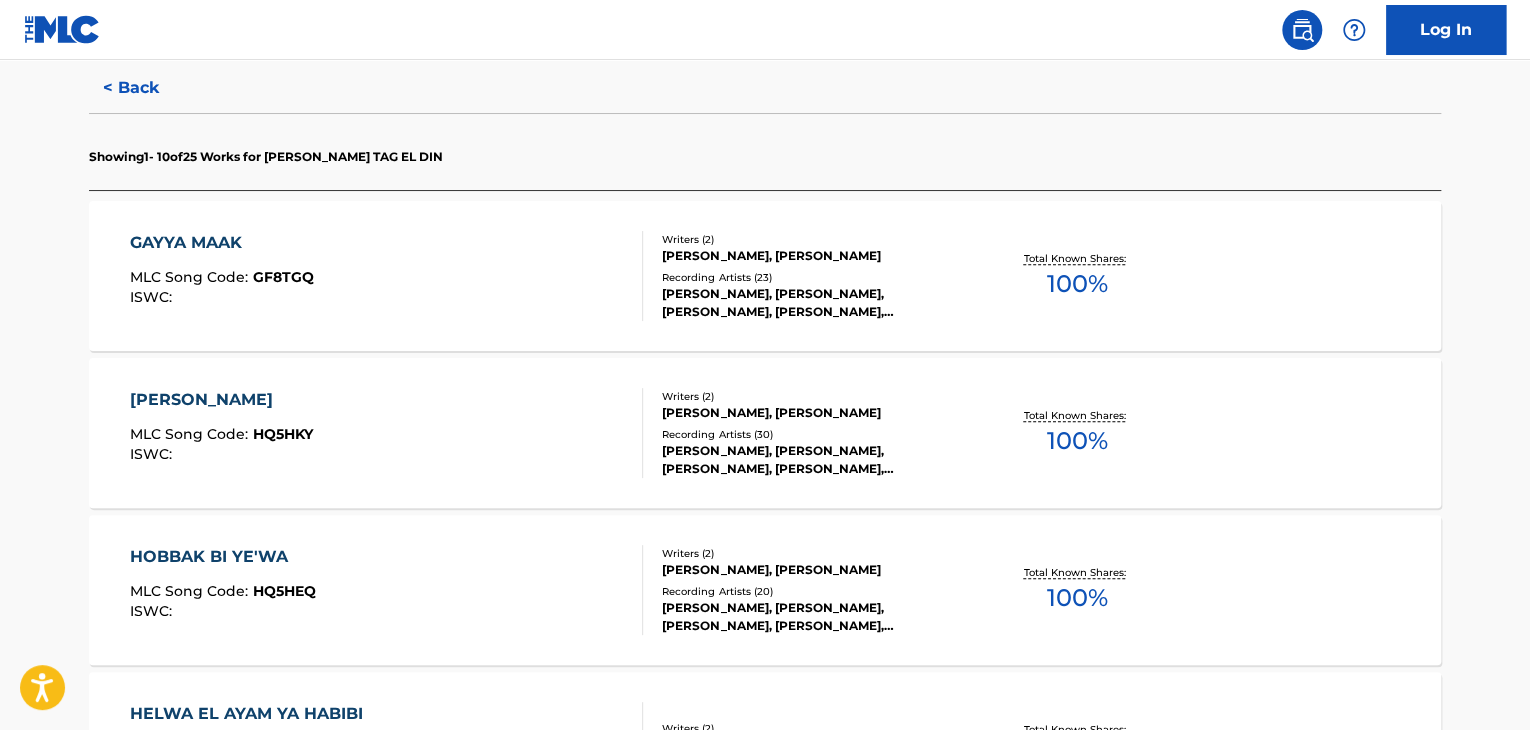 click at bounding box center [634, 276] 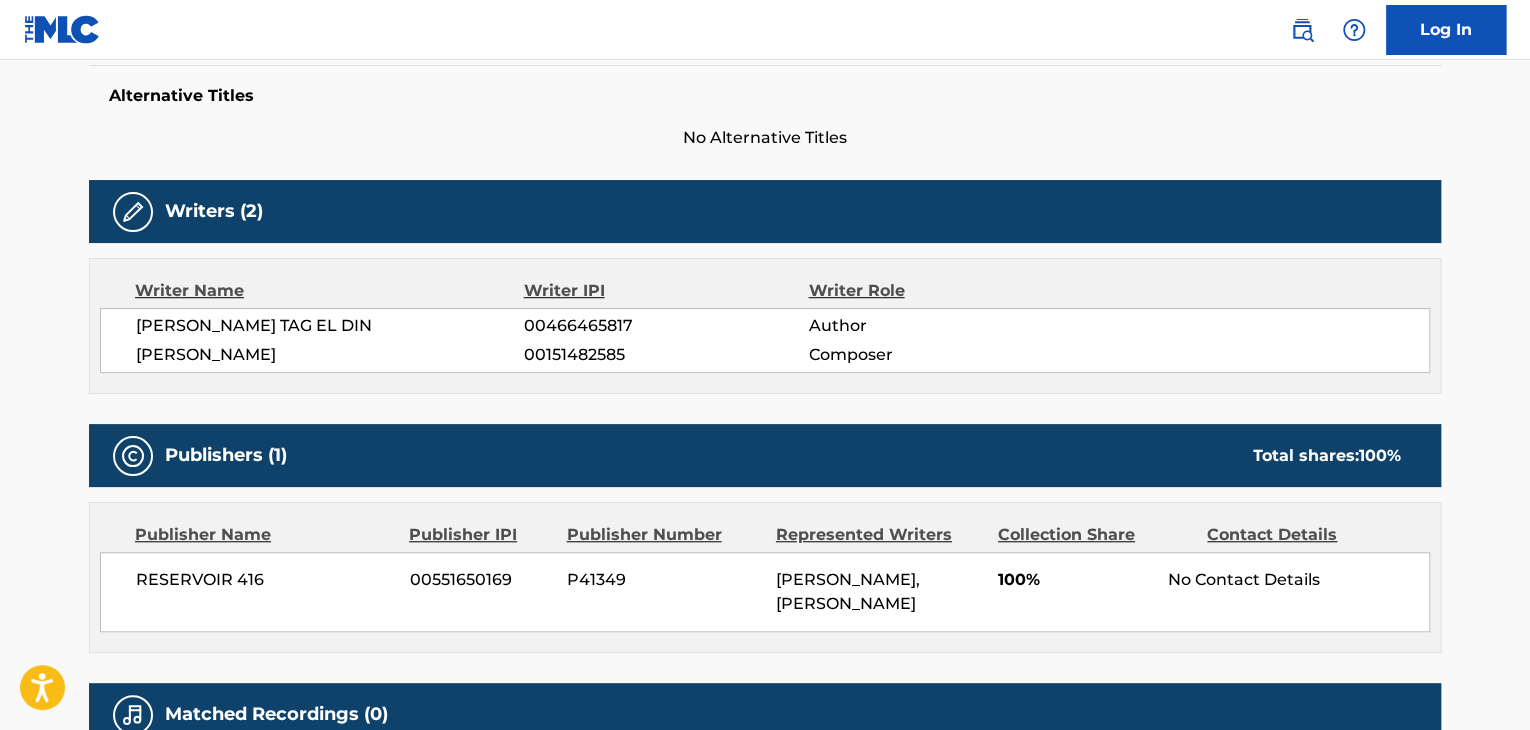 scroll, scrollTop: 0, scrollLeft: 0, axis: both 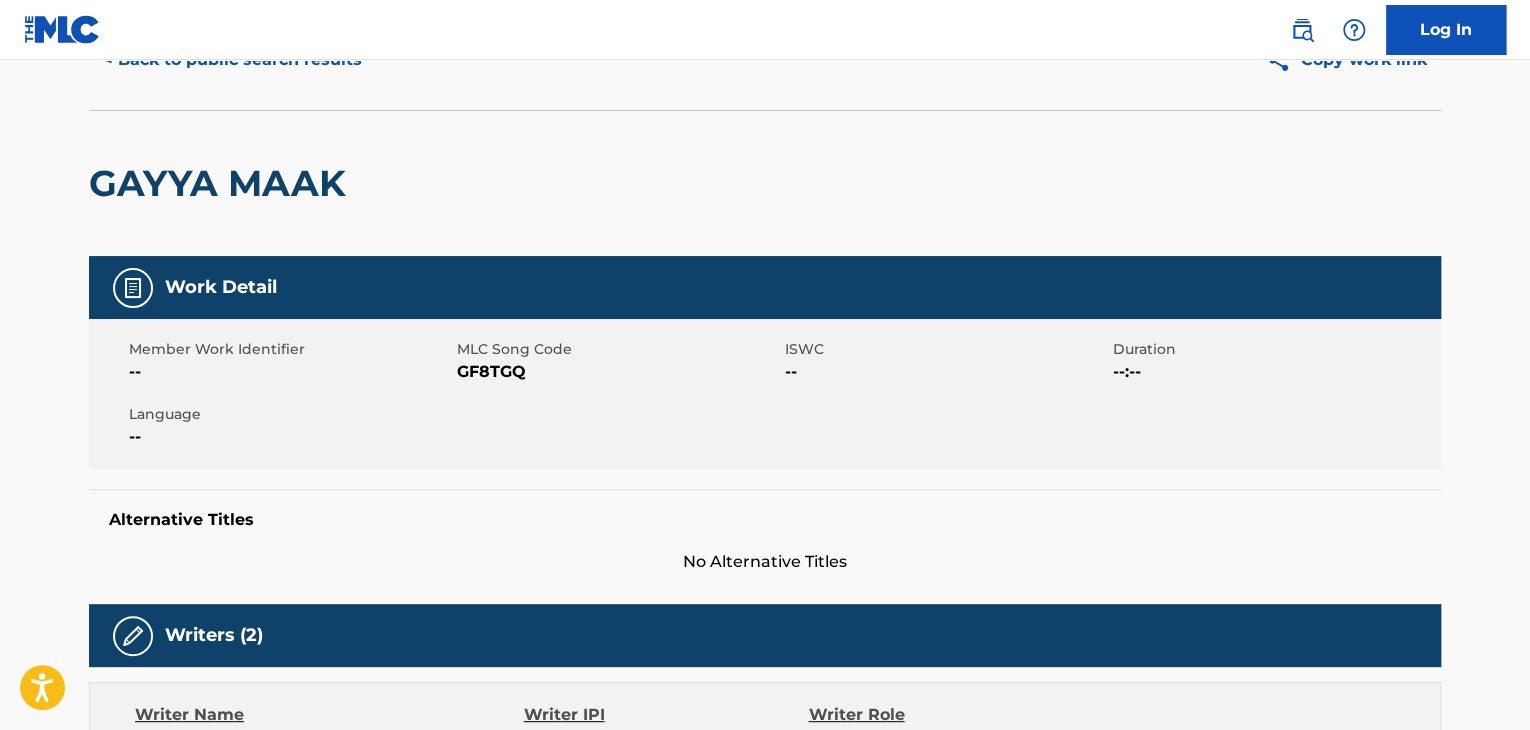 click on "< Back to public search results" at bounding box center [232, 60] 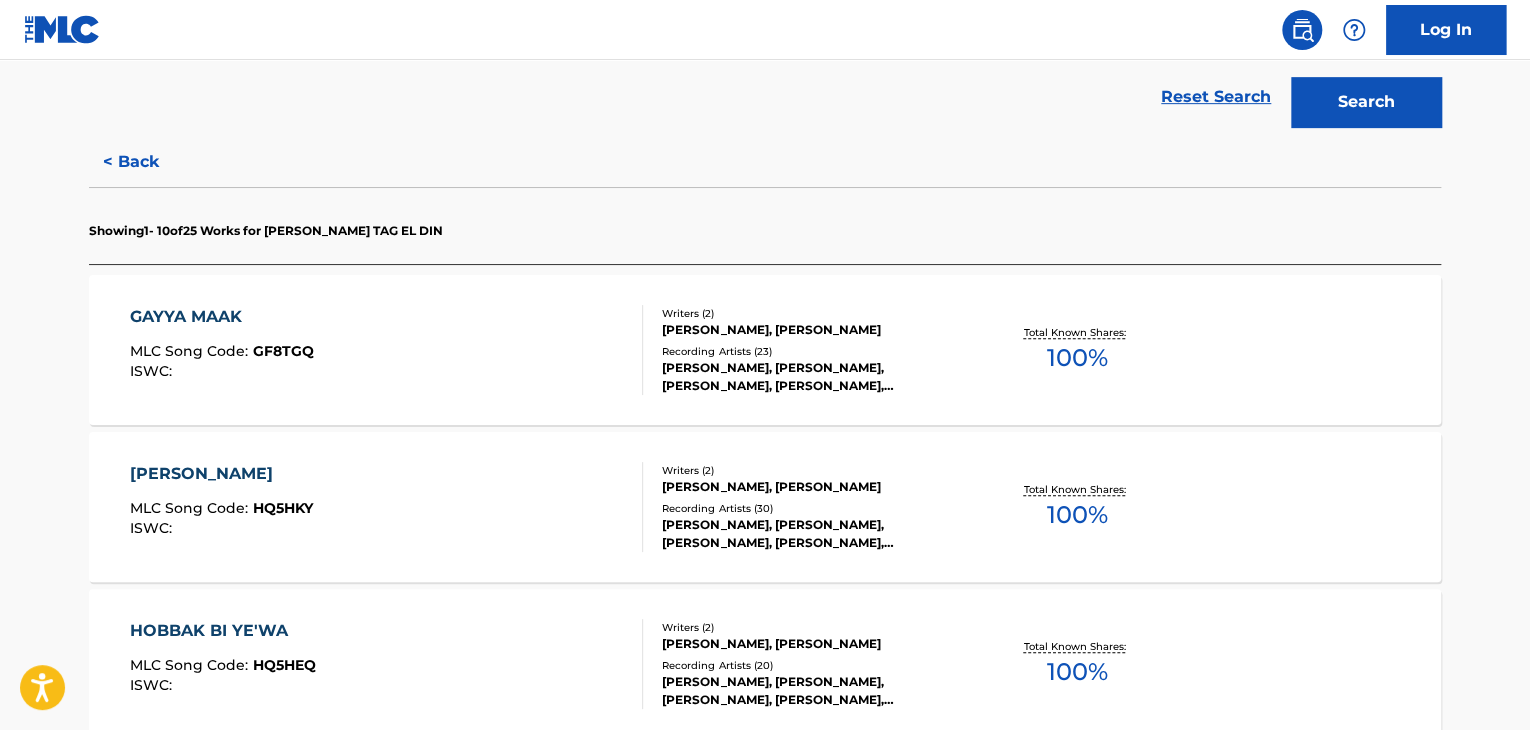 scroll, scrollTop: 500, scrollLeft: 0, axis: vertical 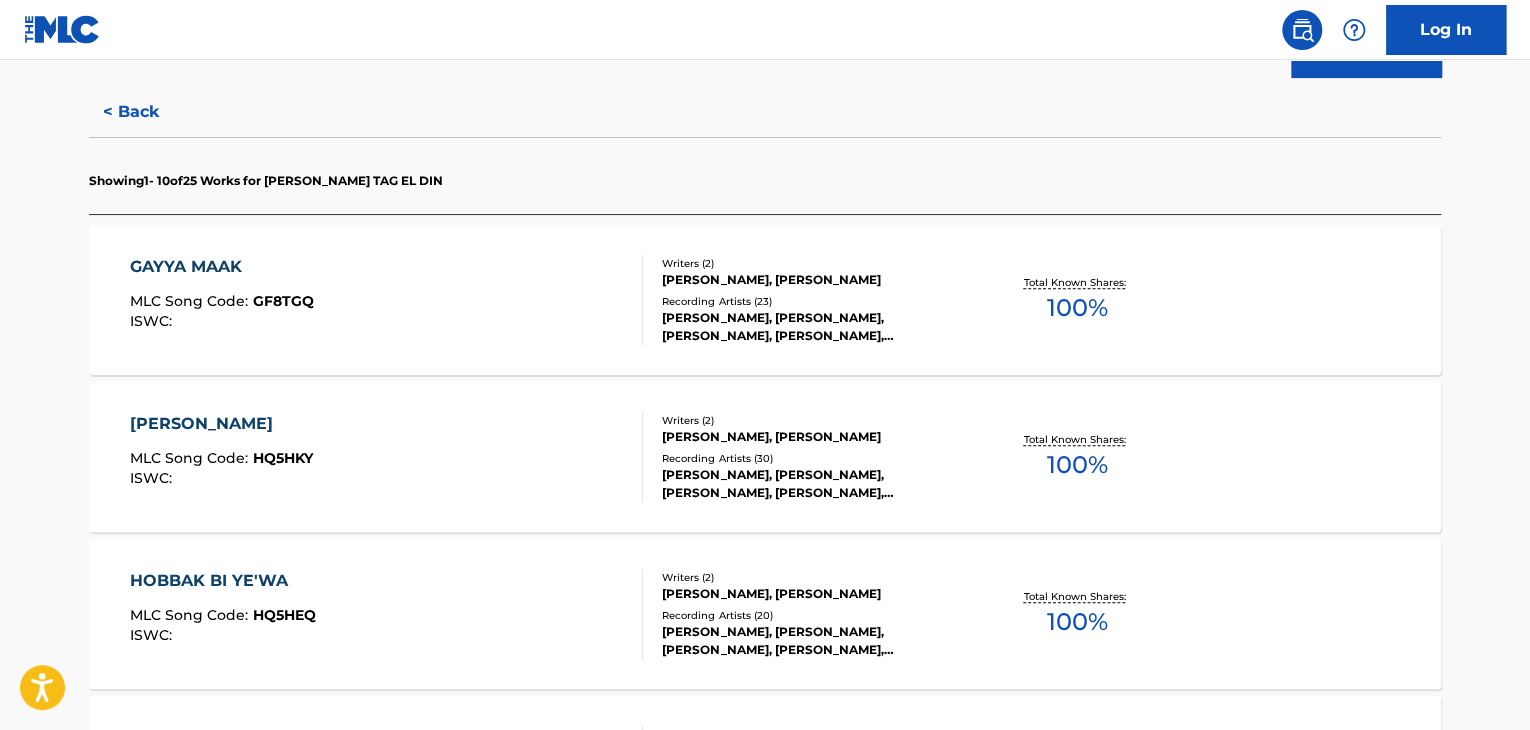 click on "[PERSON_NAME] MLC Song Code : HQ5HKY ISWC :" at bounding box center [387, 457] 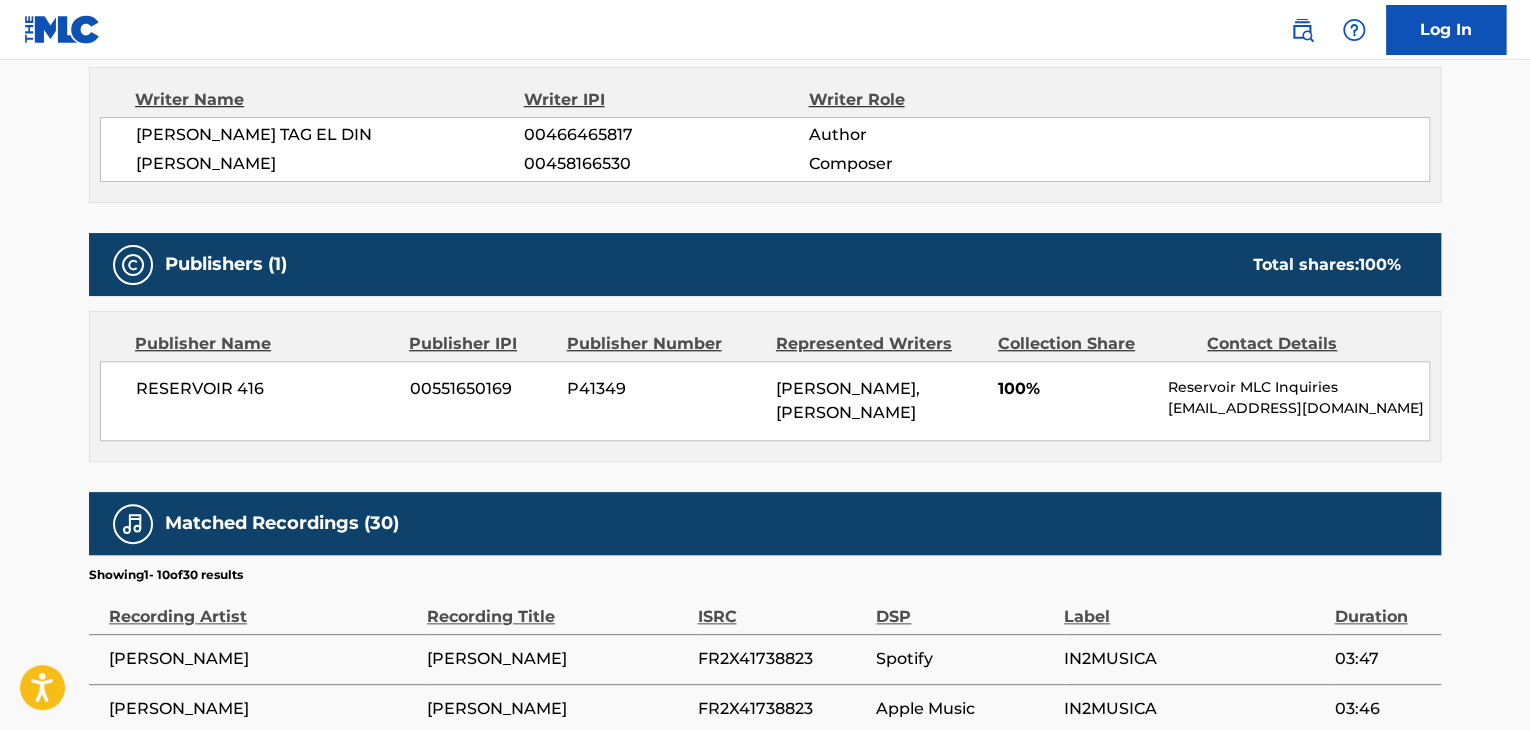 scroll, scrollTop: 600, scrollLeft: 0, axis: vertical 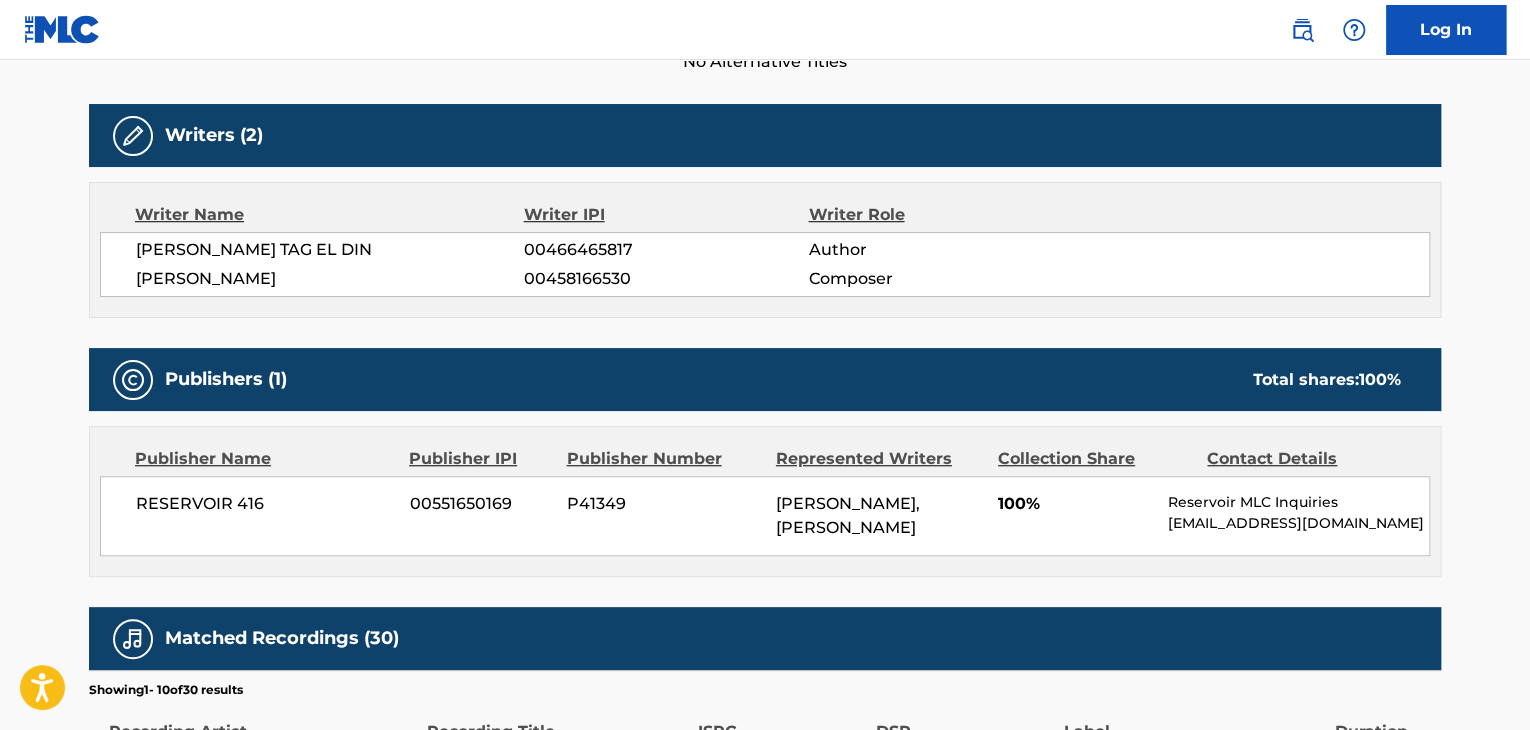 click on "00466465817" at bounding box center (666, 250) 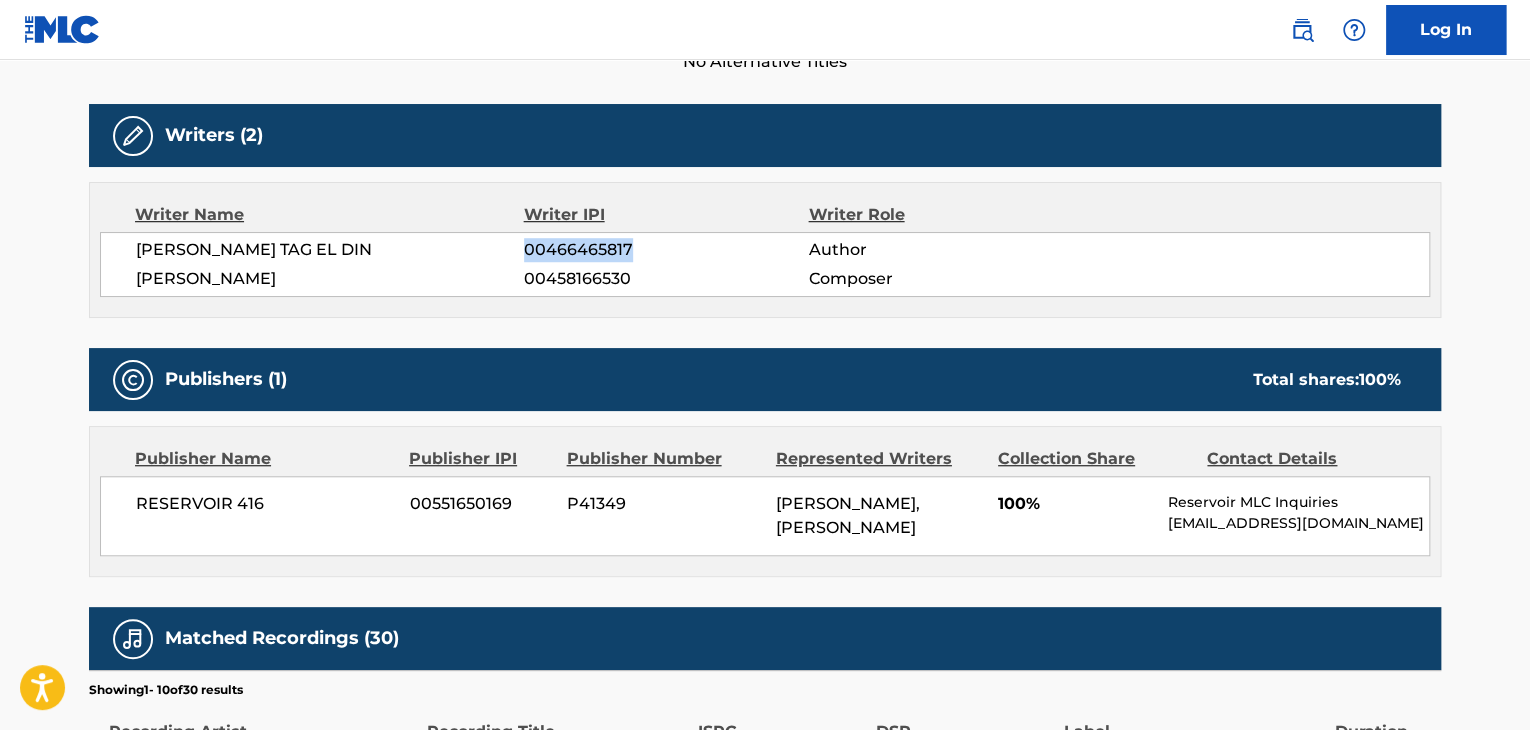 click on "00466465817" at bounding box center [666, 250] 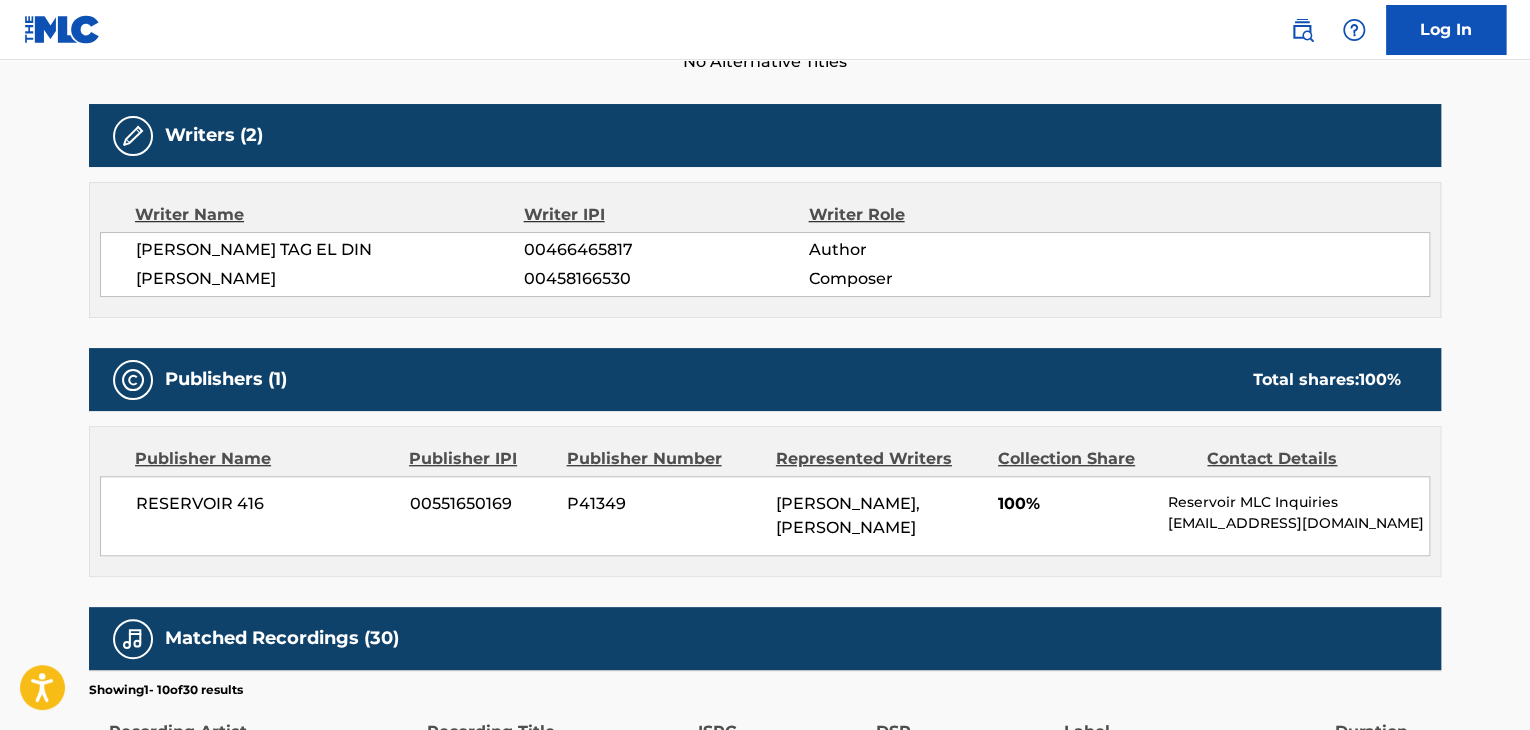 click on "RESERVOIR 416" at bounding box center (265, 504) 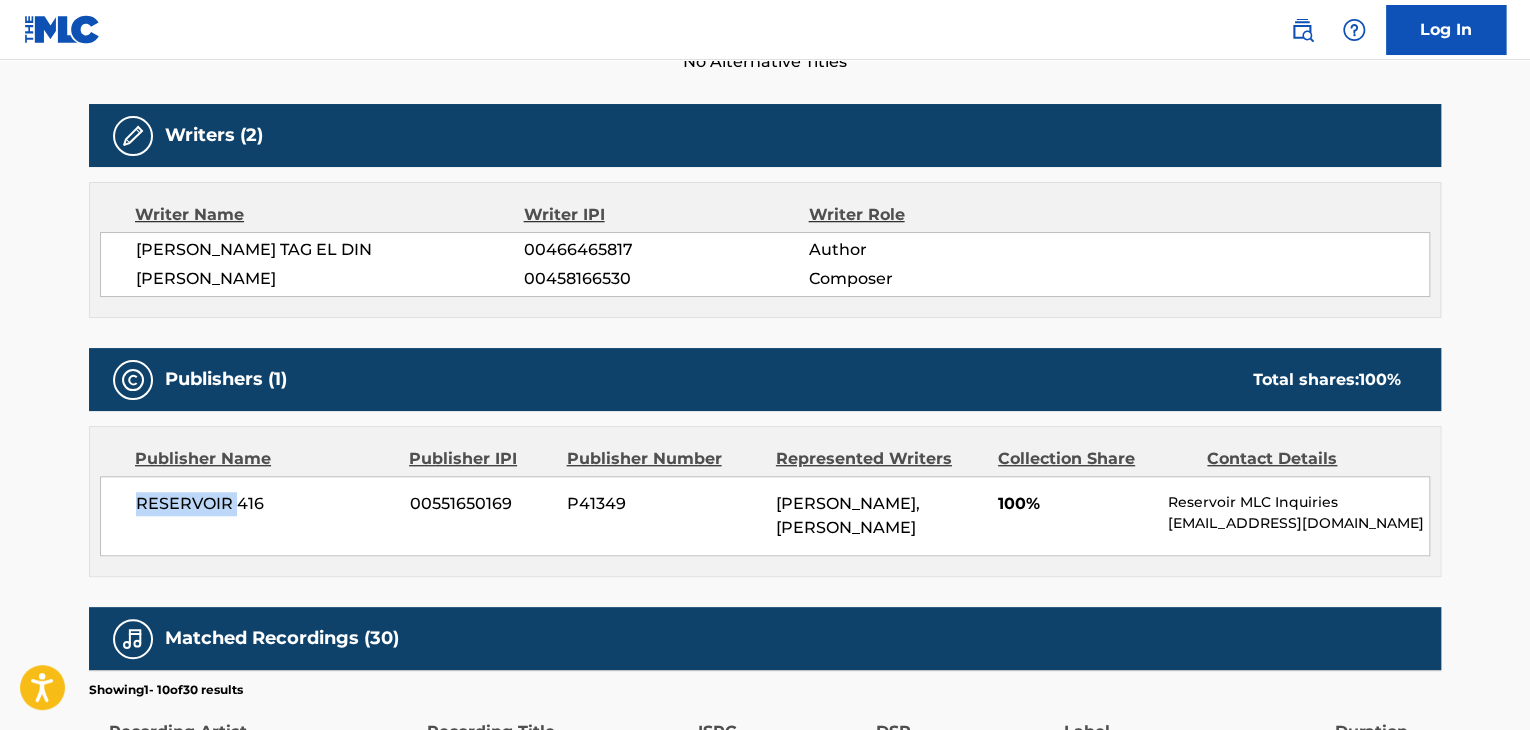 click on "RESERVOIR 416" at bounding box center (265, 504) 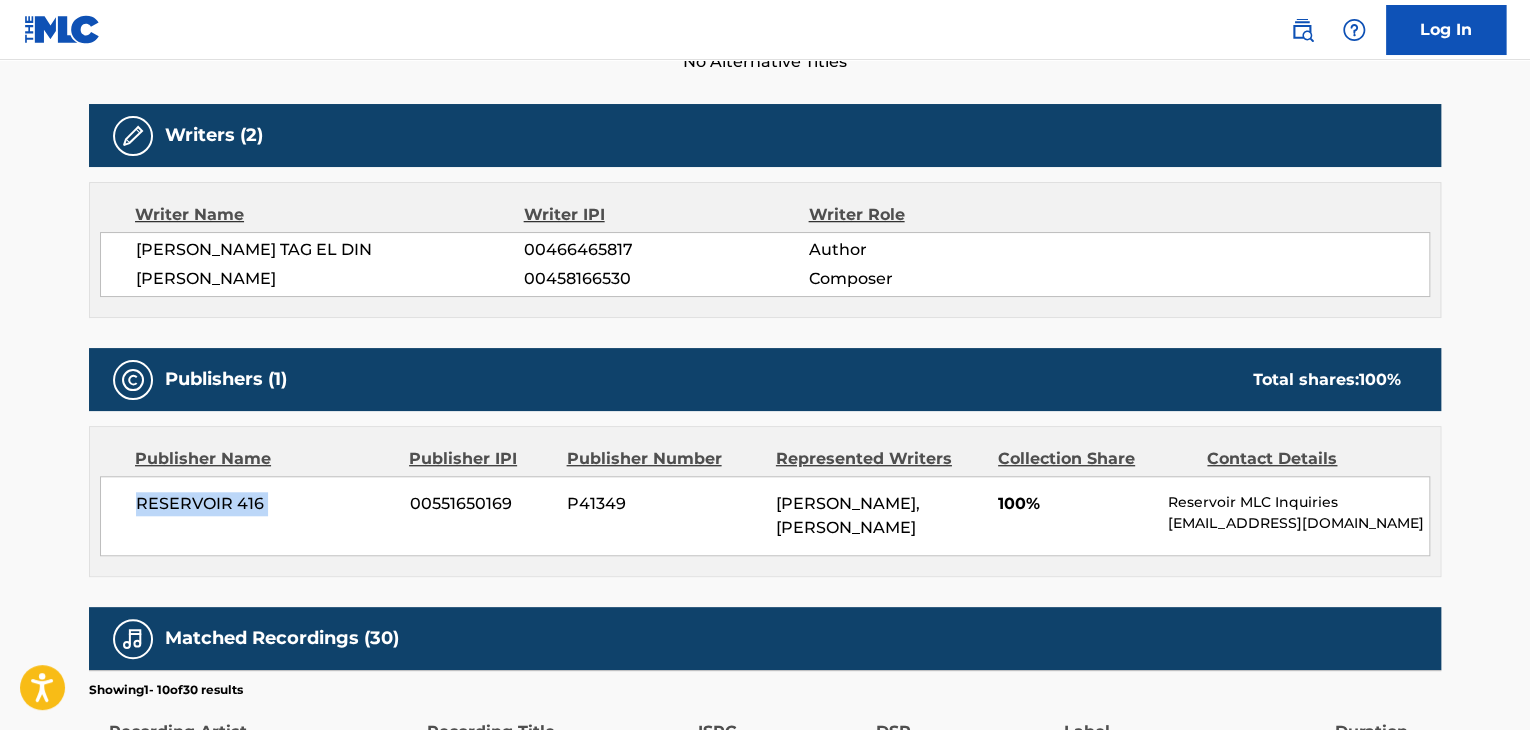 click on "RESERVOIR 416" at bounding box center (265, 504) 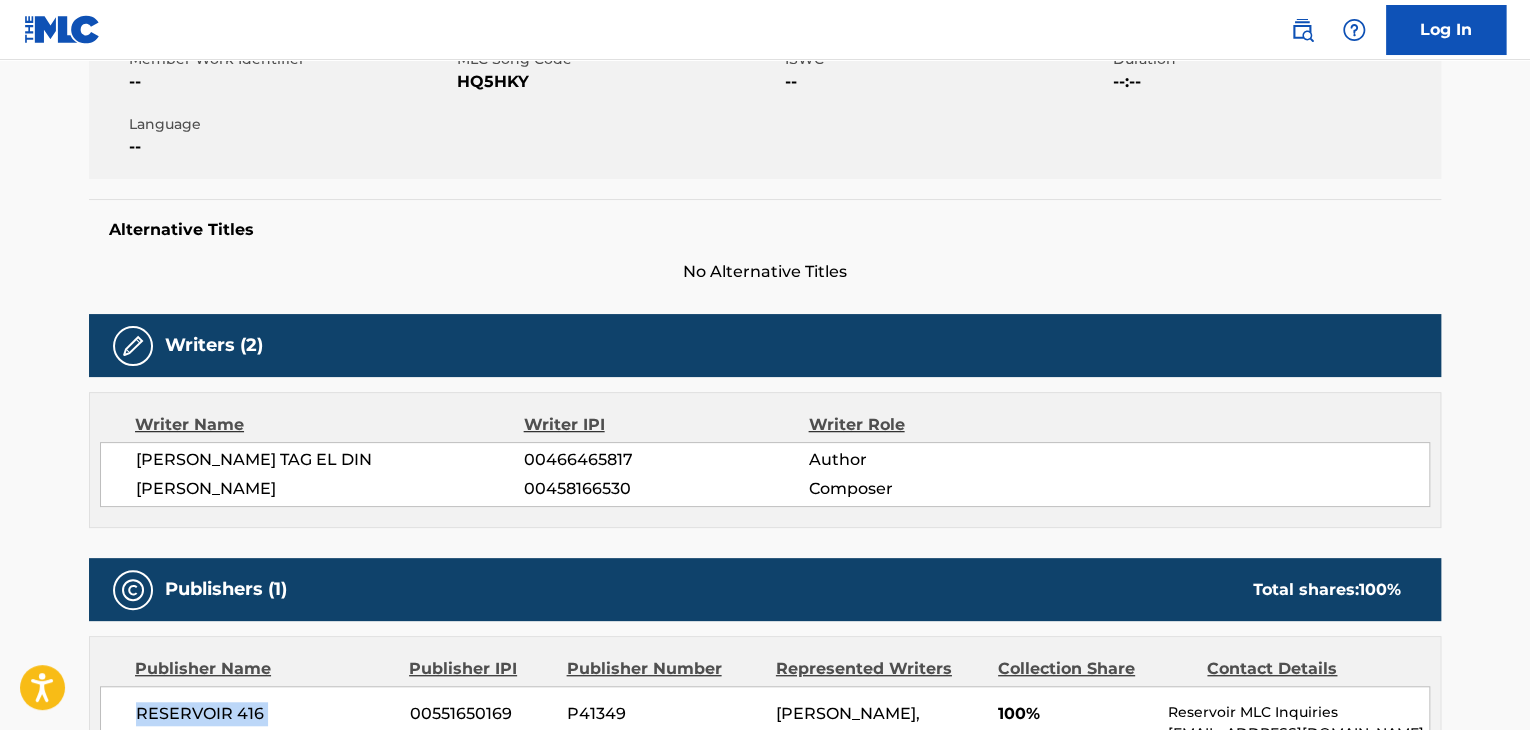 scroll, scrollTop: 300, scrollLeft: 0, axis: vertical 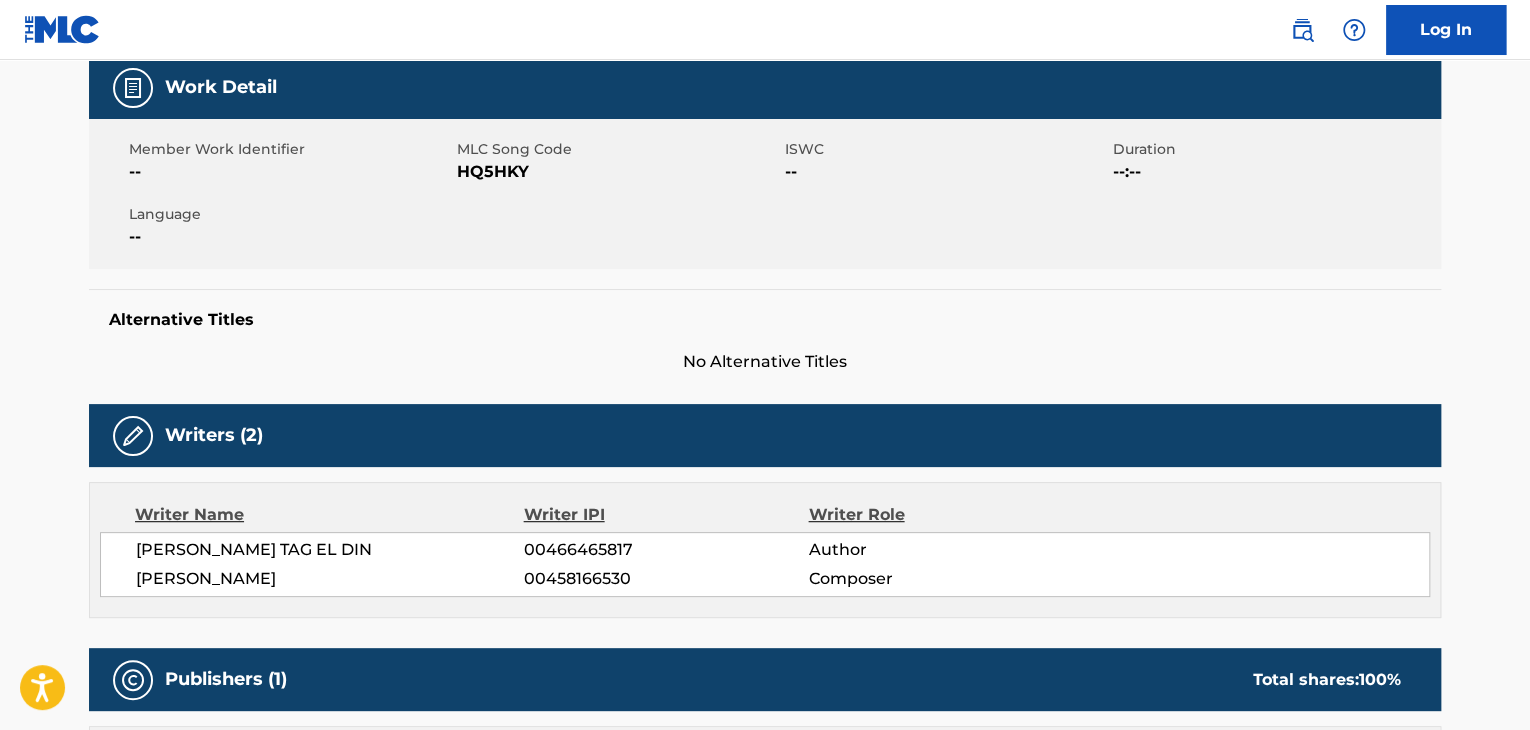 click on "Member Work Identifier -- MLC Song Code HQ5HKY ISWC -- Duration --:-- Language --" at bounding box center [765, 194] 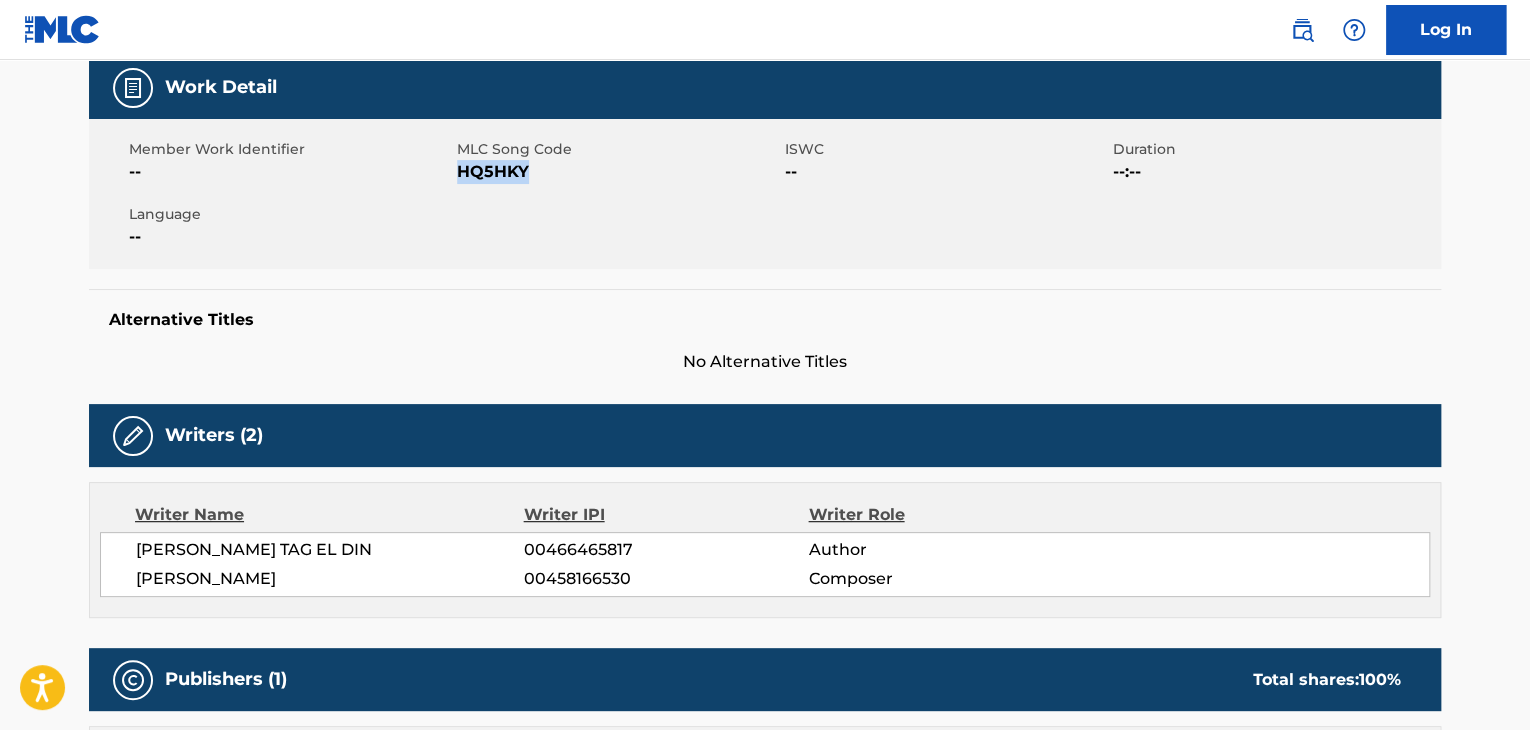 click on "Member Work Identifier -- MLC Song Code HQ5HKY ISWC -- Duration --:-- Language --" at bounding box center (765, 194) 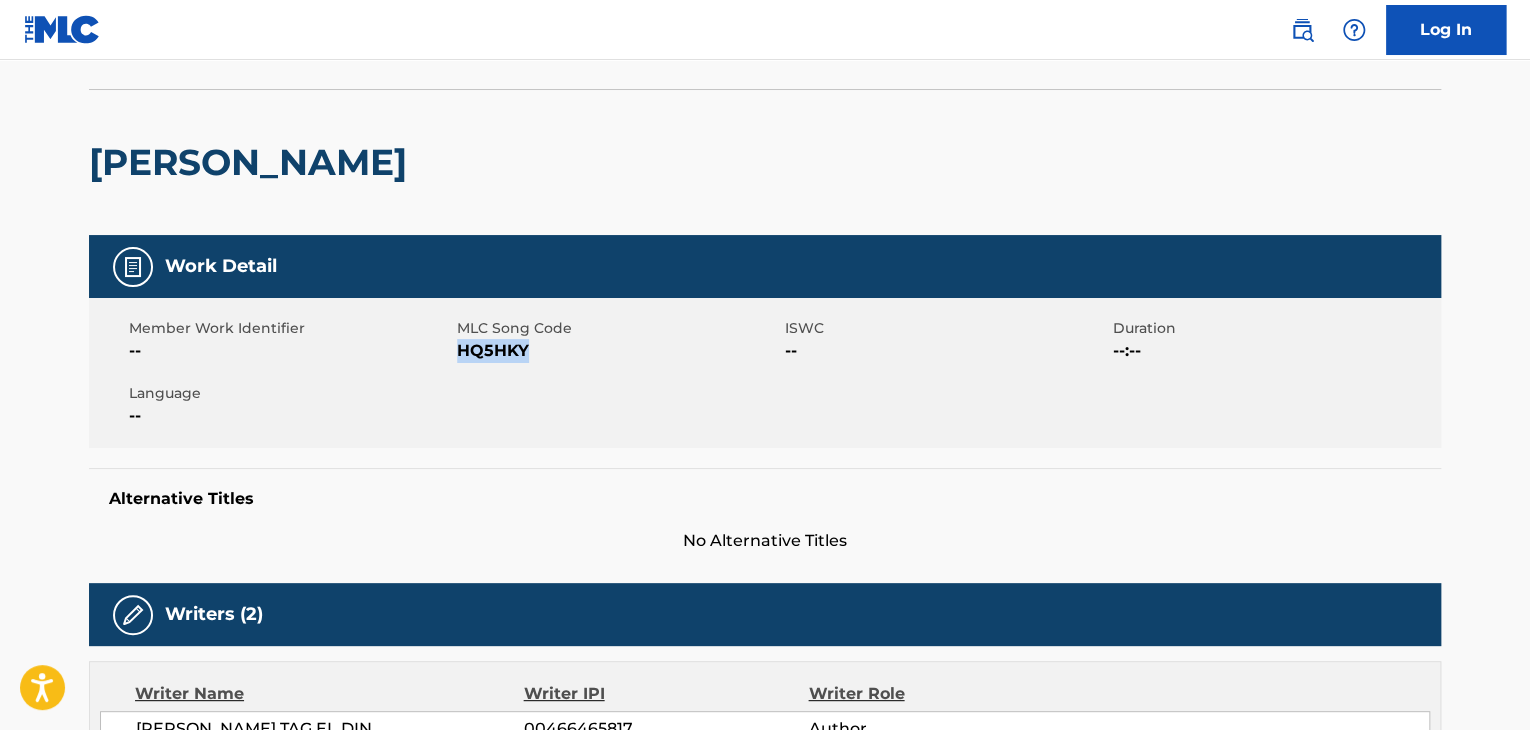 scroll, scrollTop: 0, scrollLeft: 0, axis: both 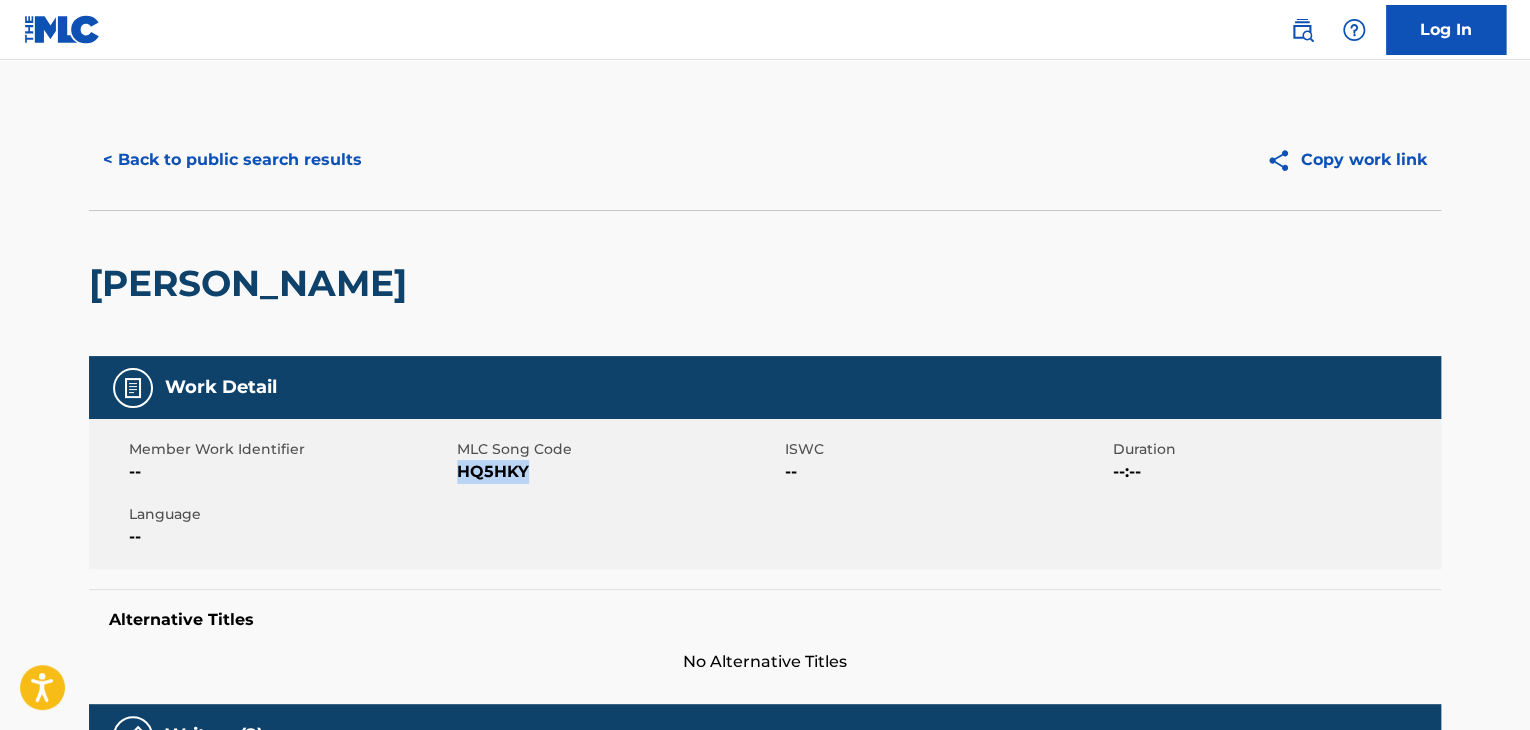click on "< Back to public search results" at bounding box center [232, 160] 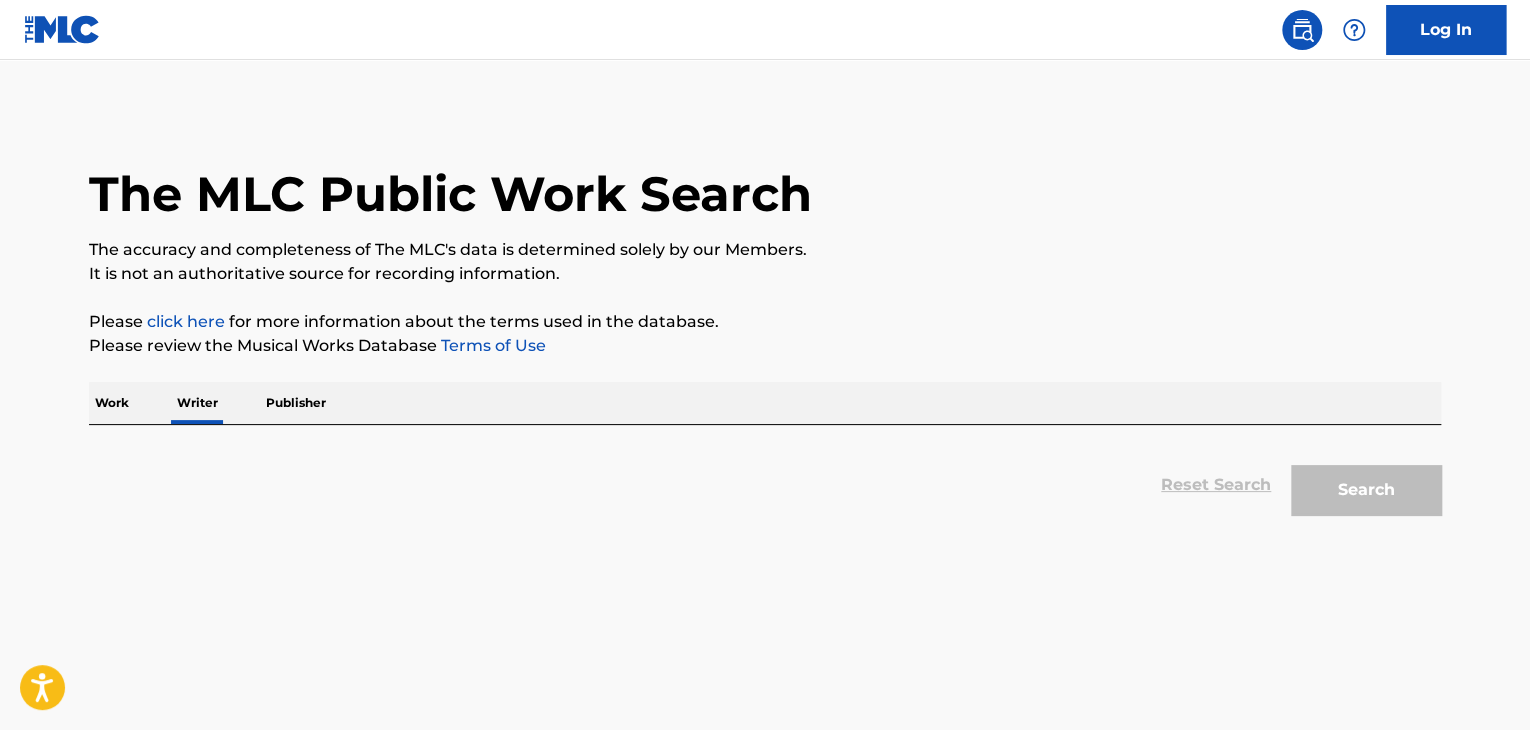 scroll, scrollTop: 24, scrollLeft: 0, axis: vertical 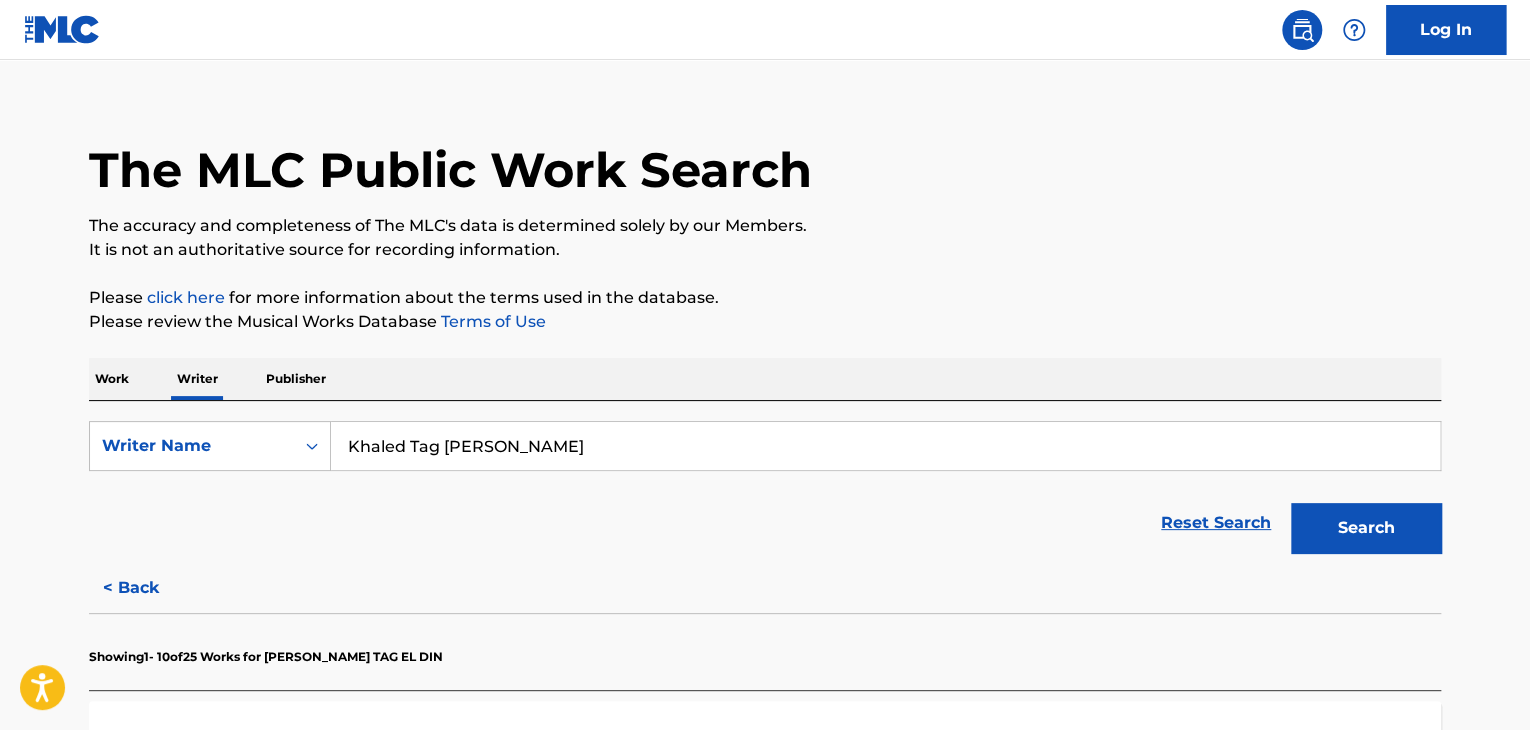 click on "Khaled Tag [PERSON_NAME]" at bounding box center (885, 446) 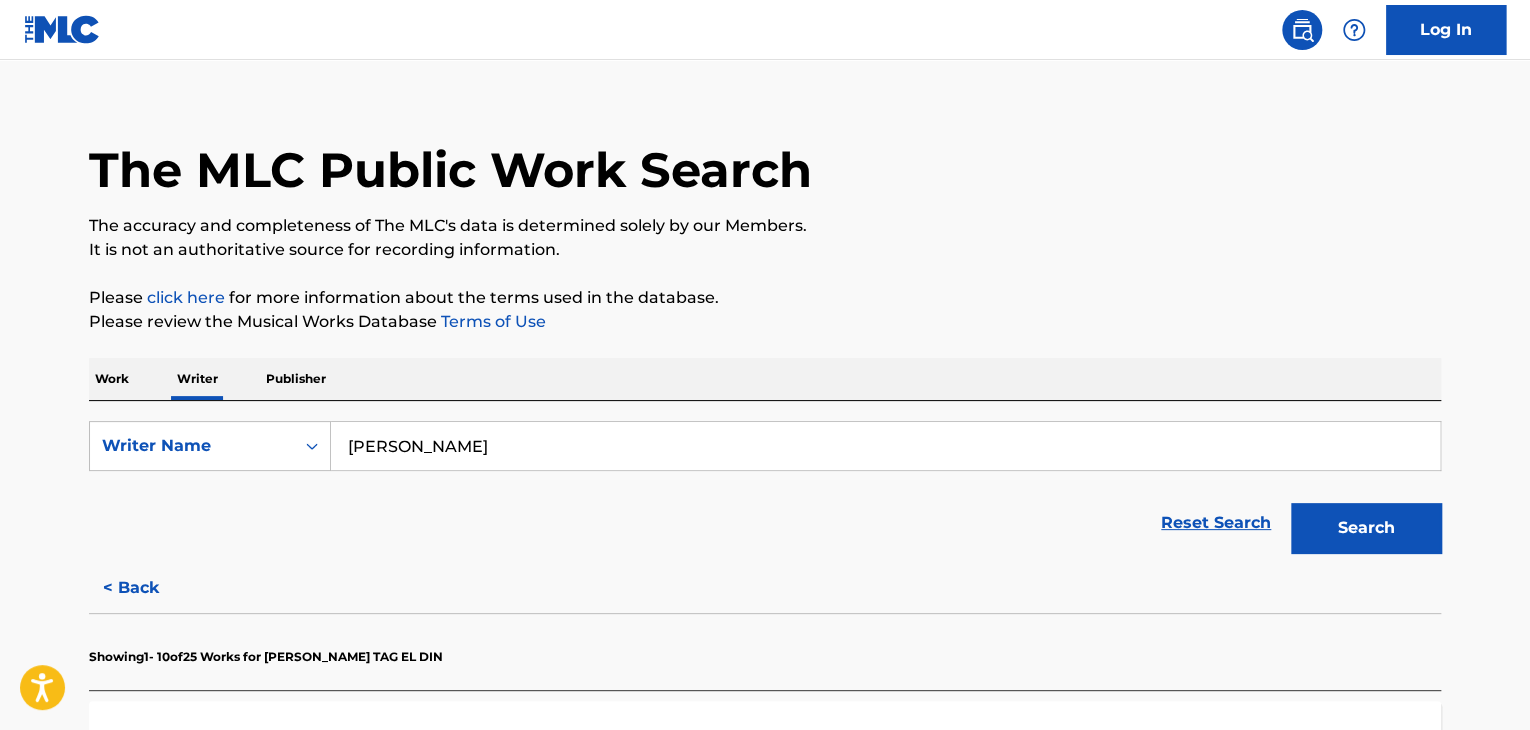 type on "[PERSON_NAME]" 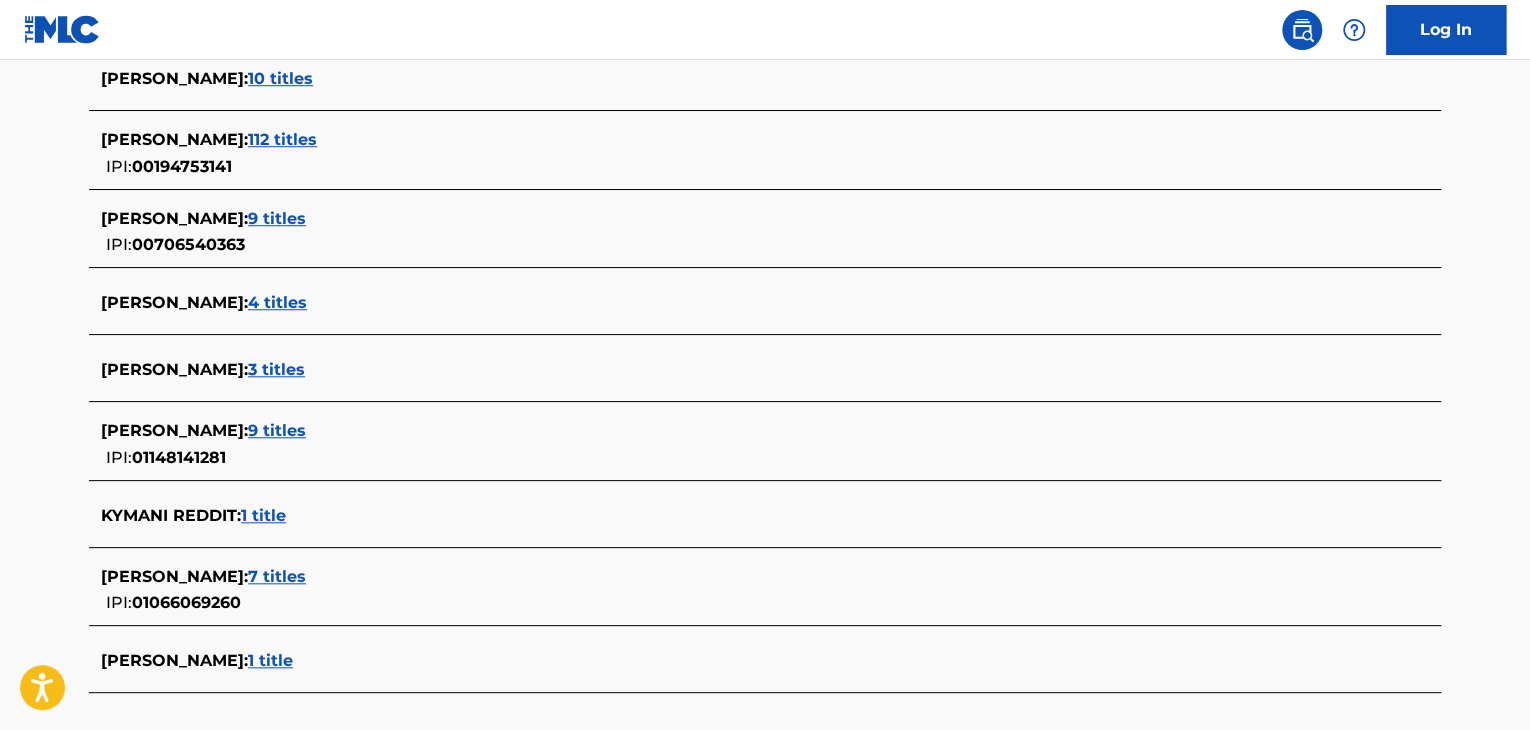 scroll, scrollTop: 791, scrollLeft: 0, axis: vertical 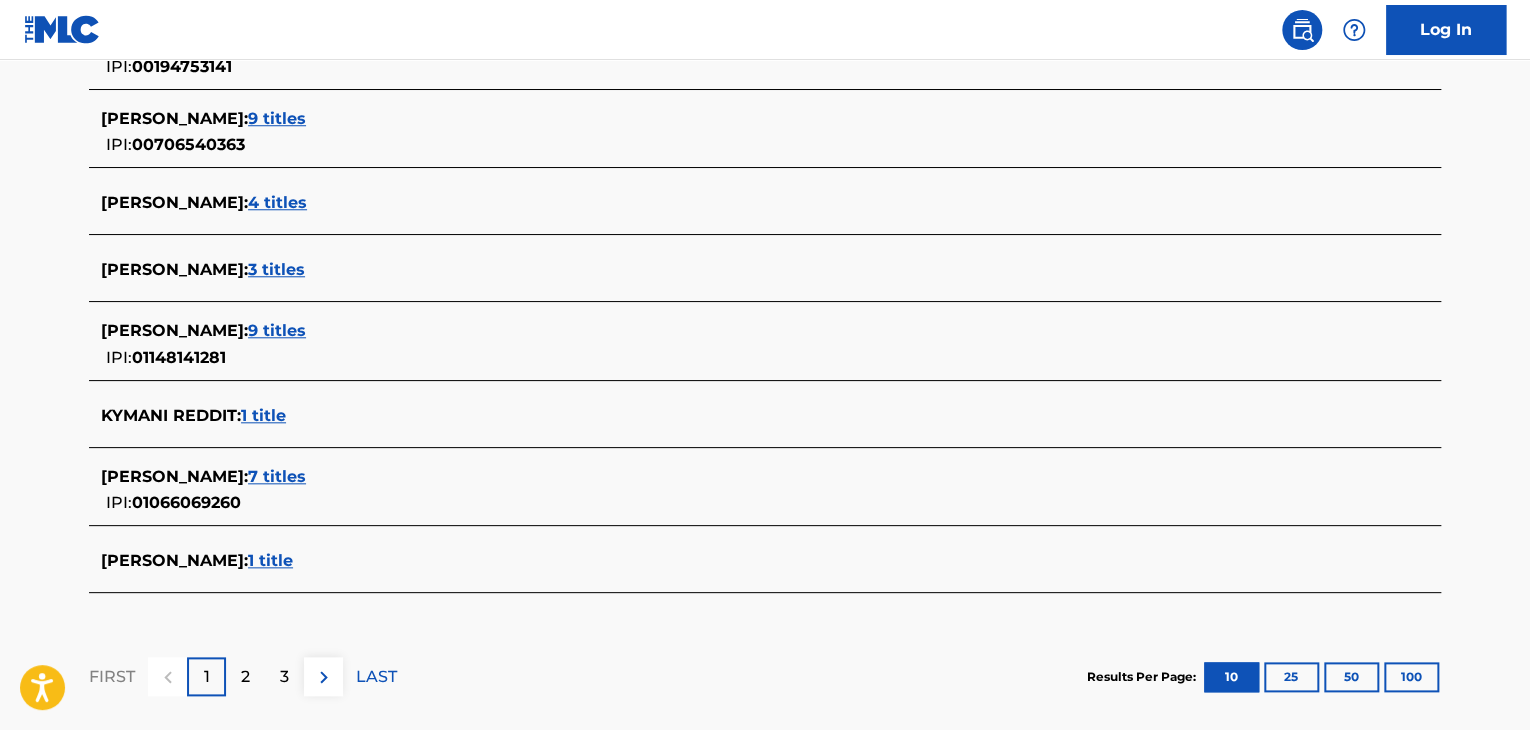 click on "3 titles" at bounding box center [276, 269] 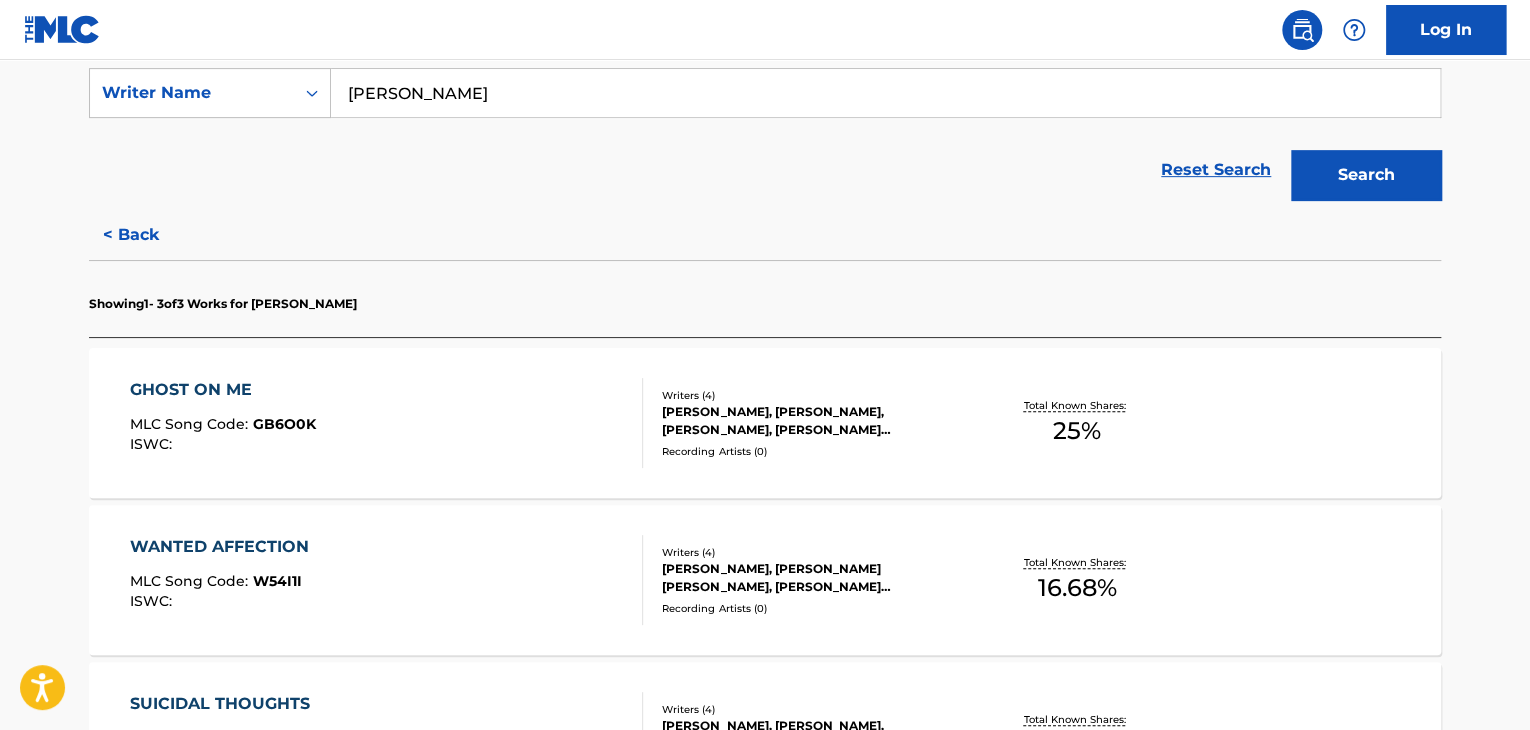 scroll, scrollTop: 0, scrollLeft: 0, axis: both 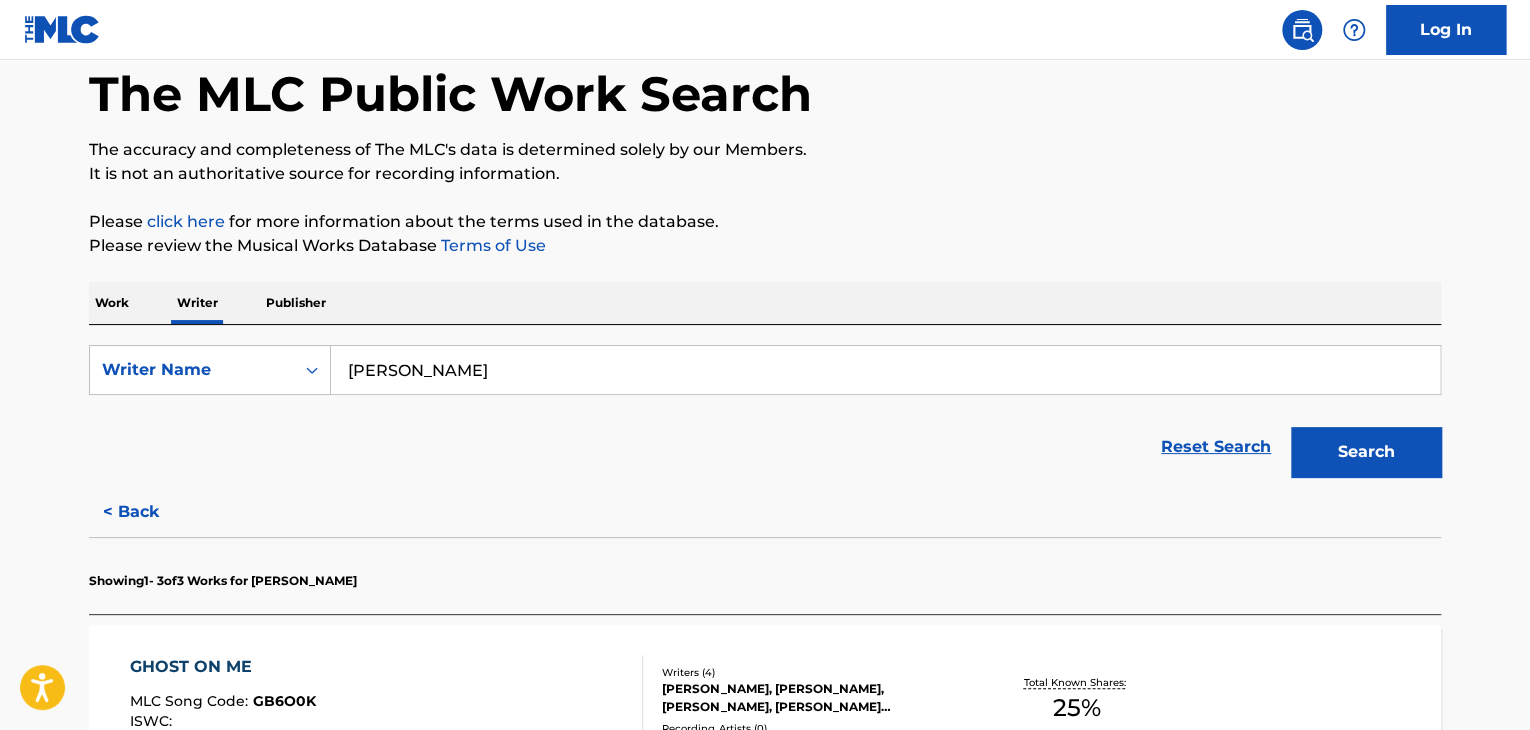 click on "< Back" at bounding box center [149, 512] 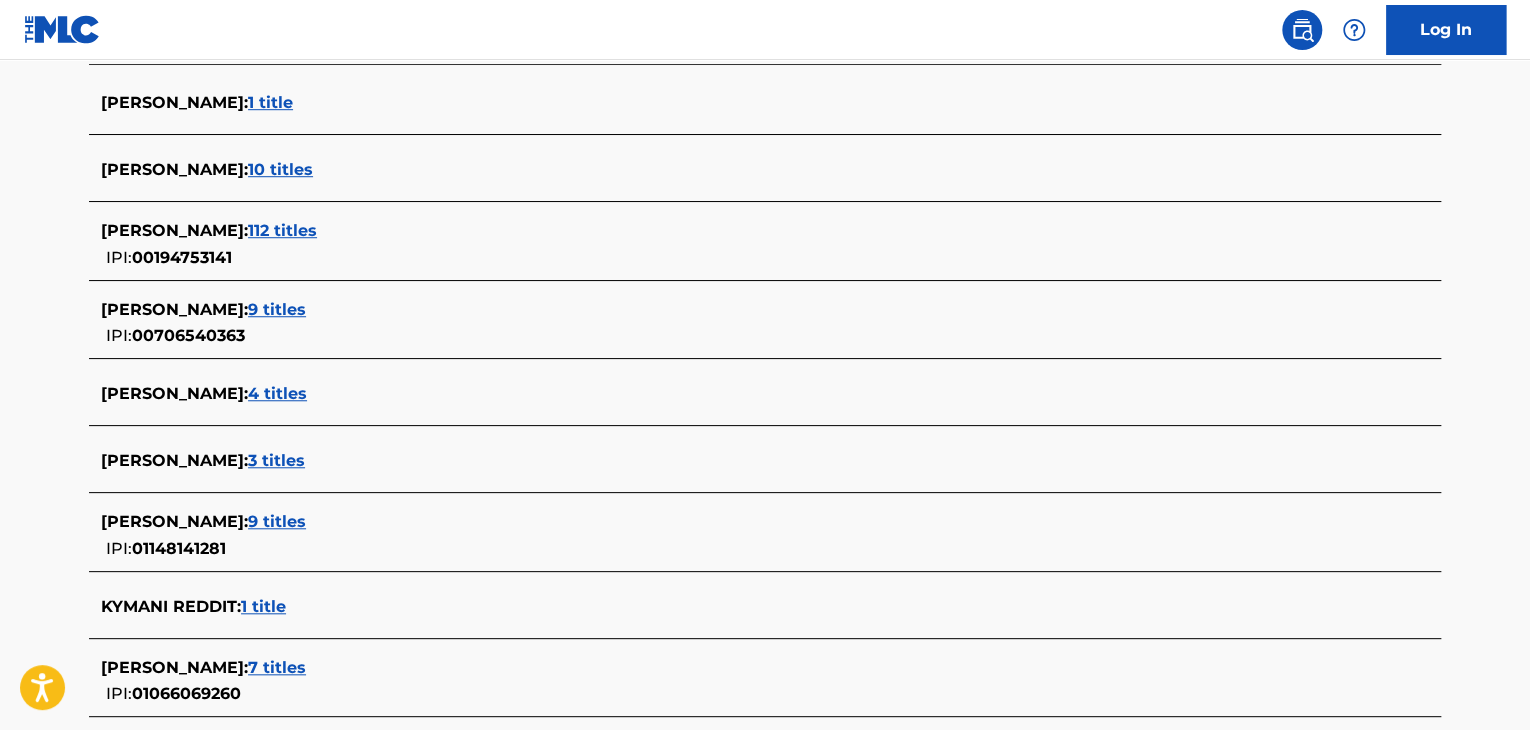 scroll, scrollTop: 894, scrollLeft: 0, axis: vertical 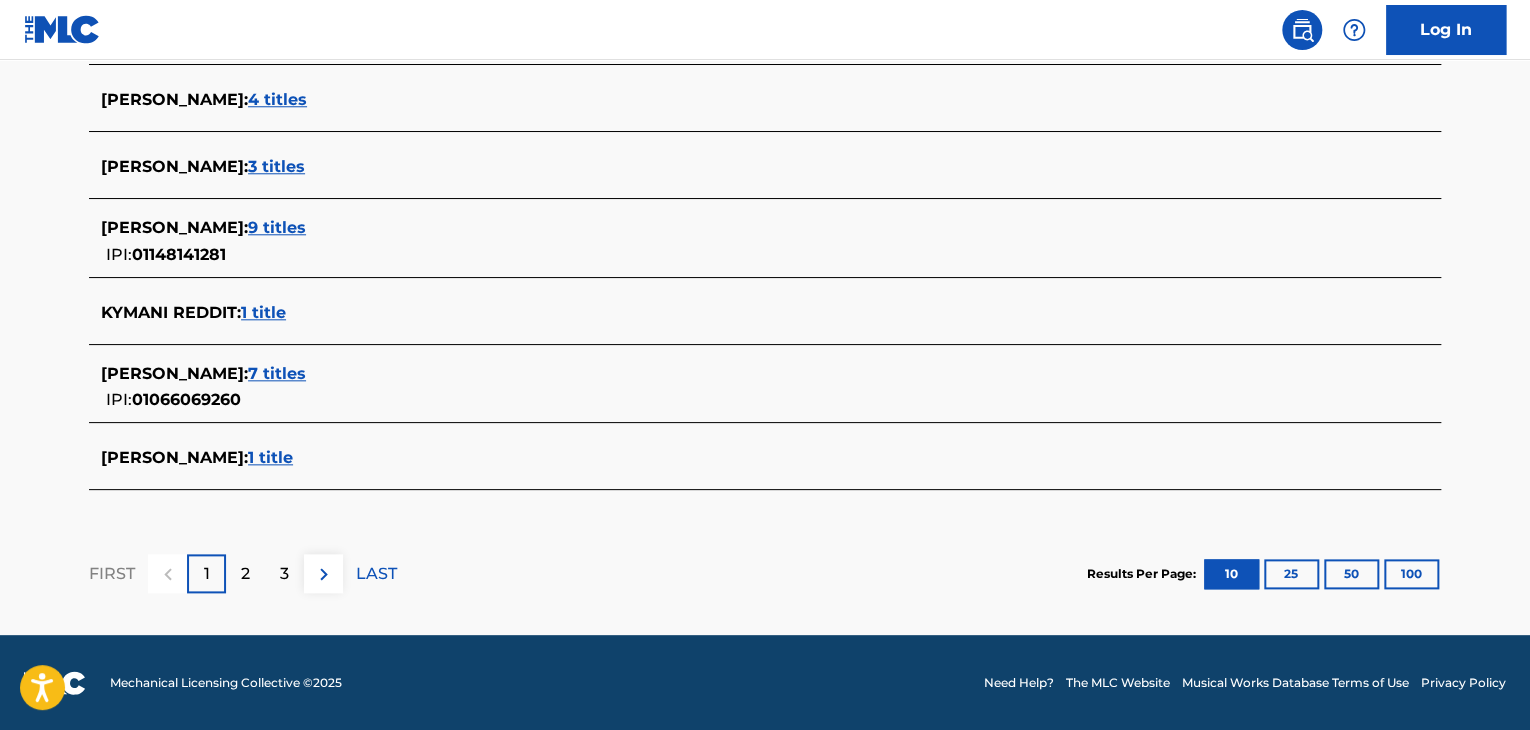 click on "1 title" at bounding box center [270, 457] 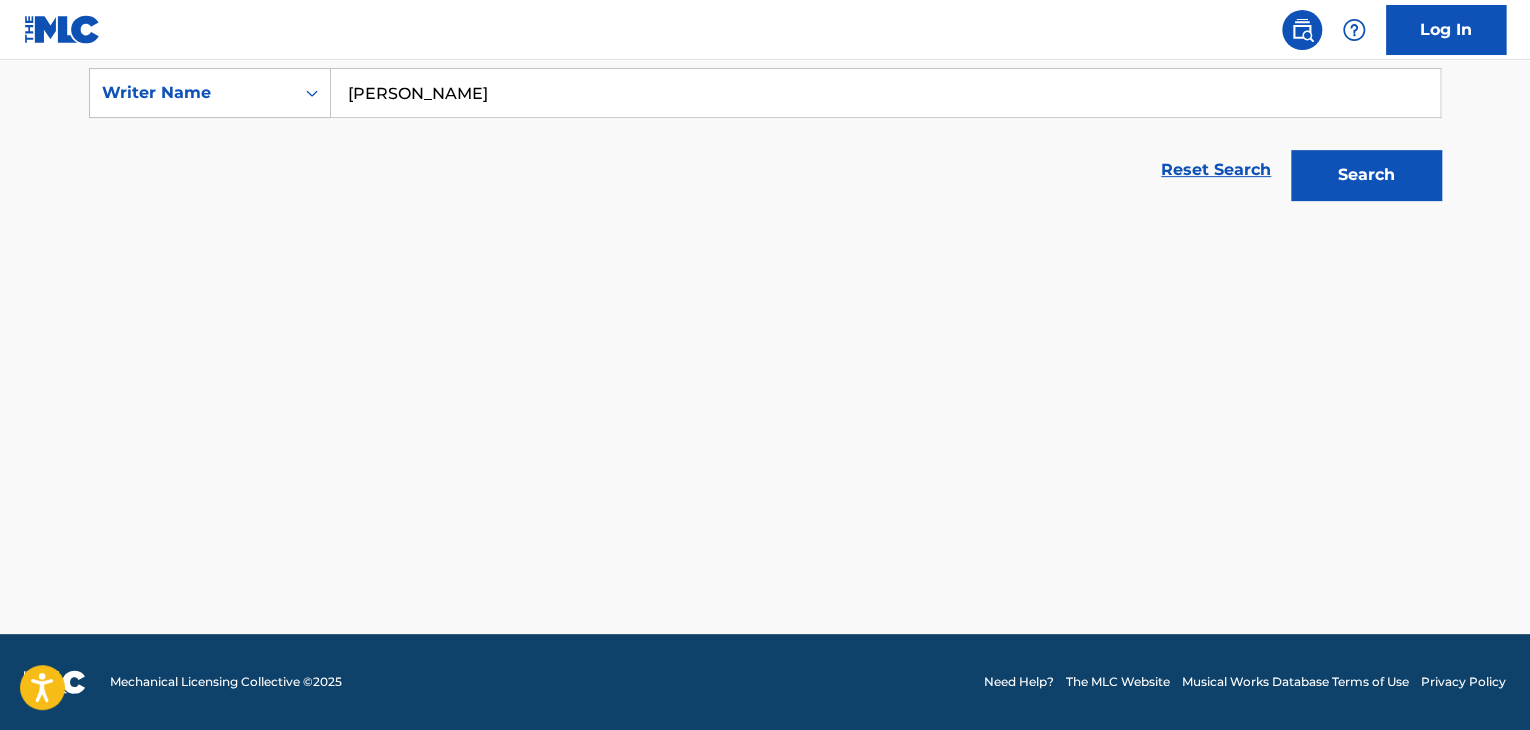 scroll, scrollTop: 376, scrollLeft: 0, axis: vertical 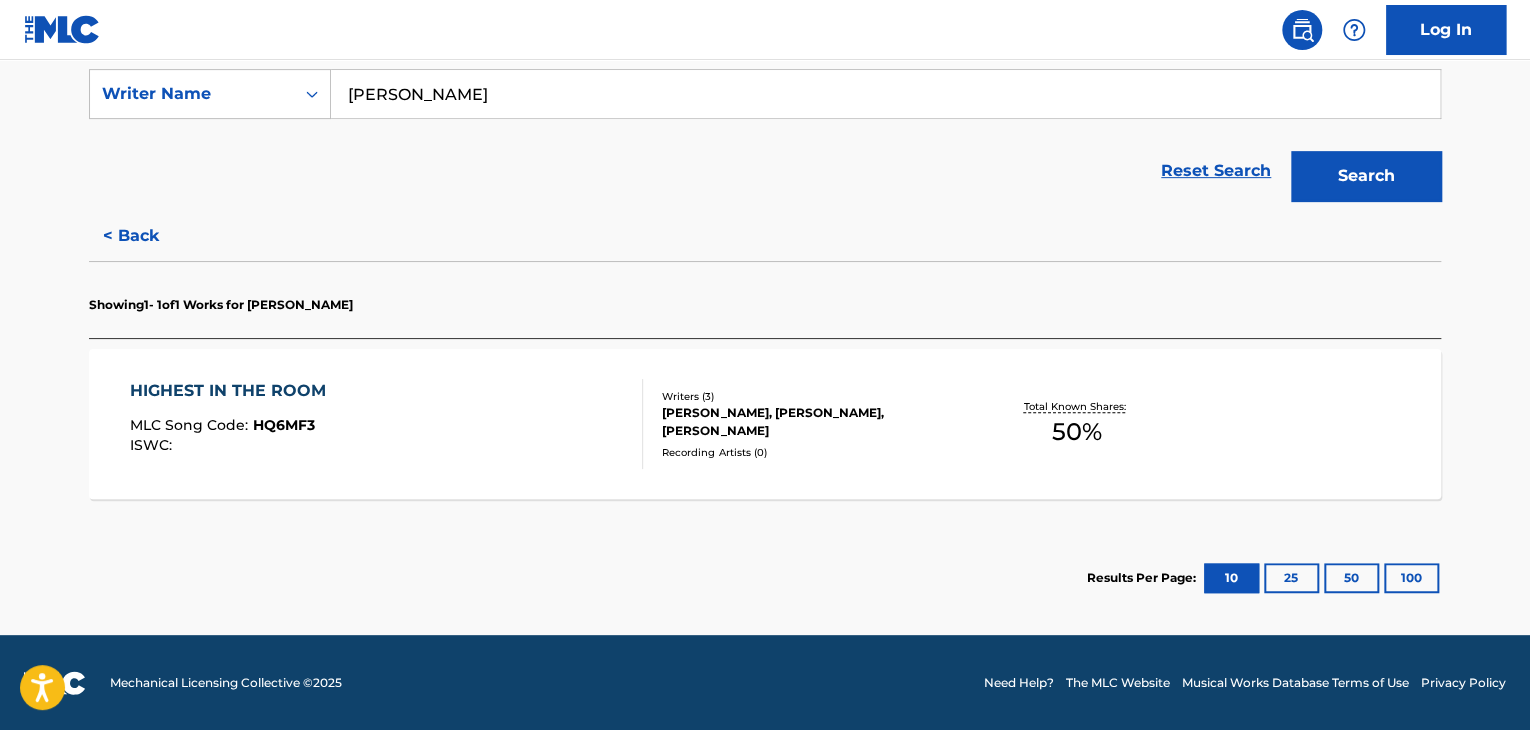 click on "HIGHEST IN THE ROOM MLC Song Code : HQ6MF3 ISWC :" at bounding box center [387, 424] 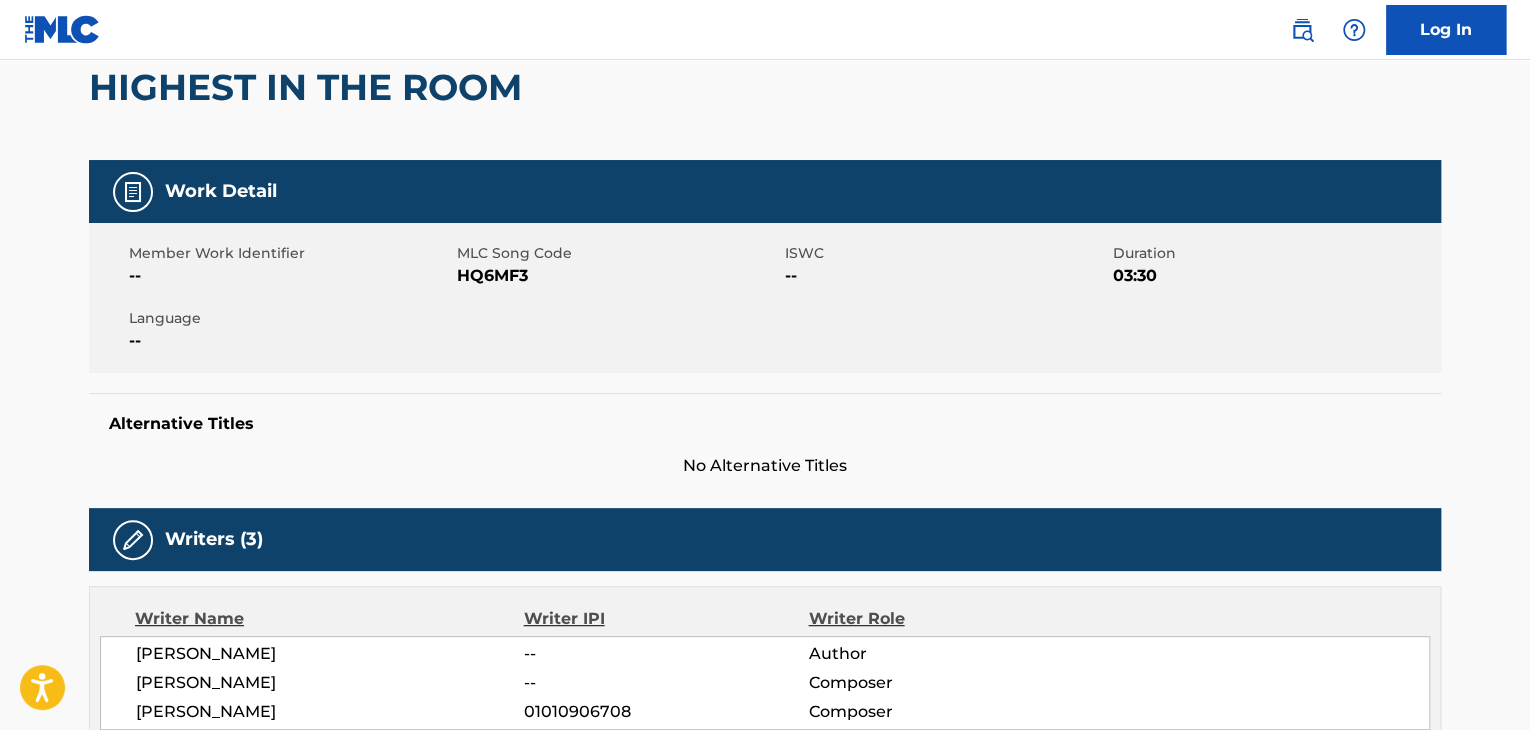 scroll, scrollTop: 0, scrollLeft: 0, axis: both 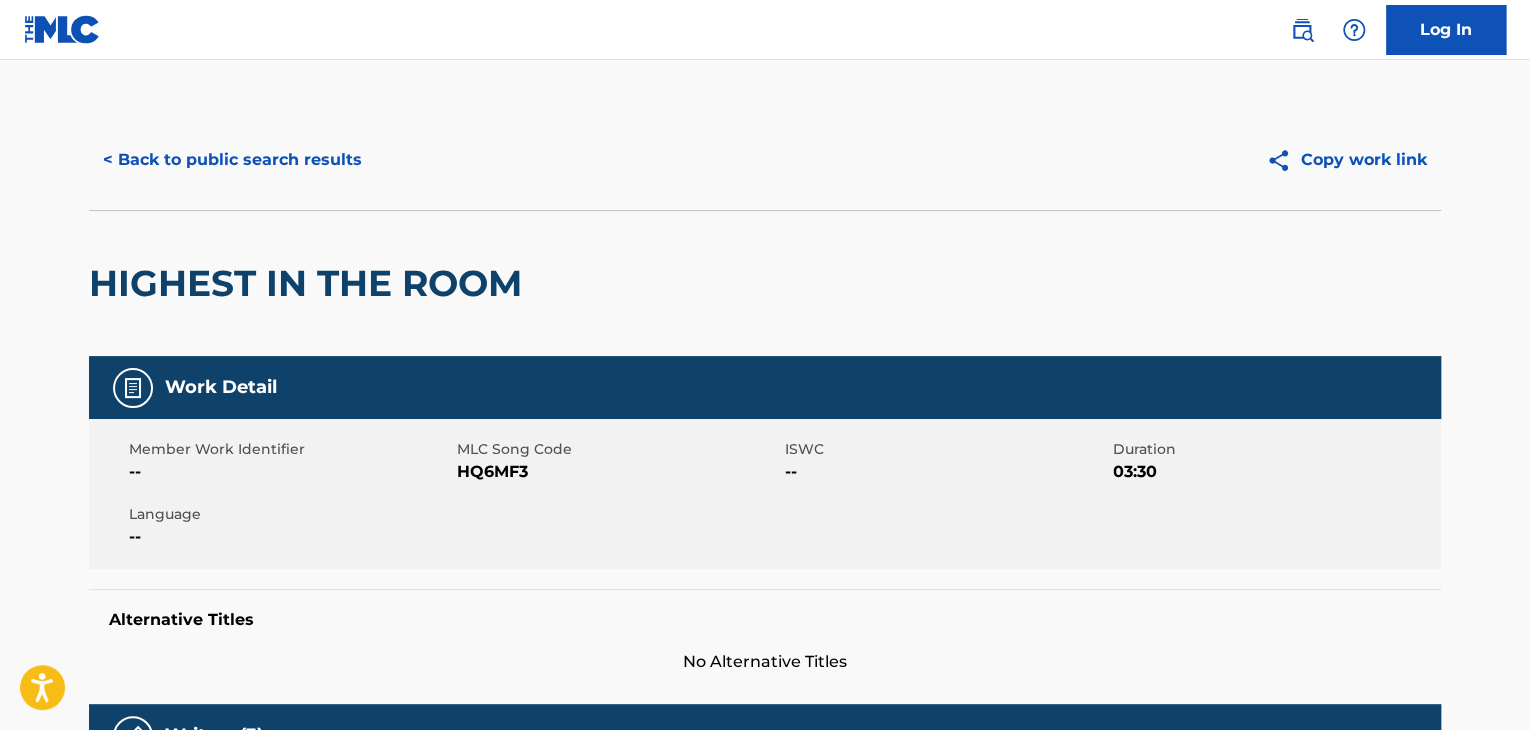 click on "< Back to public search results" at bounding box center [232, 160] 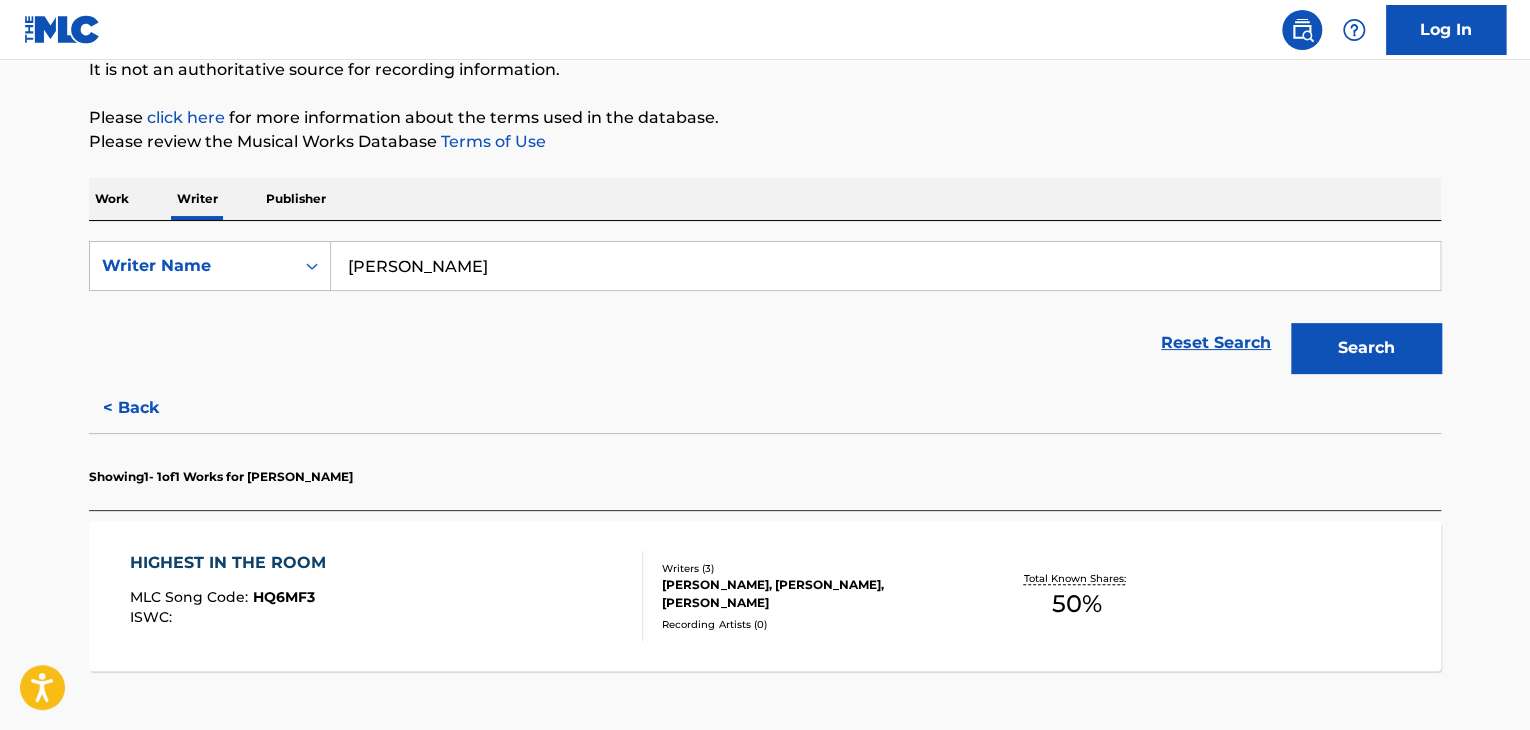 scroll, scrollTop: 376, scrollLeft: 0, axis: vertical 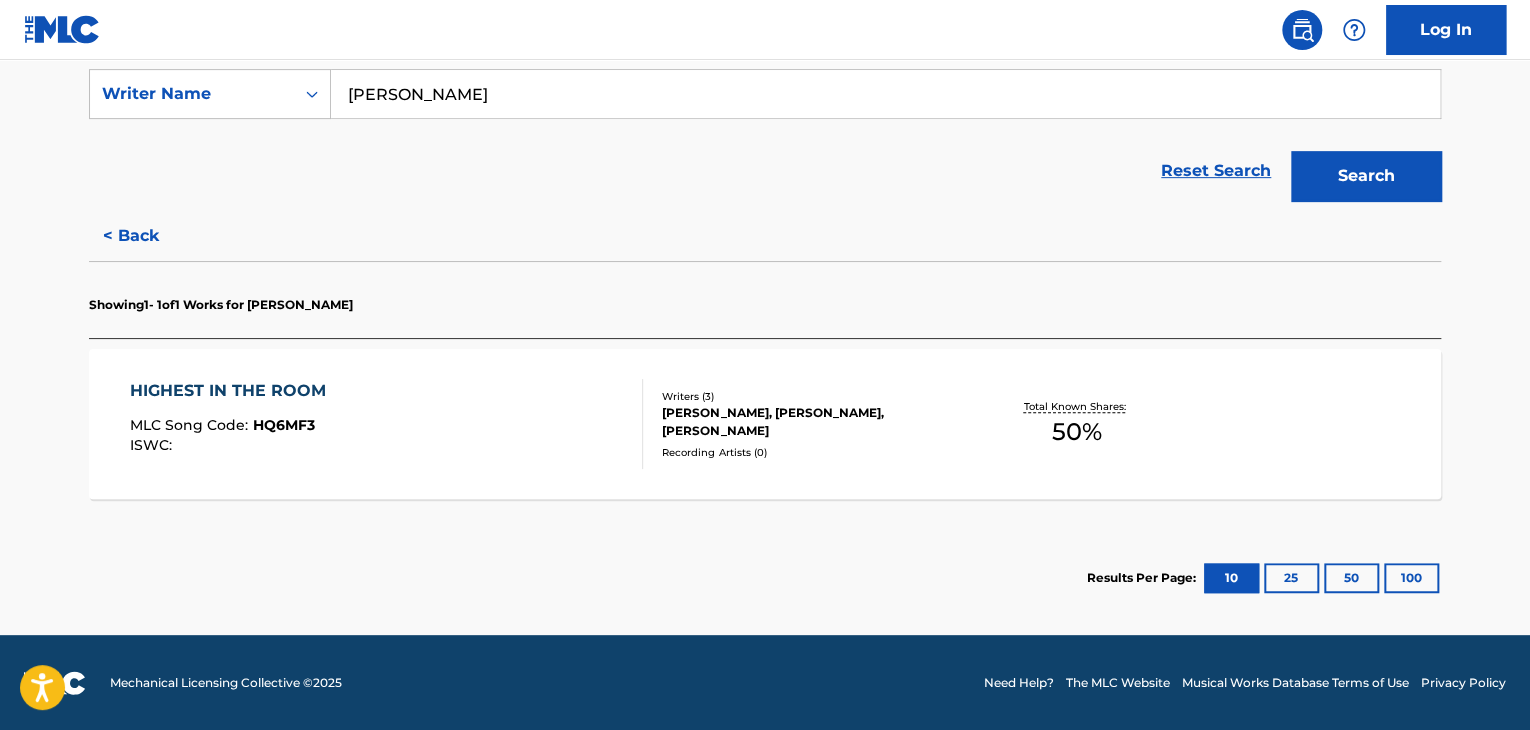 click on "< Back" at bounding box center (149, 236) 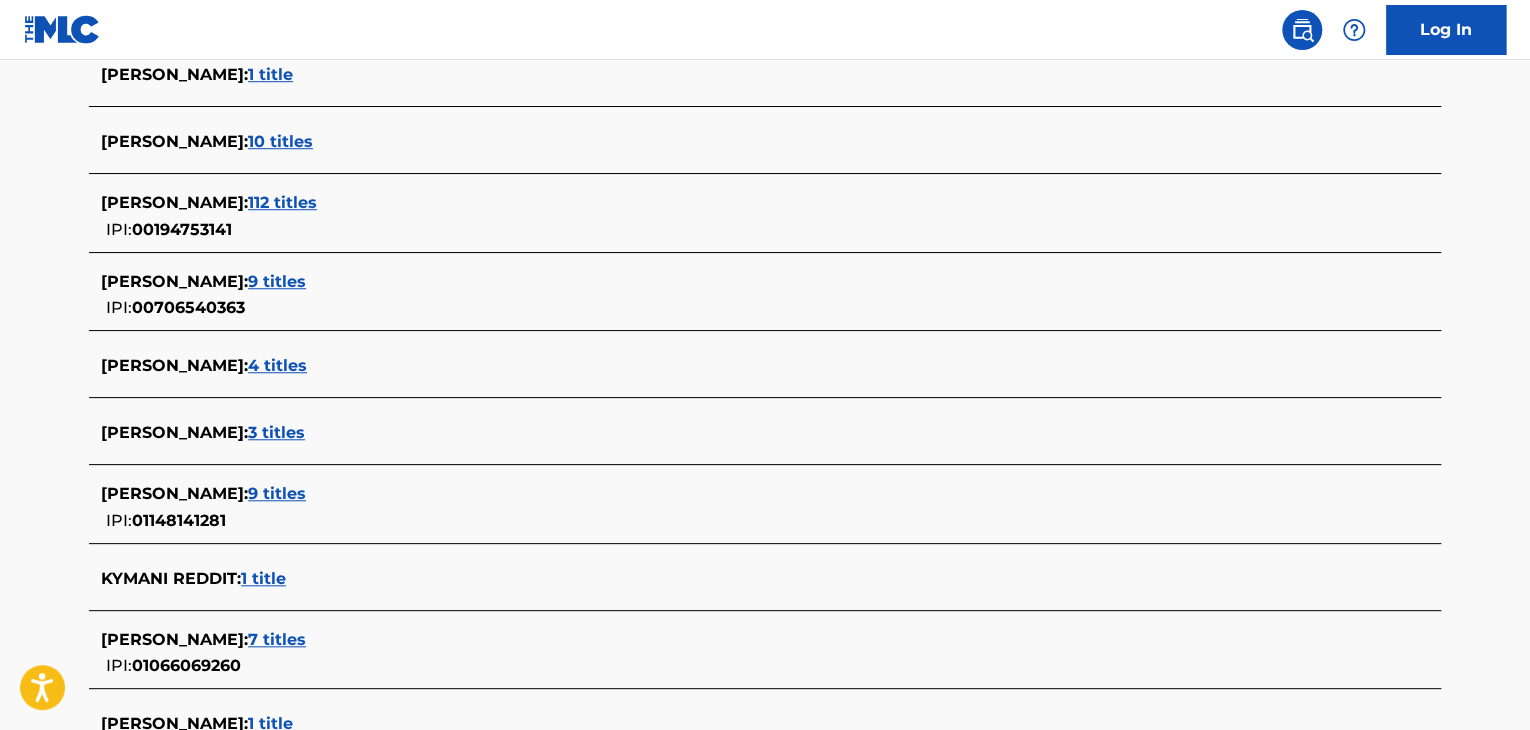 scroll, scrollTop: 676, scrollLeft: 0, axis: vertical 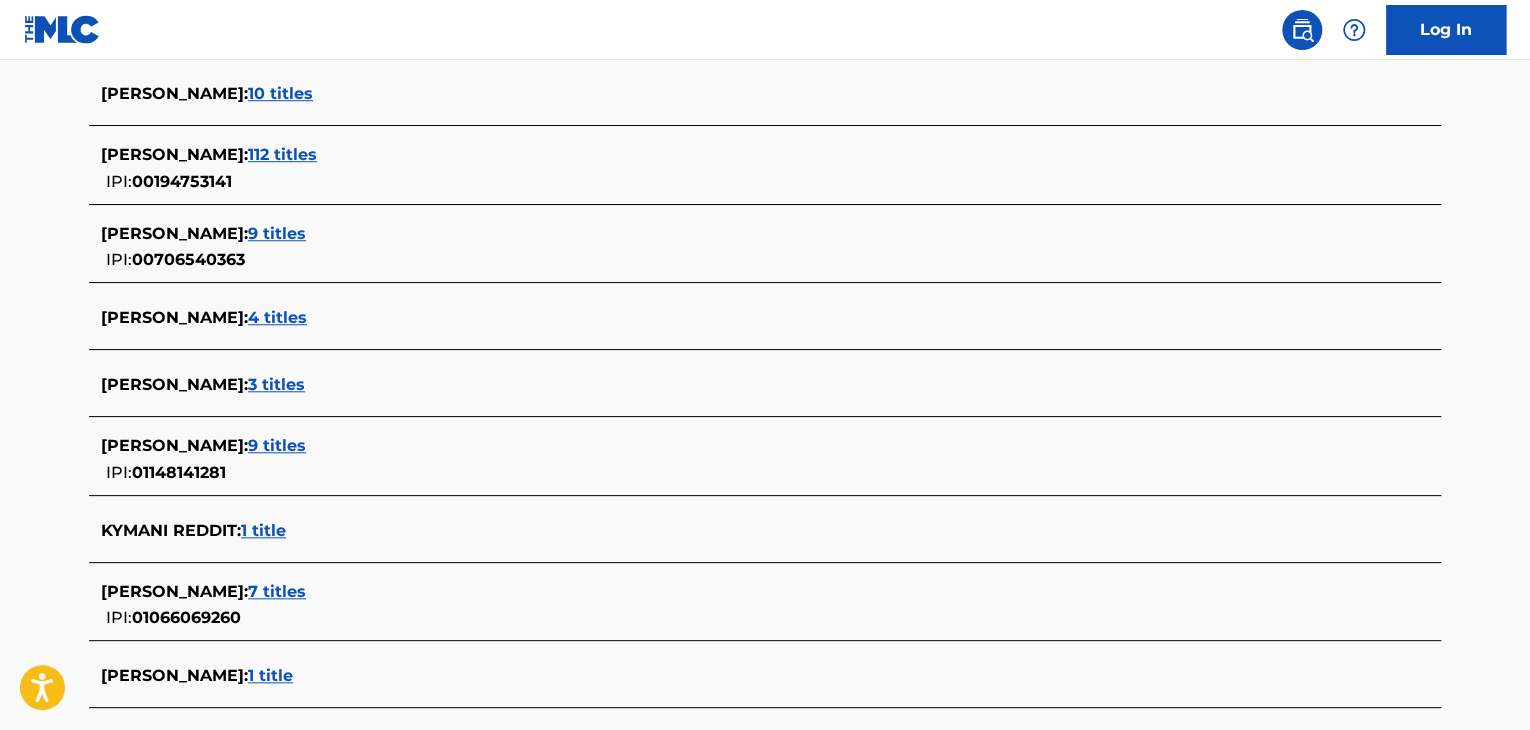 click on "3 titles" at bounding box center (276, 384) 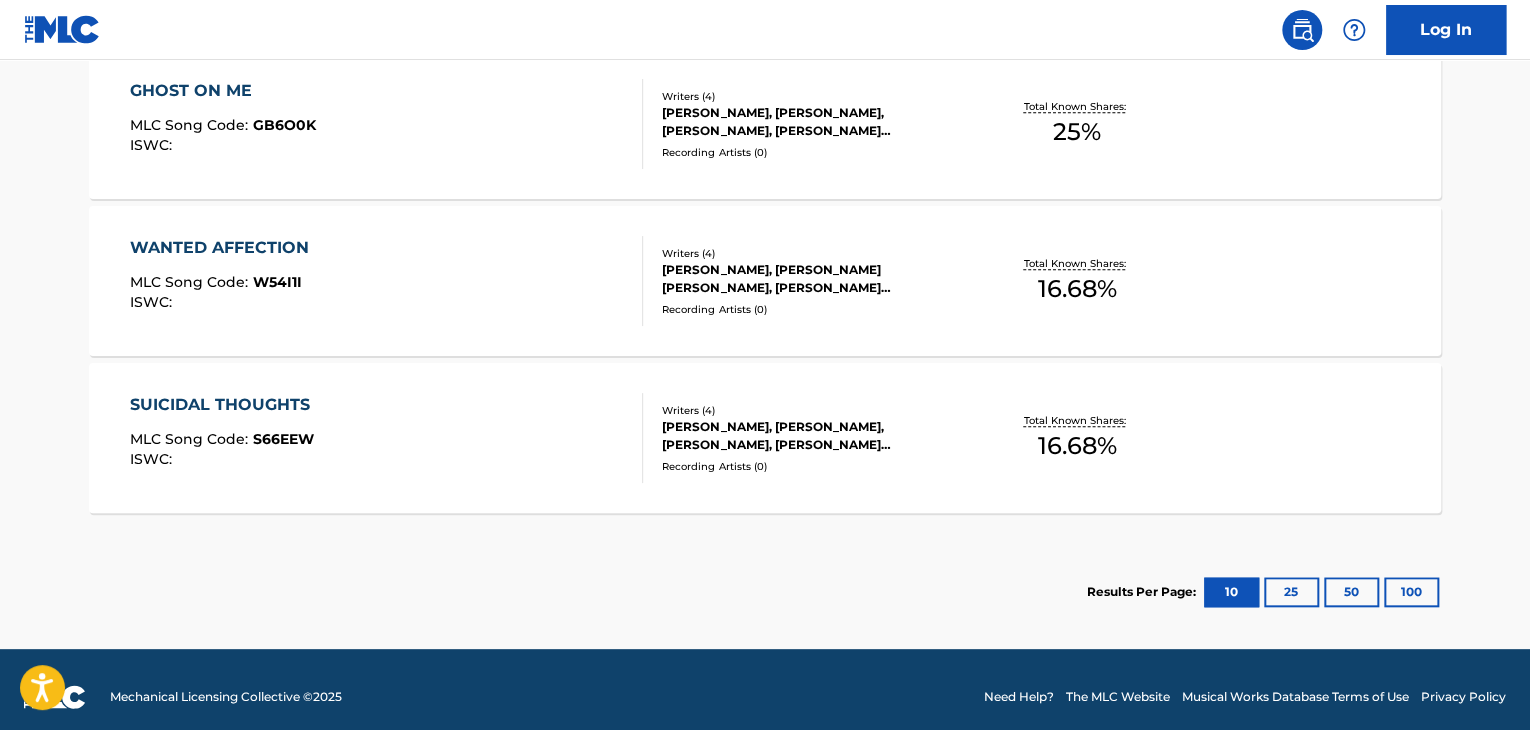 scroll, scrollTop: 576, scrollLeft: 0, axis: vertical 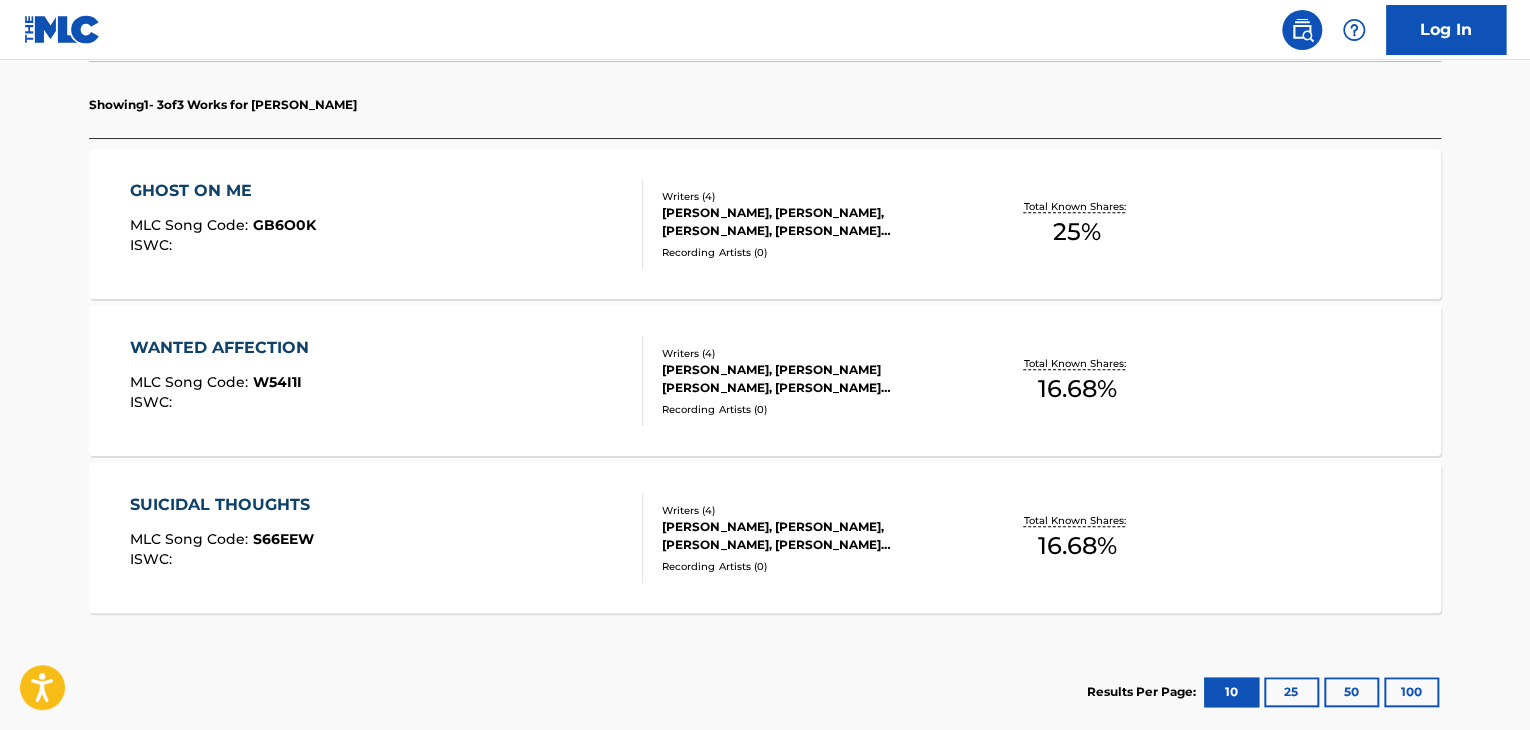 click on "GHOST ON ME MLC Song Code : GB6O0K ISWC :" at bounding box center (387, 224) 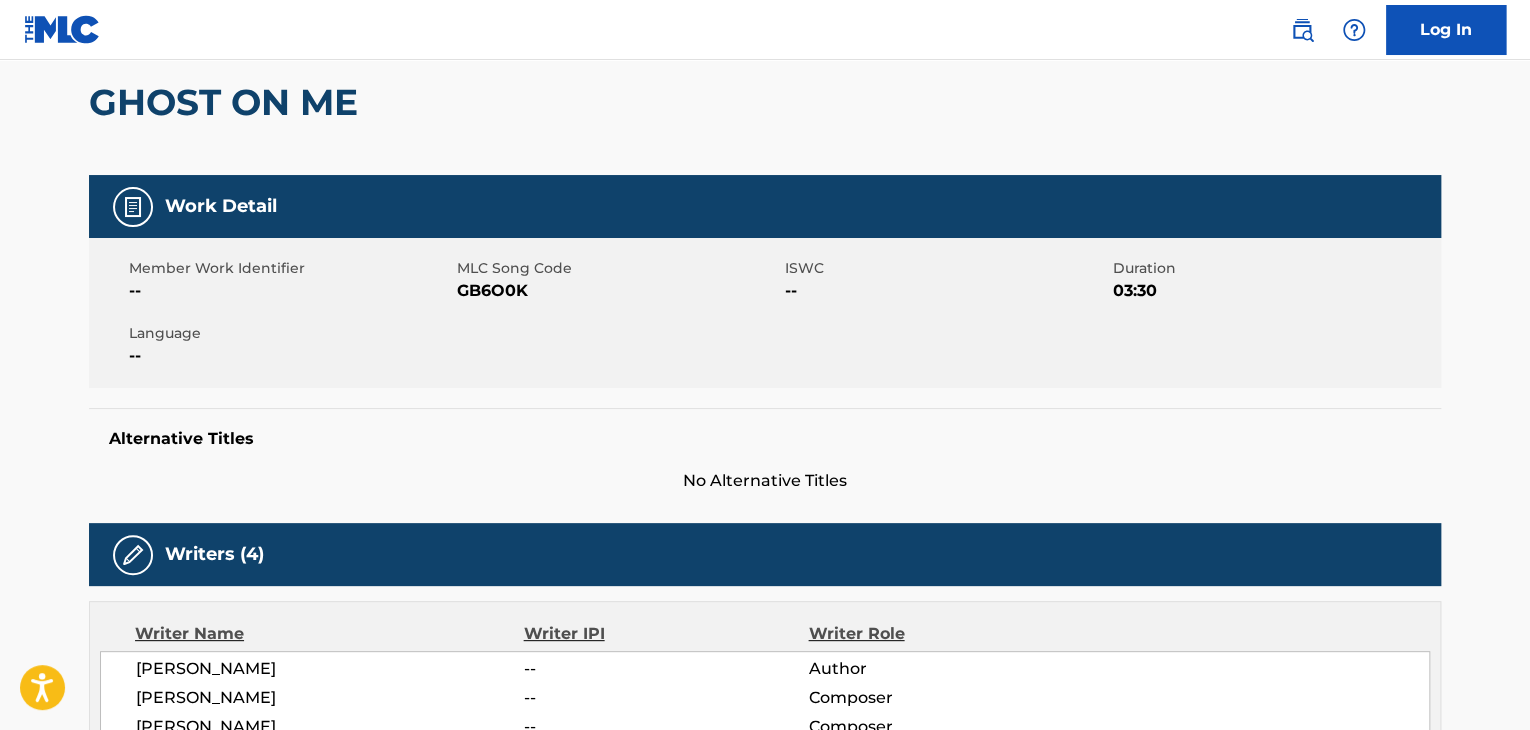 scroll, scrollTop: 0, scrollLeft: 0, axis: both 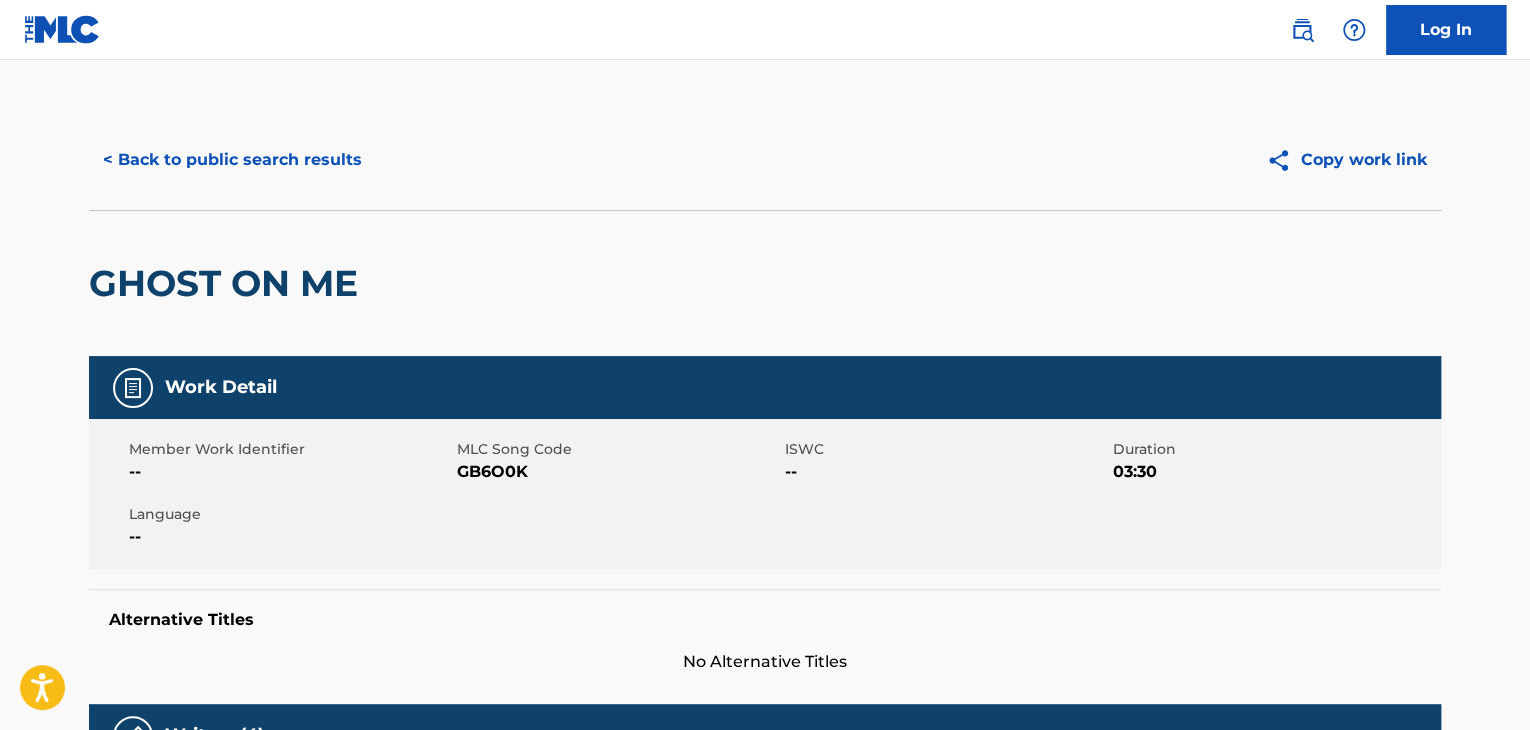 click on "< Back to public search results" at bounding box center (232, 160) 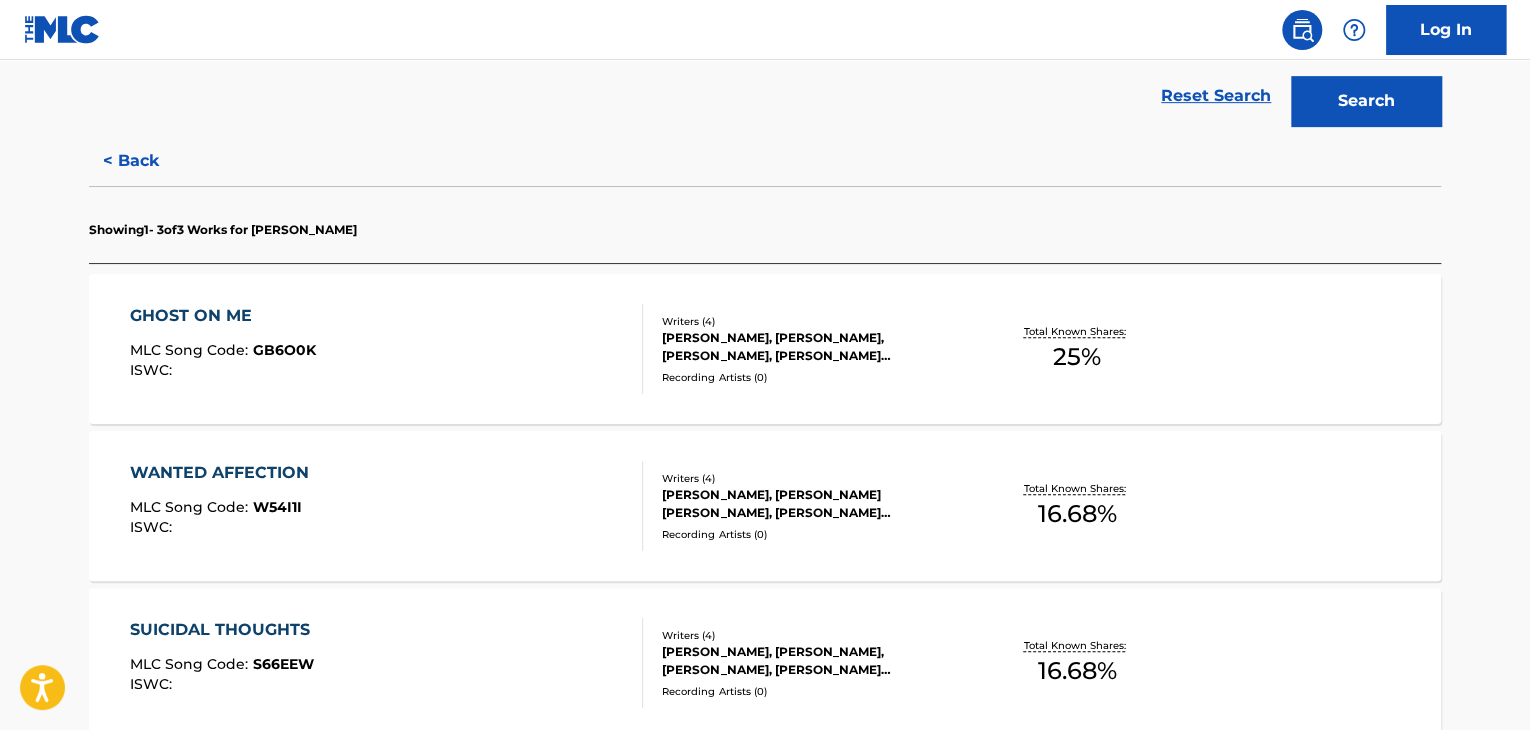 scroll, scrollTop: 524, scrollLeft: 0, axis: vertical 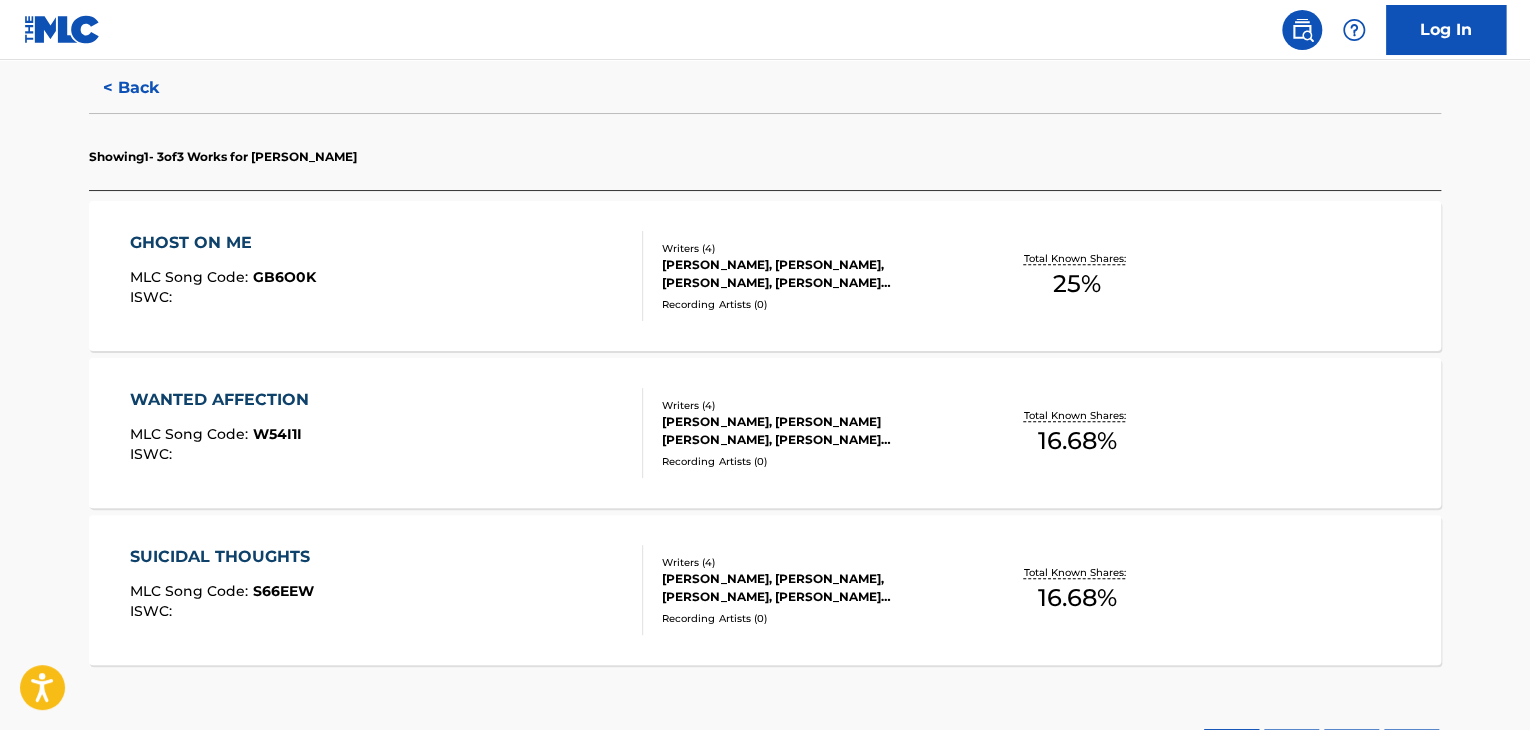 click on "< Back" at bounding box center (149, 88) 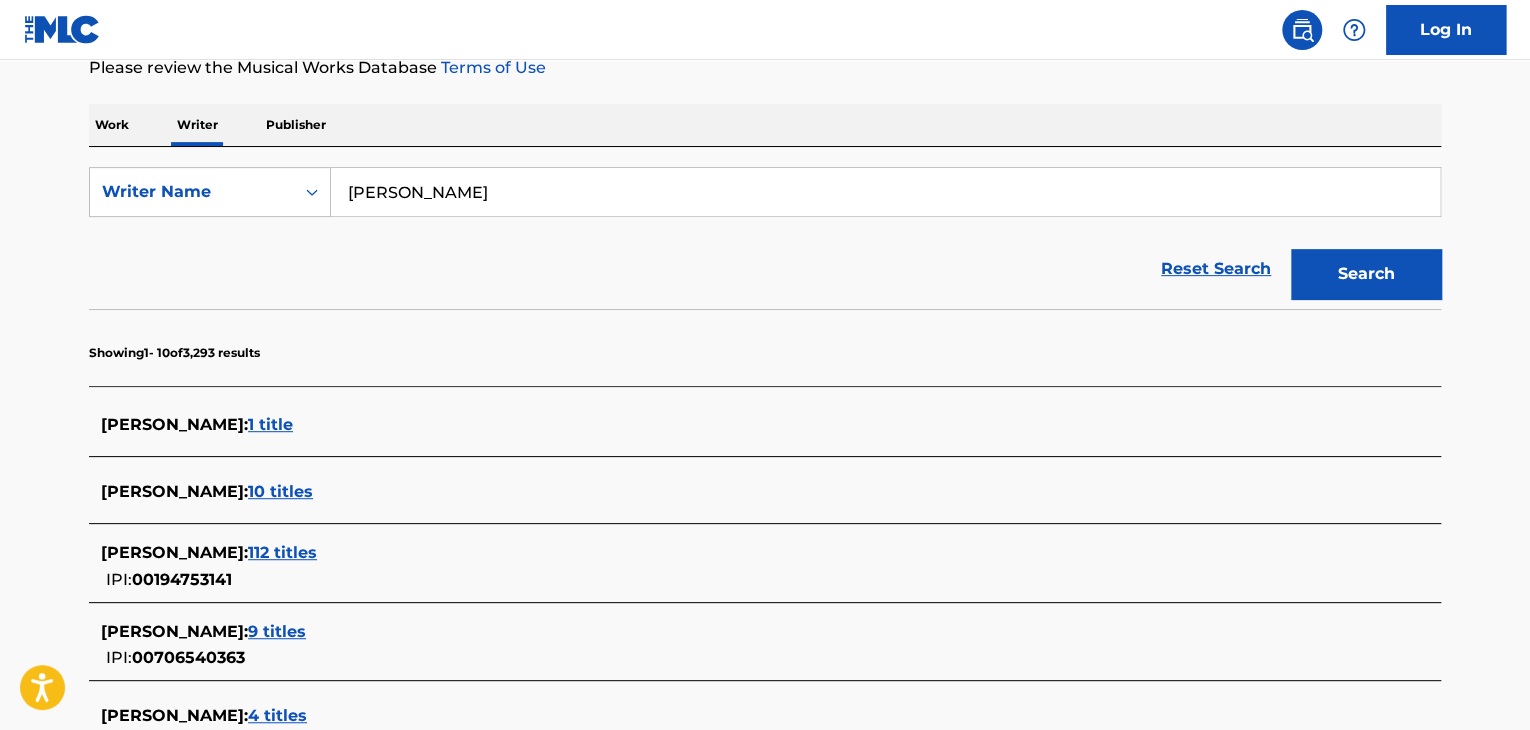 scroll, scrollTop: 124, scrollLeft: 0, axis: vertical 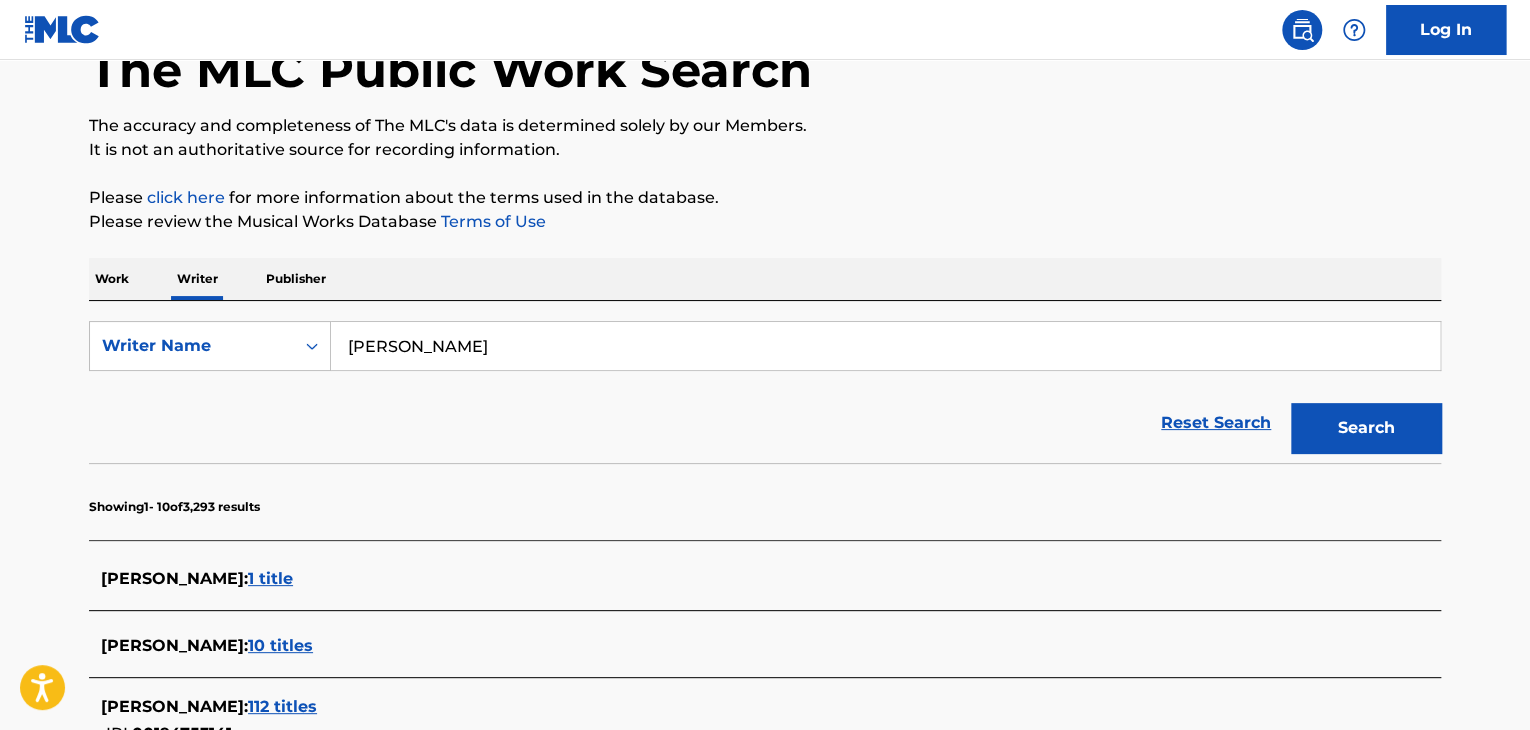 click on "Work" at bounding box center [112, 279] 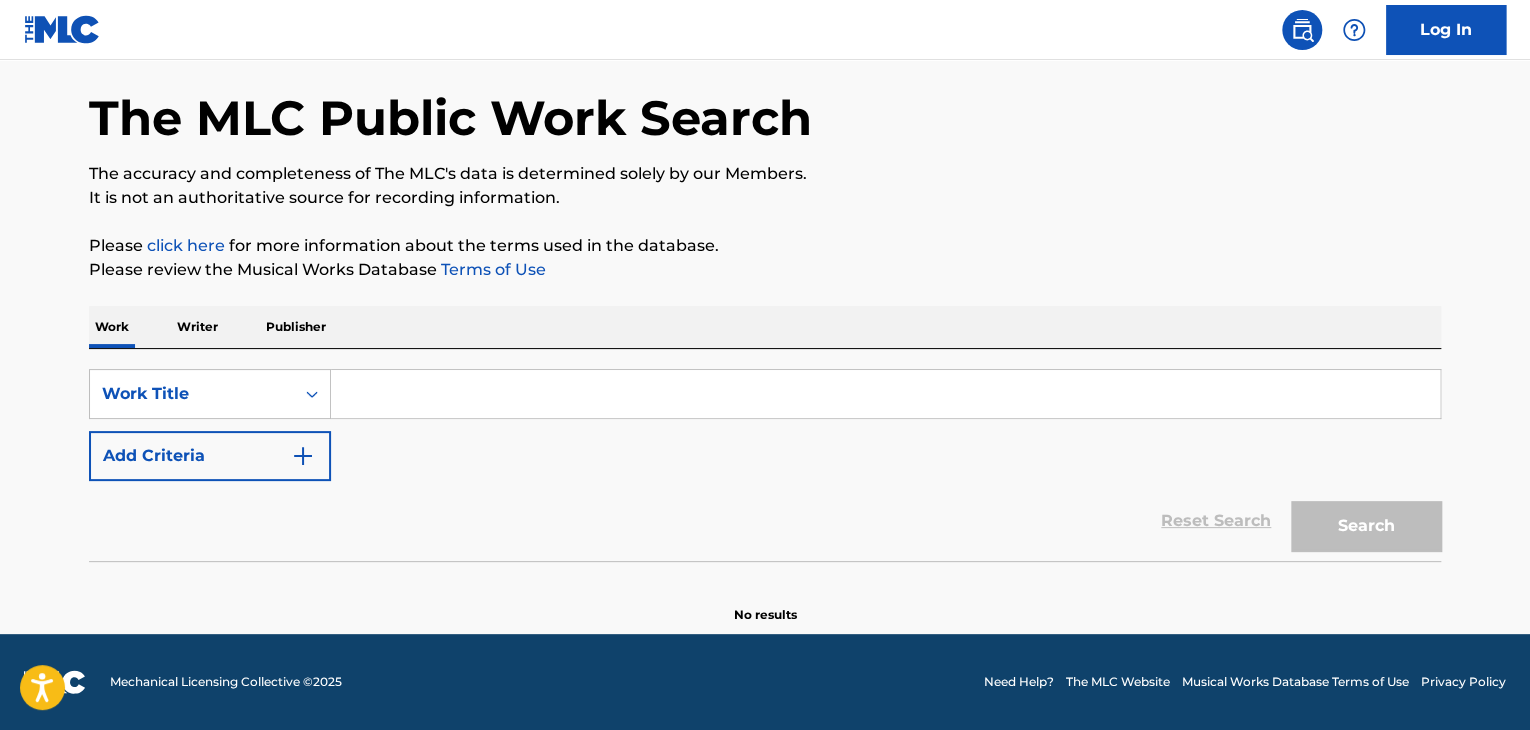scroll, scrollTop: 0, scrollLeft: 0, axis: both 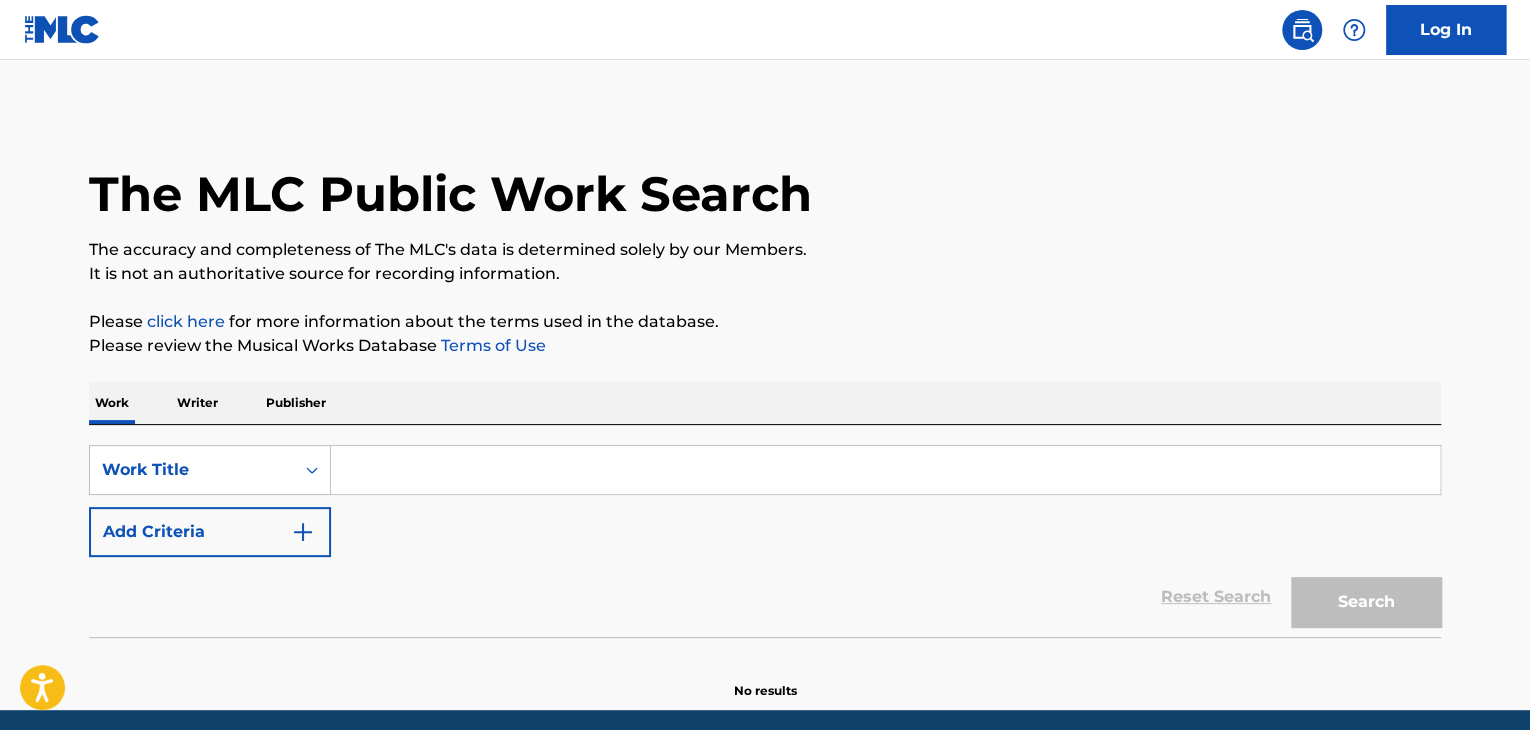 click at bounding box center [885, 470] 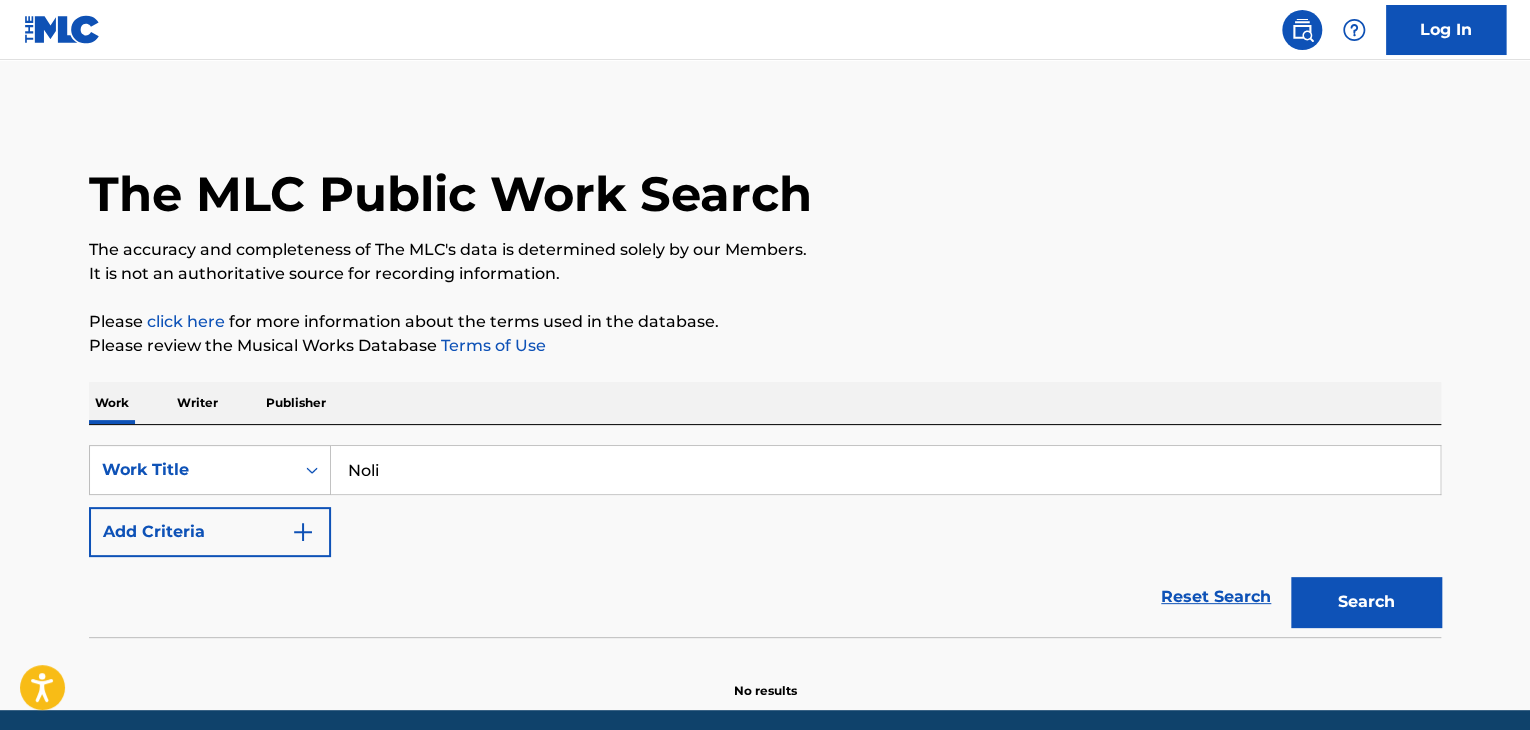 type on "Noli" 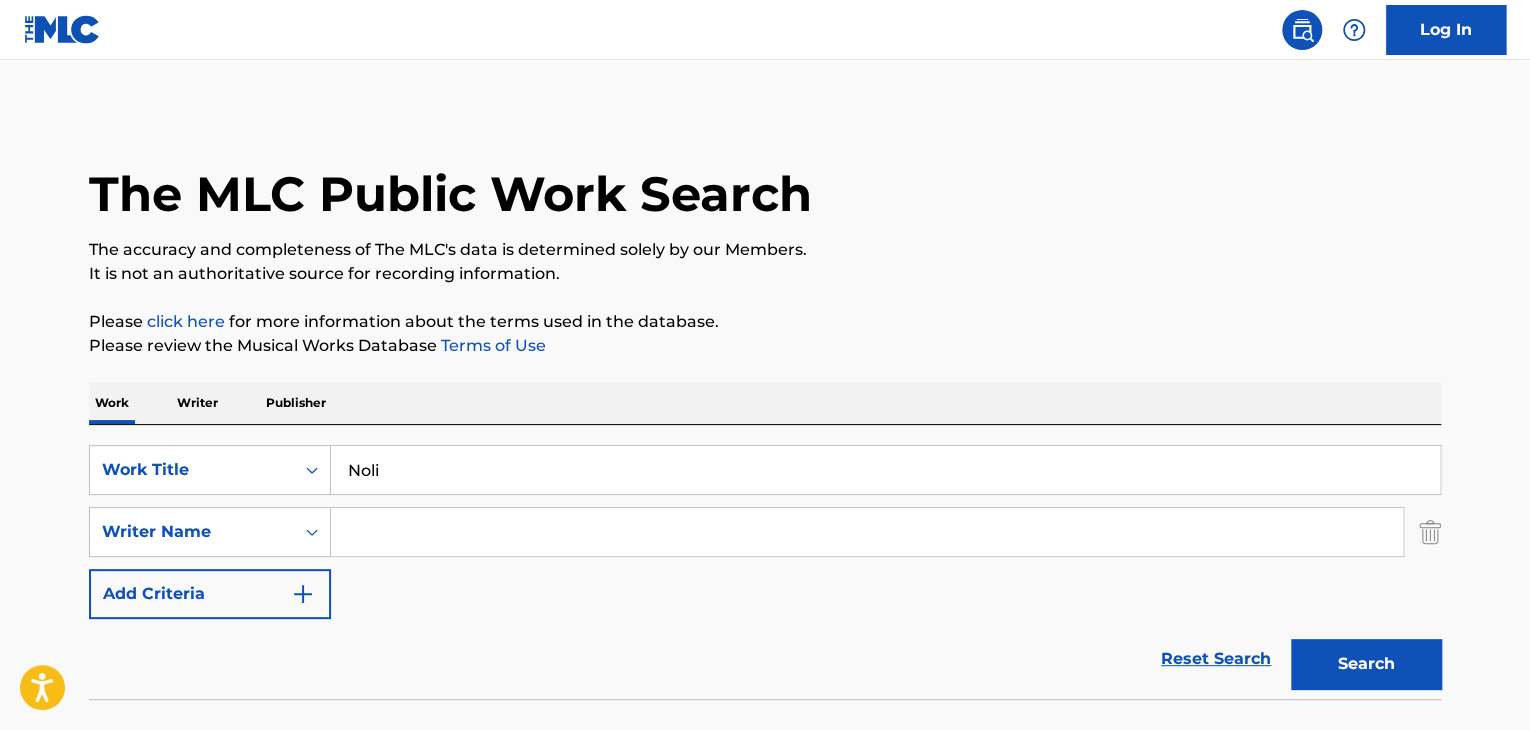 click at bounding box center (867, 532) 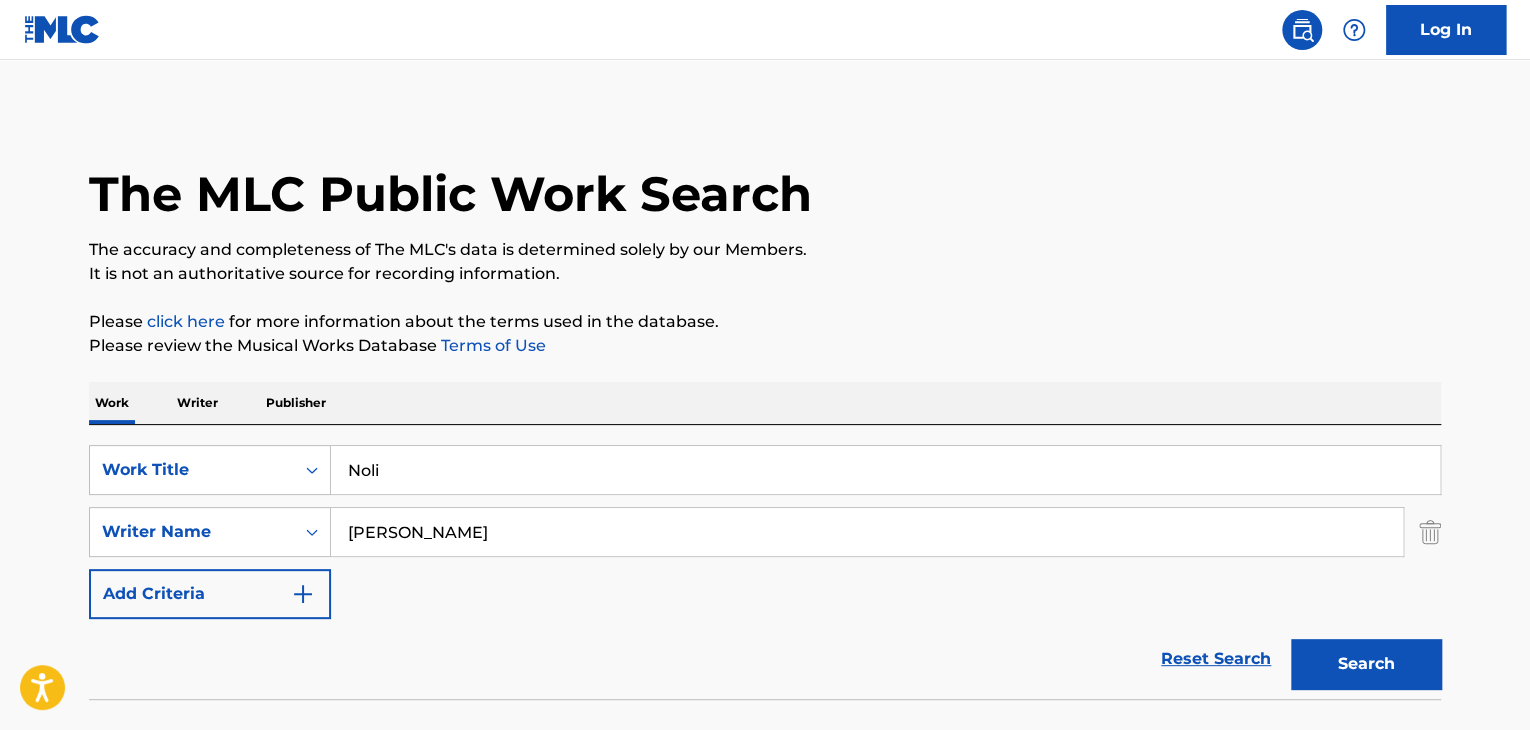 type on "[PERSON_NAME]" 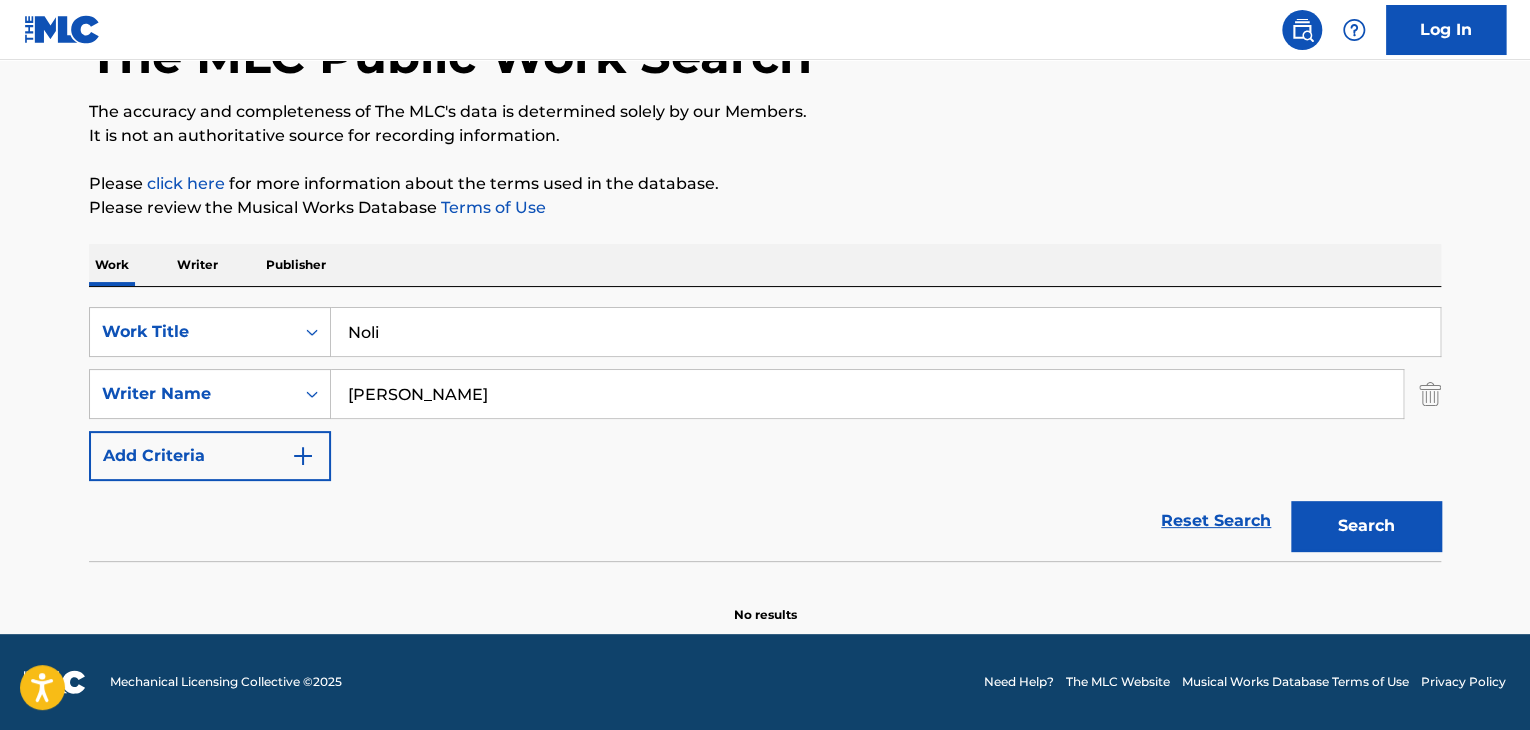 scroll, scrollTop: 138, scrollLeft: 0, axis: vertical 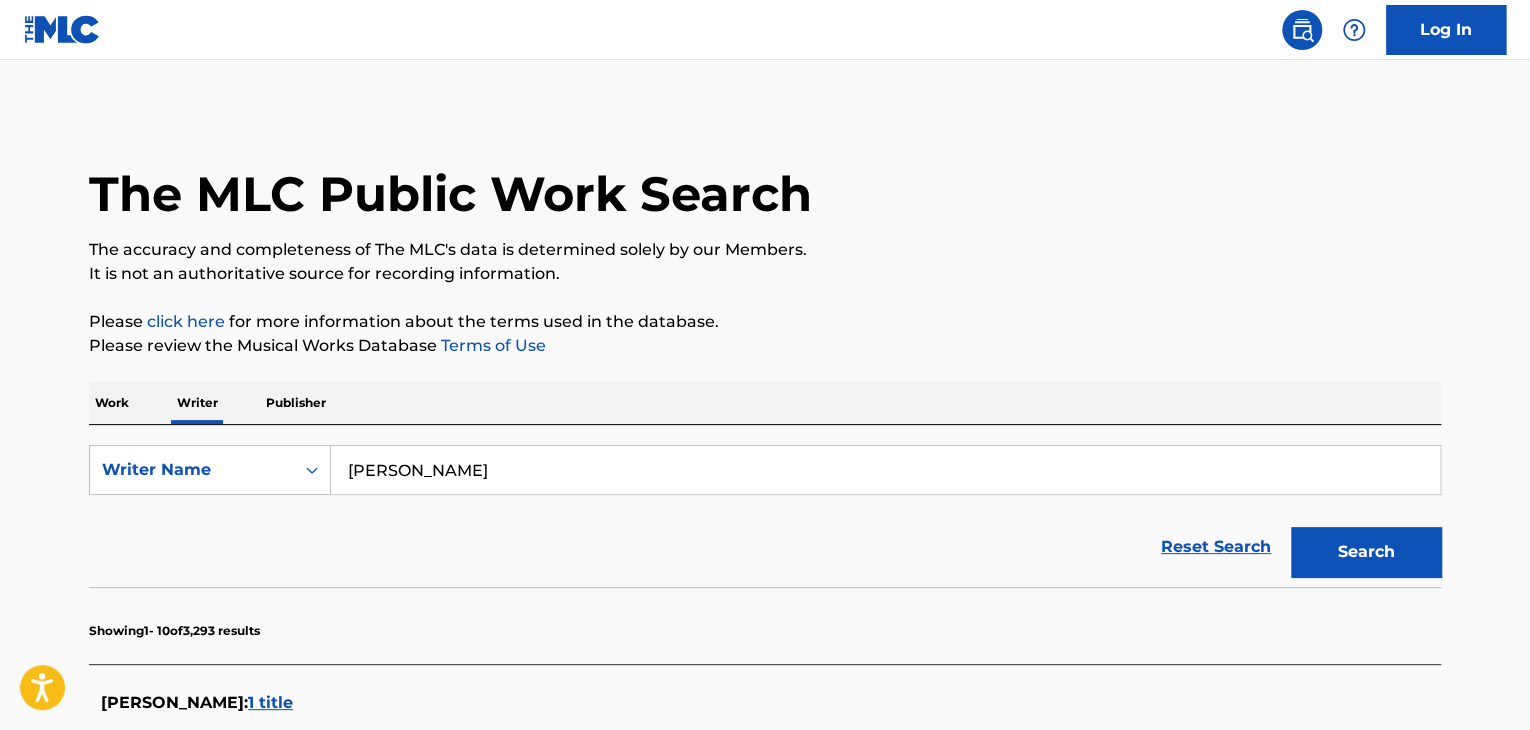 click on "[PERSON_NAME]" at bounding box center [885, 470] 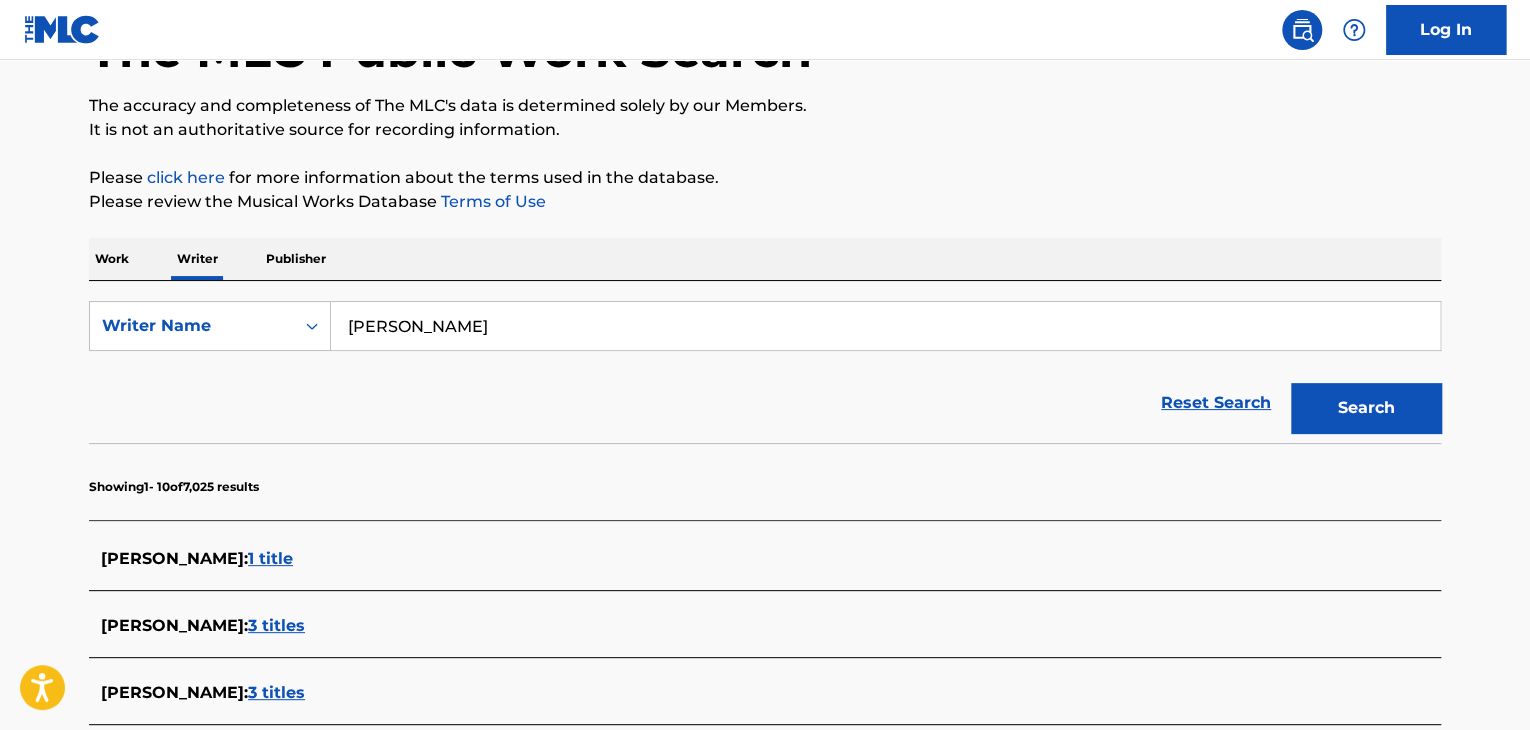 scroll, scrollTop: 91, scrollLeft: 0, axis: vertical 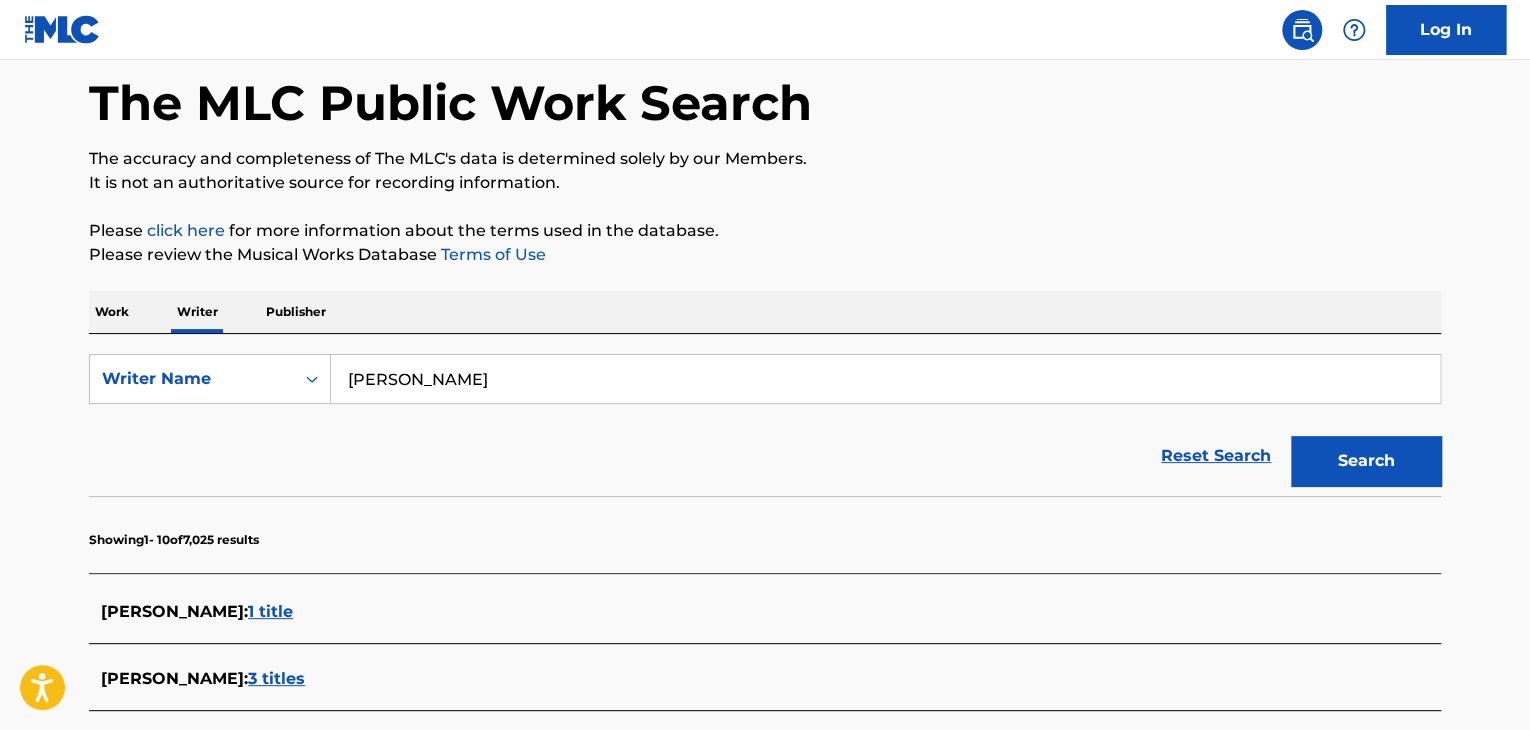 click on "Work" at bounding box center (112, 312) 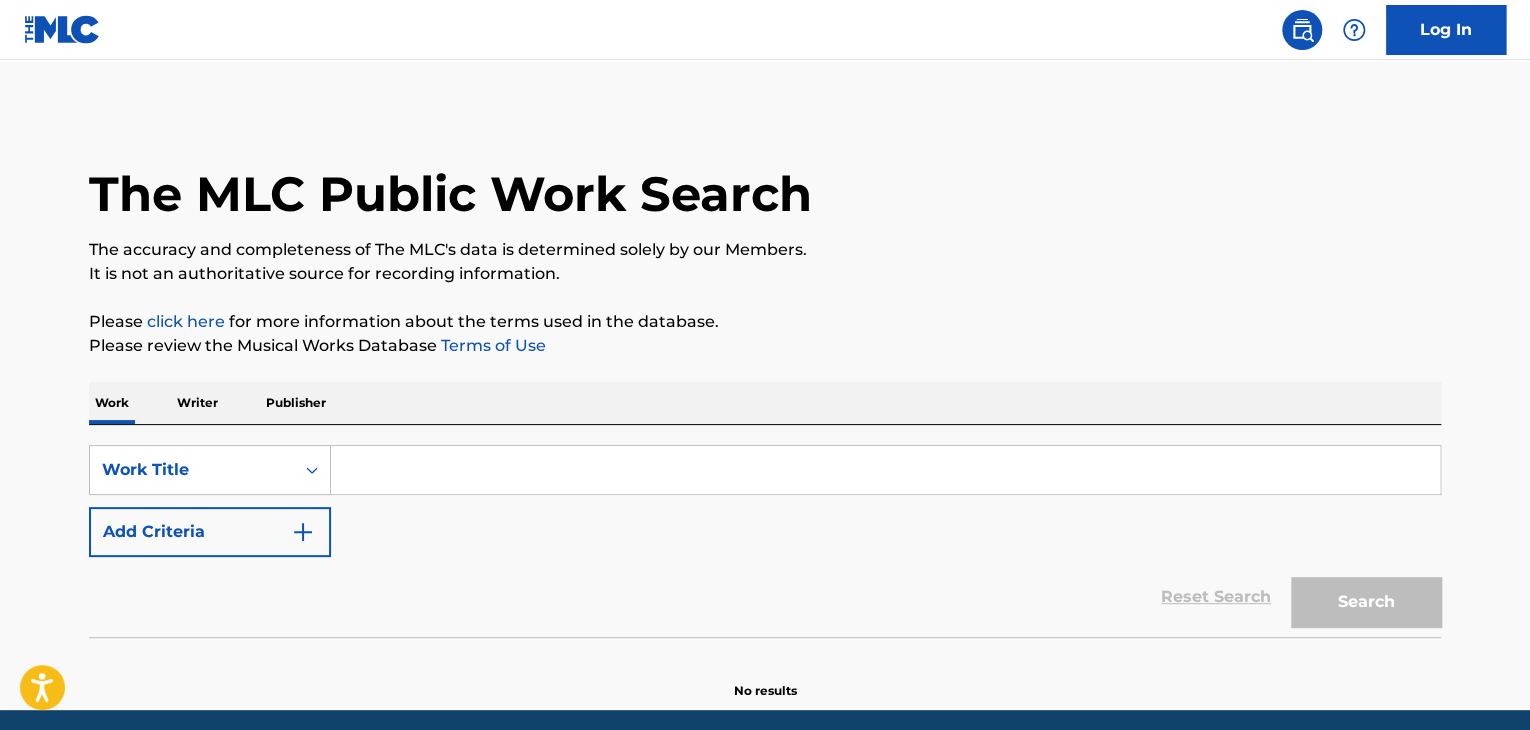 click at bounding box center (885, 470) 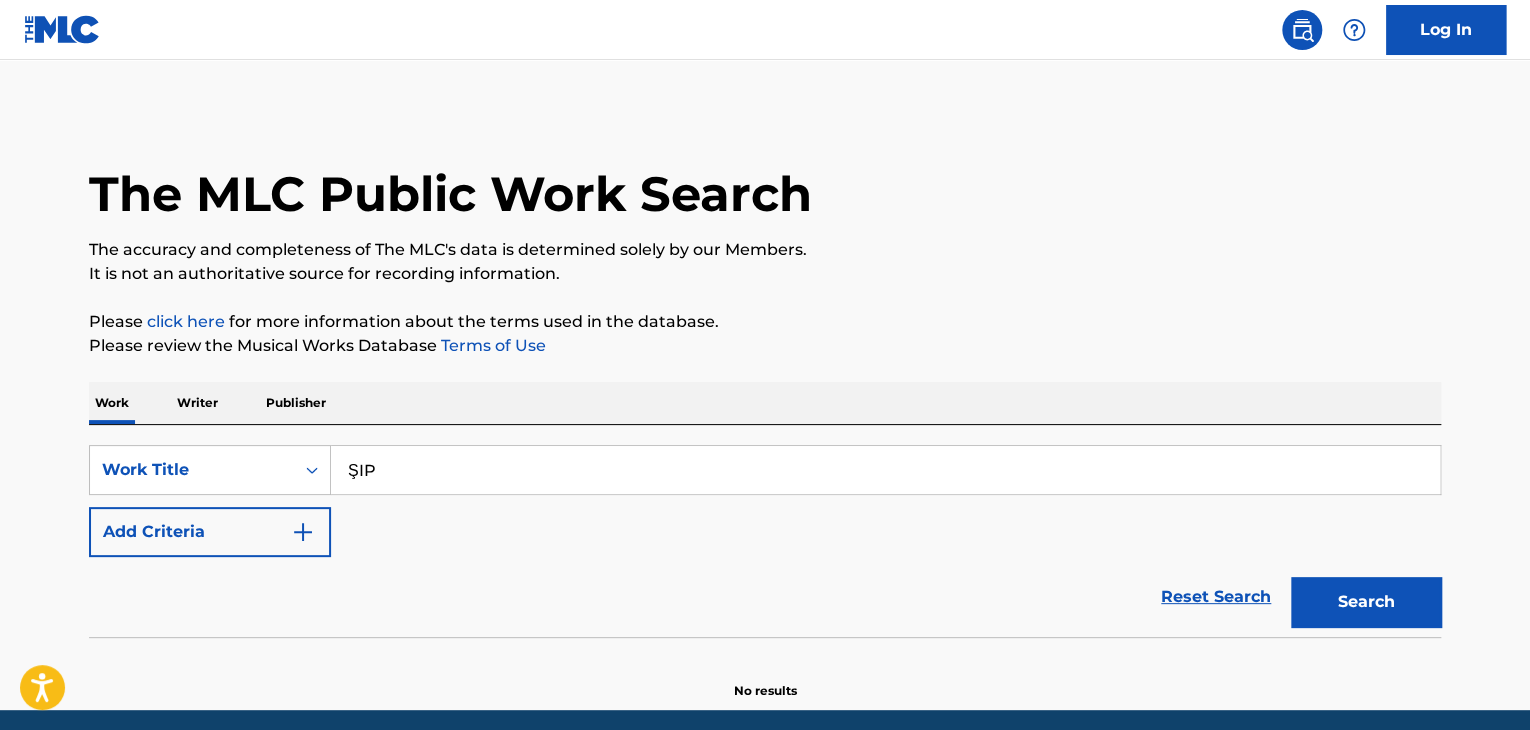 type on "ŞIP" 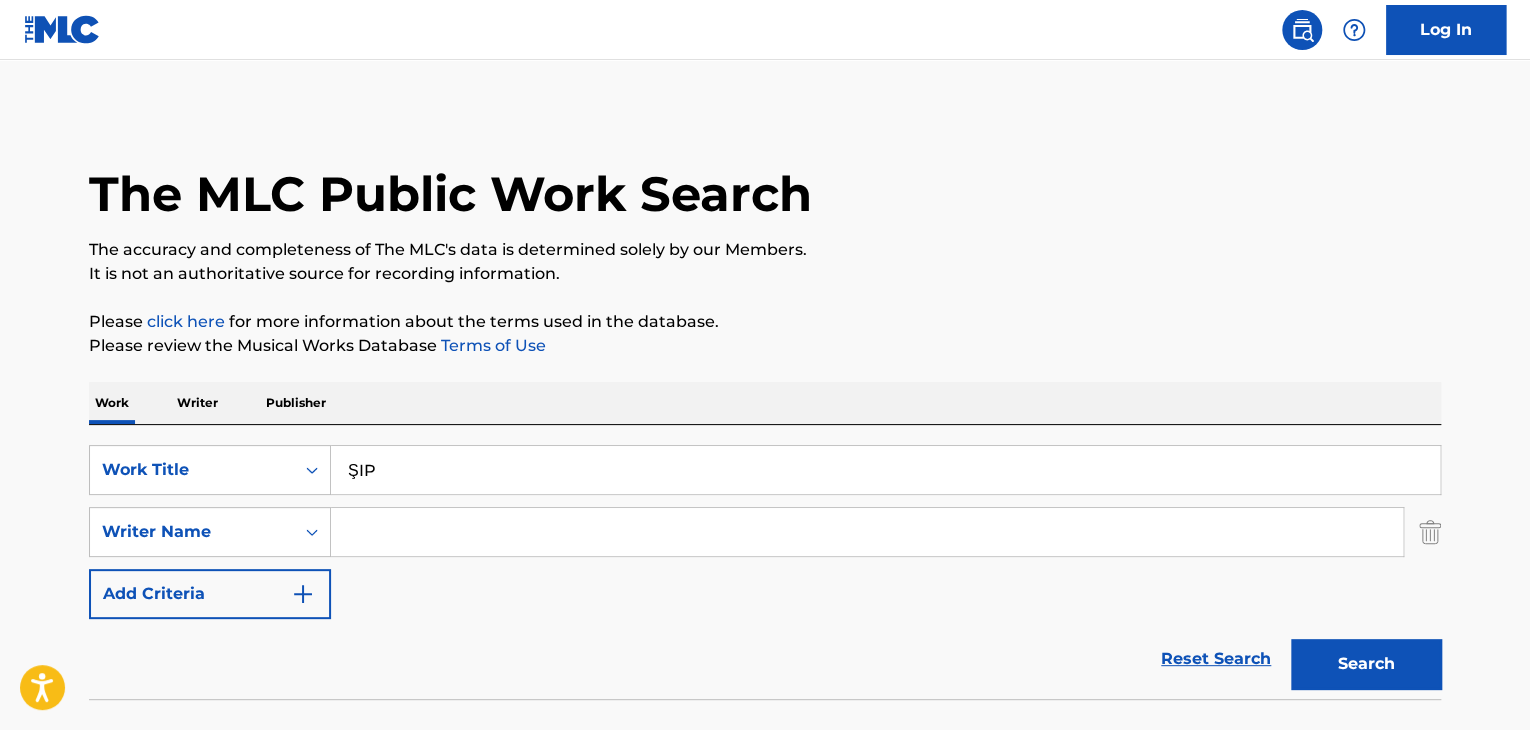 click at bounding box center [867, 532] 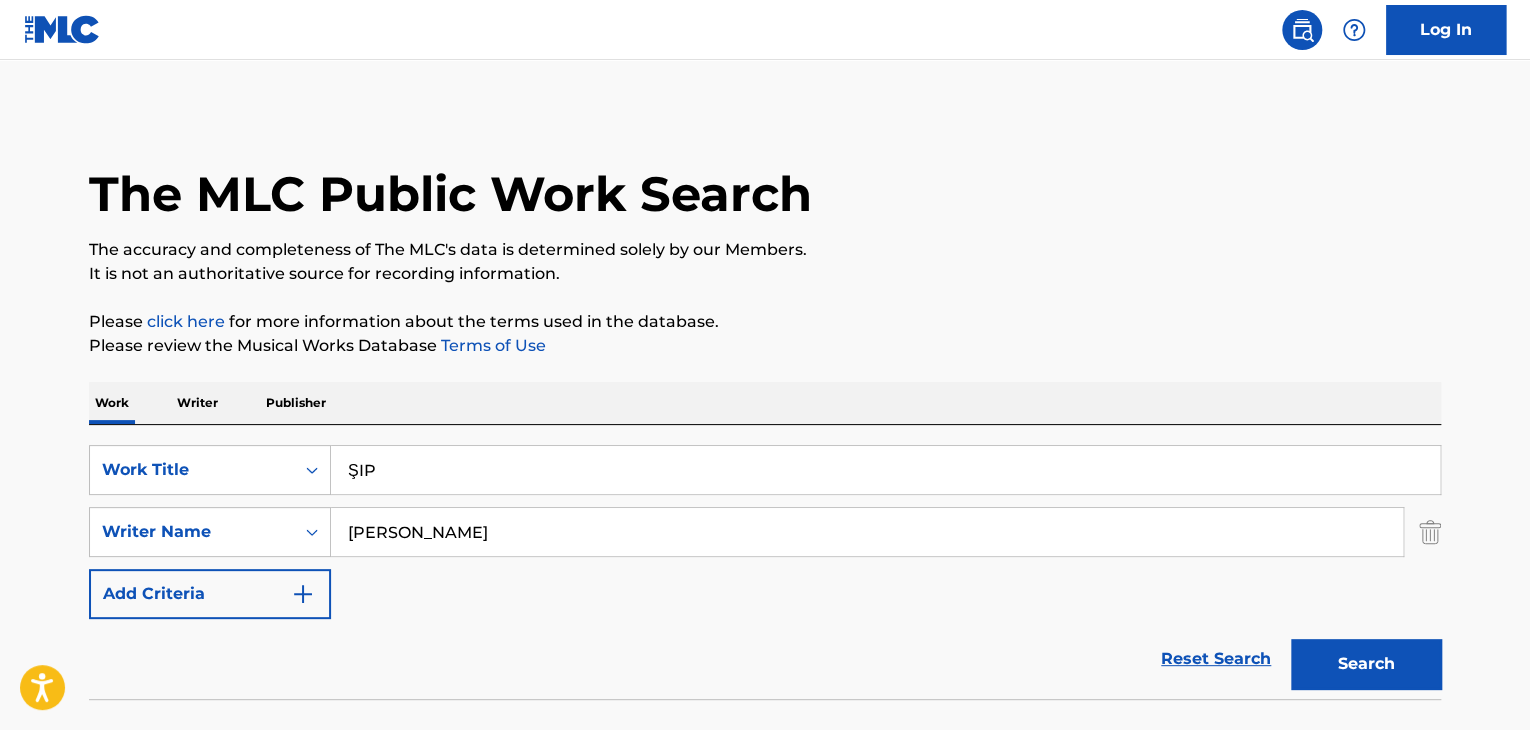 type on "[PERSON_NAME]" 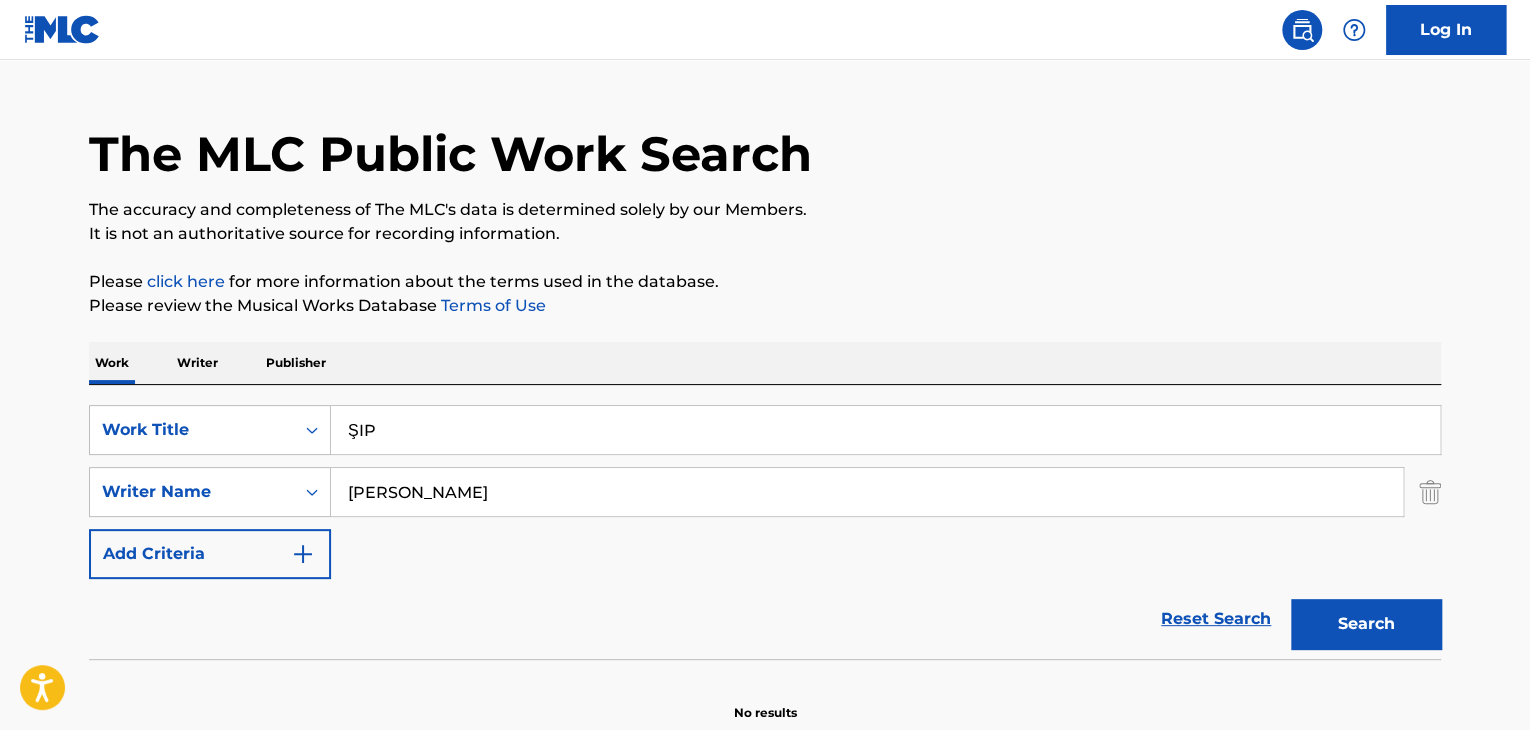 scroll, scrollTop: 138, scrollLeft: 0, axis: vertical 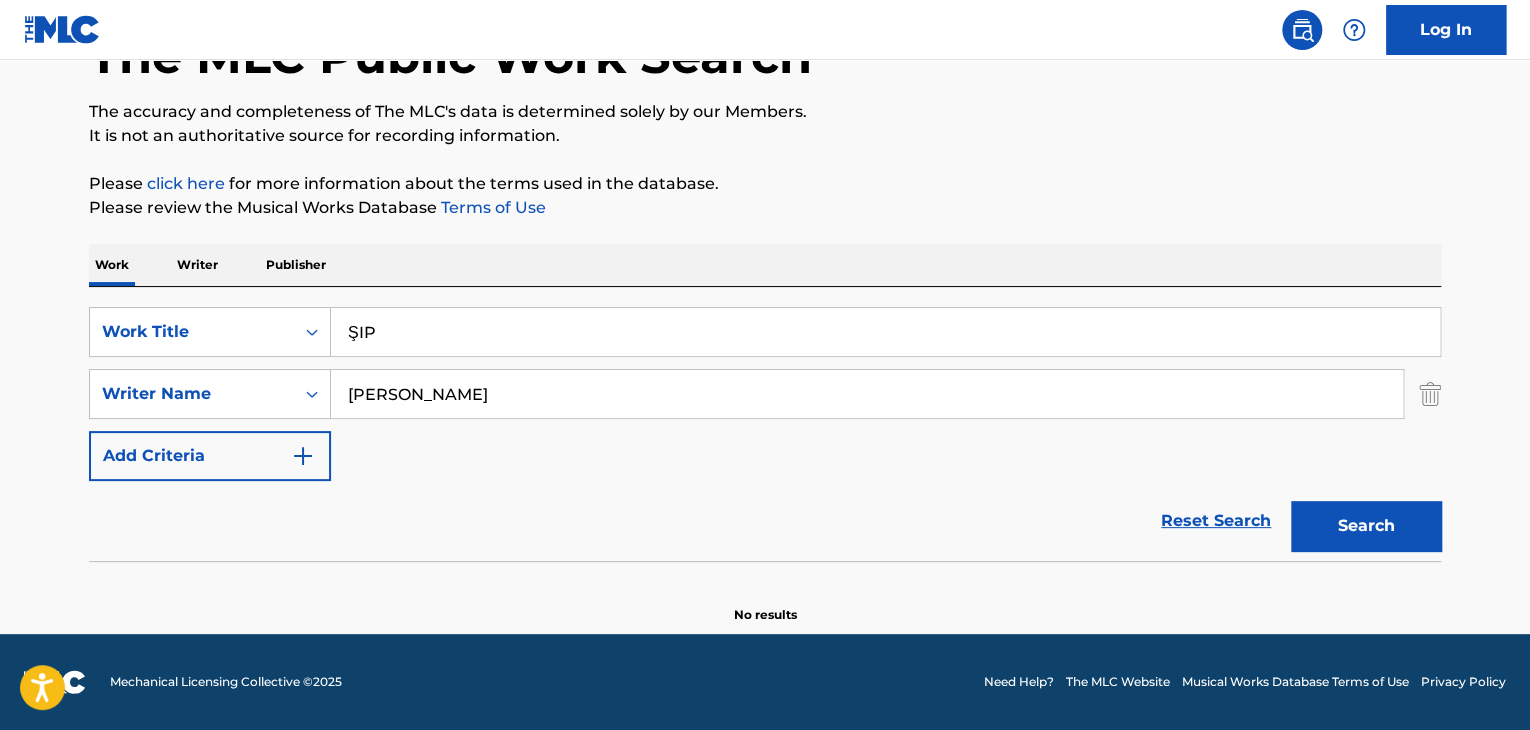 click on "Writer" at bounding box center [197, 265] 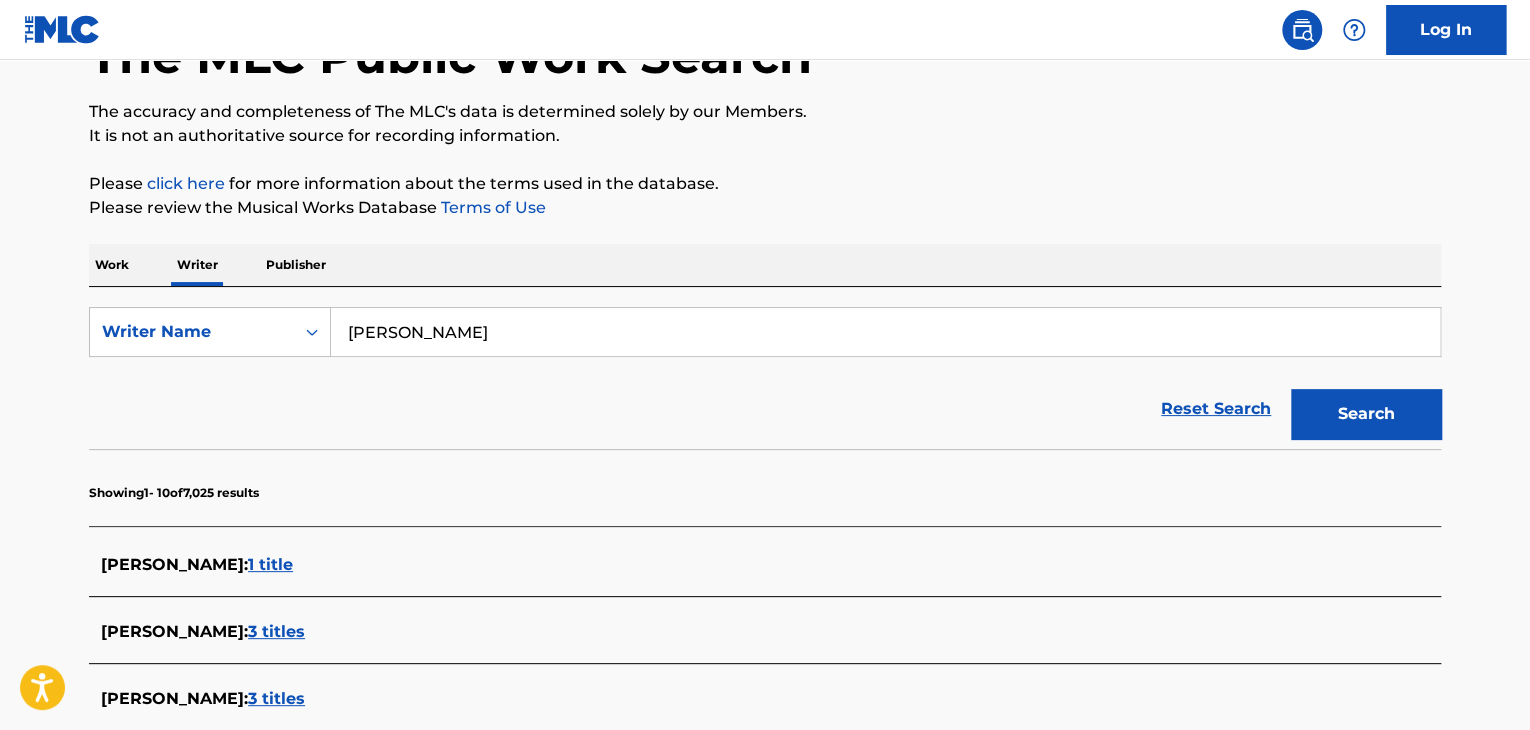 scroll, scrollTop: 0, scrollLeft: 0, axis: both 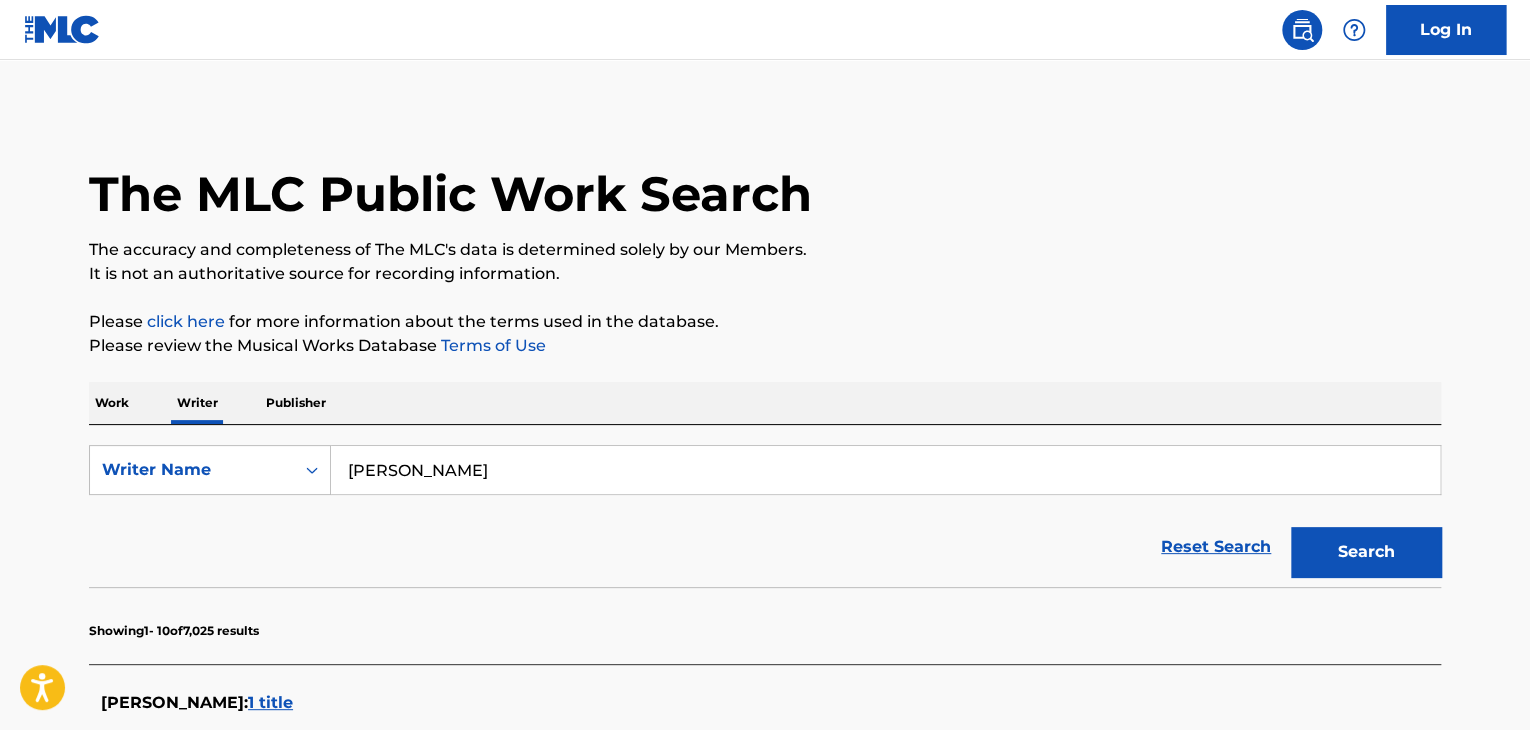 click on "[PERSON_NAME]" at bounding box center (885, 470) 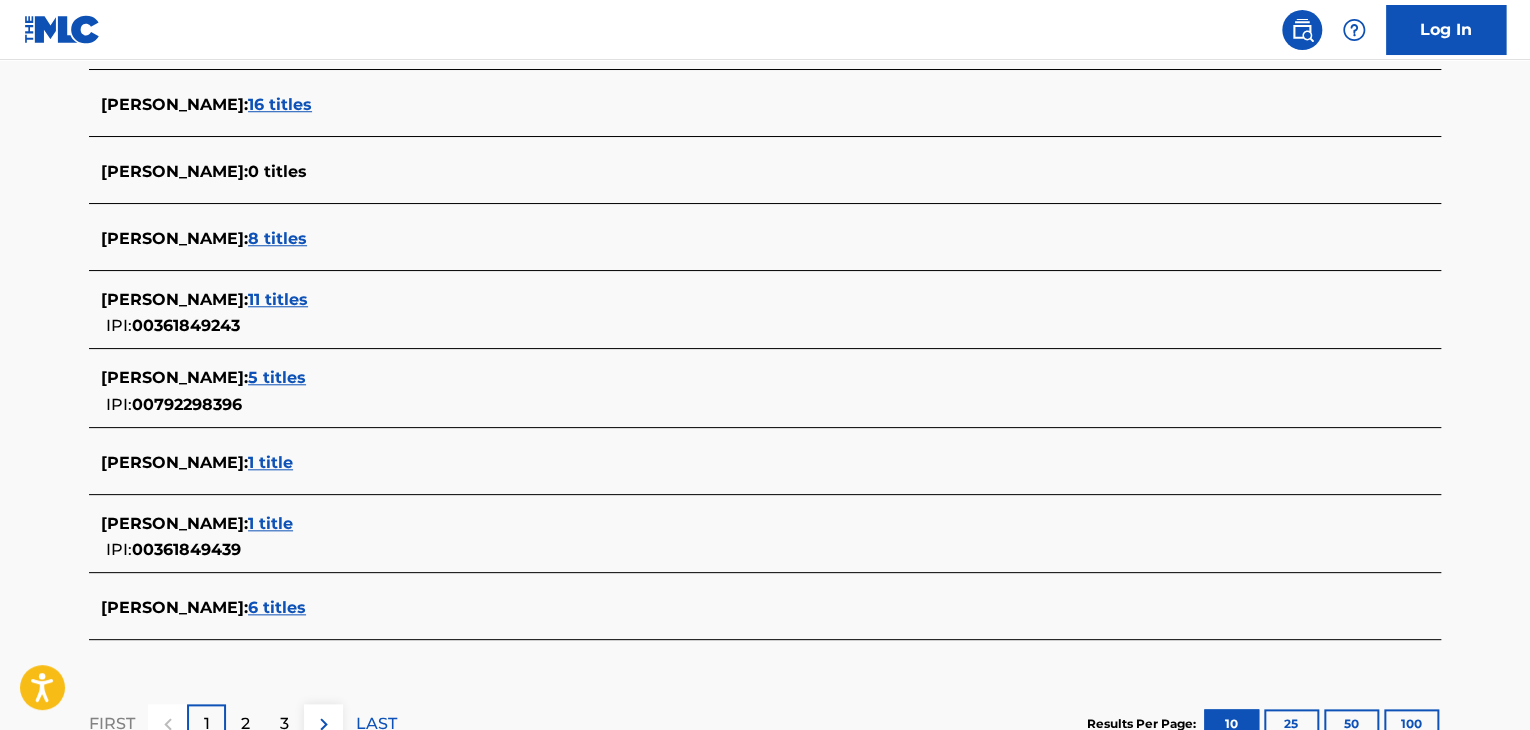scroll, scrollTop: 791, scrollLeft: 0, axis: vertical 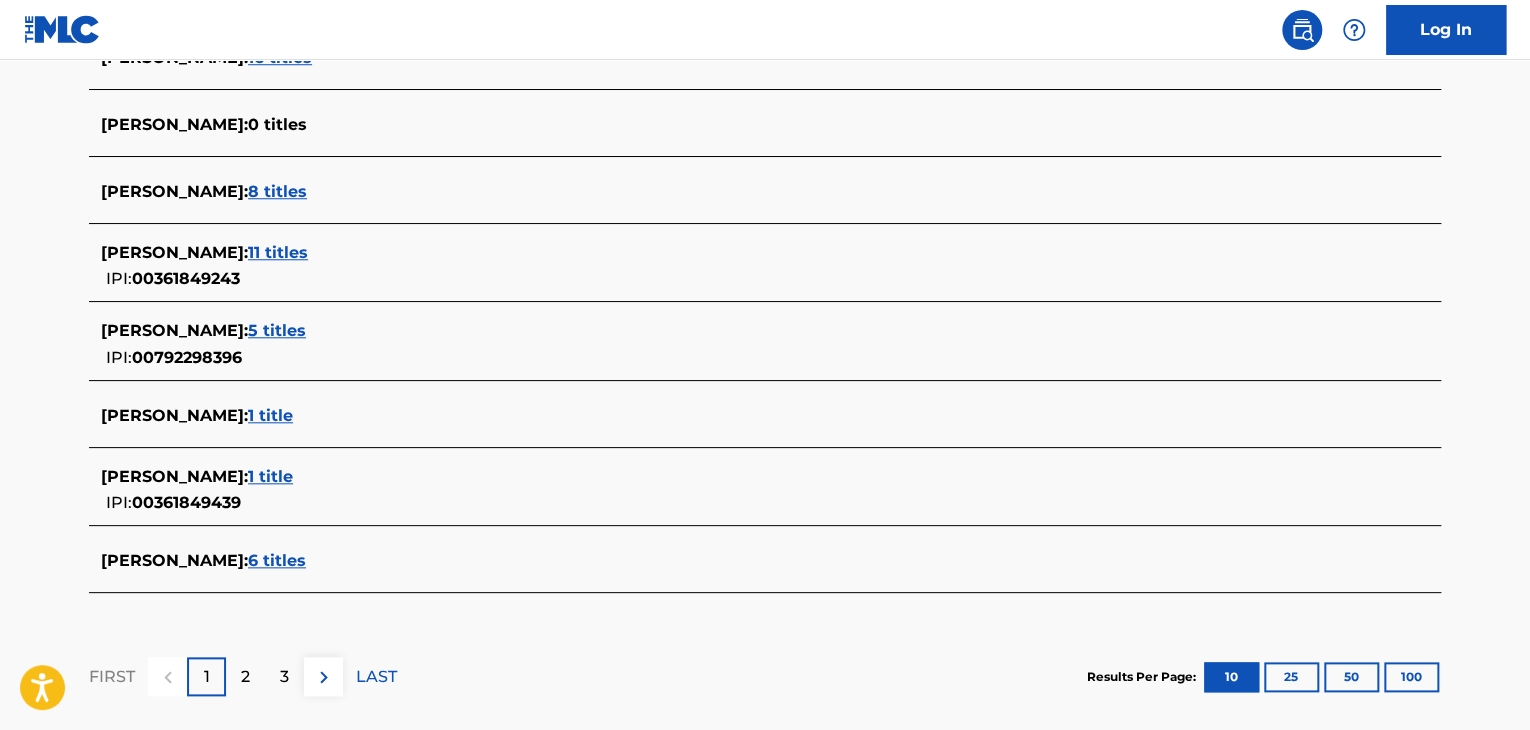 click on "6 titles" at bounding box center [277, 560] 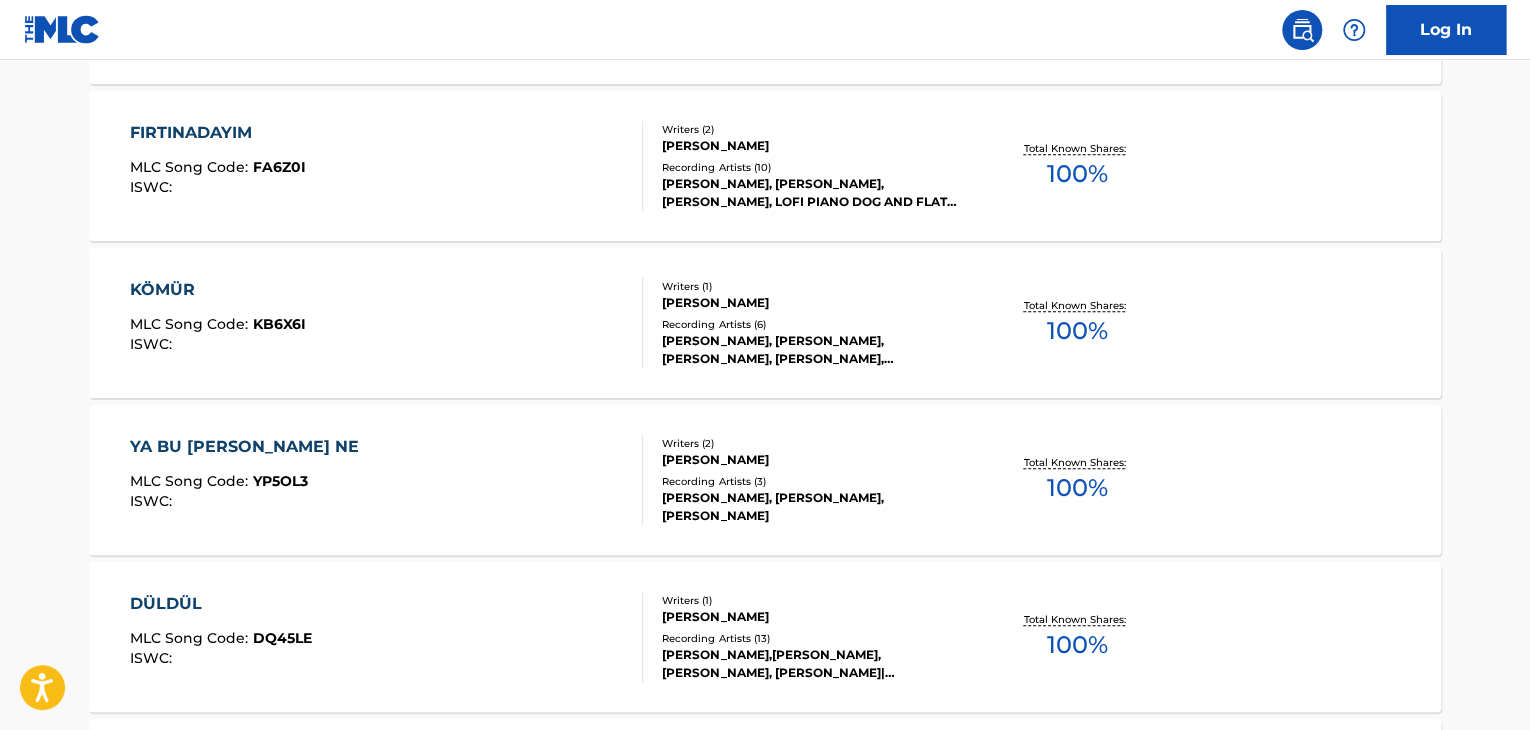 click on "YA BU [PERSON_NAME] NE MLC Song Code : YP5OL3 ISWC :" at bounding box center (387, 480) 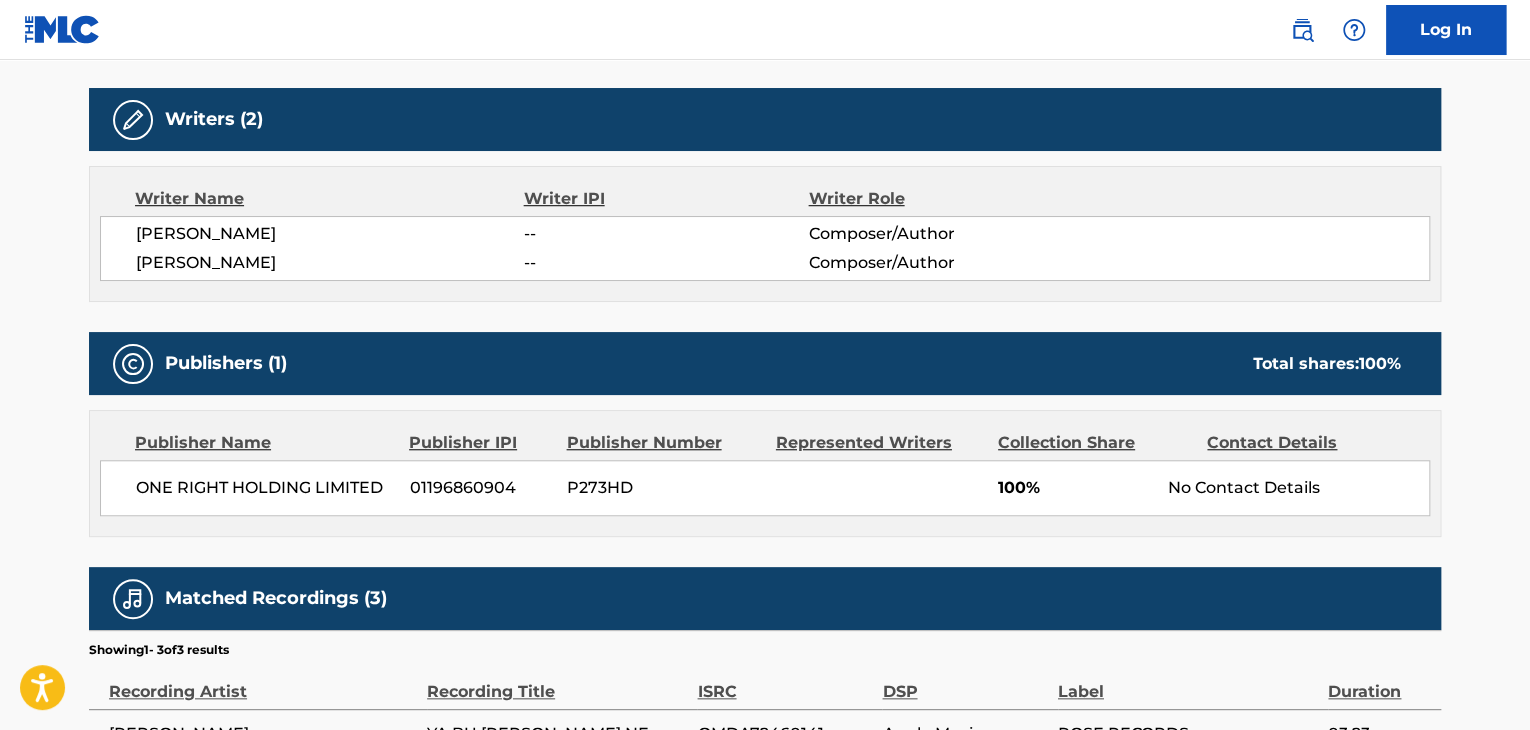 scroll, scrollTop: 500, scrollLeft: 0, axis: vertical 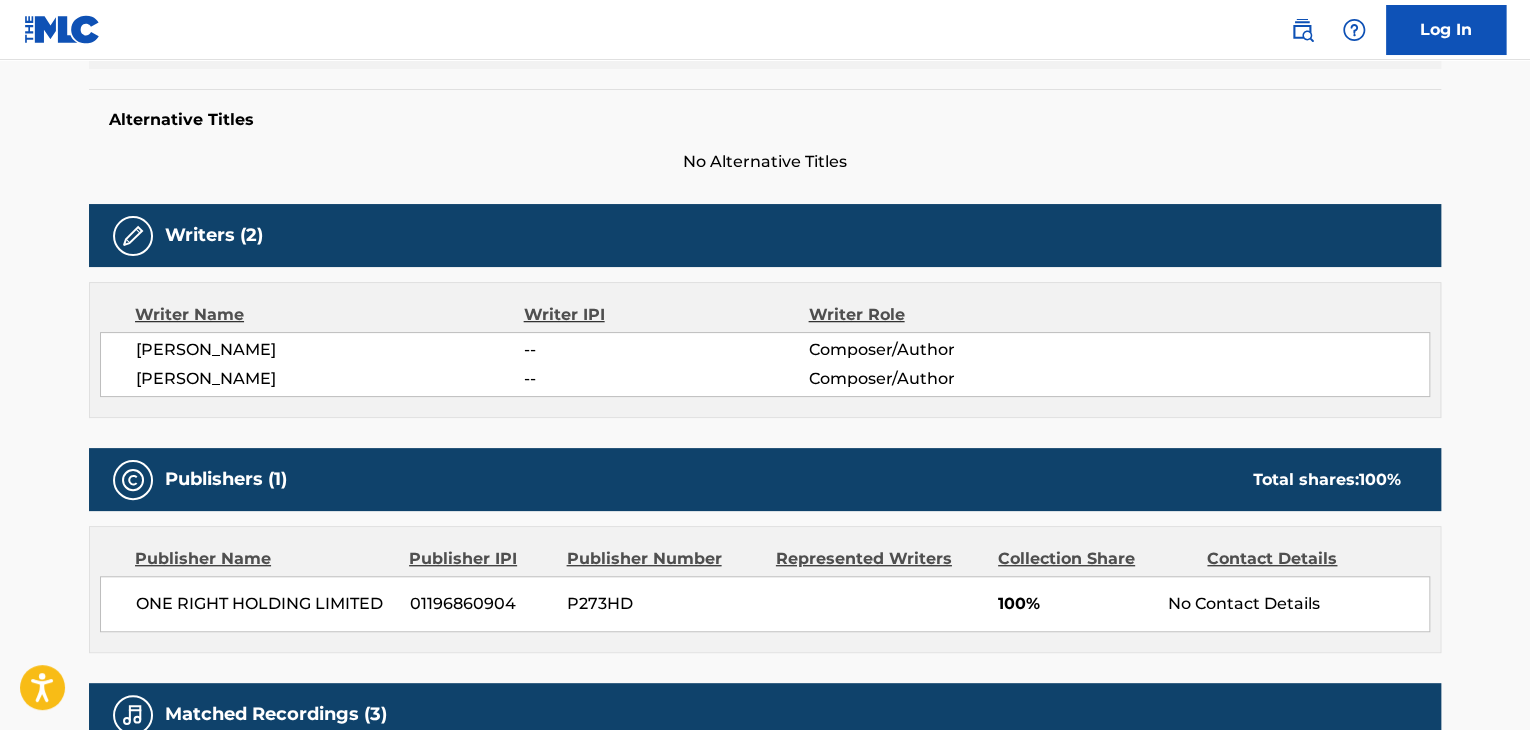 click on "ONE RIGHT HOLDING LIMITED" at bounding box center (265, 604) 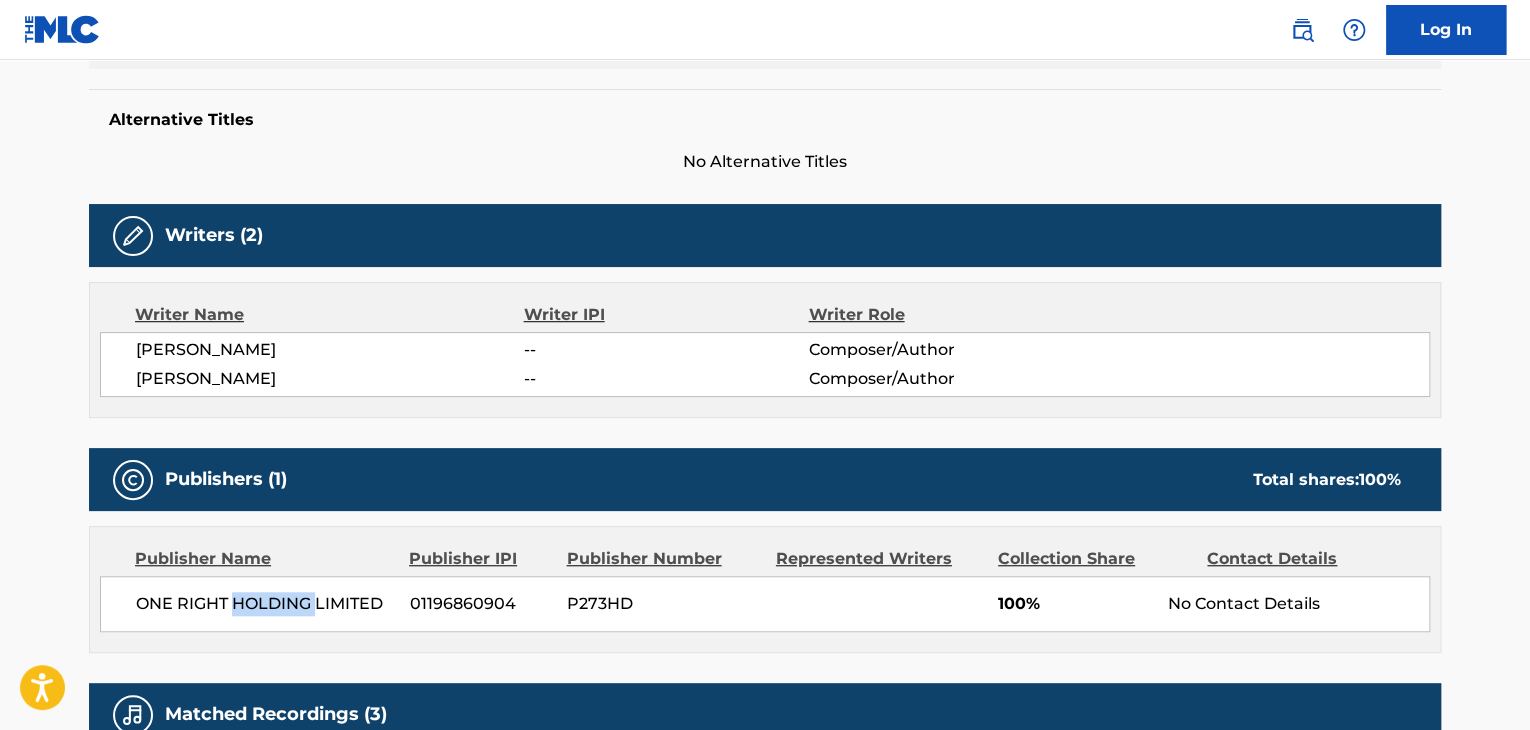 click on "ONE RIGHT HOLDING LIMITED" at bounding box center [265, 604] 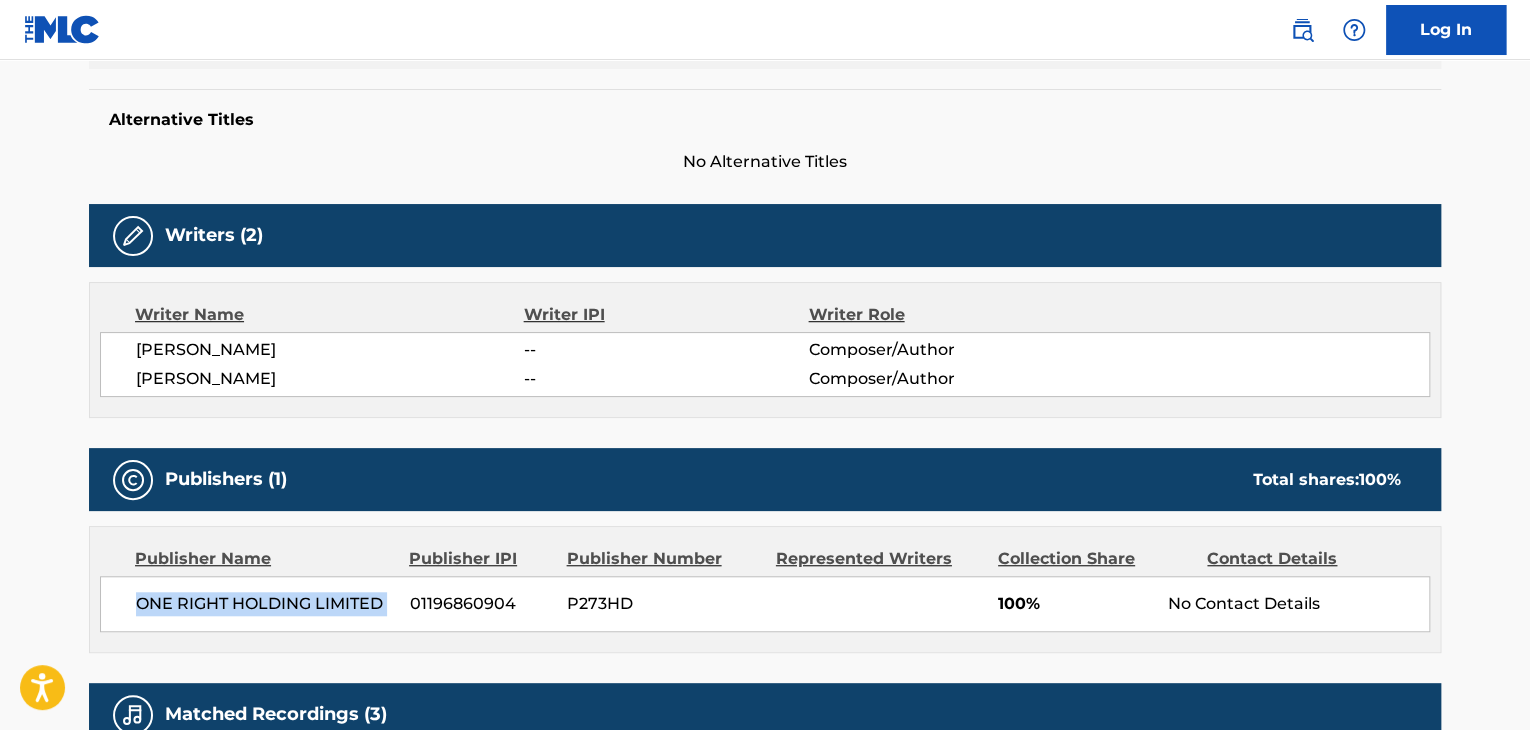 click on "ONE RIGHT HOLDING LIMITED" at bounding box center [265, 604] 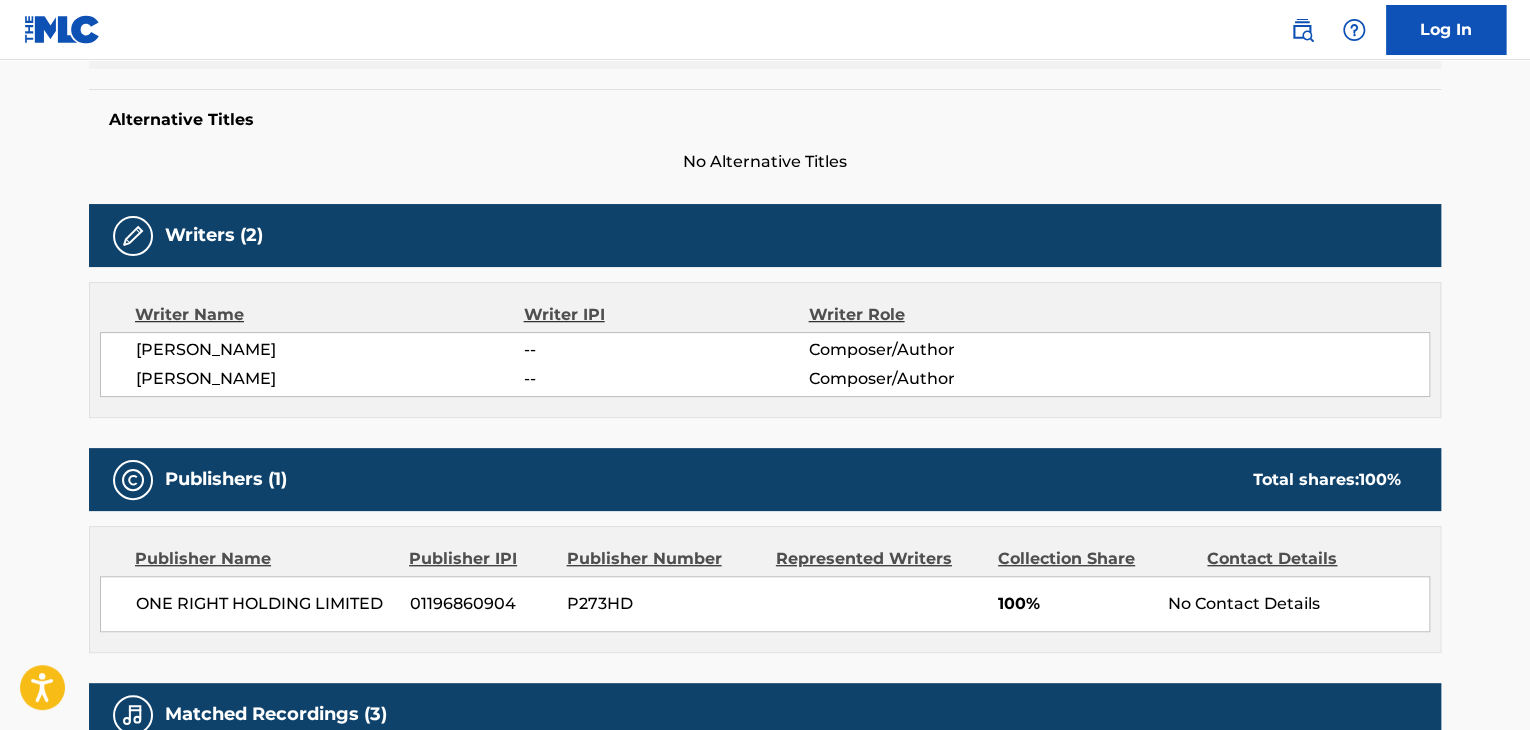 click on "01196860904" at bounding box center [481, 604] 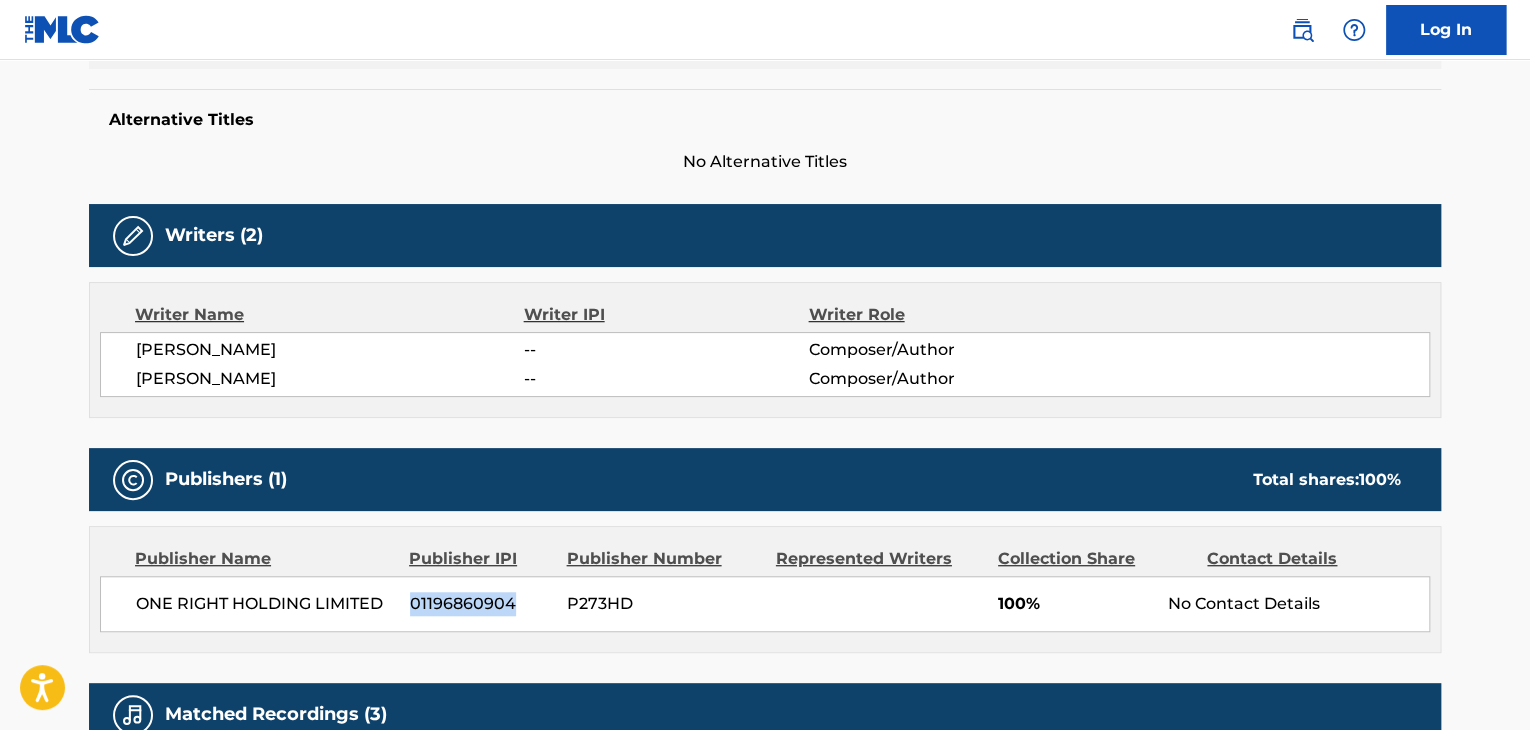 click on "01196860904" at bounding box center (481, 604) 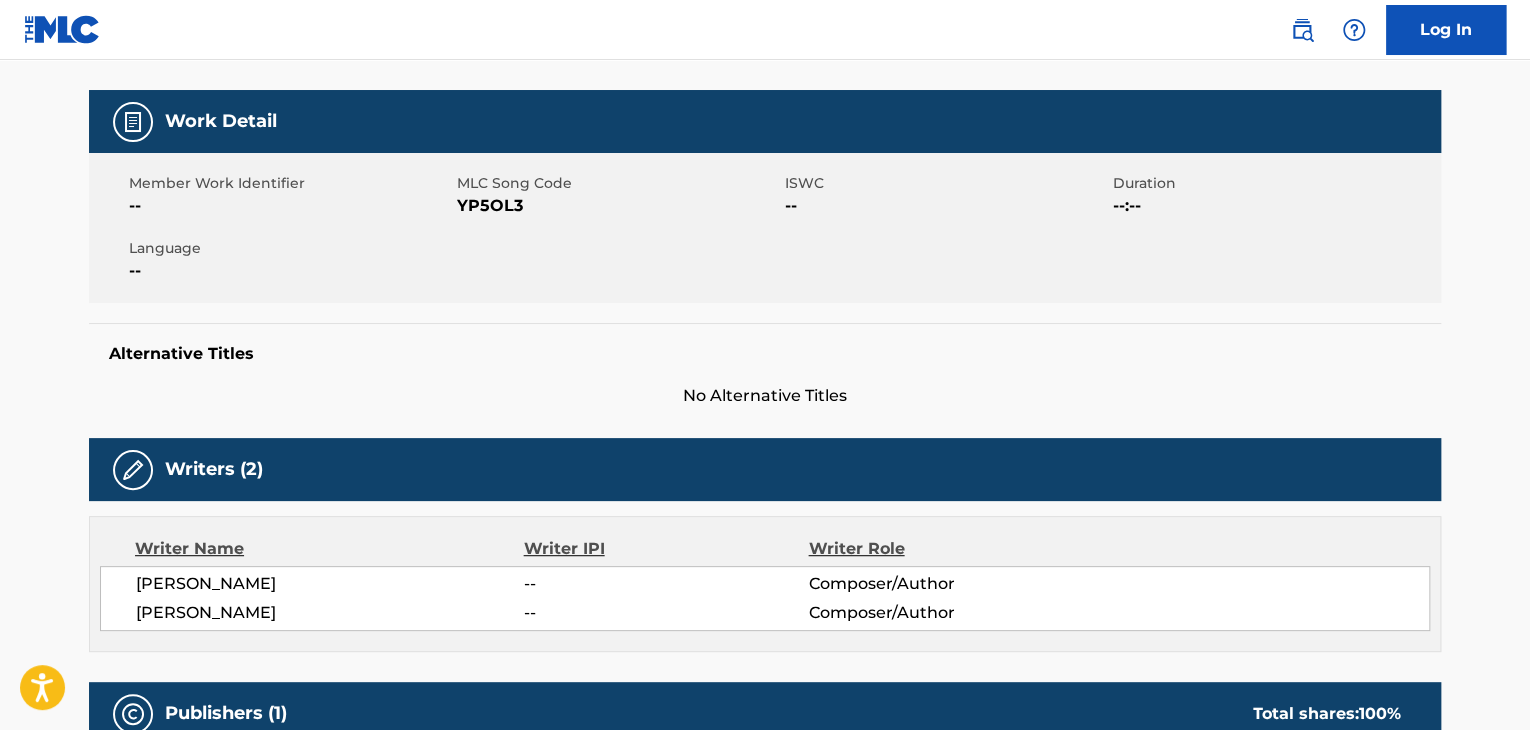 scroll, scrollTop: 100, scrollLeft: 0, axis: vertical 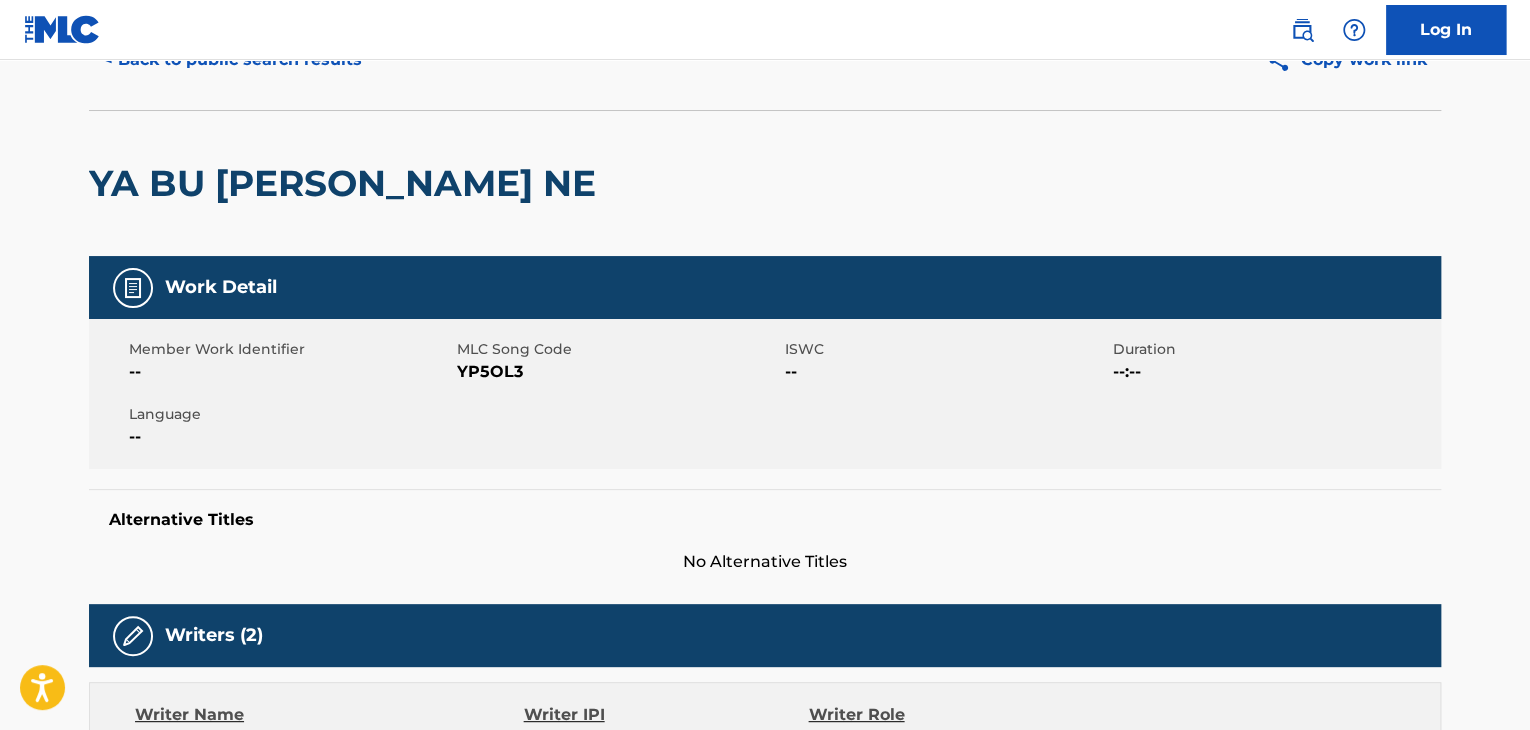 click on "YP5OL3" at bounding box center [618, 372] 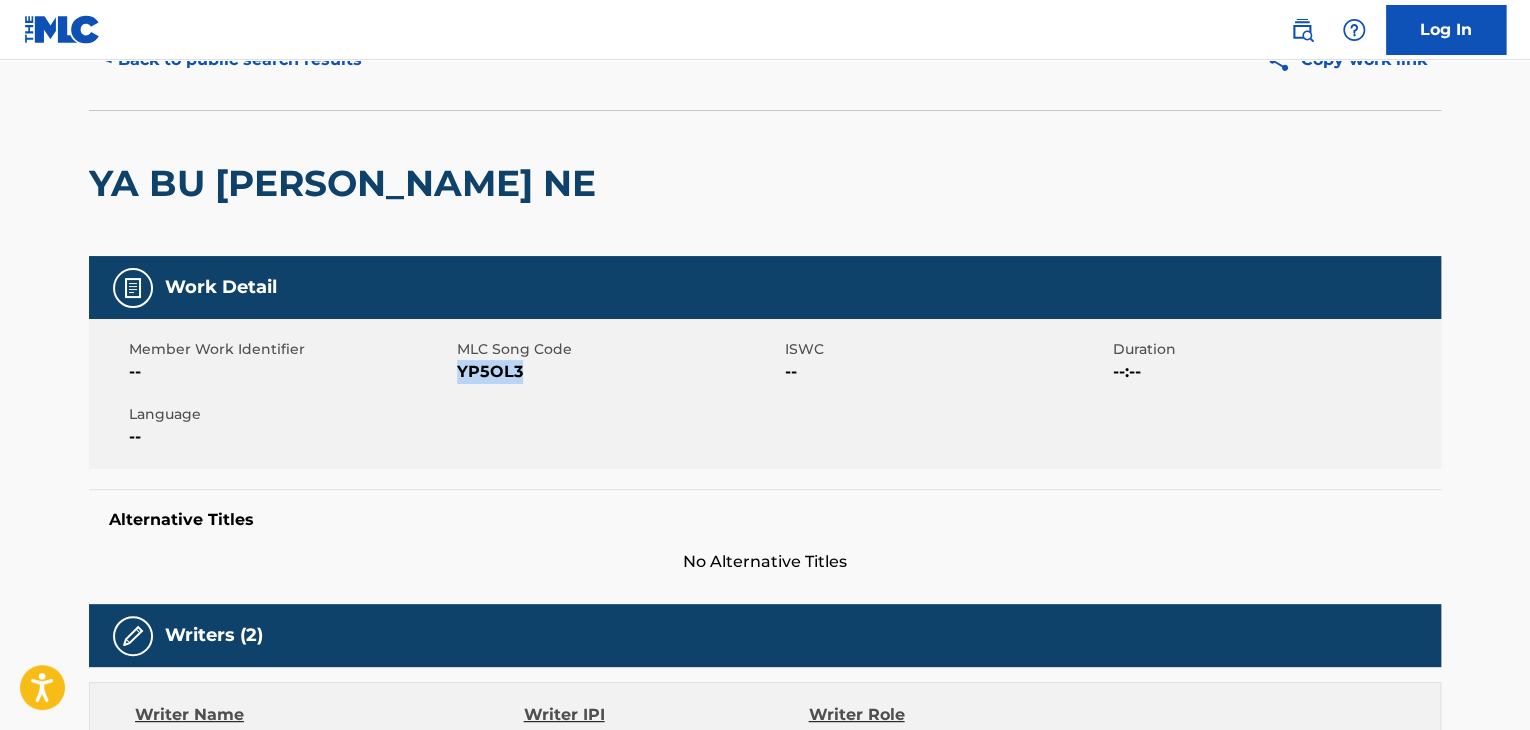 click on "YP5OL3" at bounding box center [618, 372] 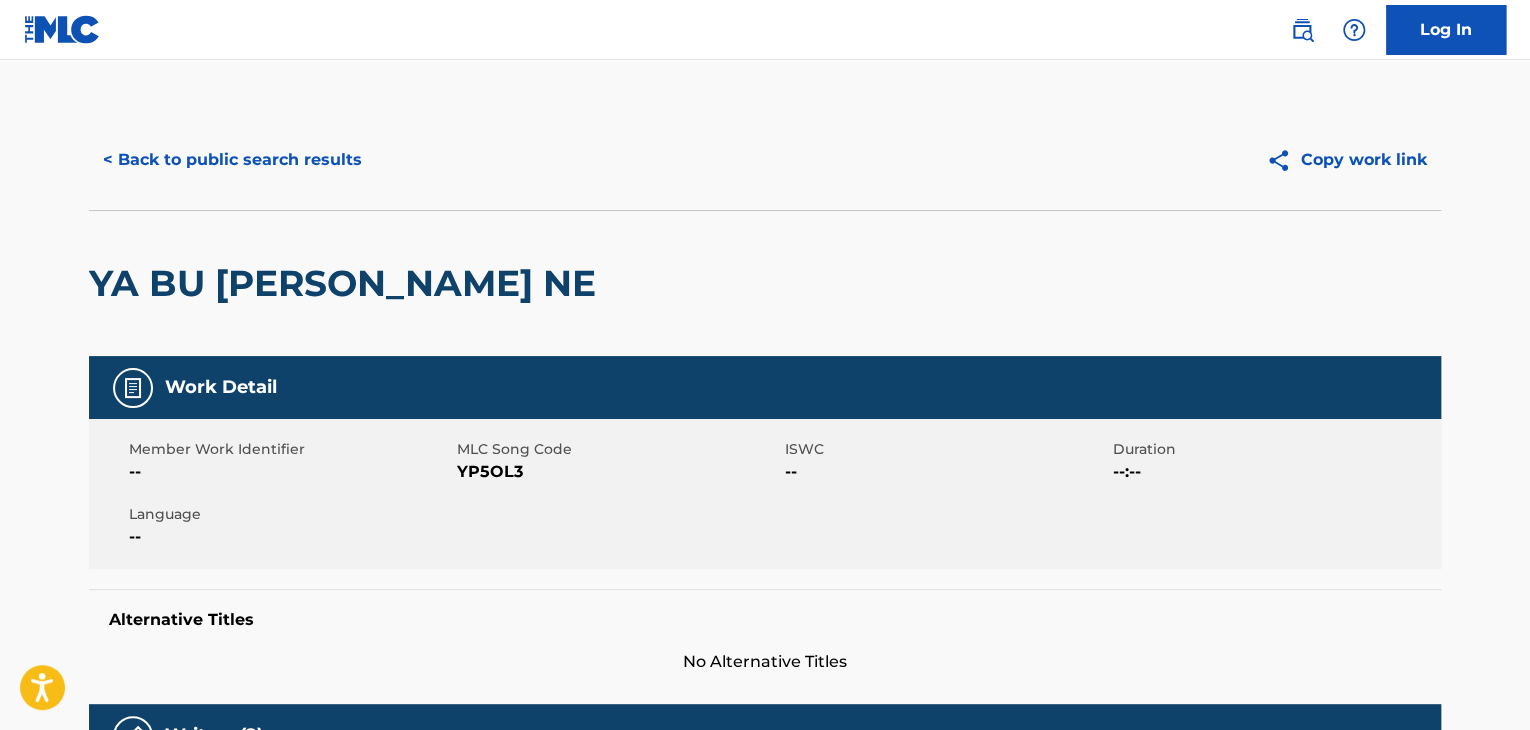 click on "< Back to public search results Copy work link" at bounding box center [765, 160] 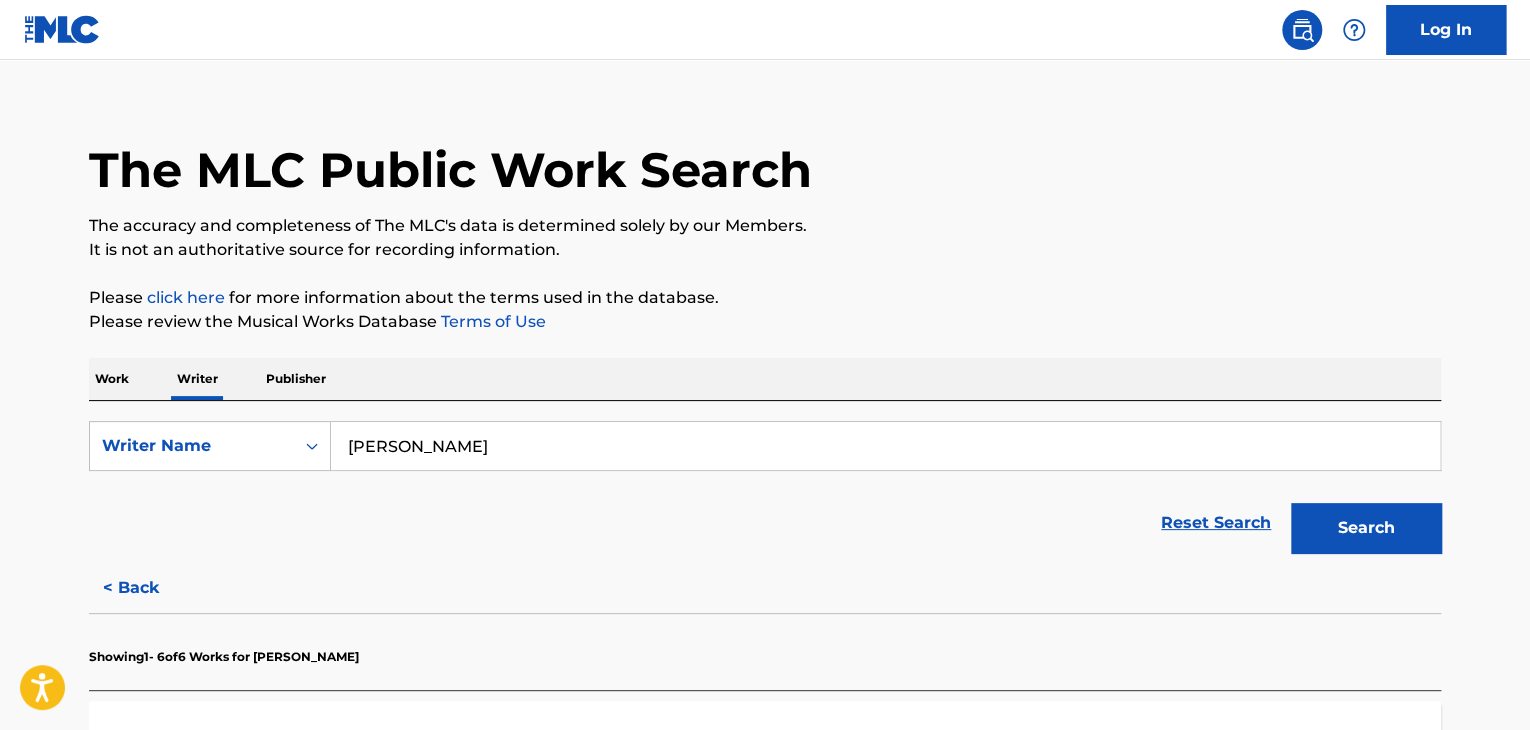 click on "[PERSON_NAME]" at bounding box center [885, 446] 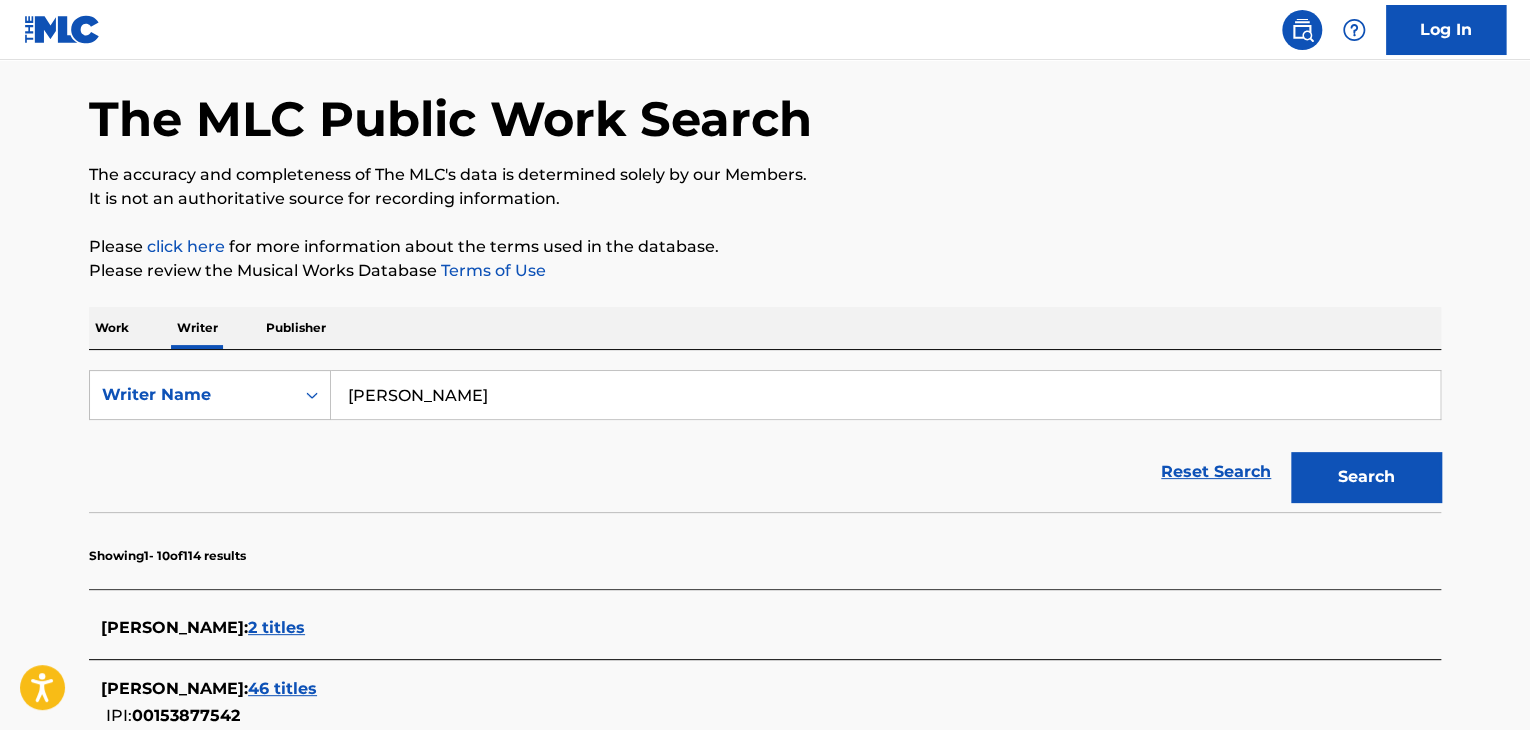 scroll, scrollTop: 0, scrollLeft: 0, axis: both 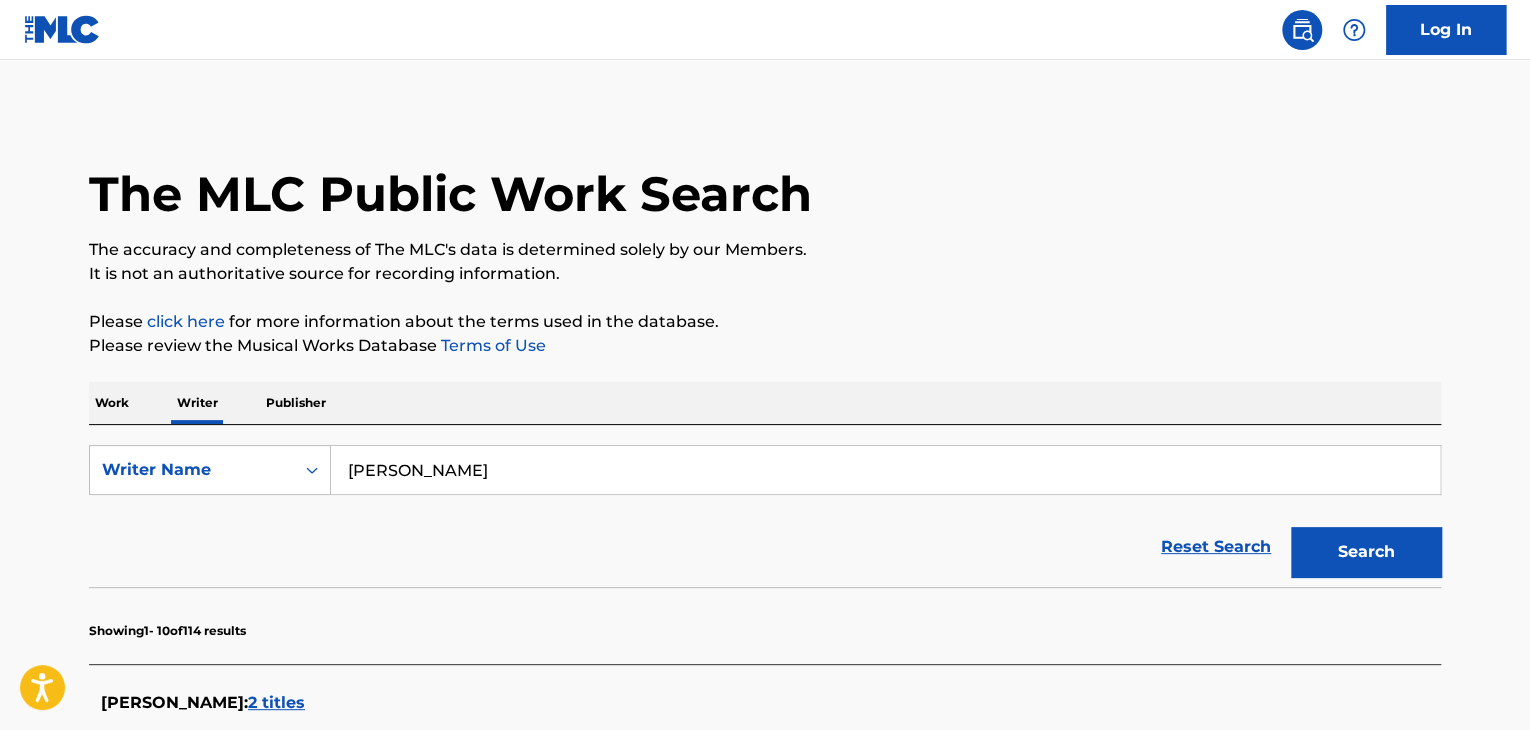 click on "[PERSON_NAME]" at bounding box center [885, 470] 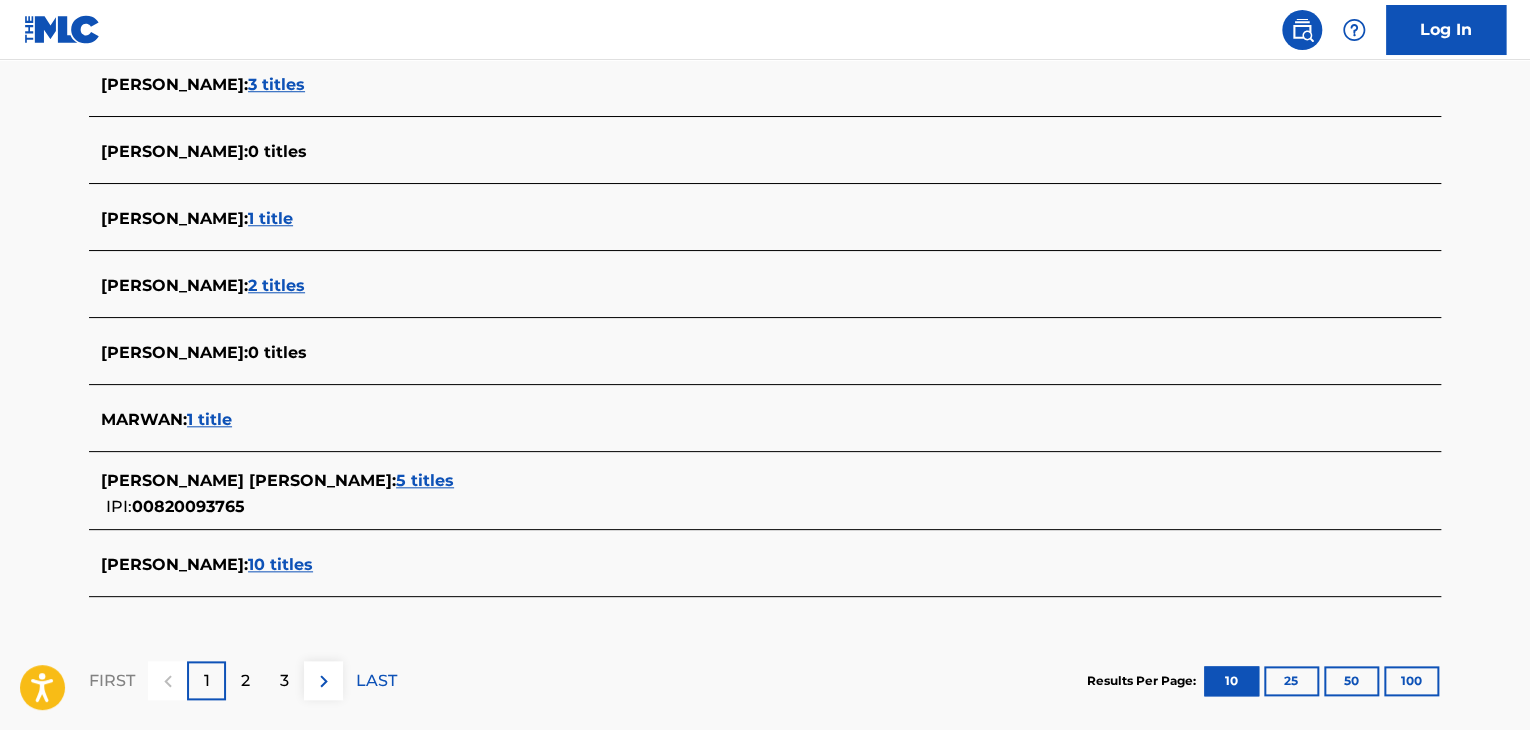 scroll, scrollTop: 800, scrollLeft: 0, axis: vertical 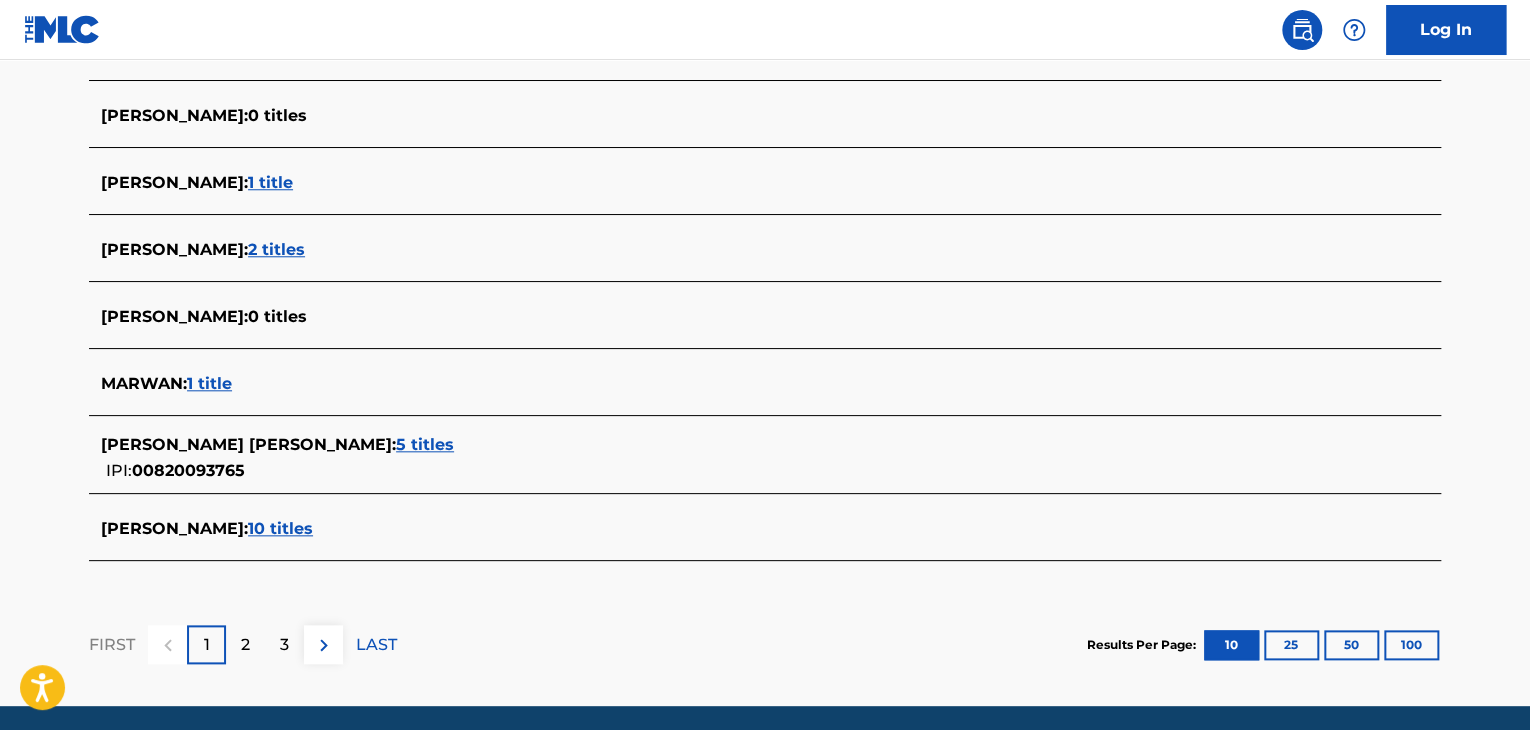 click on "10 titles" at bounding box center (280, 528) 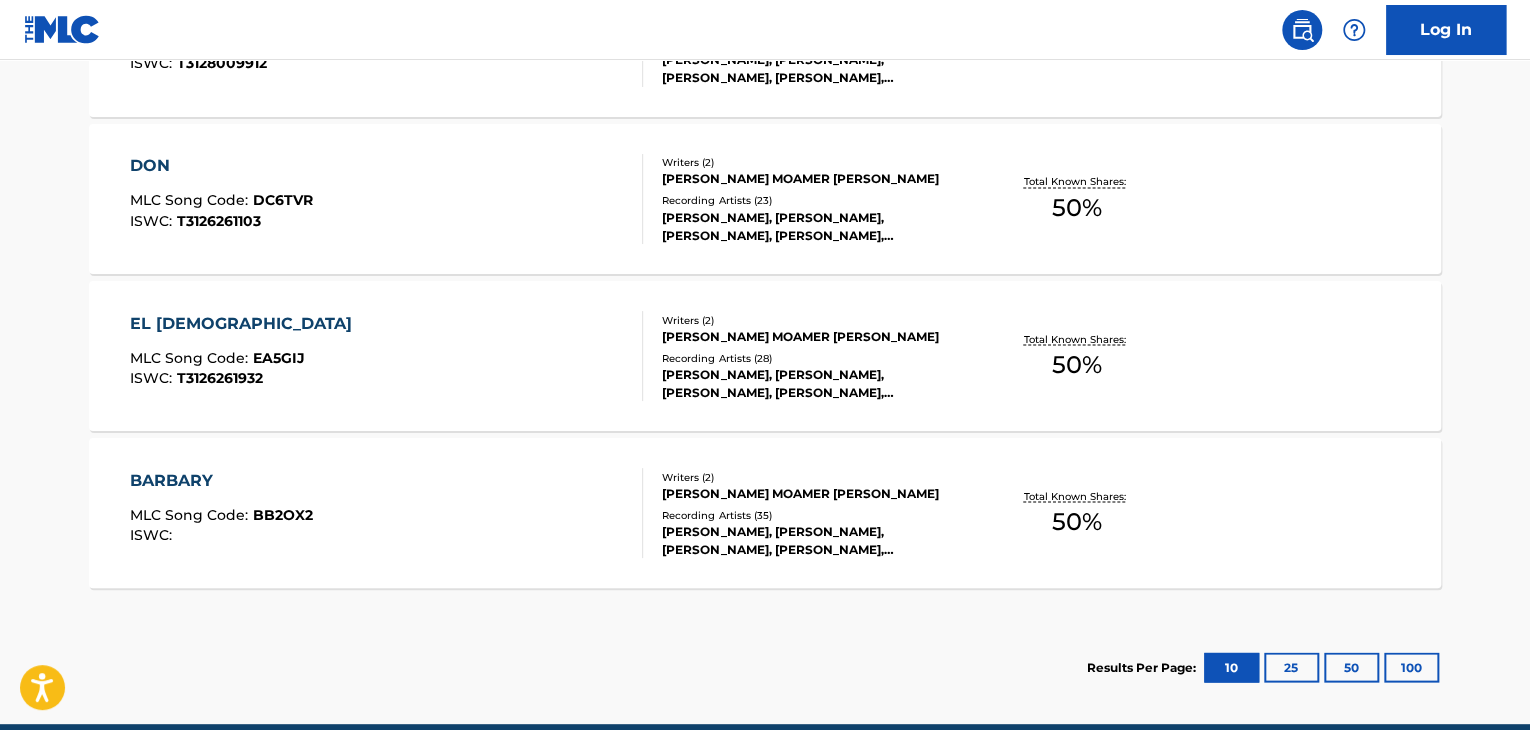 scroll, scrollTop: 1300, scrollLeft: 0, axis: vertical 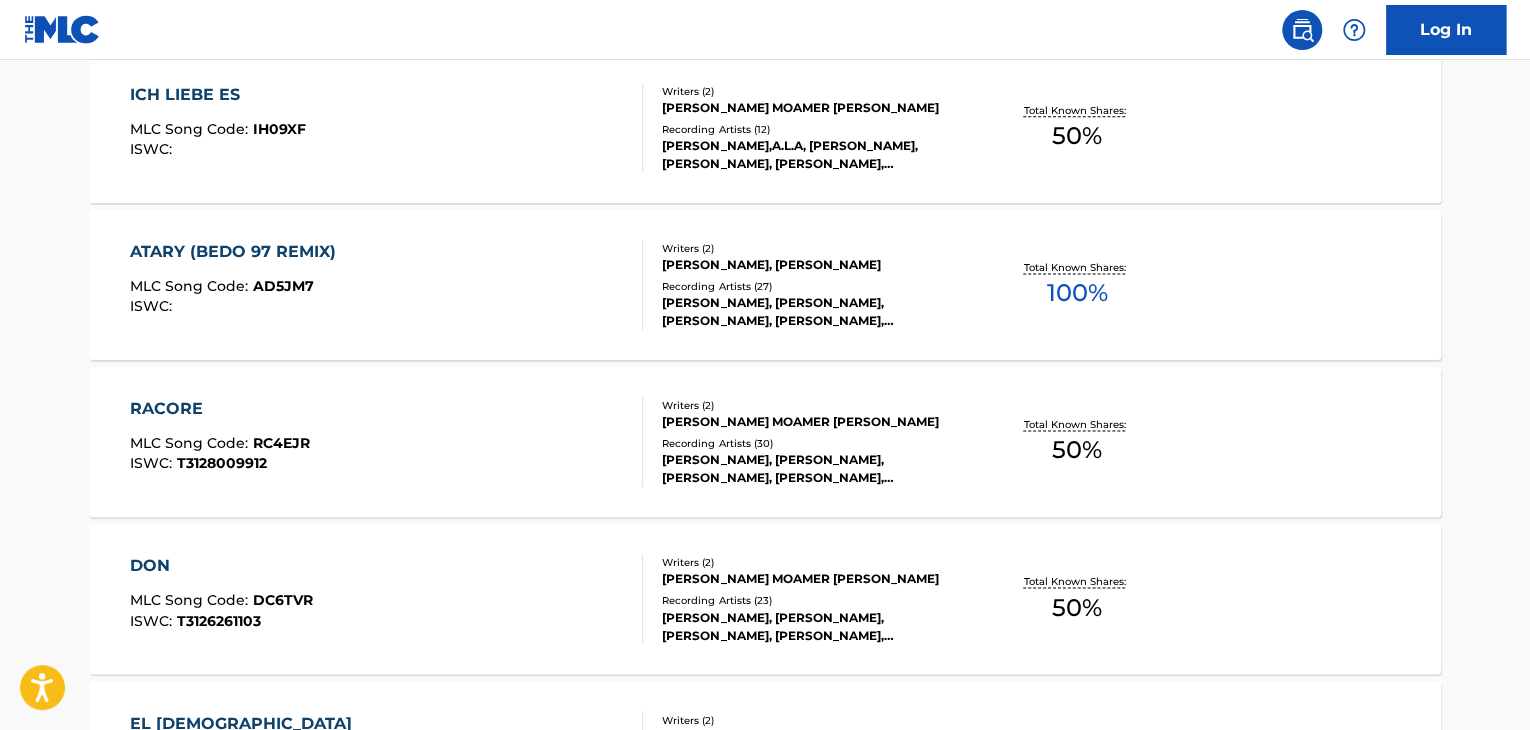 click on "ATARY (BEDO 97 REMIX) MLC Song Code : AD5JM7 ISWC :" at bounding box center [387, 285] 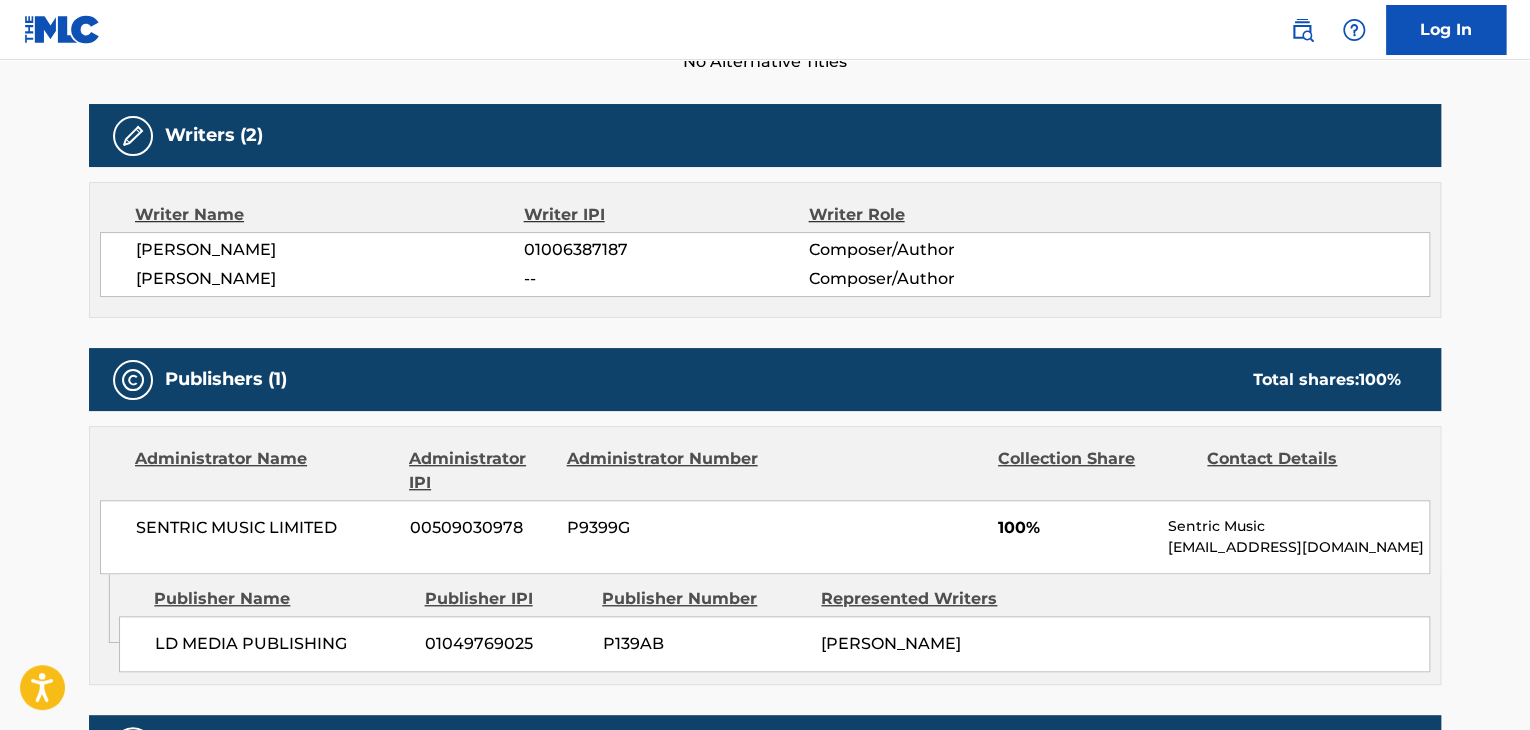 scroll, scrollTop: 800, scrollLeft: 0, axis: vertical 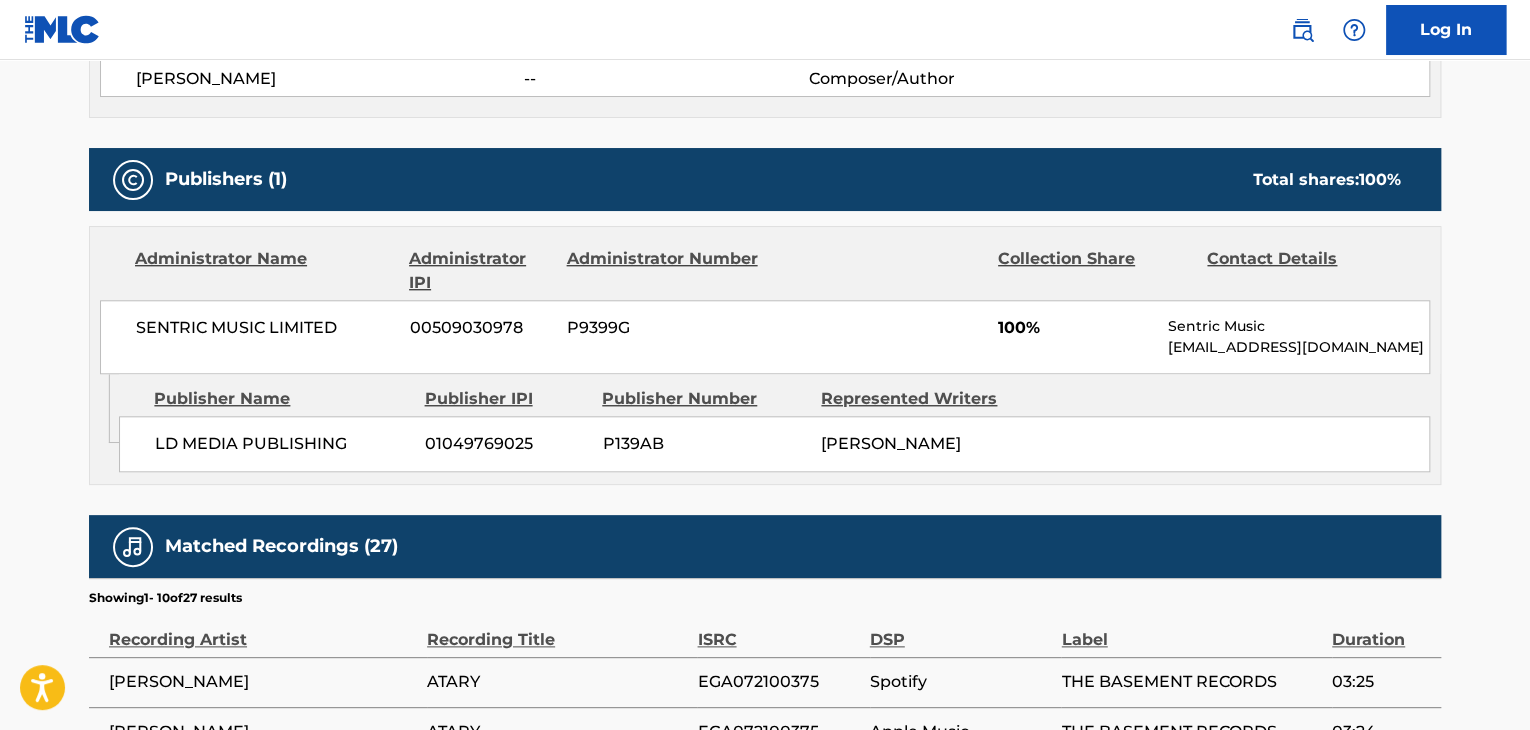 click on "SENTRIC MUSIC LIMITED" at bounding box center [265, 328] 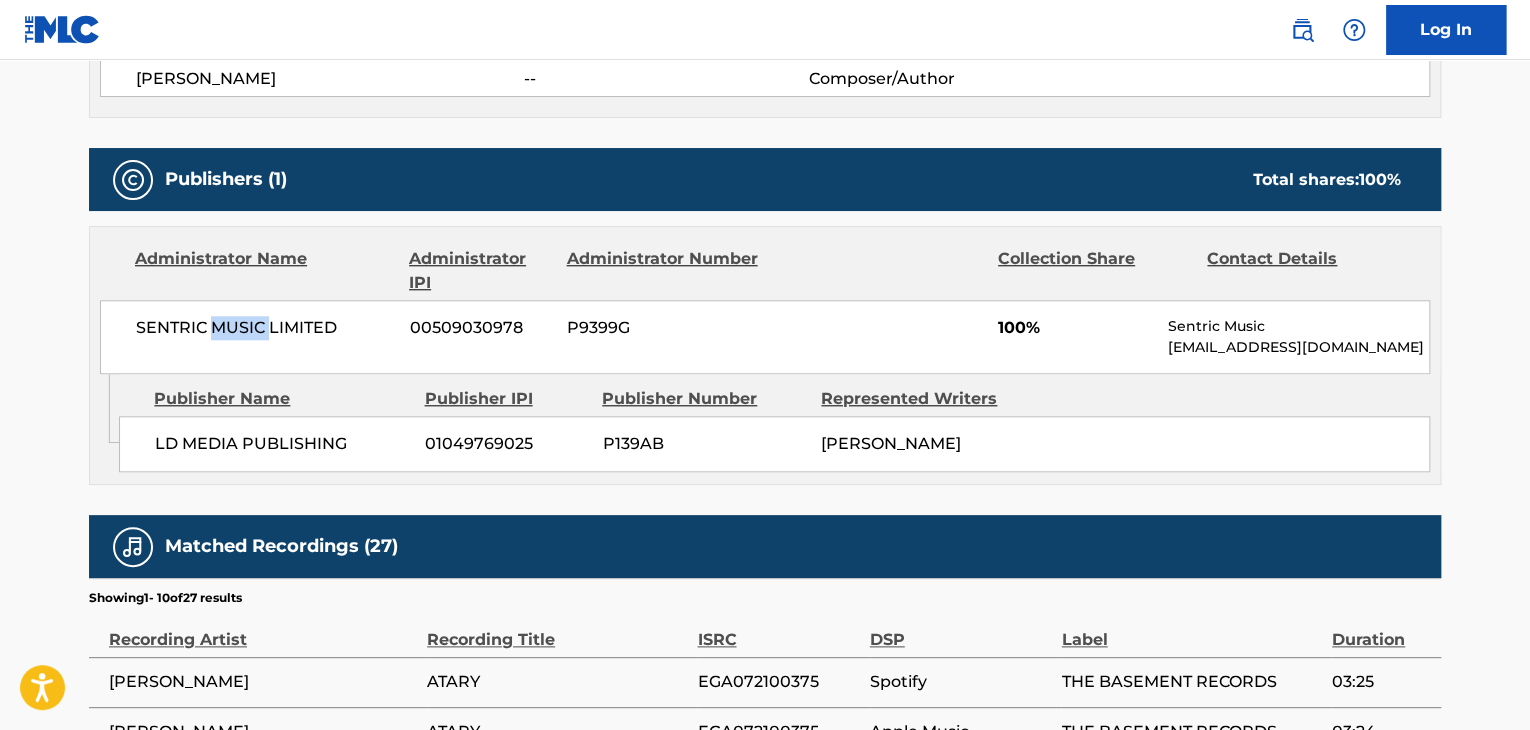 click on "SENTRIC MUSIC LIMITED" at bounding box center [265, 328] 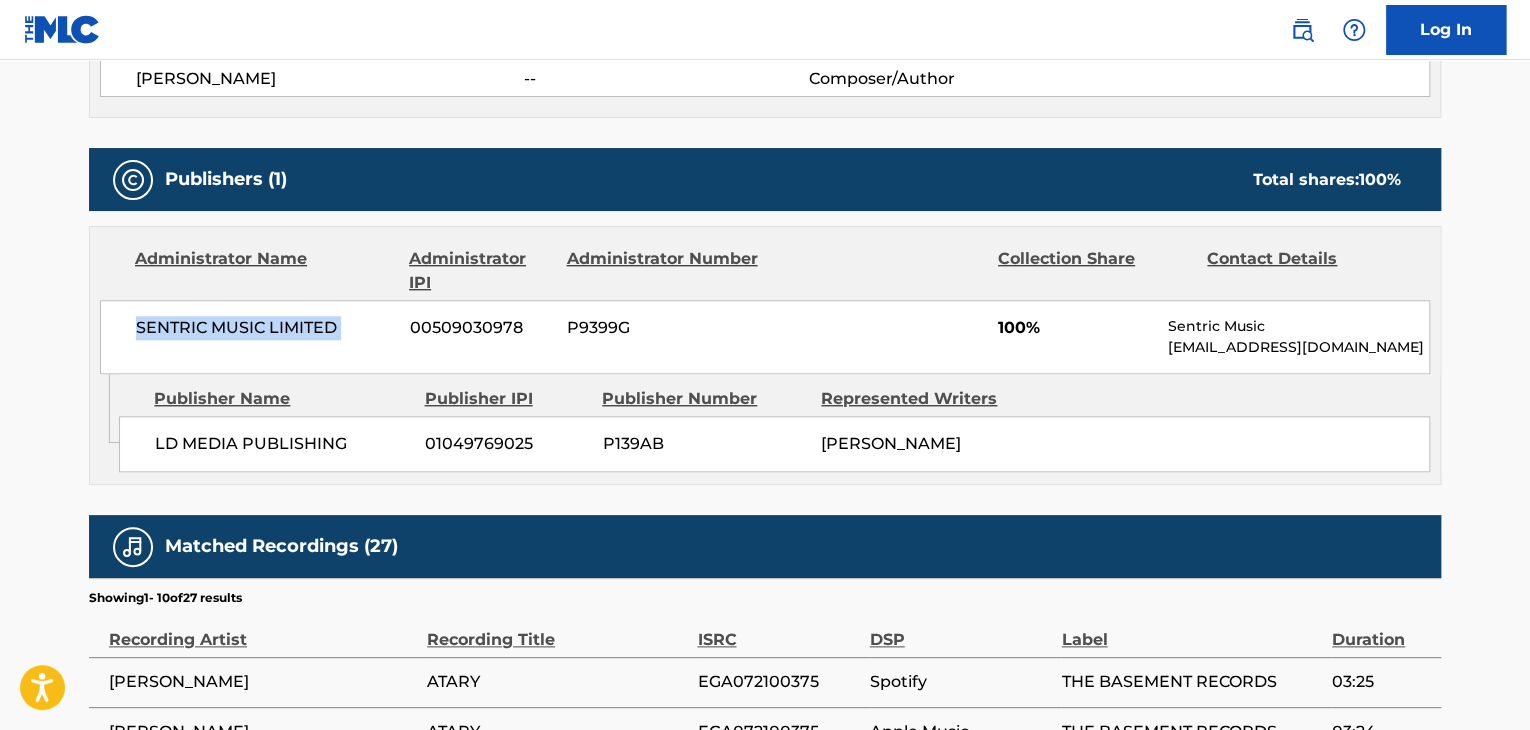 click on "SENTRIC MUSIC LIMITED" at bounding box center (265, 328) 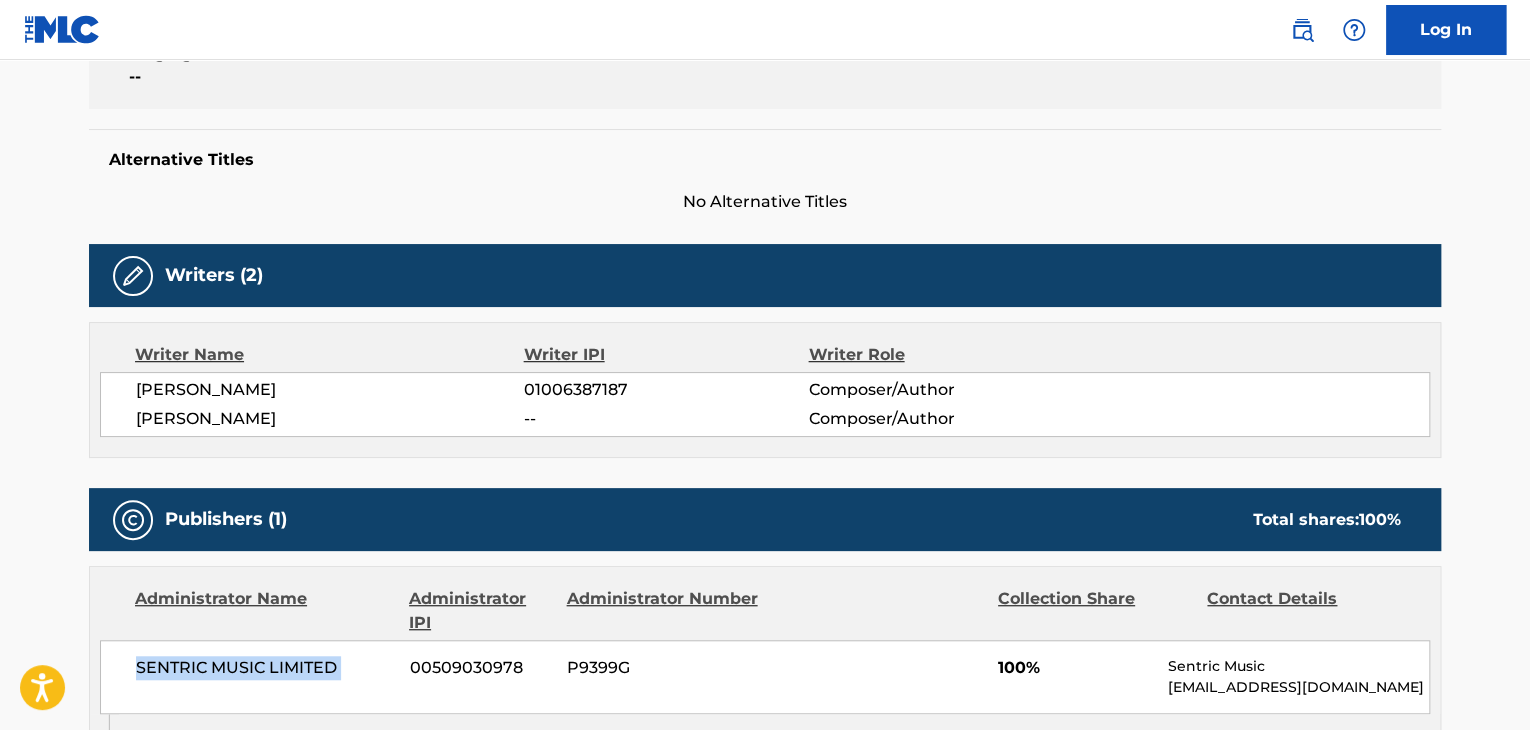 scroll, scrollTop: 300, scrollLeft: 0, axis: vertical 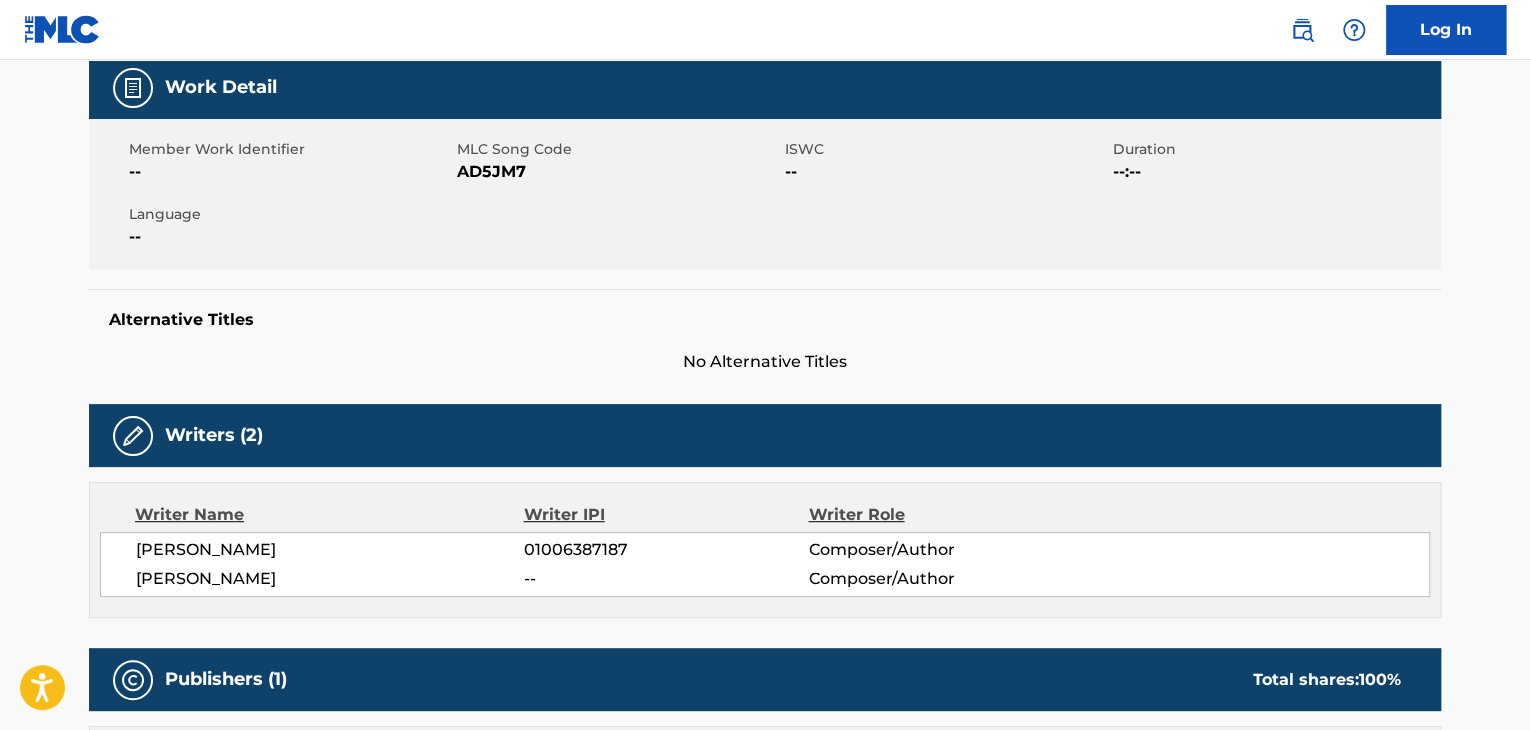 click on "AD5JM7" at bounding box center (618, 172) 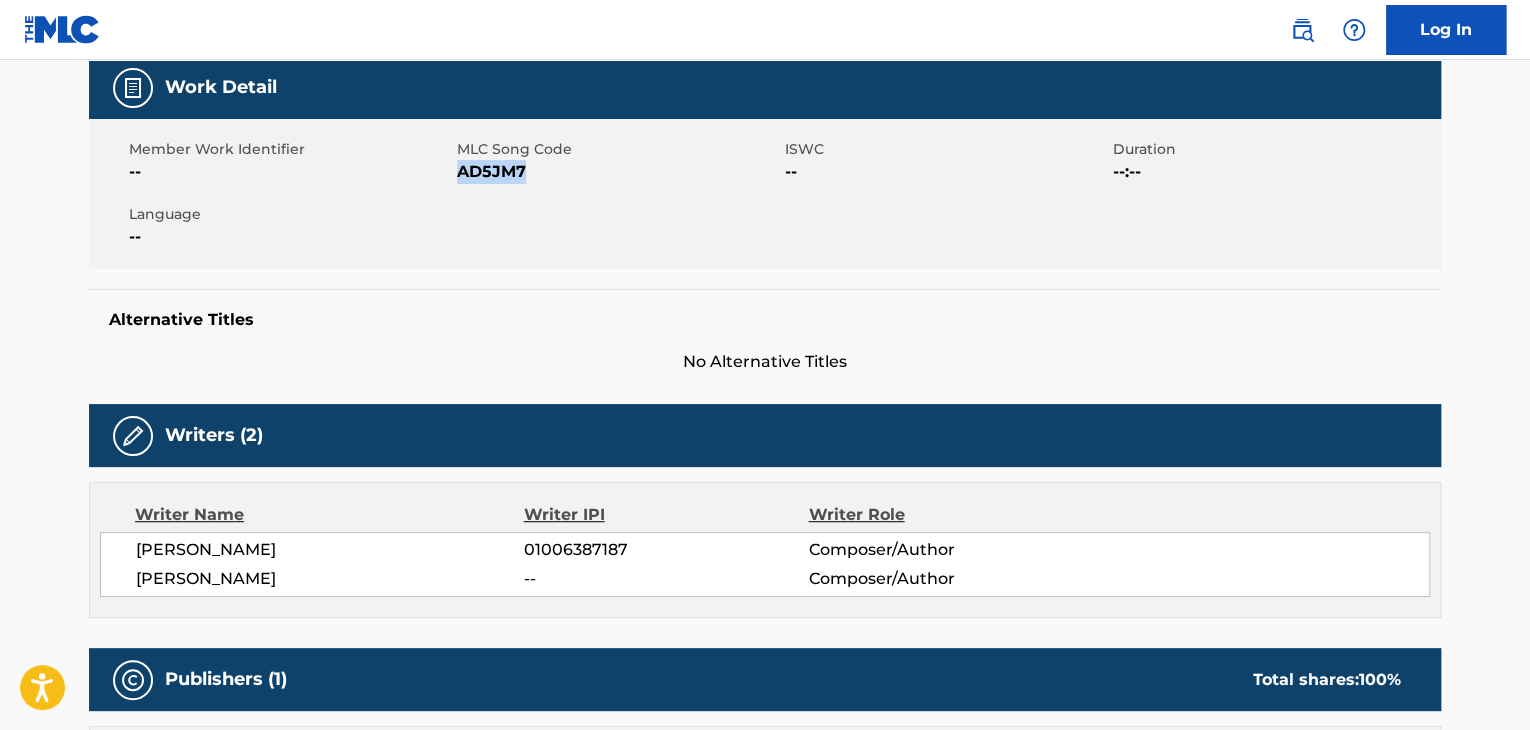 click on "AD5JM7" at bounding box center (618, 172) 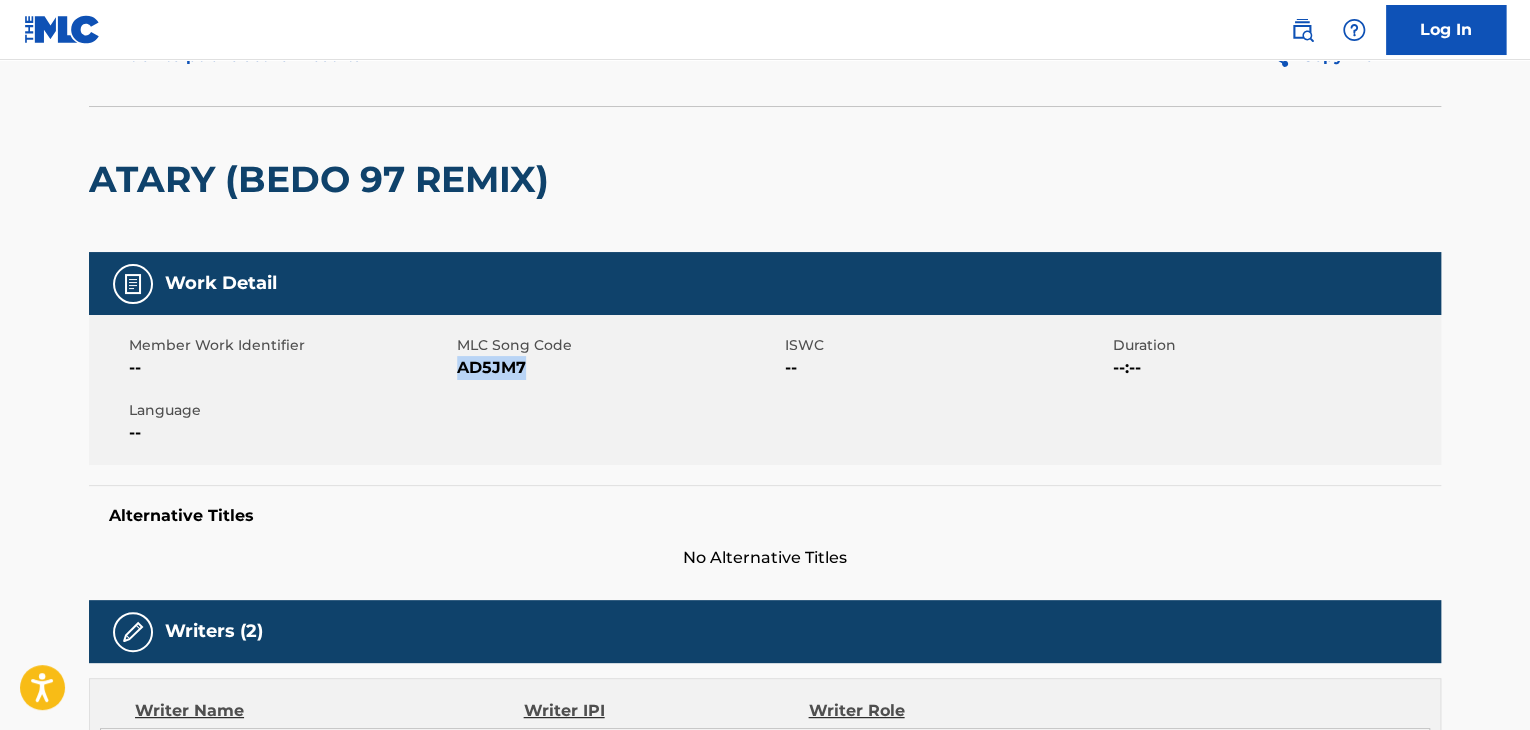 scroll, scrollTop: 0, scrollLeft: 0, axis: both 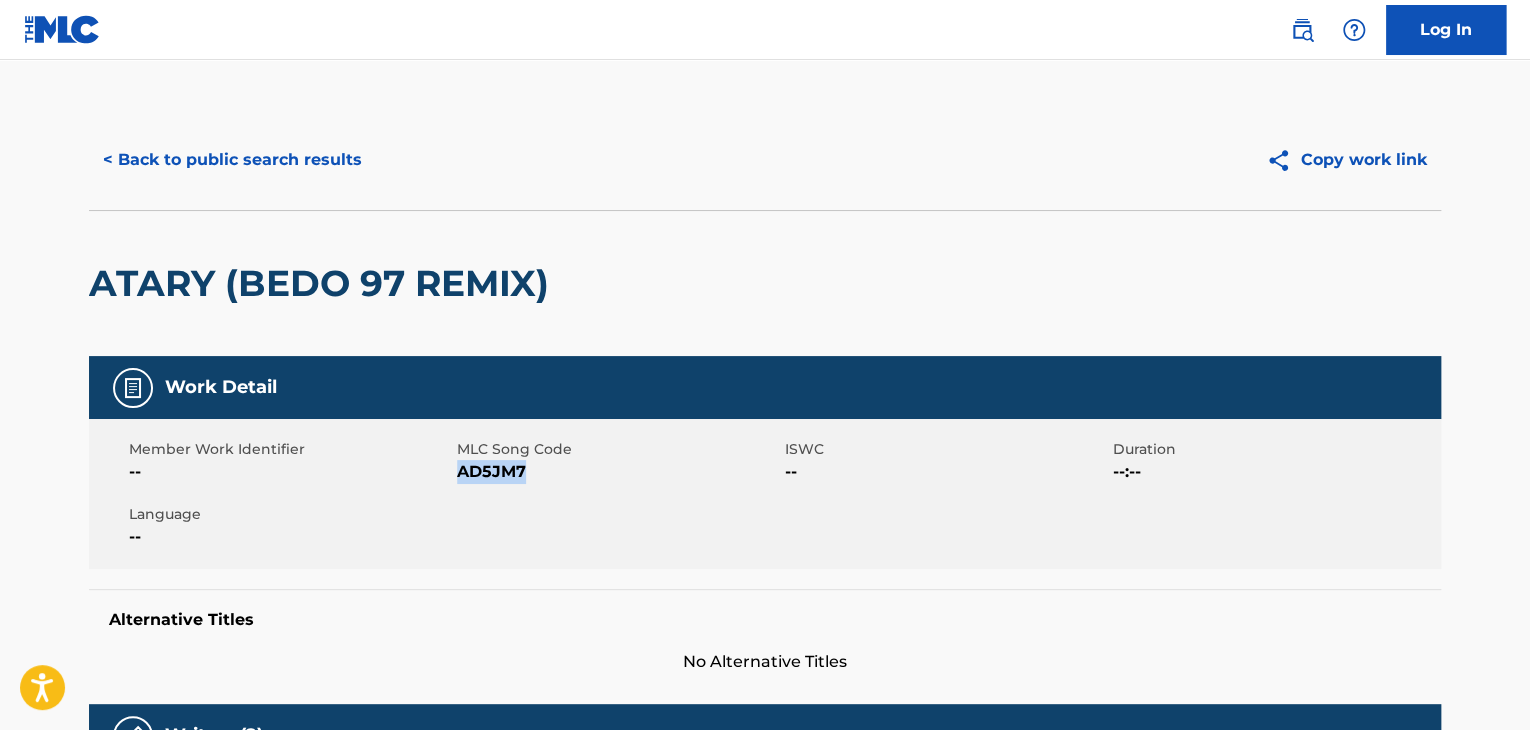 click on "< Back to public search results" at bounding box center [232, 160] 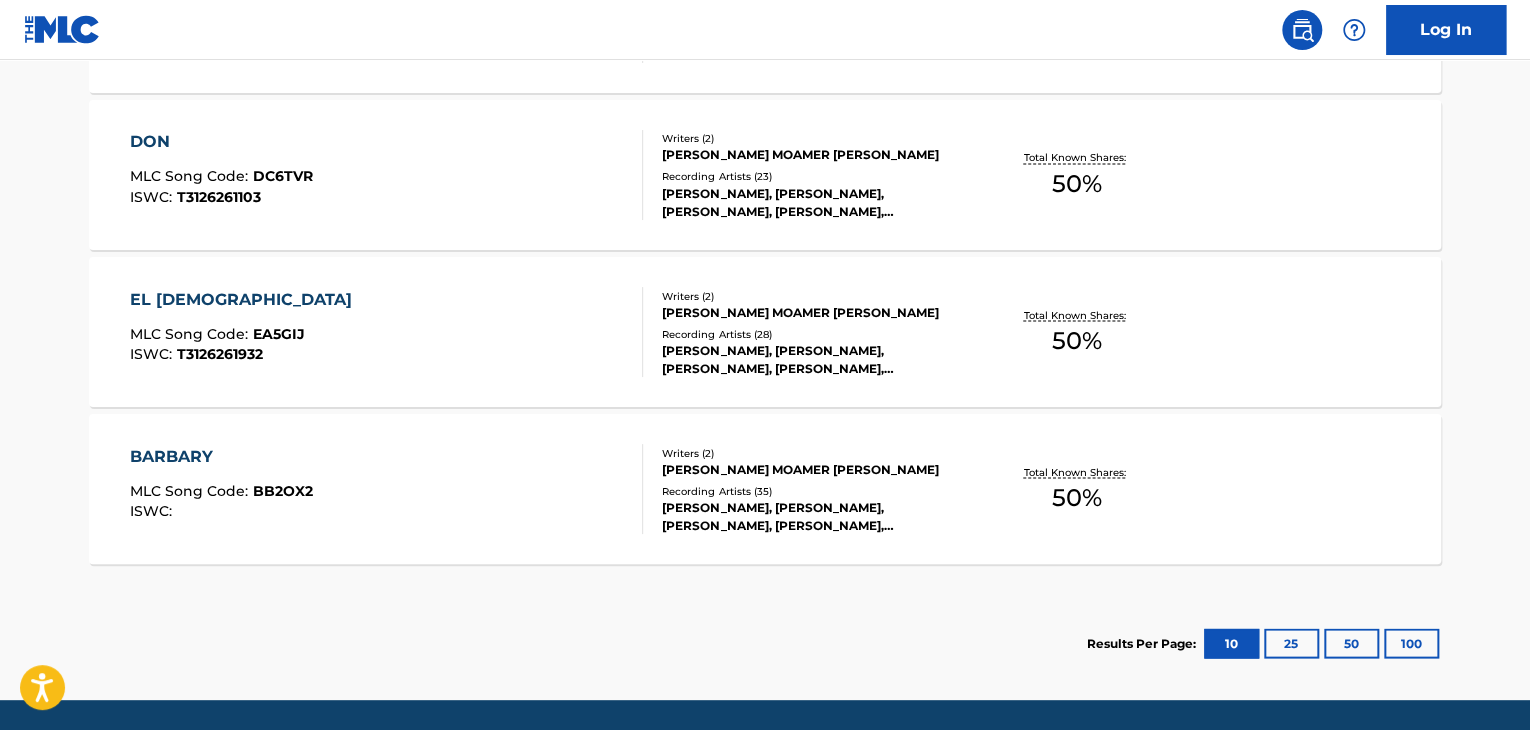 scroll, scrollTop: 1789, scrollLeft: 0, axis: vertical 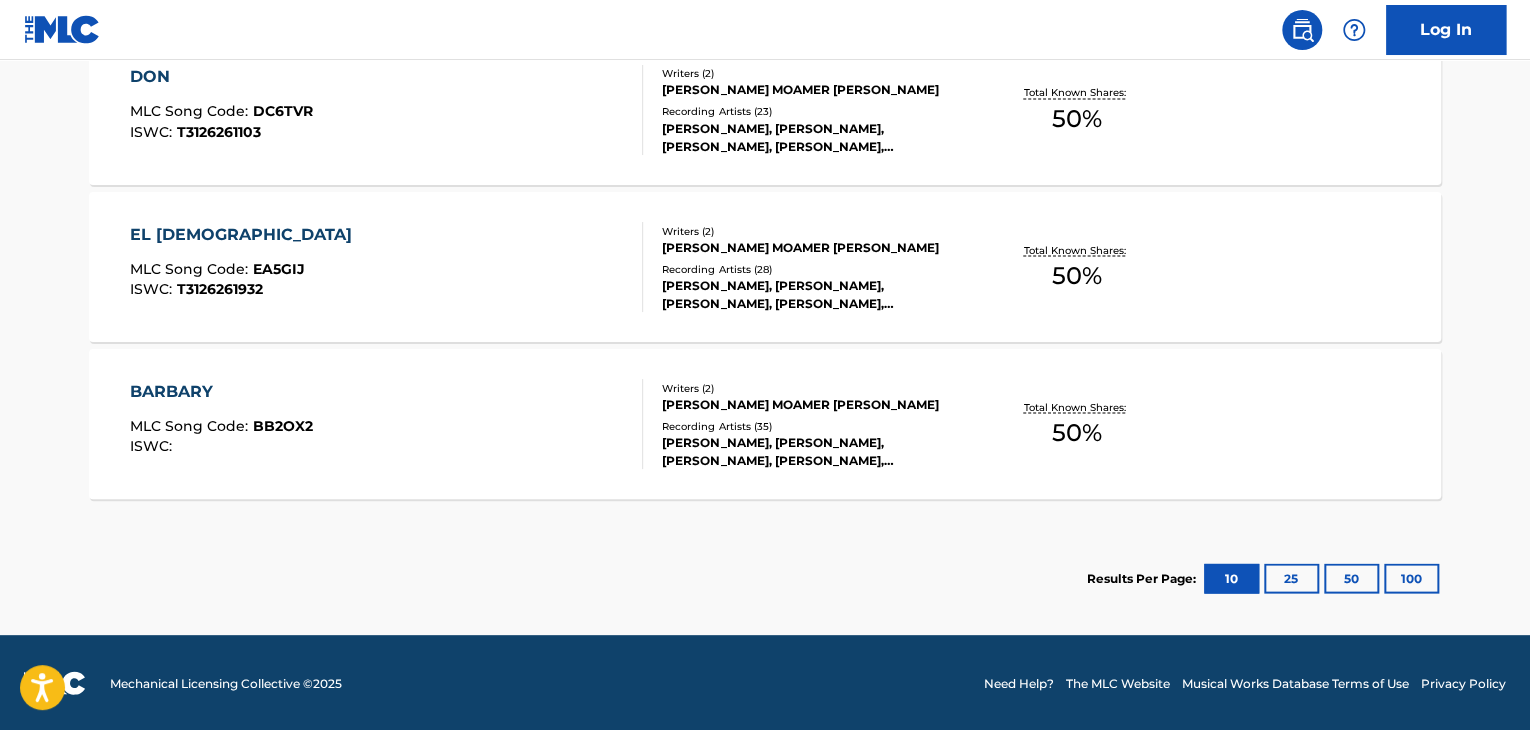 click on "BARBARY MLC Song Code : BB2OX2 ISWC :" at bounding box center [387, 424] 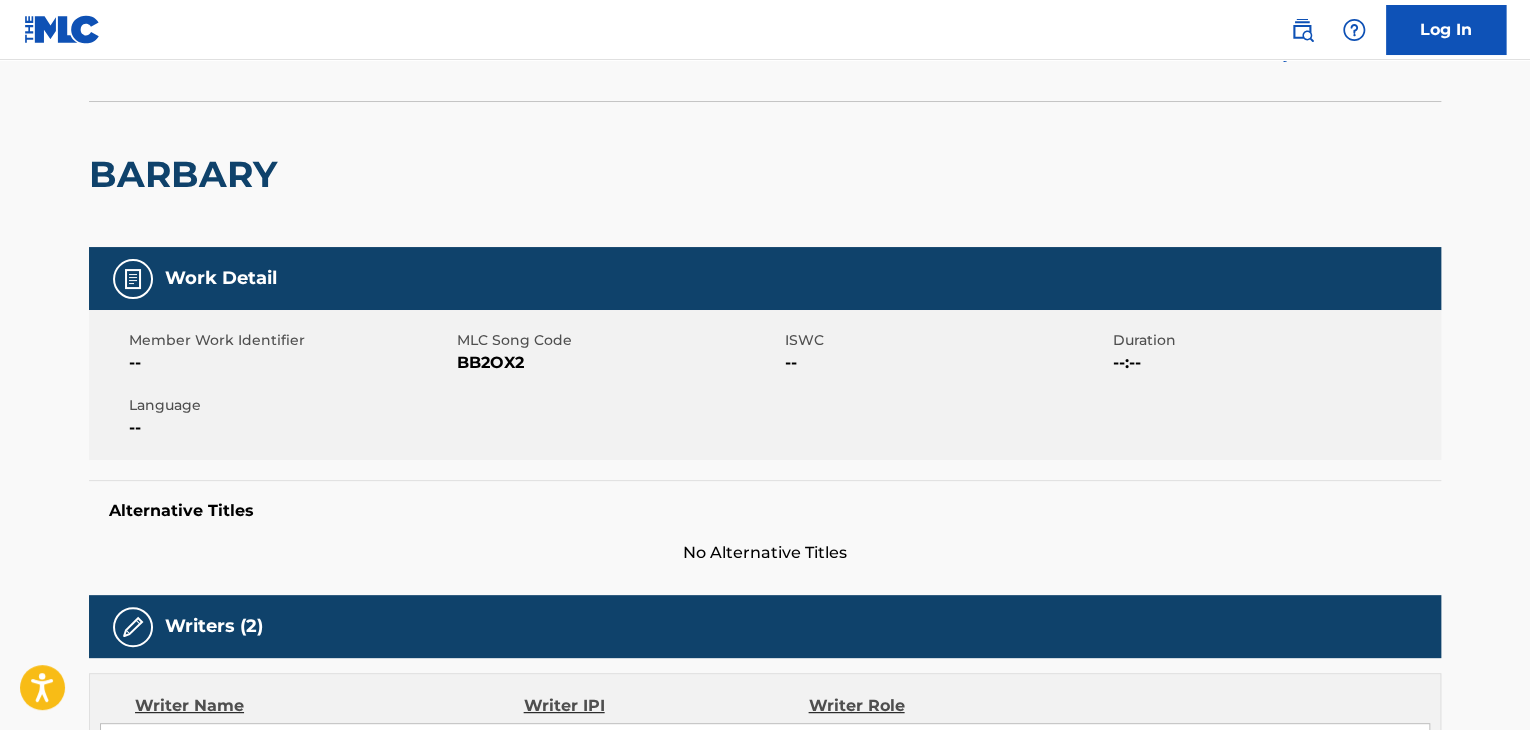 scroll, scrollTop: 0, scrollLeft: 0, axis: both 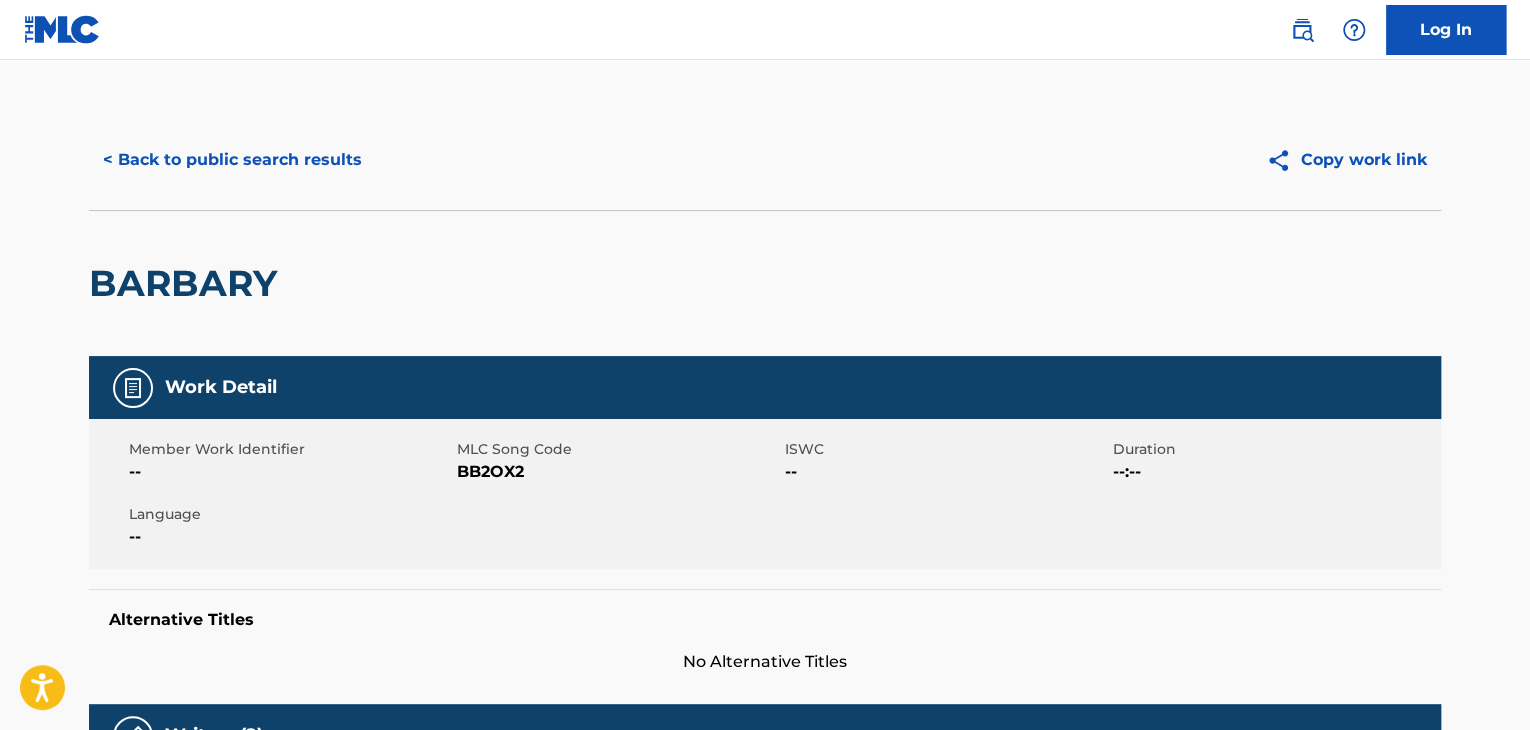 click on "< Back to public search results" at bounding box center (232, 160) 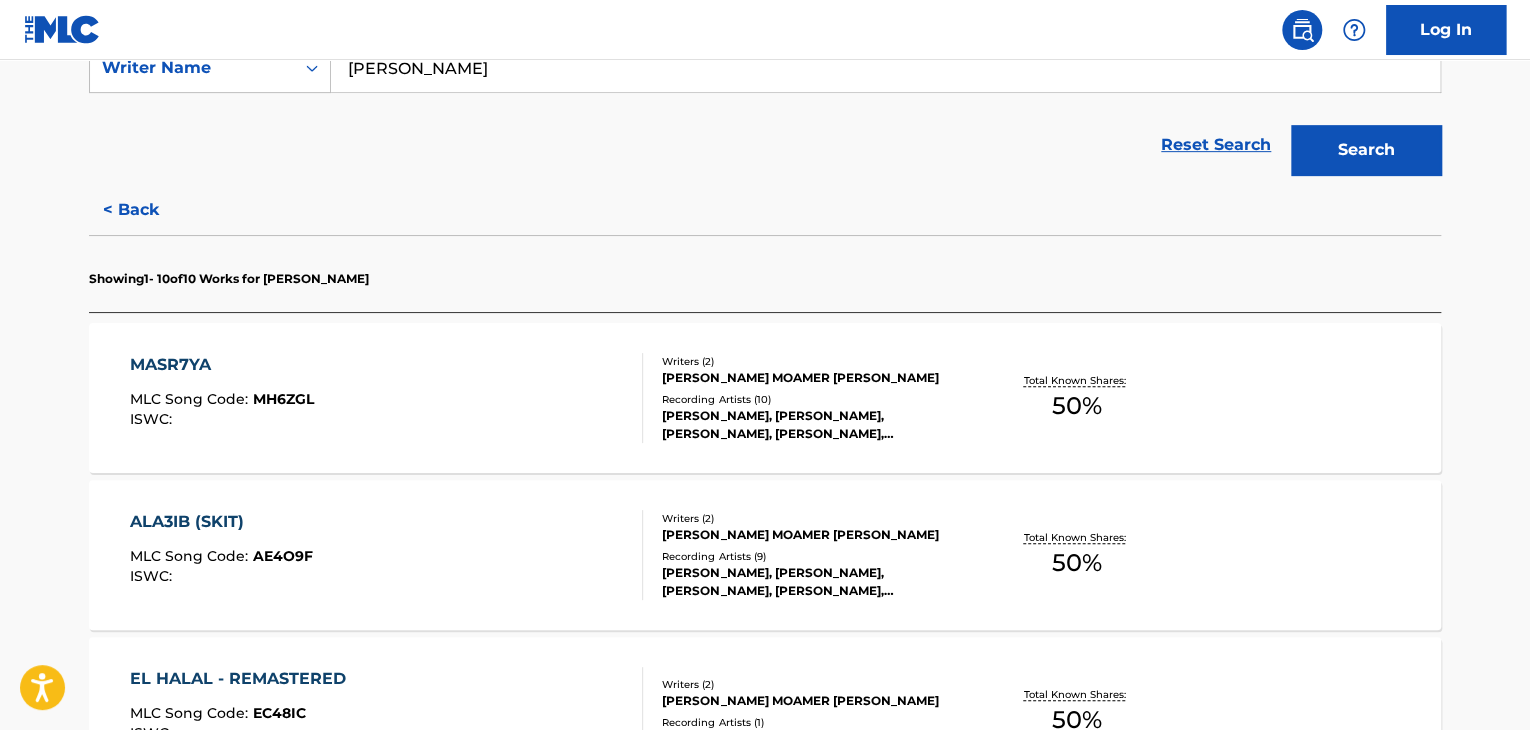 scroll, scrollTop: 424, scrollLeft: 0, axis: vertical 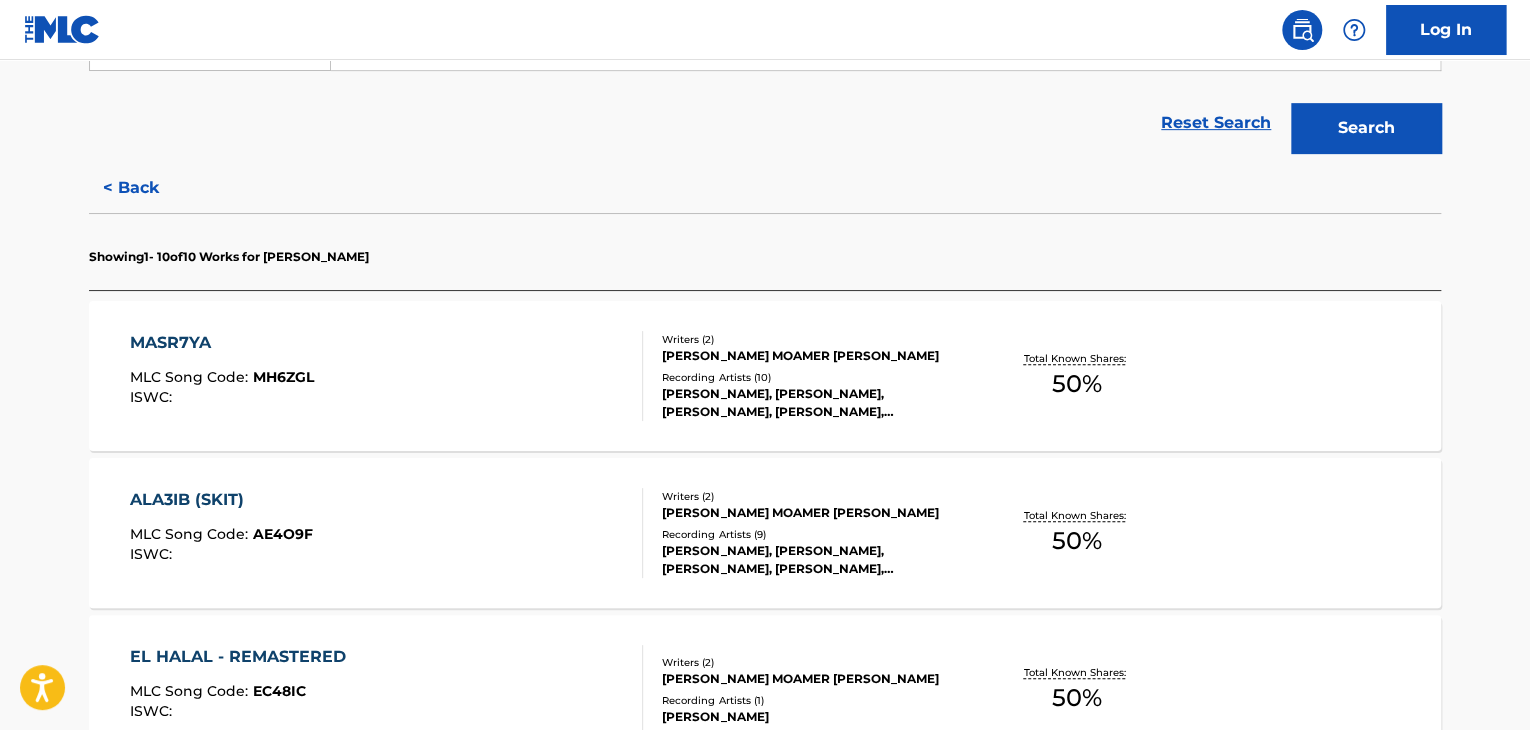 click on "MASR7YA MLC Song Code : MH6ZGL ISWC :" at bounding box center [387, 376] 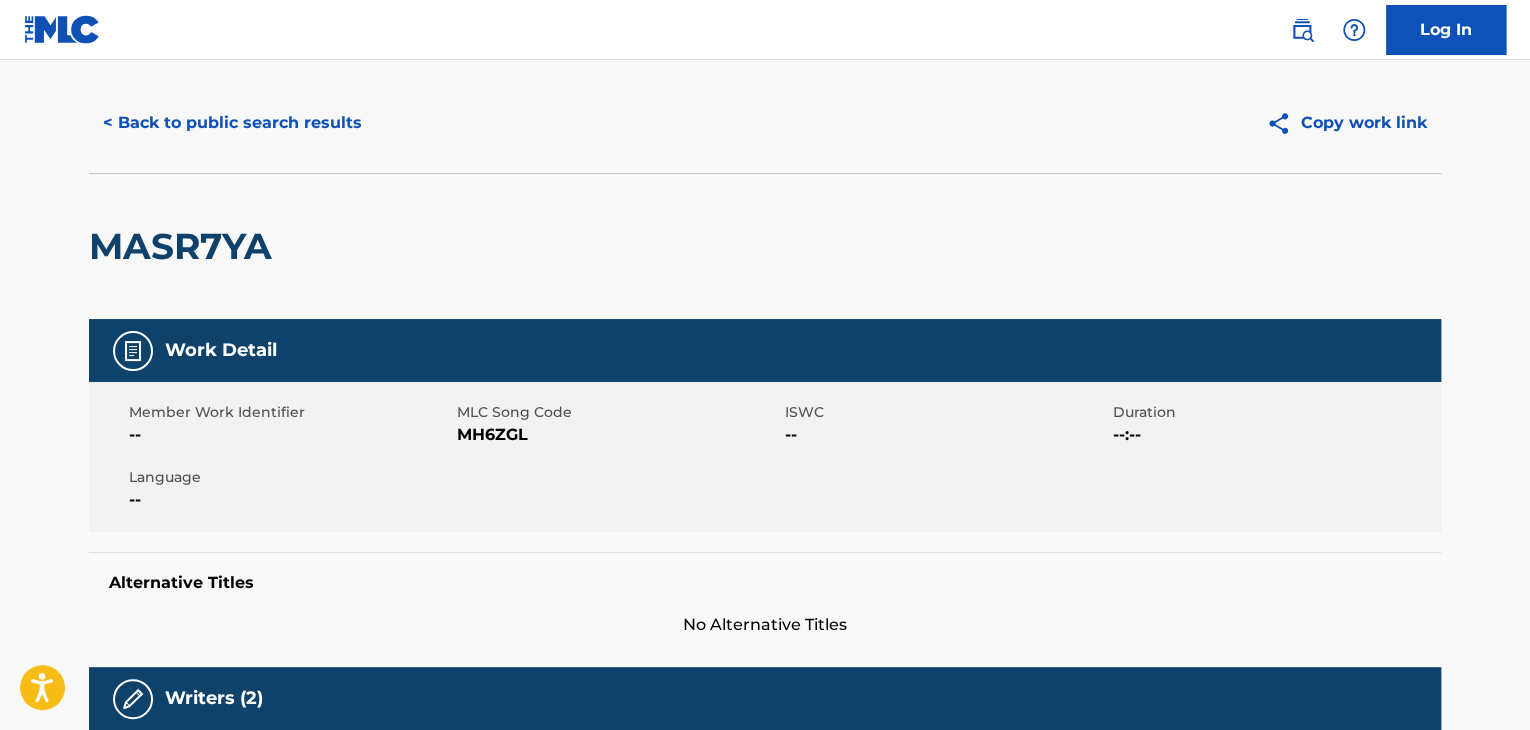 scroll, scrollTop: 0, scrollLeft: 0, axis: both 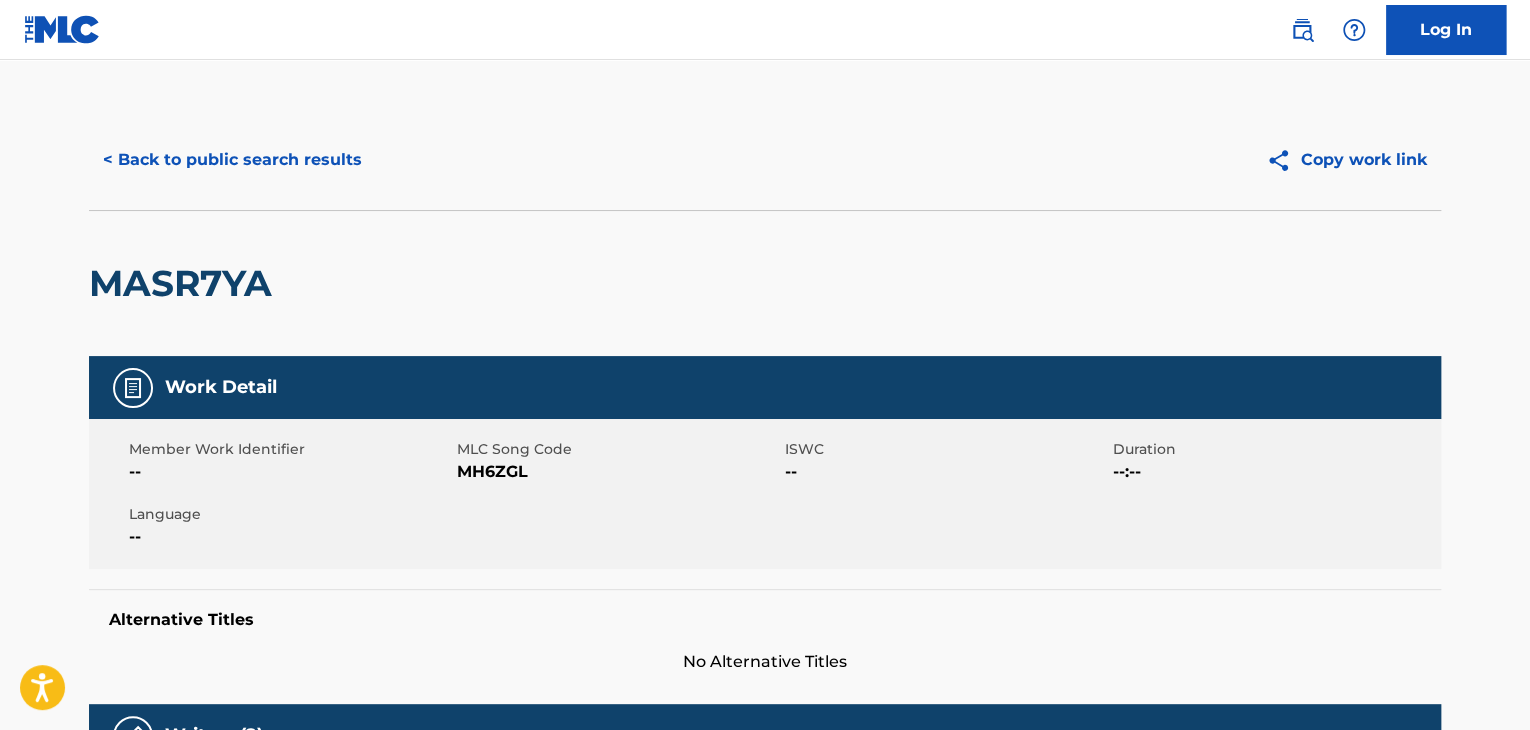 click on "< Back to public search results" at bounding box center [232, 160] 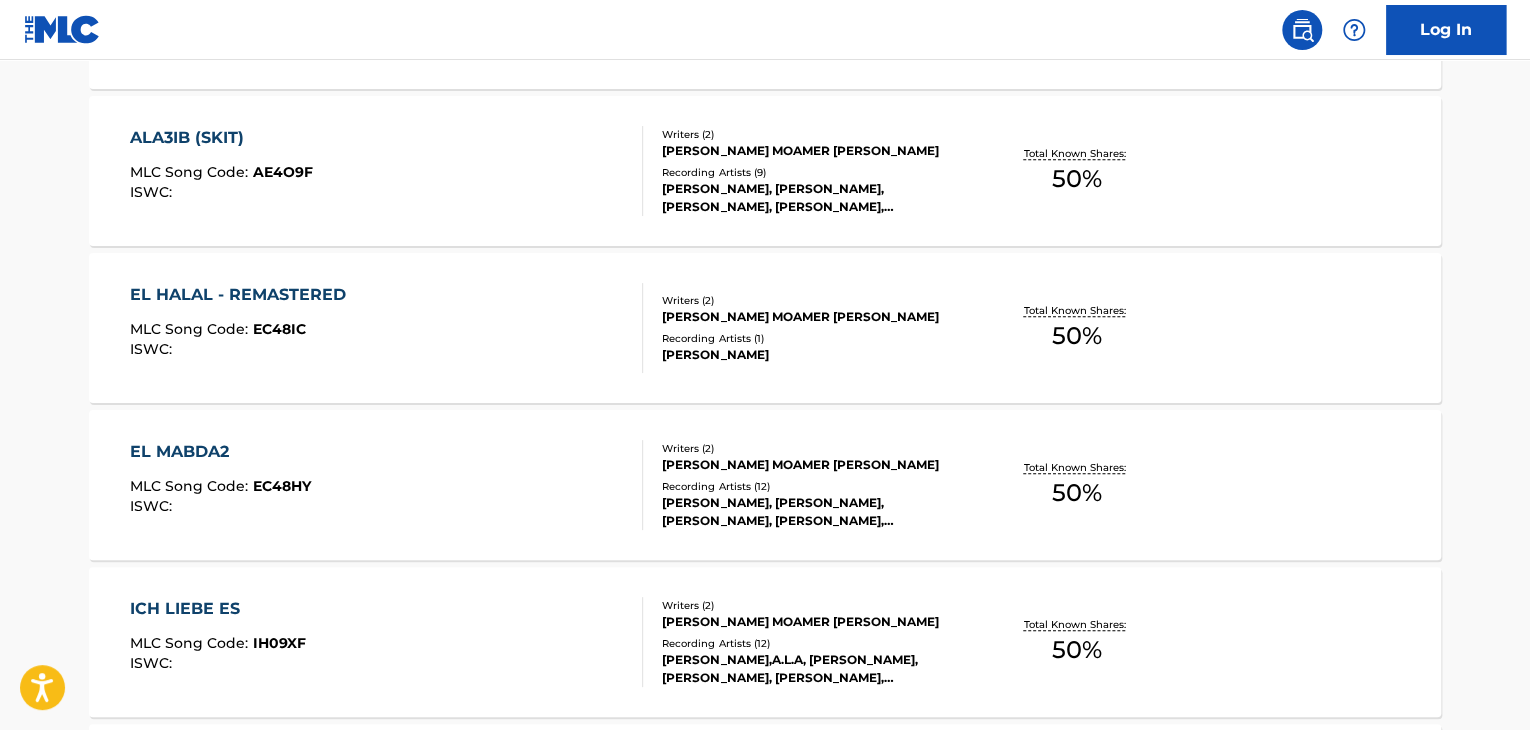 scroll, scrollTop: 924, scrollLeft: 0, axis: vertical 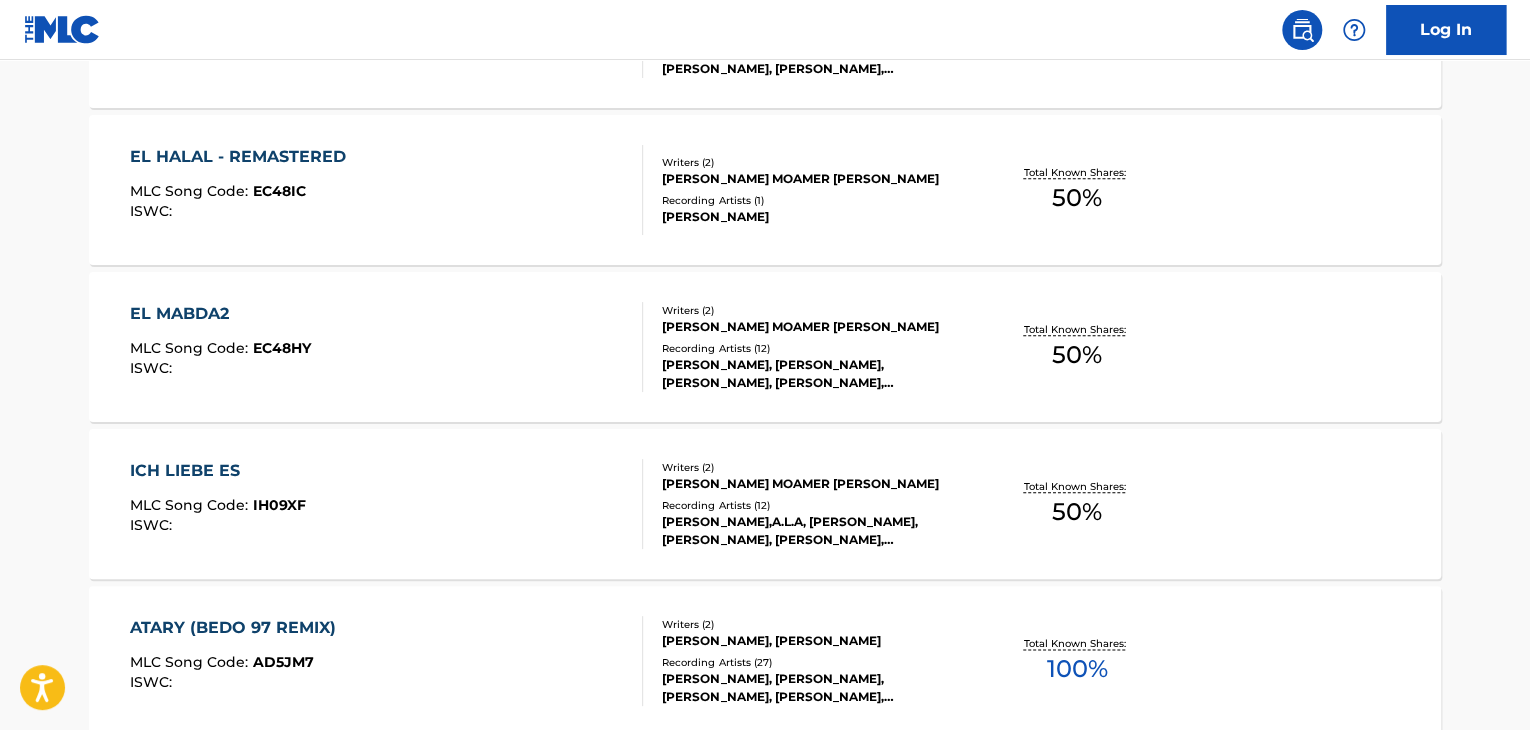 click on "EL MABDA2 MLC Song Code : EC48HY ISWC :" at bounding box center (387, 347) 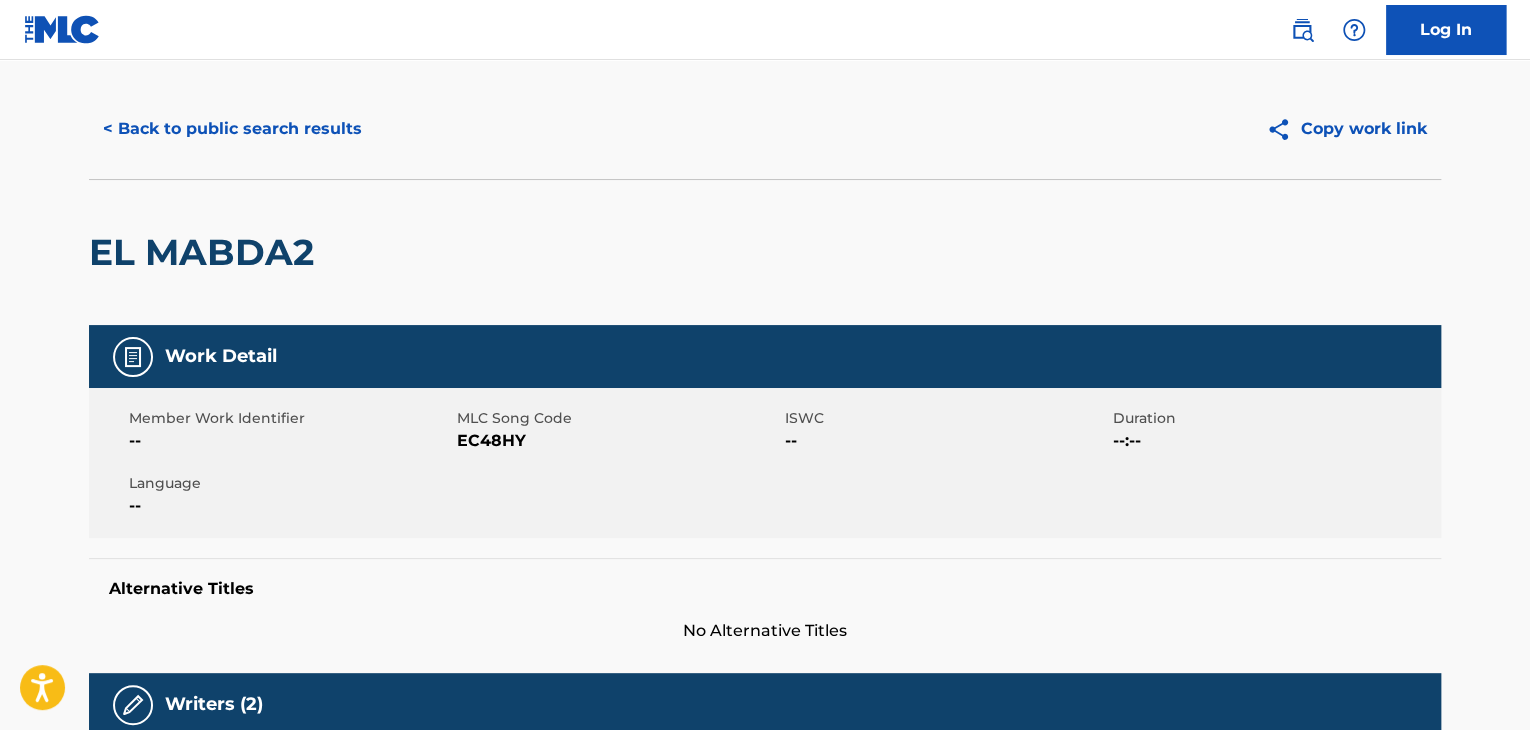 scroll, scrollTop: 0, scrollLeft: 0, axis: both 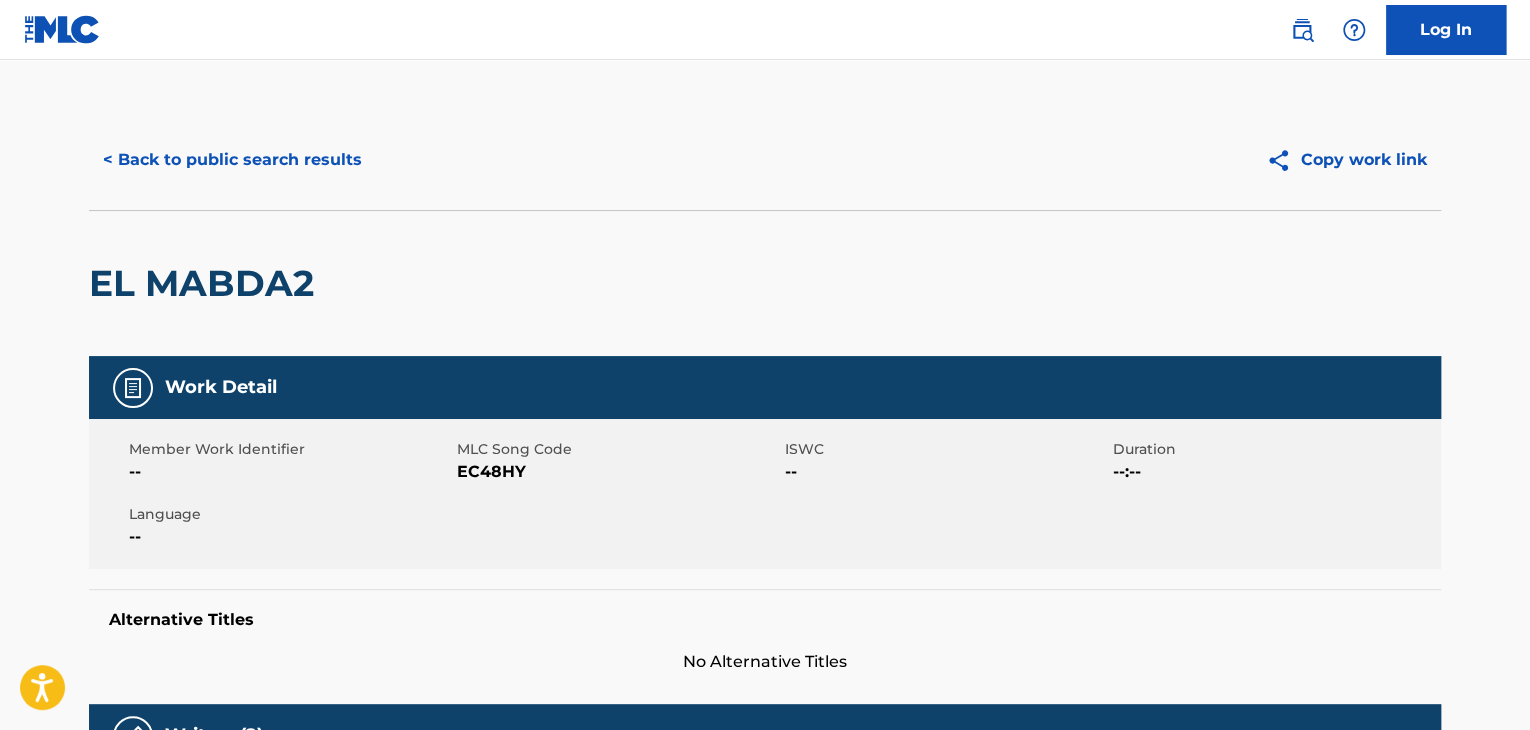 click on "< Back to public search results Copy work link" at bounding box center [765, 160] 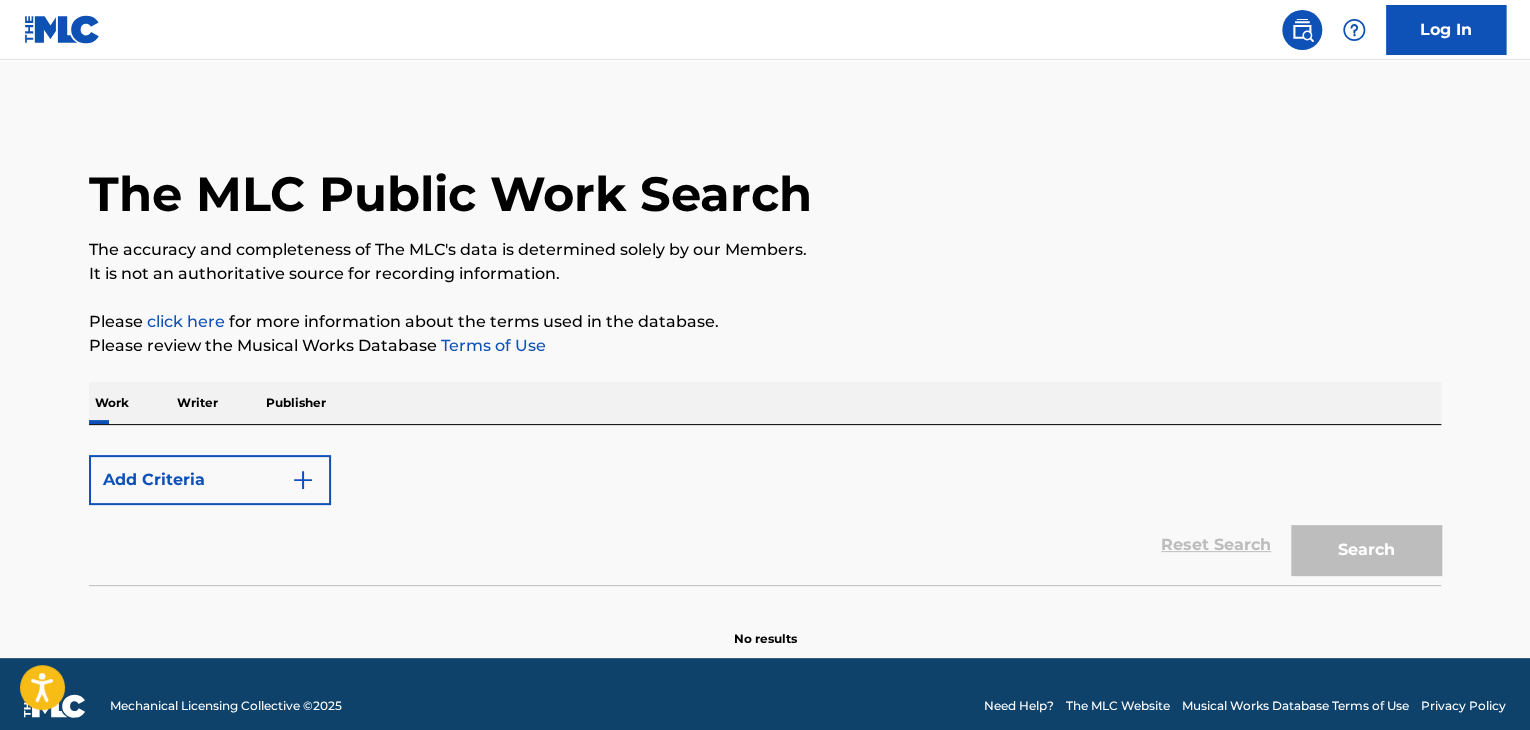 scroll, scrollTop: 24, scrollLeft: 0, axis: vertical 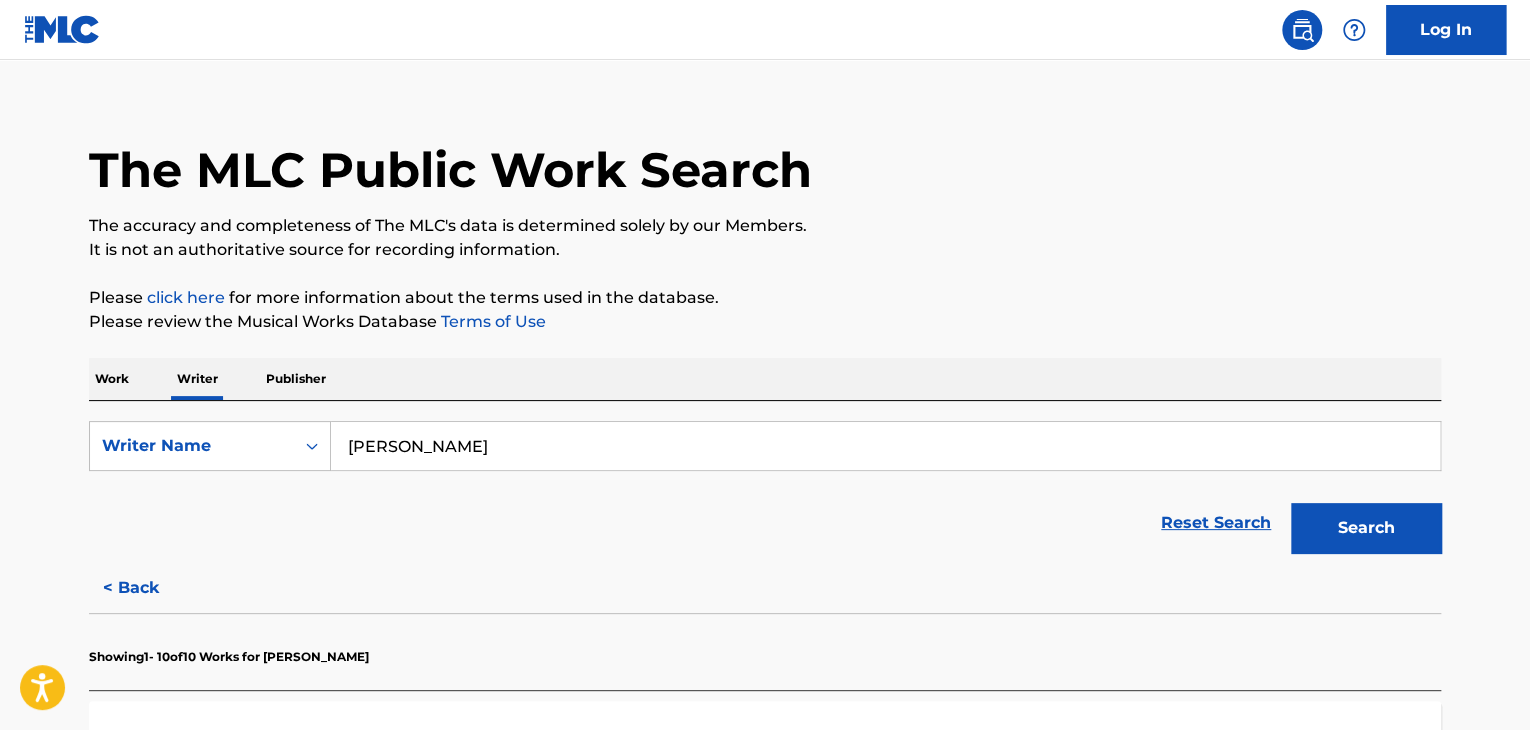 click on "[PERSON_NAME]" at bounding box center (885, 446) 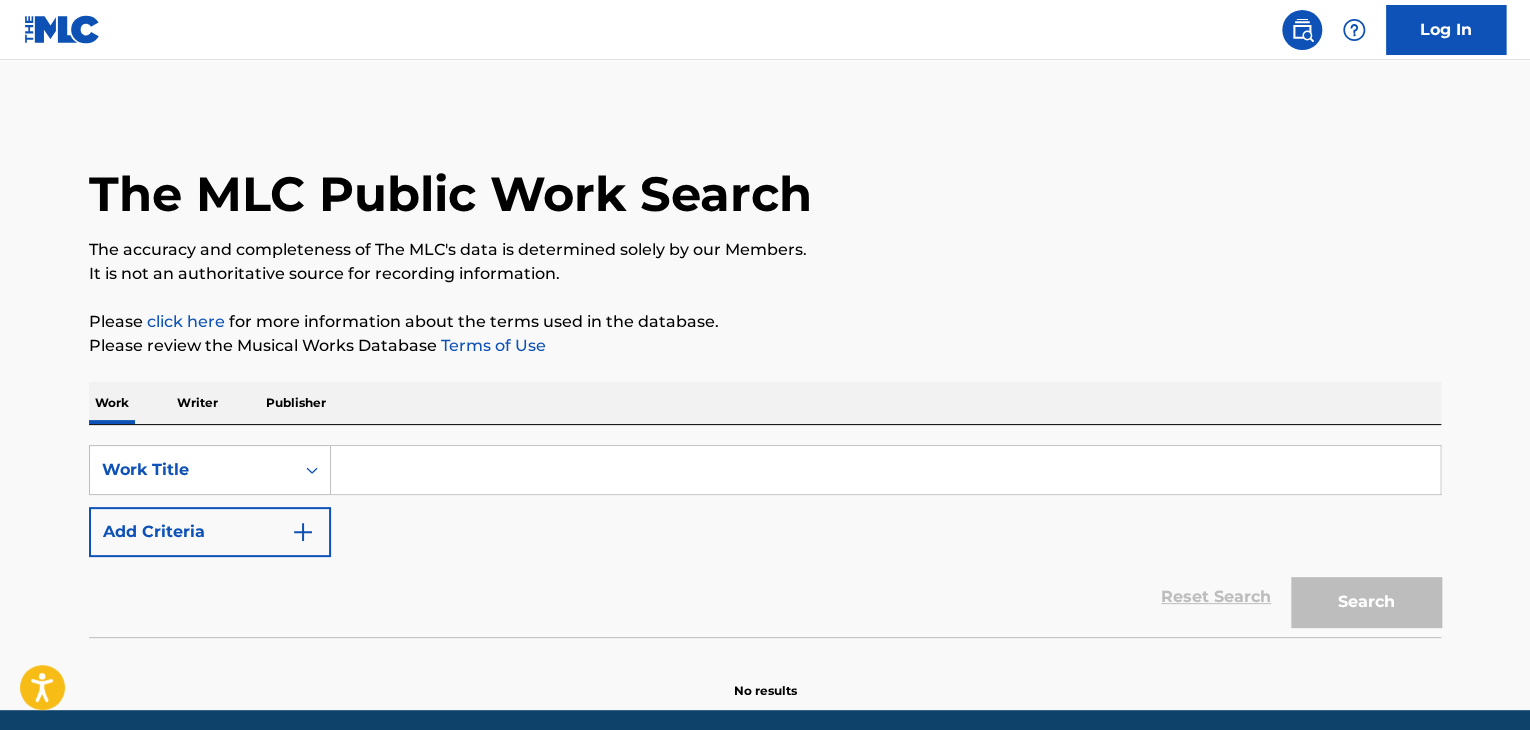 click at bounding box center [885, 470] 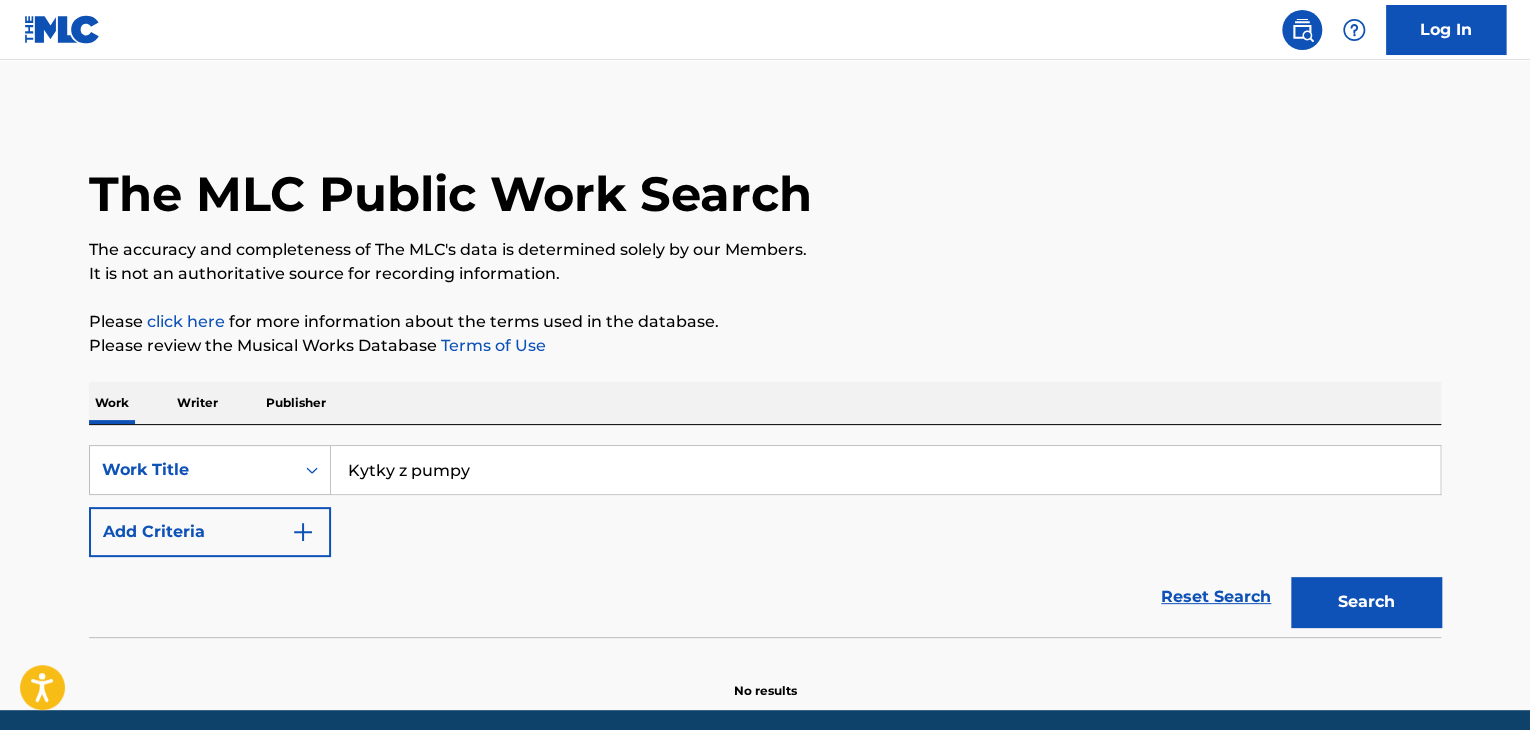 type on "Kytky z pumpy" 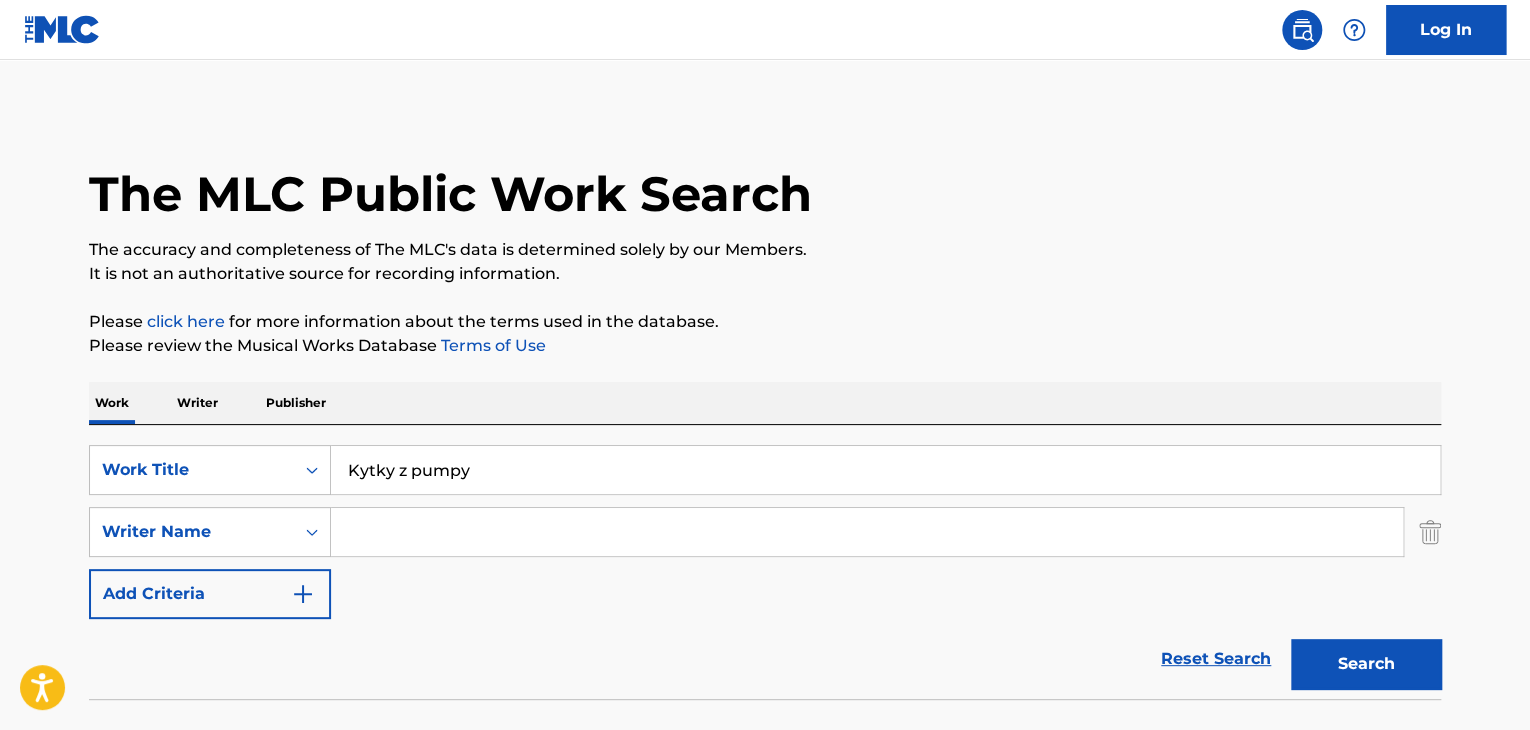click at bounding box center [867, 532] 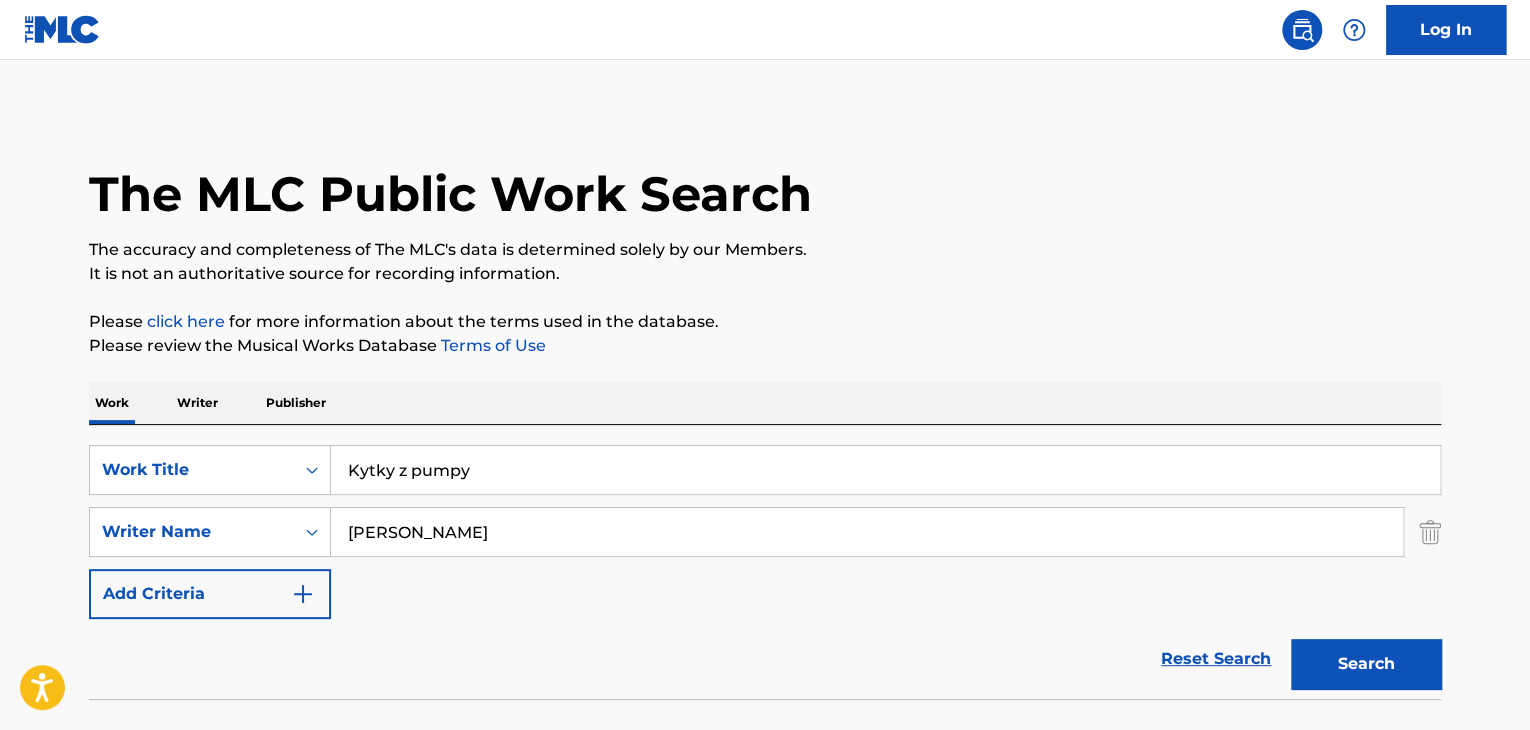 type on "[PERSON_NAME]" 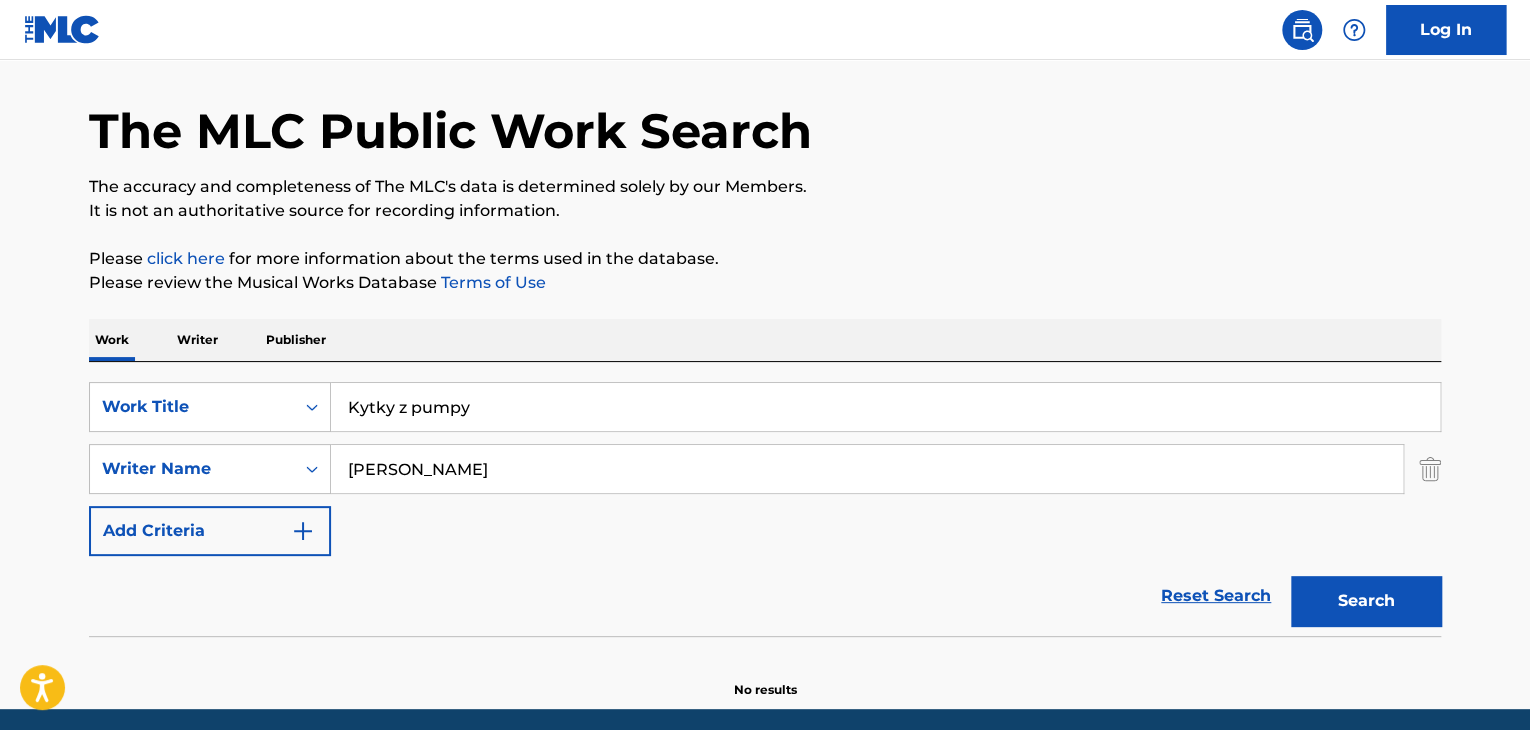 scroll, scrollTop: 138, scrollLeft: 0, axis: vertical 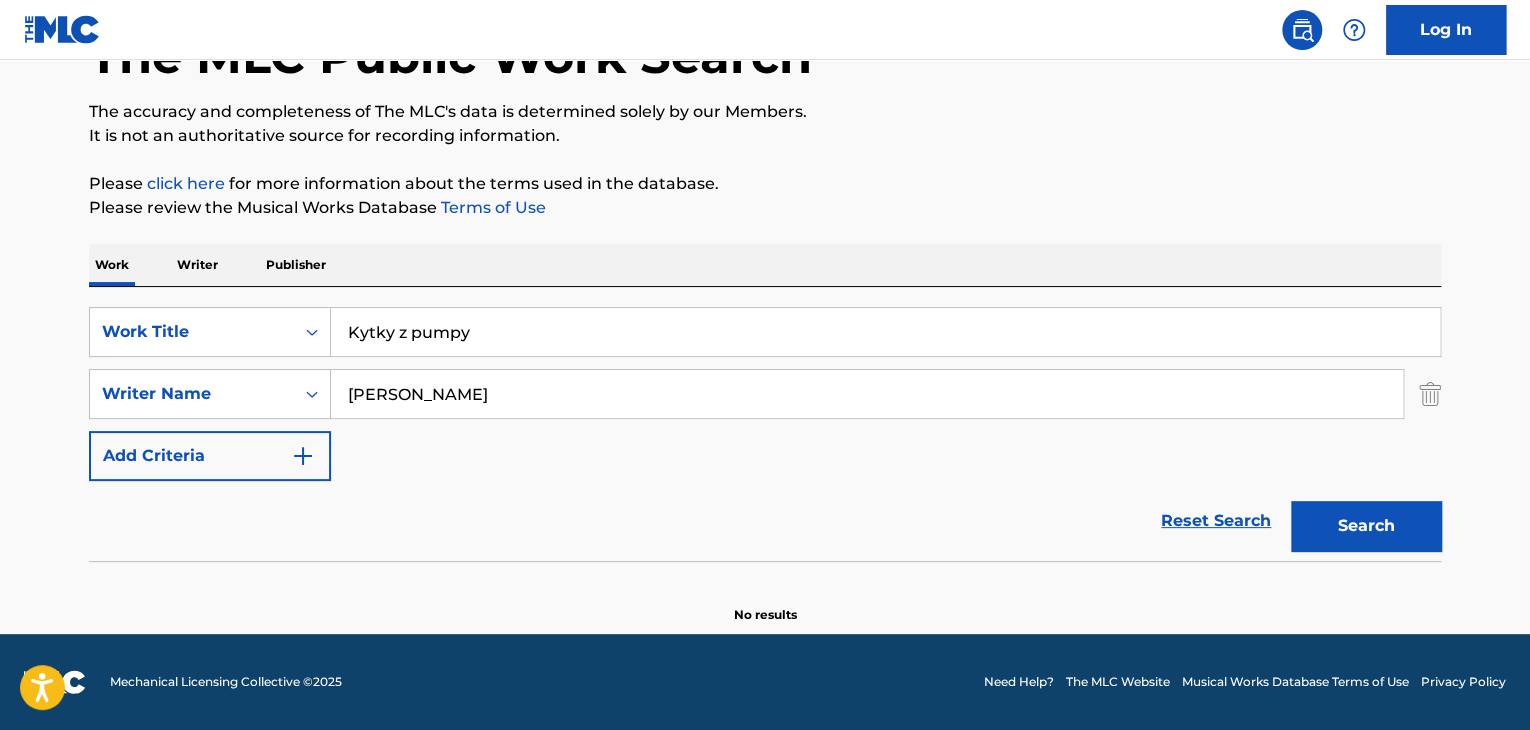 click on "Writer" at bounding box center [197, 265] 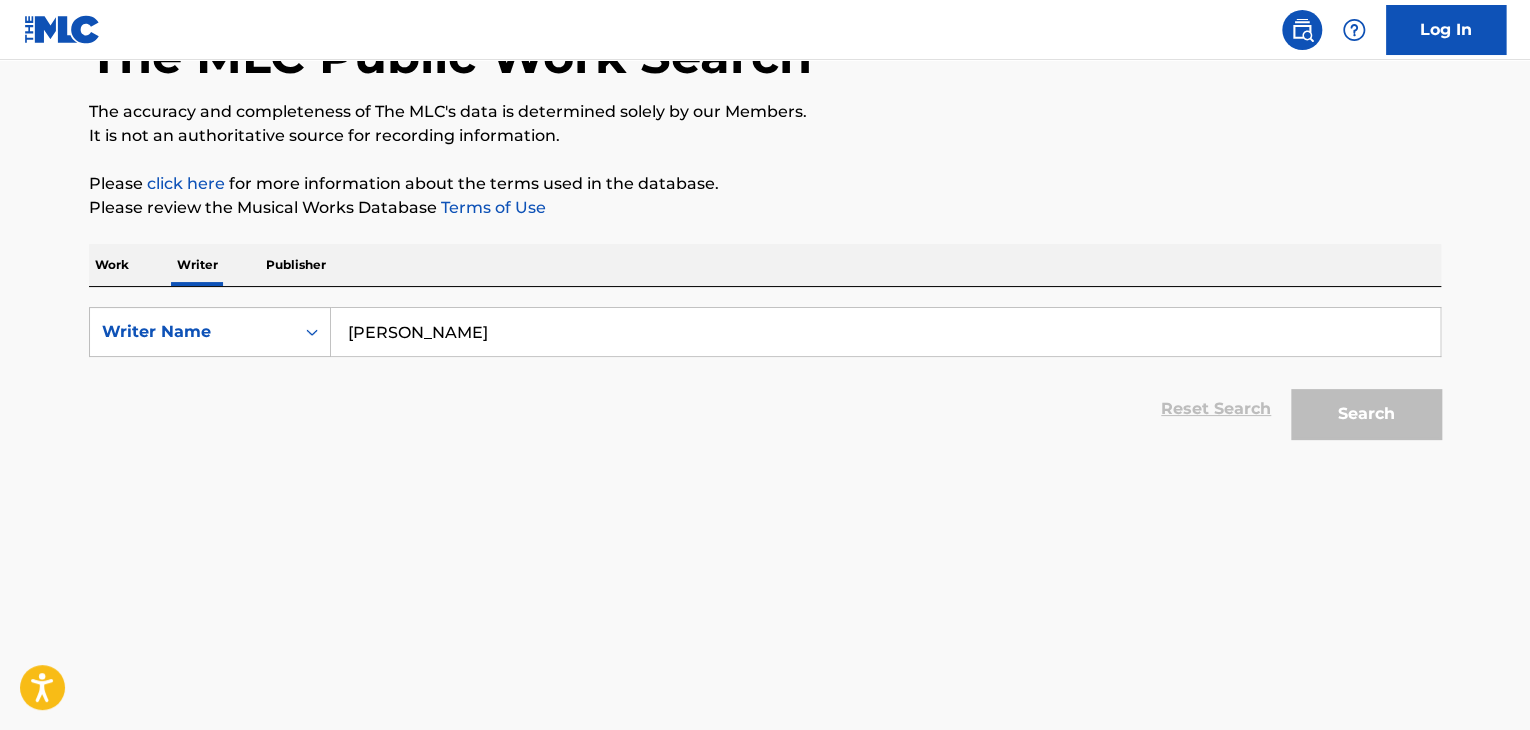 scroll, scrollTop: 0, scrollLeft: 0, axis: both 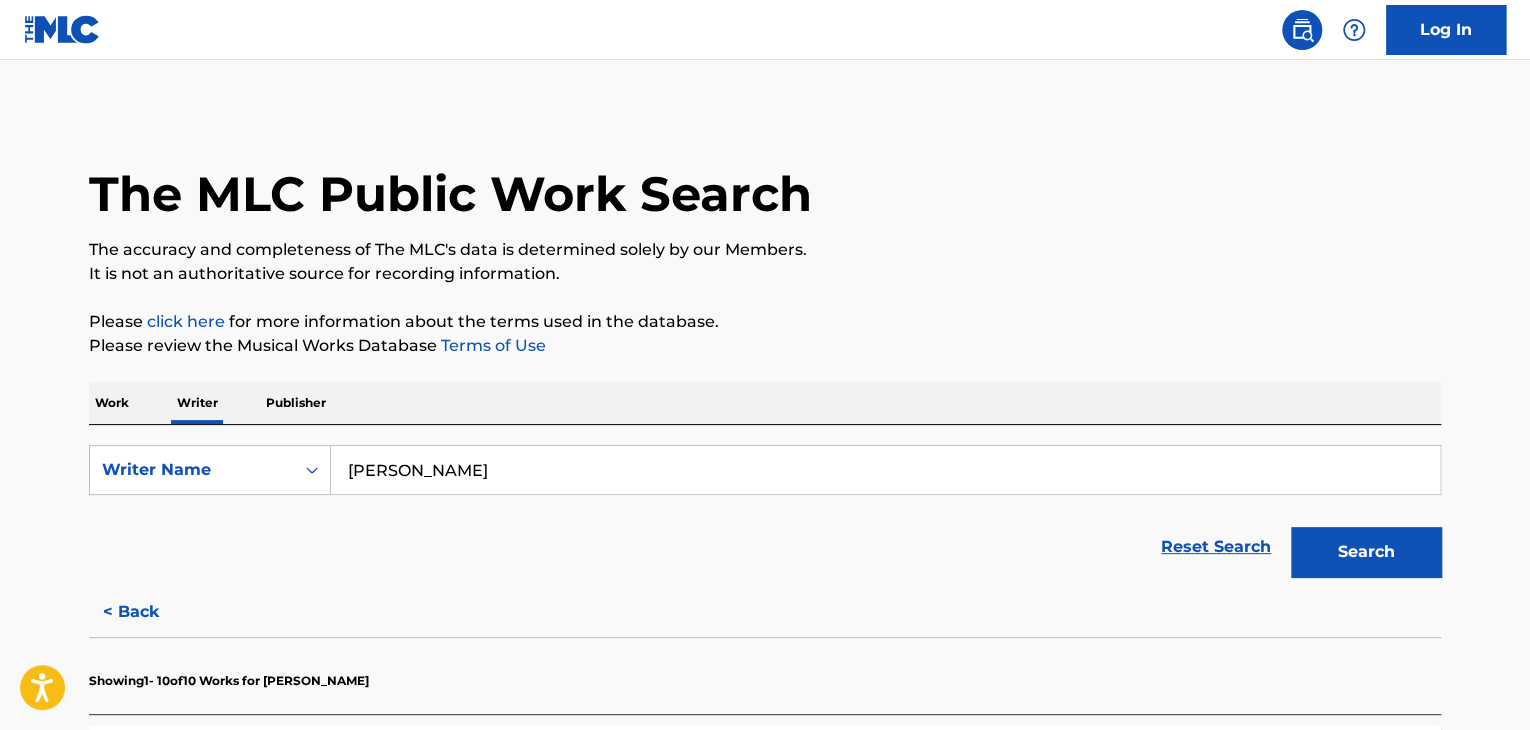 click on "[PERSON_NAME]" at bounding box center (885, 470) 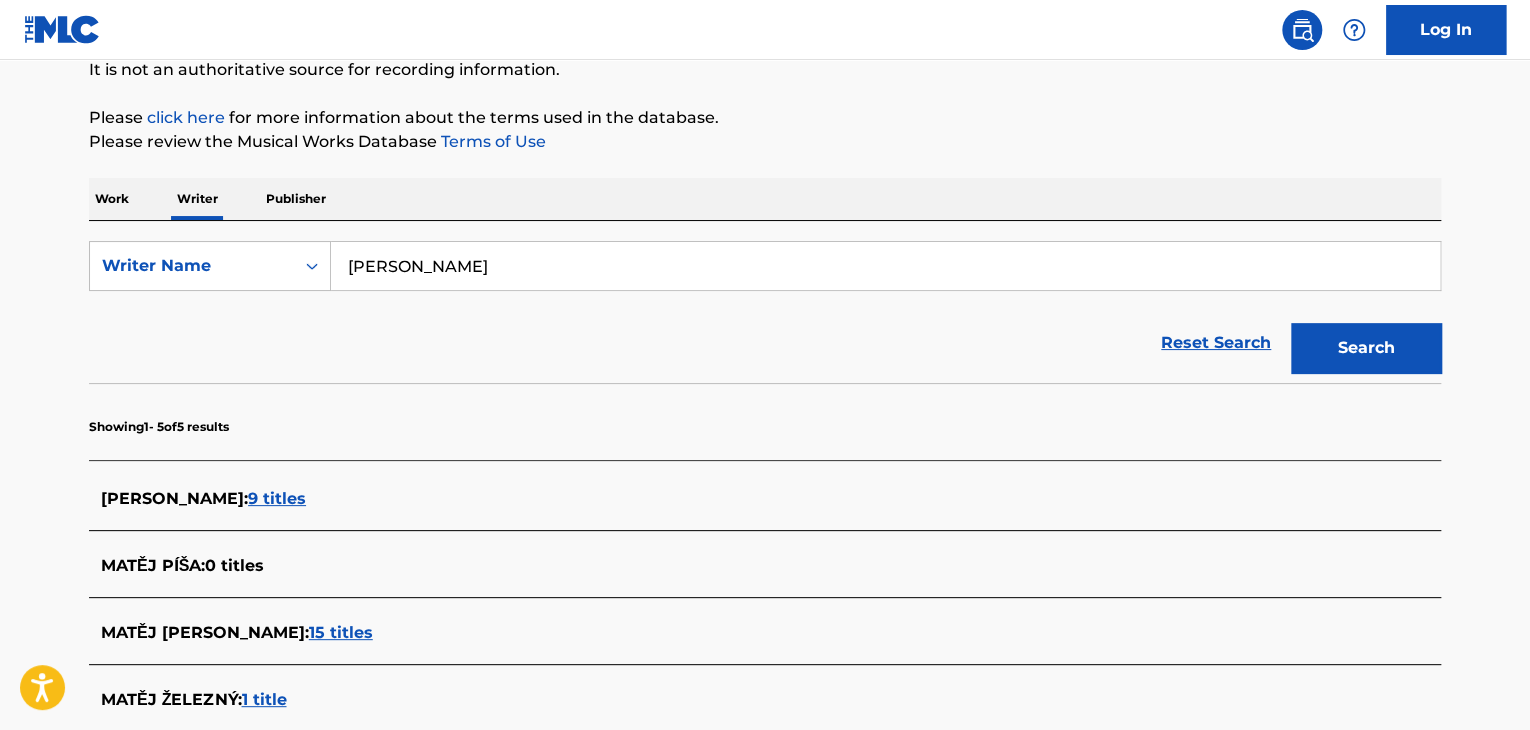 scroll, scrollTop: 200, scrollLeft: 0, axis: vertical 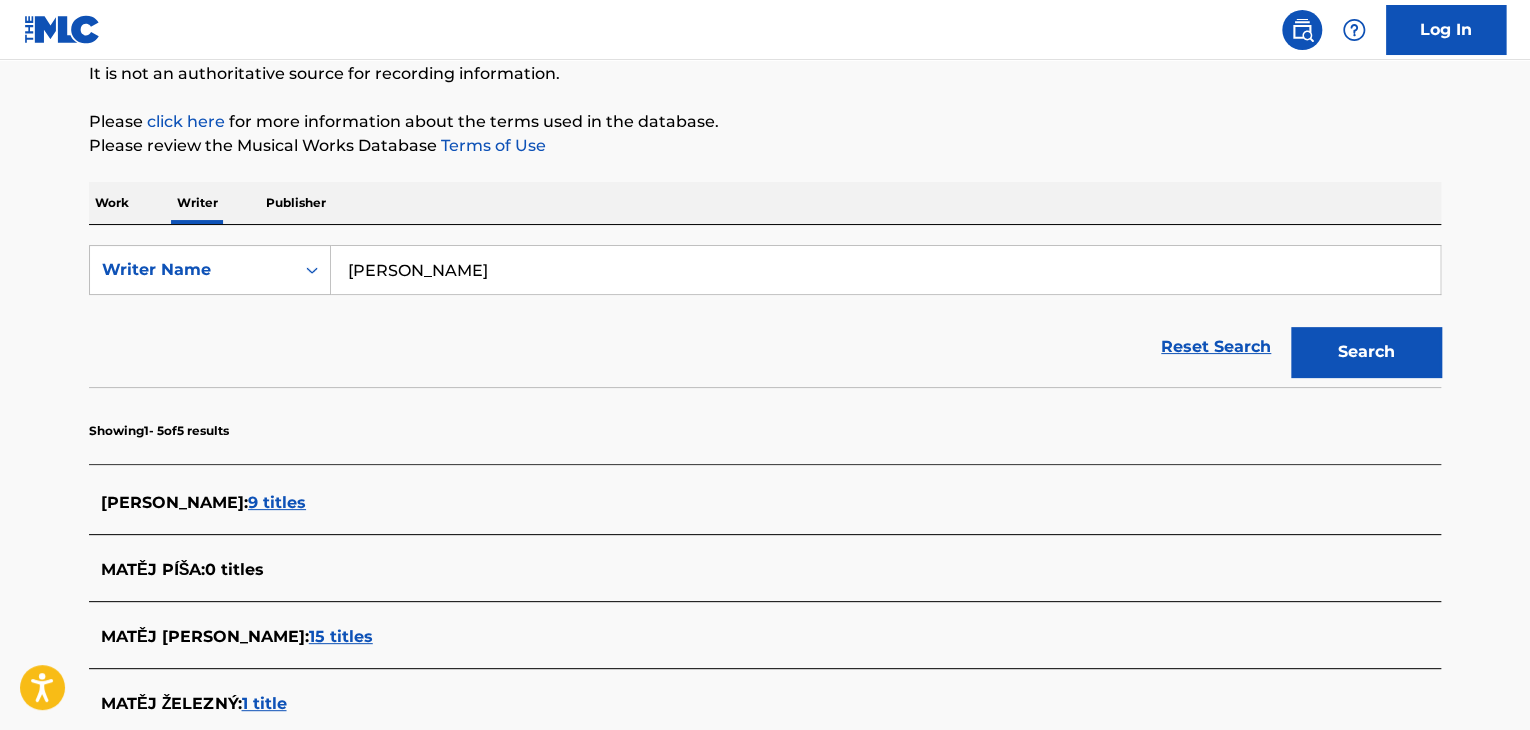 click on "[PERSON_NAME]" at bounding box center (885, 270) 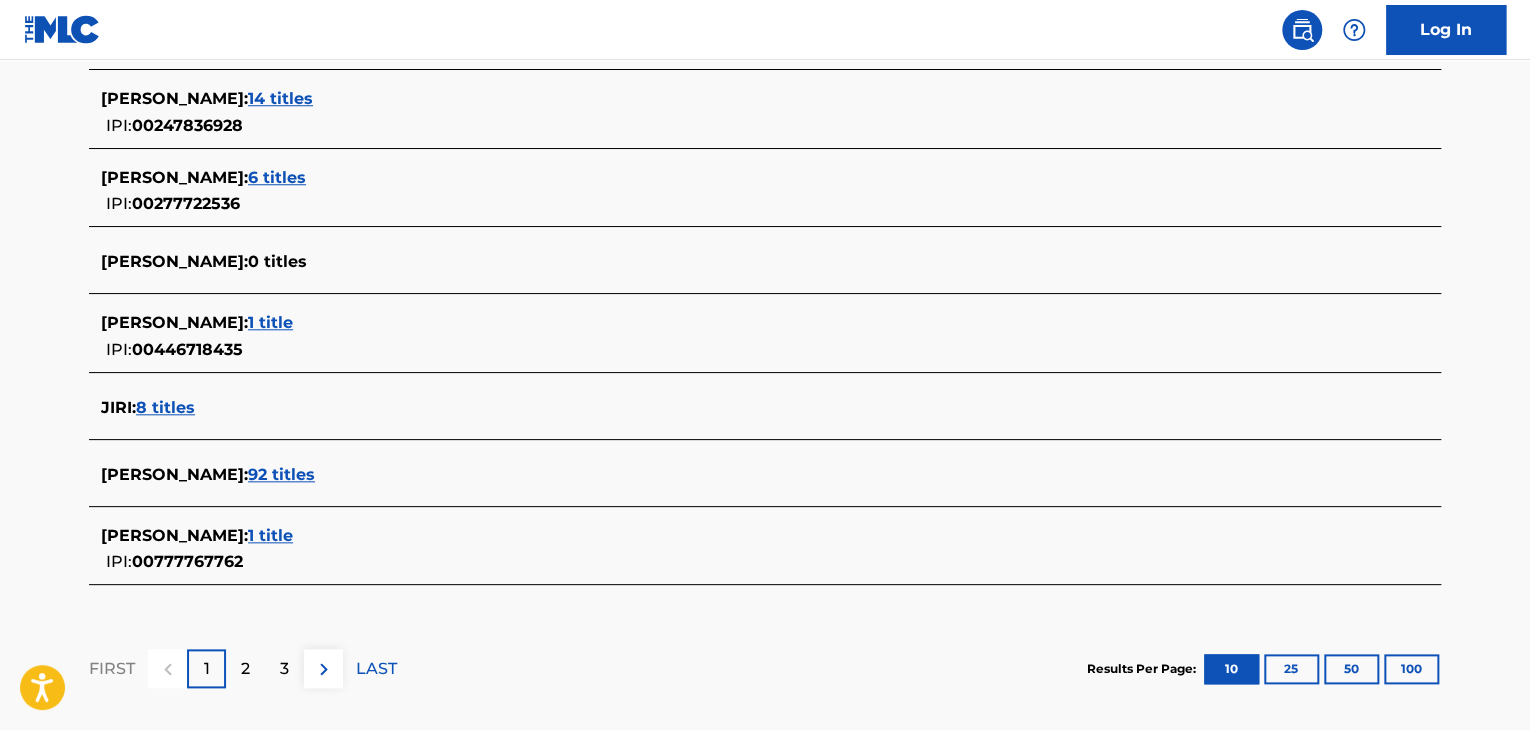 scroll, scrollTop: 800, scrollLeft: 0, axis: vertical 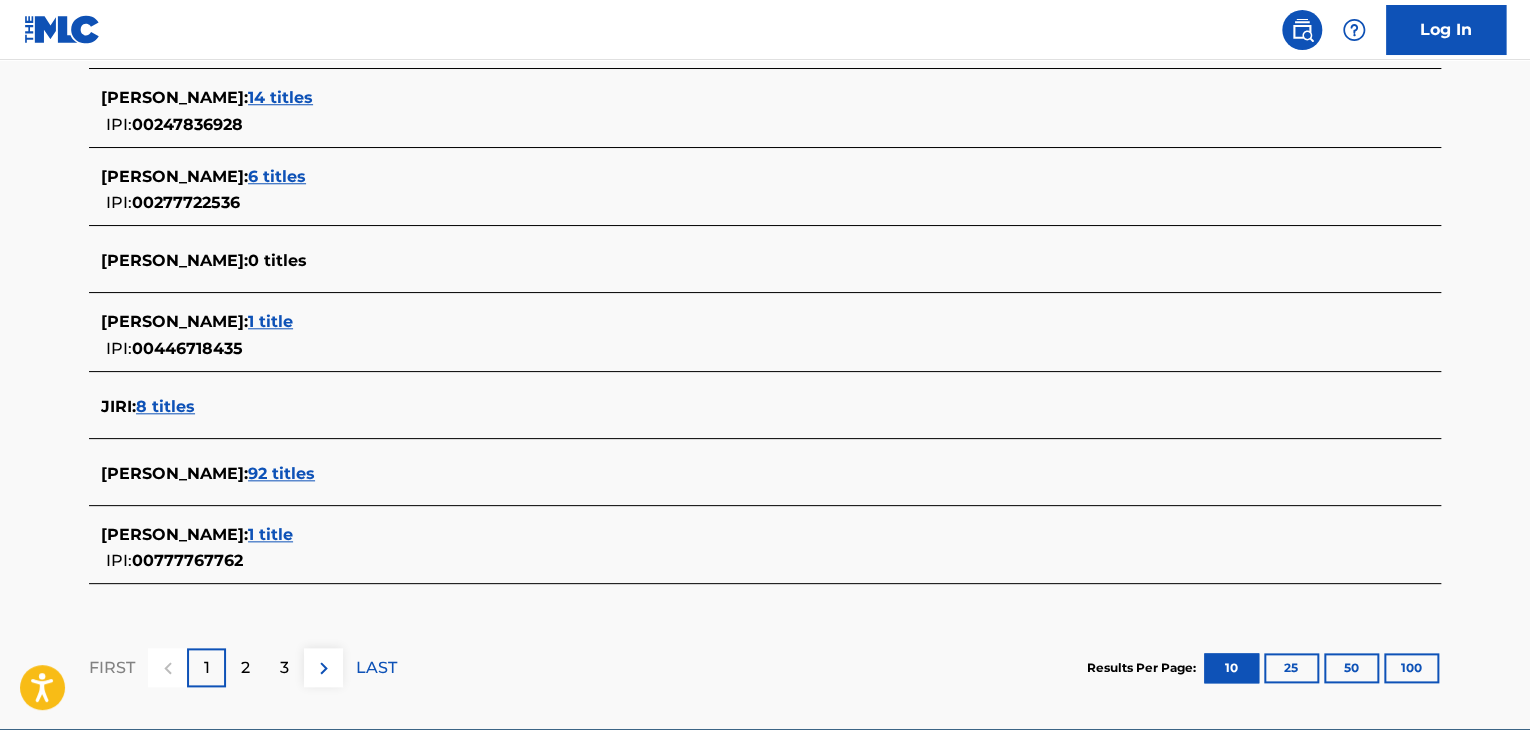 click on "1 title" at bounding box center [270, 534] 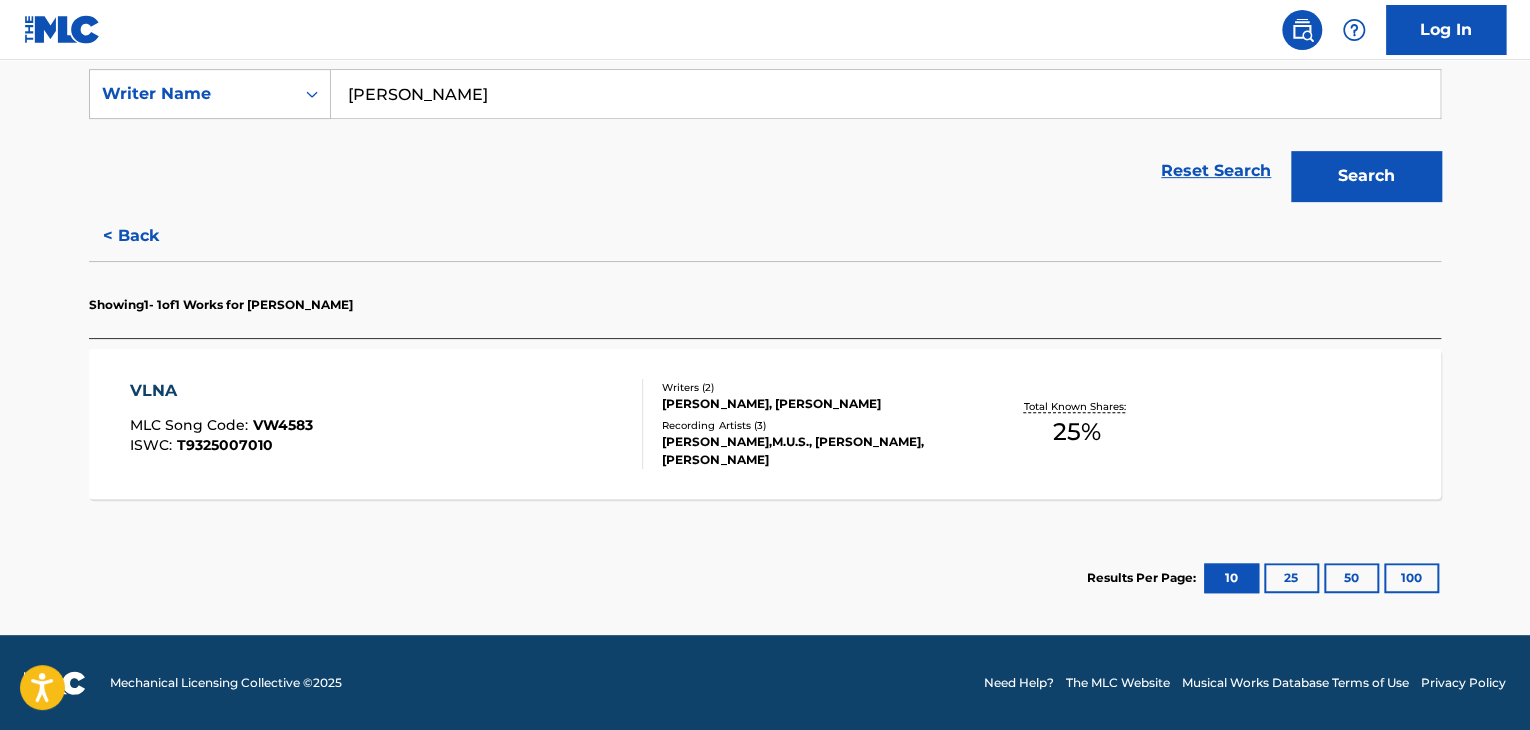 scroll, scrollTop: 176, scrollLeft: 0, axis: vertical 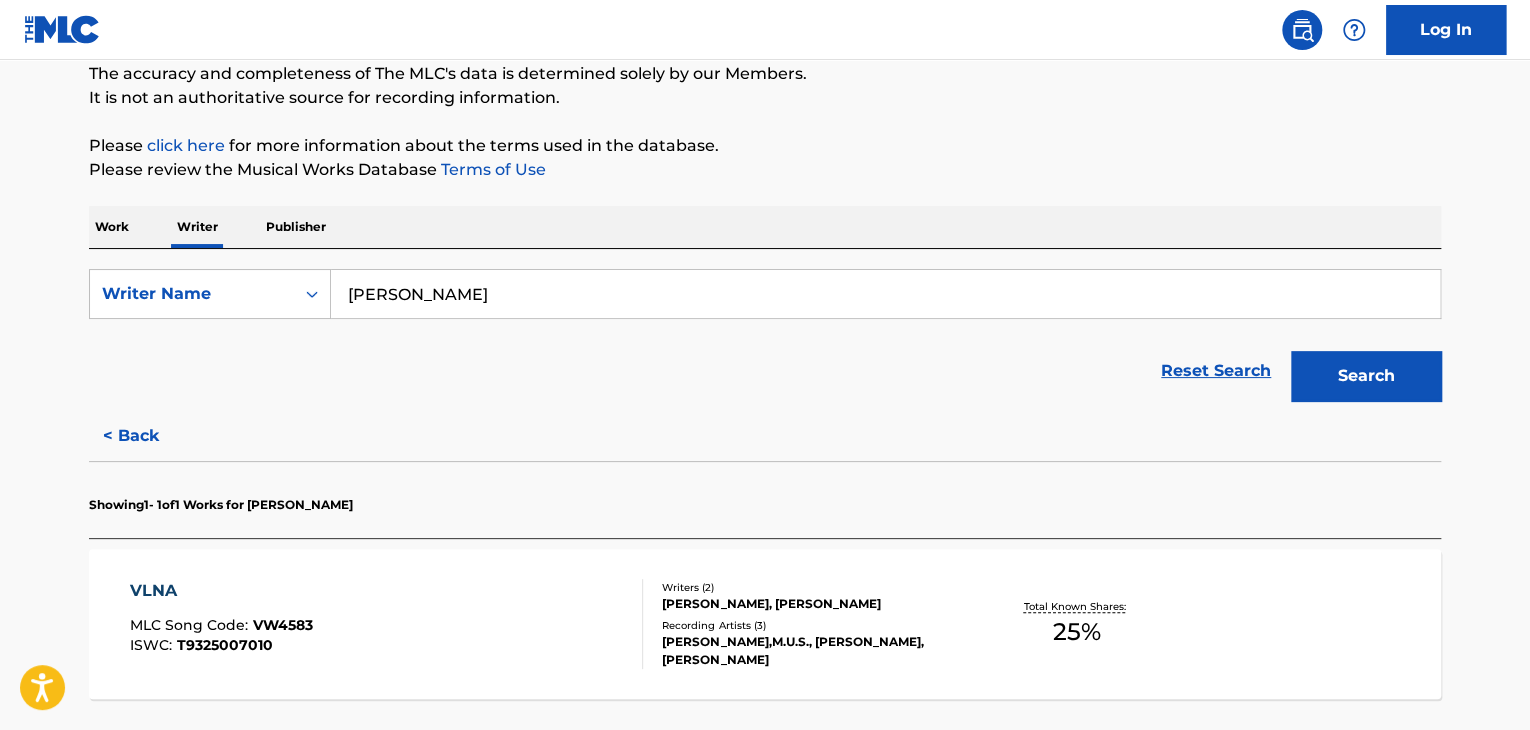 click on "VLNA MLC Song Code : VW4583 ISWC : T9325007010 Writers ( 2 ) [PERSON_NAME], [PERSON_NAME] Recording Artists ( 3 ) [PERSON_NAME],M.U.S., [PERSON_NAME], [PERSON_NAME] Total Known Shares: 25 %" at bounding box center (765, 624) 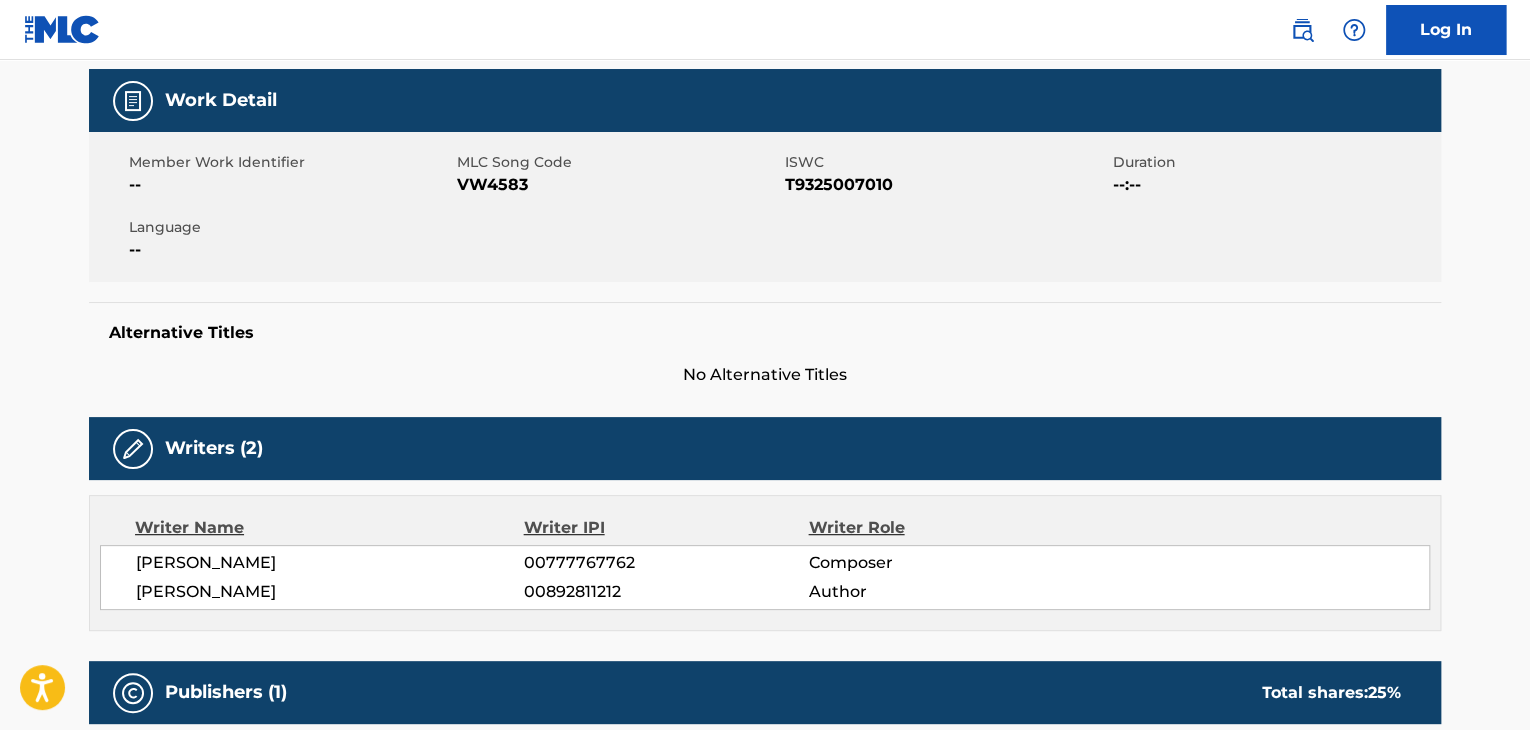scroll, scrollTop: 0, scrollLeft: 0, axis: both 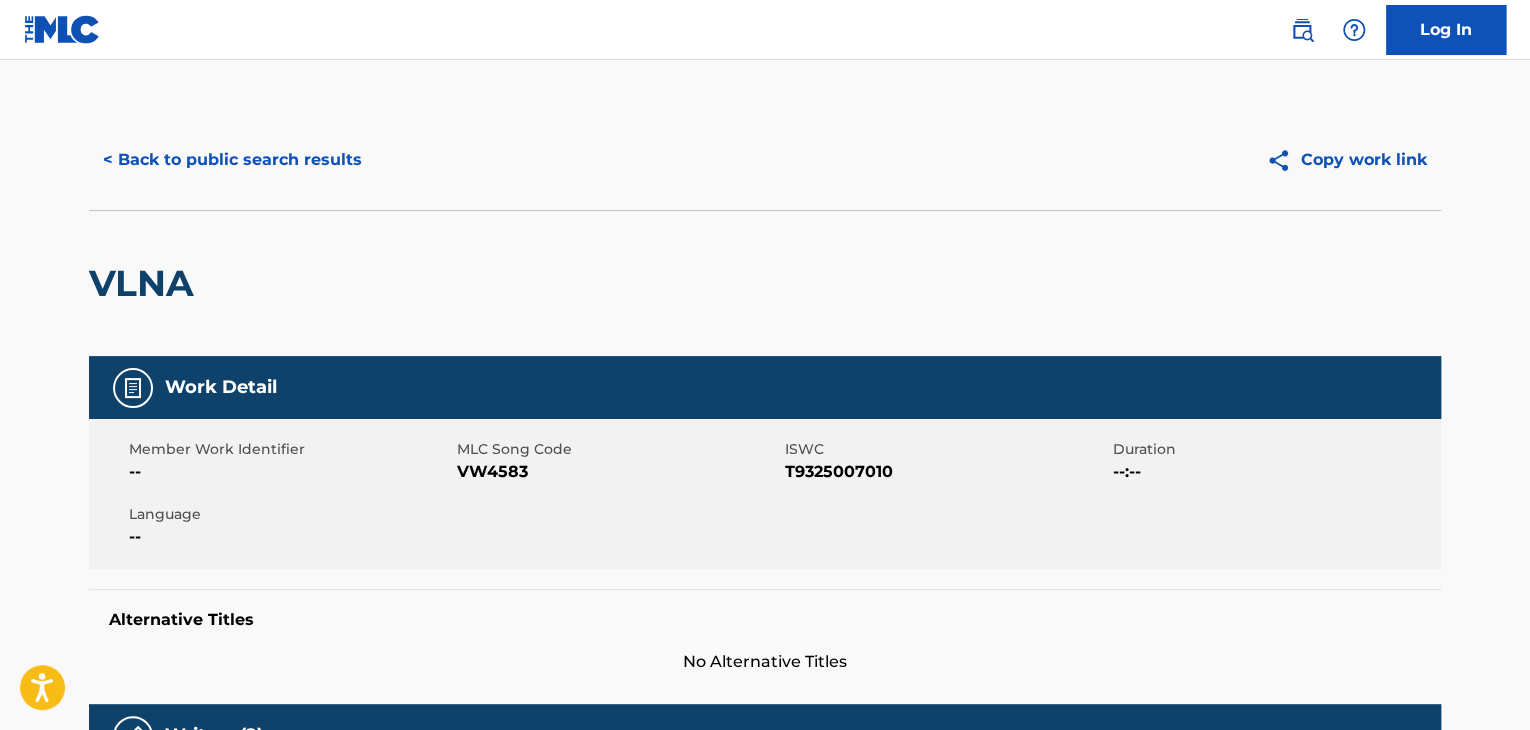 click on "< Back to public search results" at bounding box center [232, 160] 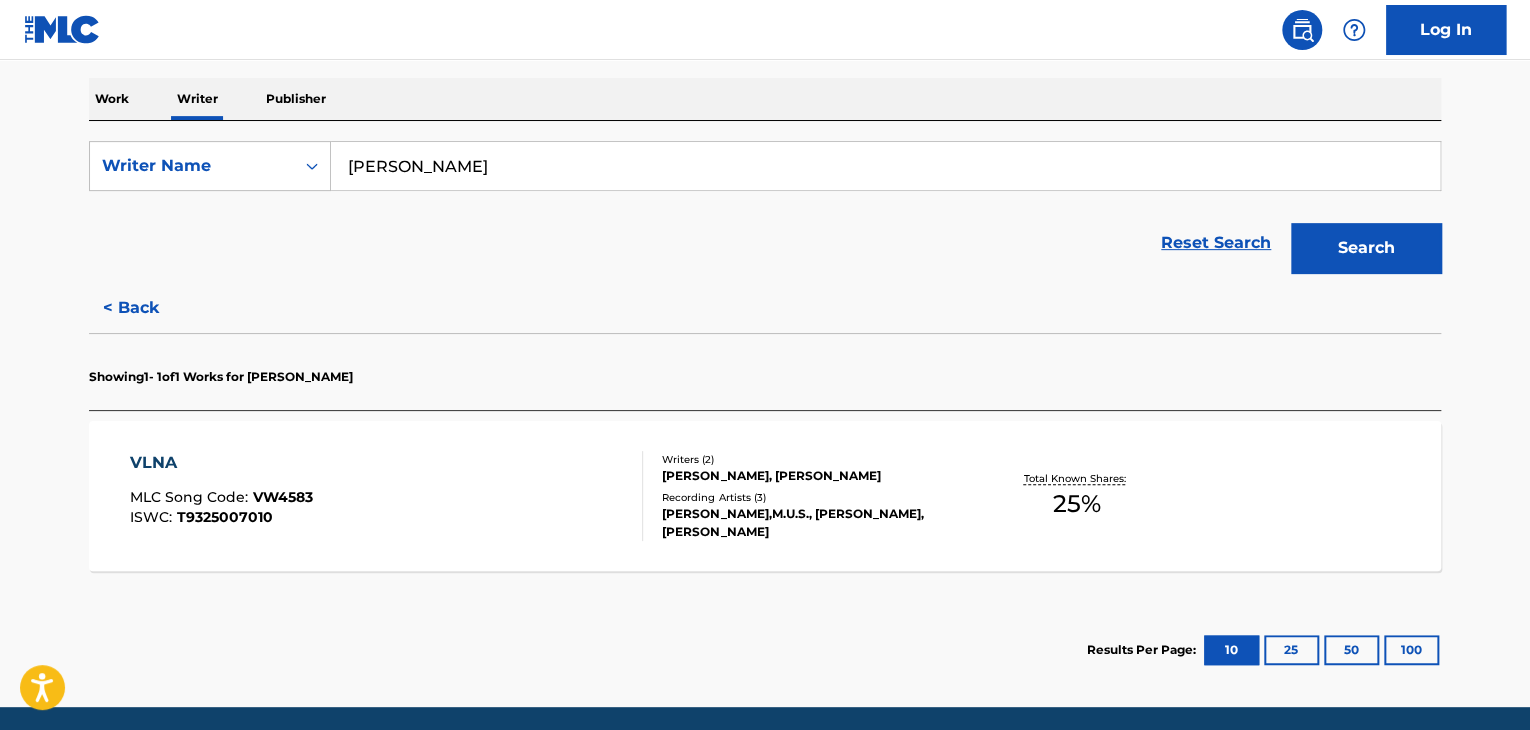 scroll, scrollTop: 376, scrollLeft: 0, axis: vertical 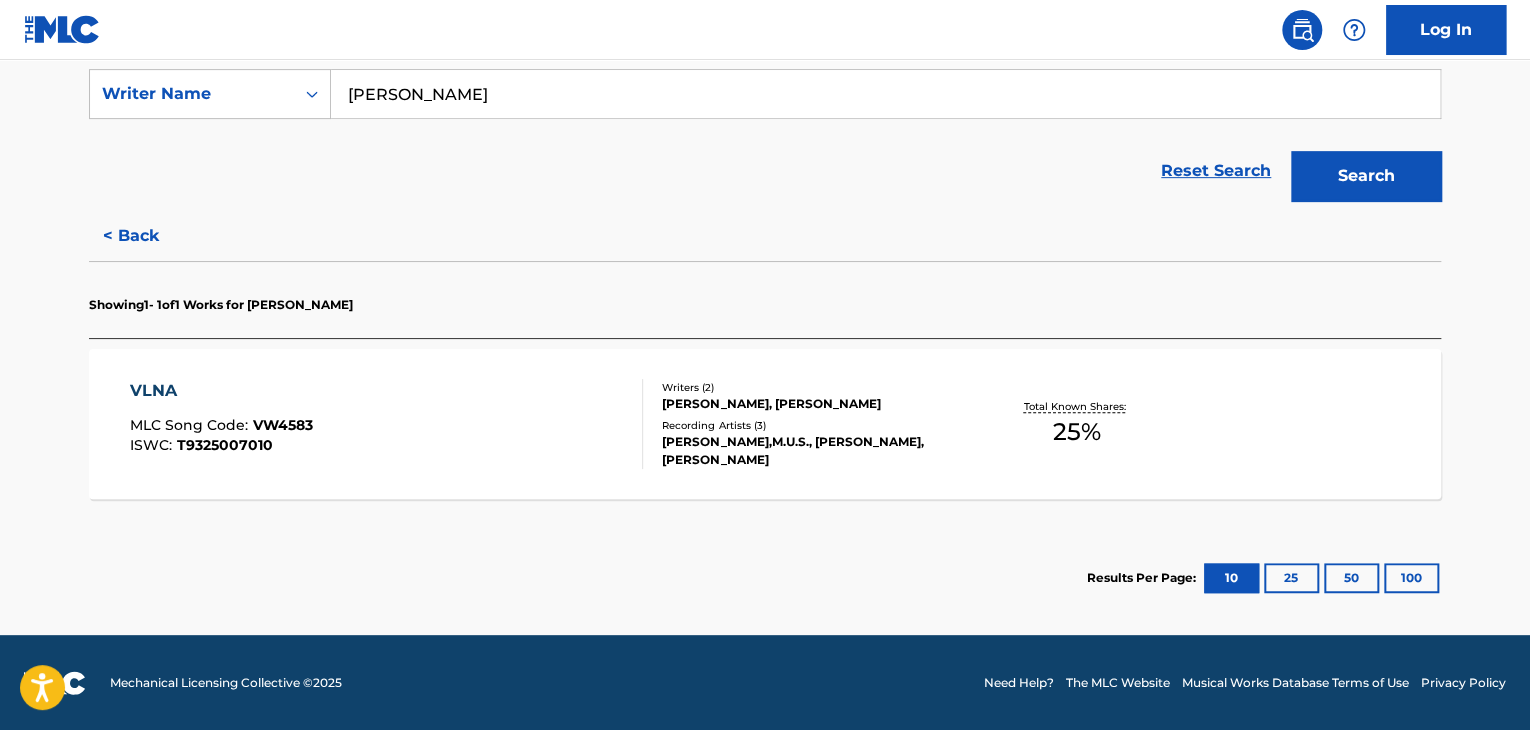 click on "< Back" at bounding box center [149, 236] 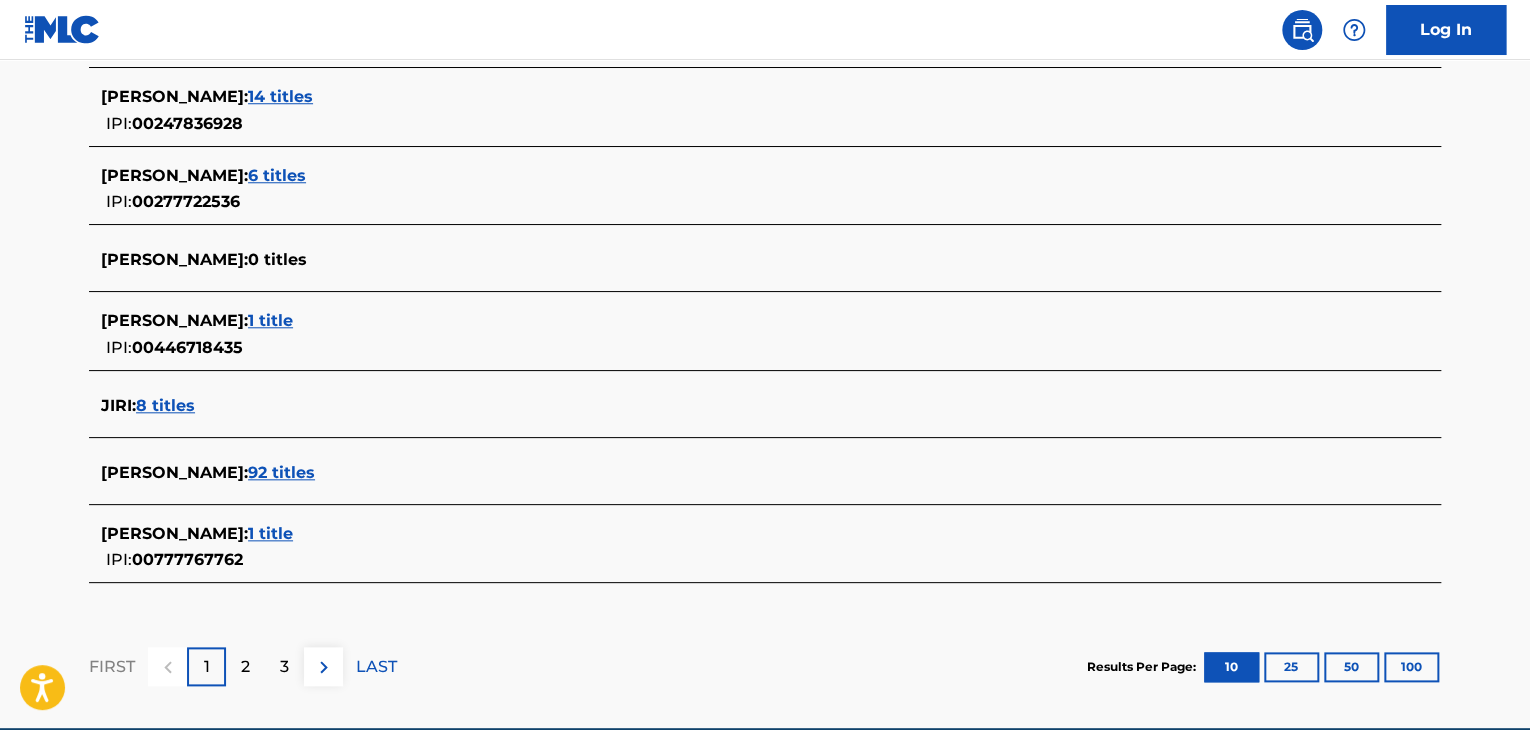 scroll, scrollTop: 876, scrollLeft: 0, axis: vertical 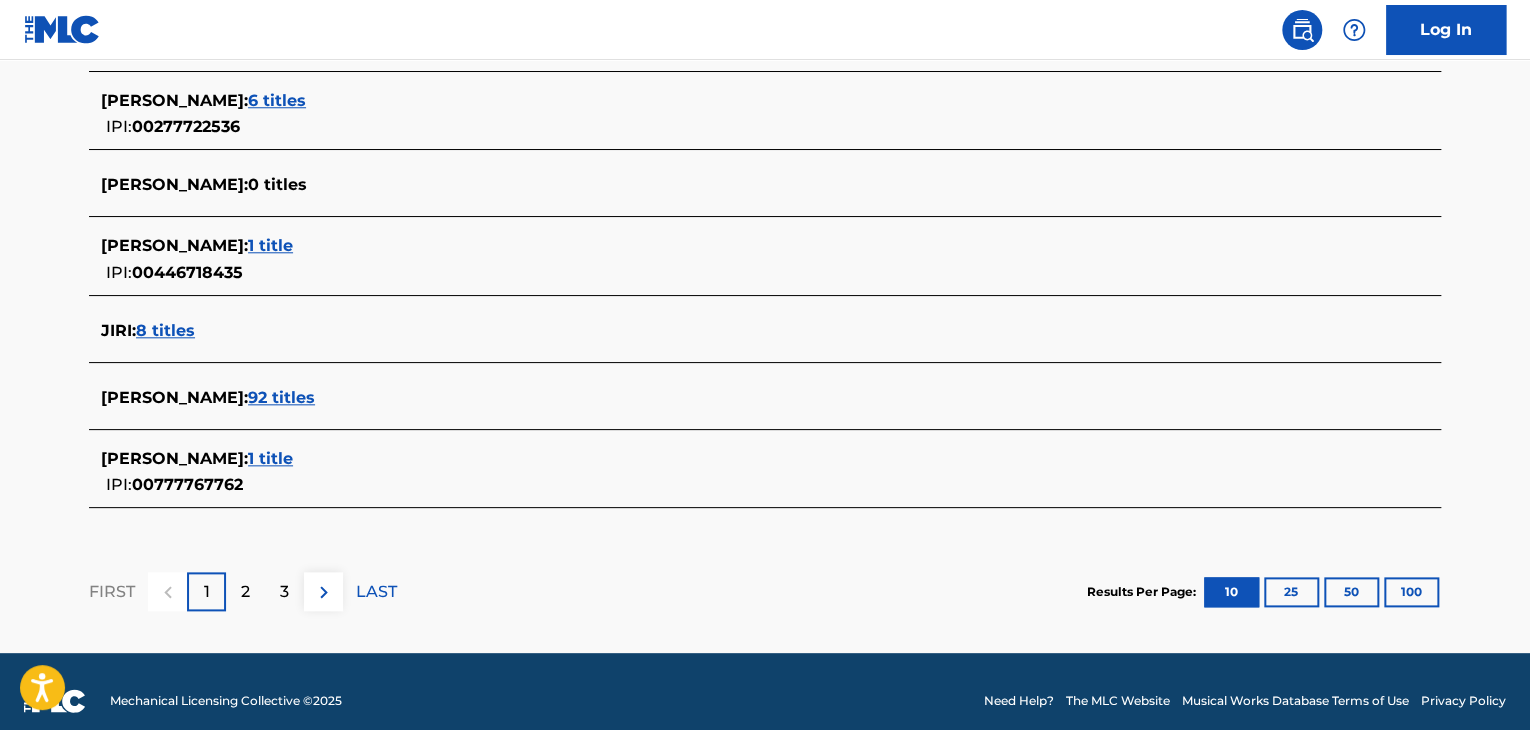 click on "92 titles" at bounding box center [281, 397] 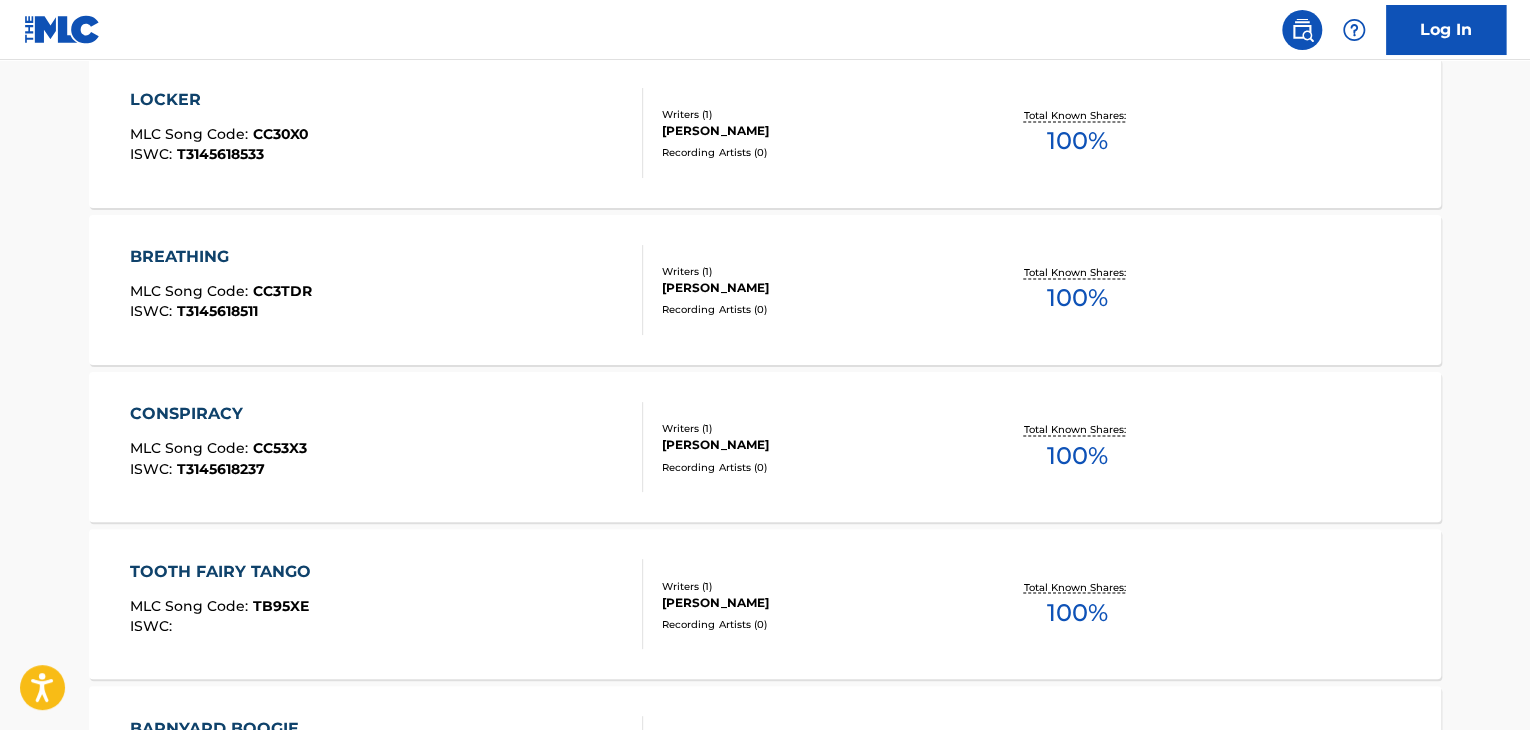 scroll, scrollTop: 1776, scrollLeft: 0, axis: vertical 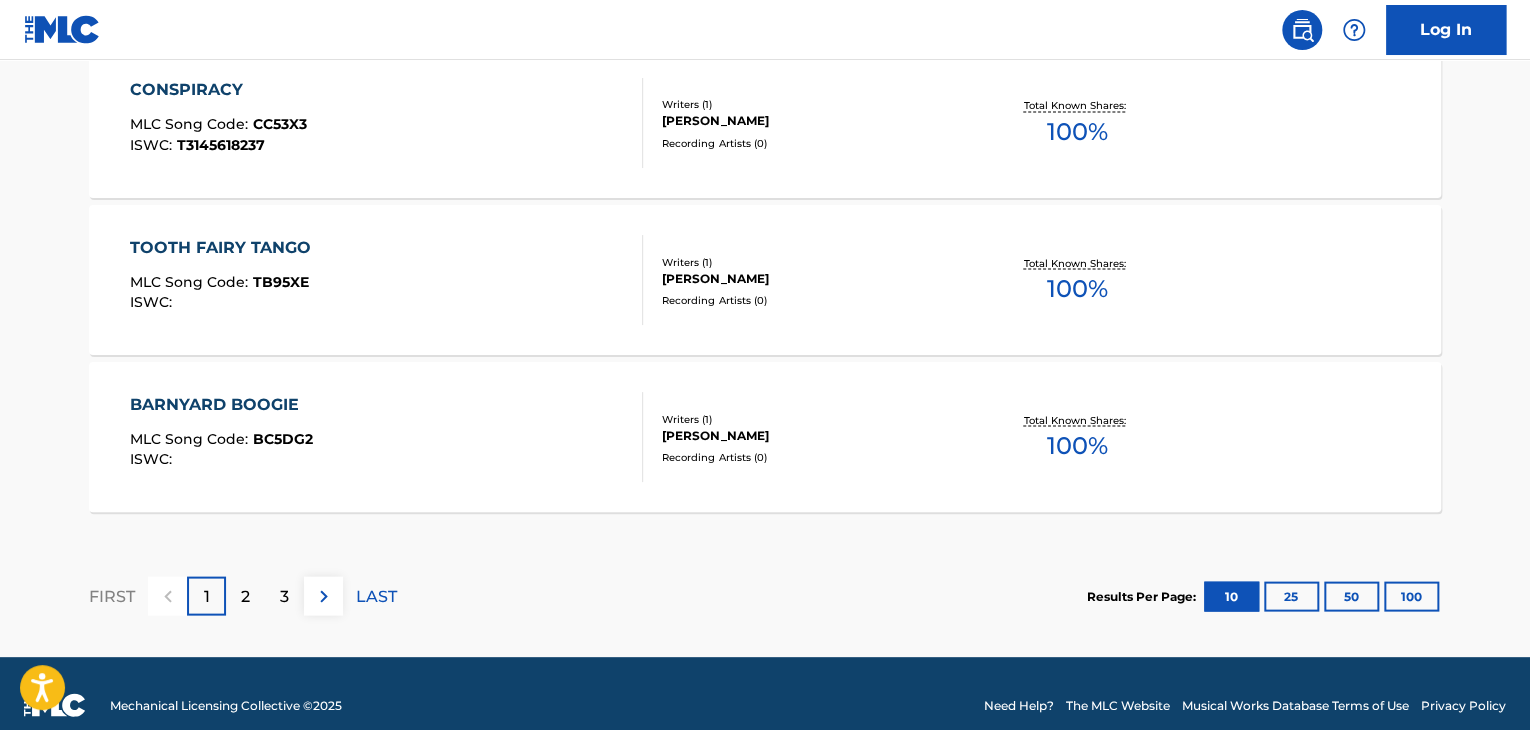 click on "BARNYARD BOOGIE MLC Song Code : BC5DG2 ISWC :" at bounding box center [387, 437] 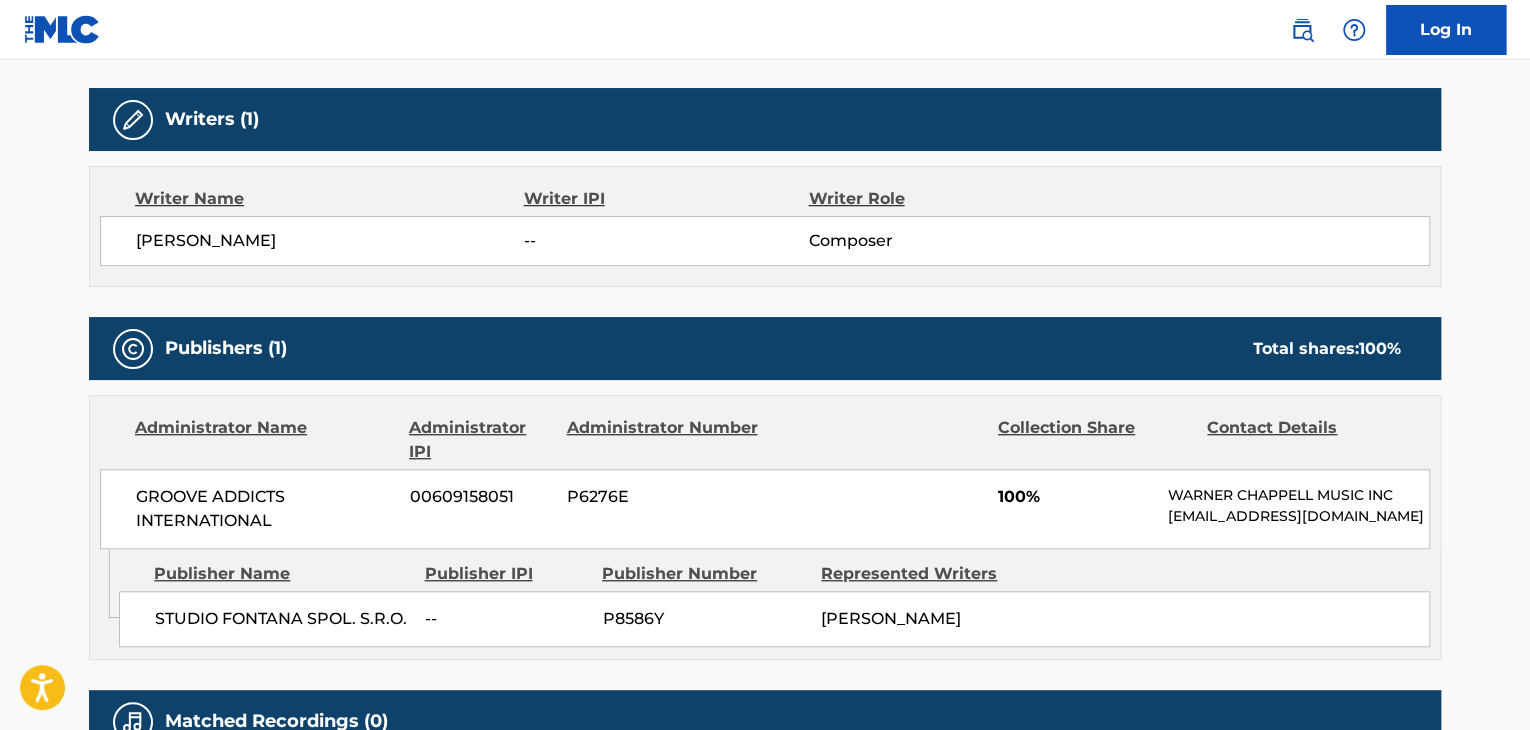 scroll, scrollTop: 700, scrollLeft: 0, axis: vertical 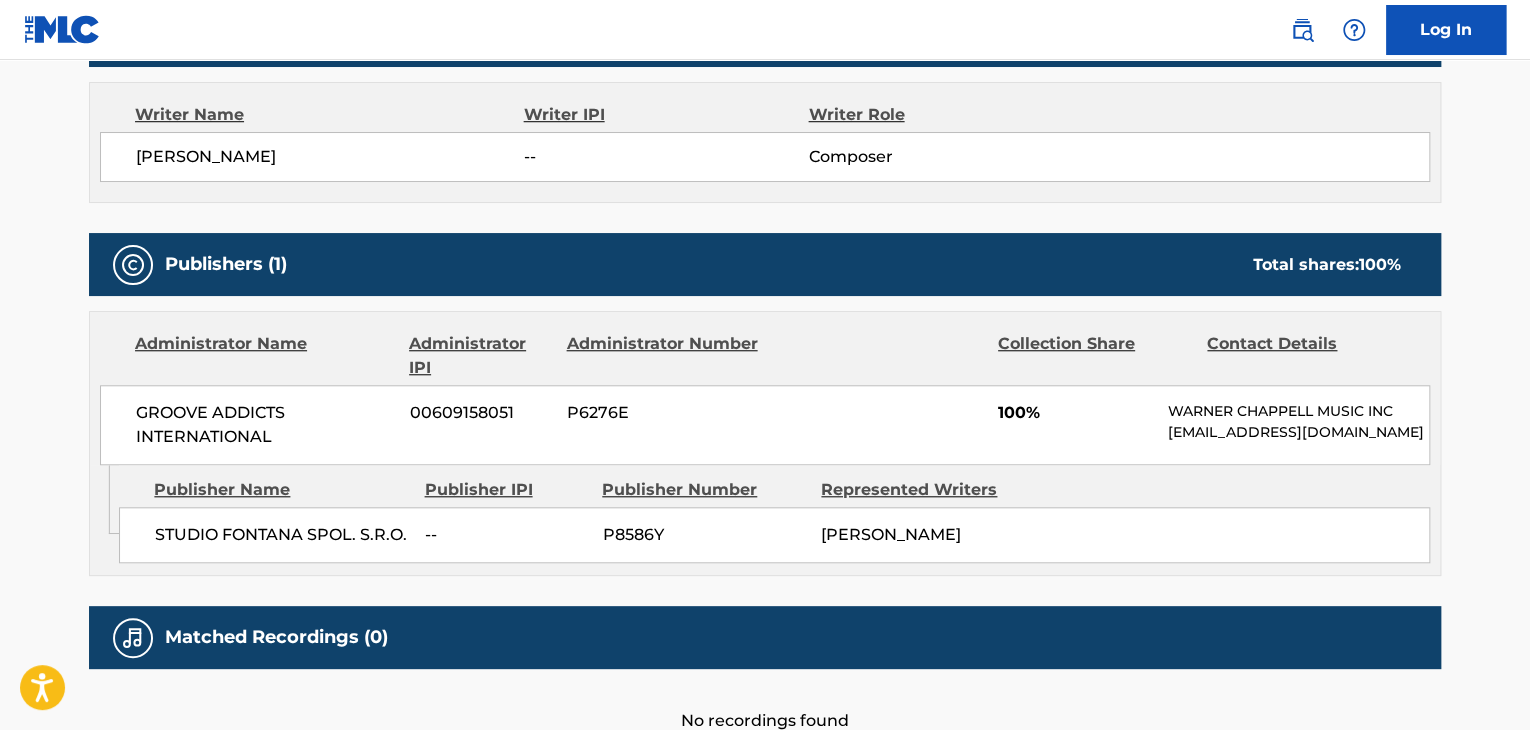 click on "GROOVE ADDICTS INTERNATIONAL" at bounding box center [265, 425] 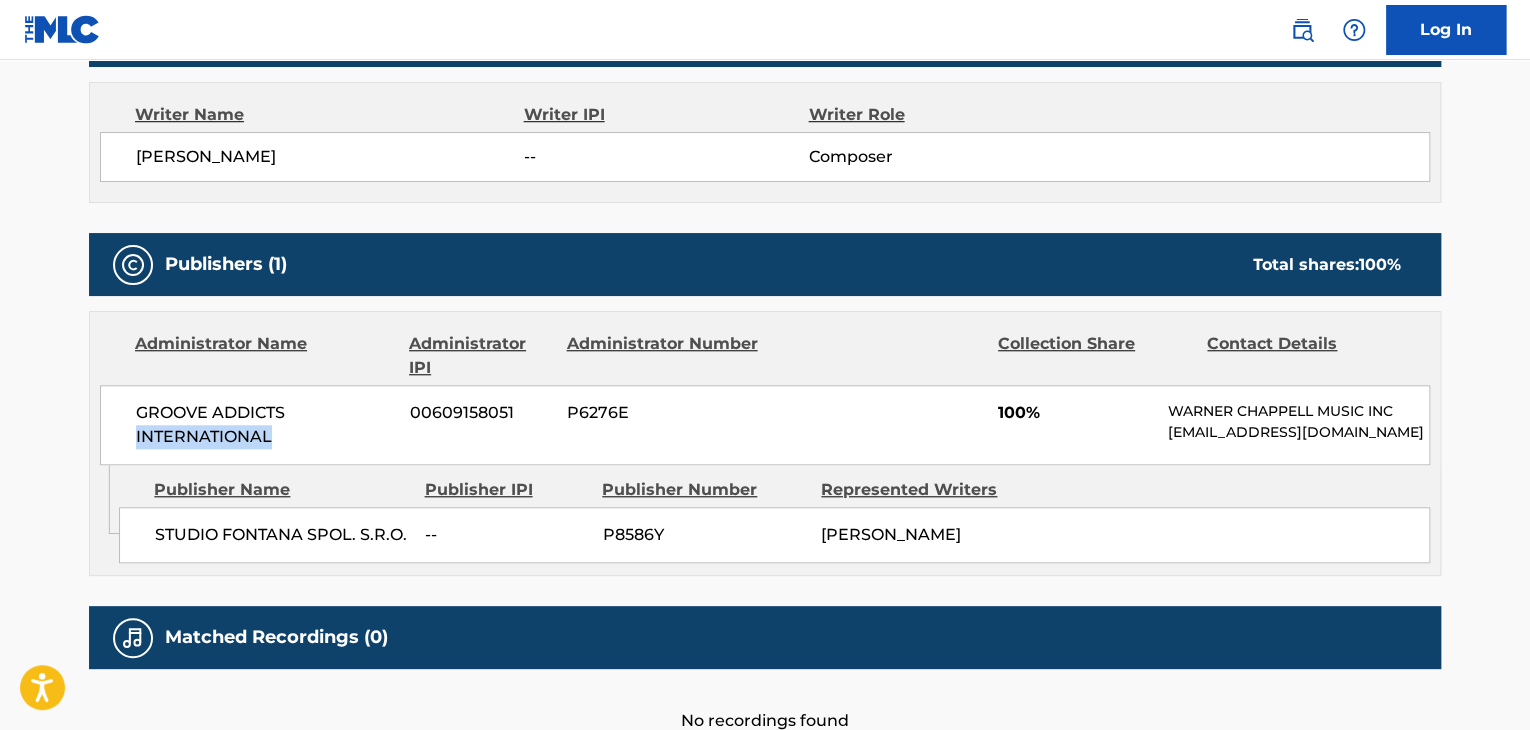 click on "GROOVE ADDICTS INTERNATIONAL" at bounding box center (265, 425) 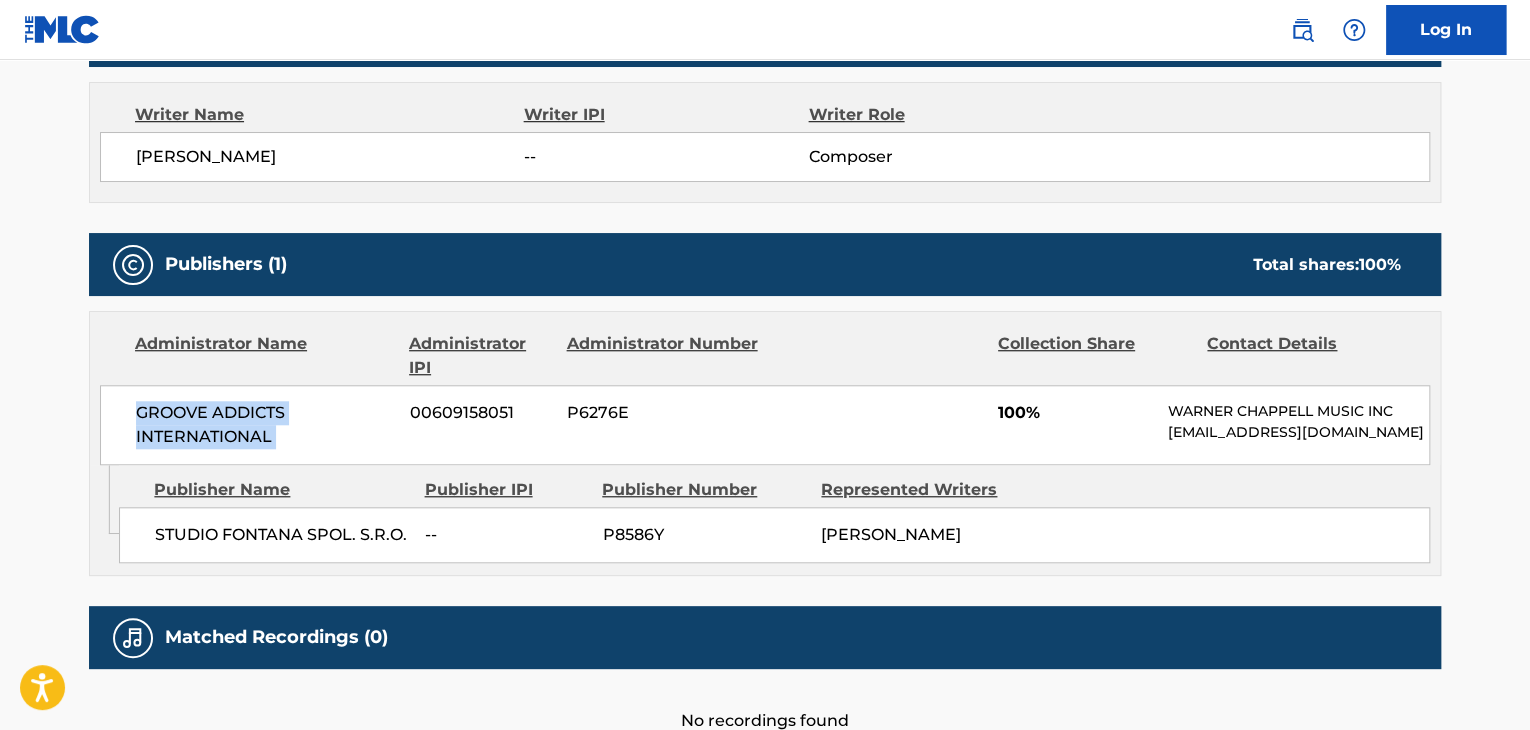 click on "GROOVE ADDICTS INTERNATIONAL" at bounding box center [265, 425] 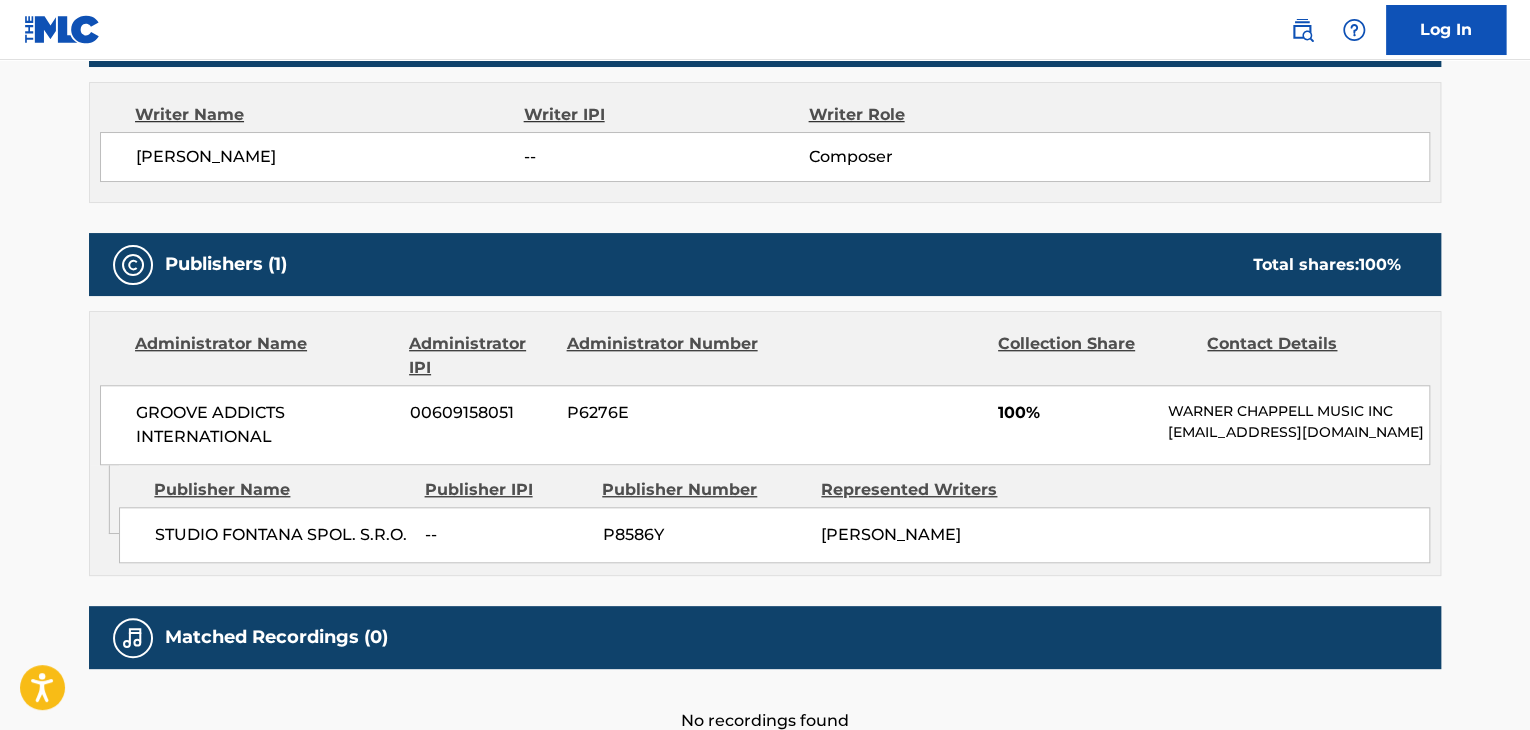 click on "00609158051" at bounding box center (481, 413) 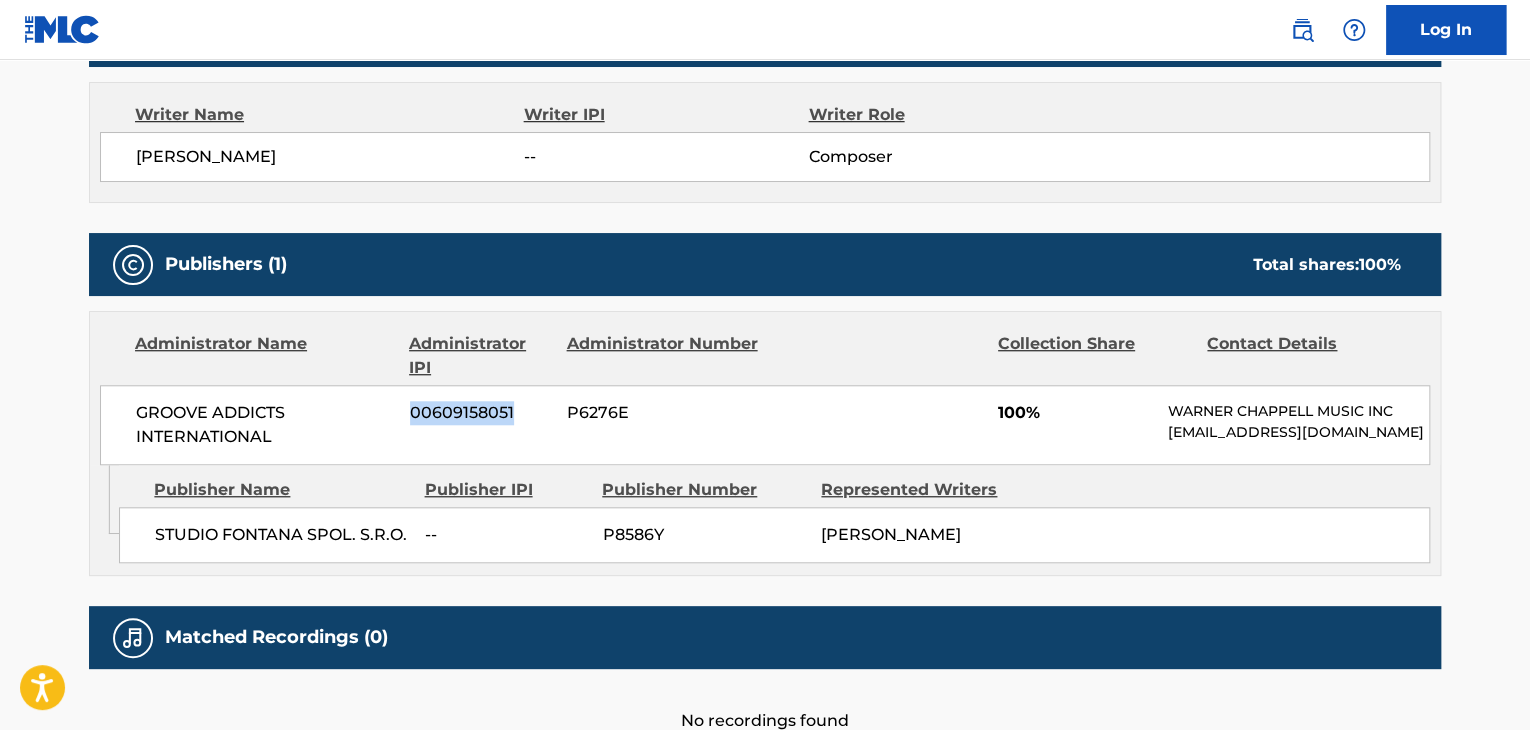 click on "00609158051" at bounding box center (481, 413) 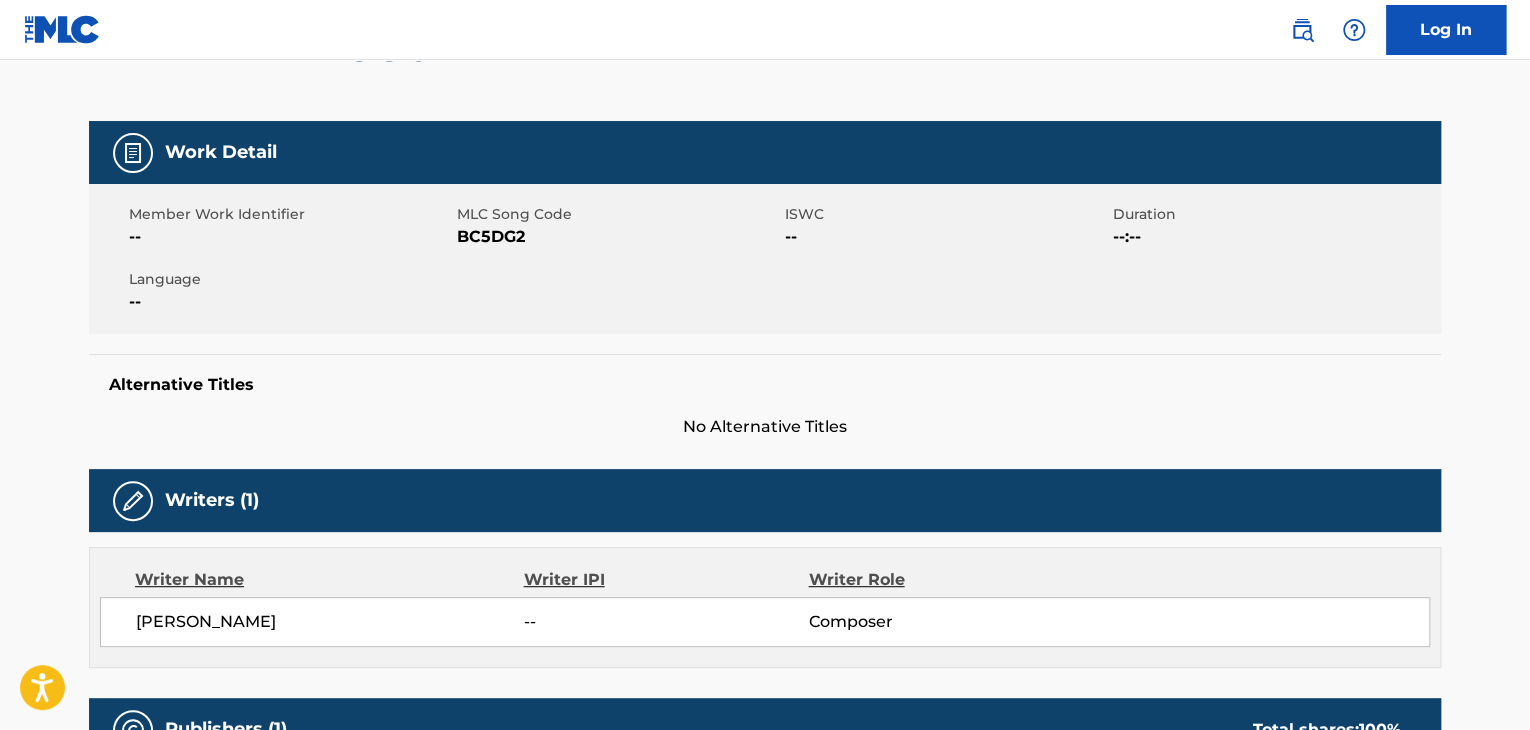 scroll, scrollTop: 200, scrollLeft: 0, axis: vertical 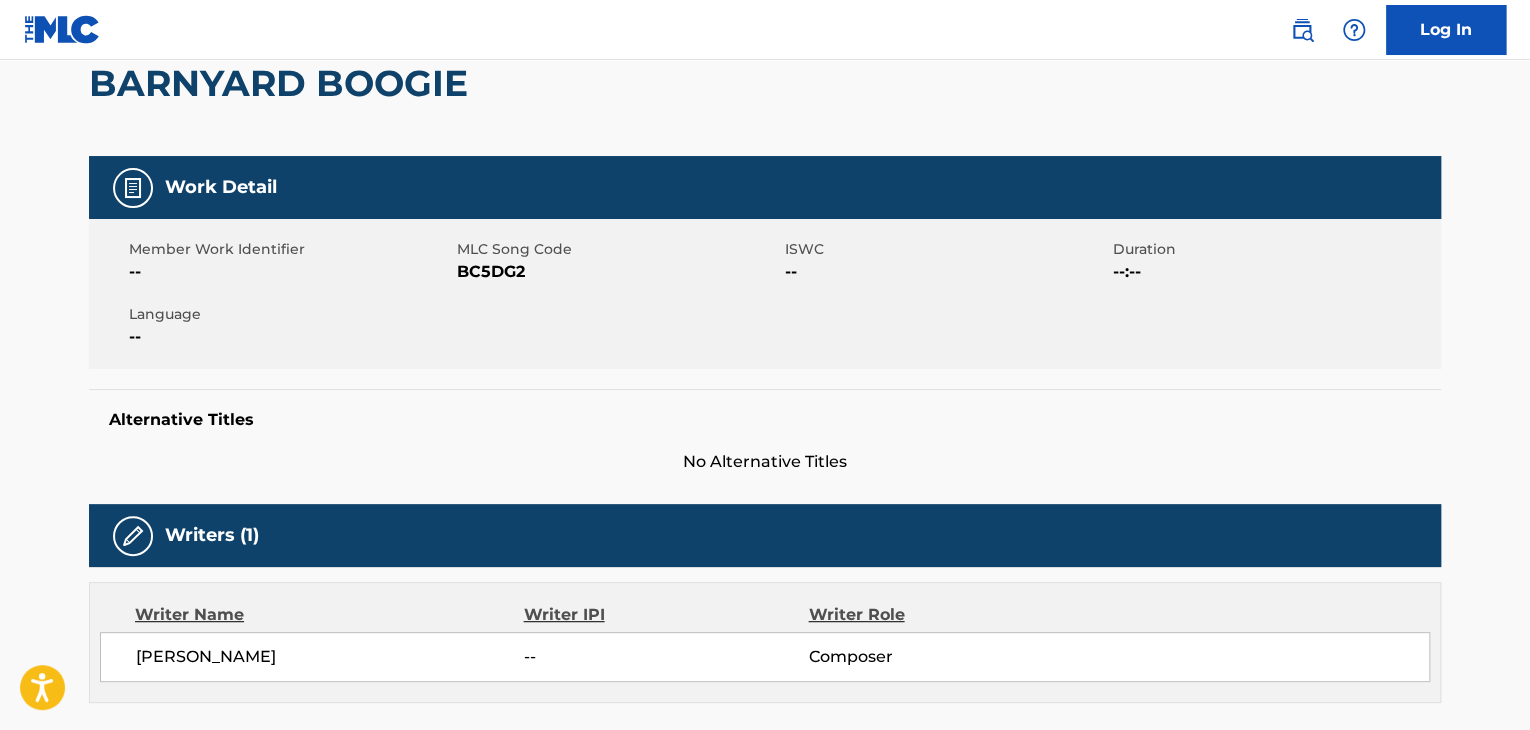 click on "BC5DG2" at bounding box center [618, 272] 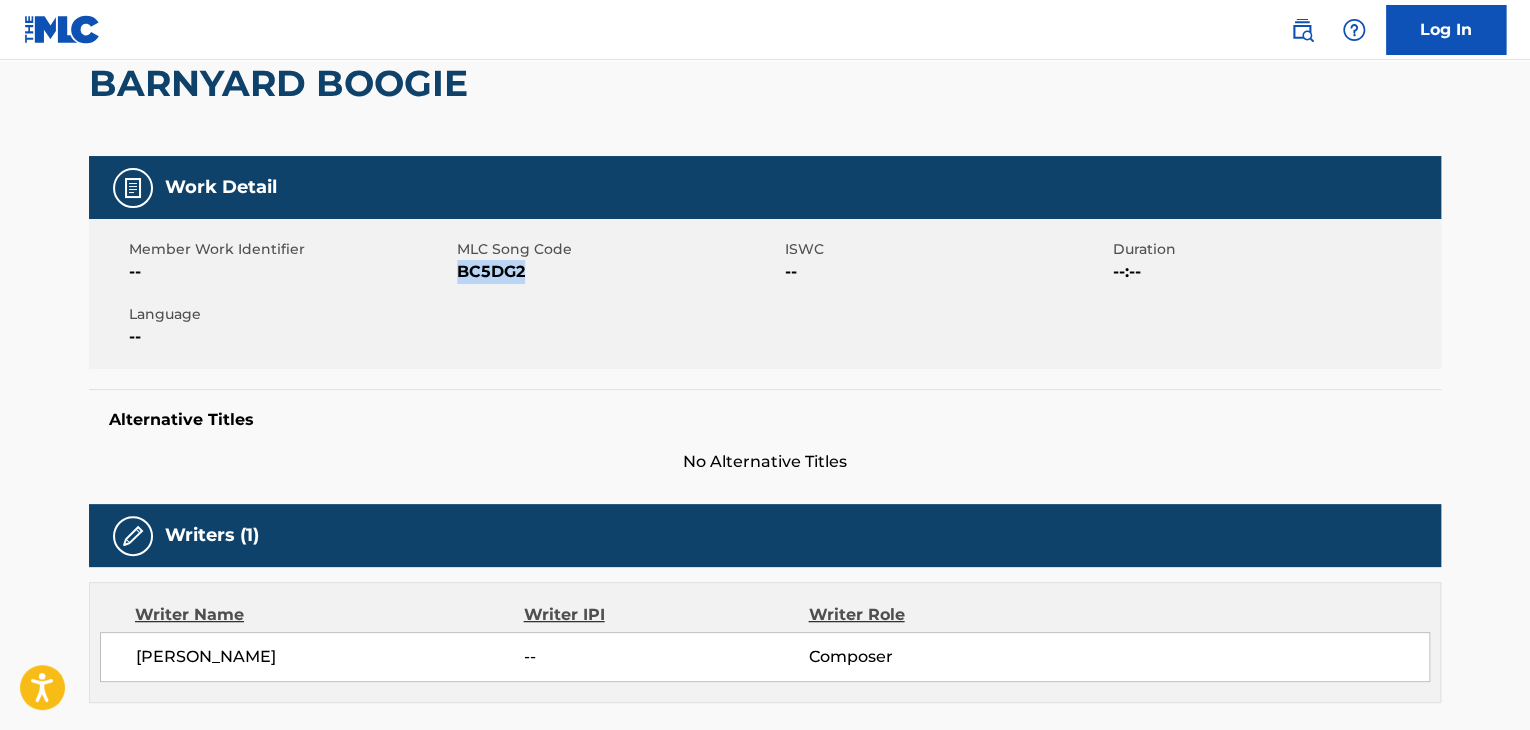 click on "BC5DG2" at bounding box center (618, 272) 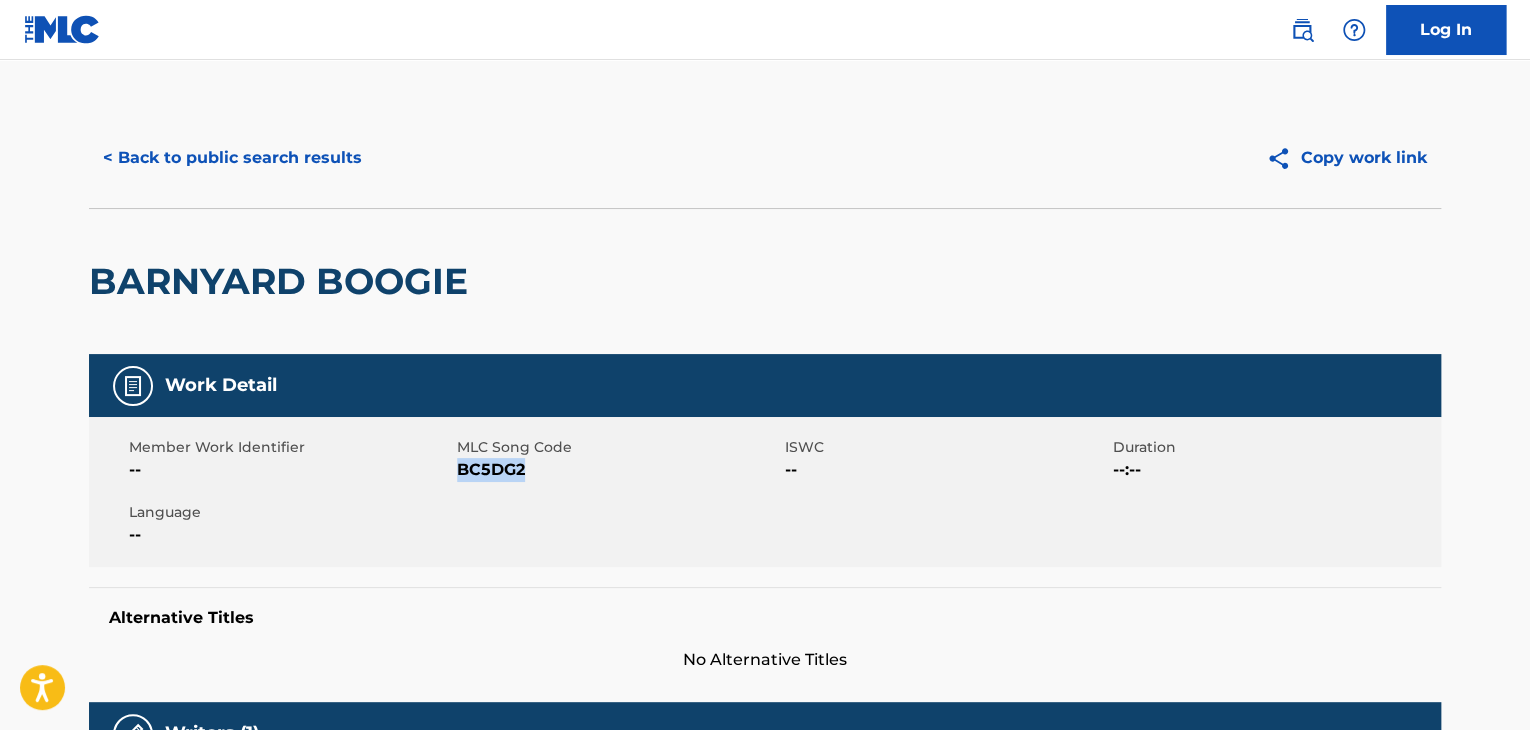 scroll, scrollTop: 0, scrollLeft: 0, axis: both 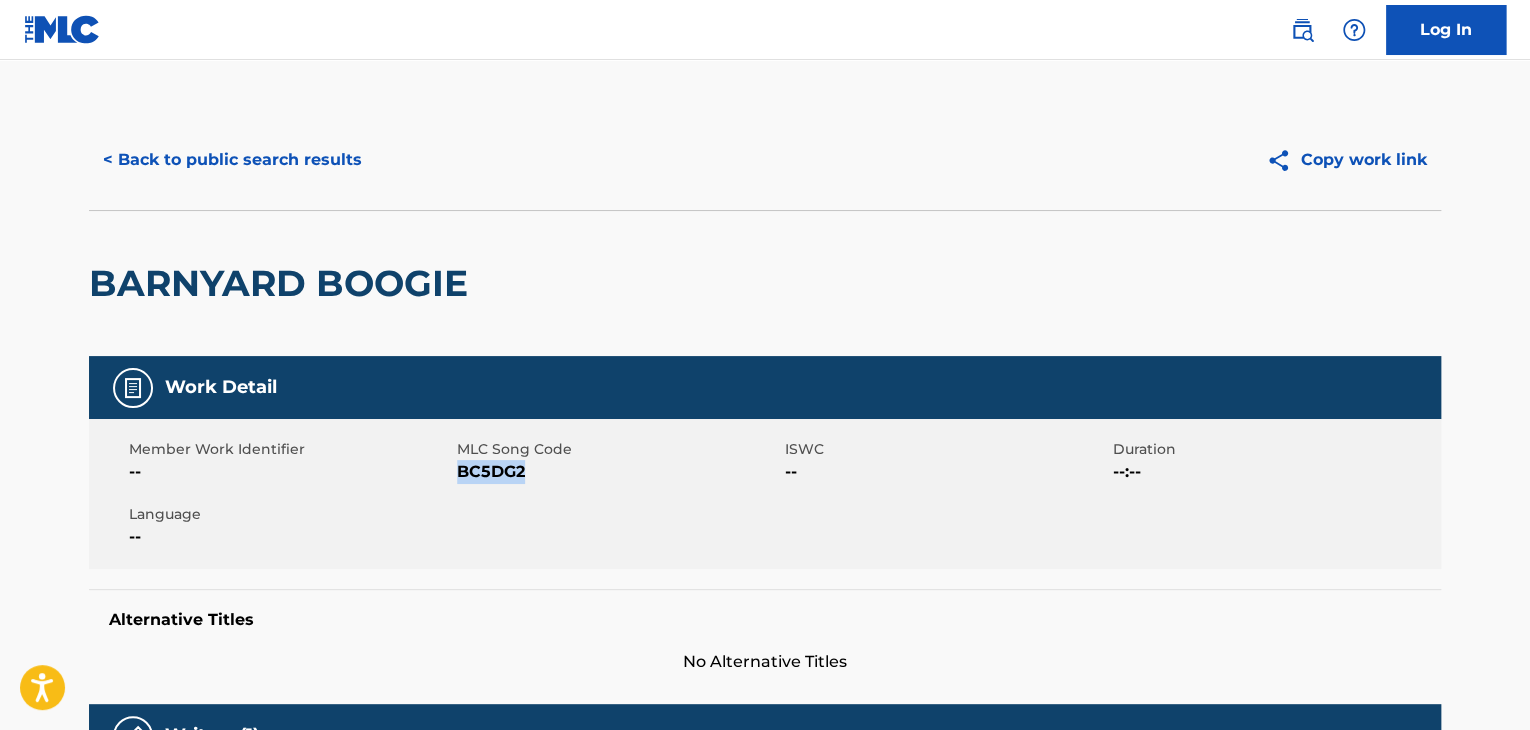 click on "< Back to public search results" at bounding box center (232, 160) 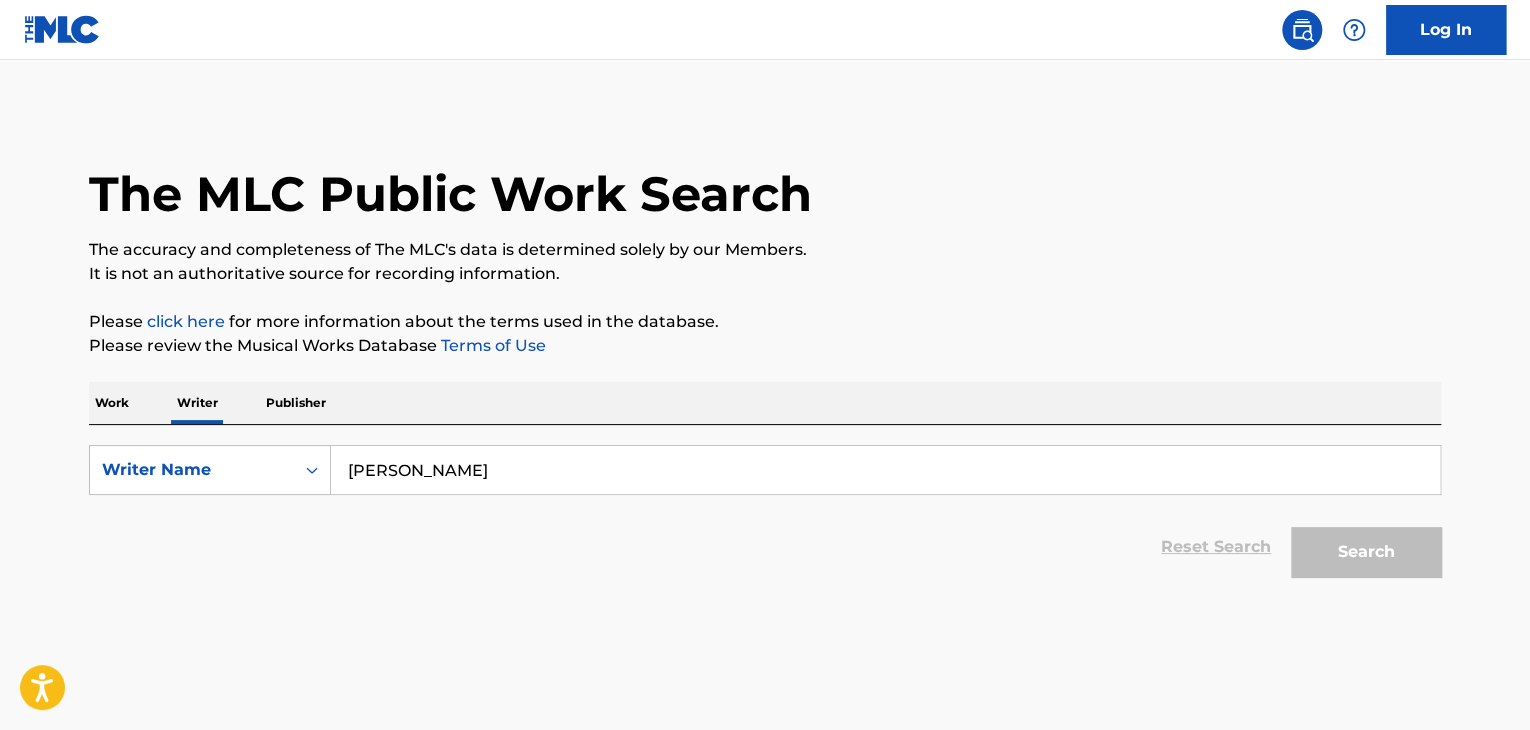 scroll, scrollTop: 24, scrollLeft: 0, axis: vertical 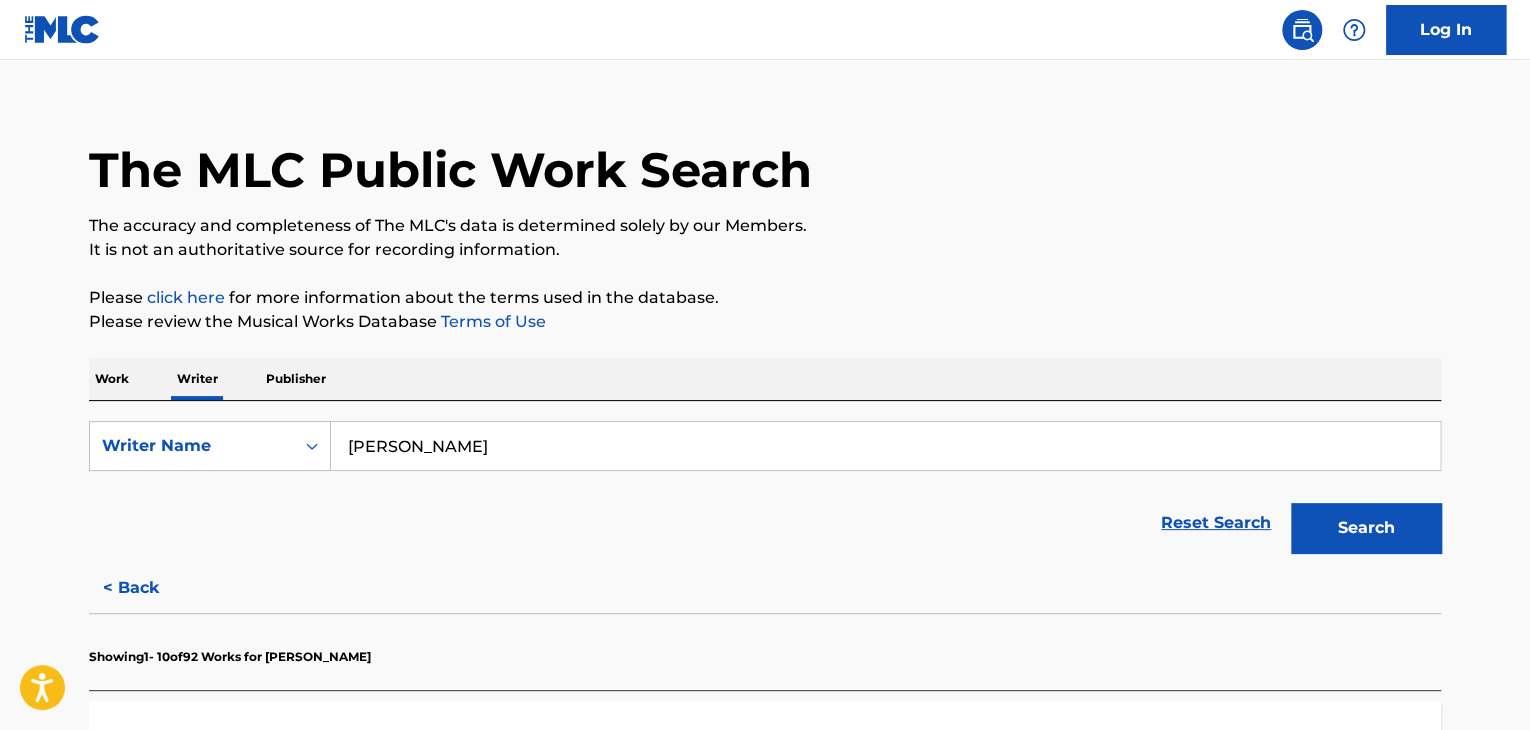click on "[PERSON_NAME]" at bounding box center (885, 446) 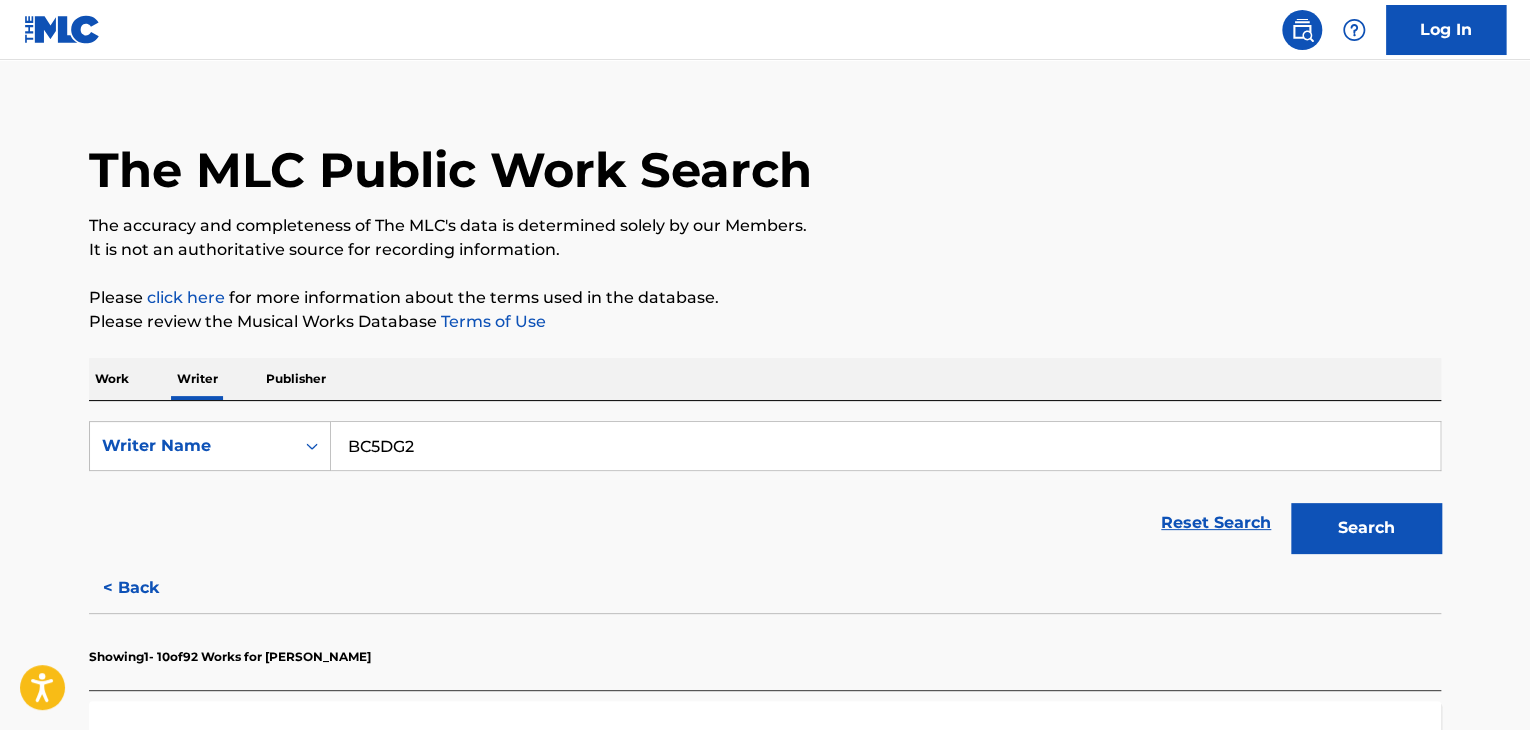 click on "BC5DG2" at bounding box center [885, 446] 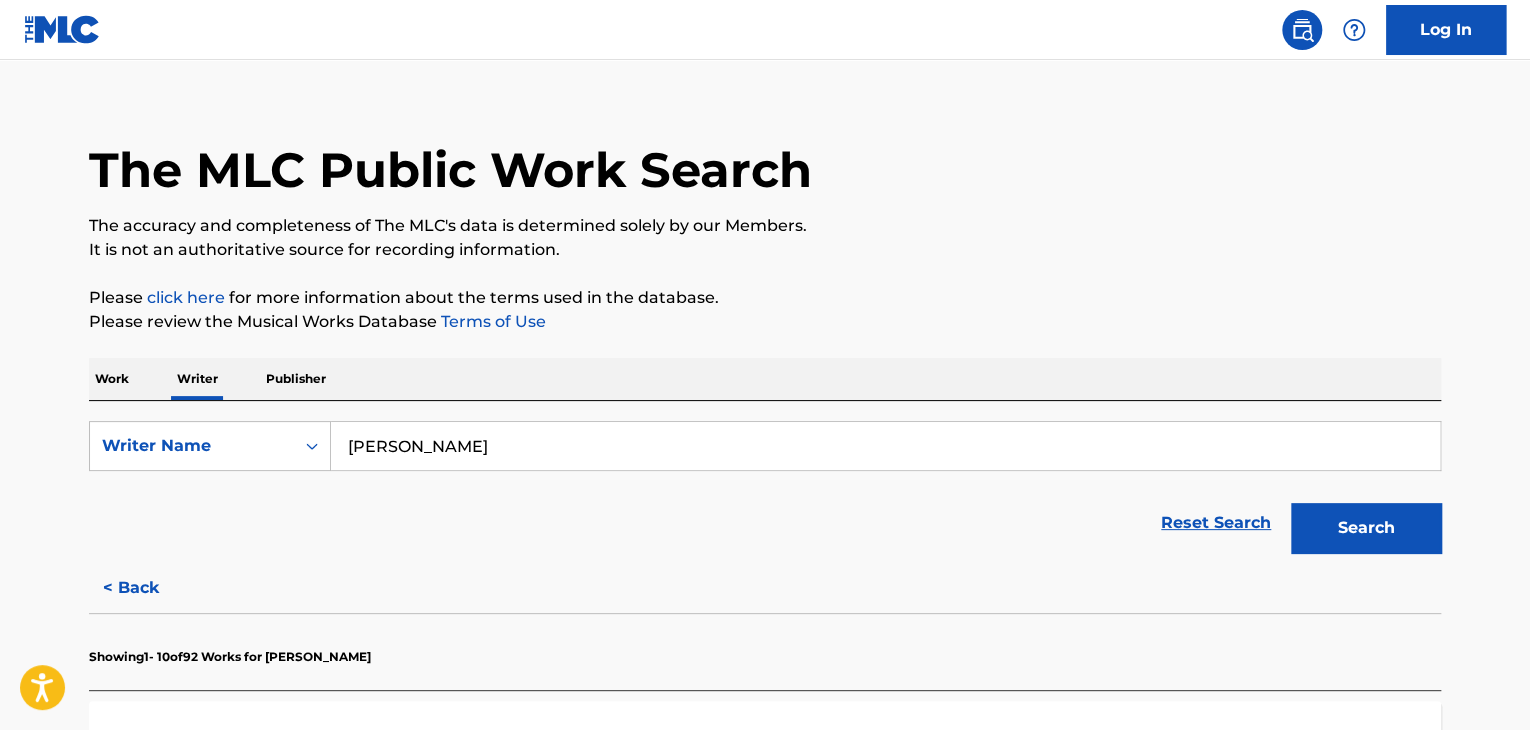 type on "[PERSON_NAME]" 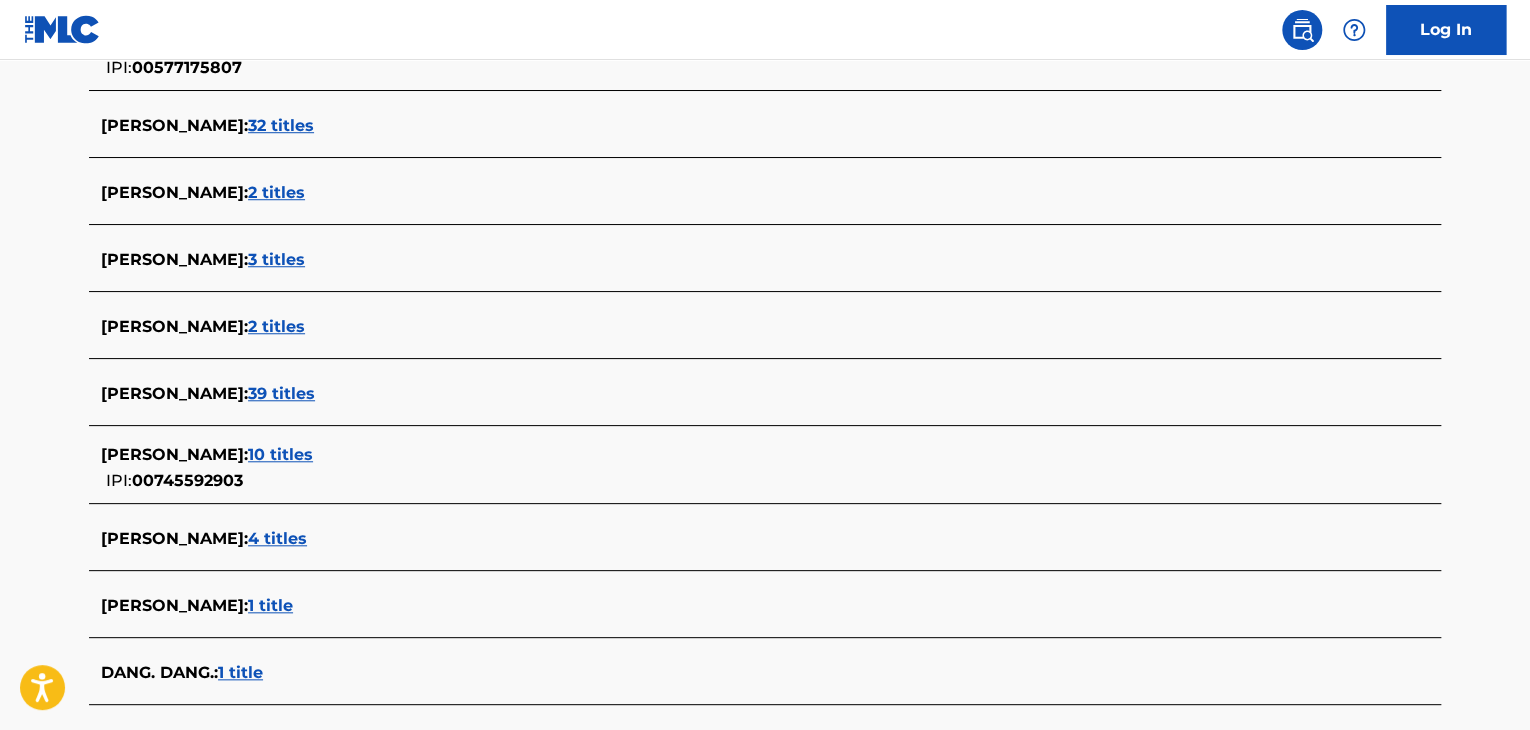 scroll, scrollTop: 691, scrollLeft: 0, axis: vertical 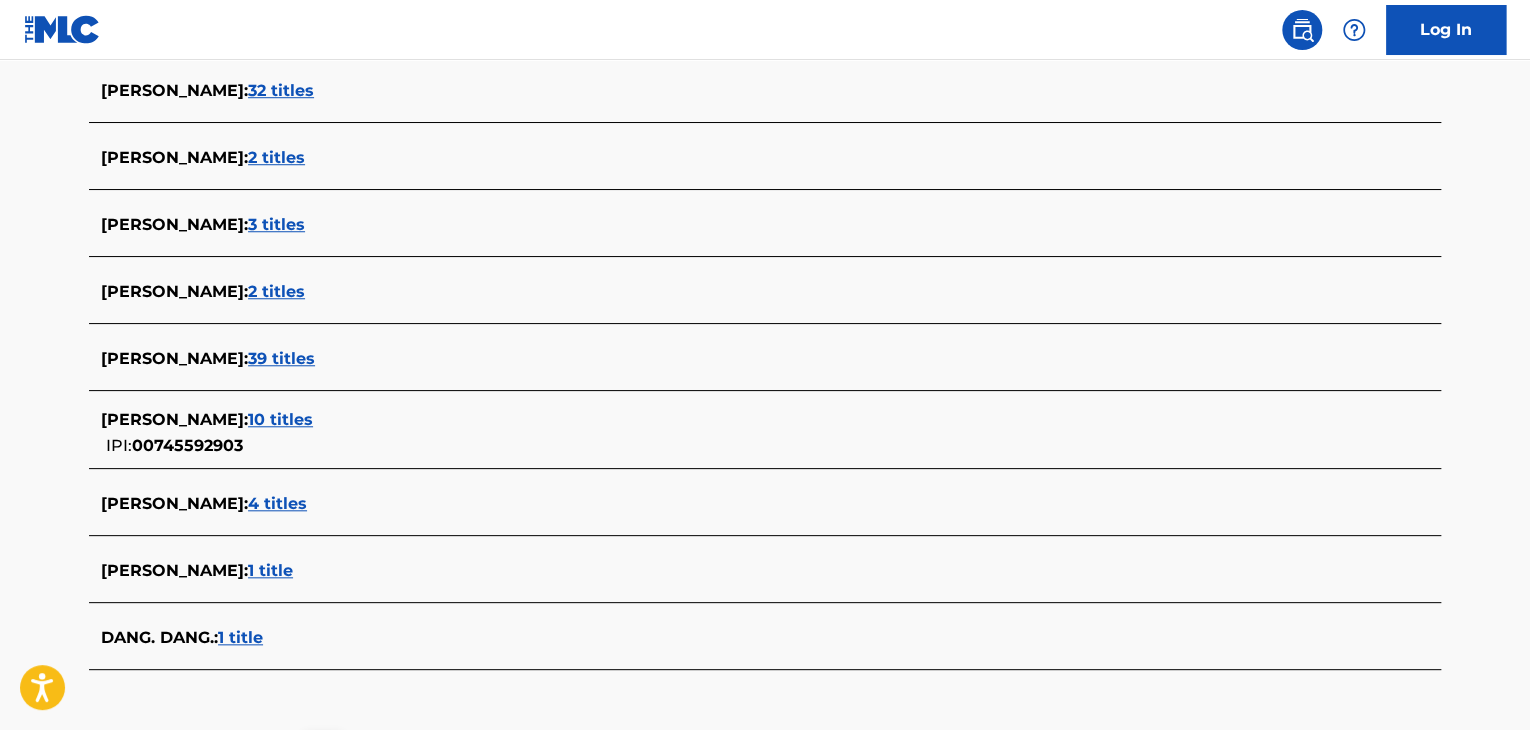 click on "10 titles" at bounding box center (280, 419) 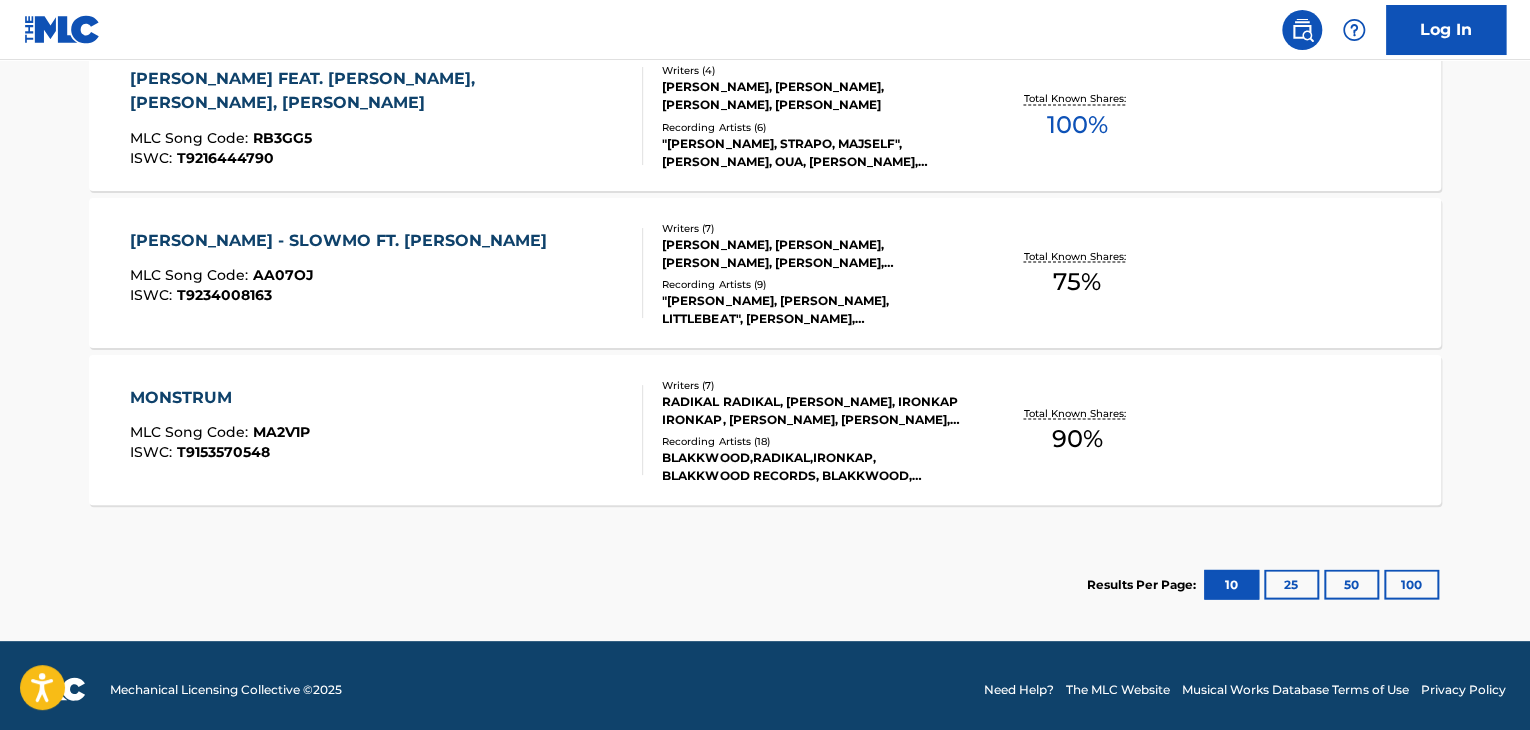 scroll, scrollTop: 1389, scrollLeft: 0, axis: vertical 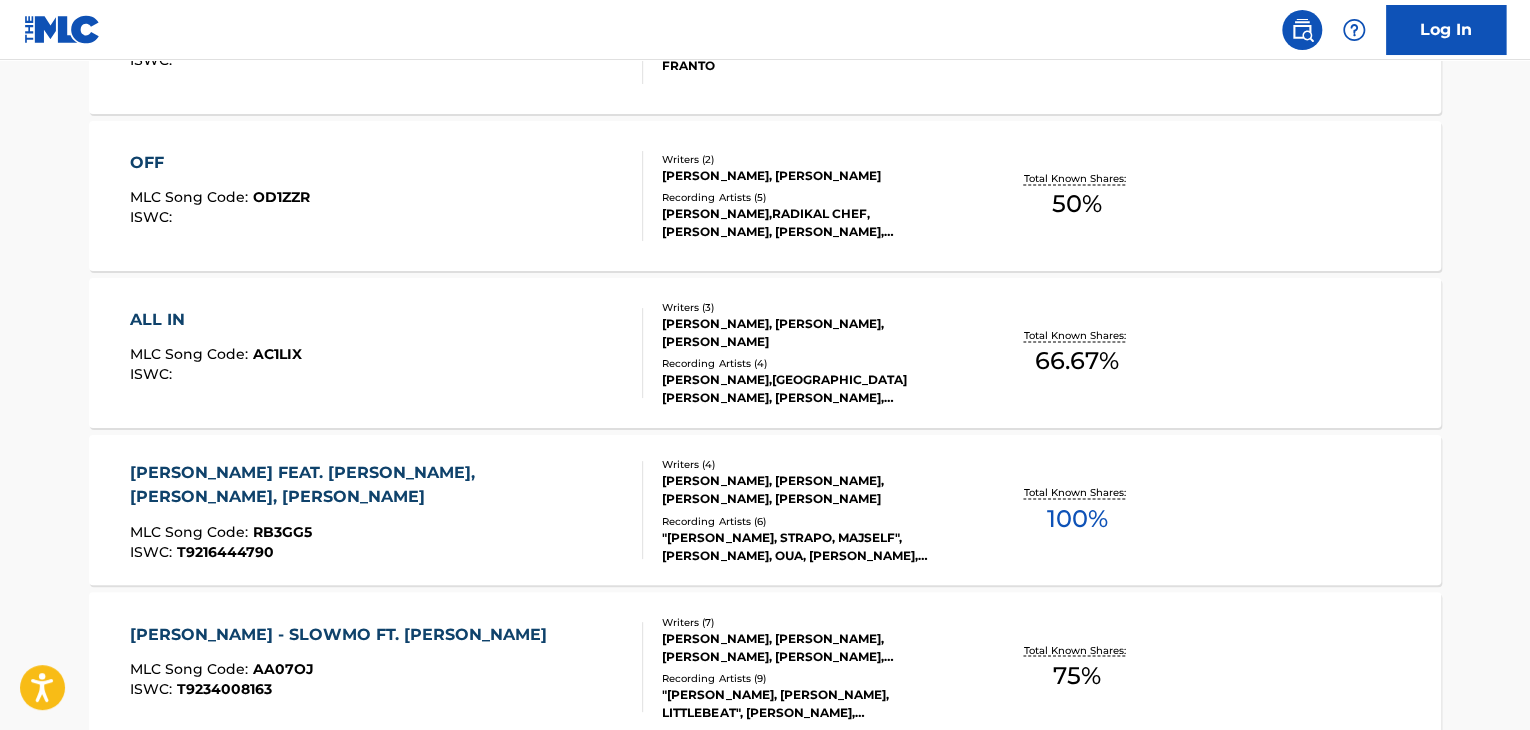 click on "Total Known Shares: 100 %" at bounding box center (1076, 510) 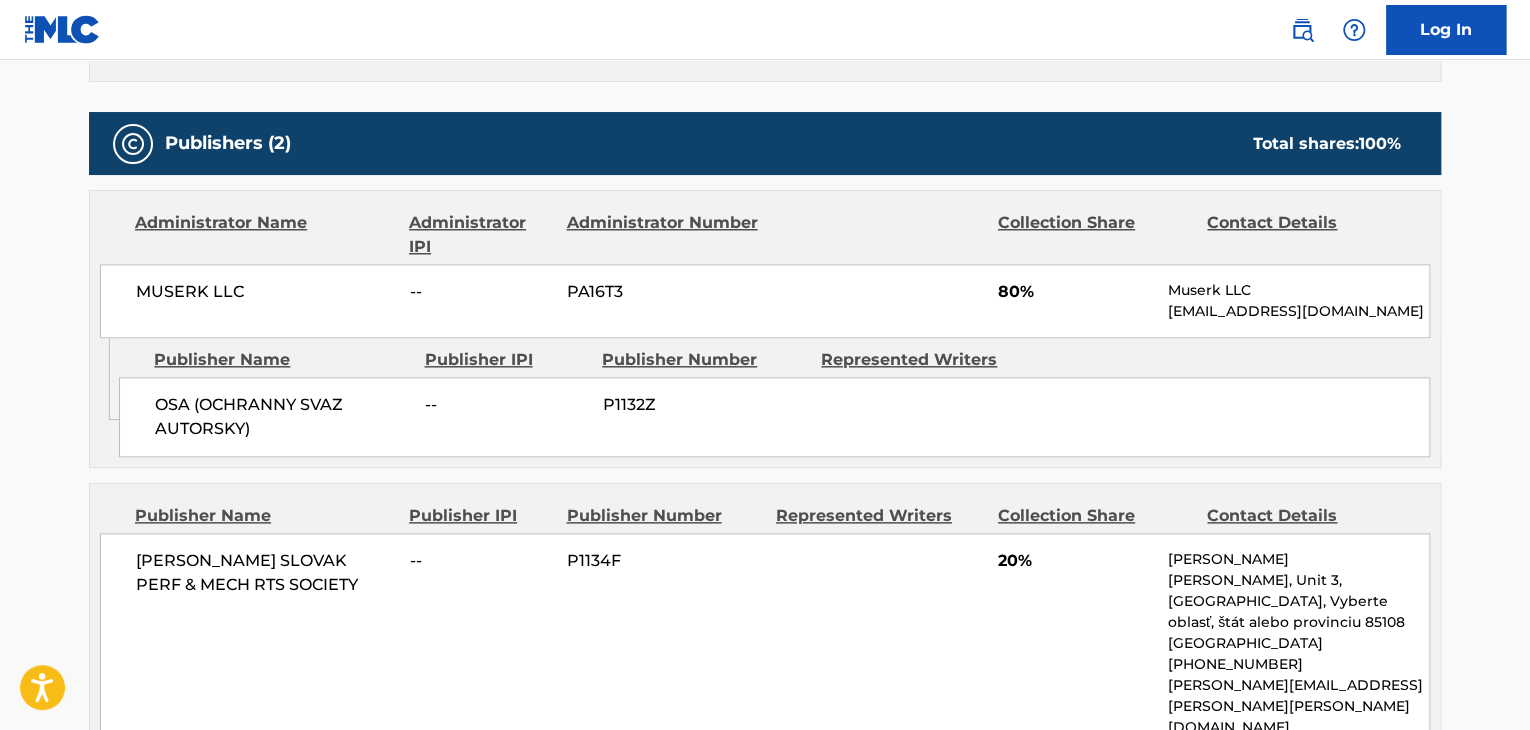 scroll, scrollTop: 800, scrollLeft: 0, axis: vertical 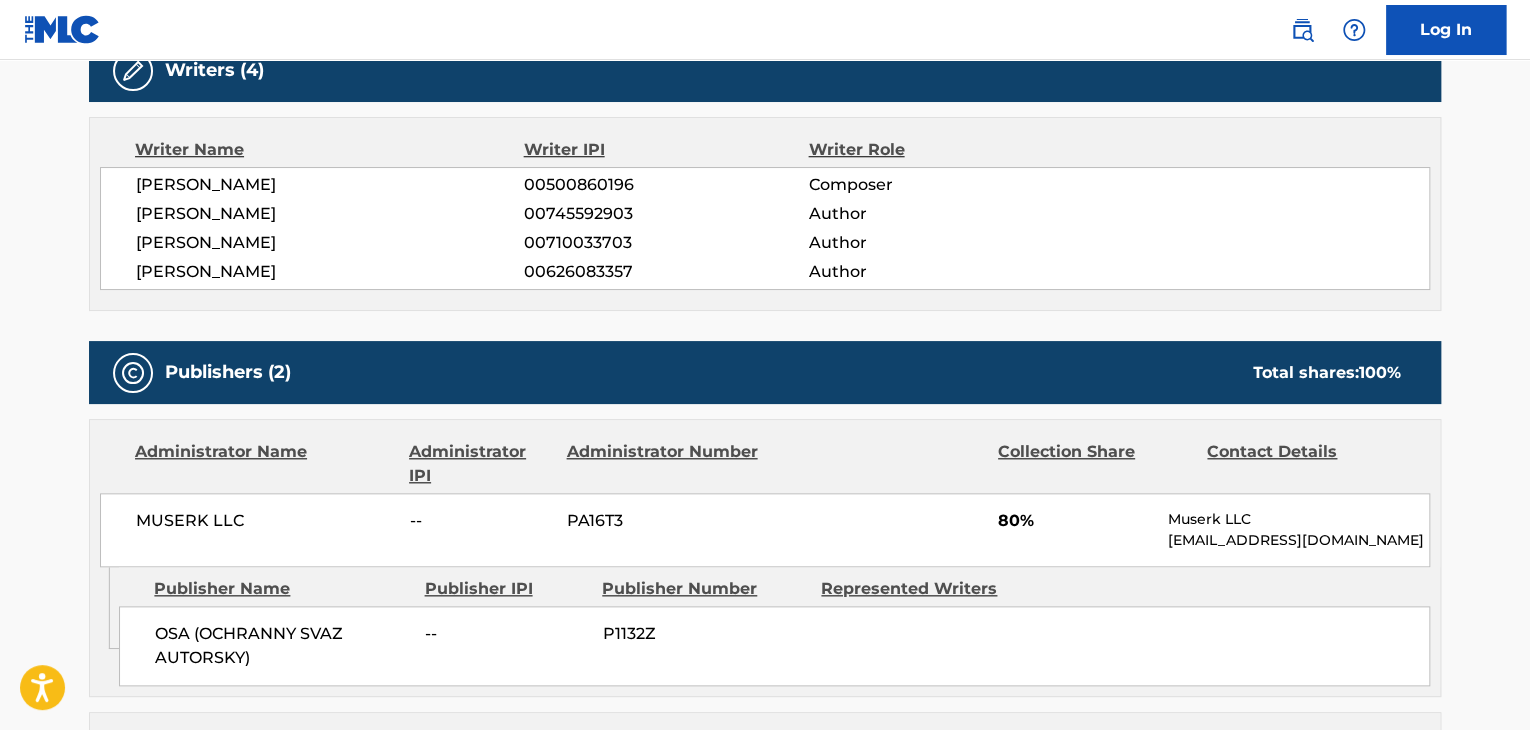 click on "[PERSON_NAME]" at bounding box center (330, 214) 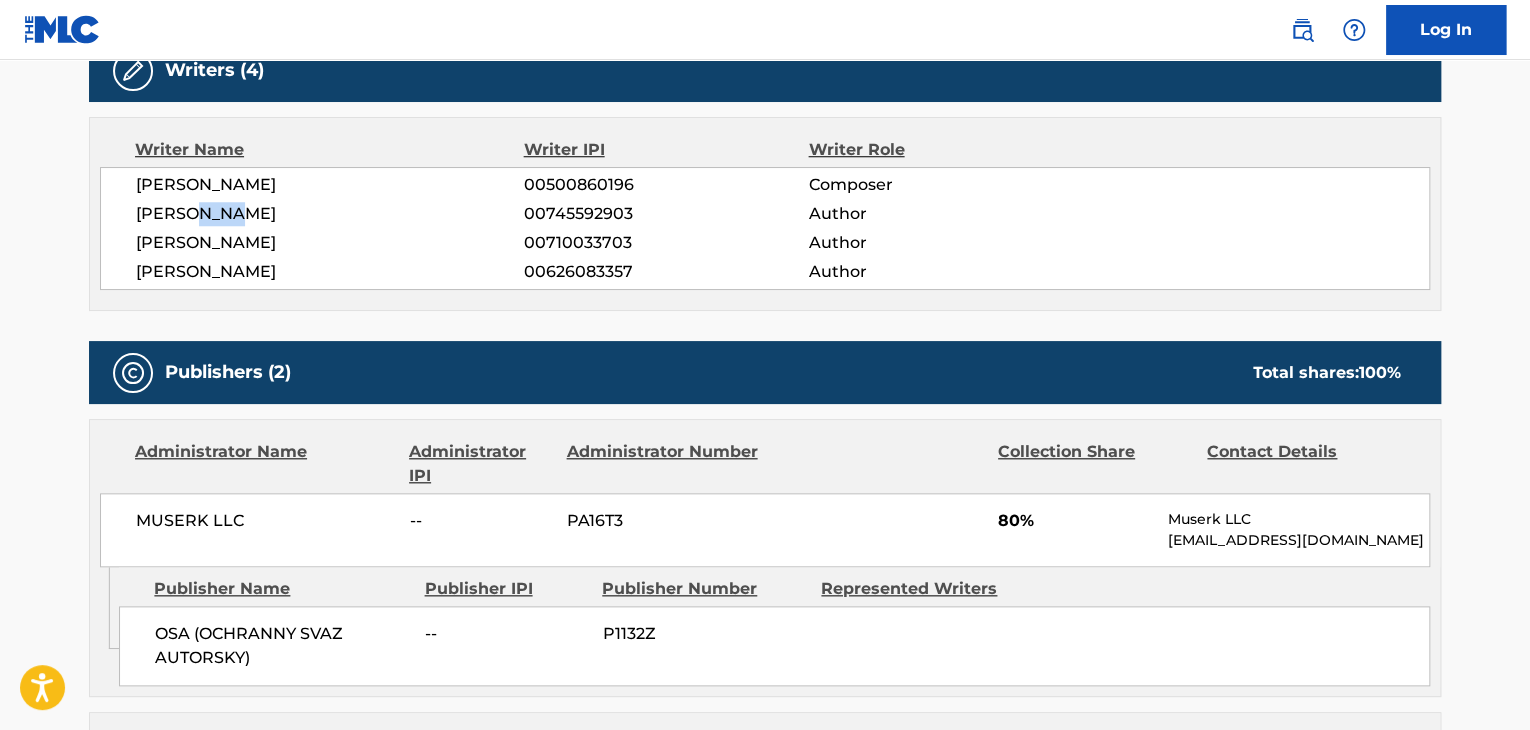 click on "[PERSON_NAME]" at bounding box center (330, 214) 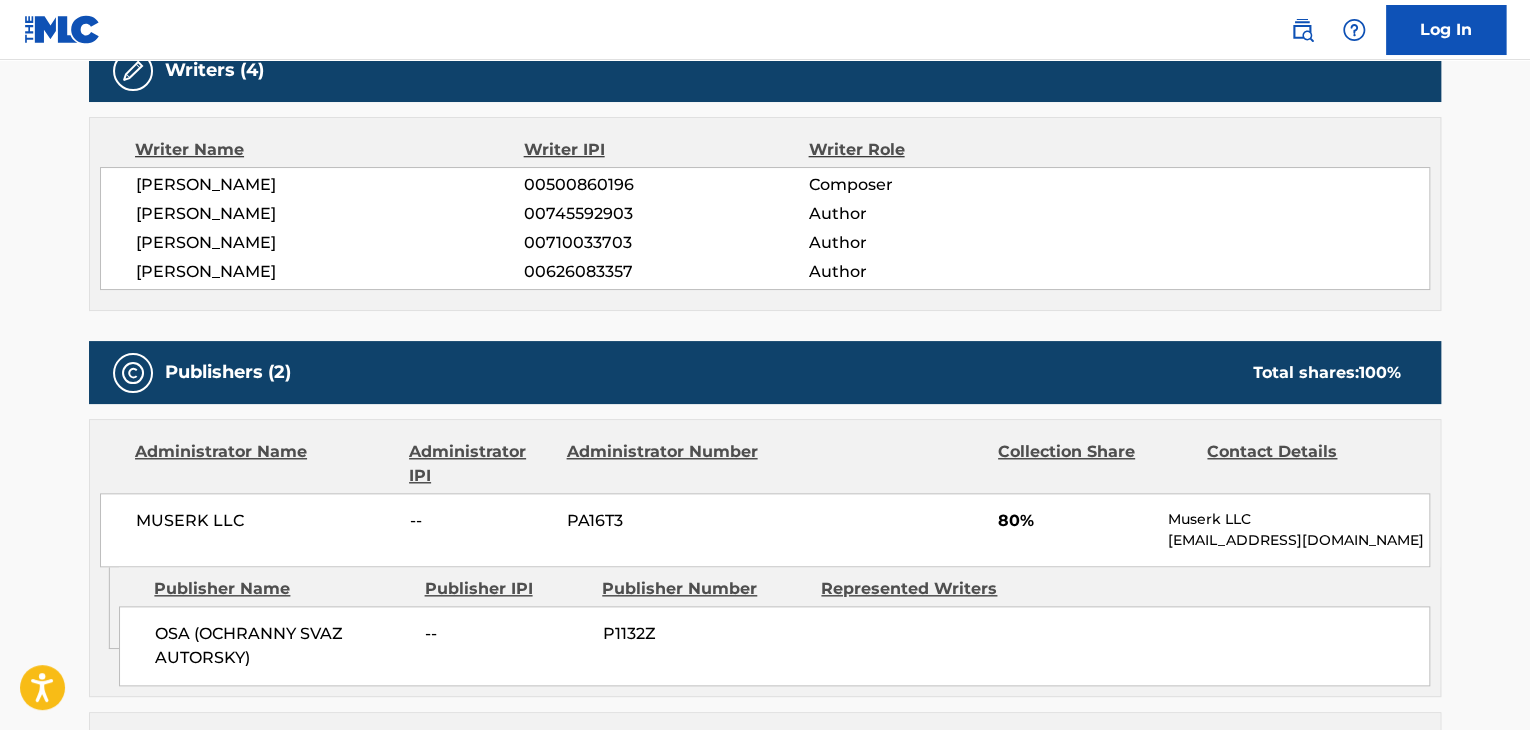 drag, startPoint x: 206, startPoint y: 217, endPoint x: 181, endPoint y: 213, distance: 25.317978 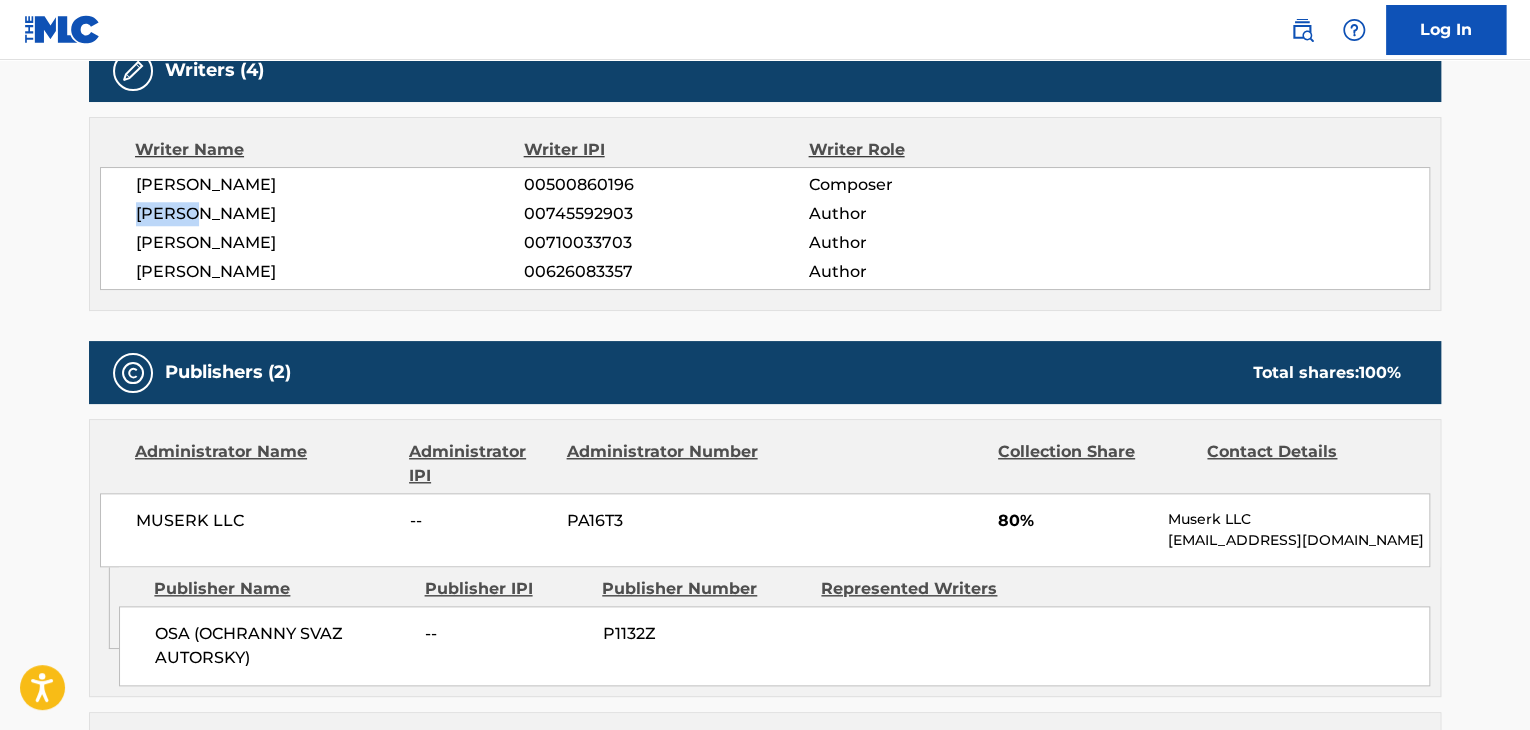 click on "[PERSON_NAME]" at bounding box center [330, 214] 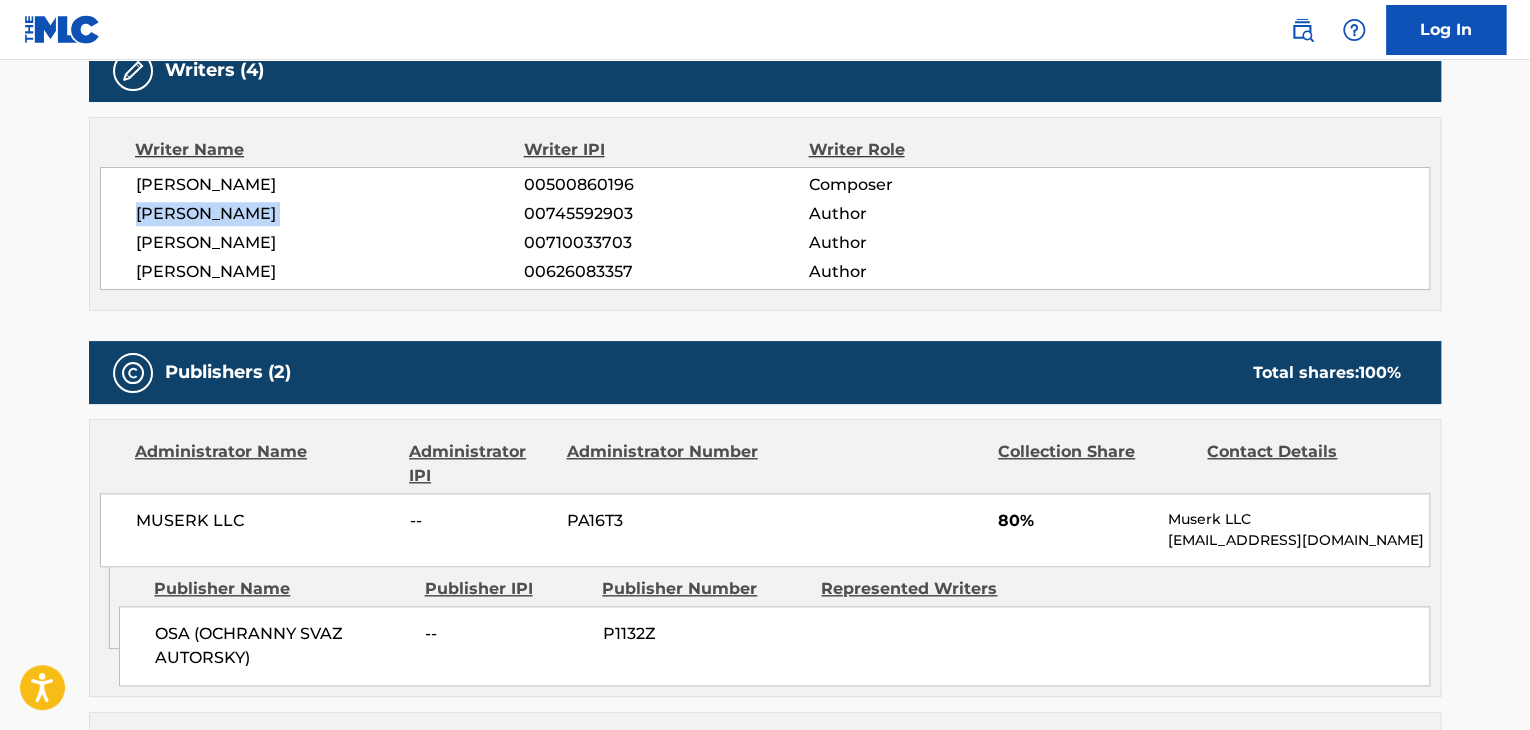 click on "[PERSON_NAME]" at bounding box center [330, 214] 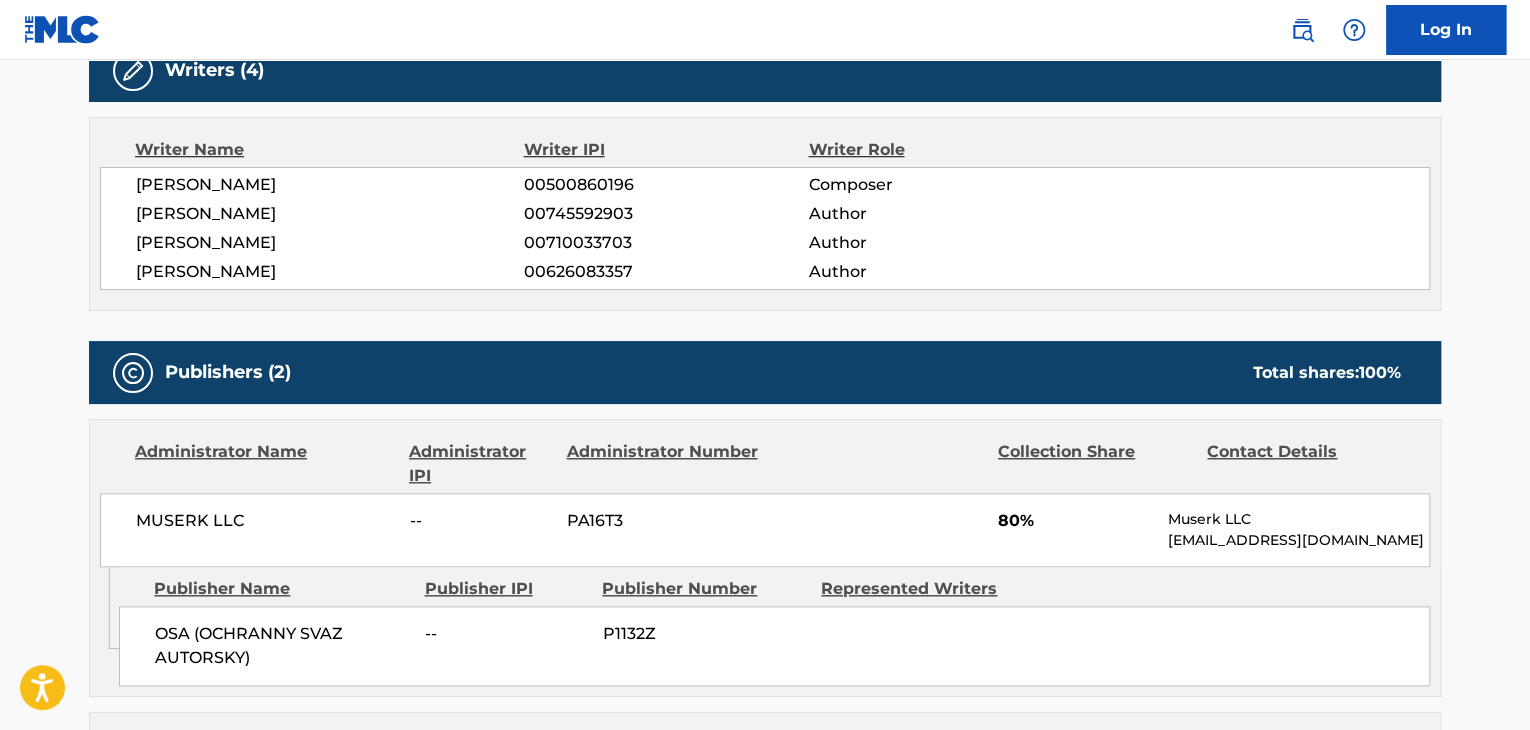 click on "00745592903" at bounding box center (666, 214) 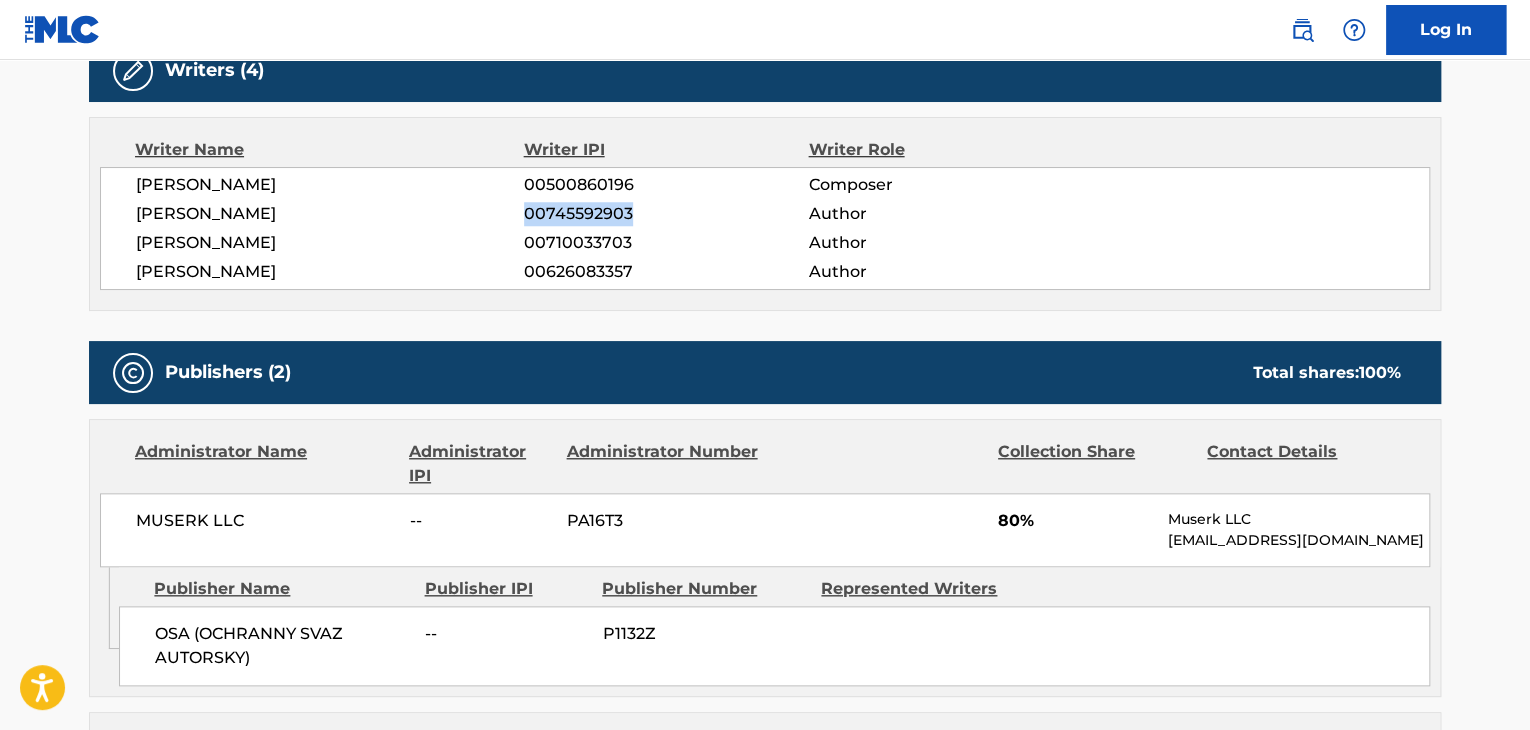 click on "00745592903" at bounding box center (666, 214) 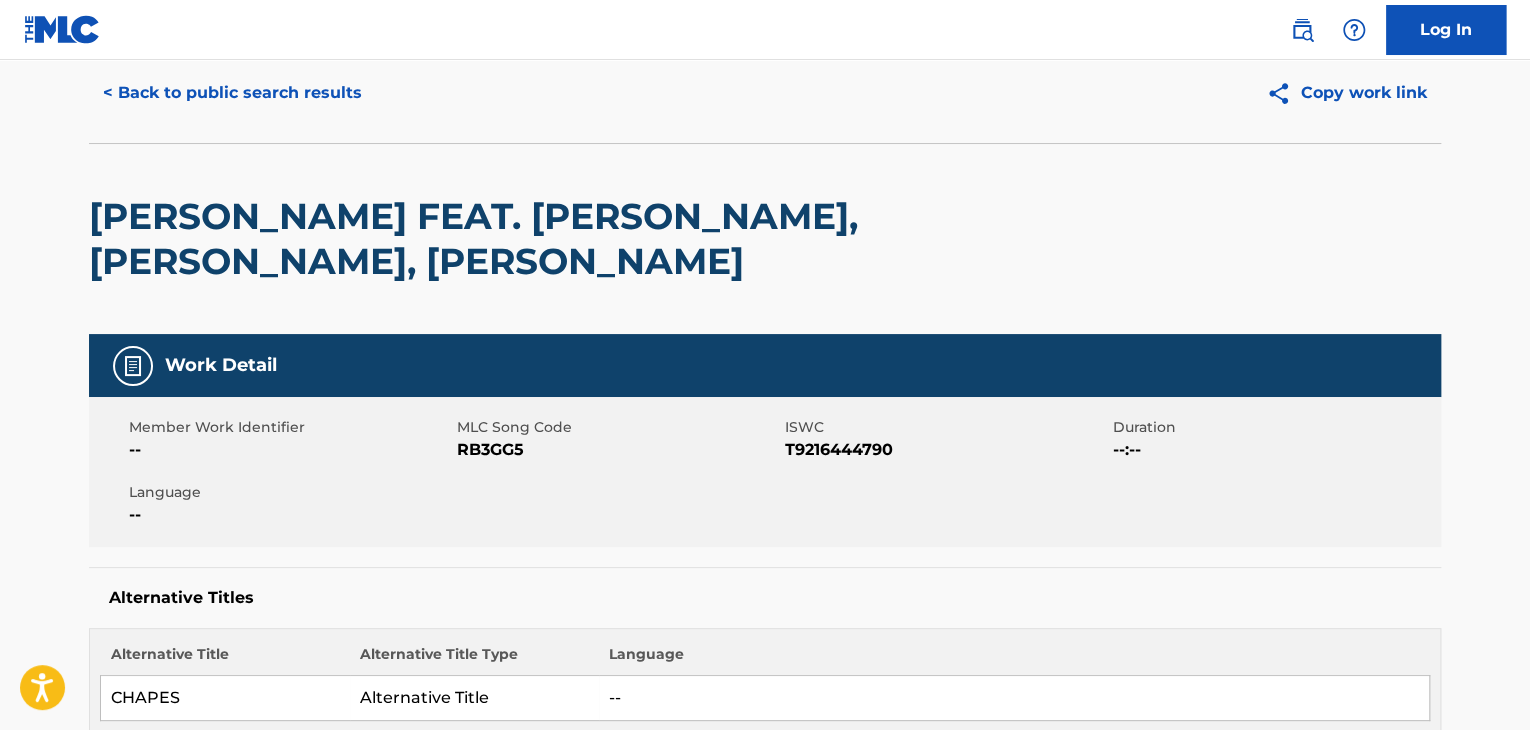 scroll, scrollTop: 0, scrollLeft: 0, axis: both 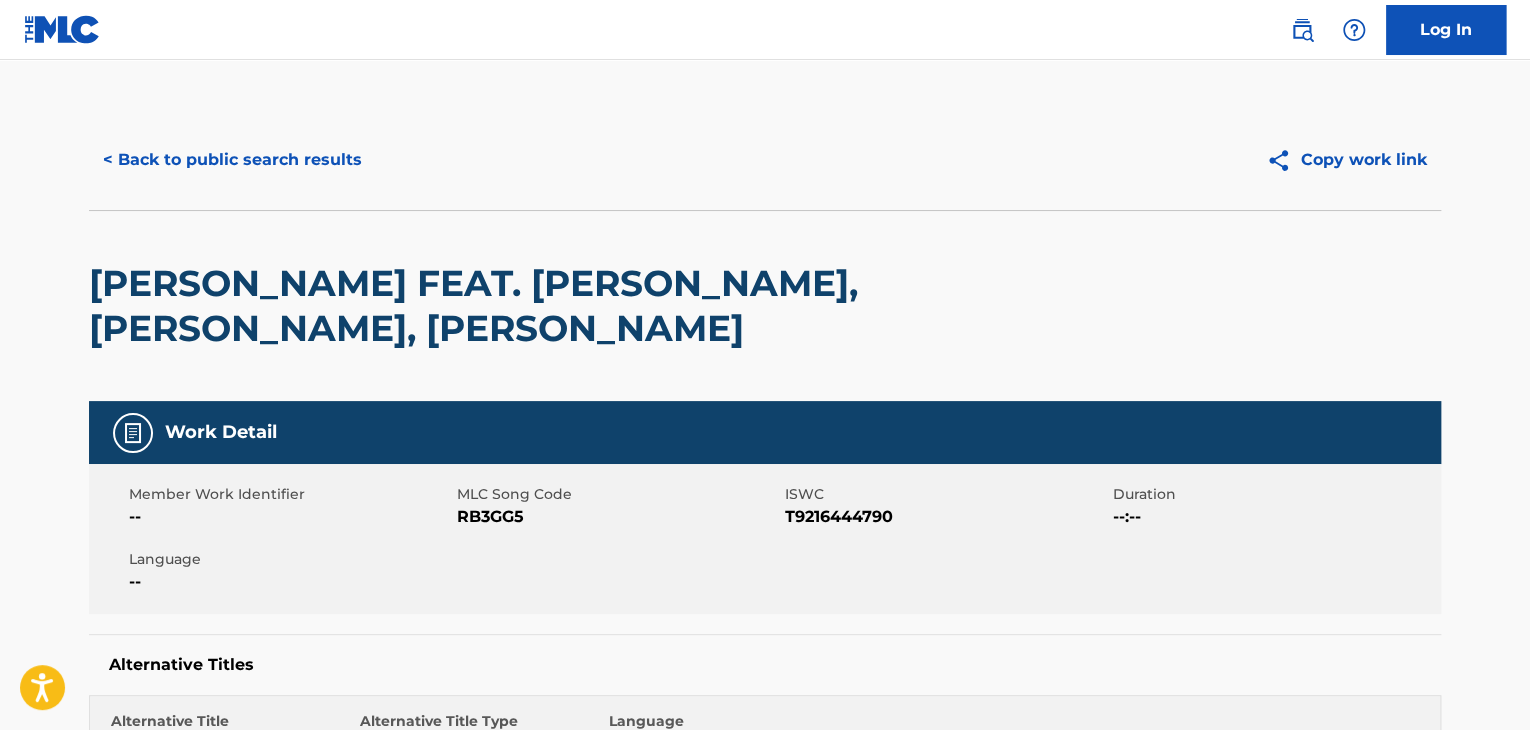 click on "< Back to public search results" at bounding box center [232, 160] 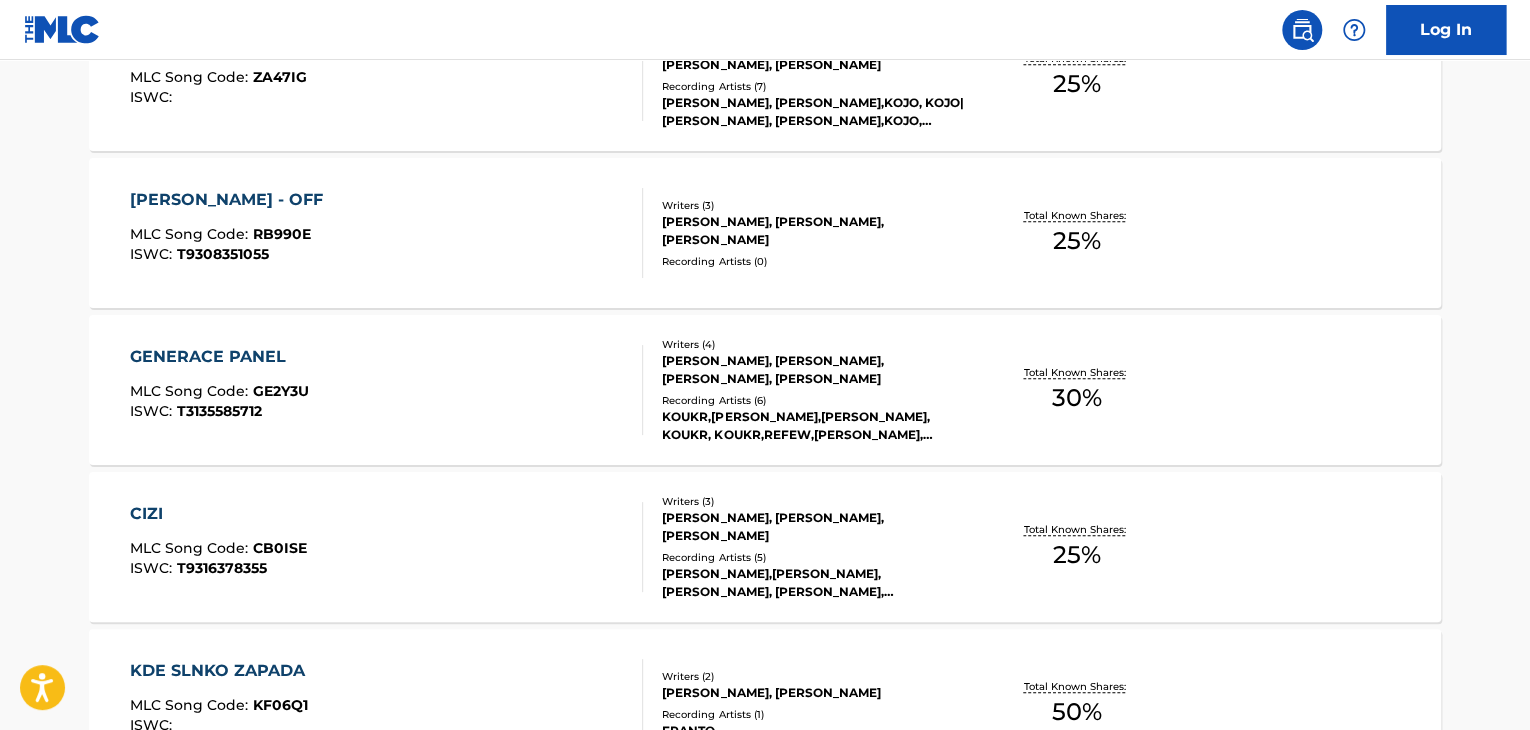 scroll, scrollTop: 324, scrollLeft: 0, axis: vertical 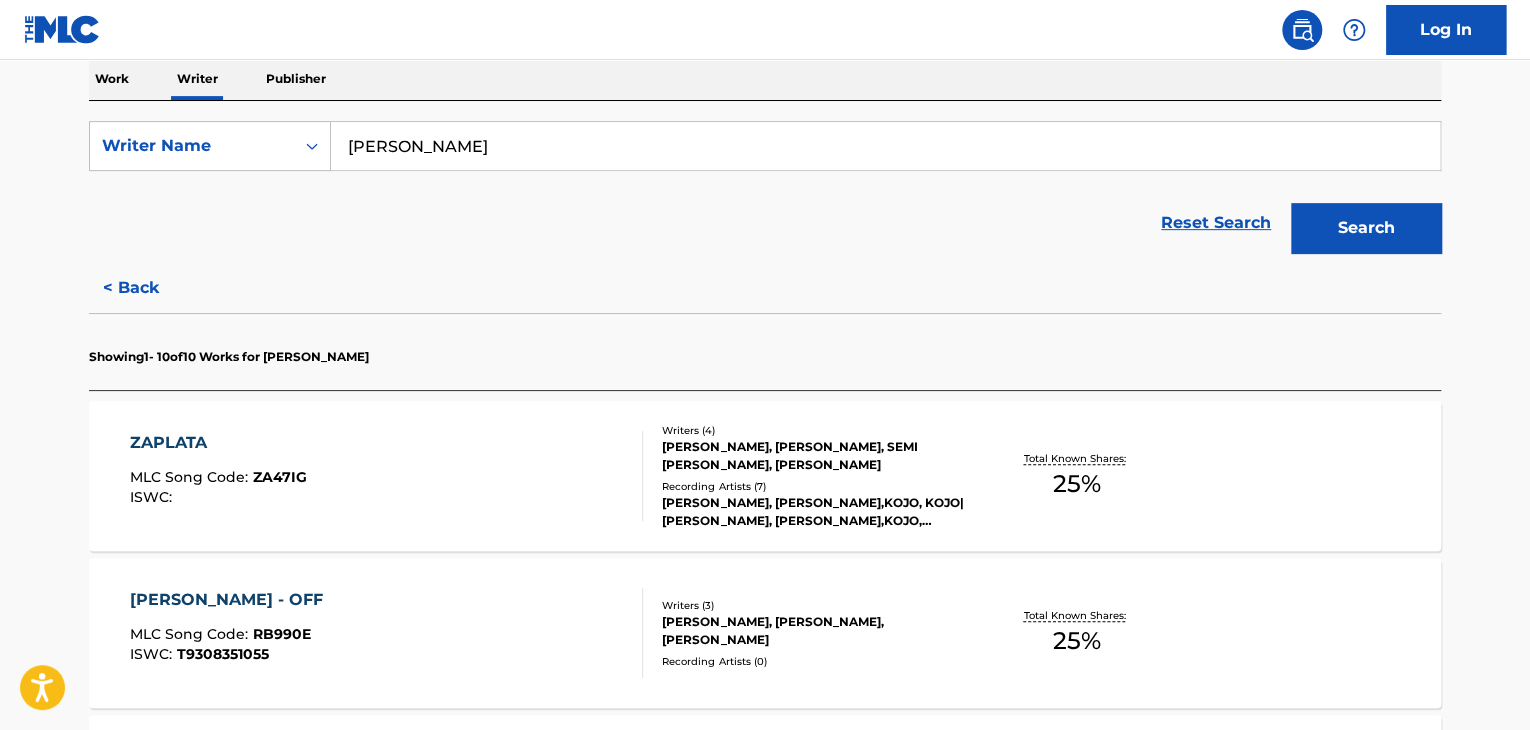 click on "< Back" at bounding box center [149, 288] 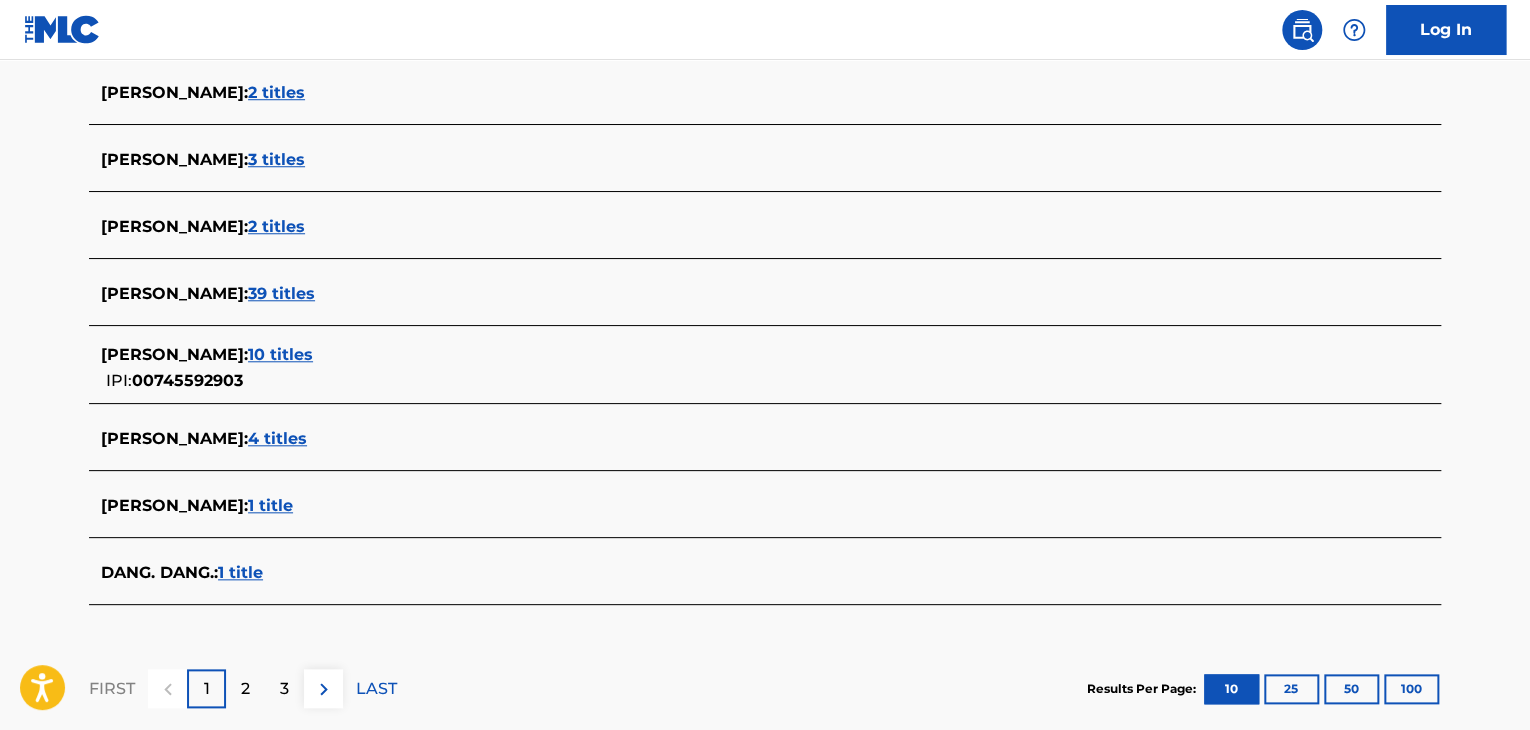scroll, scrollTop: 724, scrollLeft: 0, axis: vertical 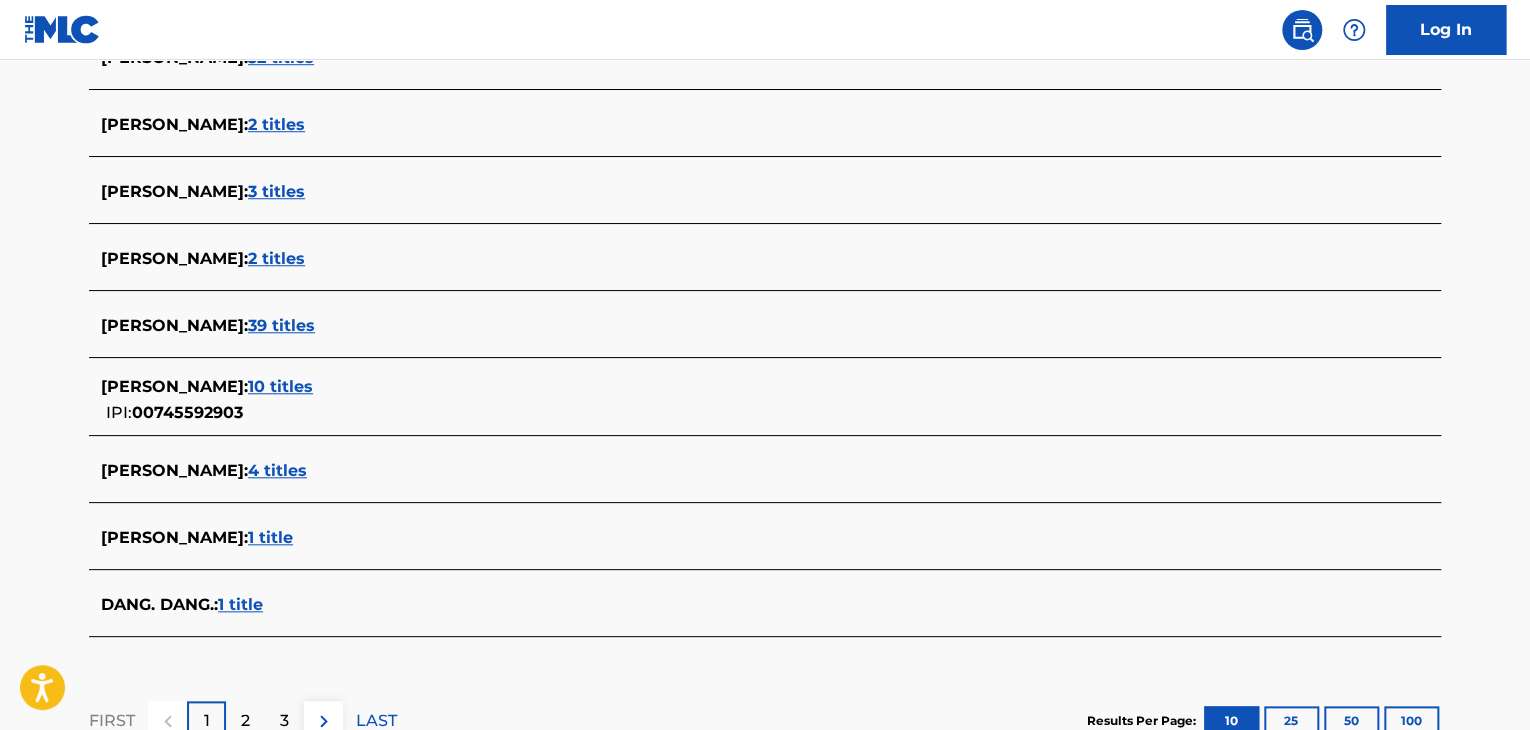 click on "39 titles" at bounding box center [281, 325] 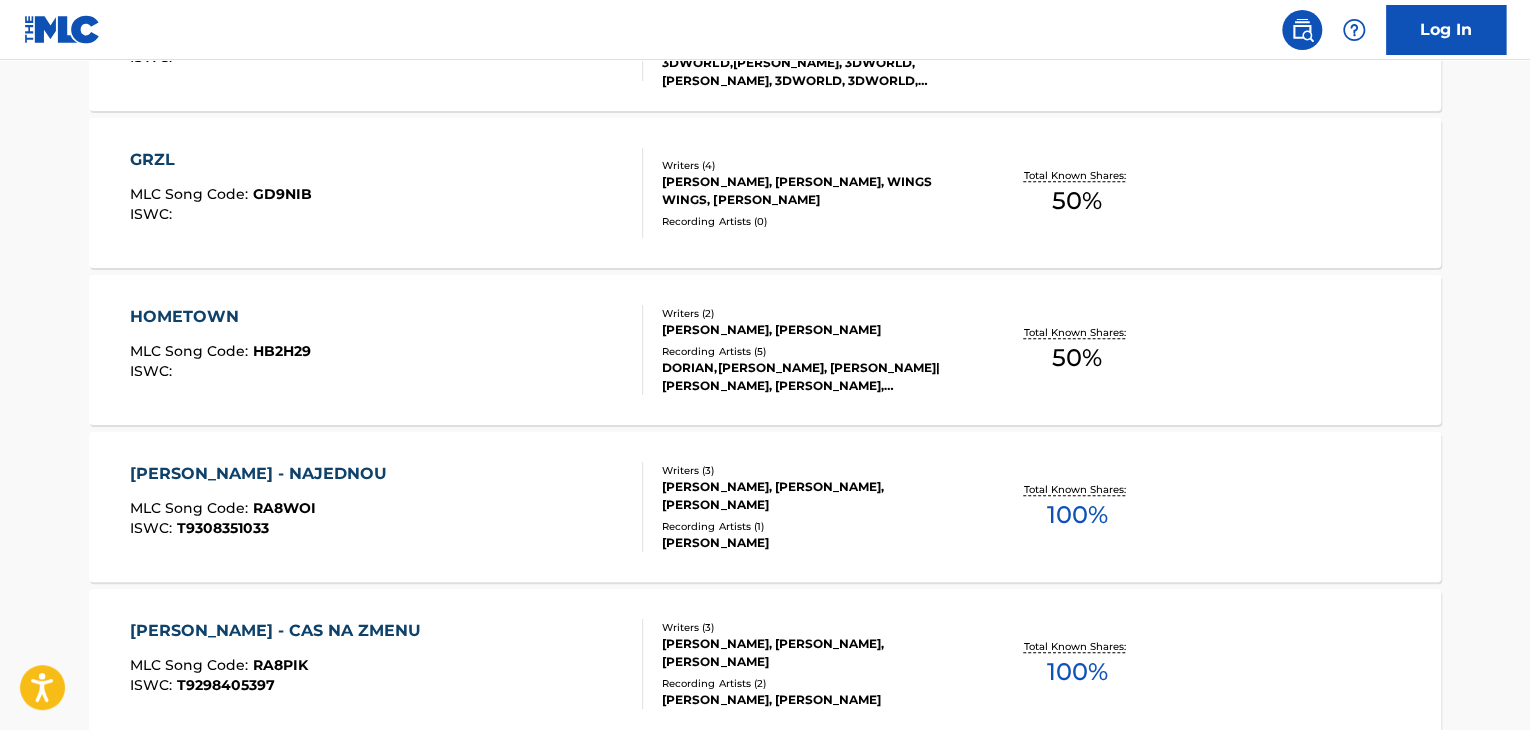 scroll, scrollTop: 824, scrollLeft: 0, axis: vertical 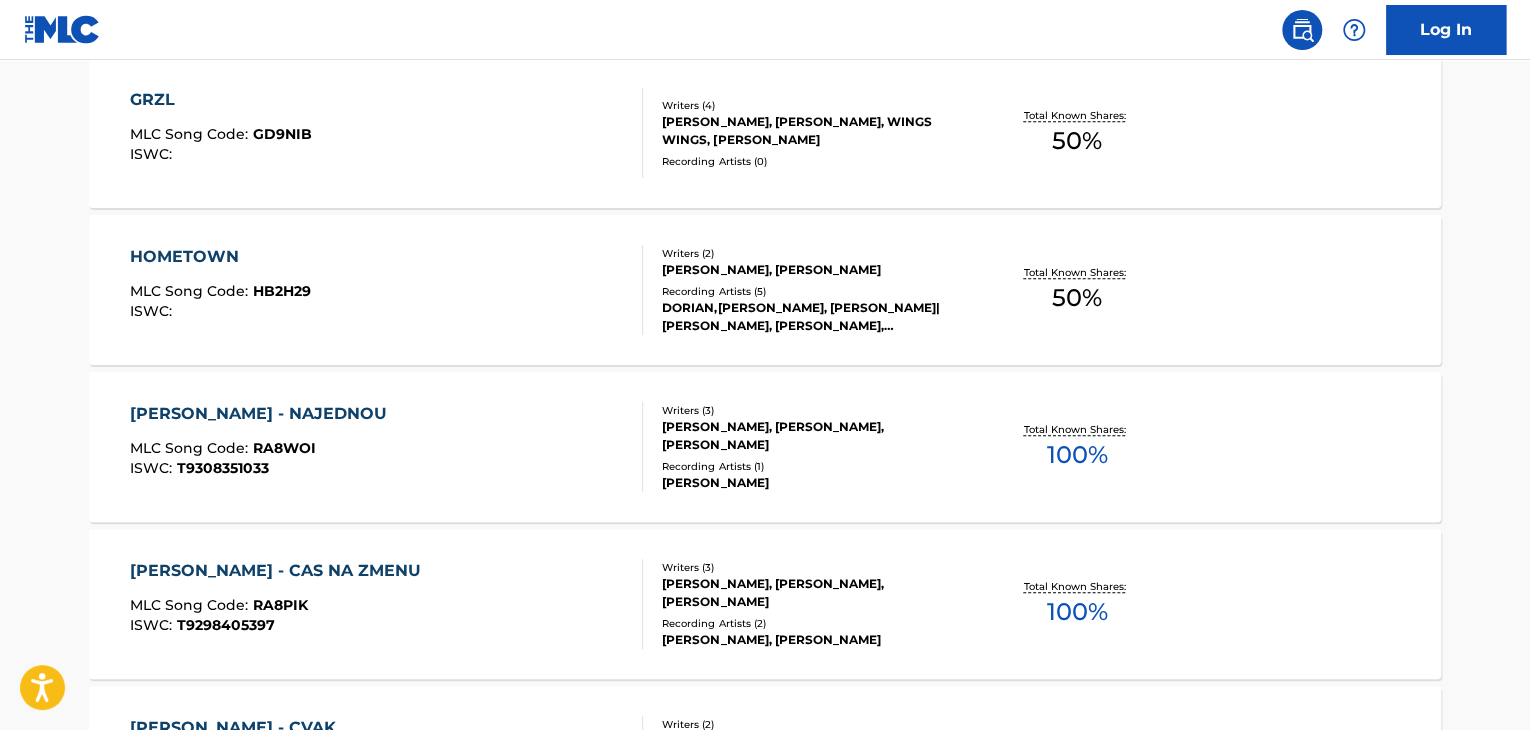 click on "[PERSON_NAME] - NAJEDNOU MLC Song Code : RA8WOI ISWC : T9308351033" at bounding box center [387, 447] 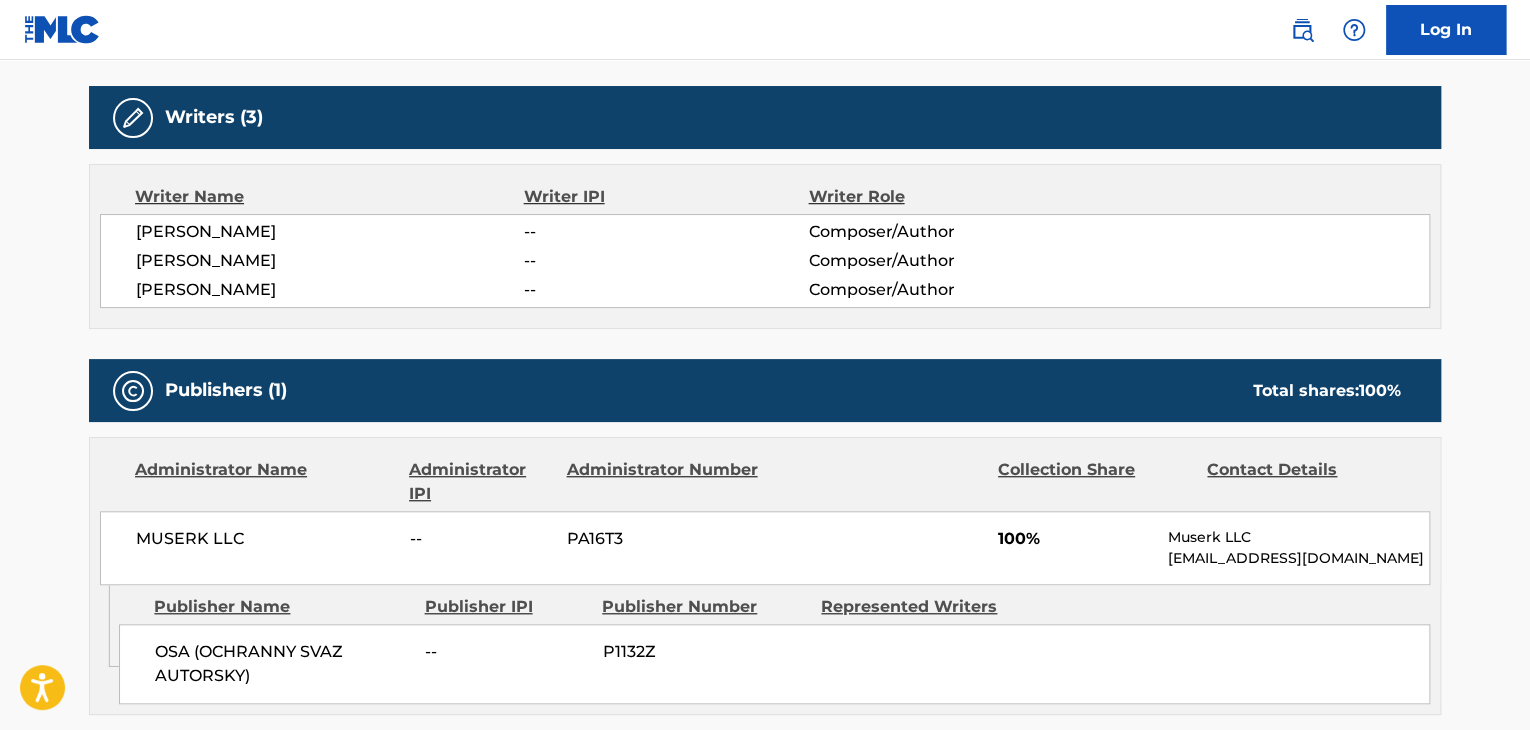 scroll, scrollTop: 700, scrollLeft: 0, axis: vertical 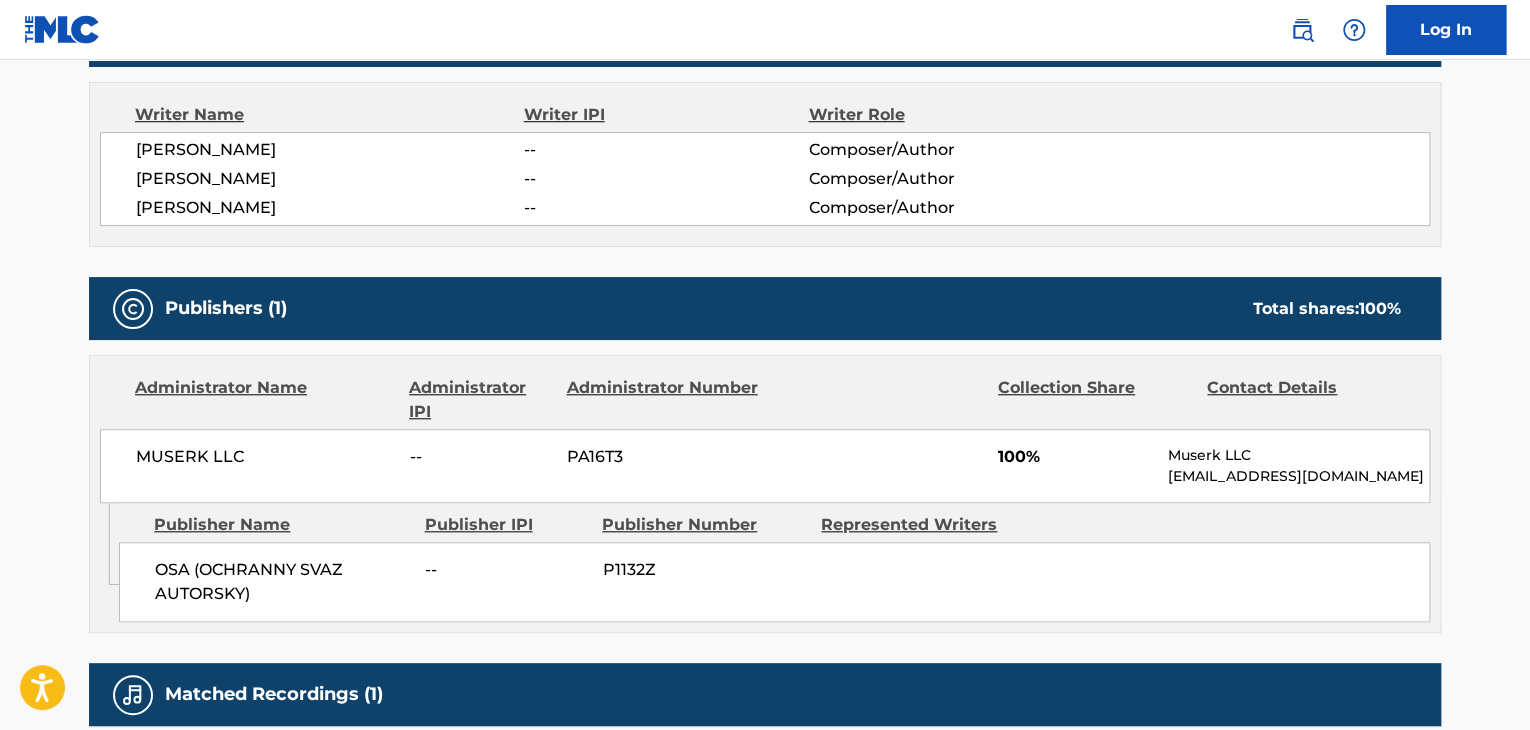 click on "MUSERK LLC" at bounding box center (265, 457) 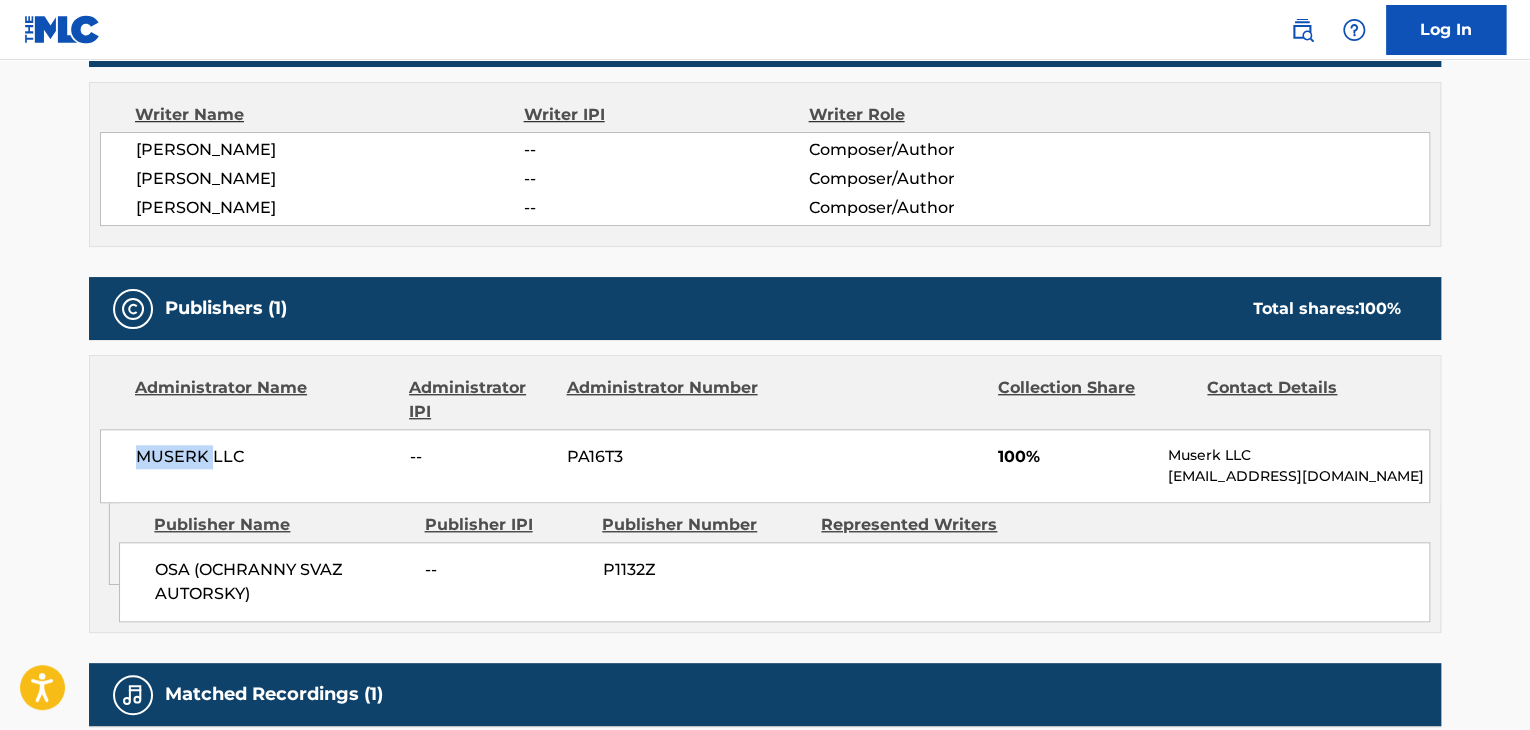 click on "MUSERK LLC" at bounding box center [265, 457] 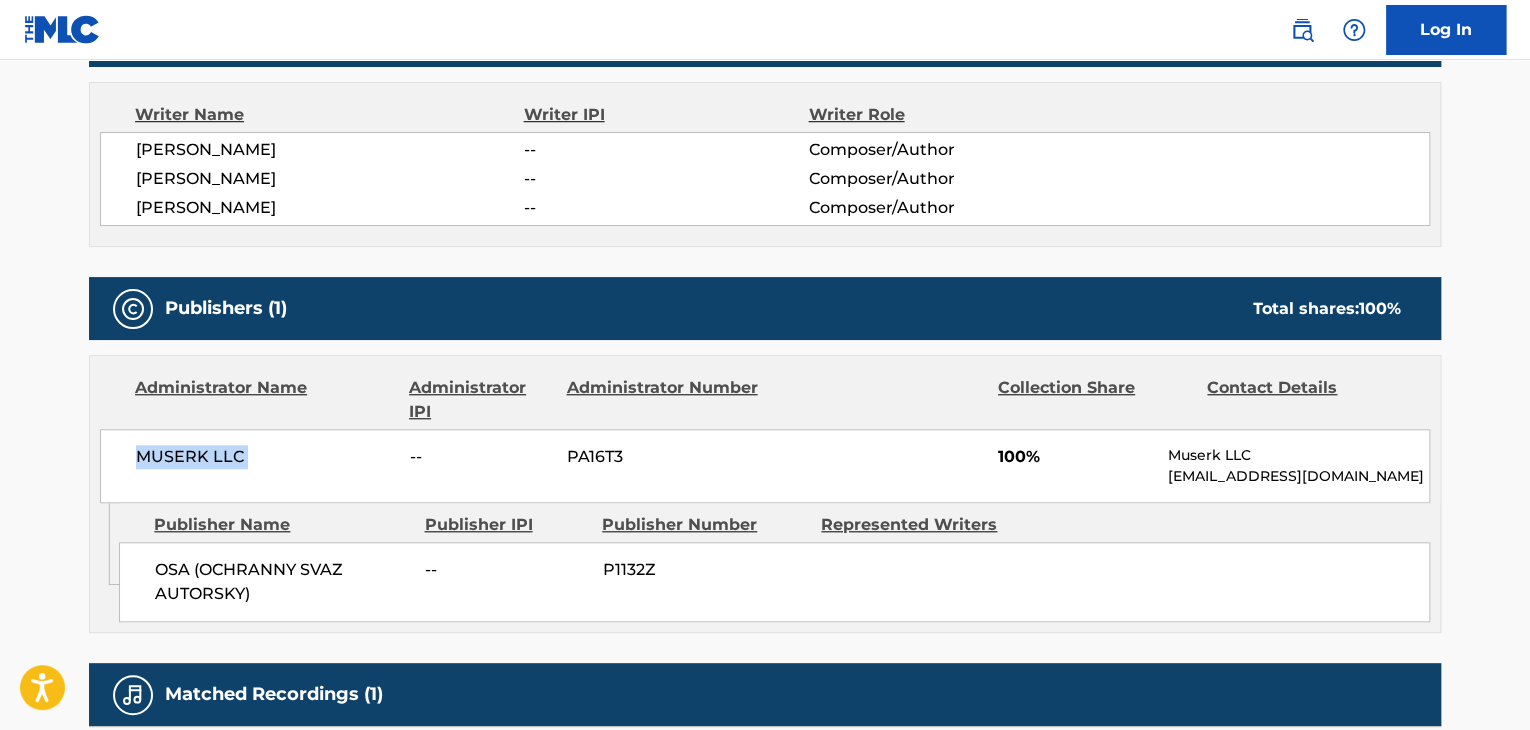 click on "MUSERK LLC" at bounding box center (265, 457) 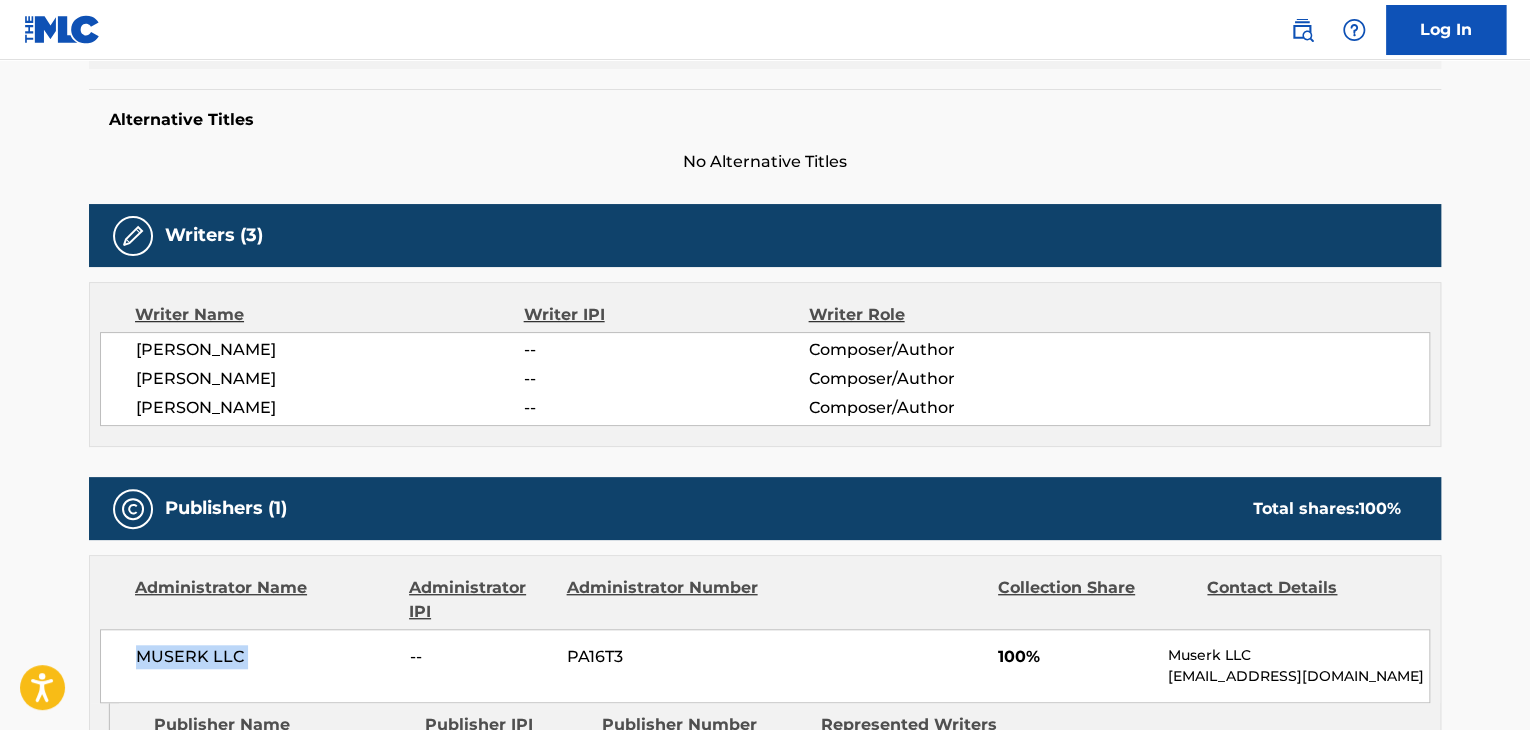 scroll, scrollTop: 400, scrollLeft: 0, axis: vertical 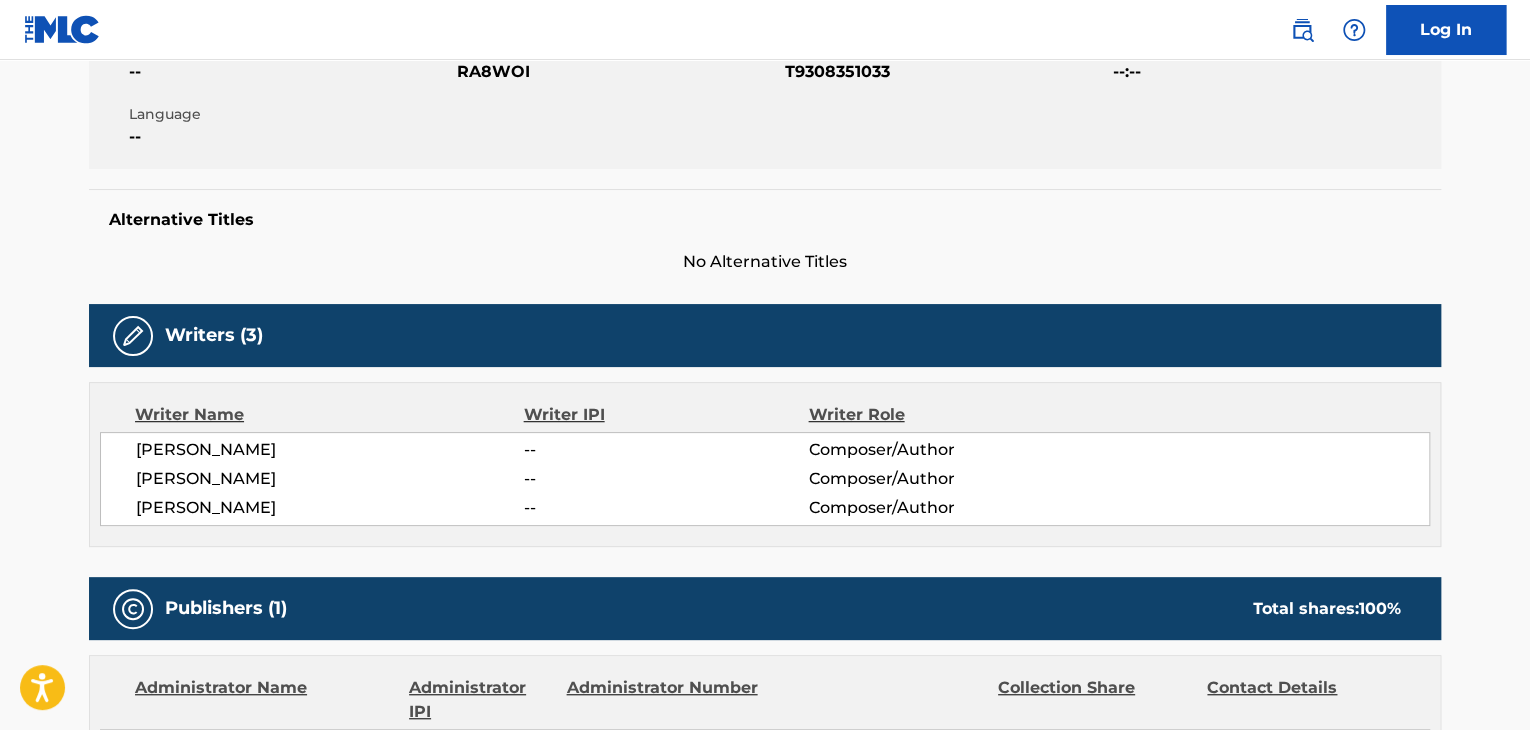 click on "RA8WOI" at bounding box center [618, 72] 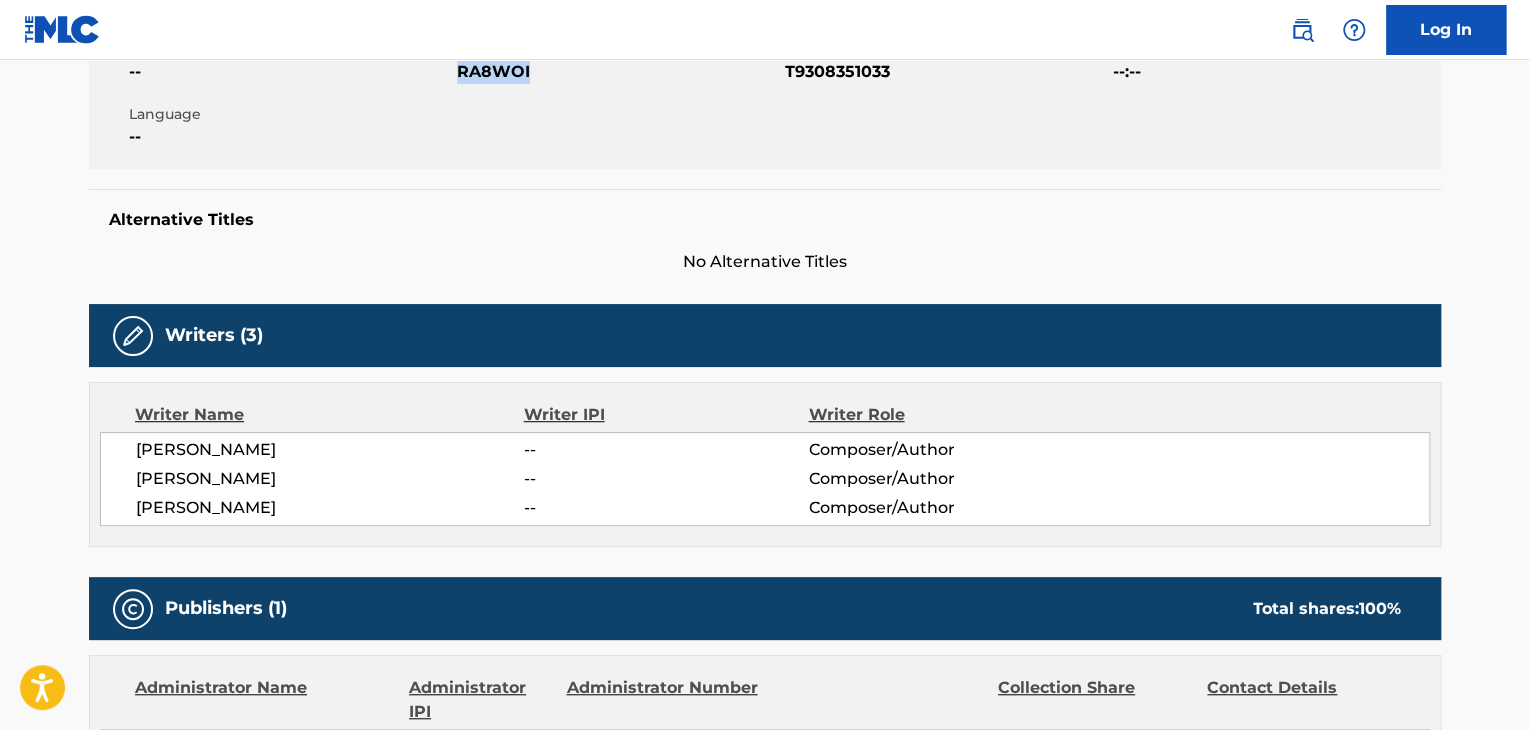 click on "RA8WOI" at bounding box center (618, 72) 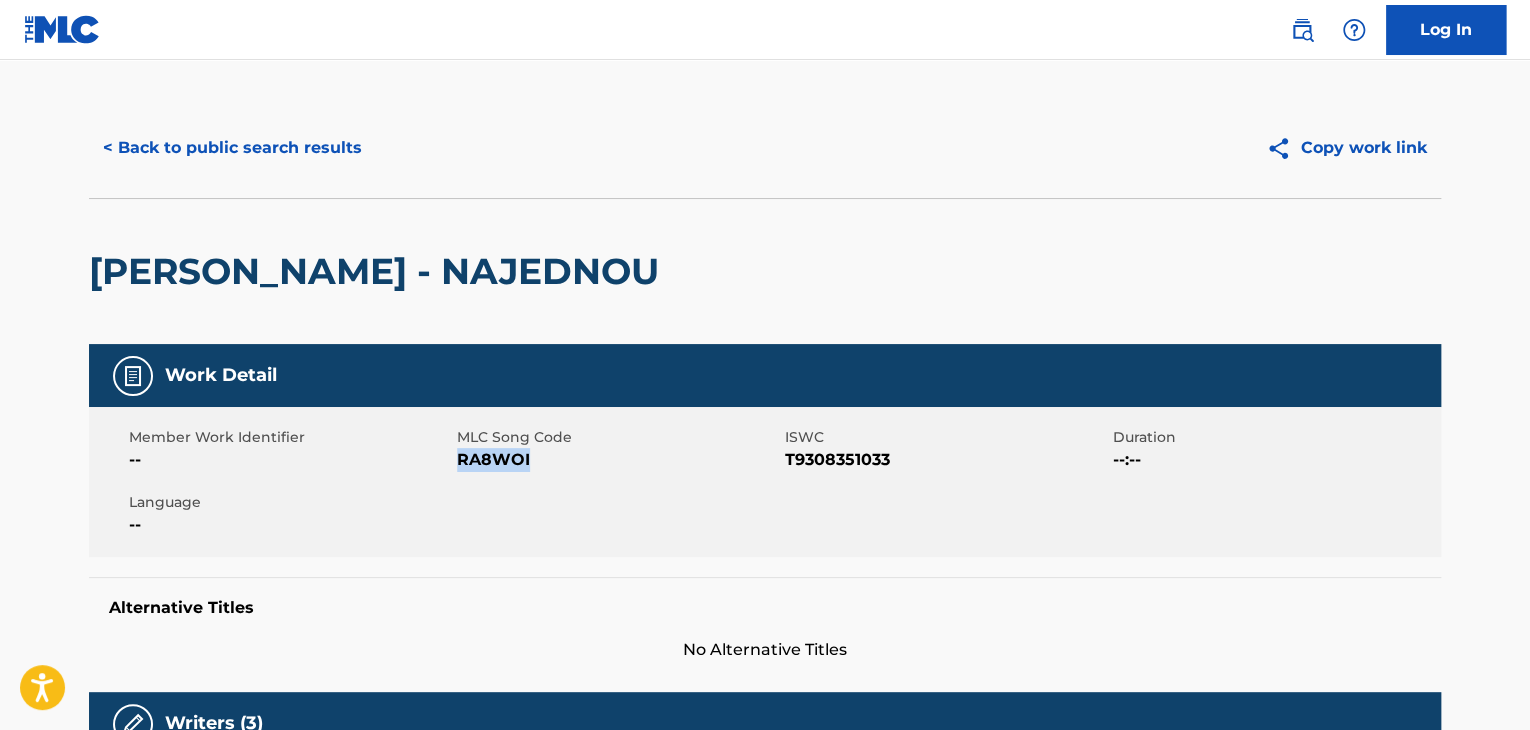 scroll, scrollTop: 0, scrollLeft: 0, axis: both 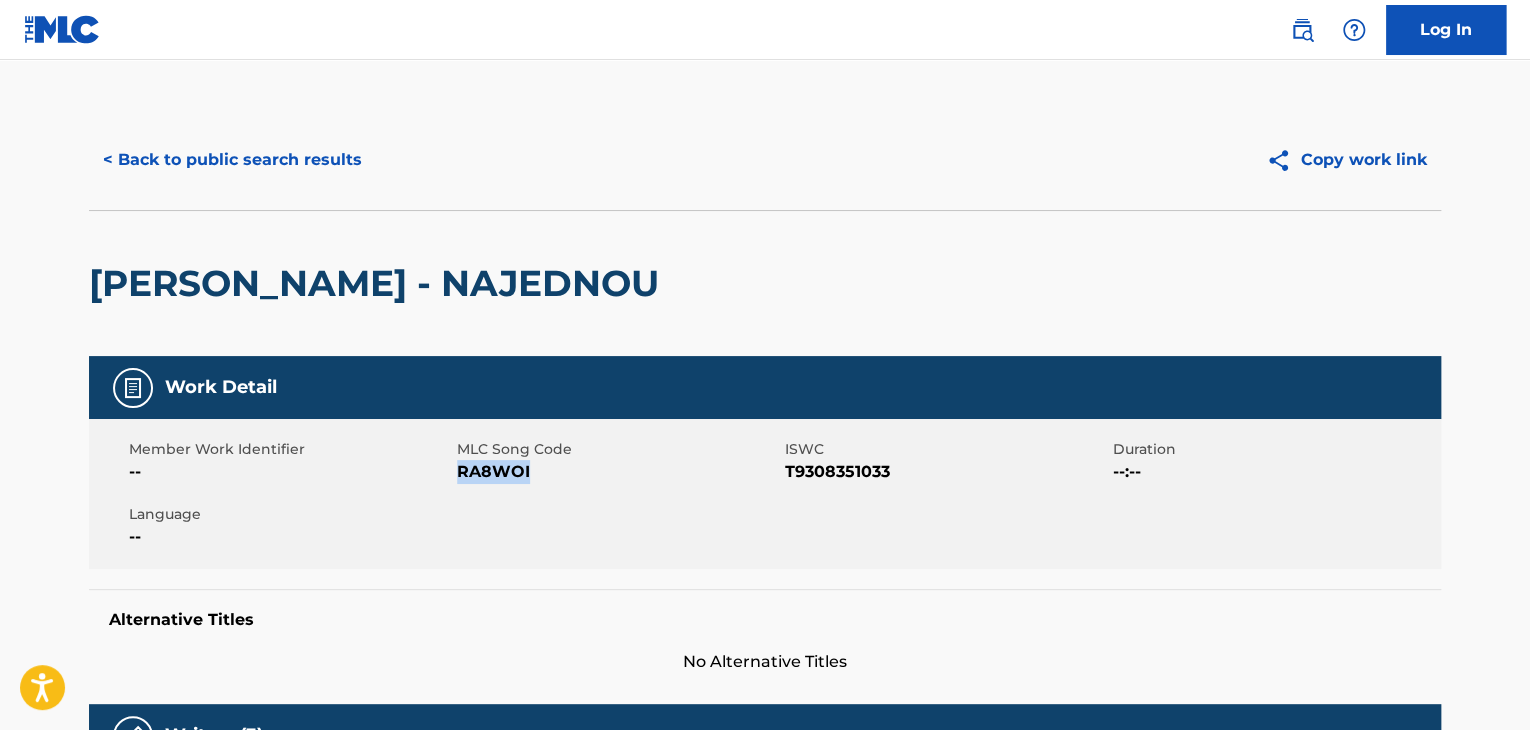 click on "< Back to public search results" at bounding box center (232, 160) 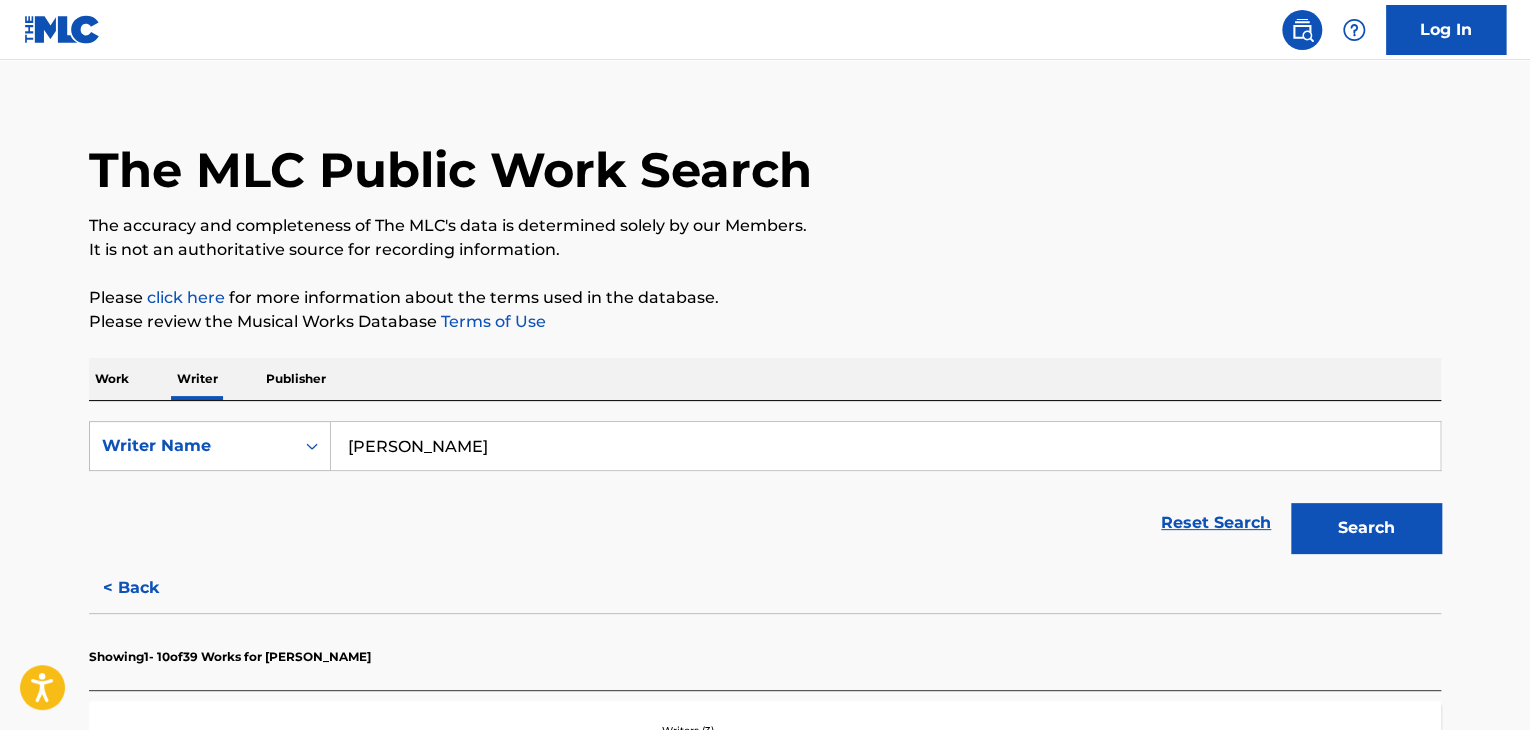 scroll, scrollTop: 0, scrollLeft: 0, axis: both 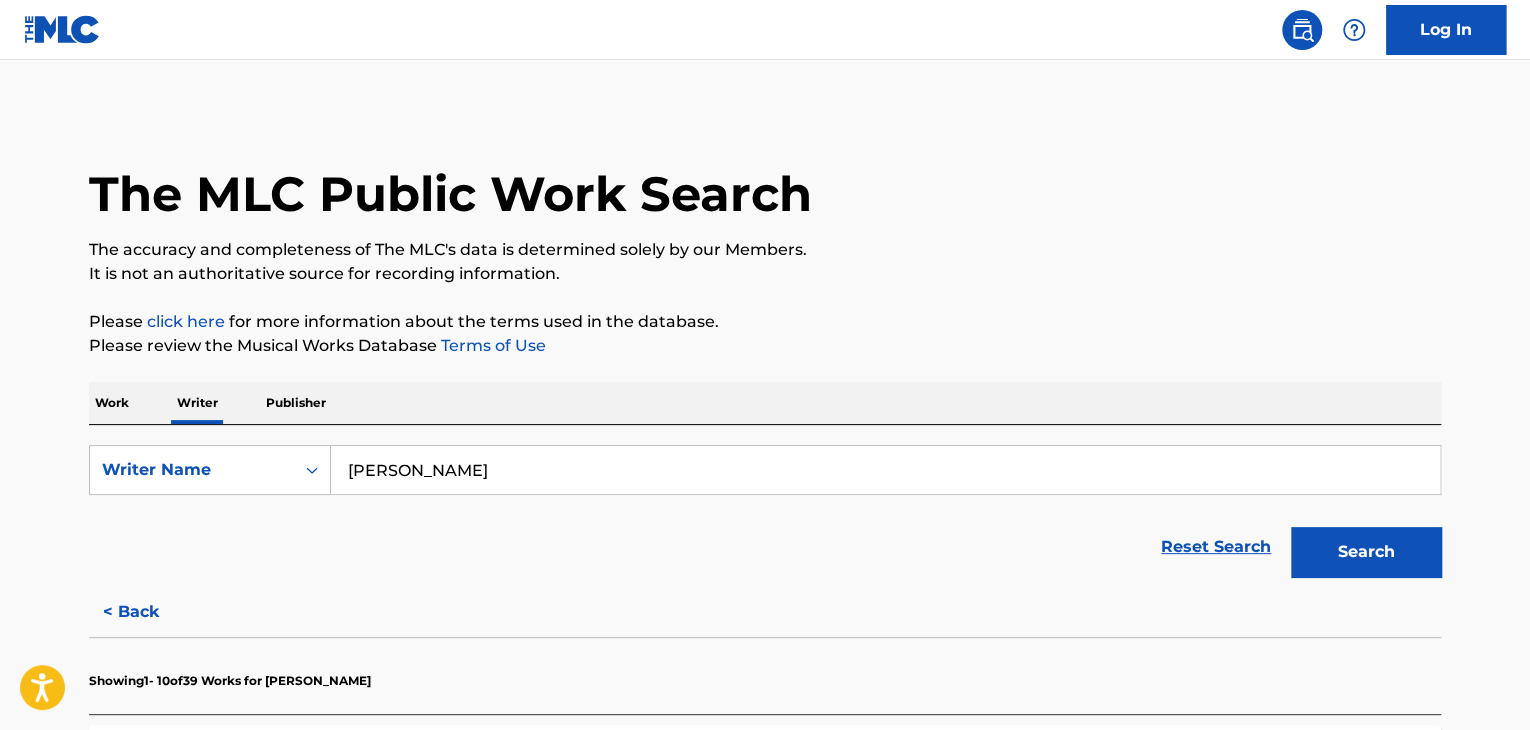 click on "SearchWithCriteriae5d5f369-cb27-427d-9063-d3280e9028de Writer Name [PERSON_NAME] Reset Search Search" at bounding box center (765, 506) 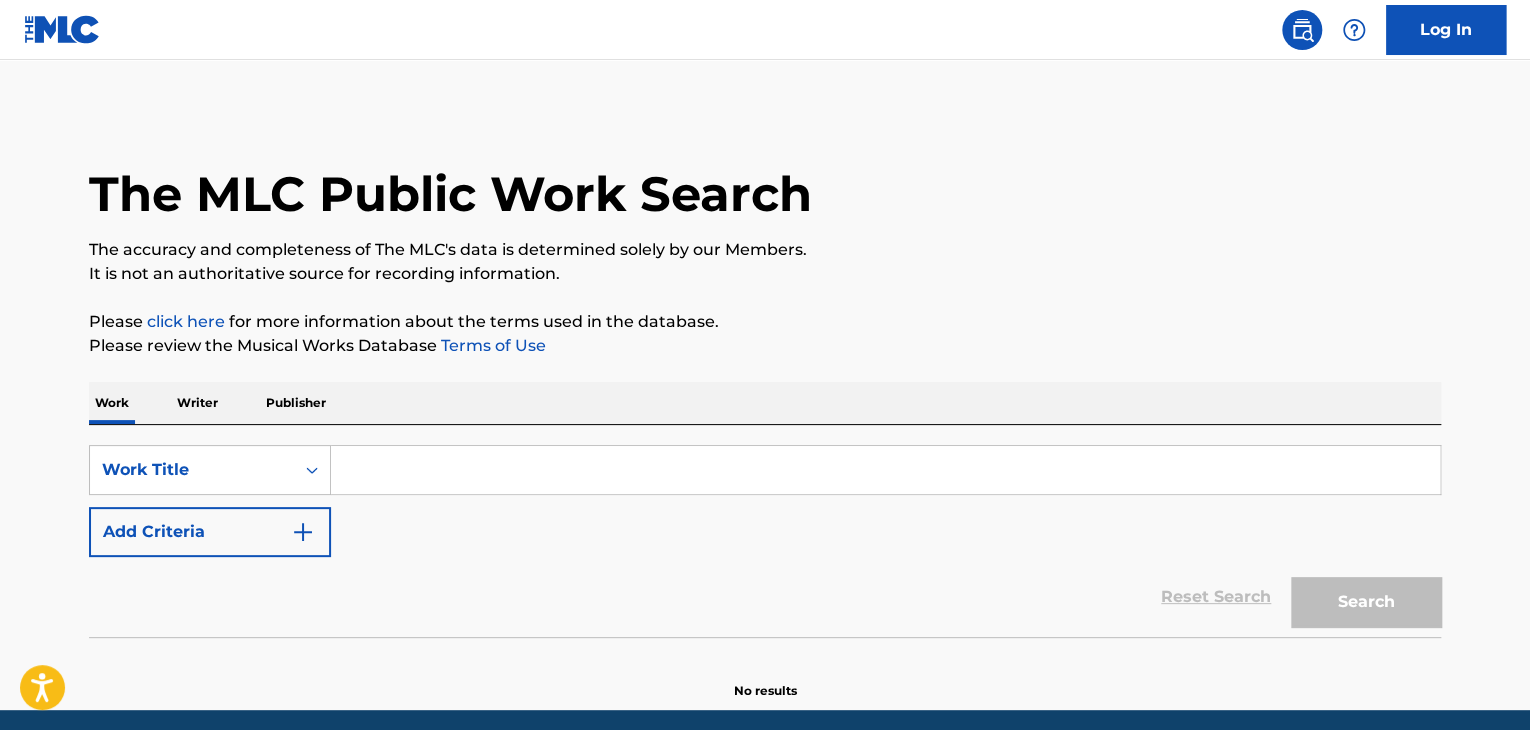 click at bounding box center (885, 470) 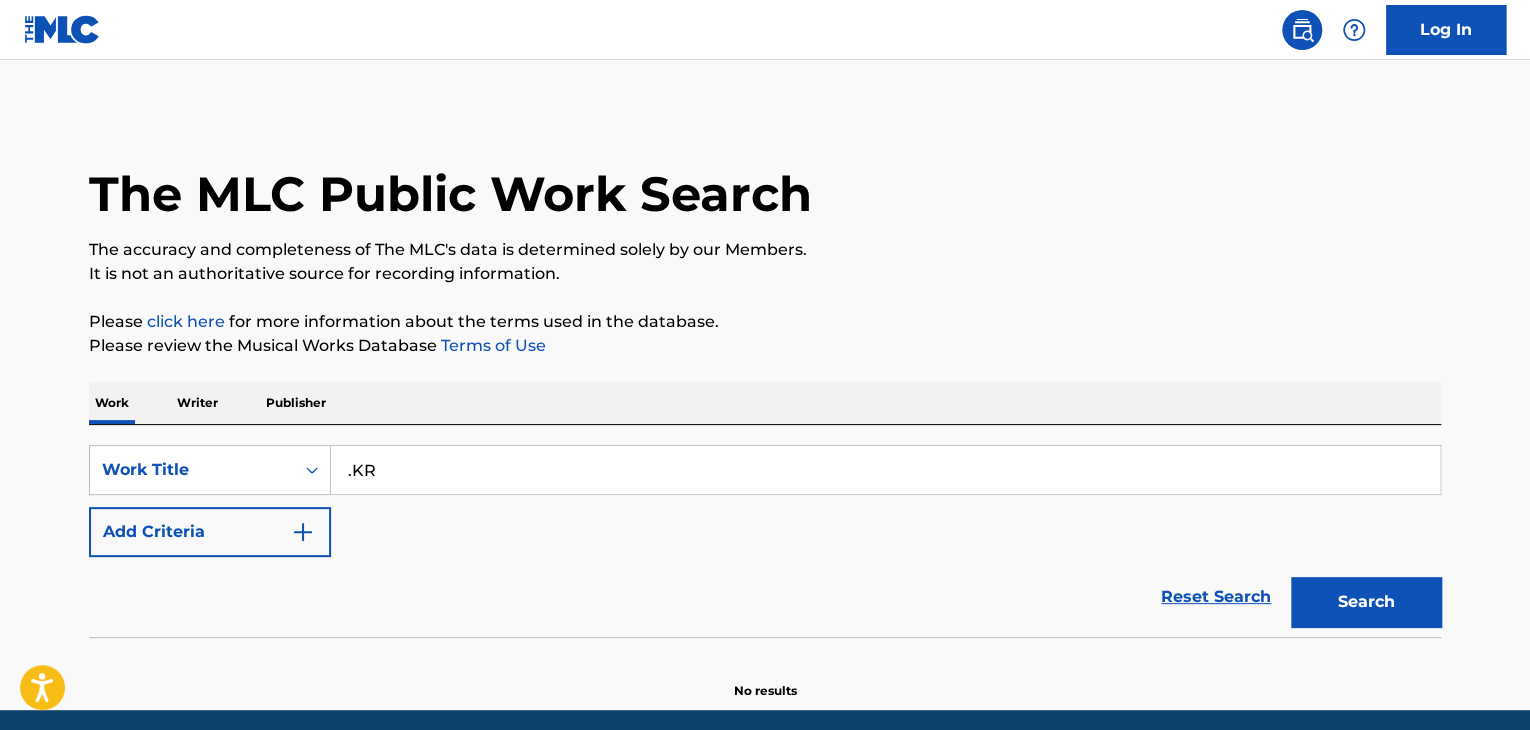 type on ".KR" 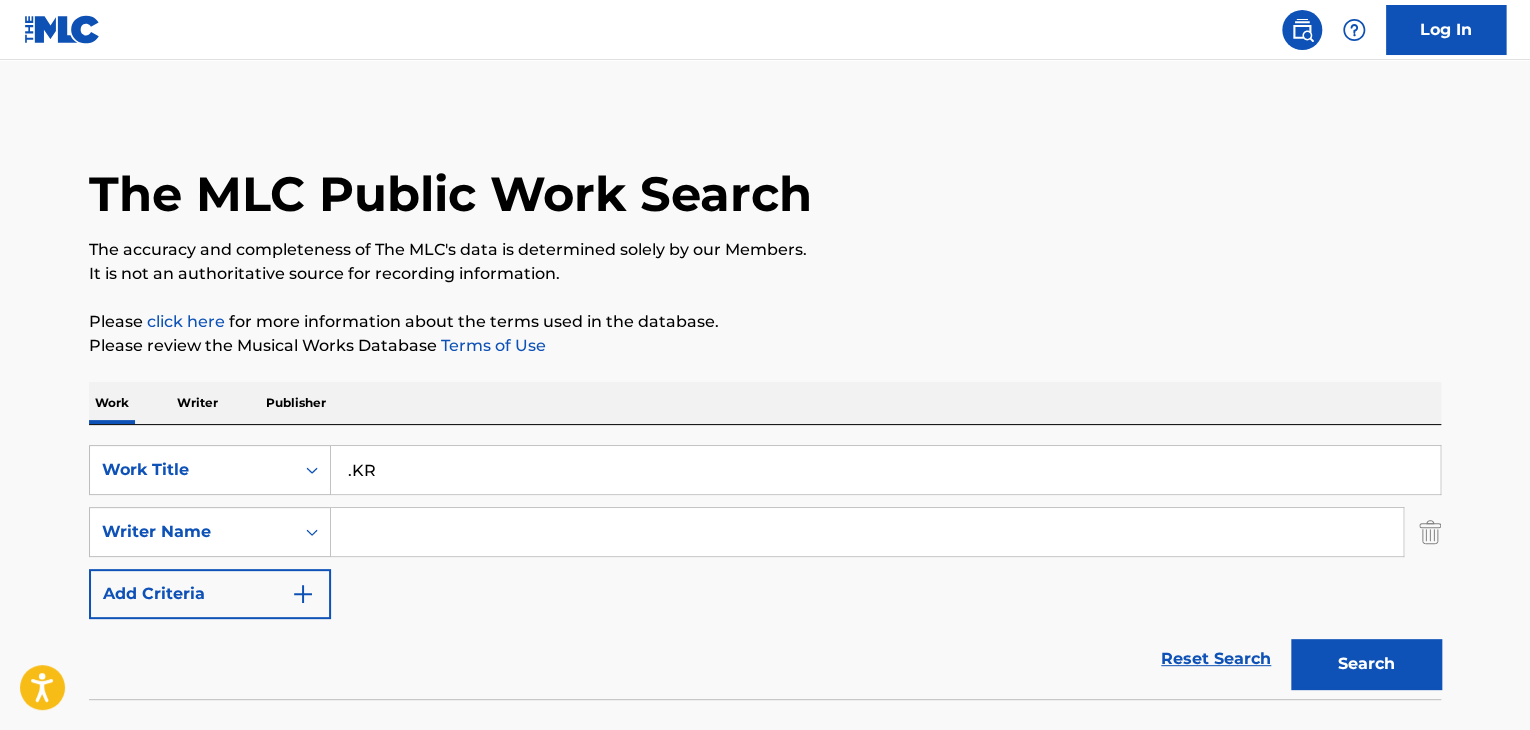 click at bounding box center (867, 532) 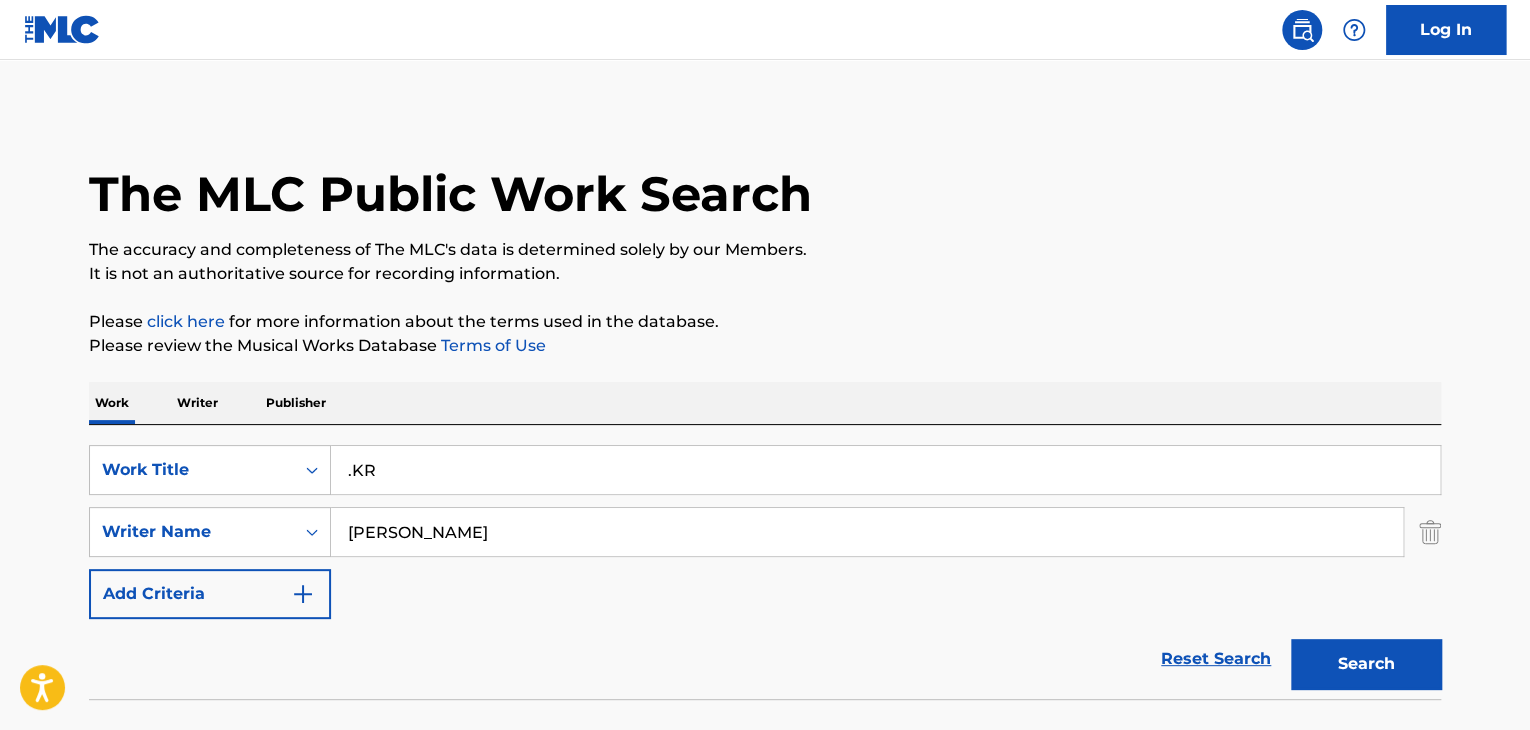 type on "[PERSON_NAME]" 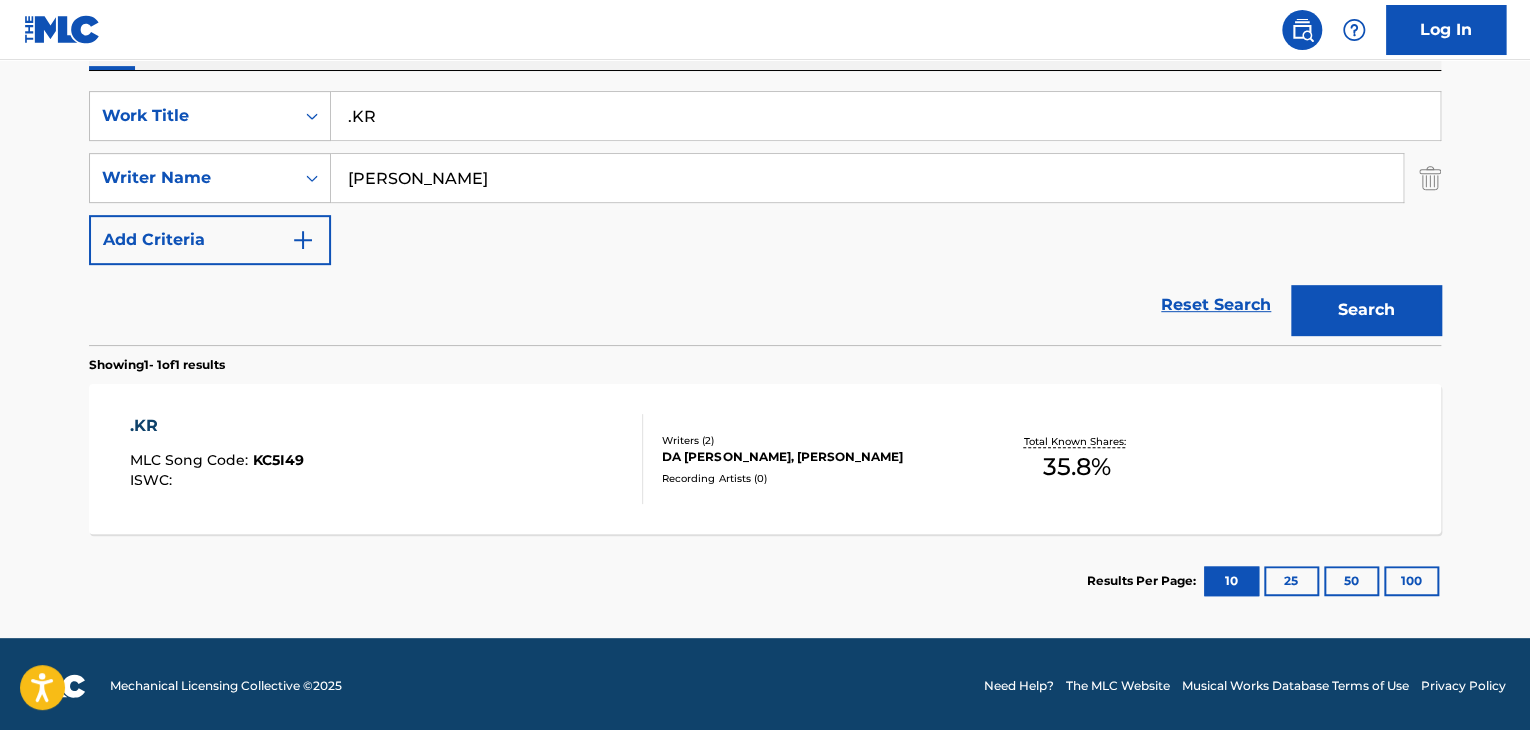 scroll, scrollTop: 358, scrollLeft: 0, axis: vertical 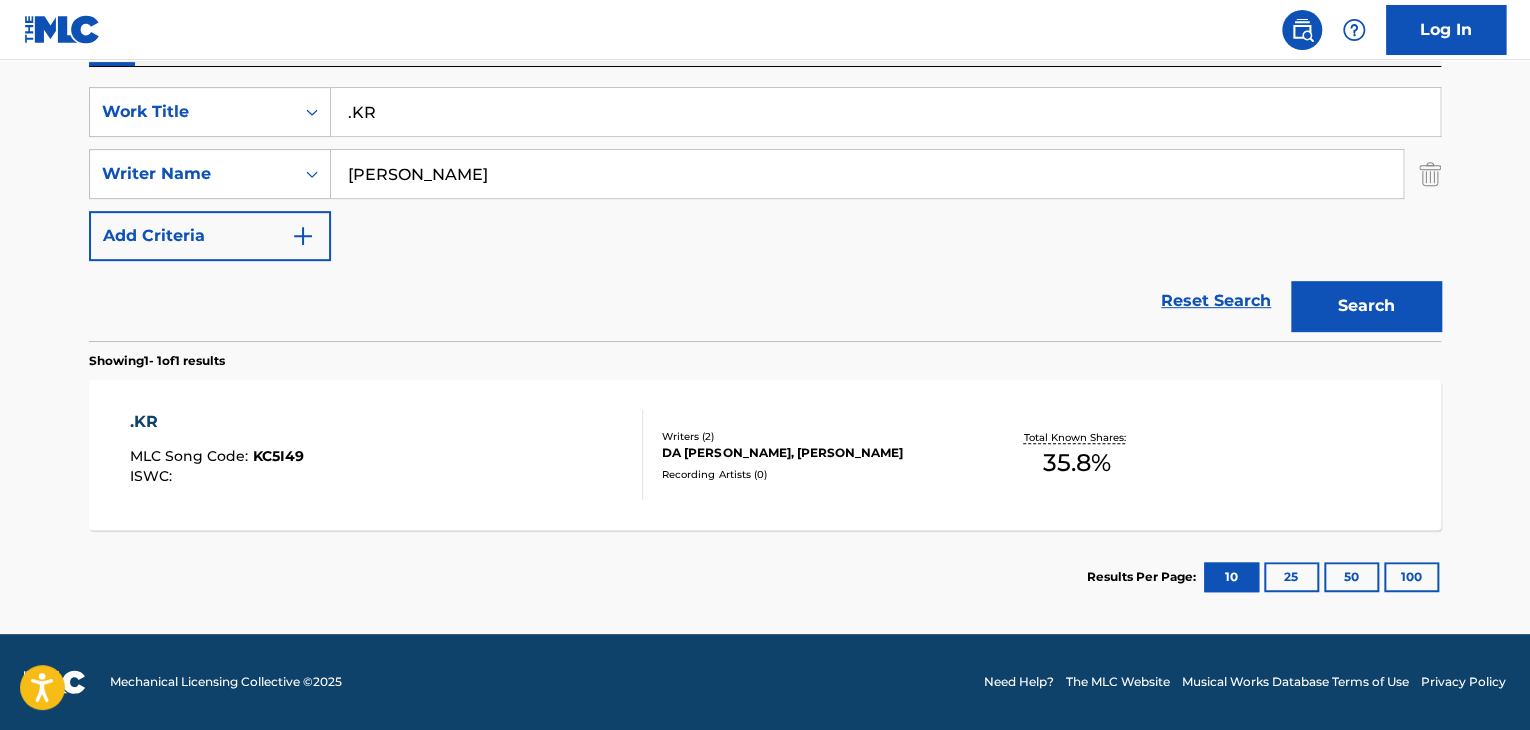 click on ".KR MLC Song Code : KC5I49 ISWC :" at bounding box center [387, 455] 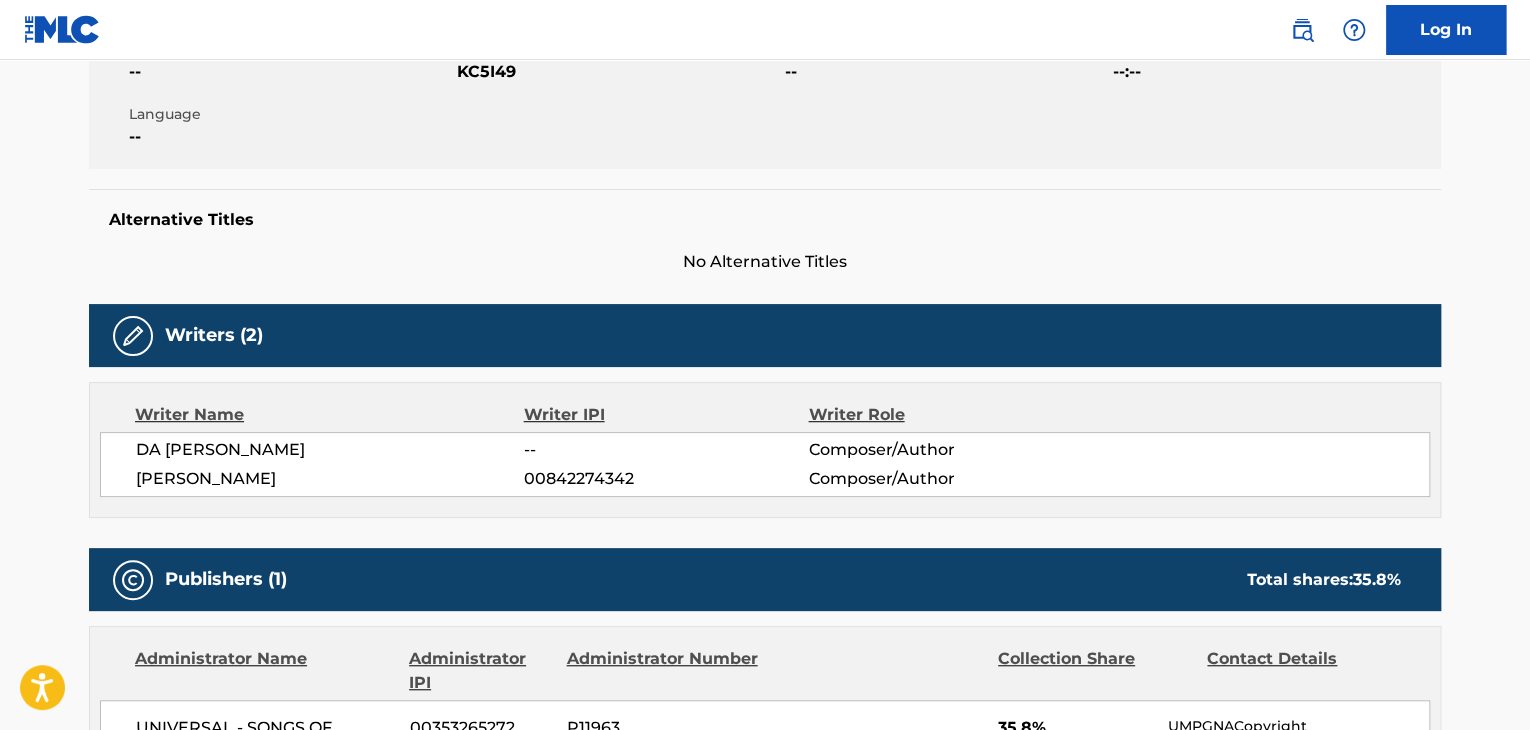scroll, scrollTop: 700, scrollLeft: 0, axis: vertical 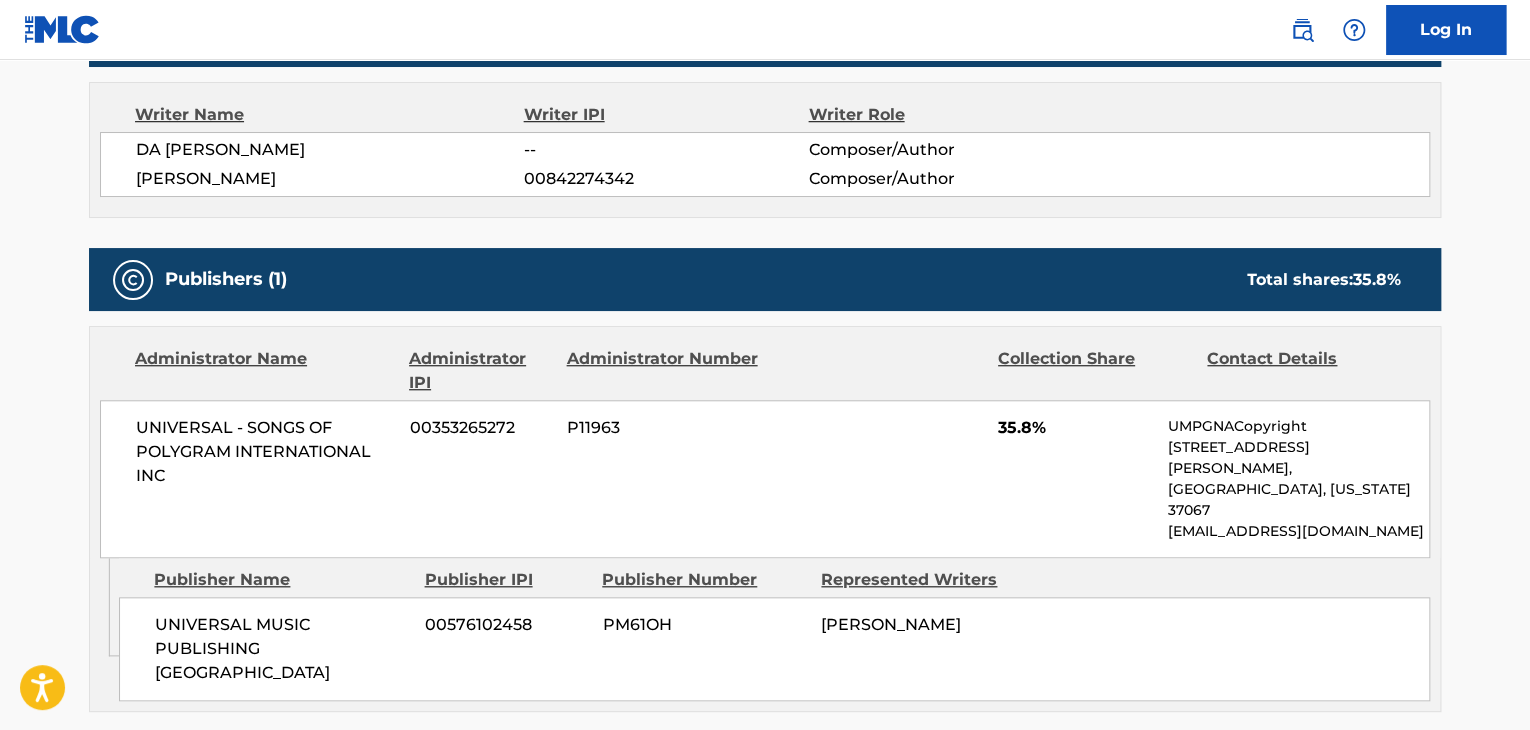 click on "DA [PERSON_NAME]" at bounding box center [330, 150] 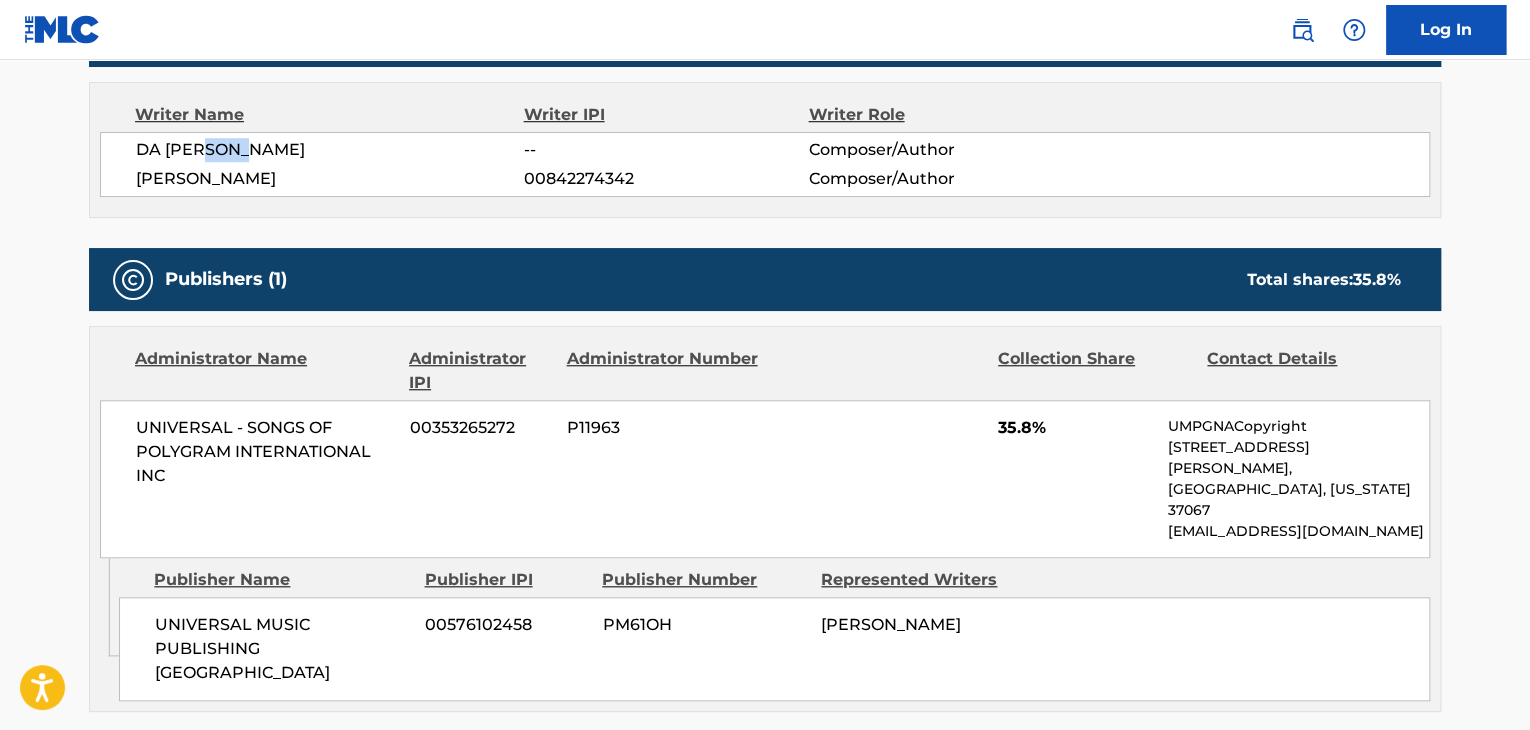 click on "DA [PERSON_NAME]" at bounding box center [330, 150] 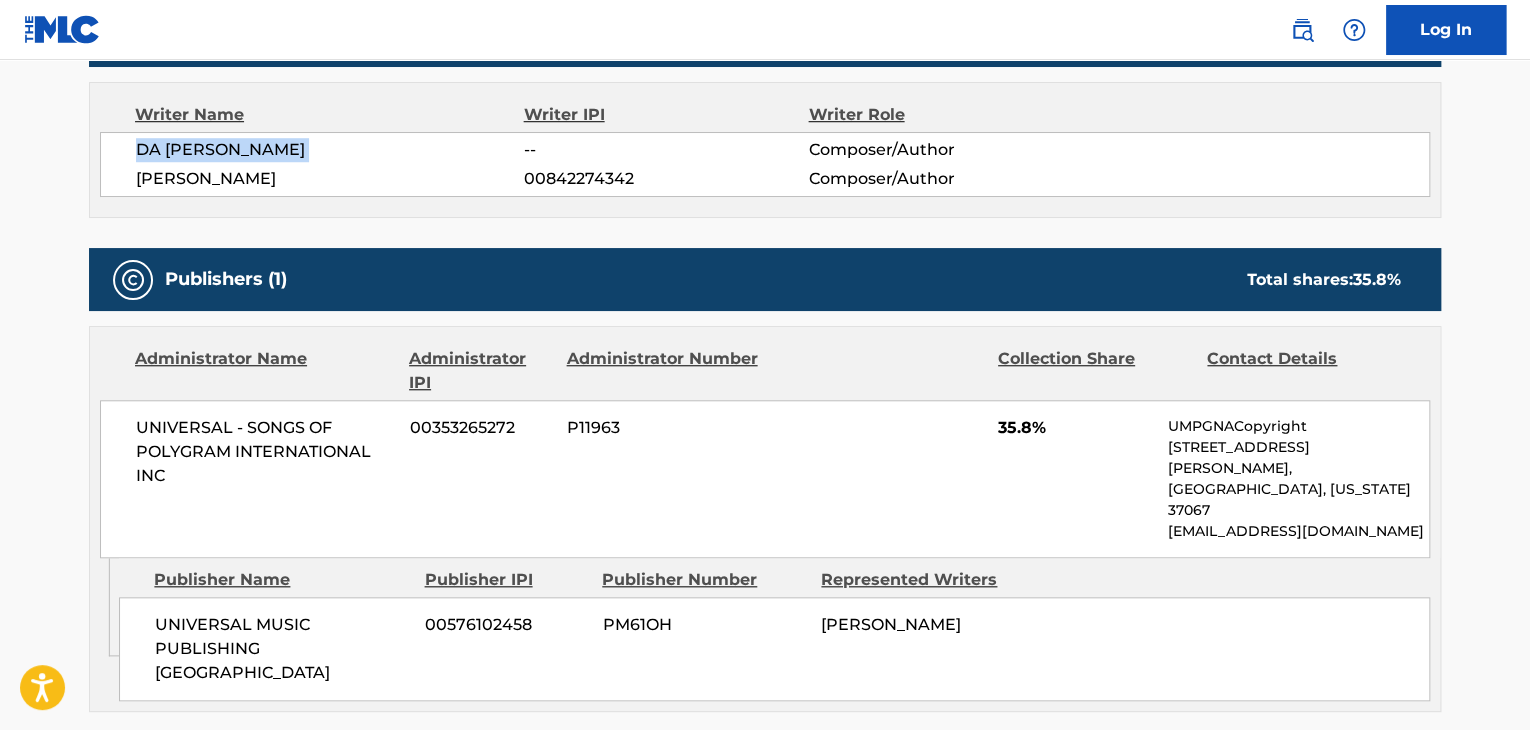 click on "DA [PERSON_NAME]" at bounding box center (330, 150) 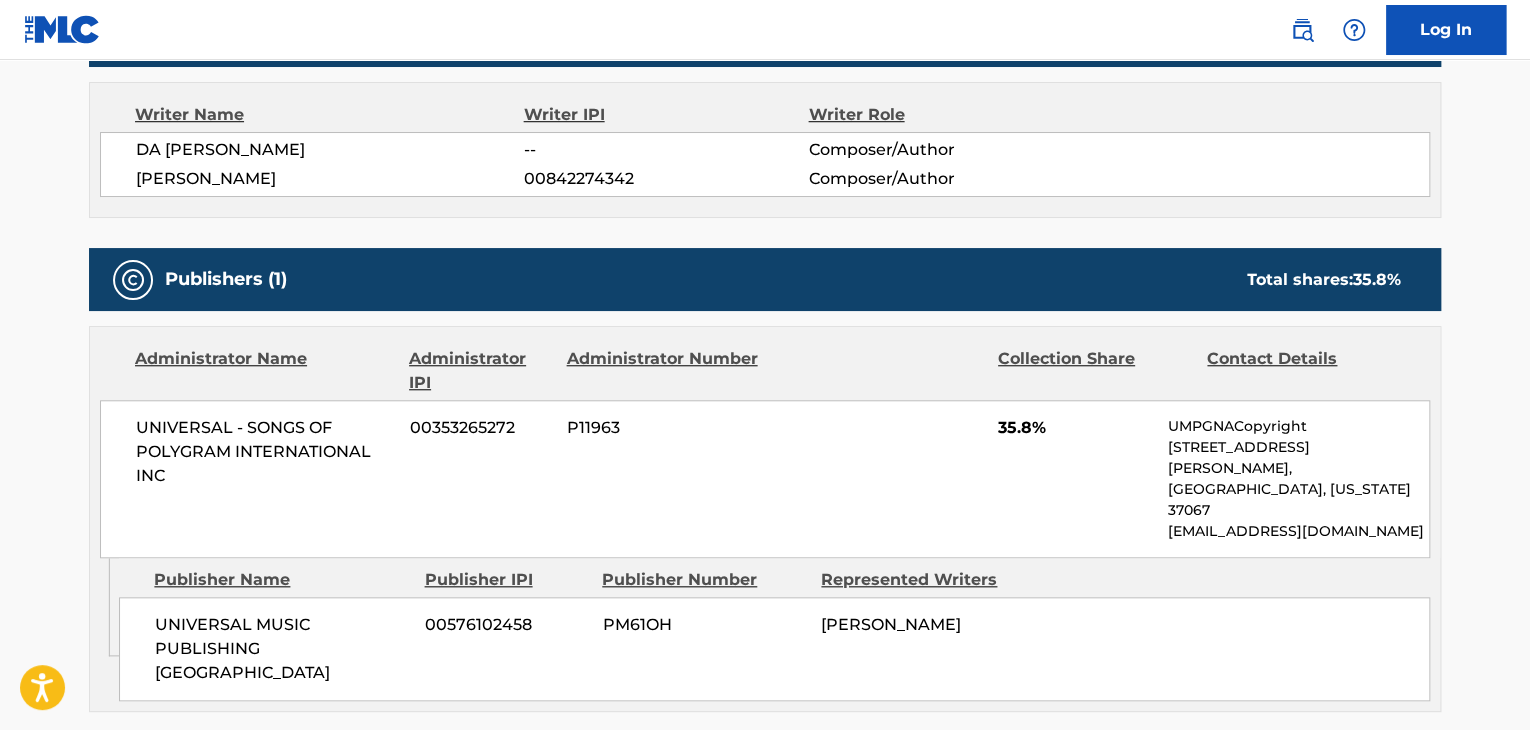 click on "[PERSON_NAME]" at bounding box center [330, 179] 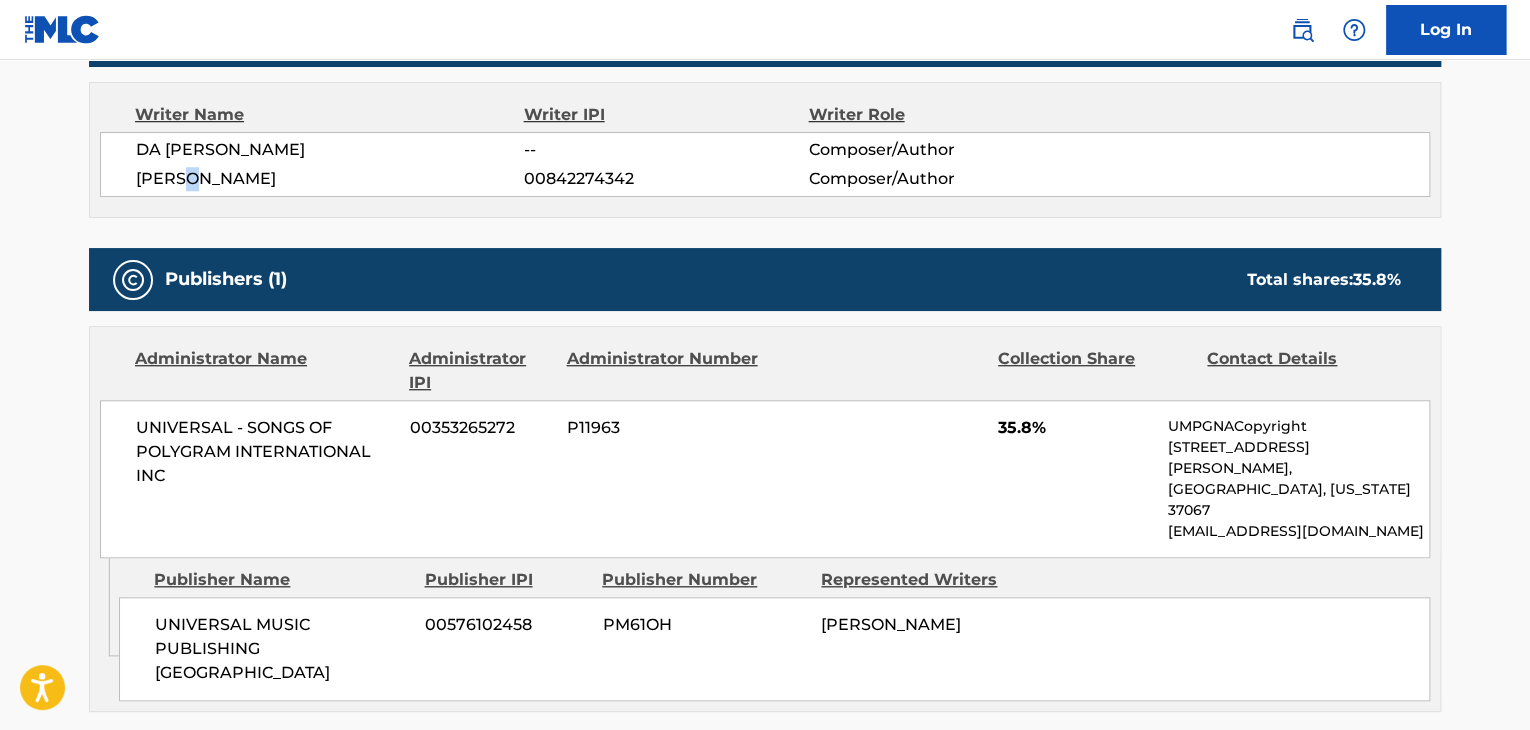 click on "[PERSON_NAME]" at bounding box center (330, 179) 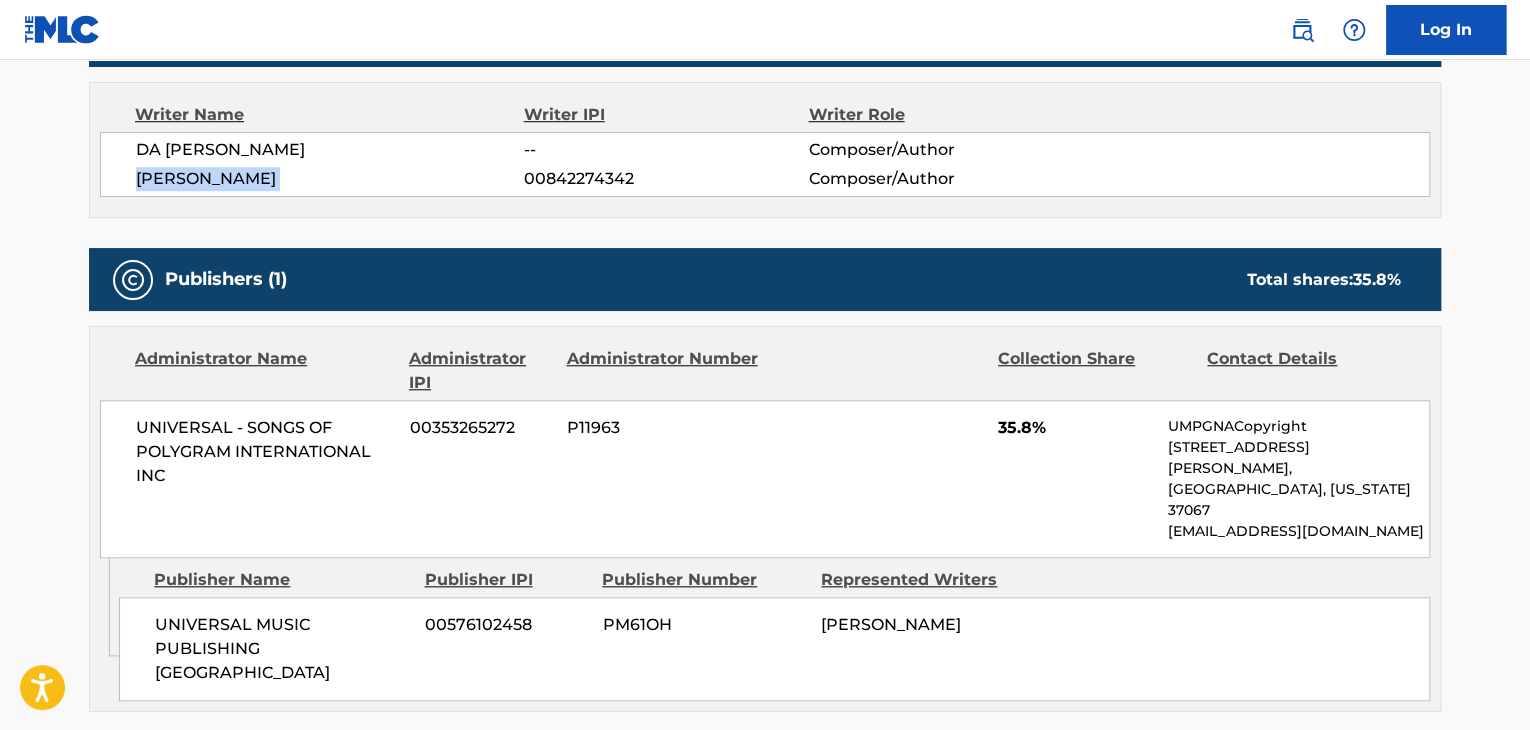 click on "[PERSON_NAME]" at bounding box center (330, 179) 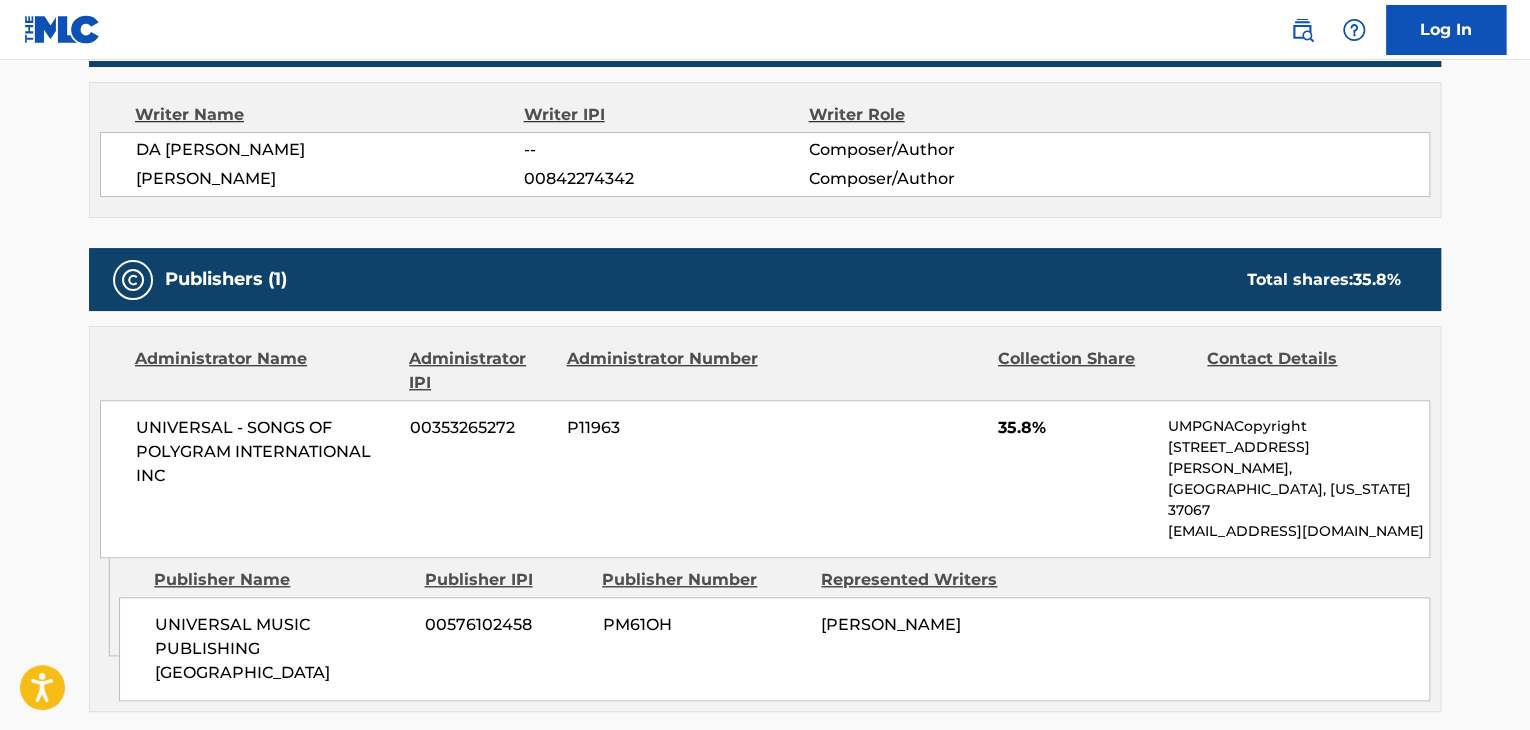 click on "00842274342" at bounding box center [666, 179] 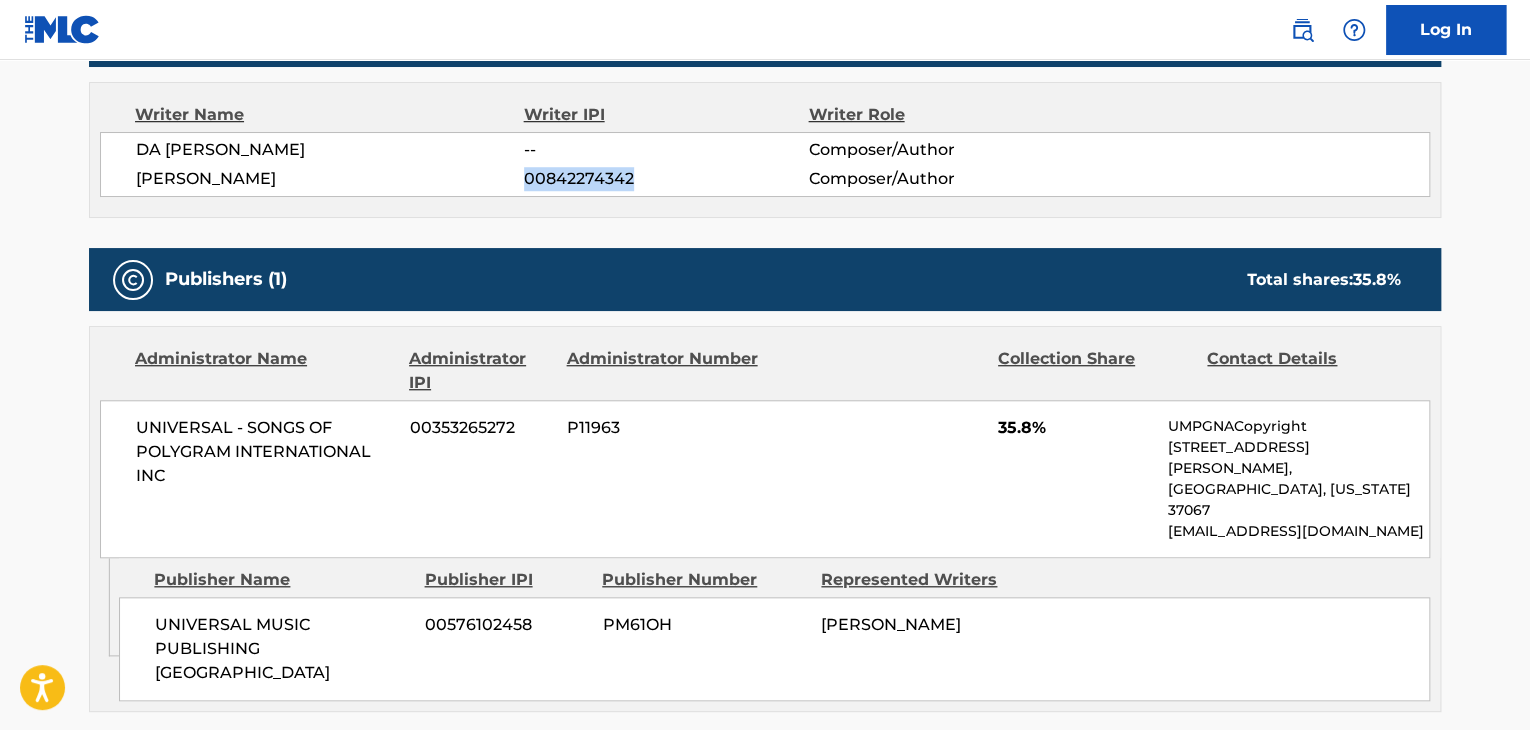 click on "00842274342" at bounding box center (666, 179) 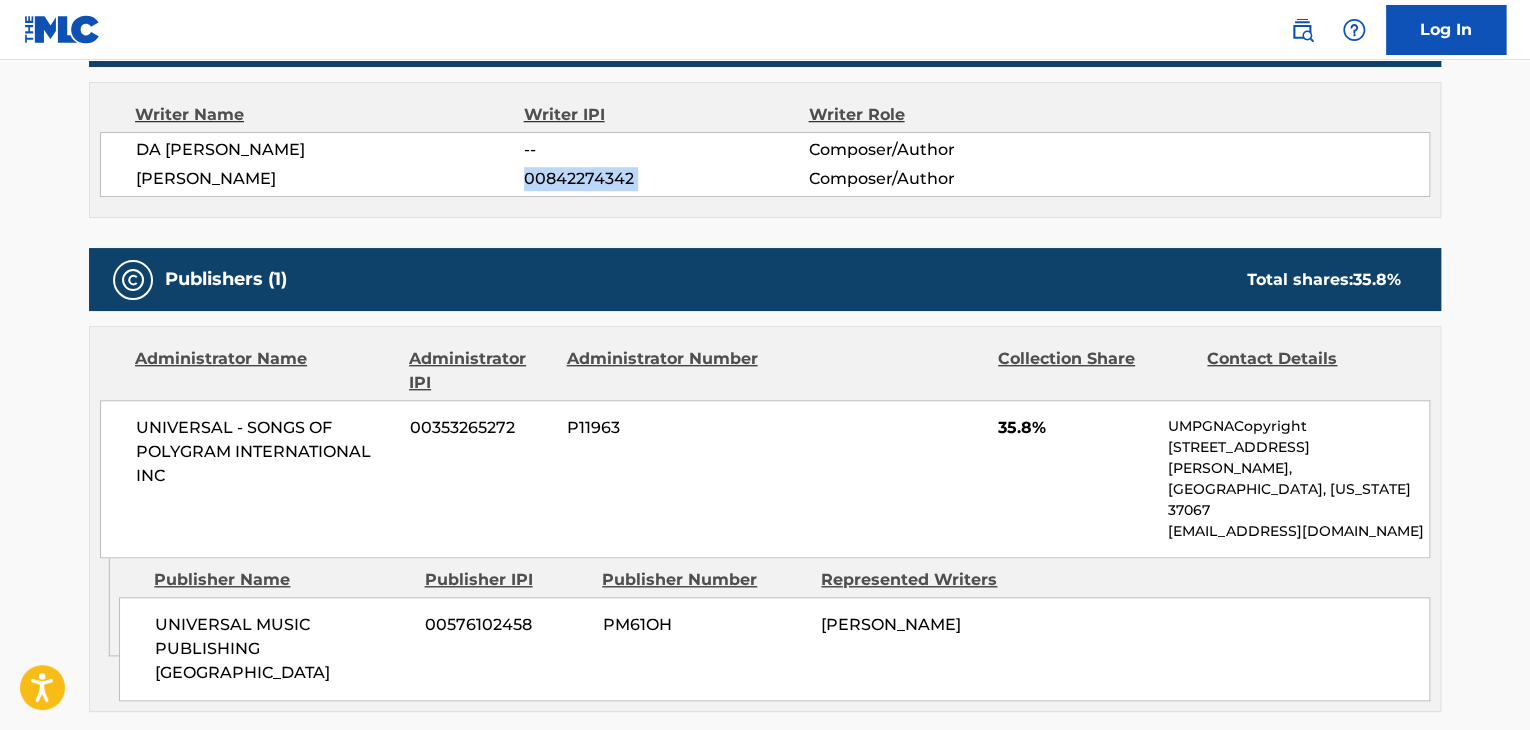 click on "00842274342" at bounding box center [666, 179] 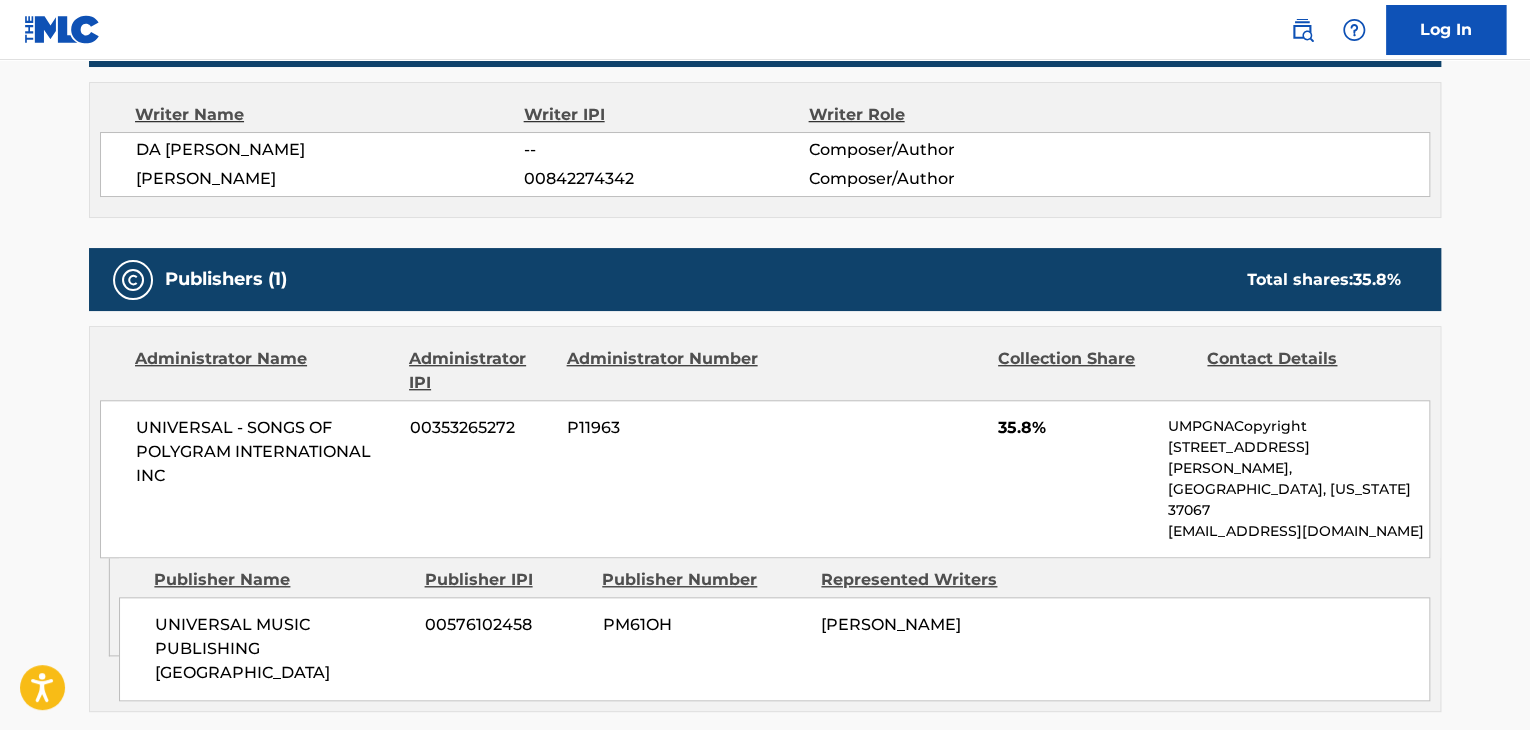 click on "UNIVERSAL - SONGS OF POLYGRAM INTERNATIONAL INC" at bounding box center [265, 452] 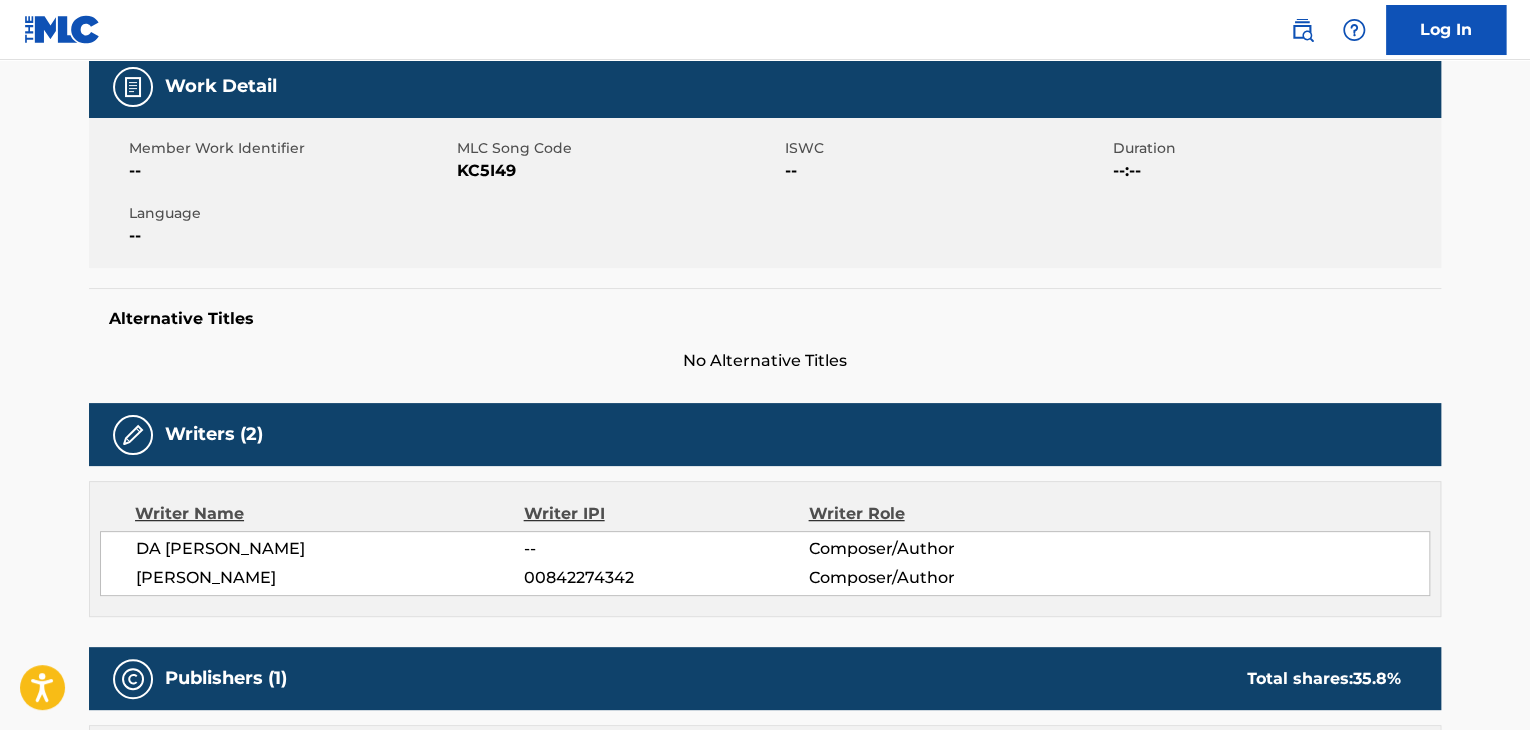 scroll, scrollTop: 300, scrollLeft: 0, axis: vertical 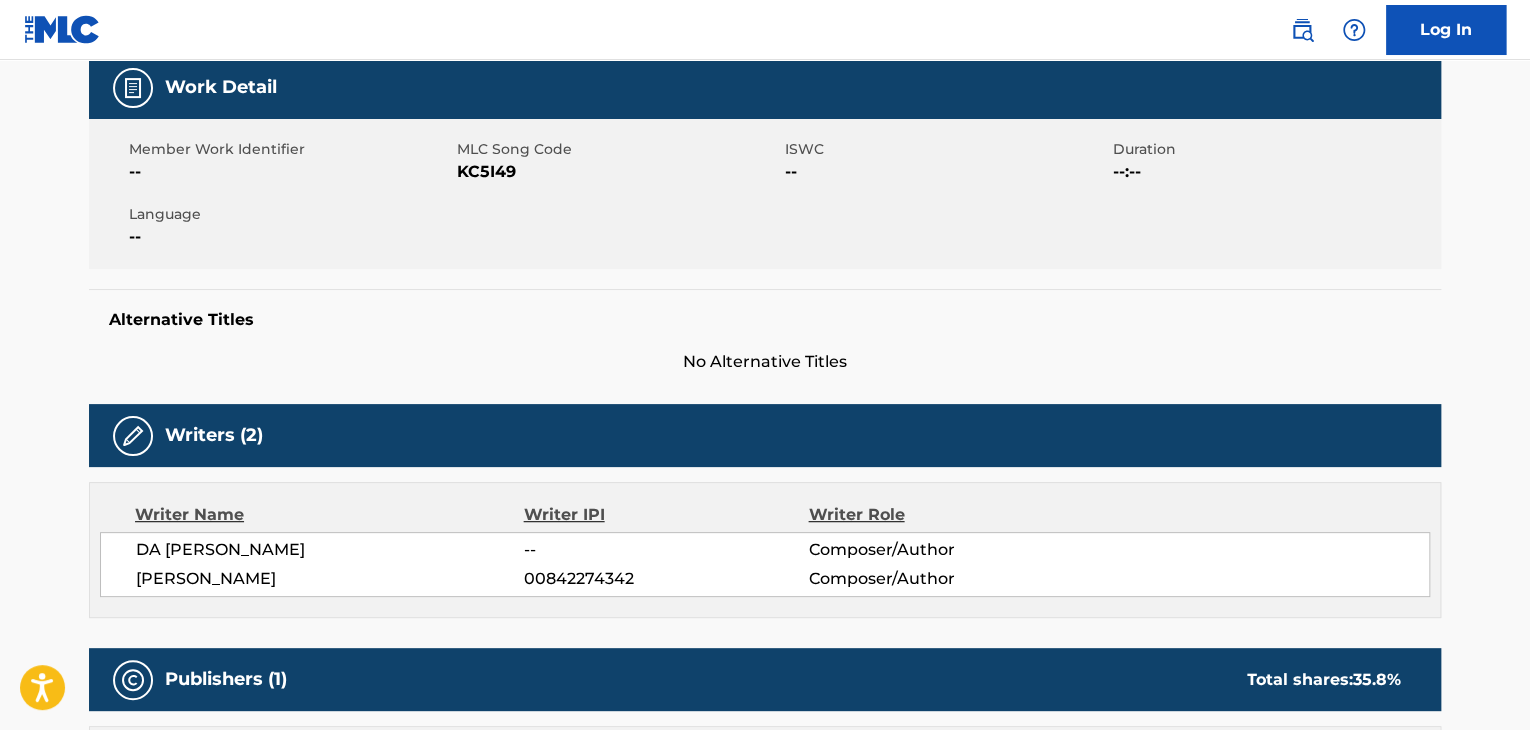 click on "Member Work Identifier -- MLC Song Code KC5I49 ISWC -- Duration --:-- Language --" at bounding box center (765, 194) 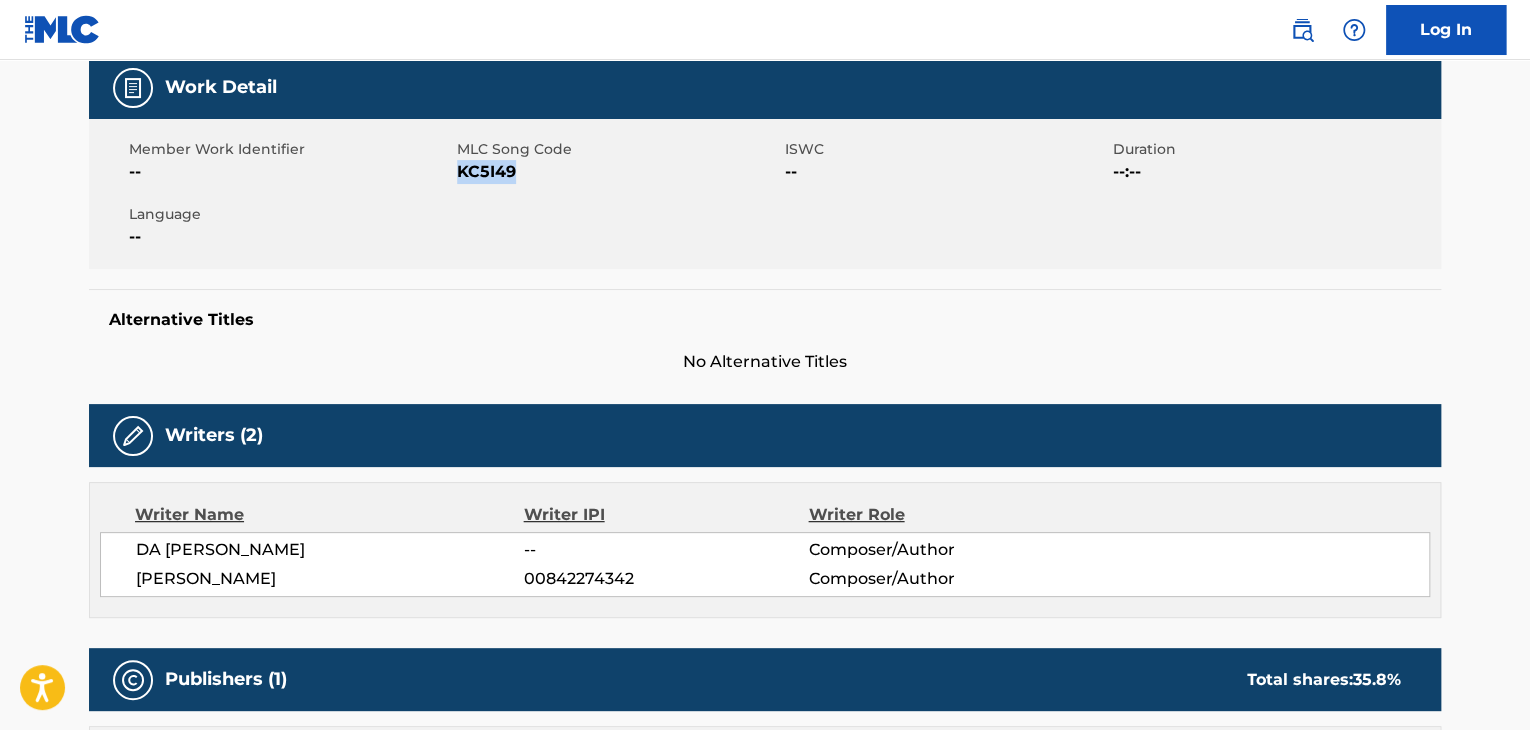 click on "Member Work Identifier -- MLC Song Code KC5I49 ISWC -- Duration --:-- Language --" at bounding box center [765, 194] 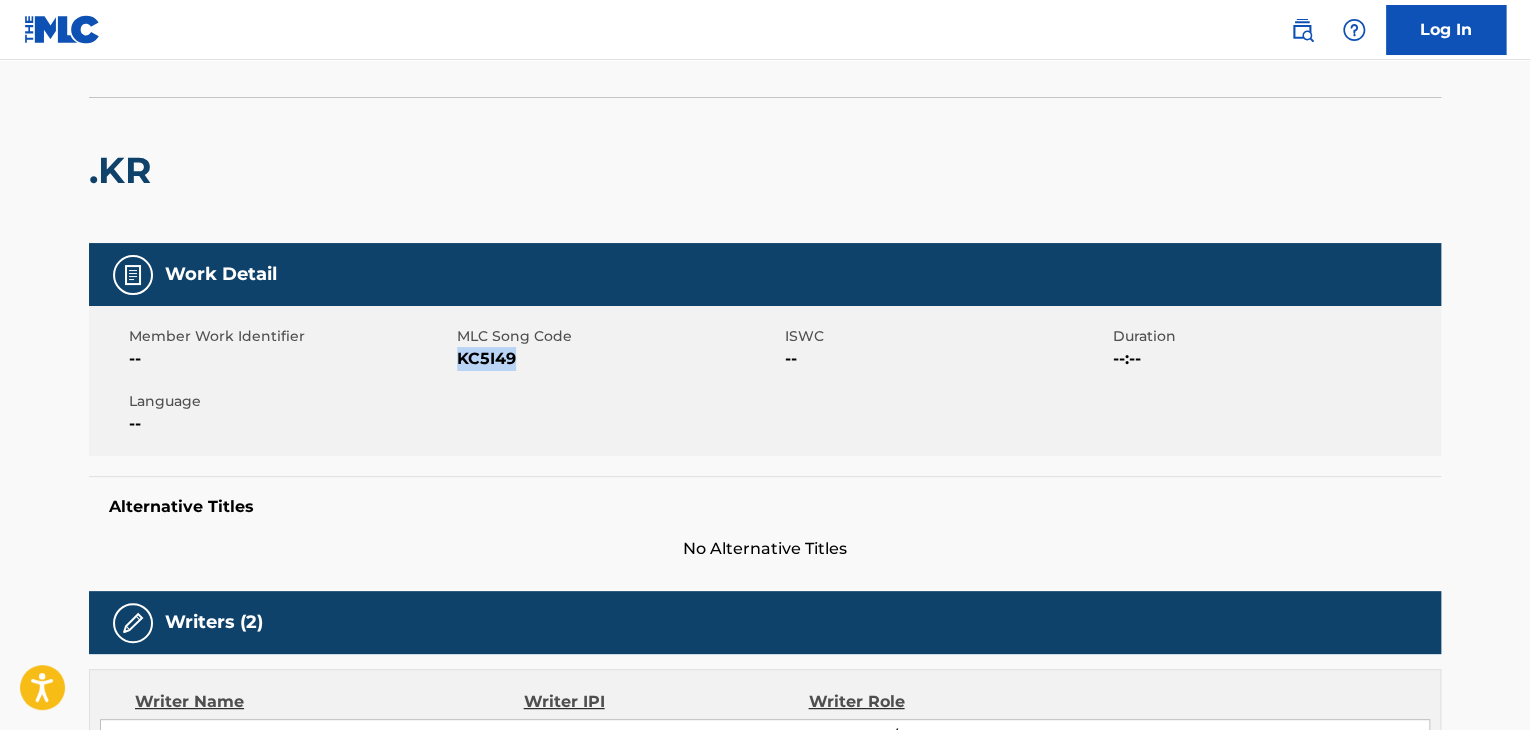 scroll, scrollTop: 0, scrollLeft: 0, axis: both 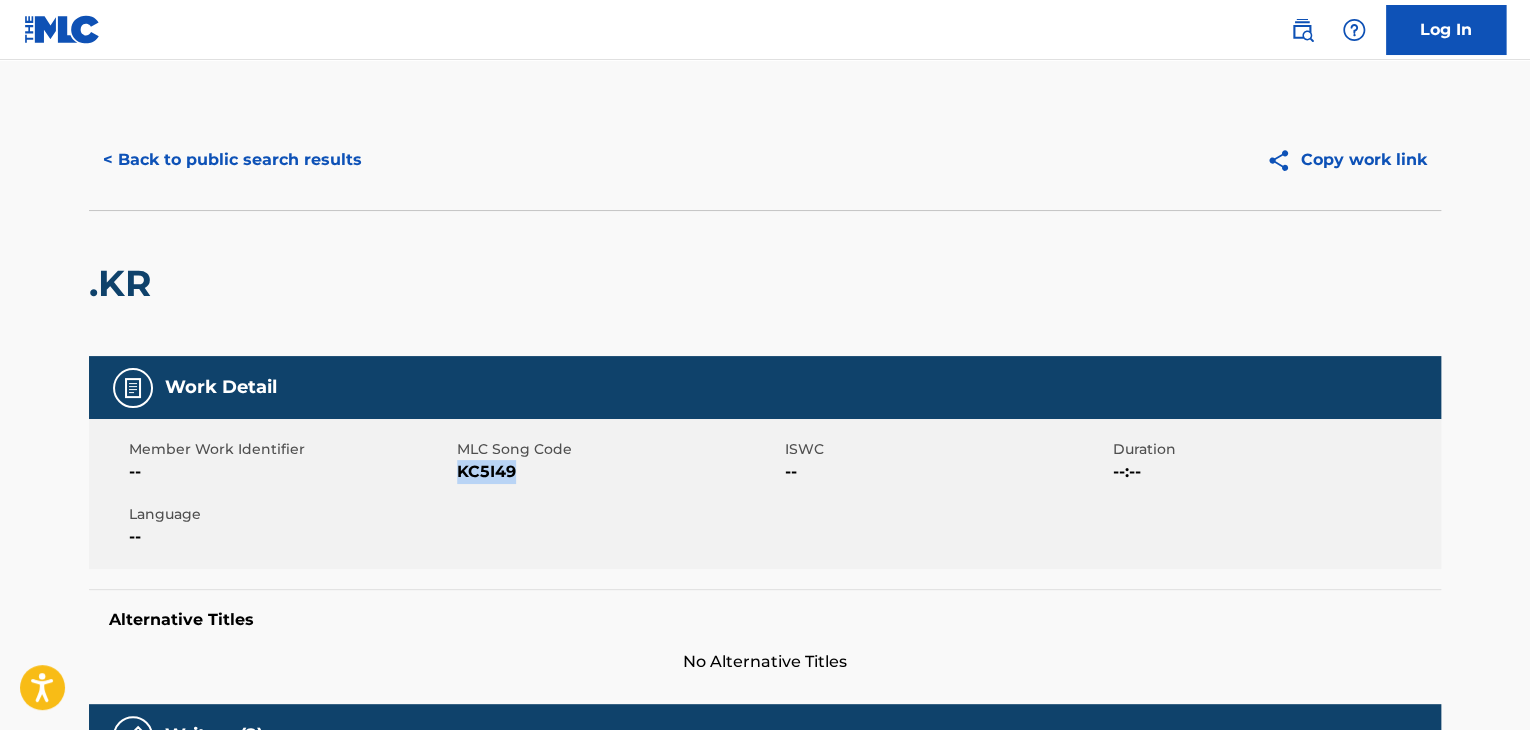 click on "< Back to public search results" at bounding box center [232, 160] 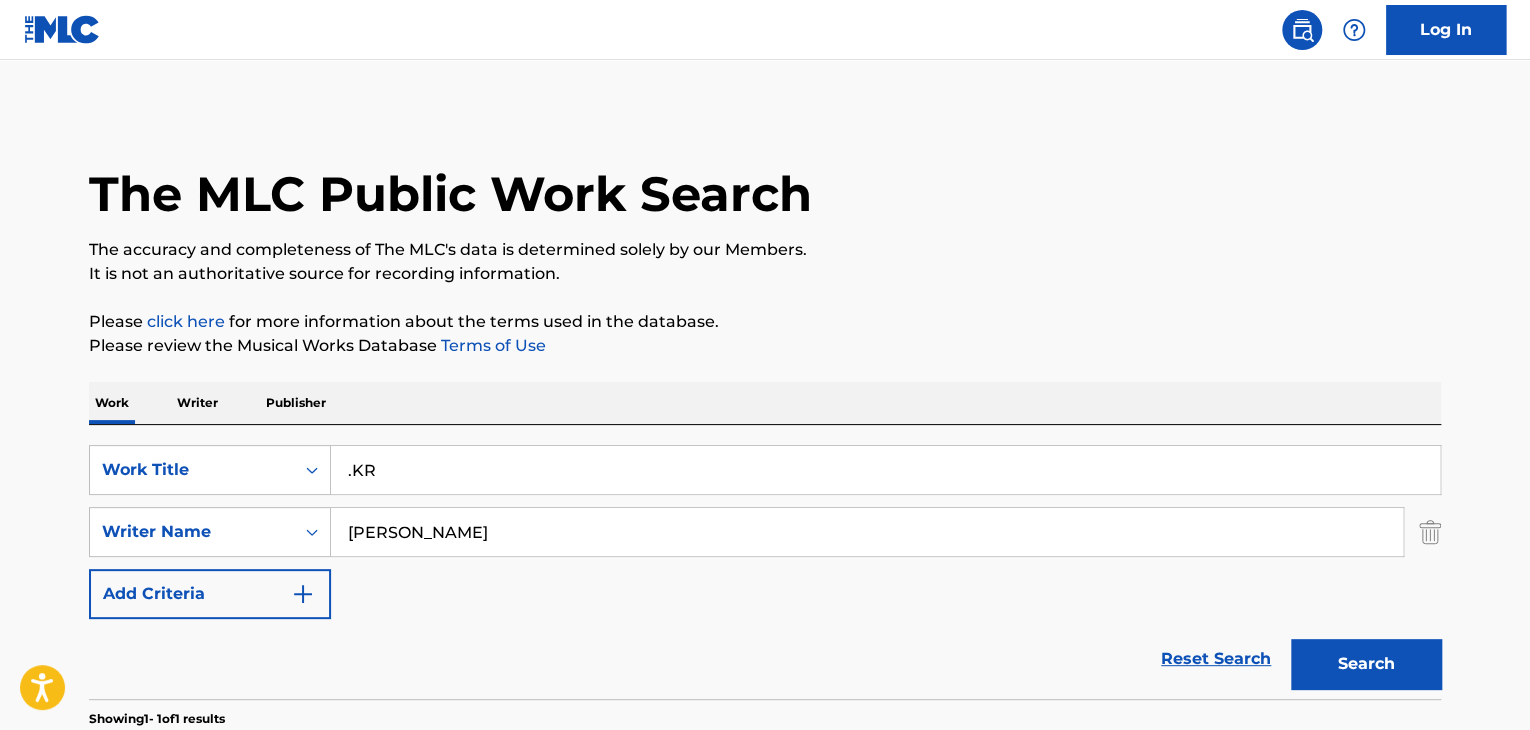 scroll, scrollTop: 244, scrollLeft: 0, axis: vertical 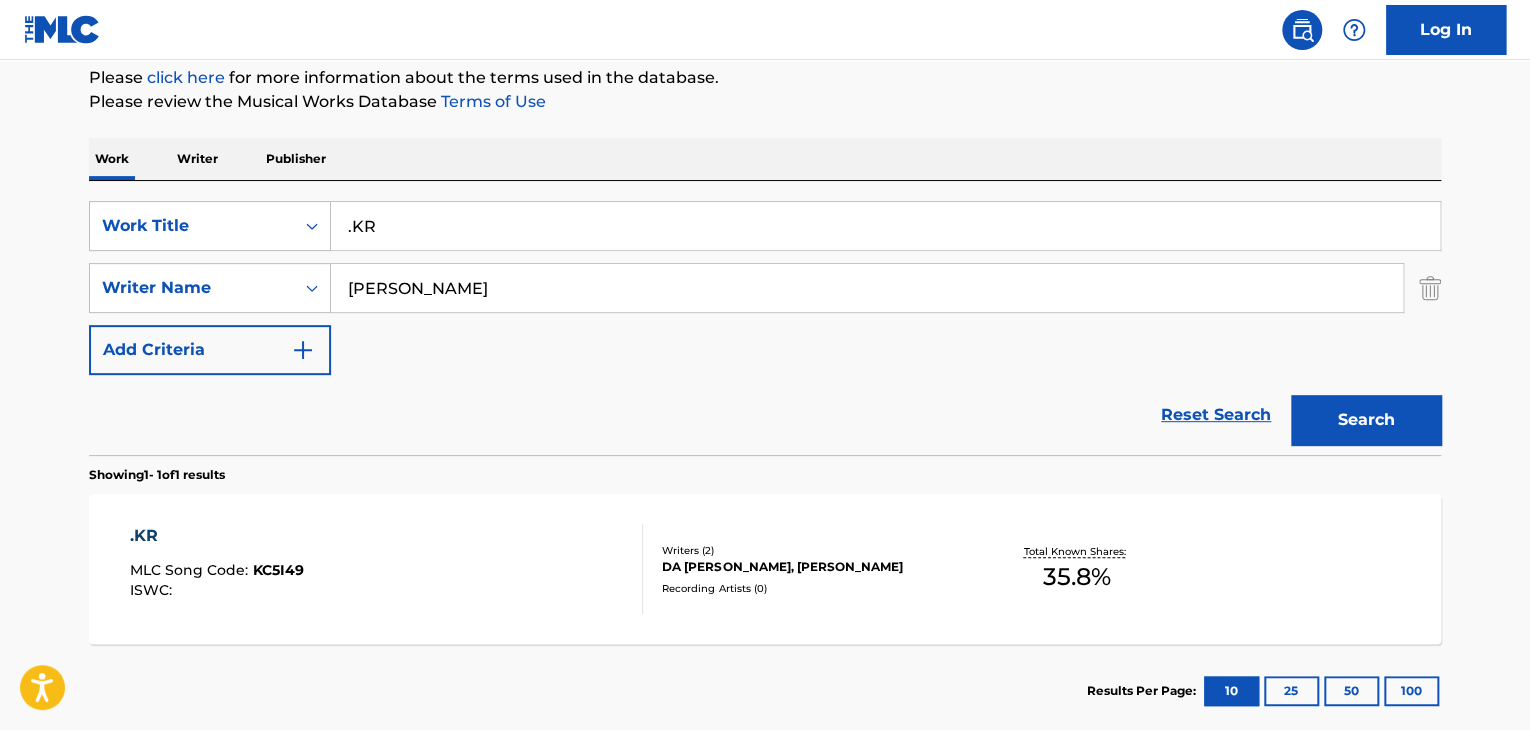 click on ".KR" at bounding box center [885, 226] 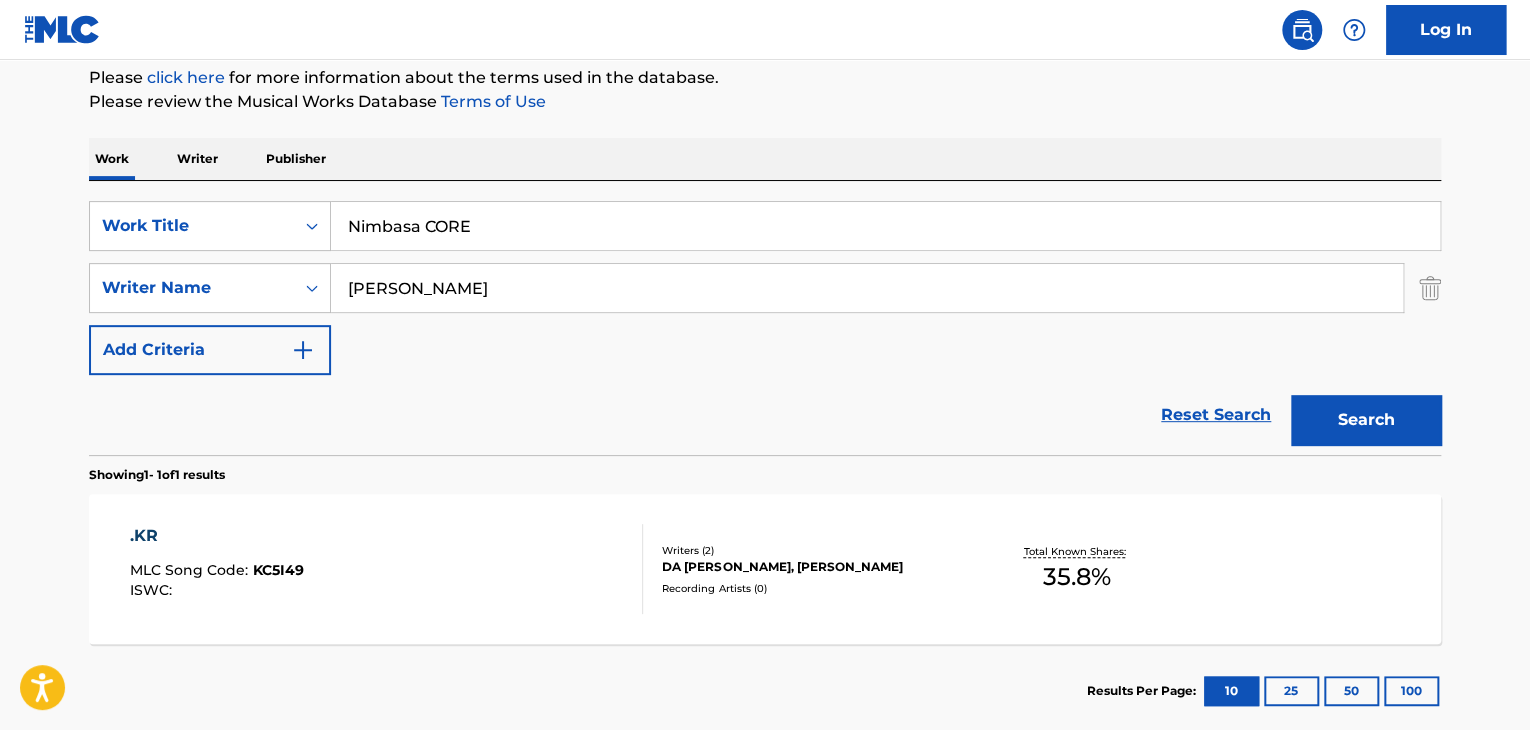 type on "Nimbasa CORE" 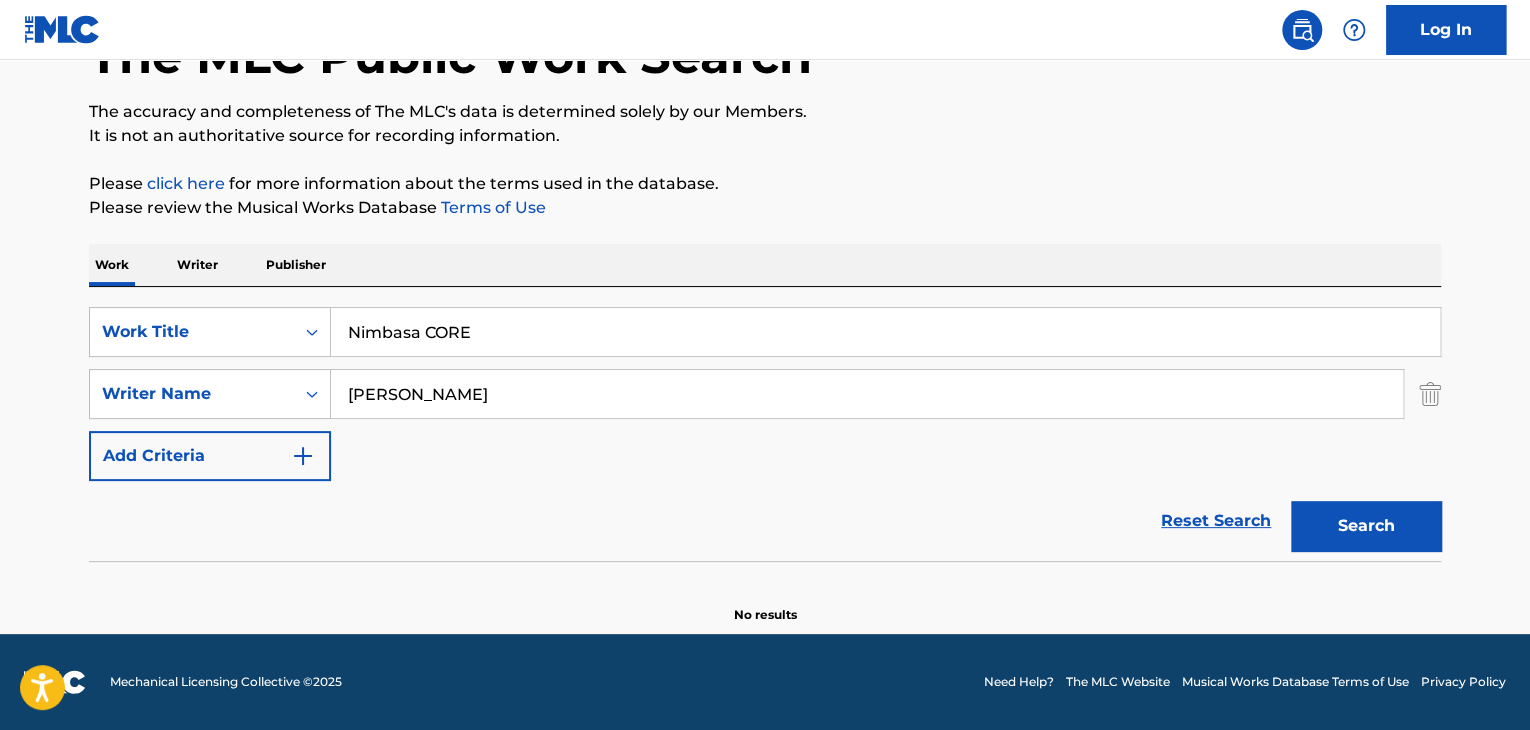 scroll, scrollTop: 138, scrollLeft: 0, axis: vertical 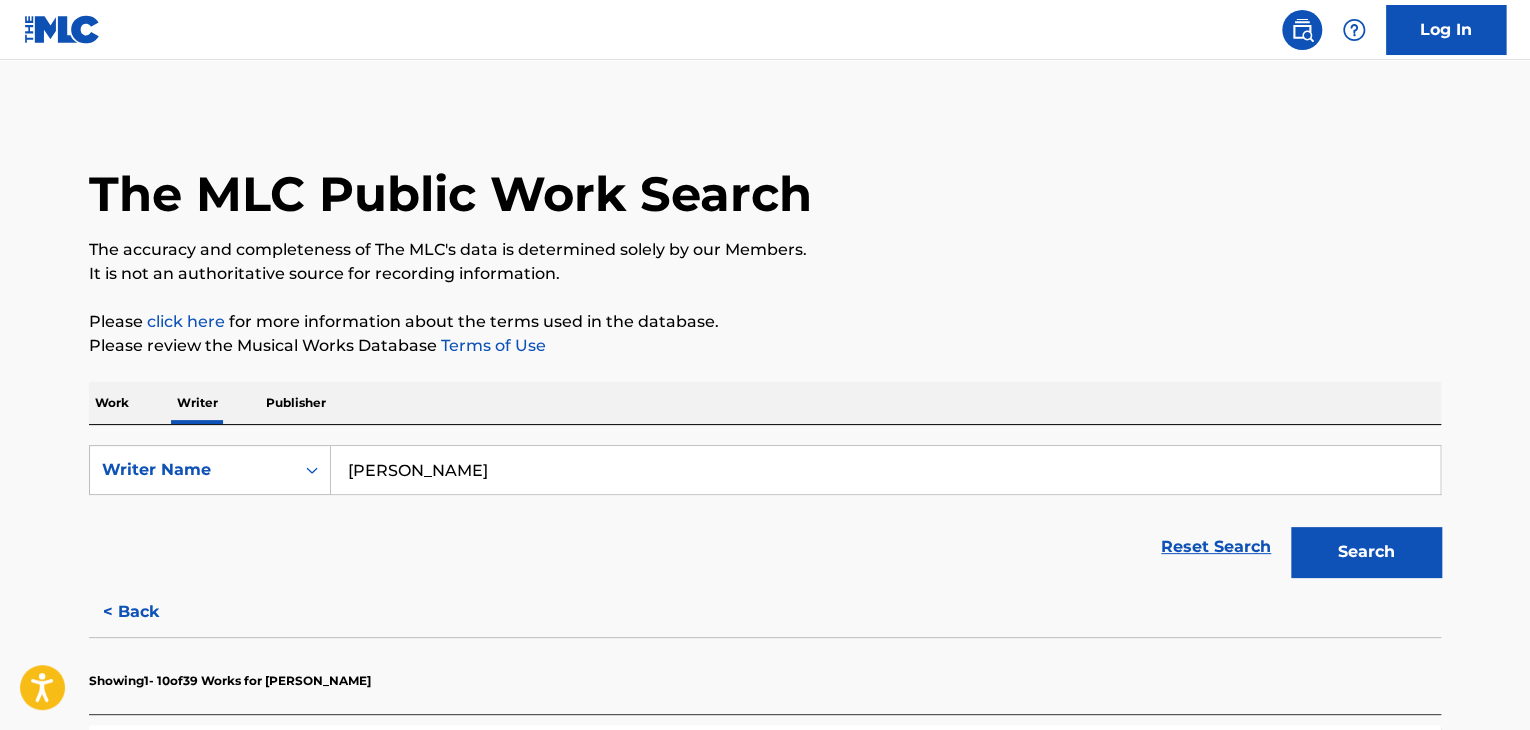 click on "[PERSON_NAME]" at bounding box center (885, 470) 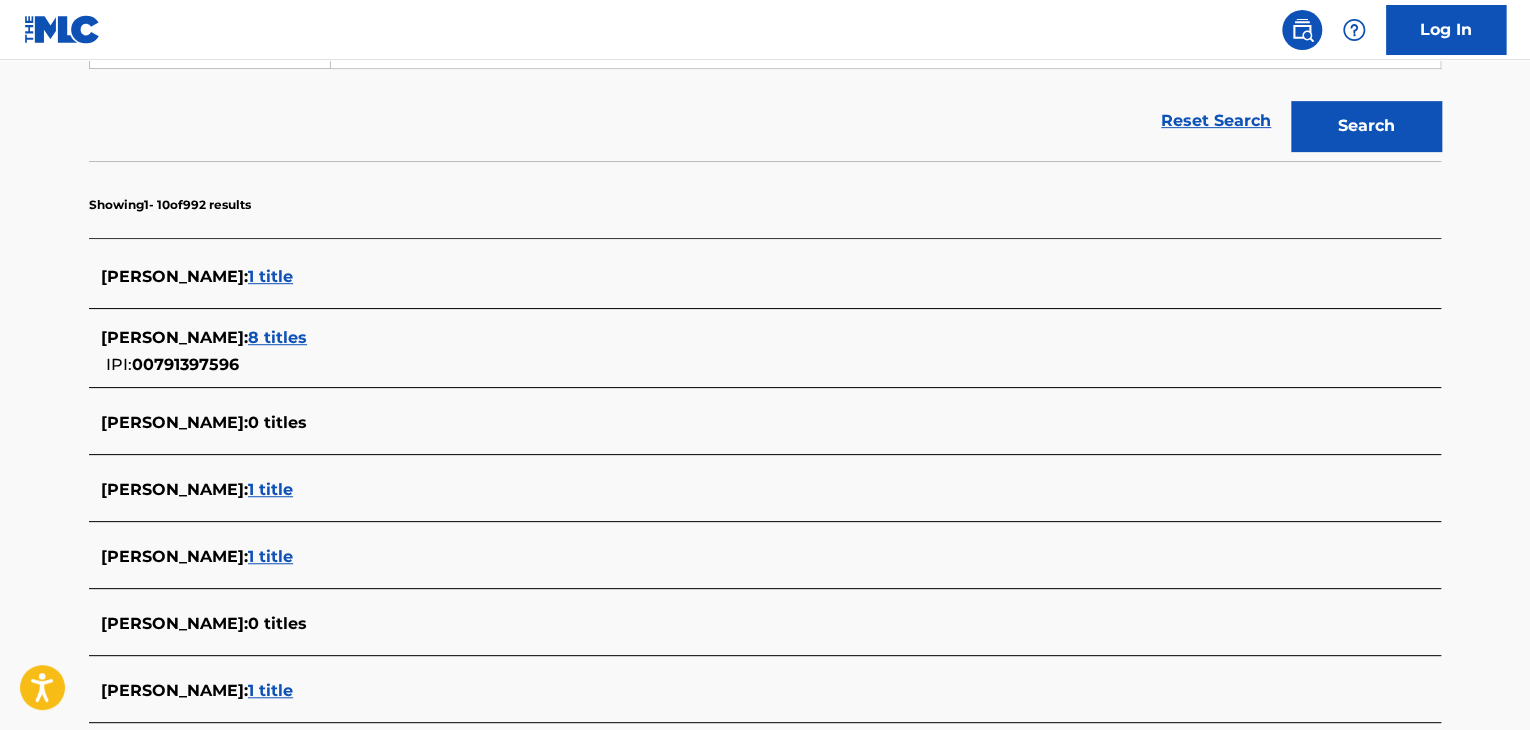 scroll, scrollTop: 391, scrollLeft: 0, axis: vertical 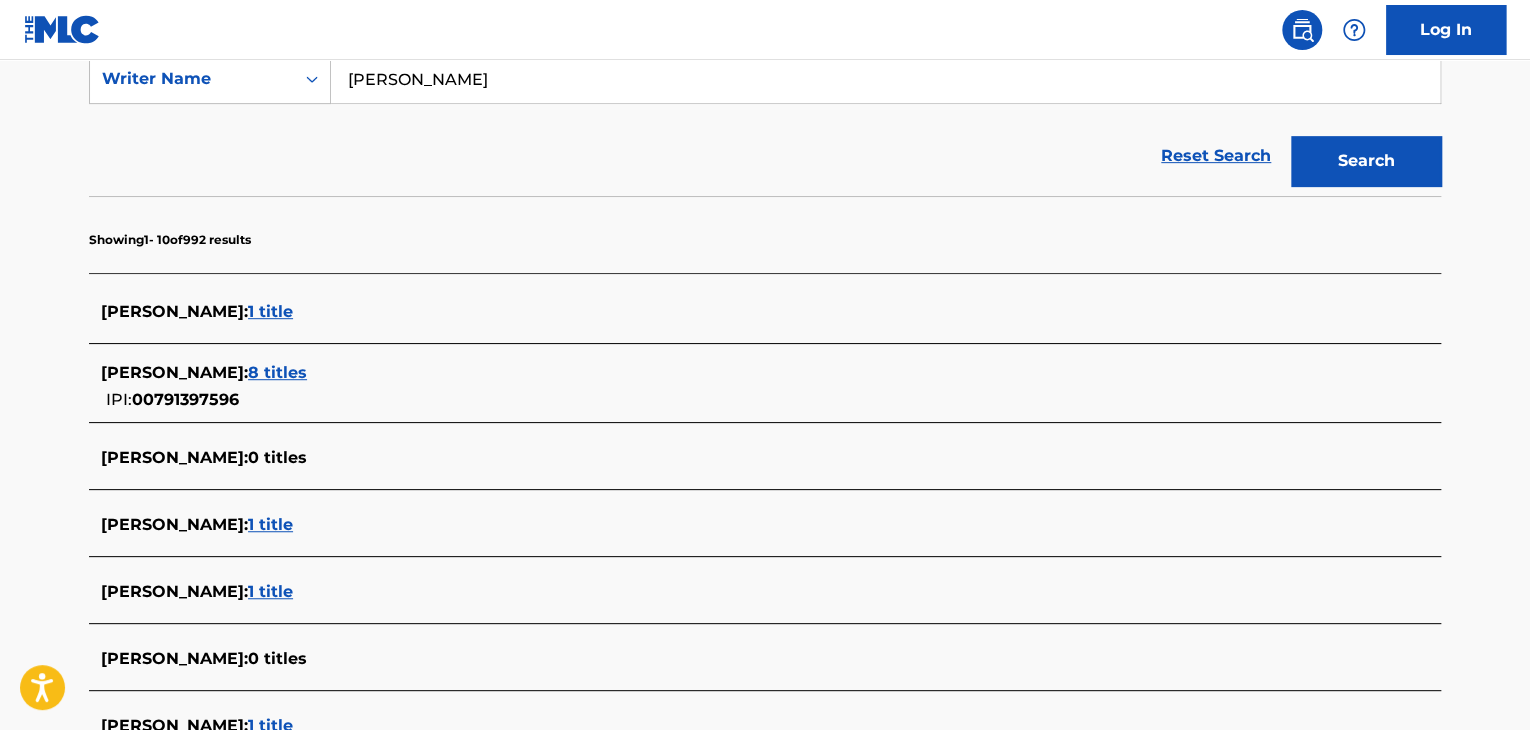 click on "[PERSON_NAME]" at bounding box center (885, 79) 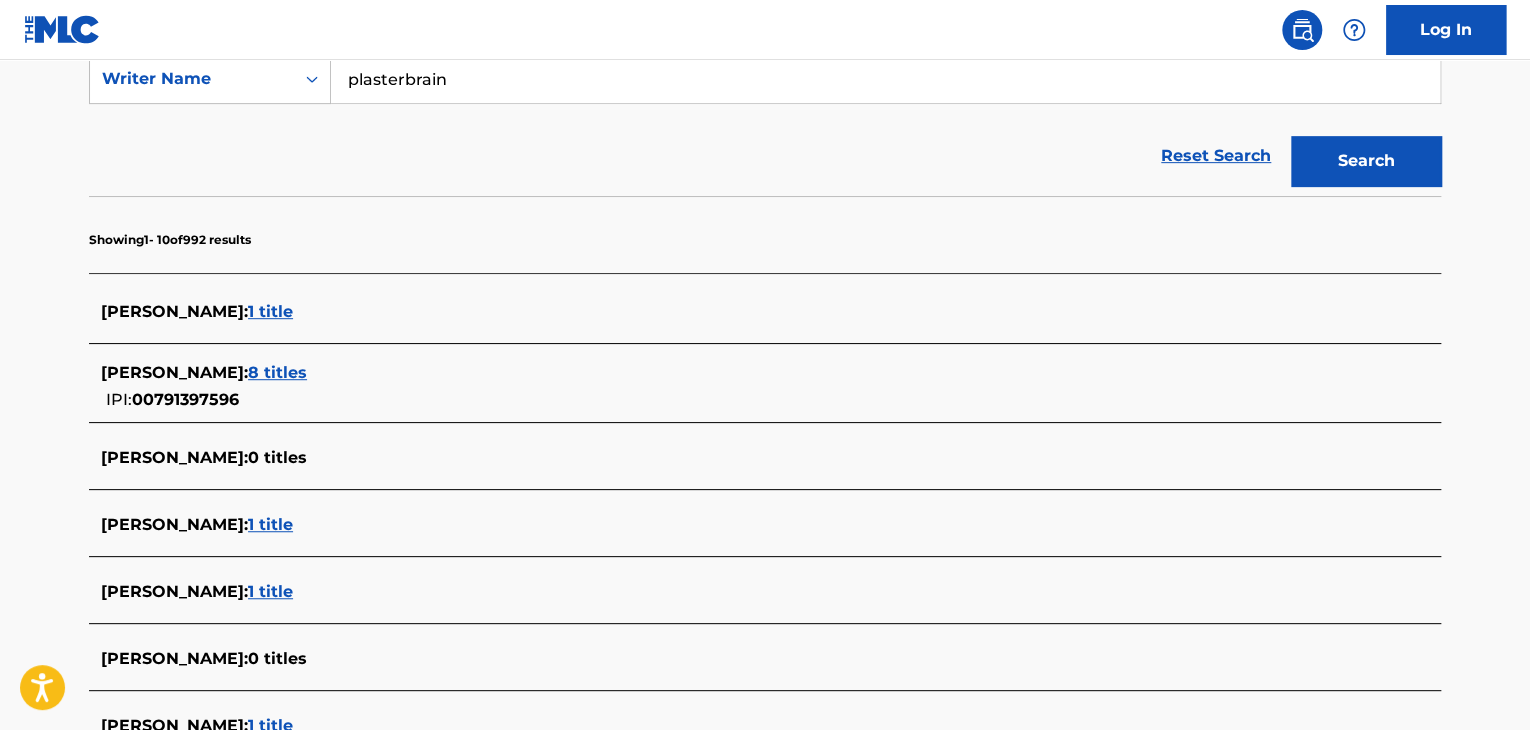 type on "plasterbrain" 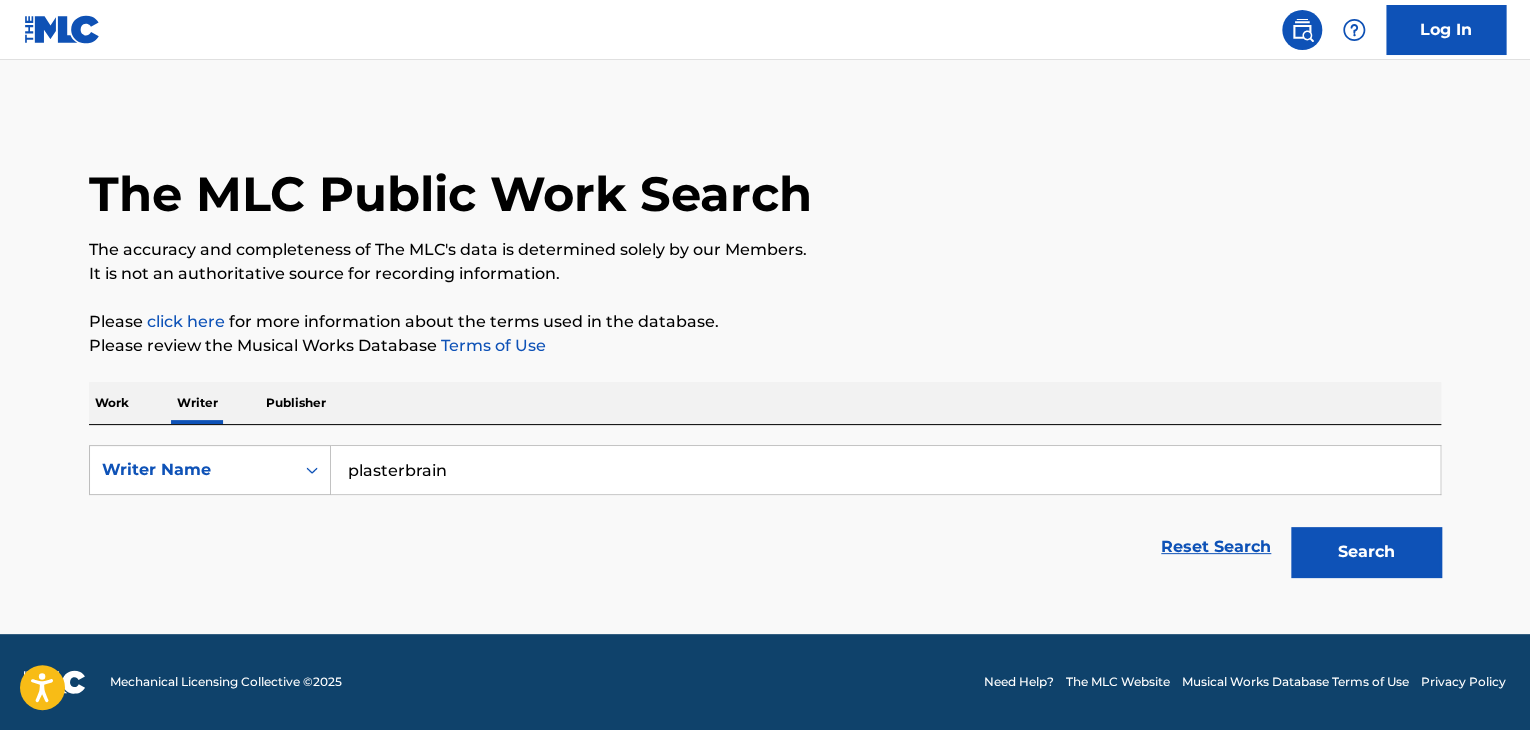 scroll, scrollTop: 0, scrollLeft: 0, axis: both 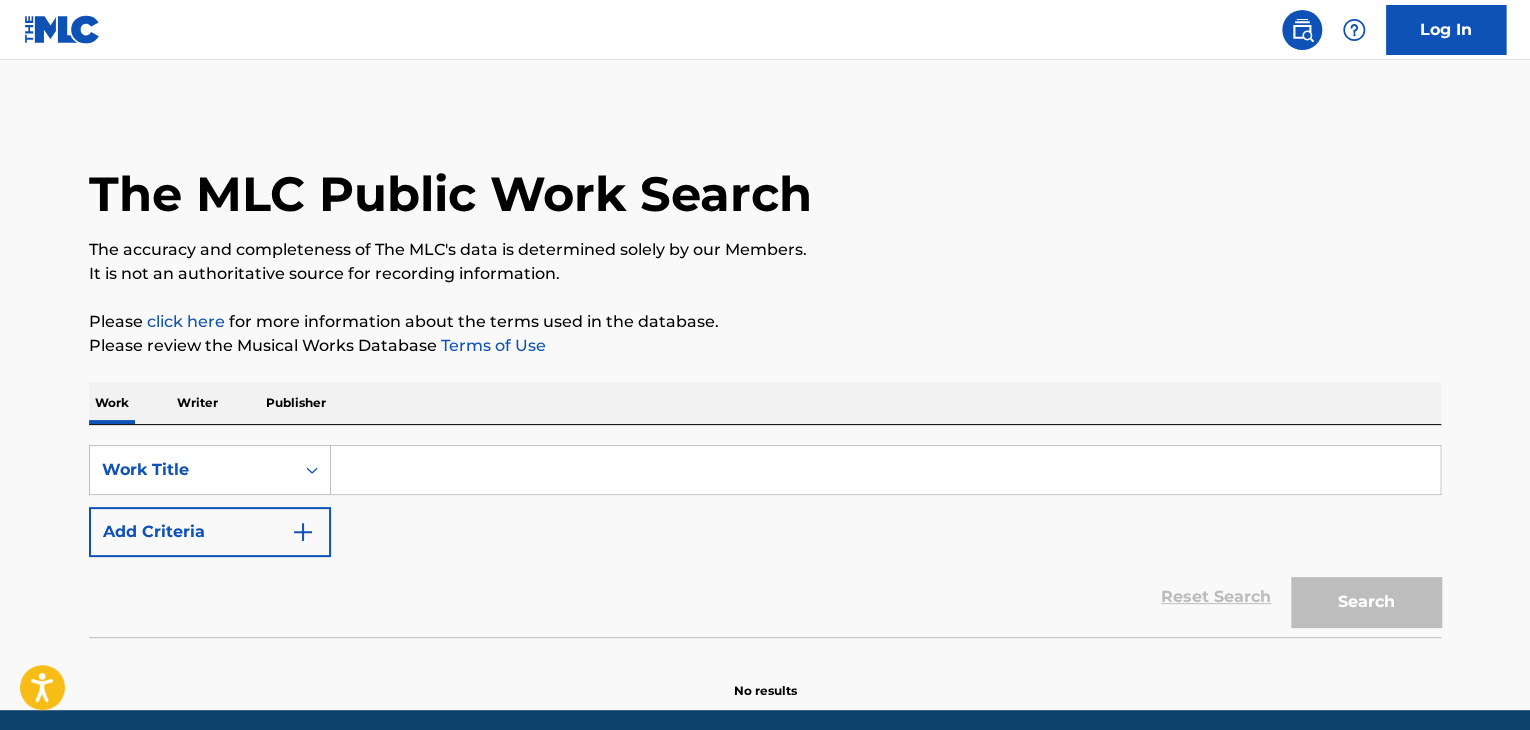 click on "Writer" at bounding box center (197, 403) 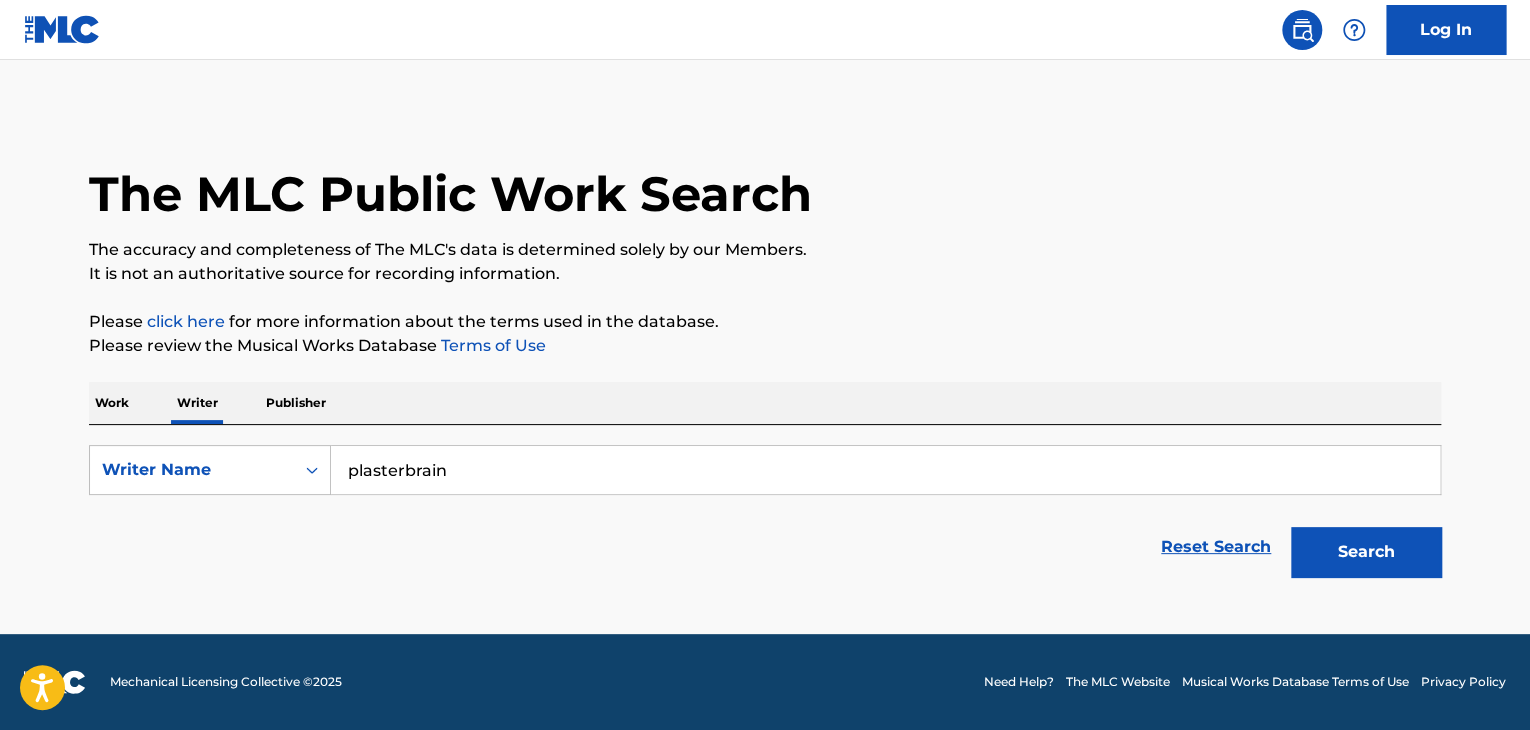 click on "plasterbrain" at bounding box center (885, 470) 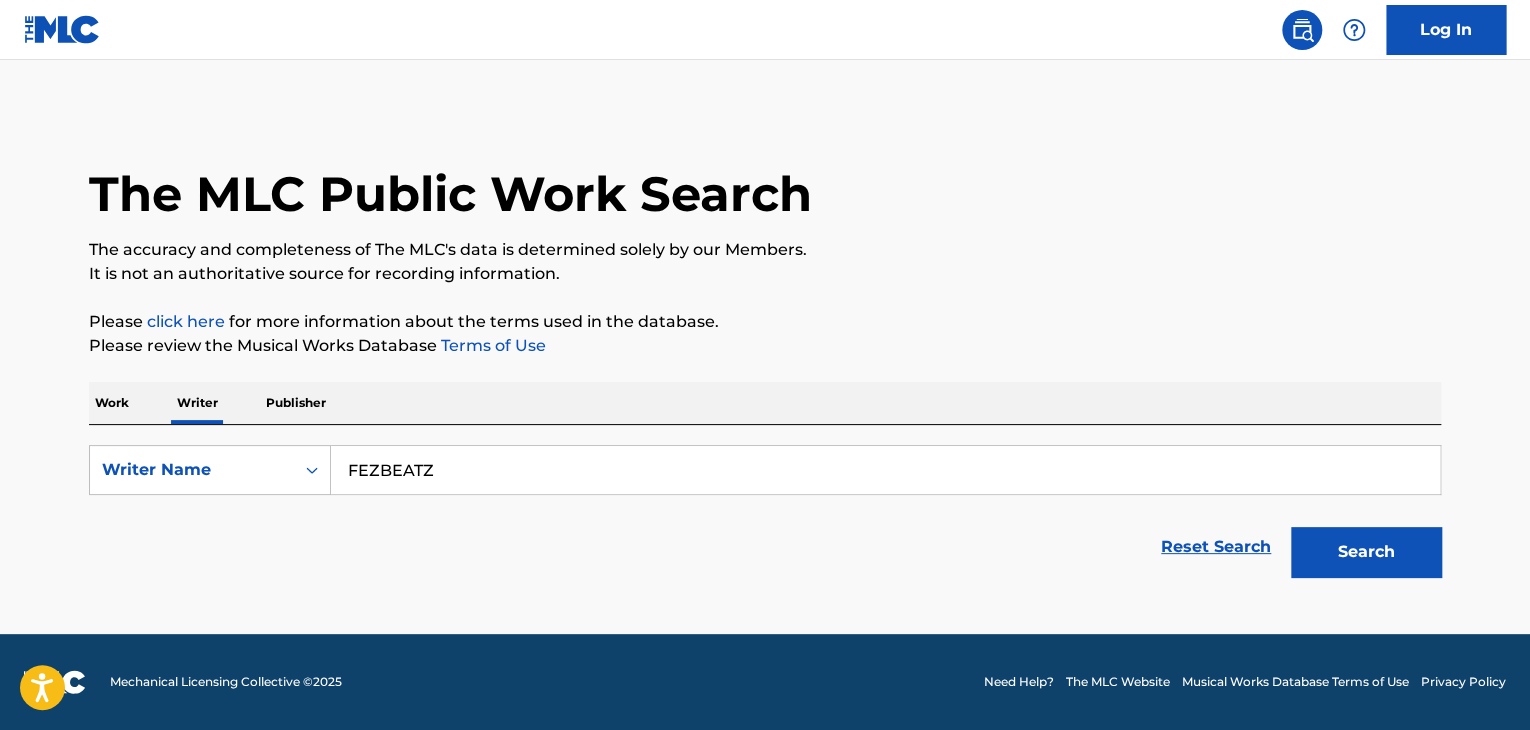 type on "FEZBEATZ" 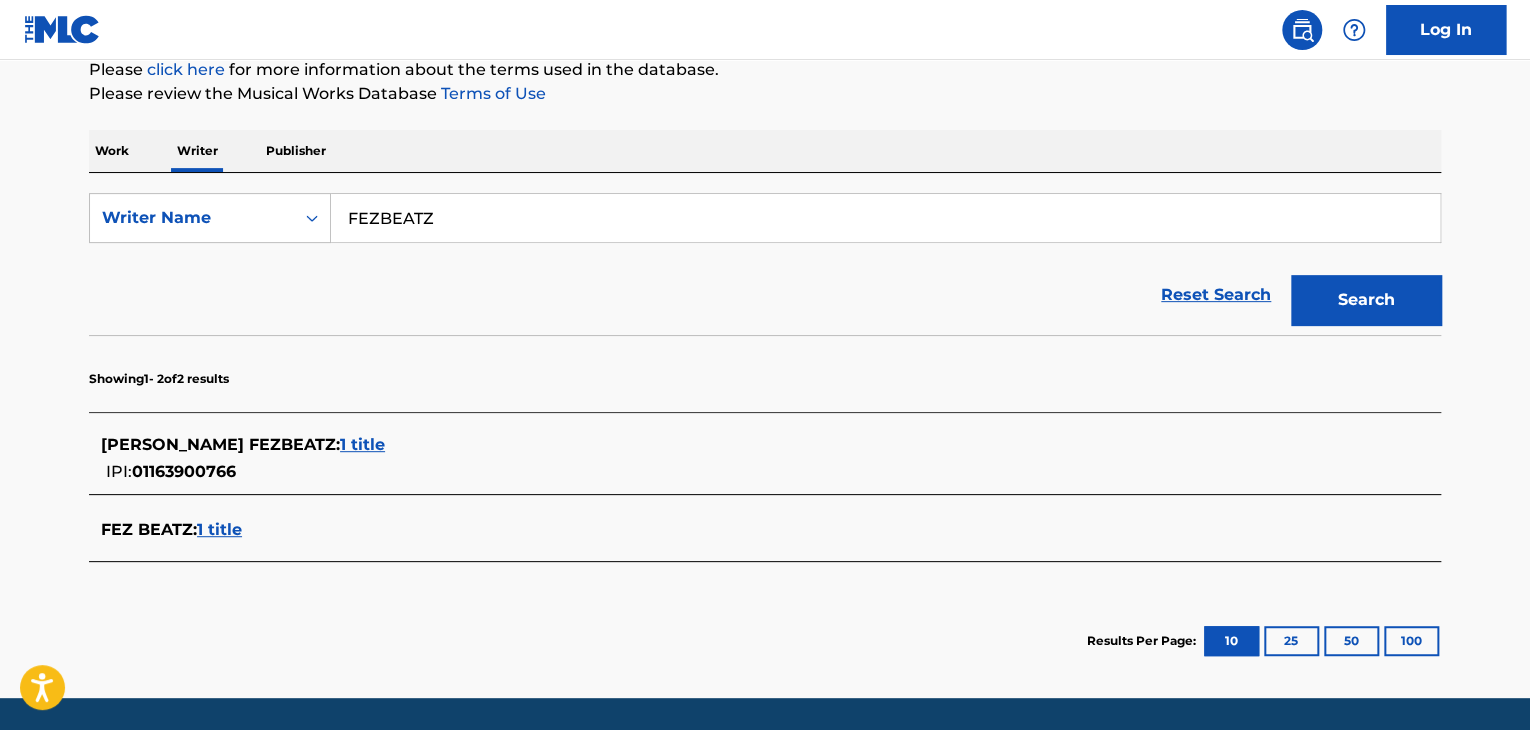 scroll, scrollTop: 315, scrollLeft: 0, axis: vertical 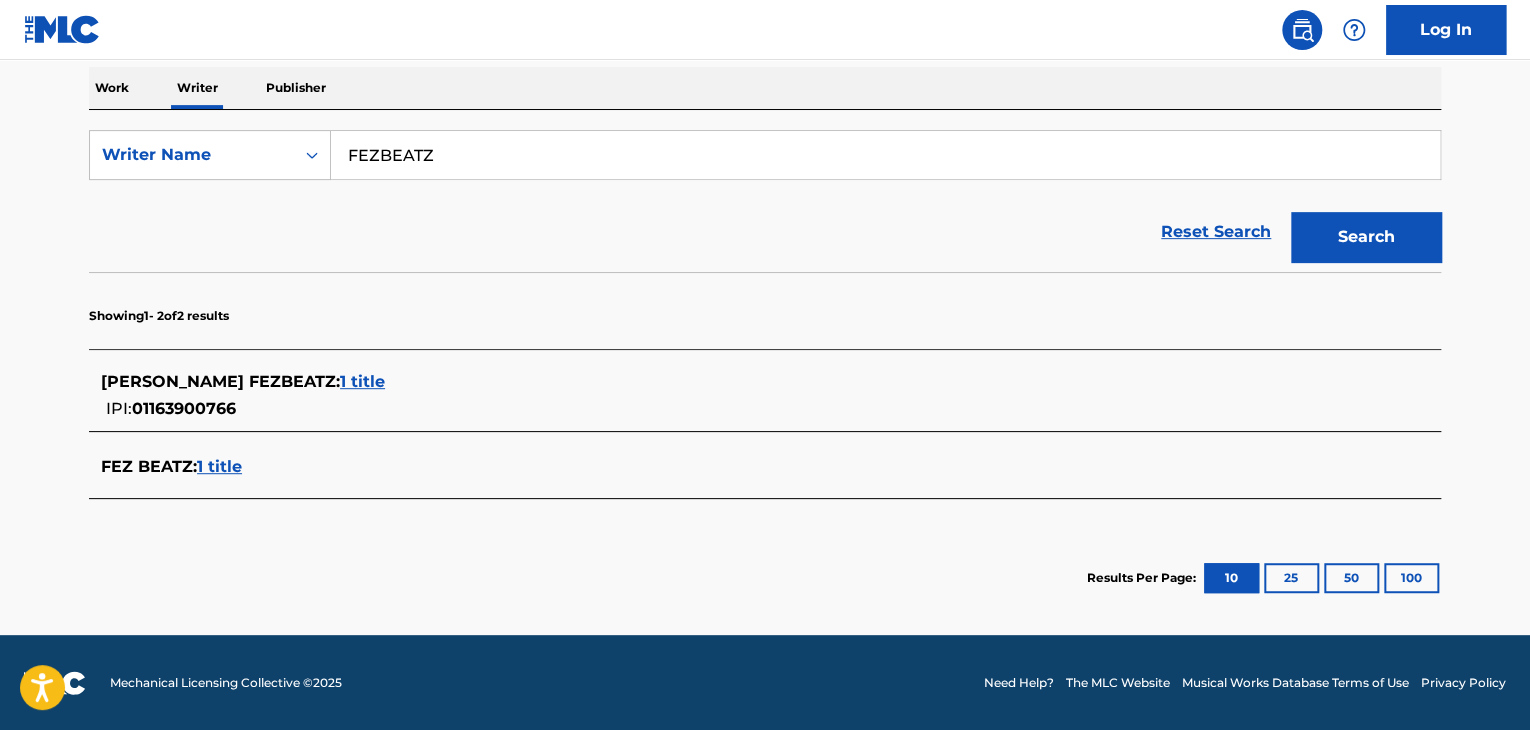 click on "1 title" at bounding box center [362, 381] 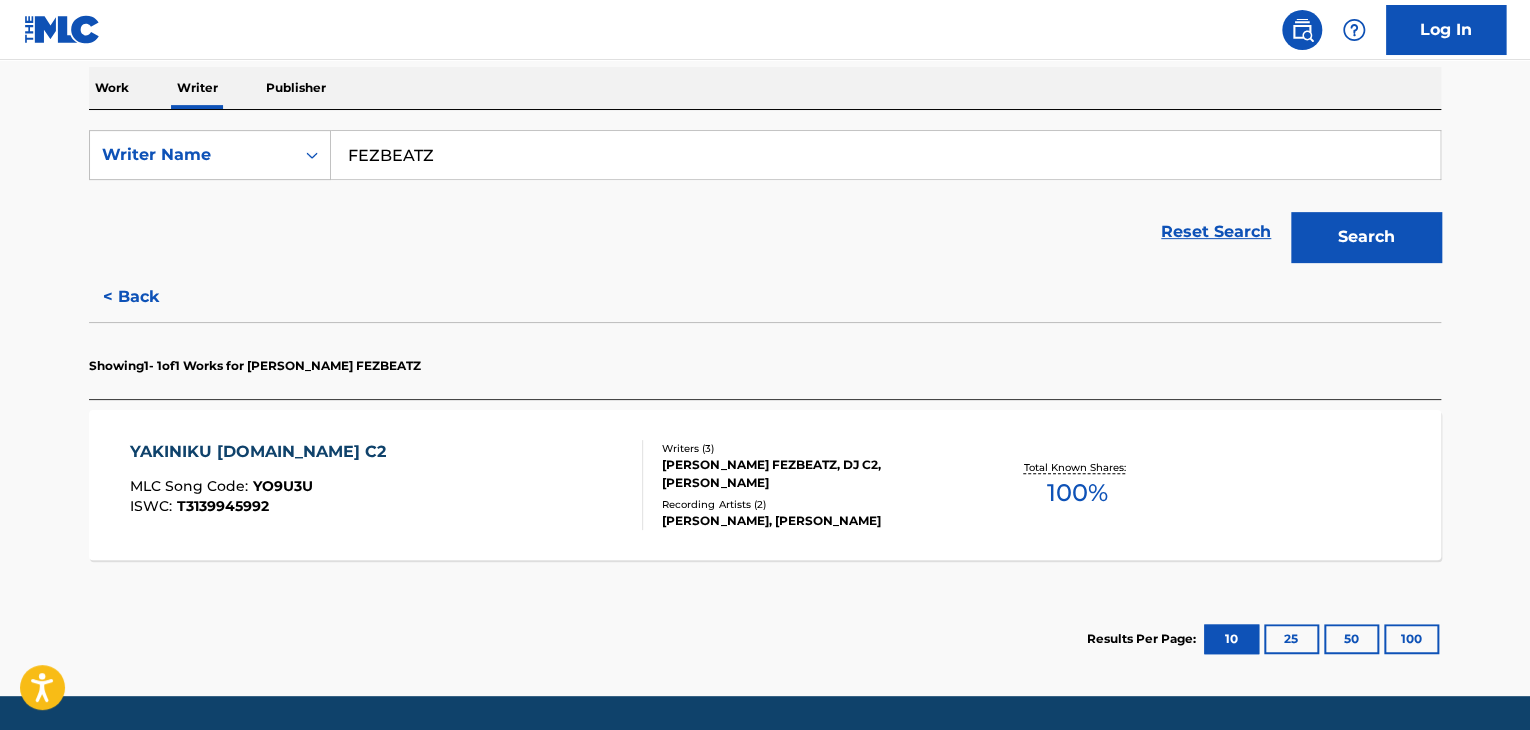 click on "YAKINIKU [DOMAIN_NAME] C2 MLC Song Code : YO9U3U ISWC : T3139945992" at bounding box center (387, 485) 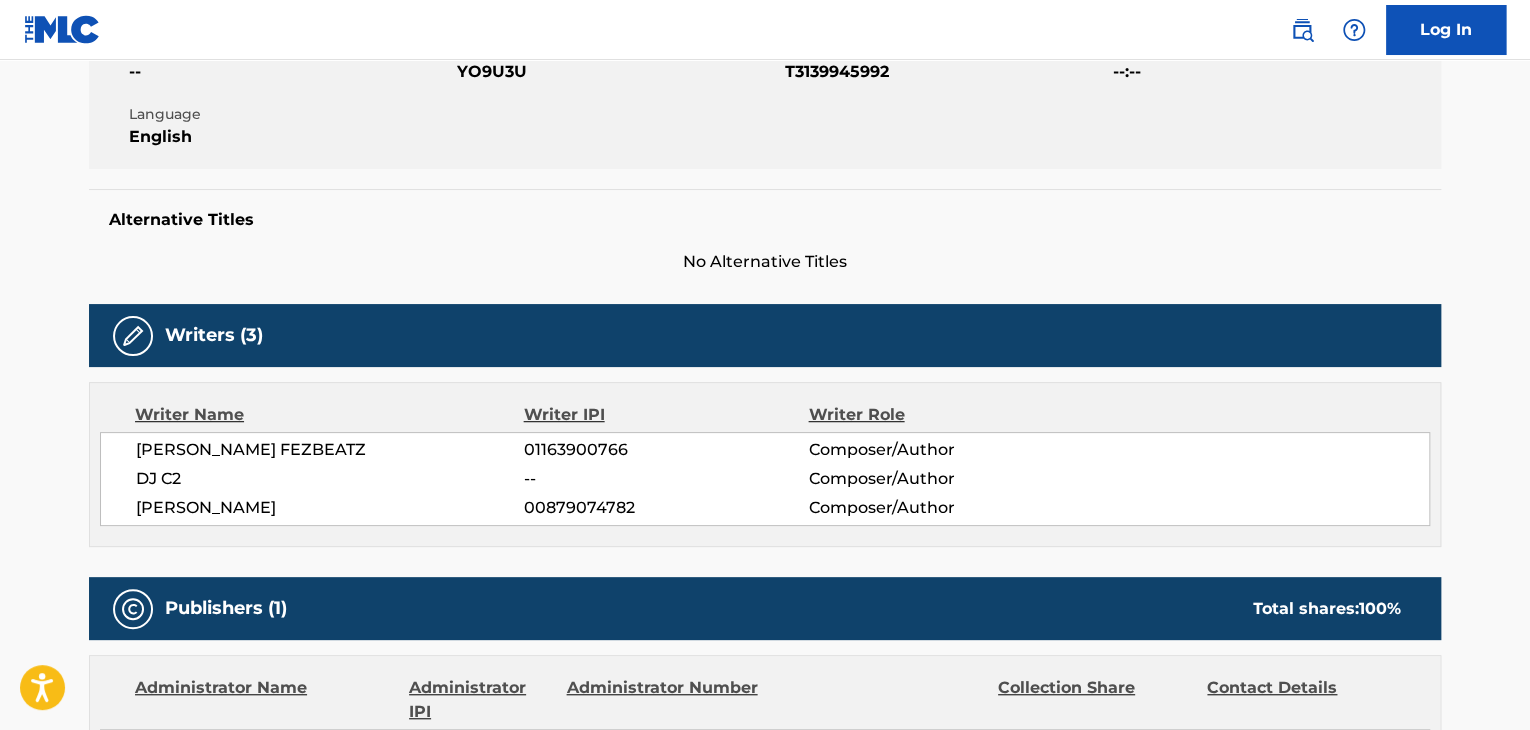 scroll, scrollTop: 399, scrollLeft: 0, axis: vertical 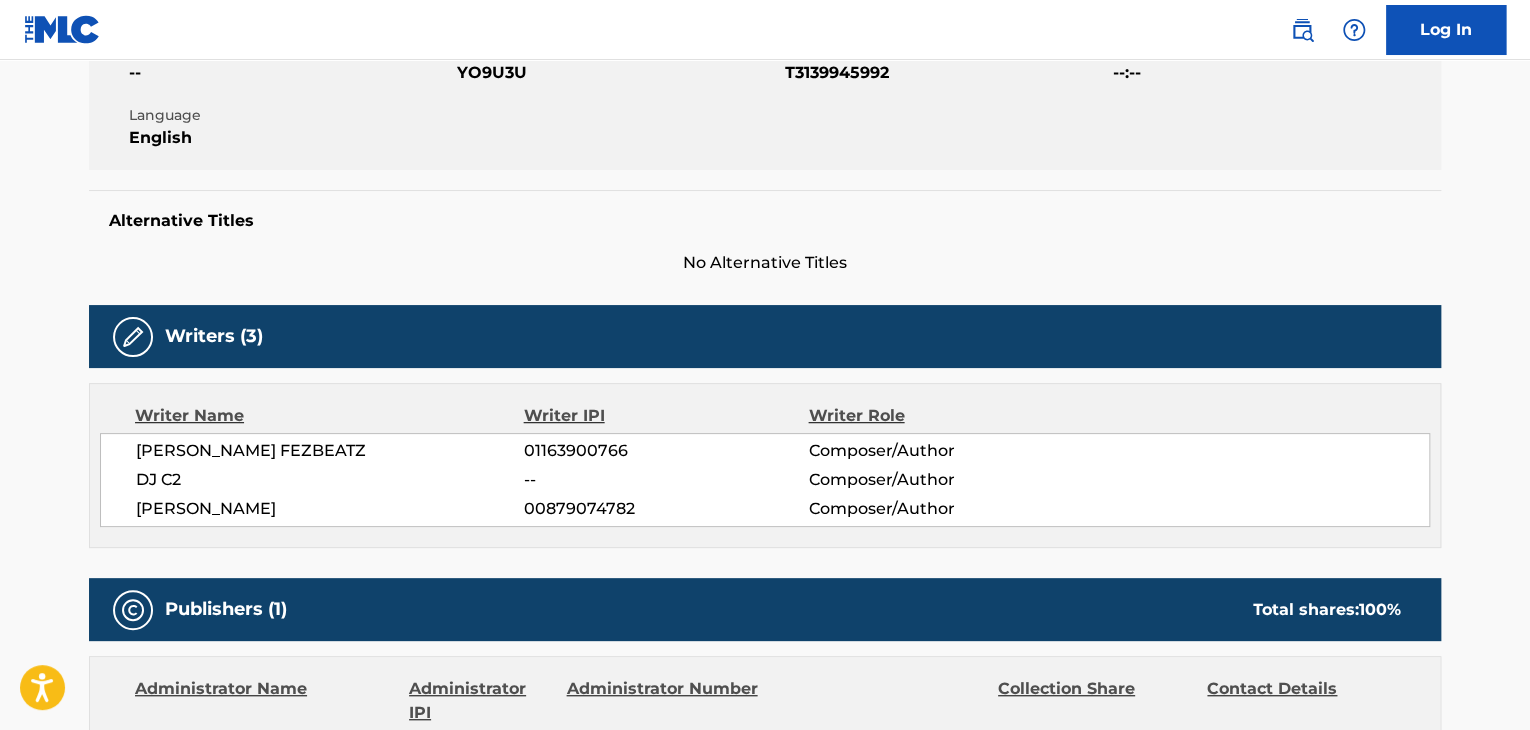 click on "01163900766" at bounding box center [666, 451] 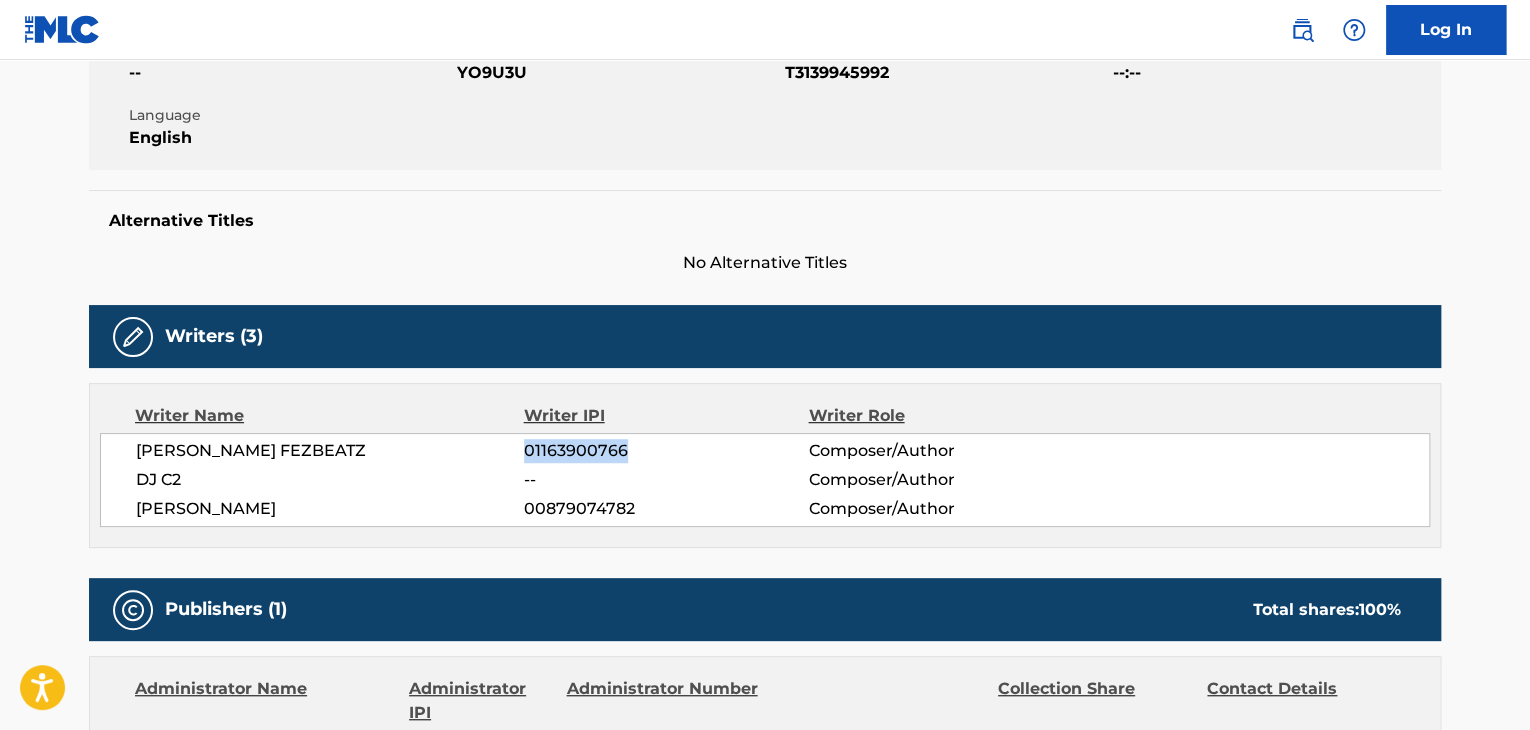 click on "01163900766" at bounding box center [666, 451] 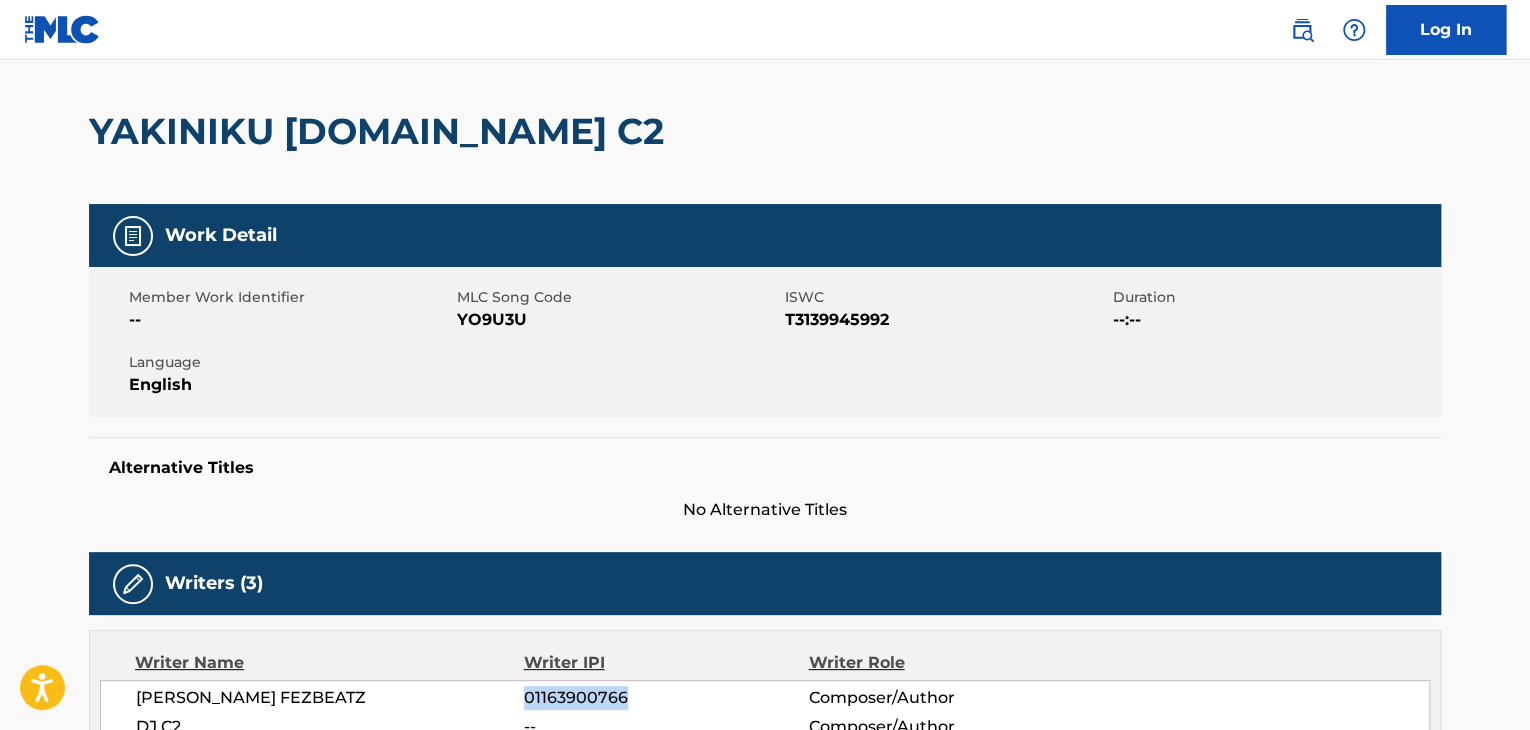 scroll, scrollTop: 0, scrollLeft: 0, axis: both 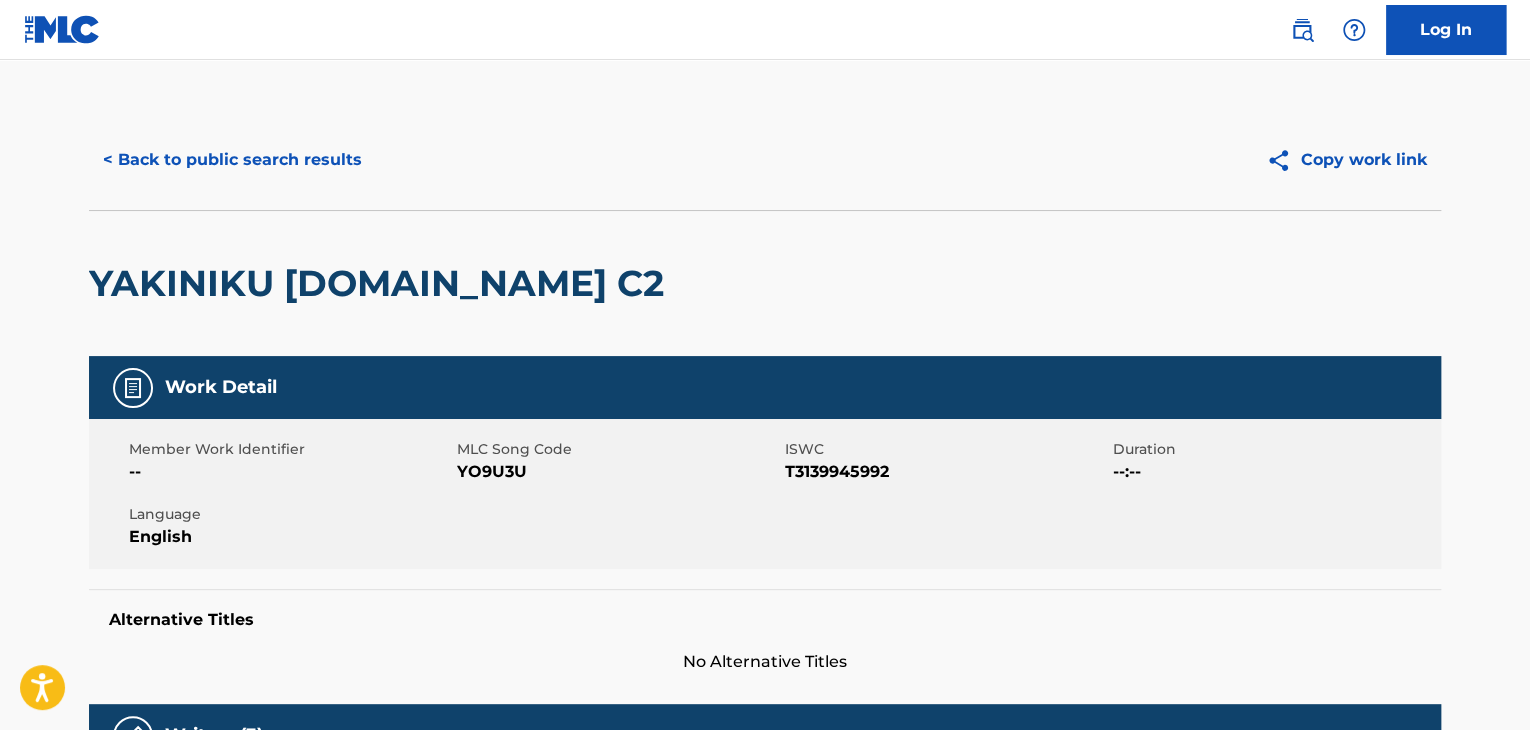click on "YO9U3U" at bounding box center [618, 472] 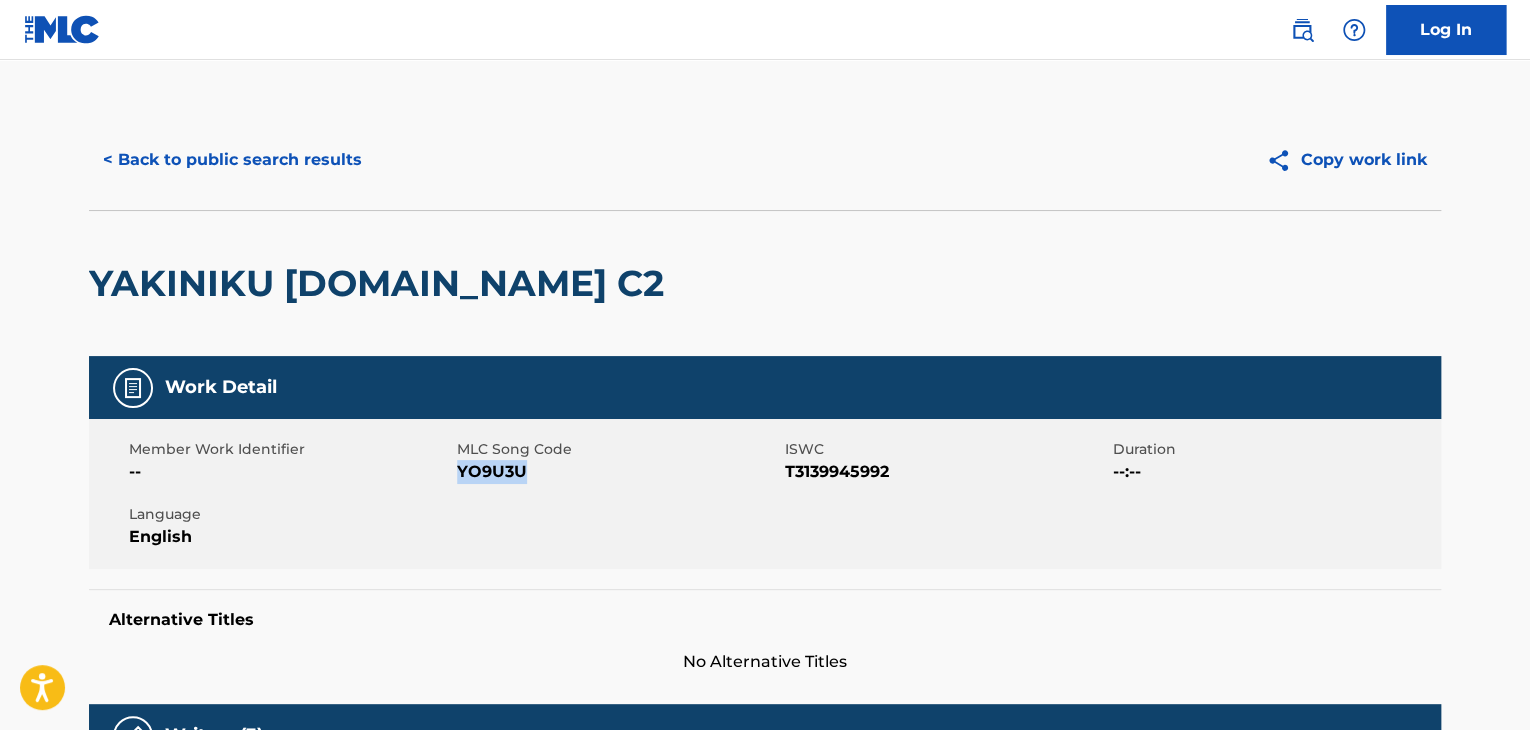 click on "YO9U3U" at bounding box center [618, 472] 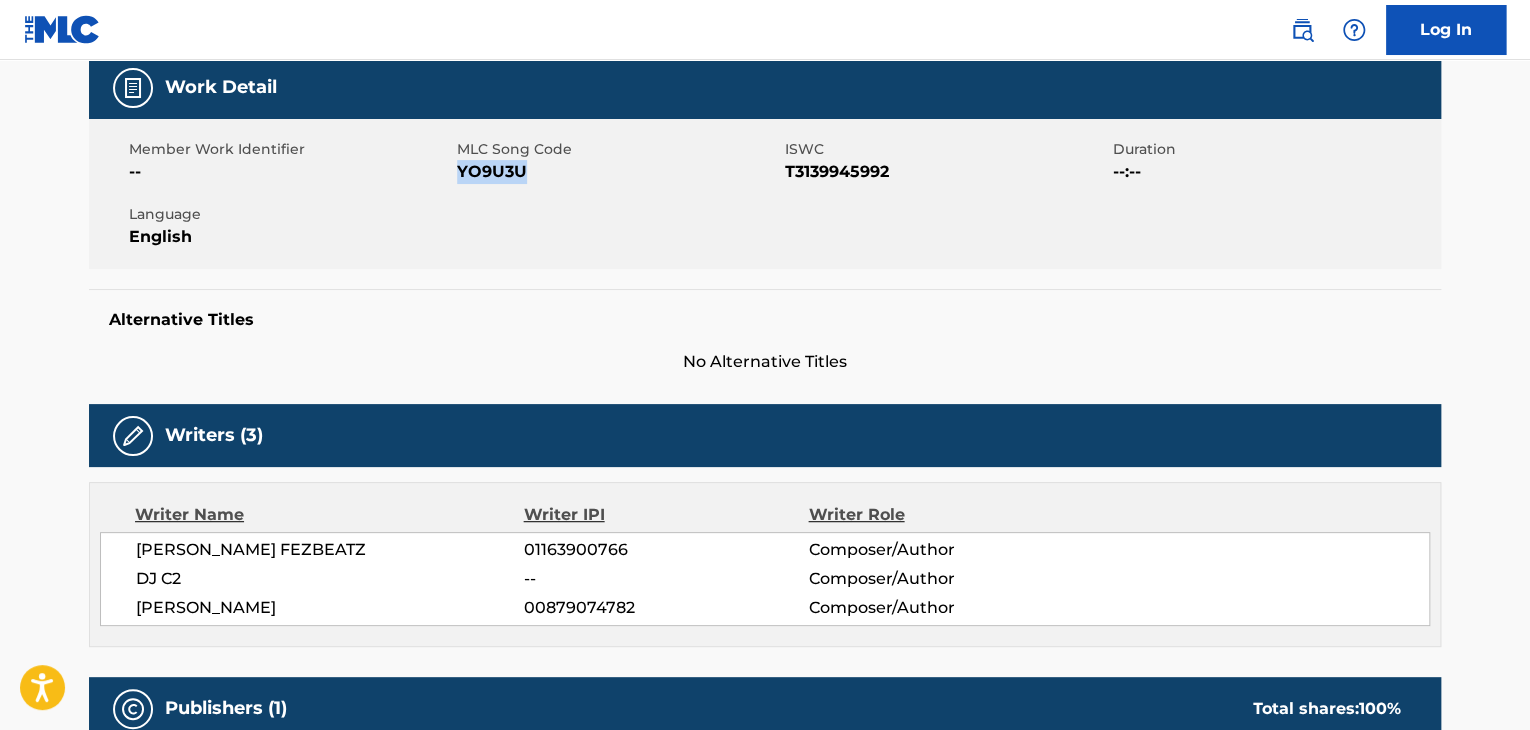scroll, scrollTop: 800, scrollLeft: 0, axis: vertical 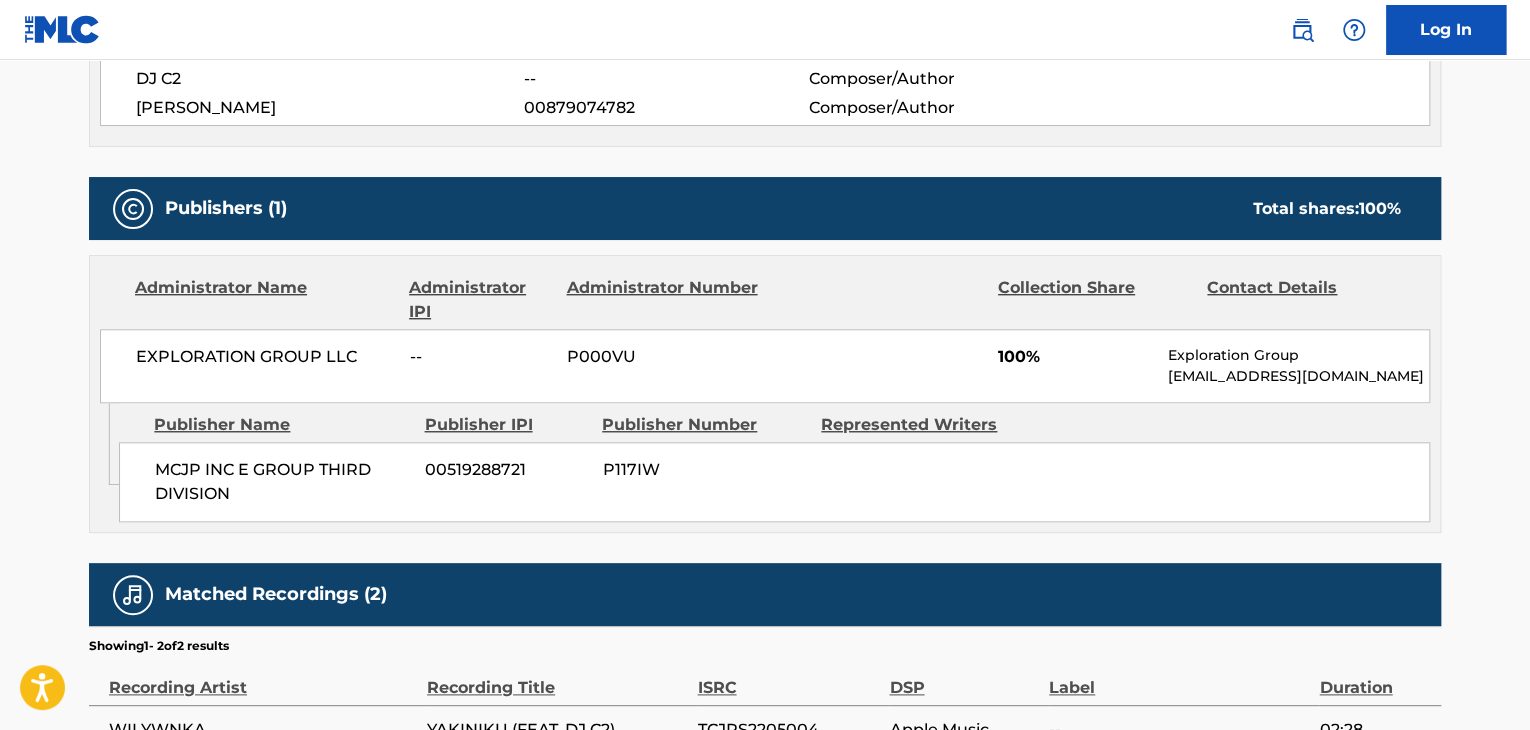 click on "EXPLORATION GROUP LLC -- P000VU 100% Exploration Group [EMAIL_ADDRESS][DOMAIN_NAME]" at bounding box center [765, 366] 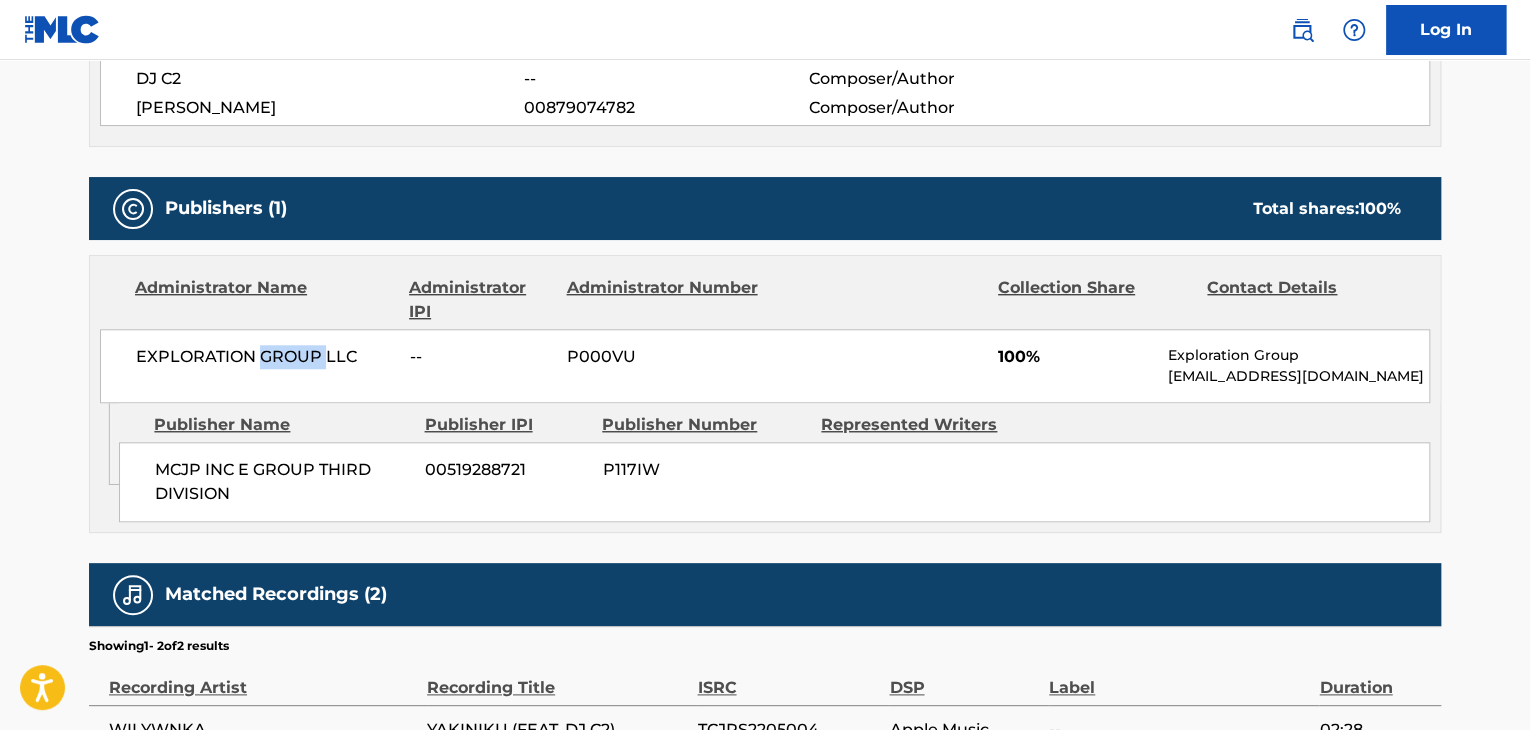 click on "EXPLORATION GROUP LLC -- P000VU 100% Exploration Group [EMAIL_ADDRESS][DOMAIN_NAME]" at bounding box center [765, 366] 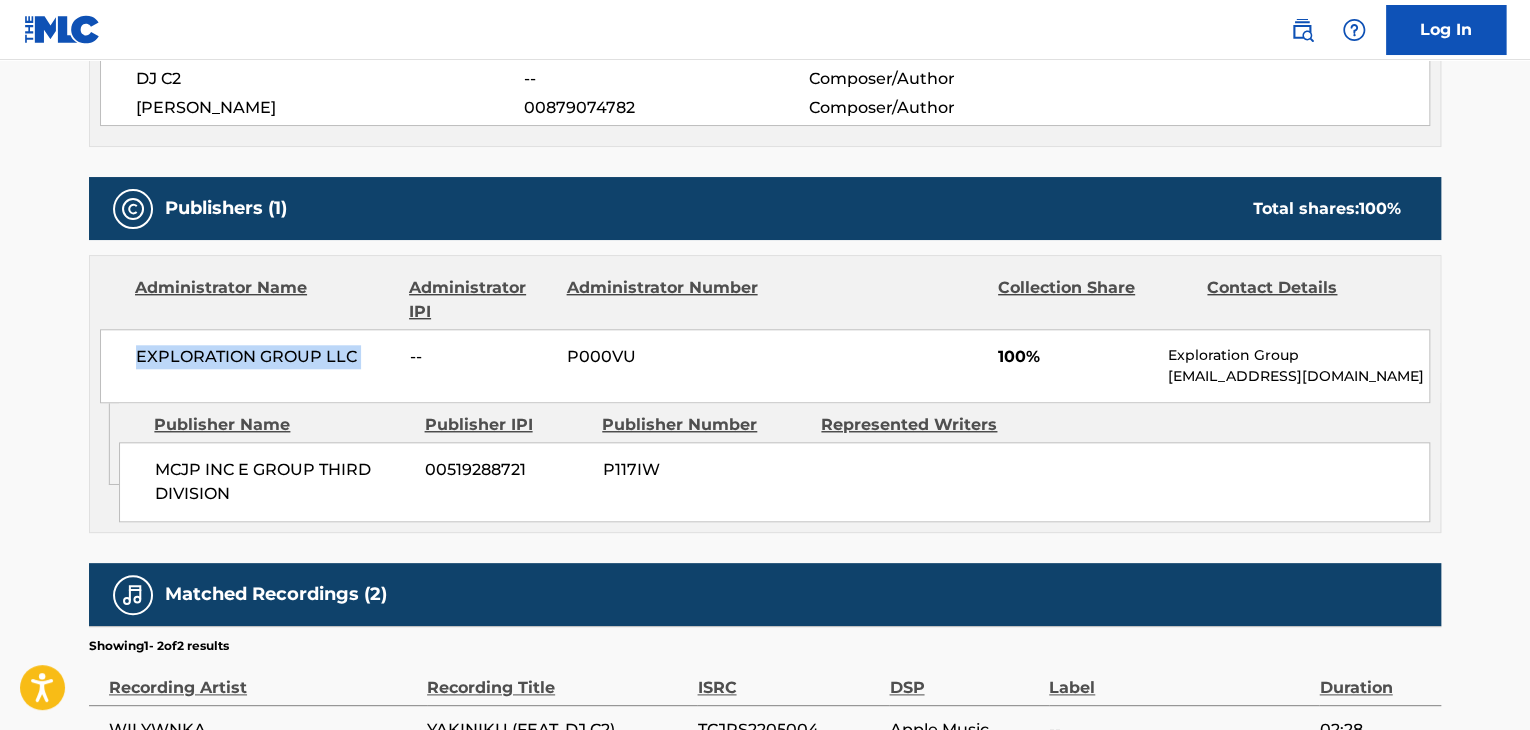click on "EXPLORATION GROUP LLC -- P000VU 100% Exploration Group [EMAIL_ADDRESS][DOMAIN_NAME]" at bounding box center [765, 366] 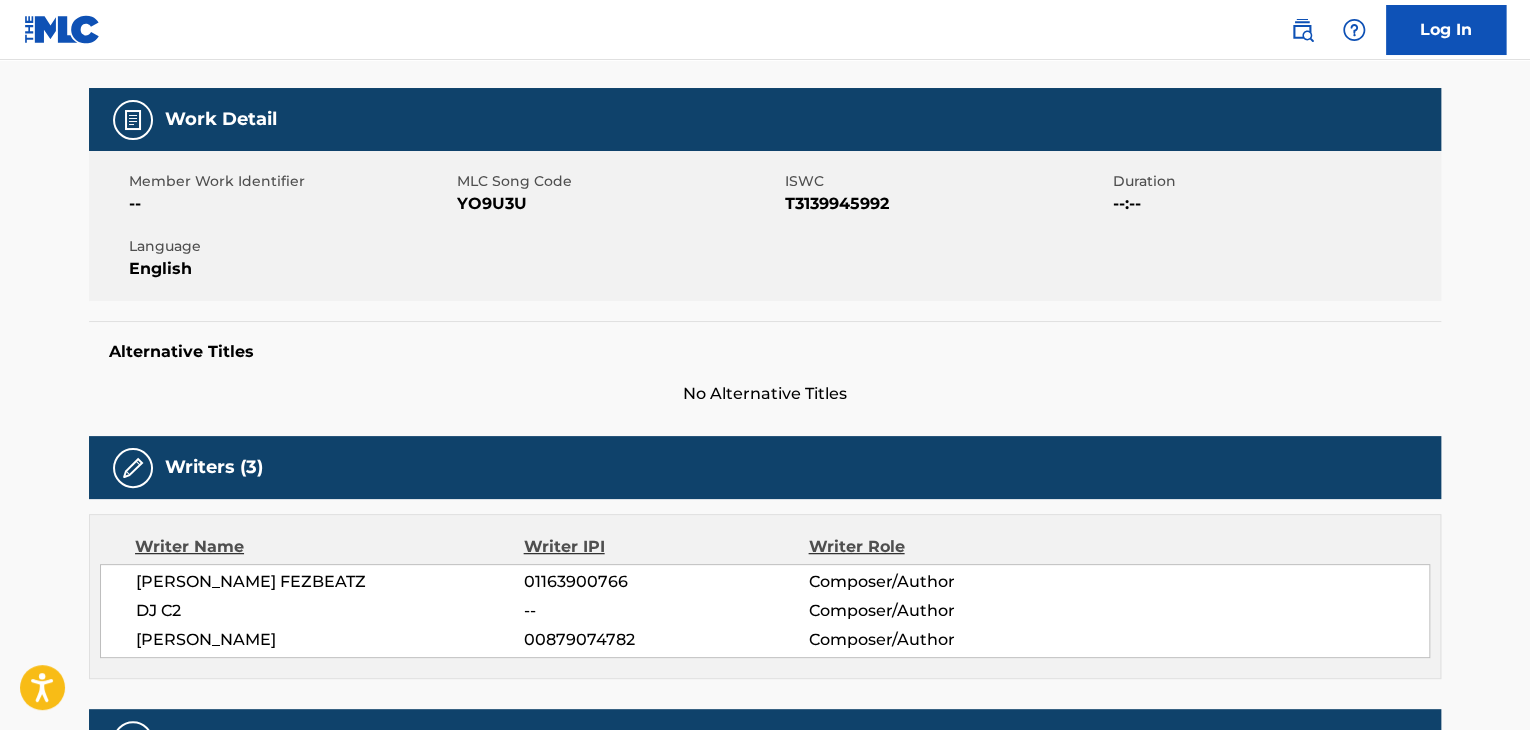 scroll, scrollTop: 0, scrollLeft: 0, axis: both 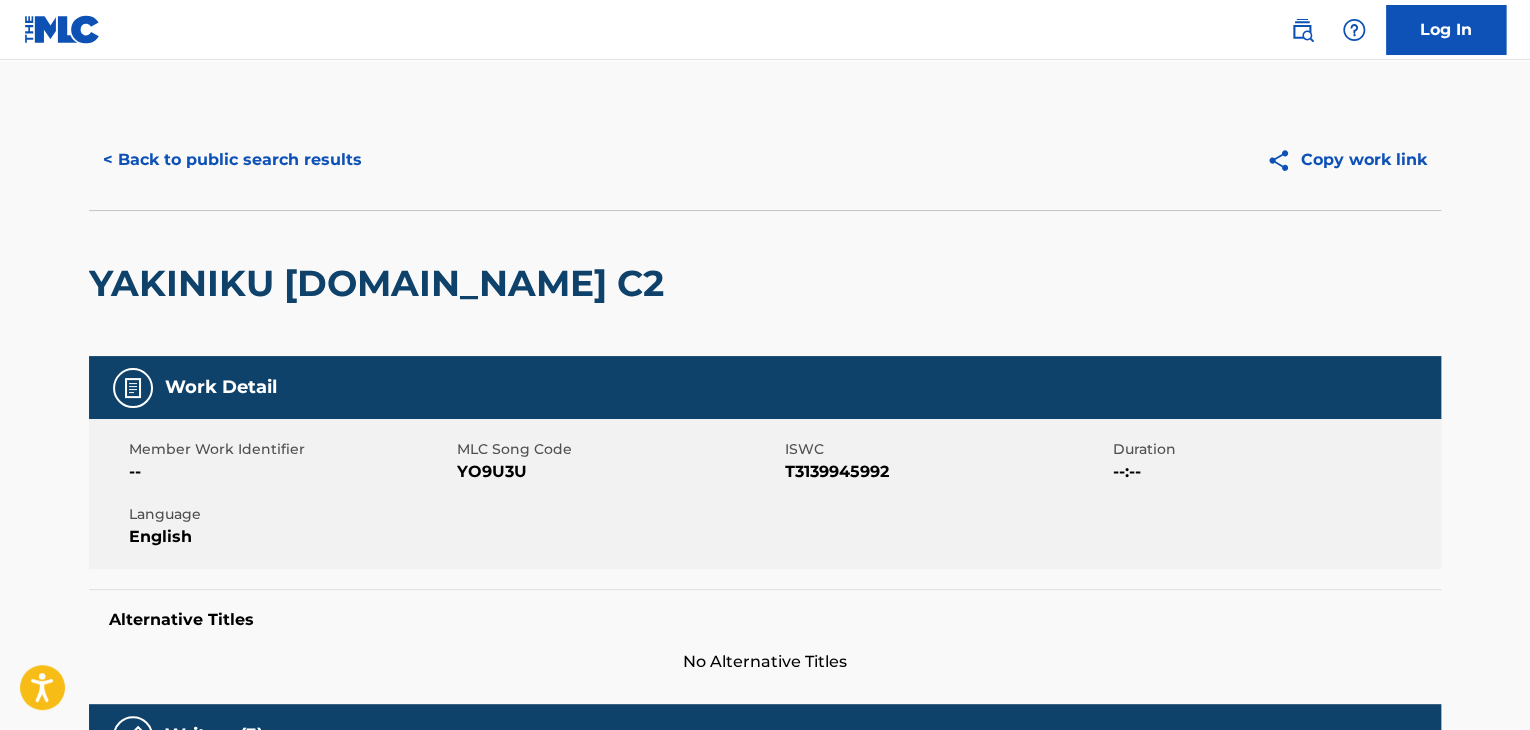 click on "< Back to public search results" at bounding box center [232, 160] 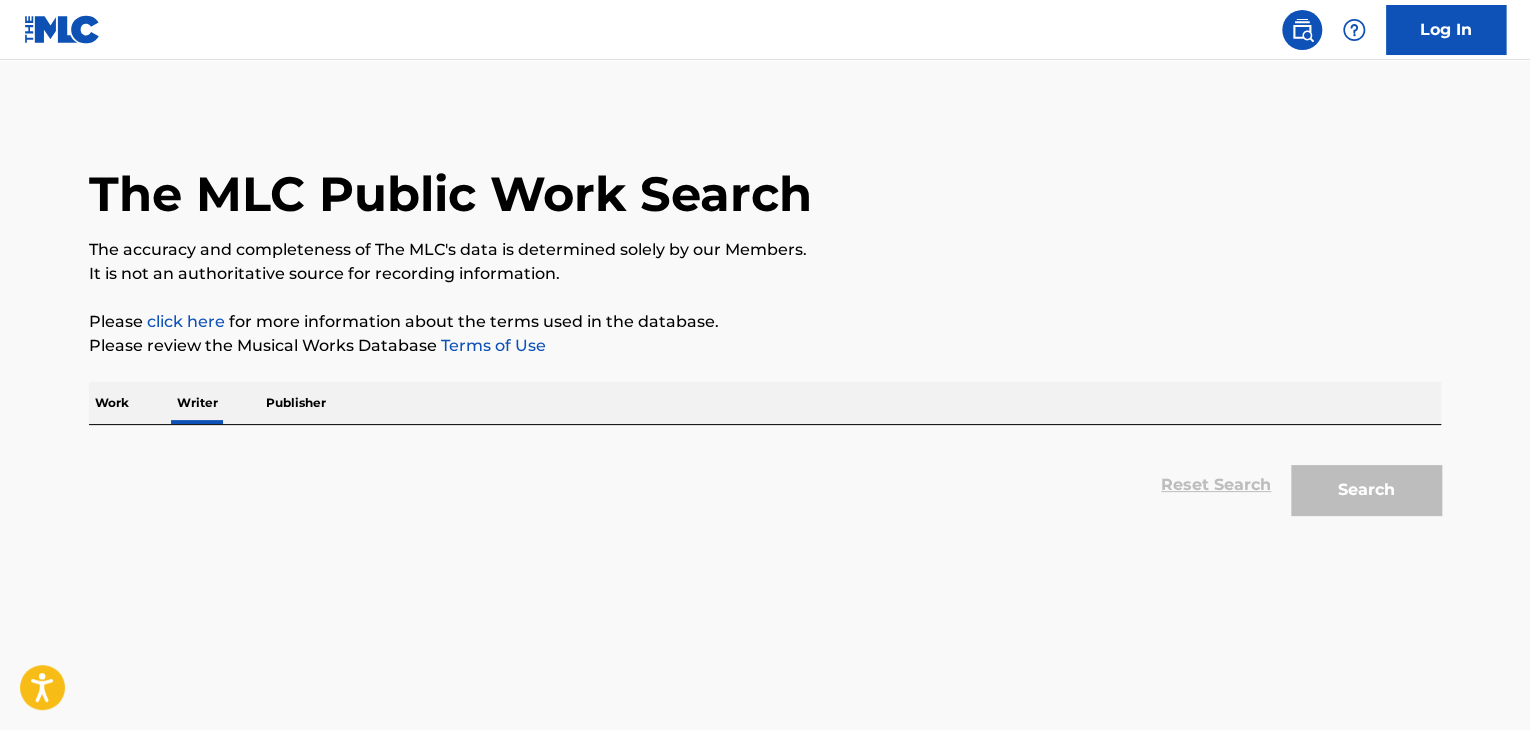 scroll, scrollTop: 24, scrollLeft: 0, axis: vertical 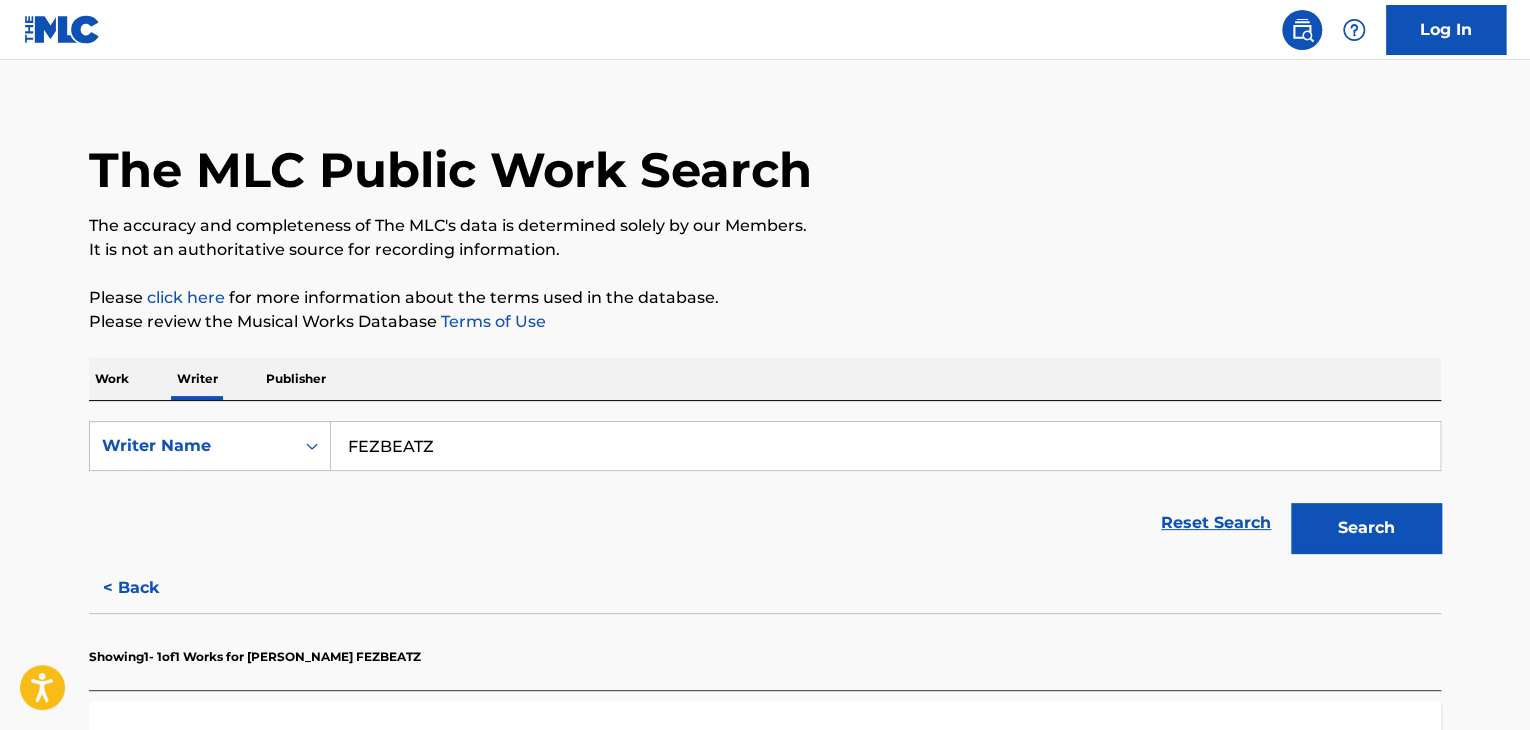 click on "Work" at bounding box center [112, 379] 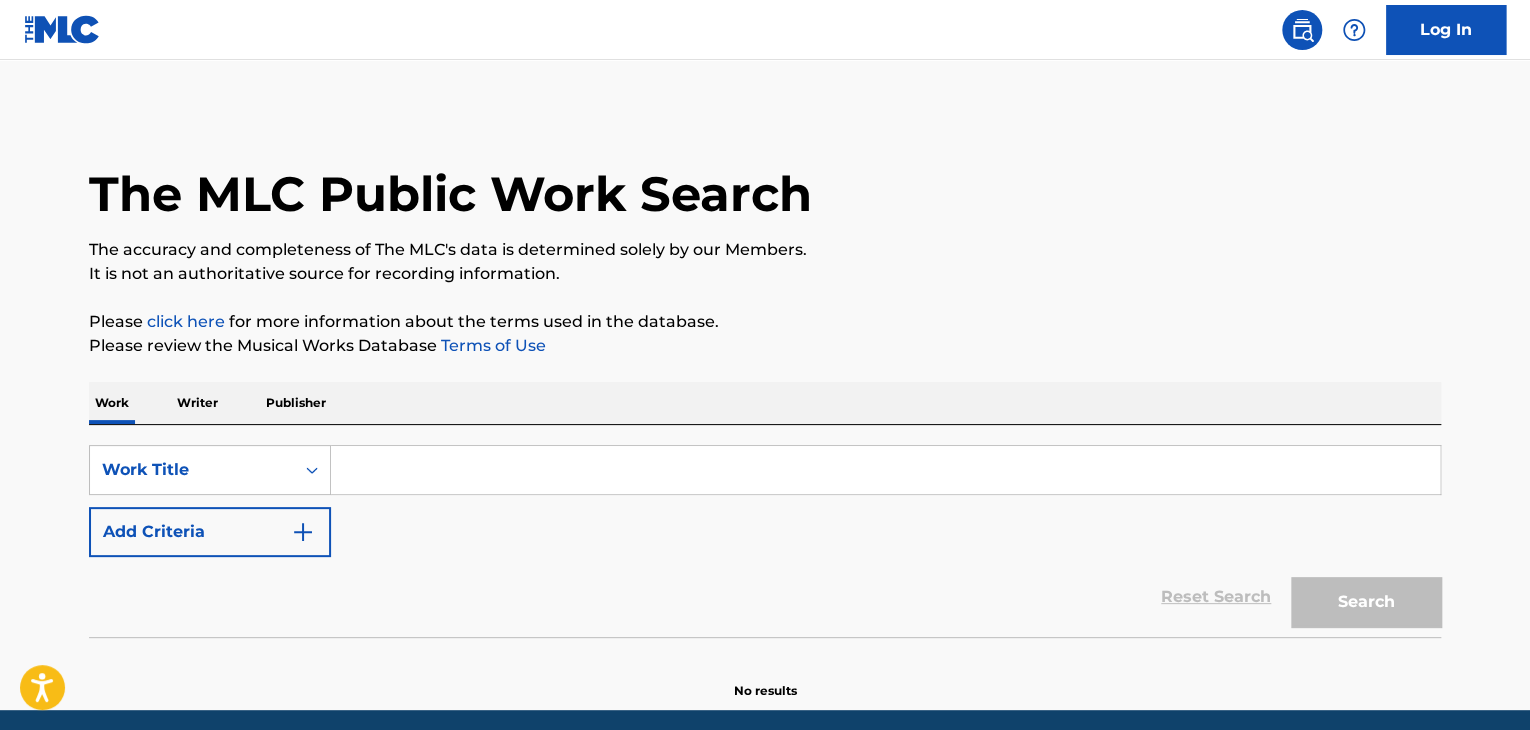 click at bounding box center [885, 470] 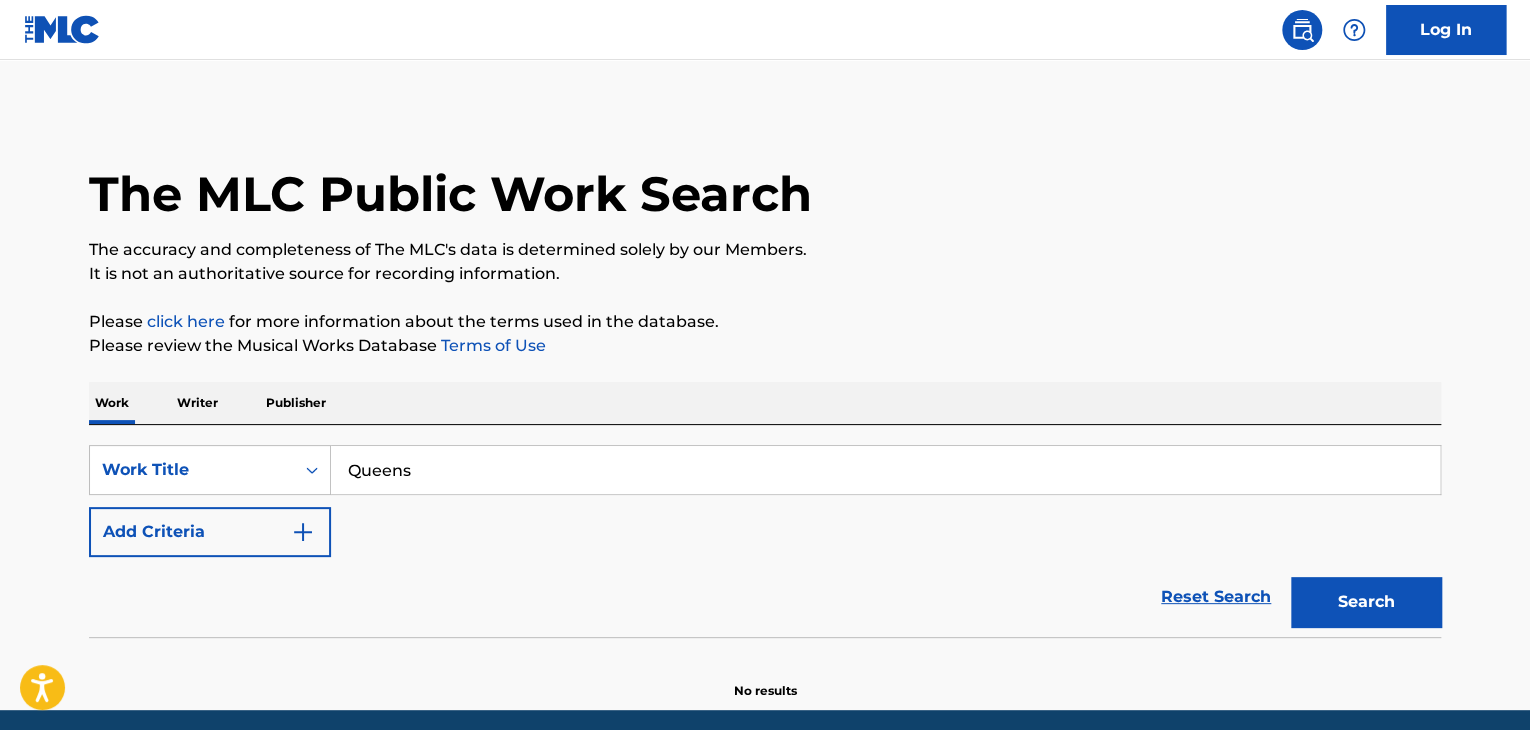 type on "Queens" 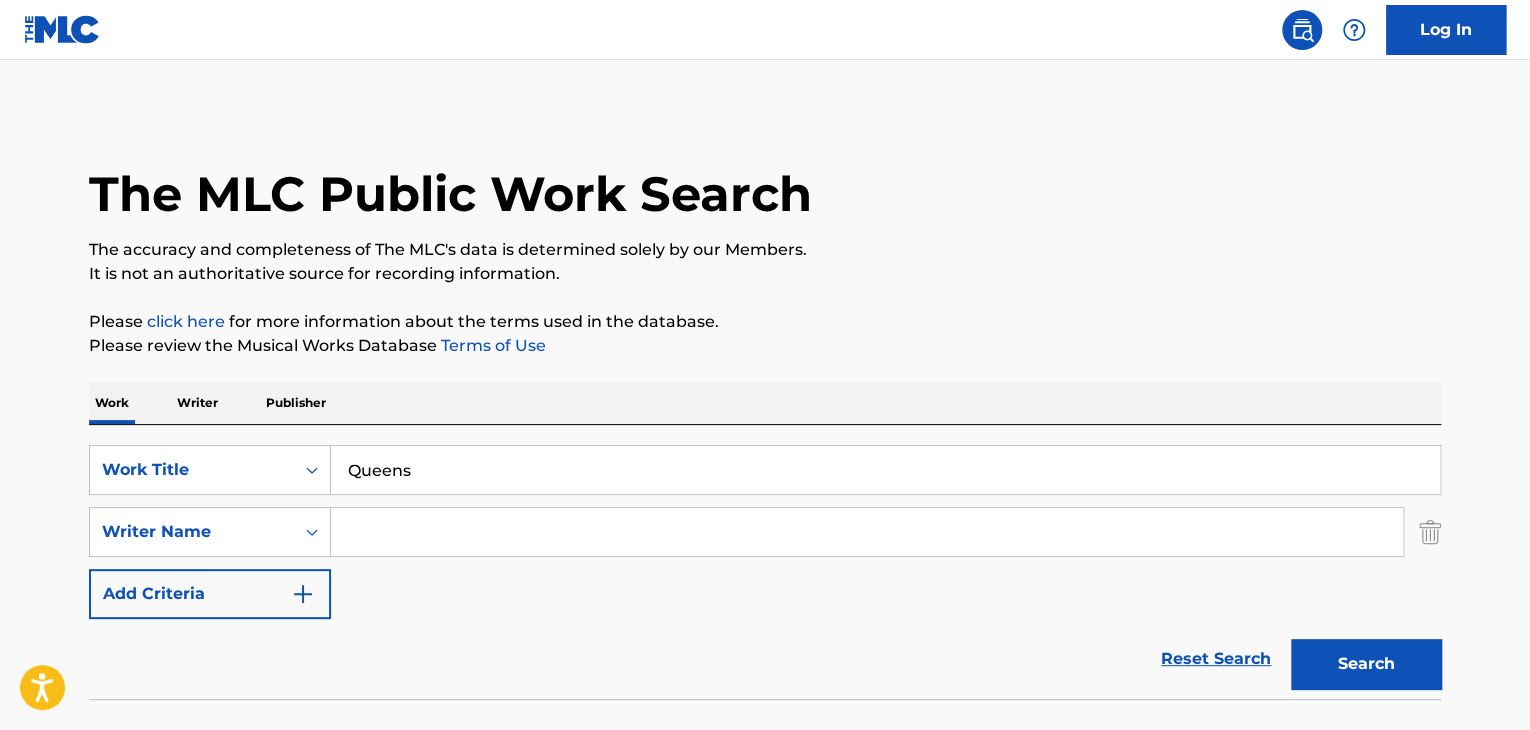 click at bounding box center (867, 532) 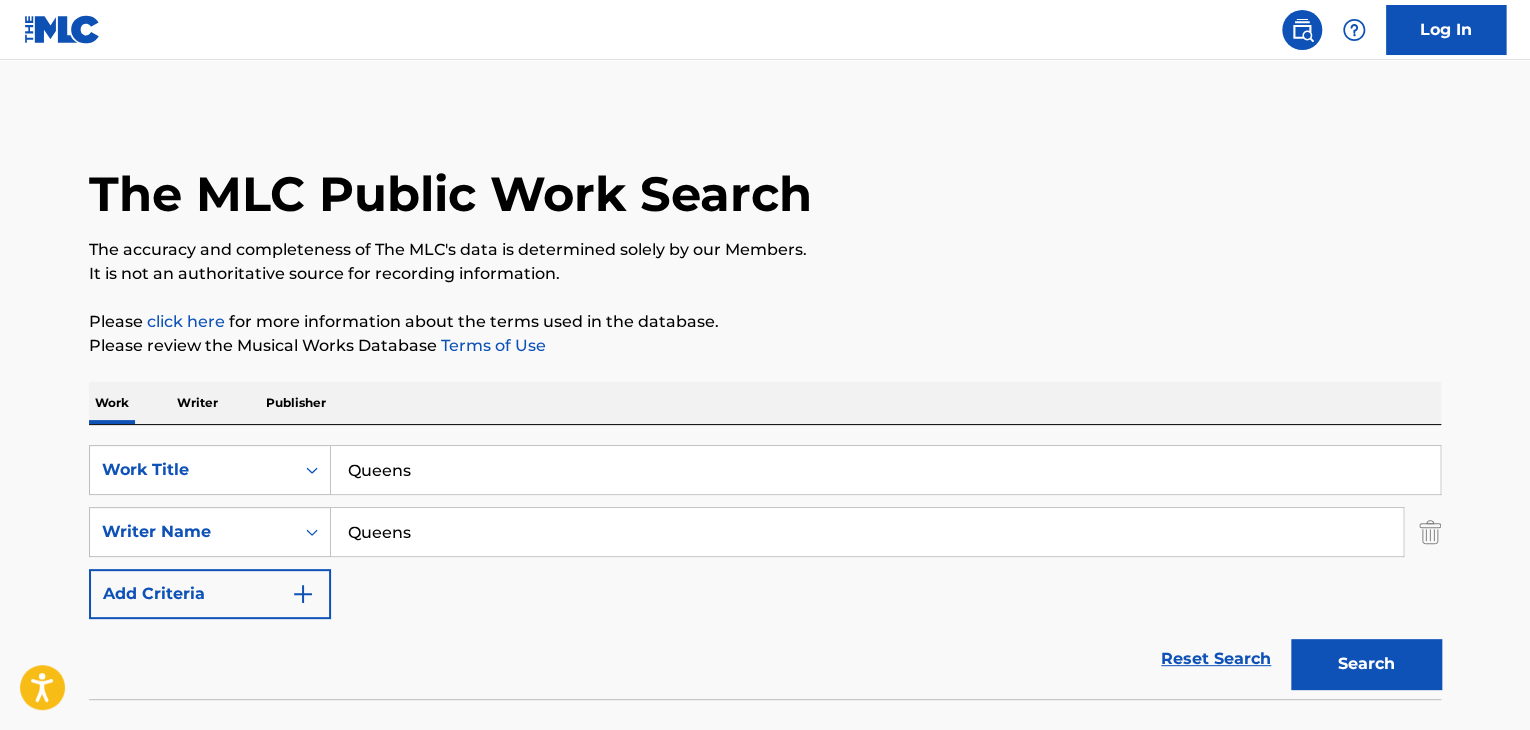 click on "Queens" at bounding box center [867, 532] 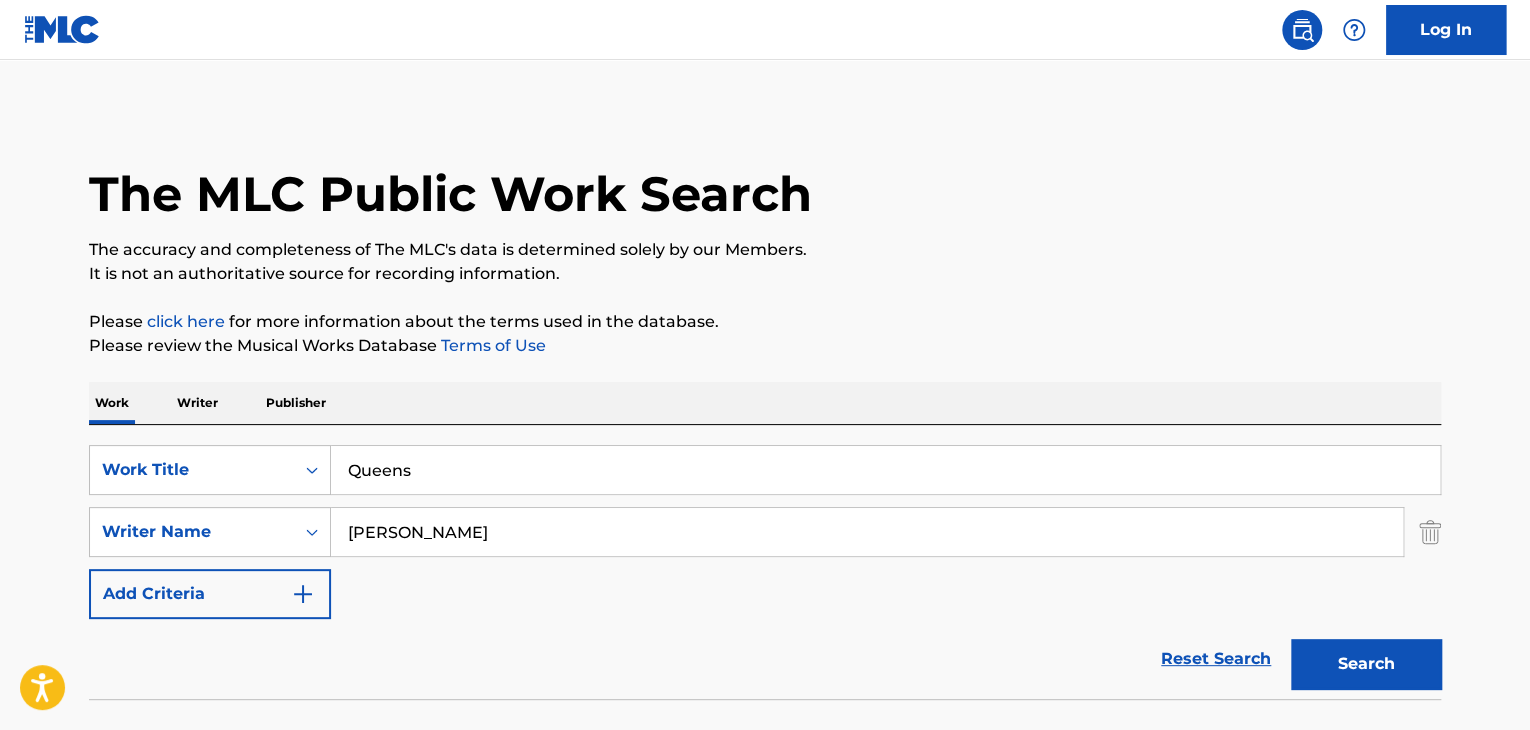 click on "Search" at bounding box center (1366, 664) 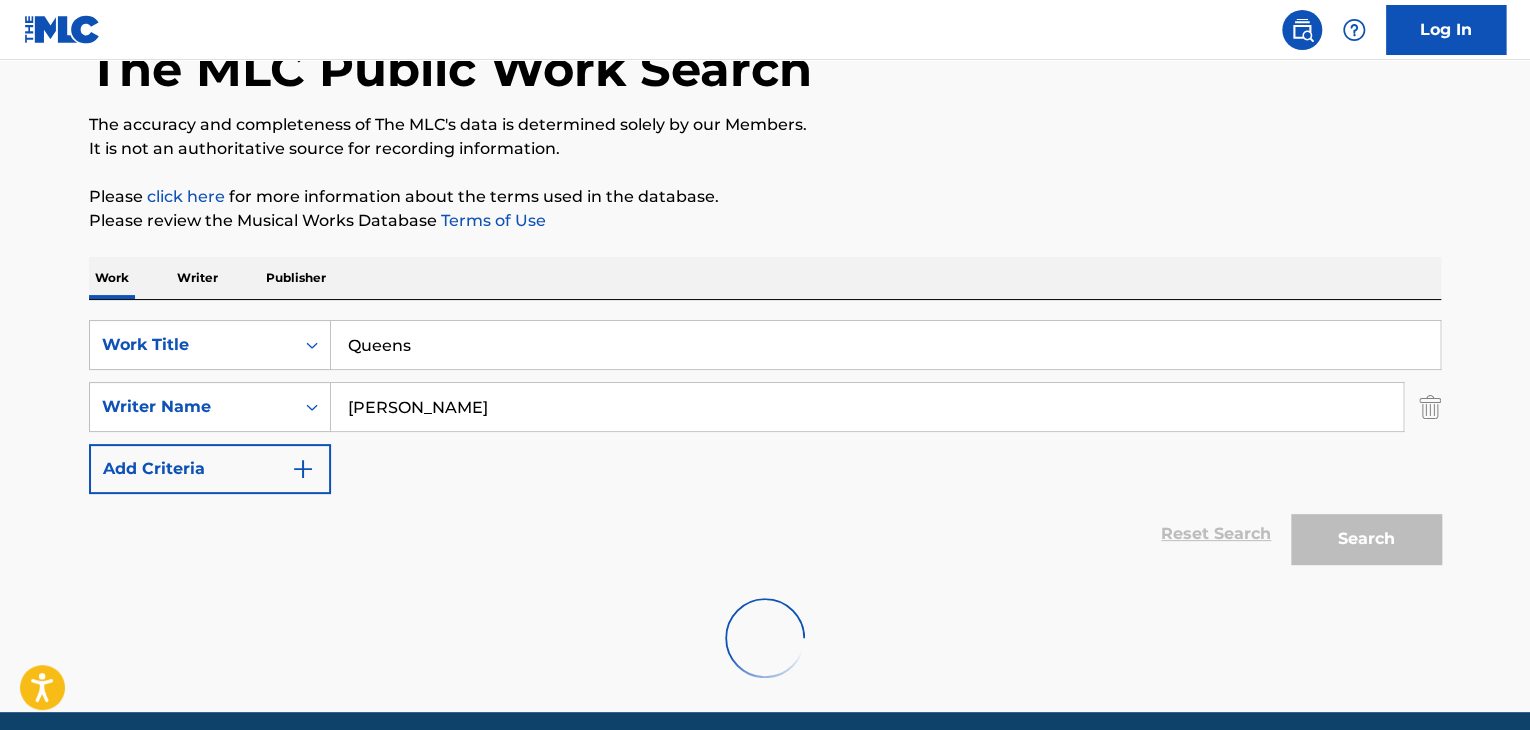 scroll, scrollTop: 138, scrollLeft: 0, axis: vertical 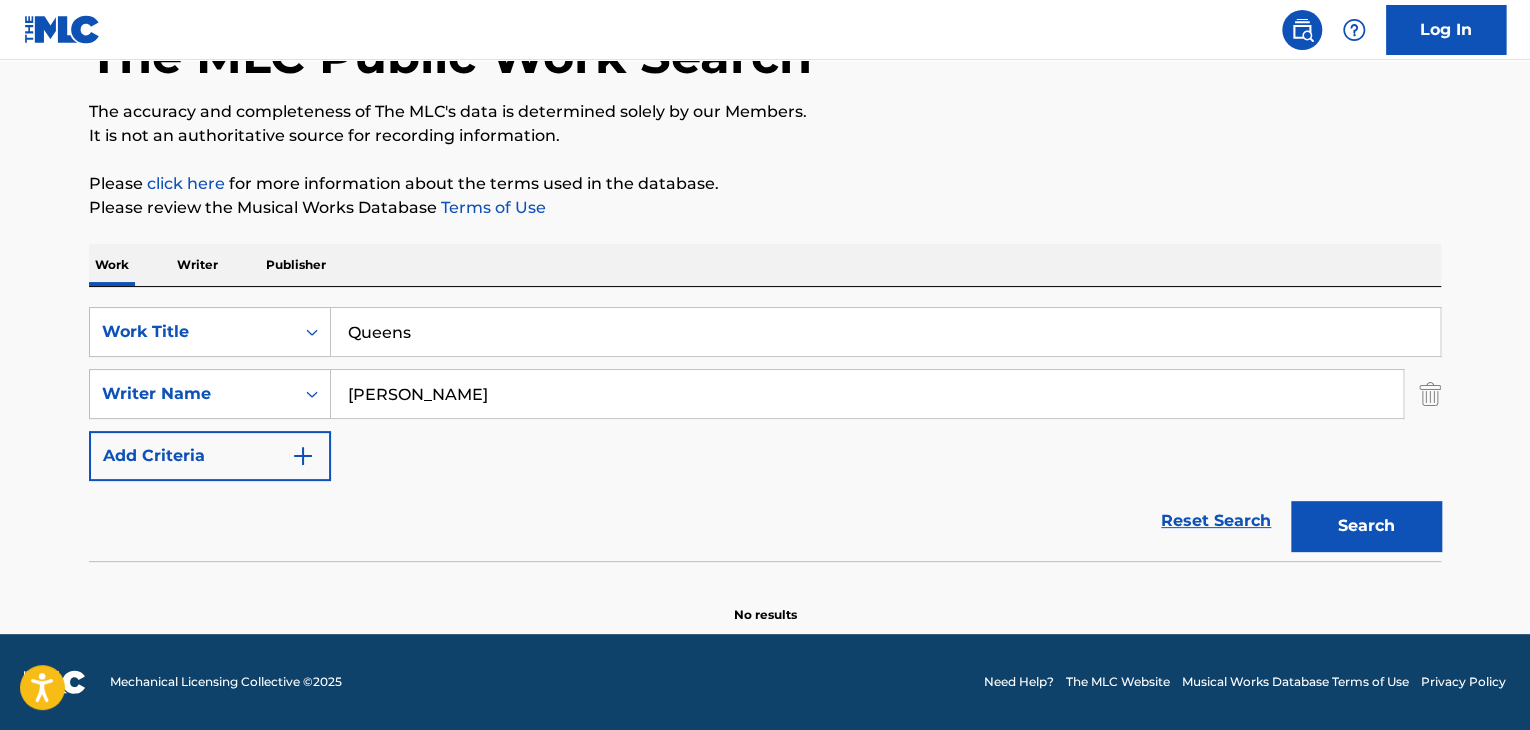 click on "[PERSON_NAME]" at bounding box center [867, 394] 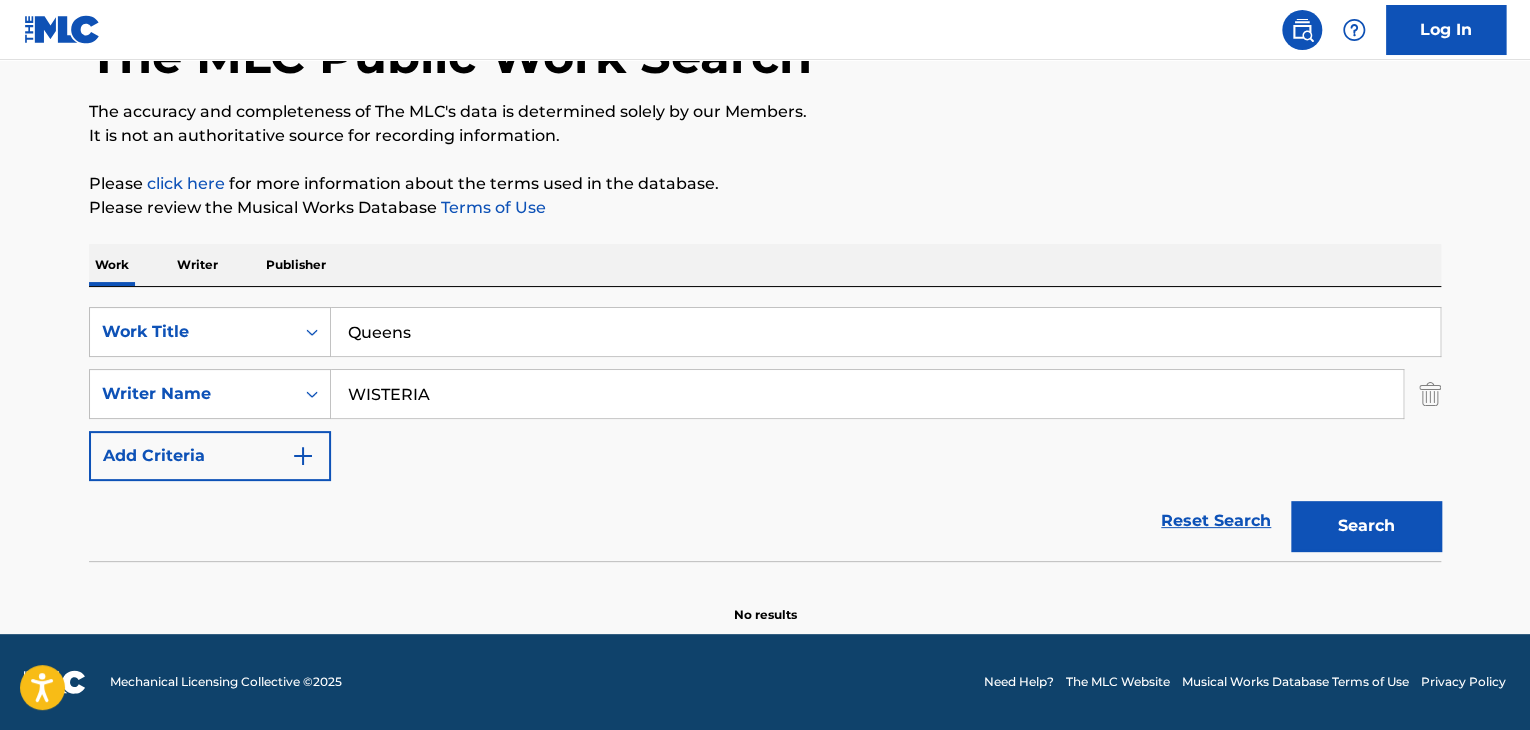 type on "WISTERIA" 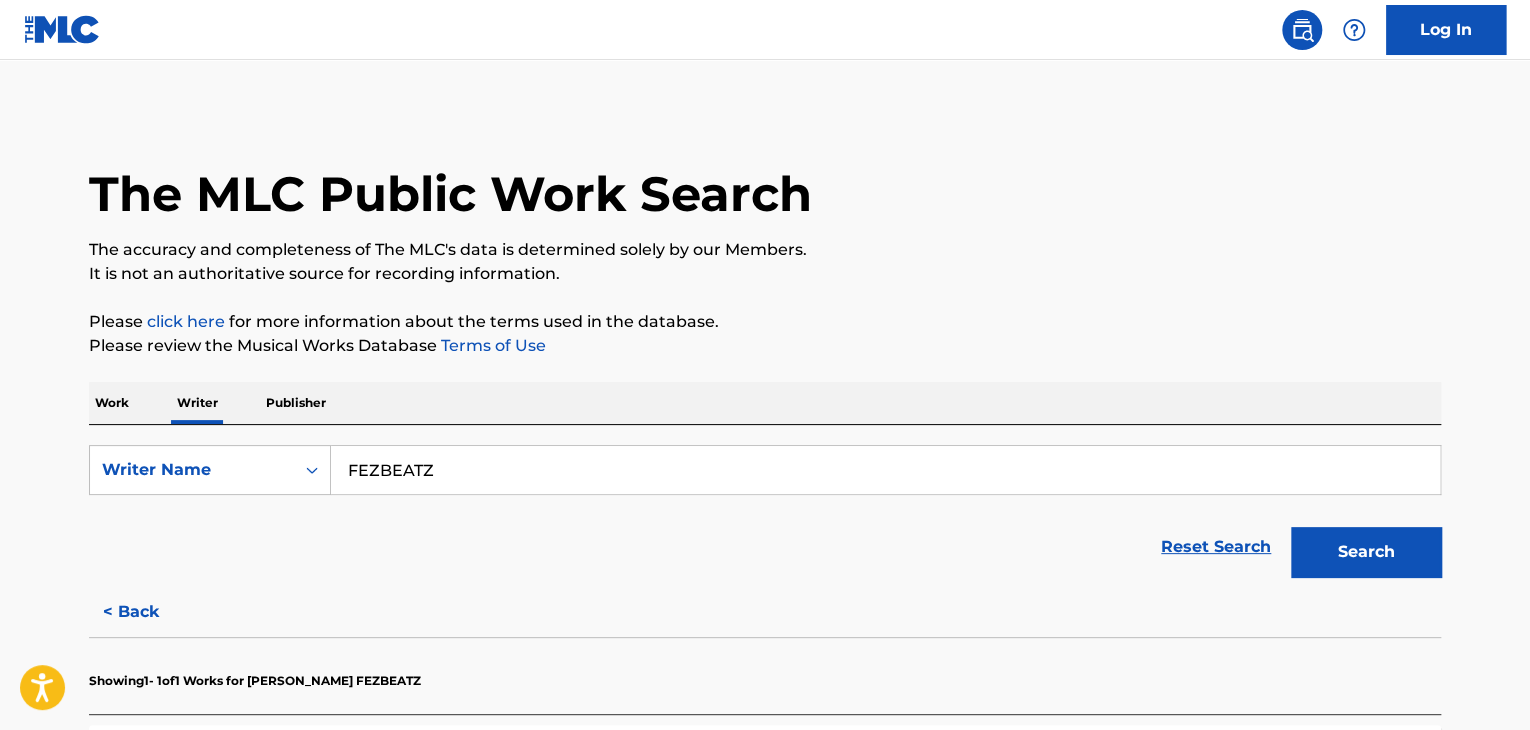 click on "FEZBEATZ" at bounding box center [885, 470] 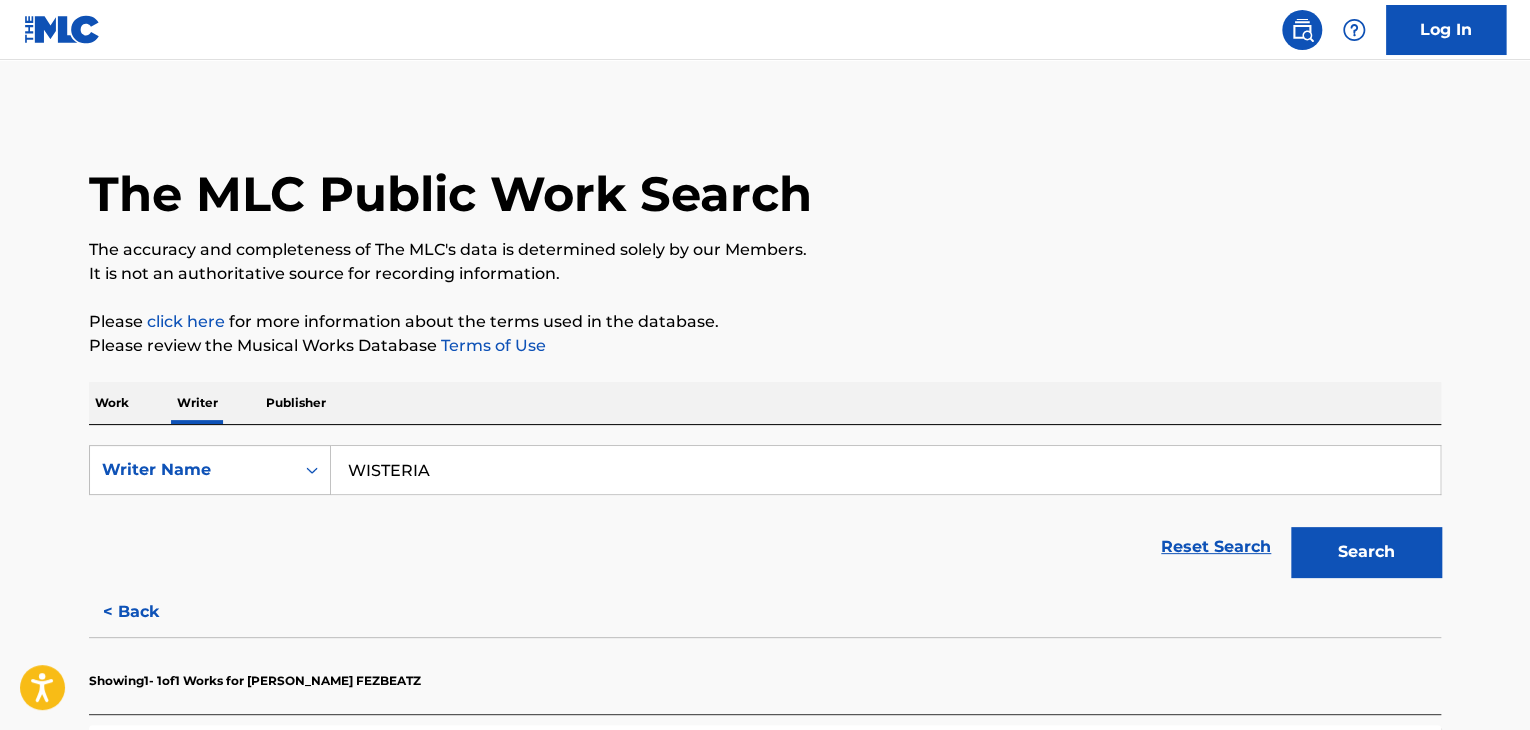 type on "WISTERIA" 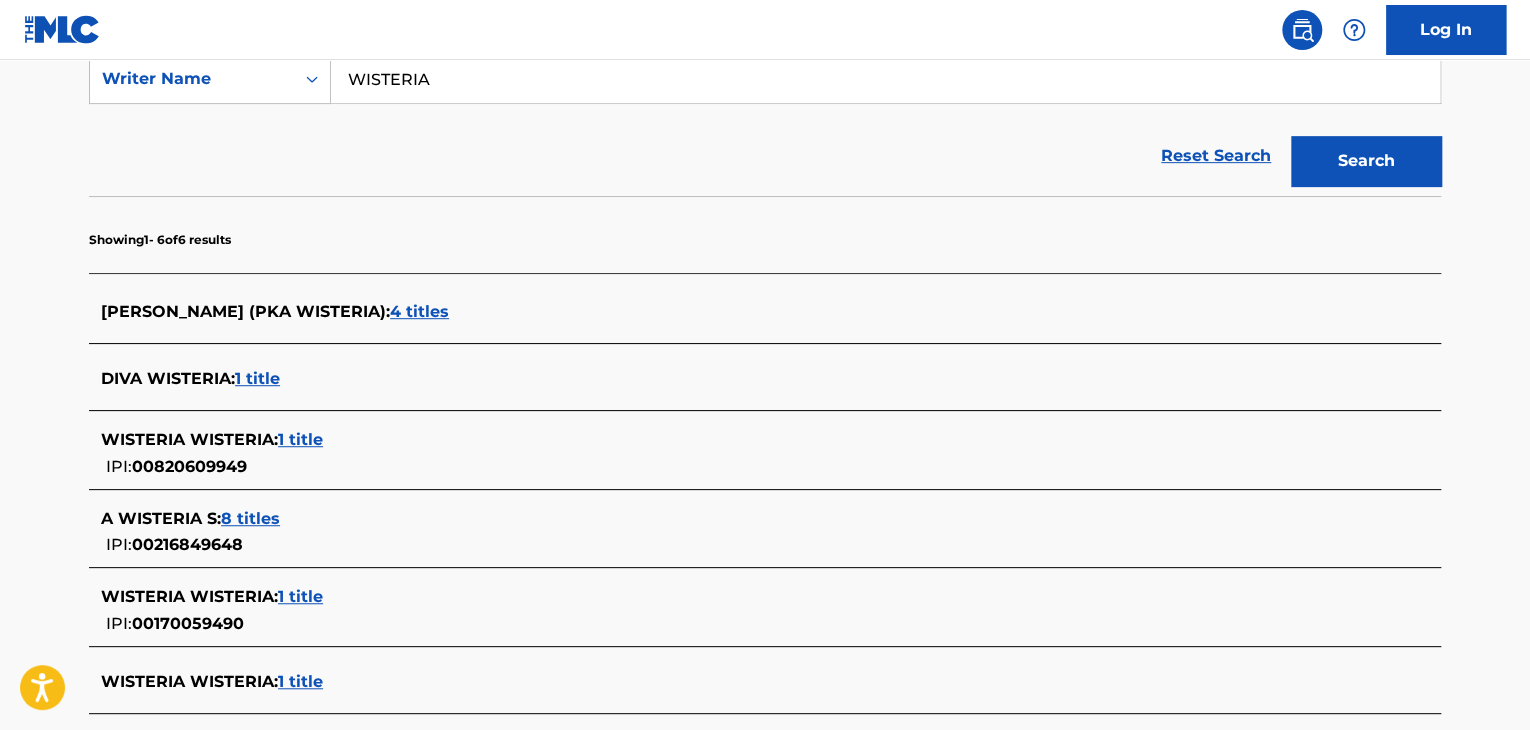 scroll, scrollTop: 491, scrollLeft: 0, axis: vertical 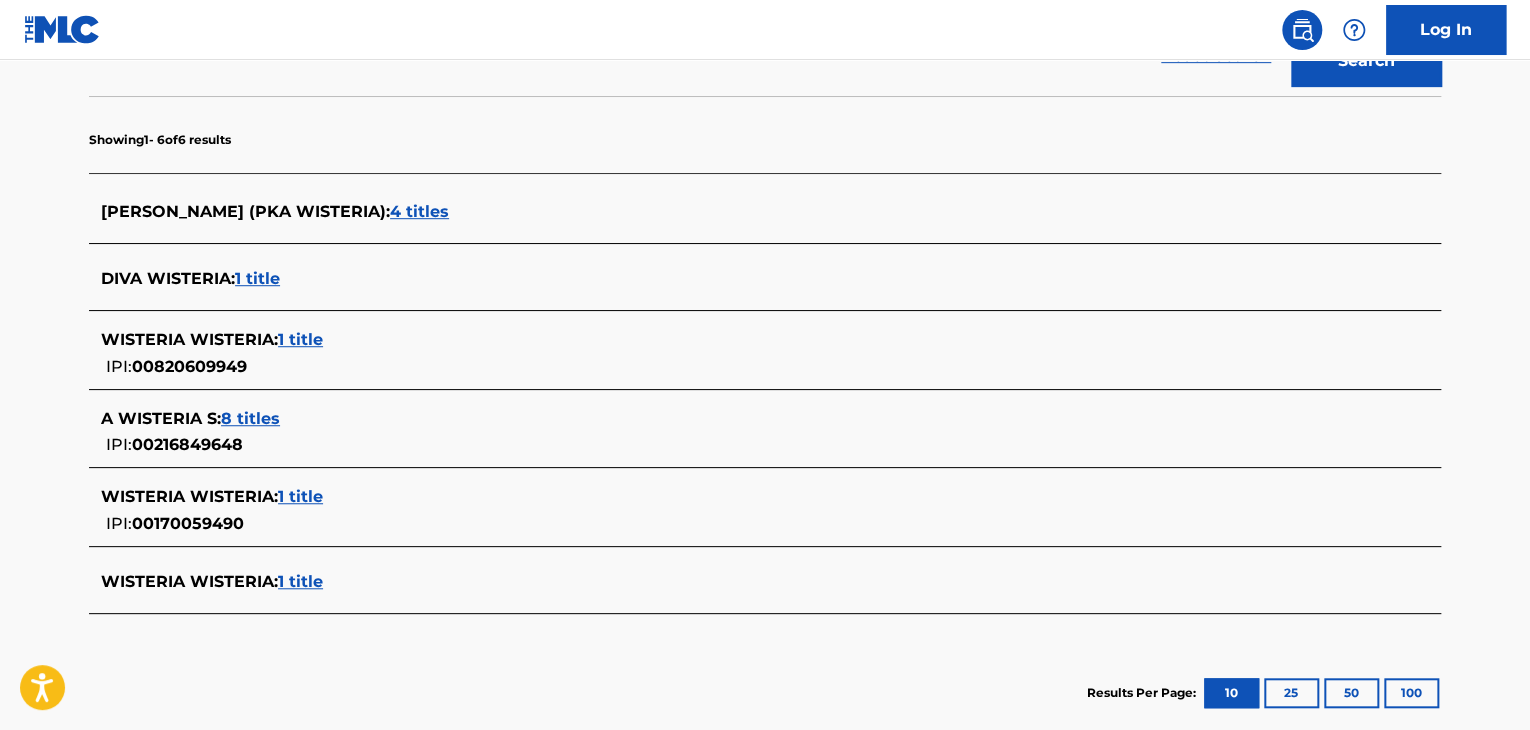 click on "1 title" at bounding box center [300, 496] 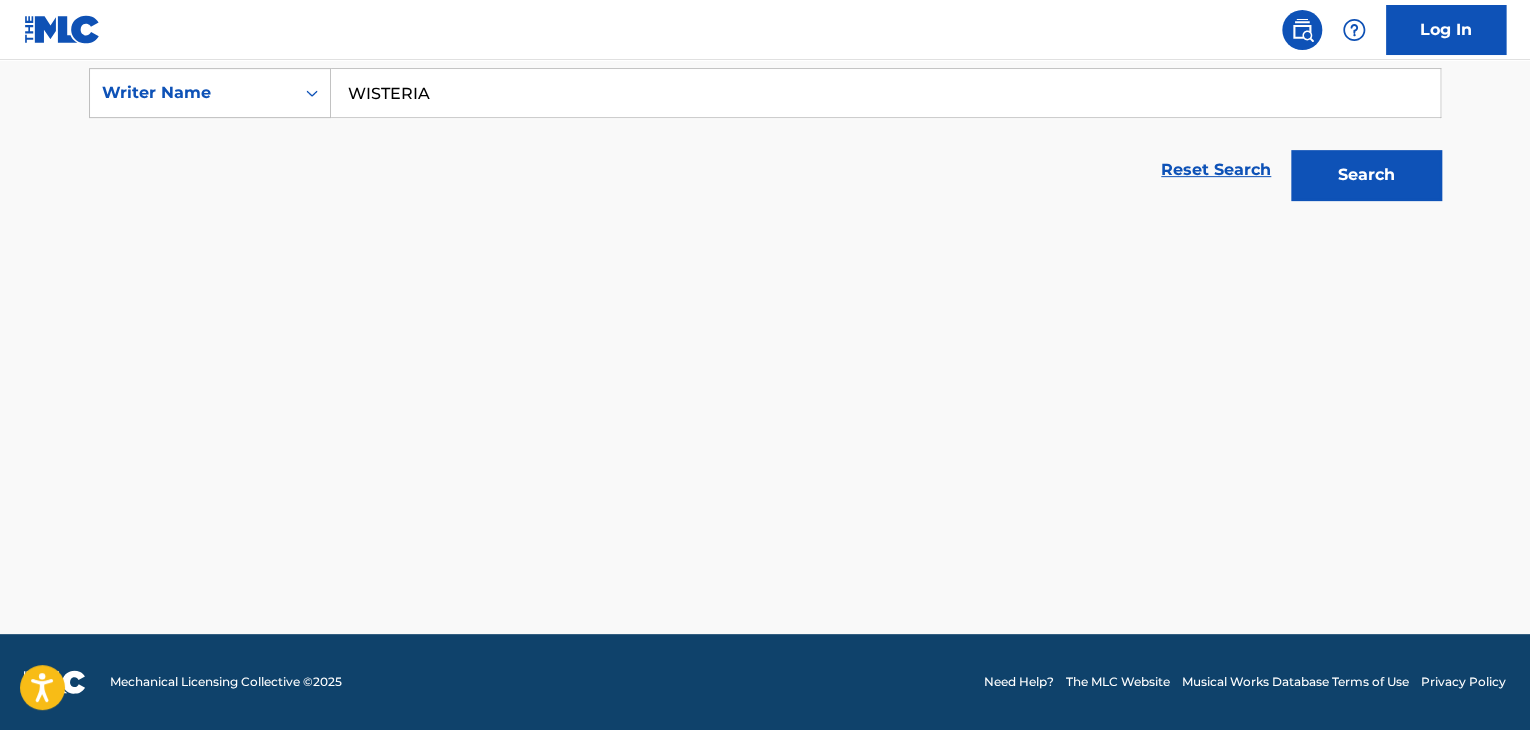 scroll, scrollTop: 376, scrollLeft: 0, axis: vertical 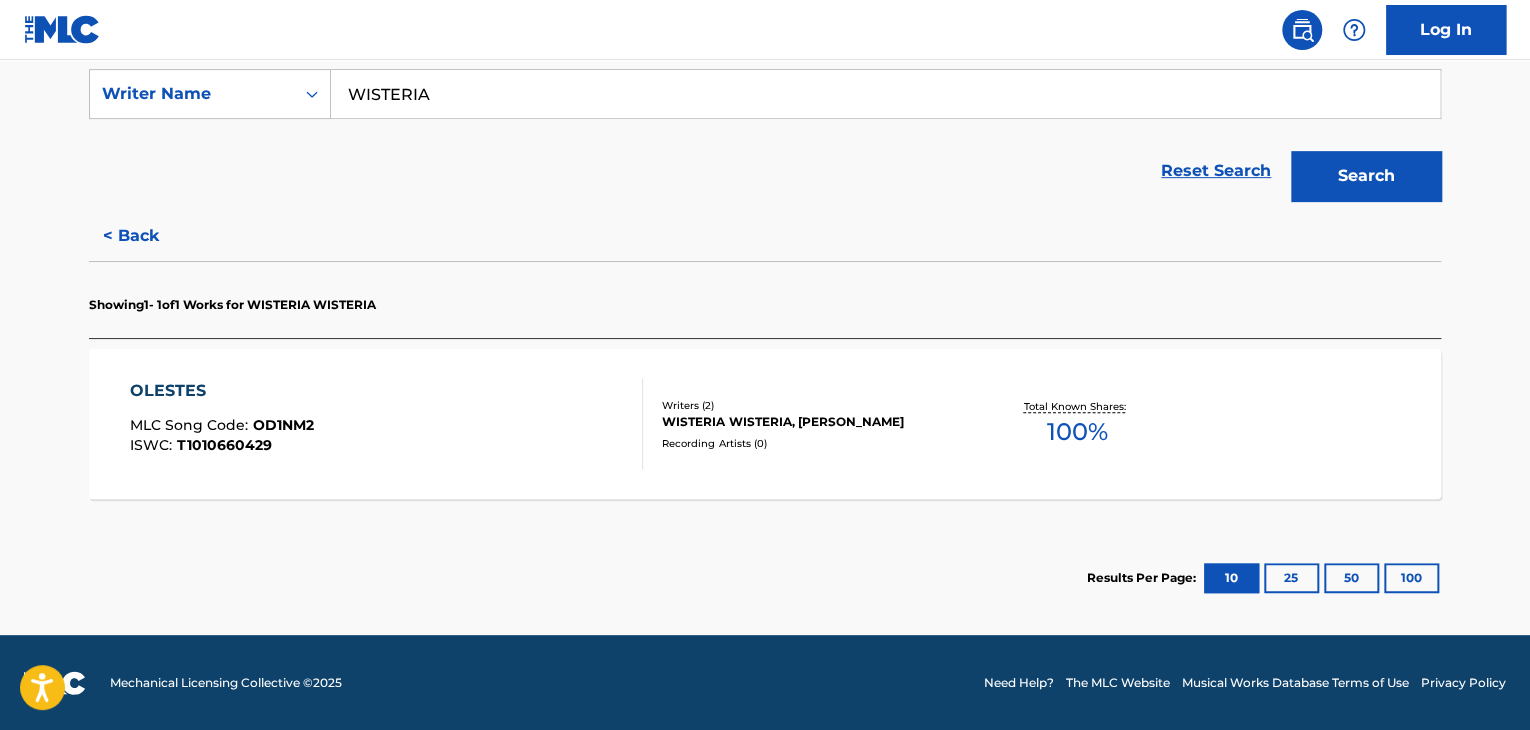click on "OLESTES MLC Song Code : OD1NM2 ISWC : T1010660429" at bounding box center [387, 424] 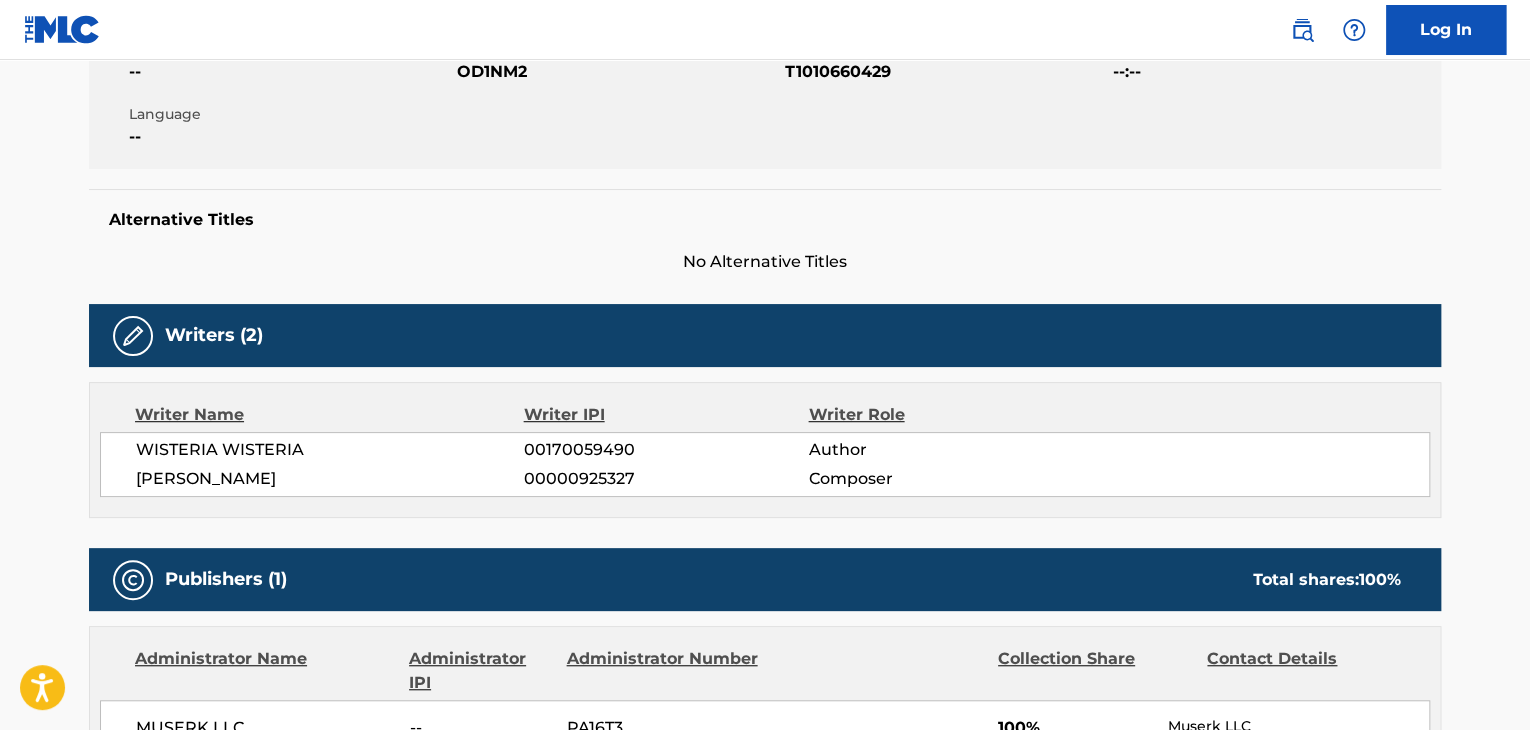 scroll, scrollTop: 0, scrollLeft: 0, axis: both 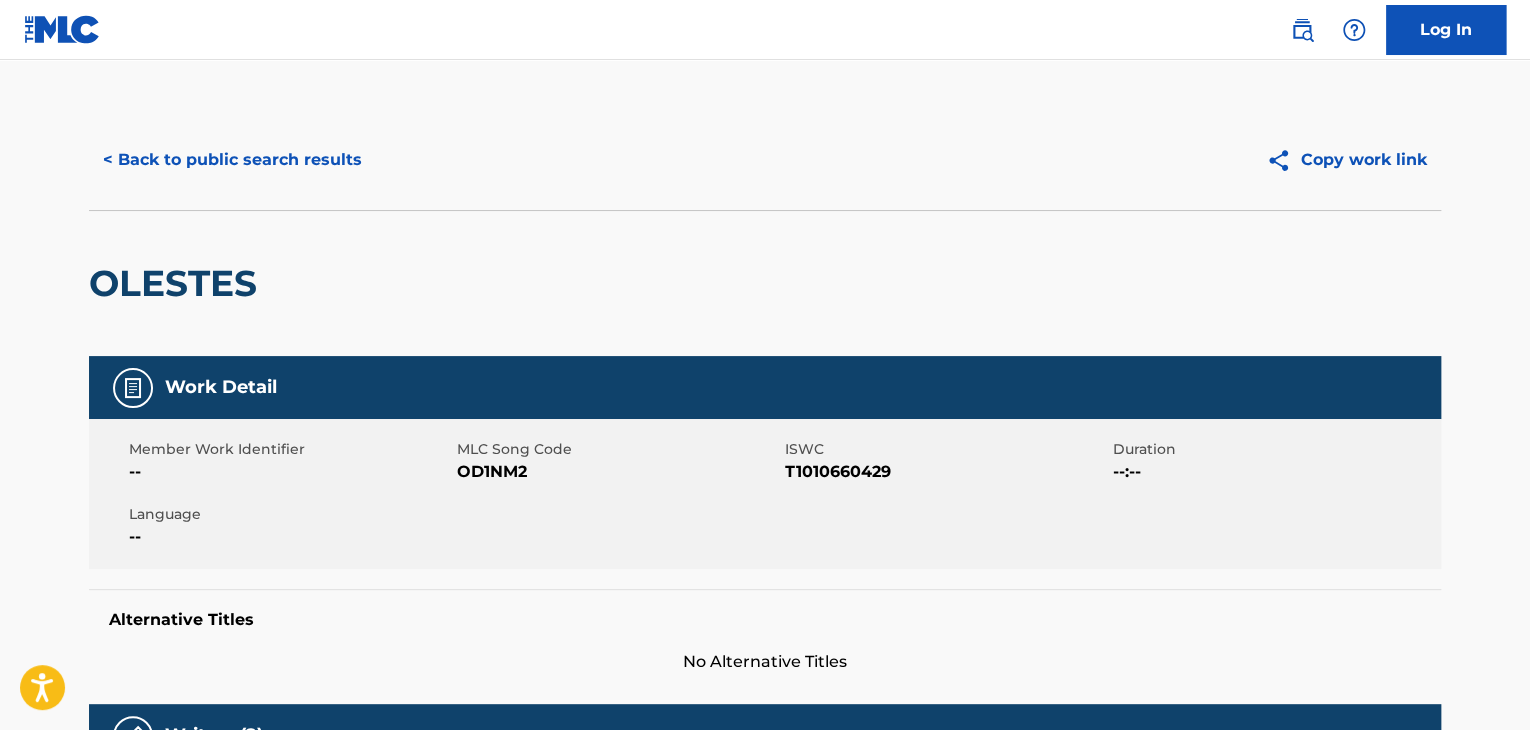 click on "< Back to public search results" at bounding box center (232, 160) 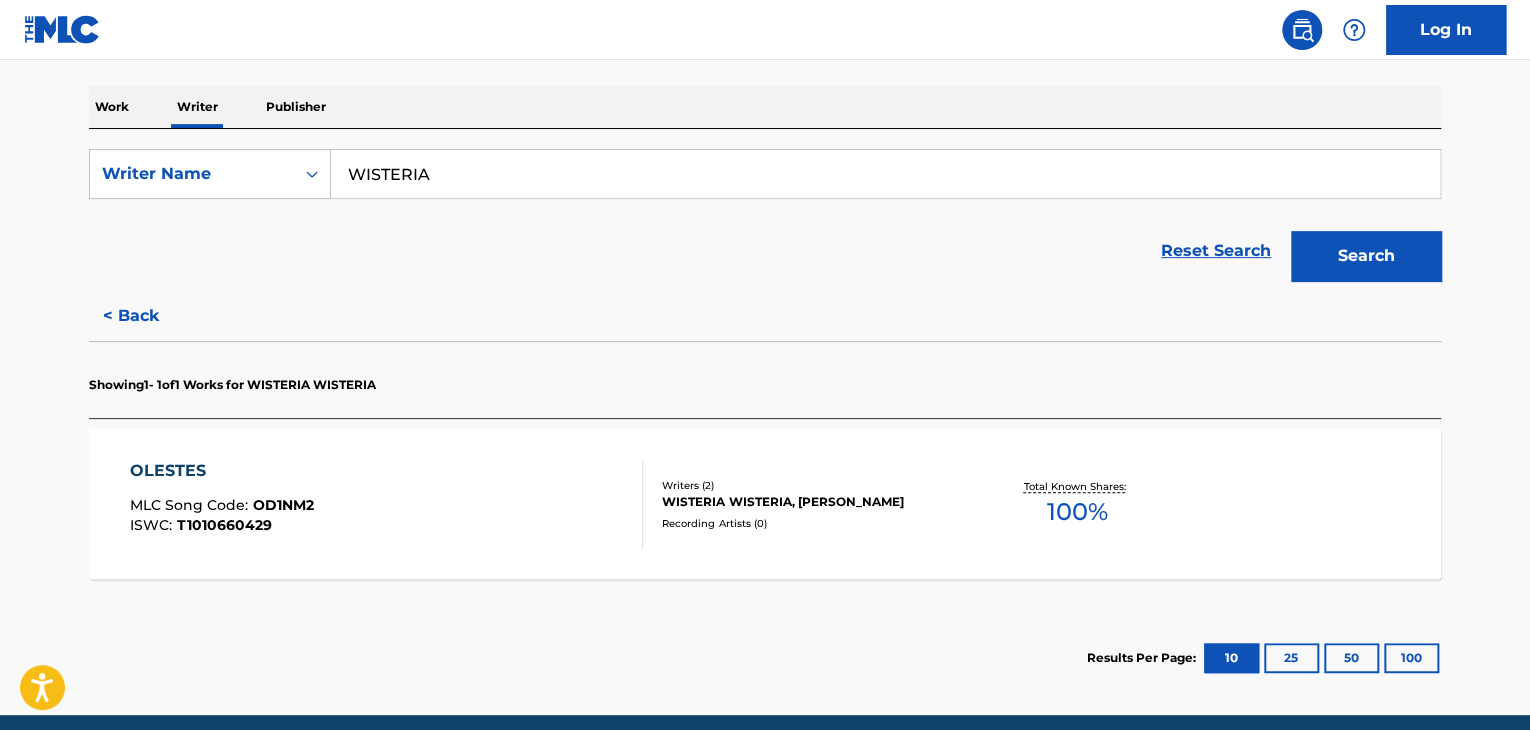 scroll, scrollTop: 376, scrollLeft: 0, axis: vertical 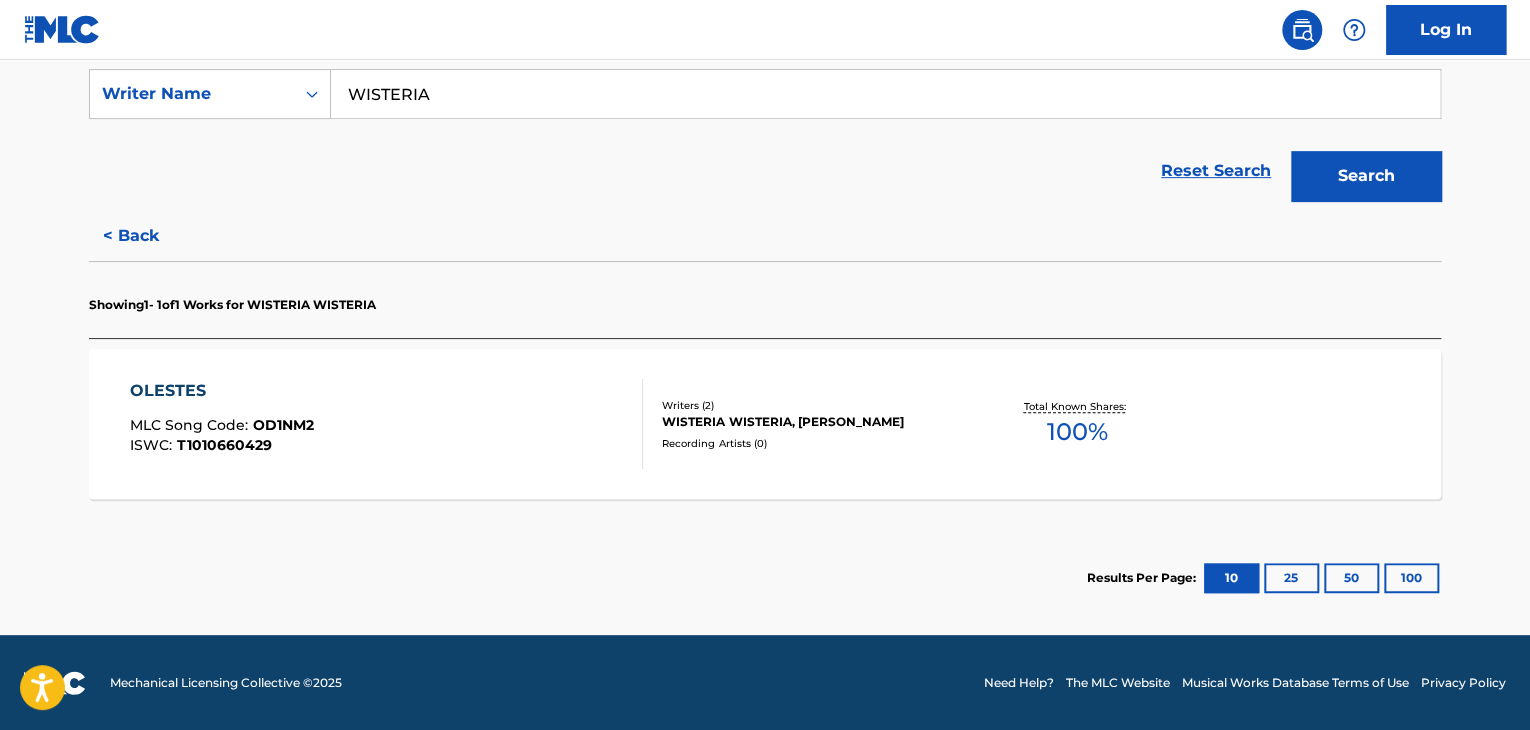 click on "< Back" at bounding box center [149, 236] 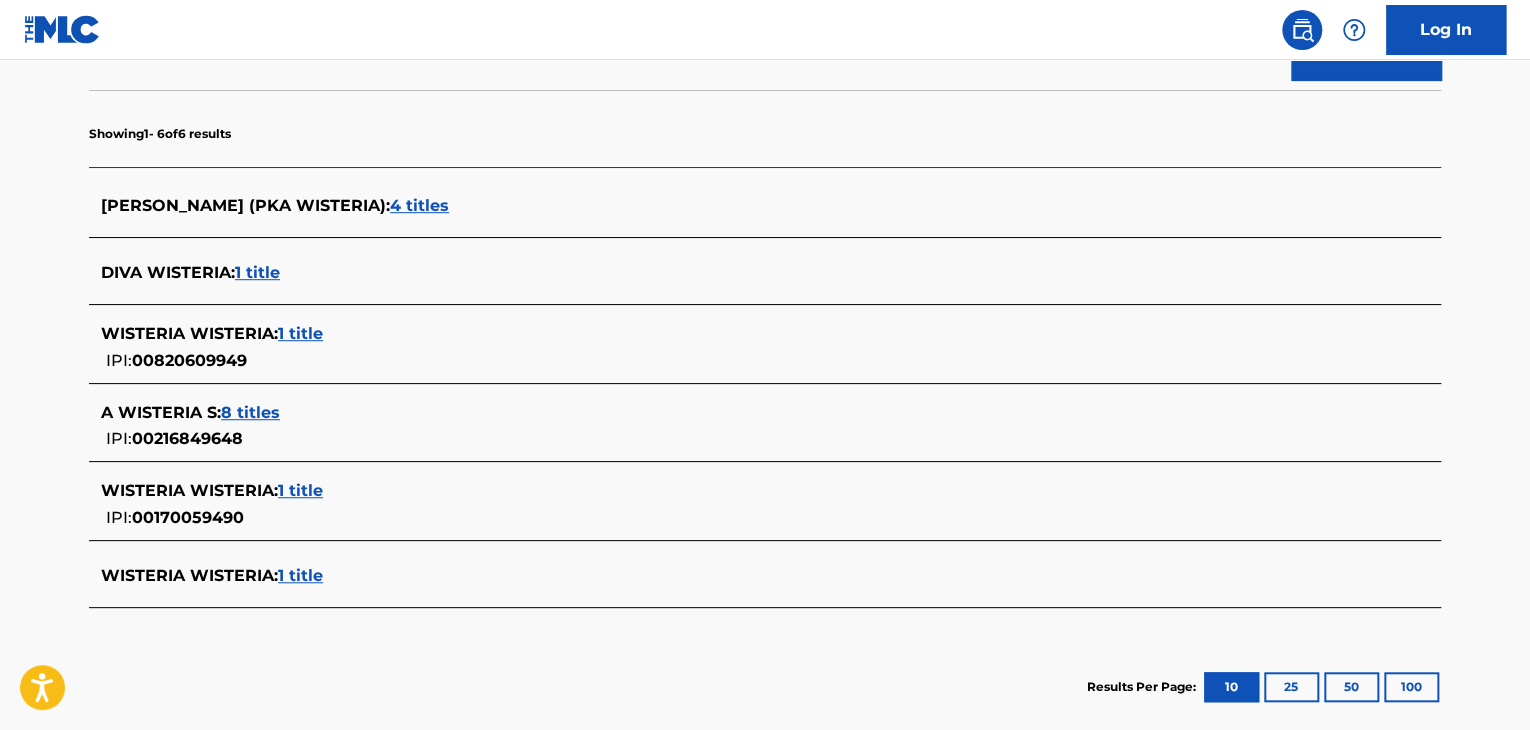 scroll, scrollTop: 605, scrollLeft: 0, axis: vertical 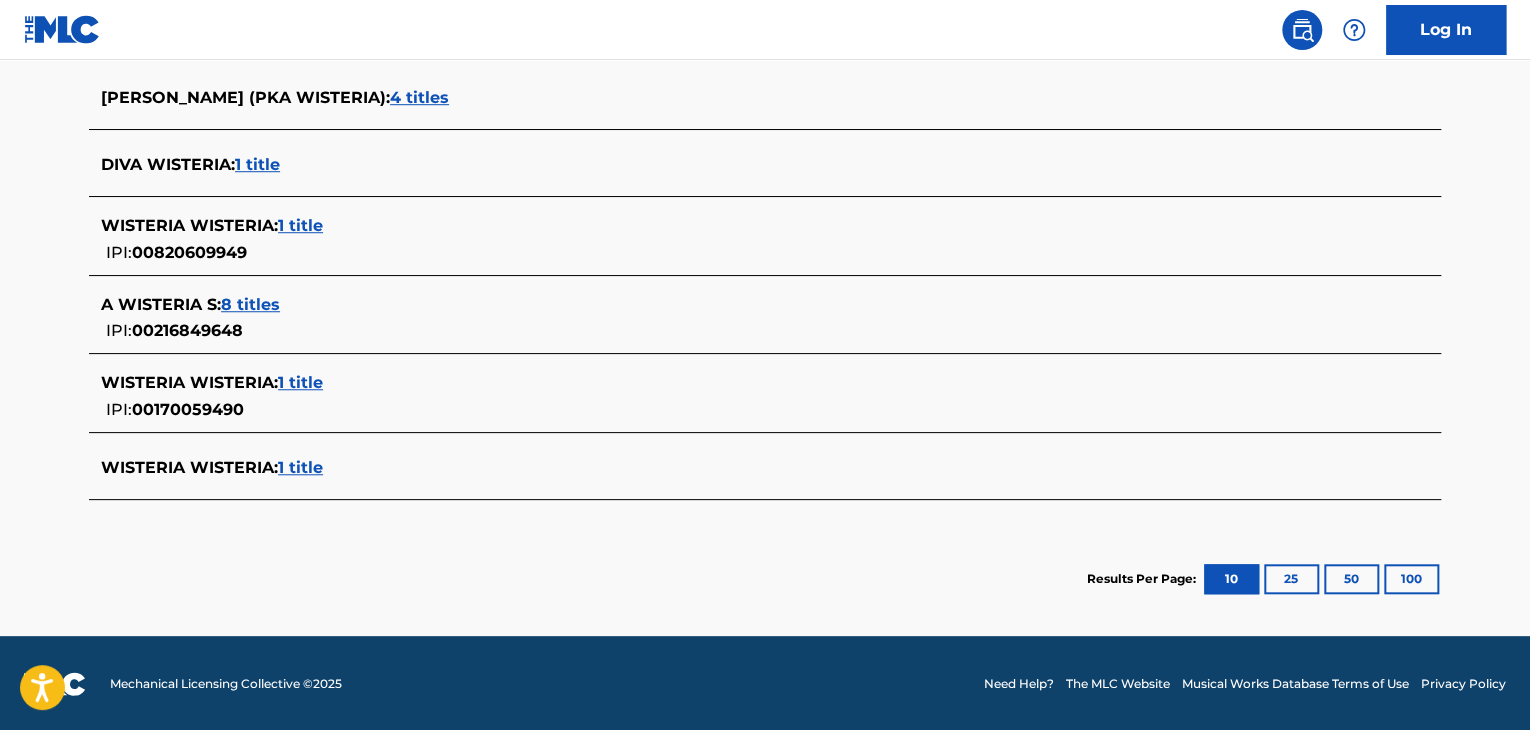 click on "1 title" at bounding box center [300, 467] 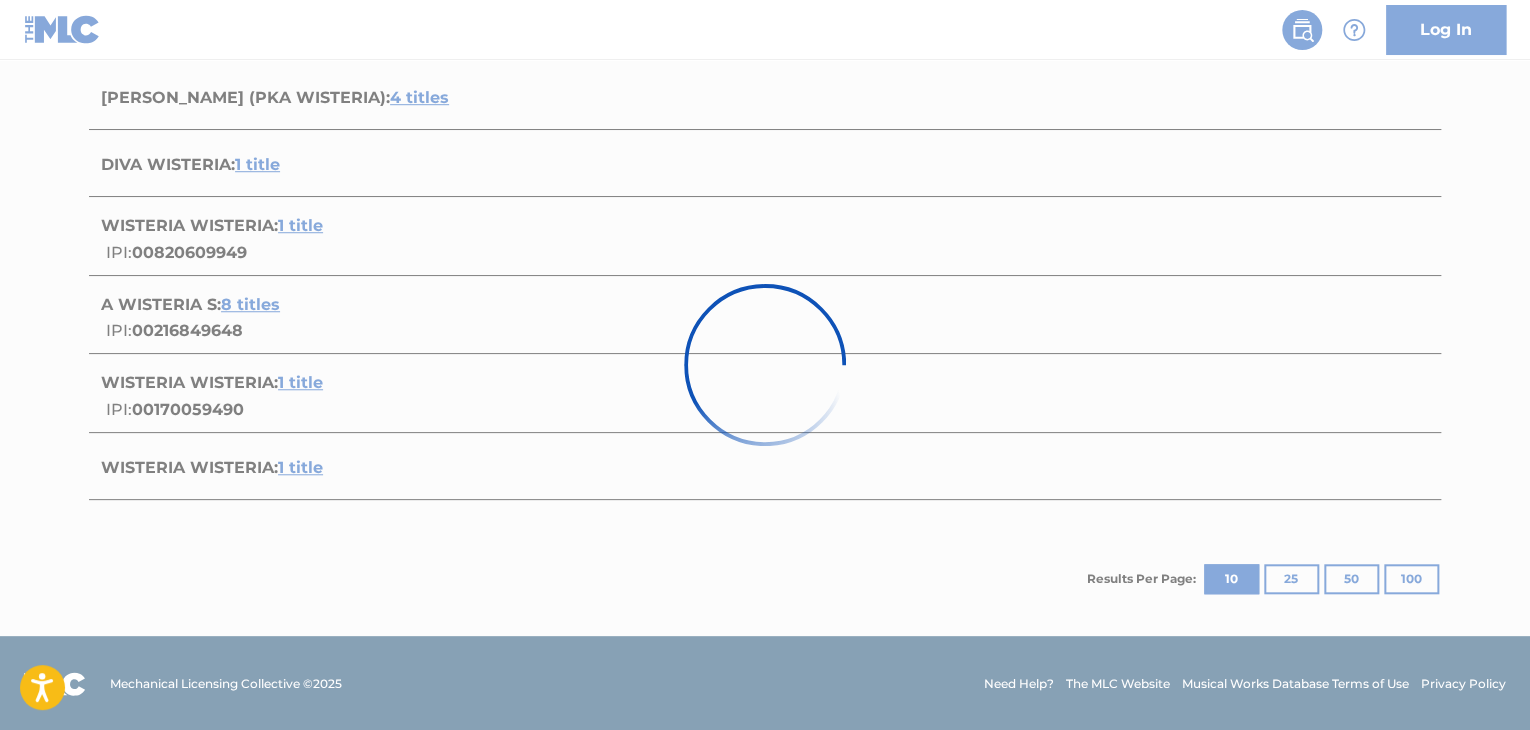 scroll, scrollTop: 376, scrollLeft: 0, axis: vertical 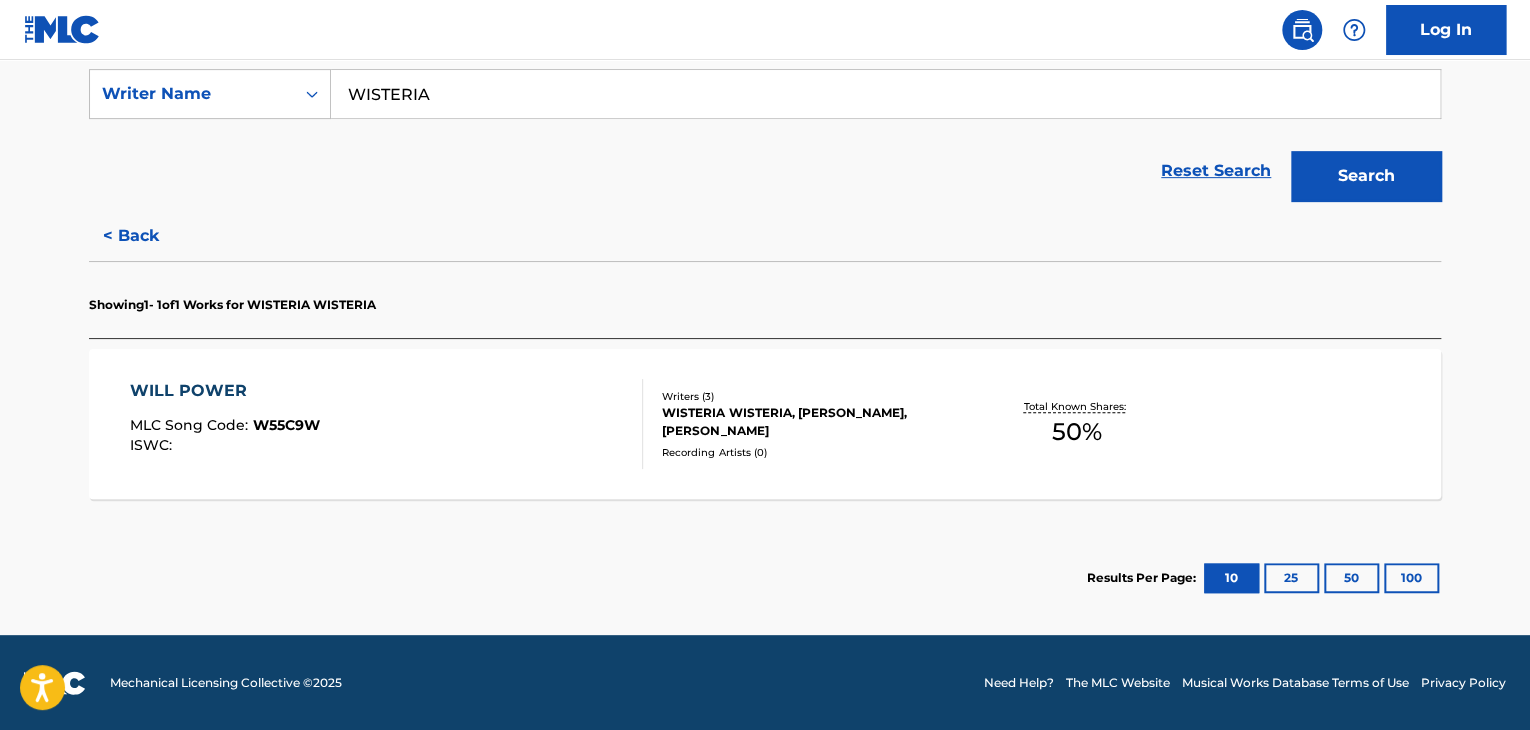 click on "WILL POWER MLC Song Code : W55C9W ISWC :" at bounding box center [387, 424] 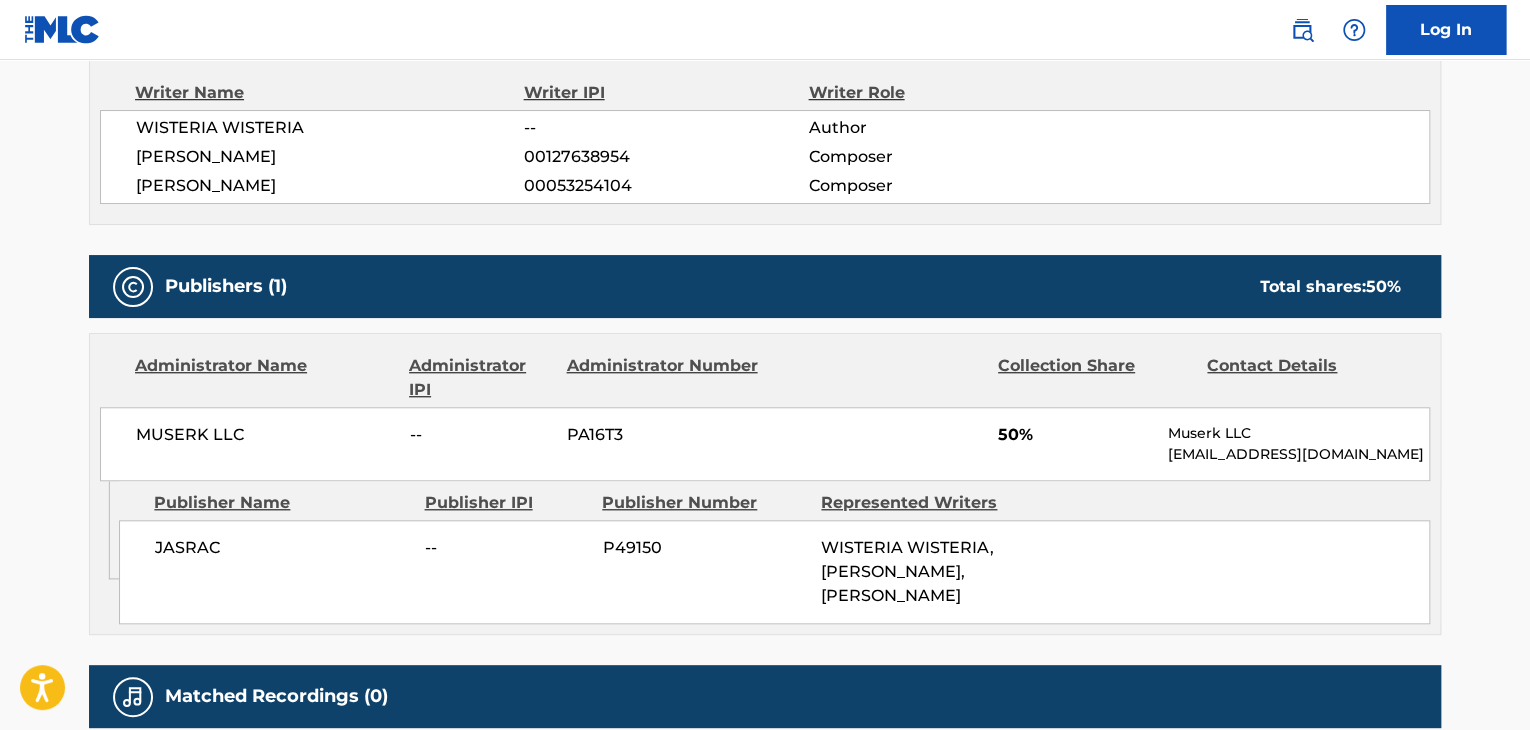scroll, scrollTop: 600, scrollLeft: 0, axis: vertical 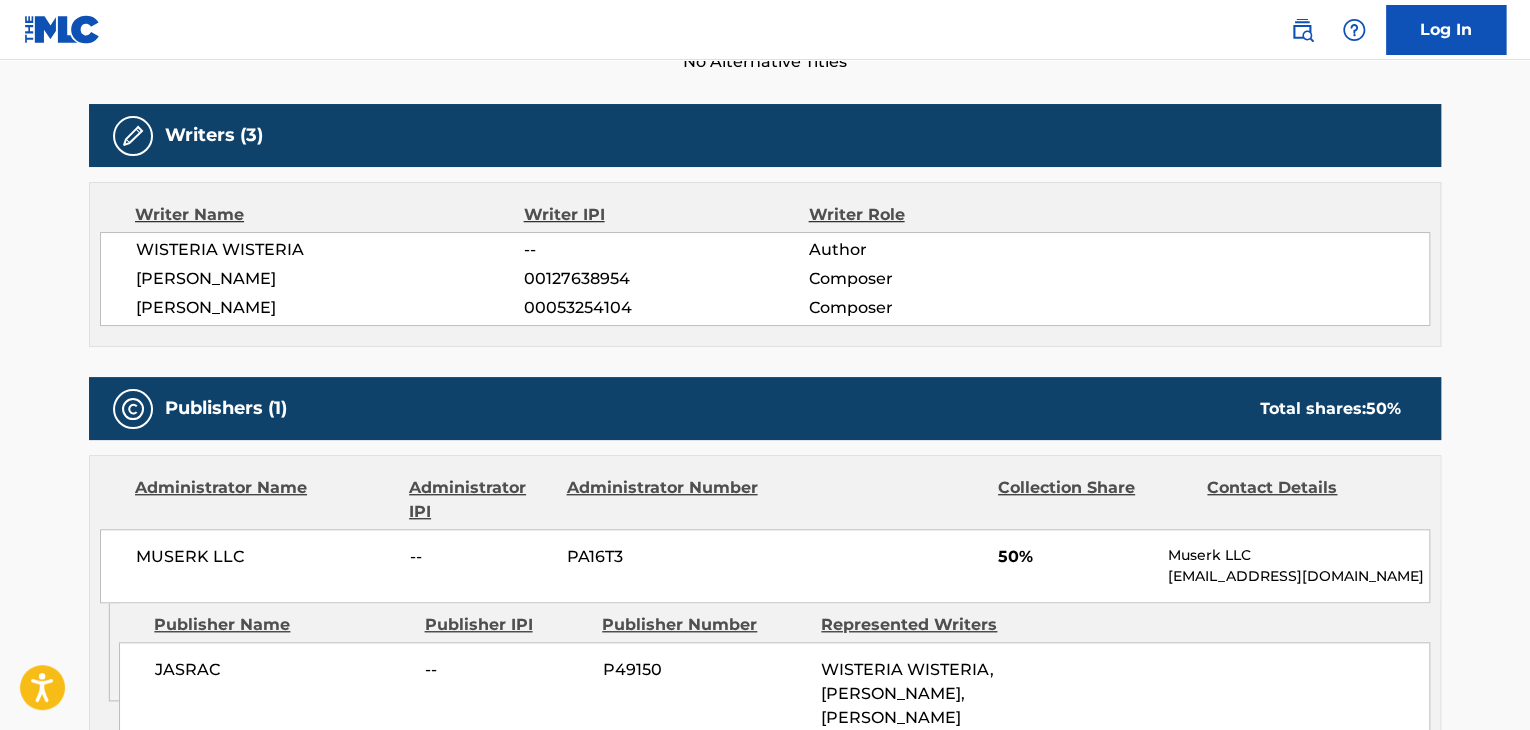 click on "MUSERK LLC" at bounding box center (265, 557) 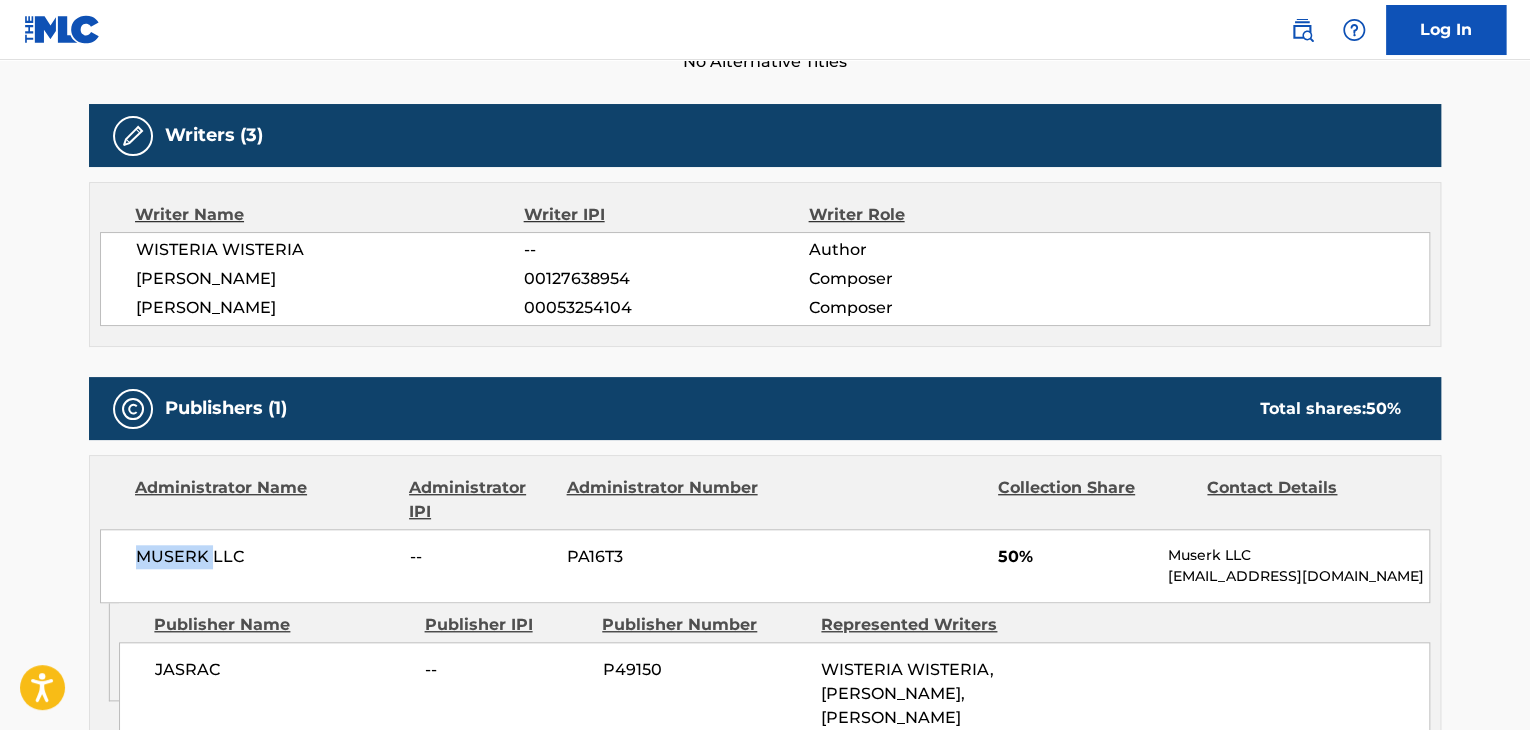 click on "MUSERK LLC" at bounding box center (265, 557) 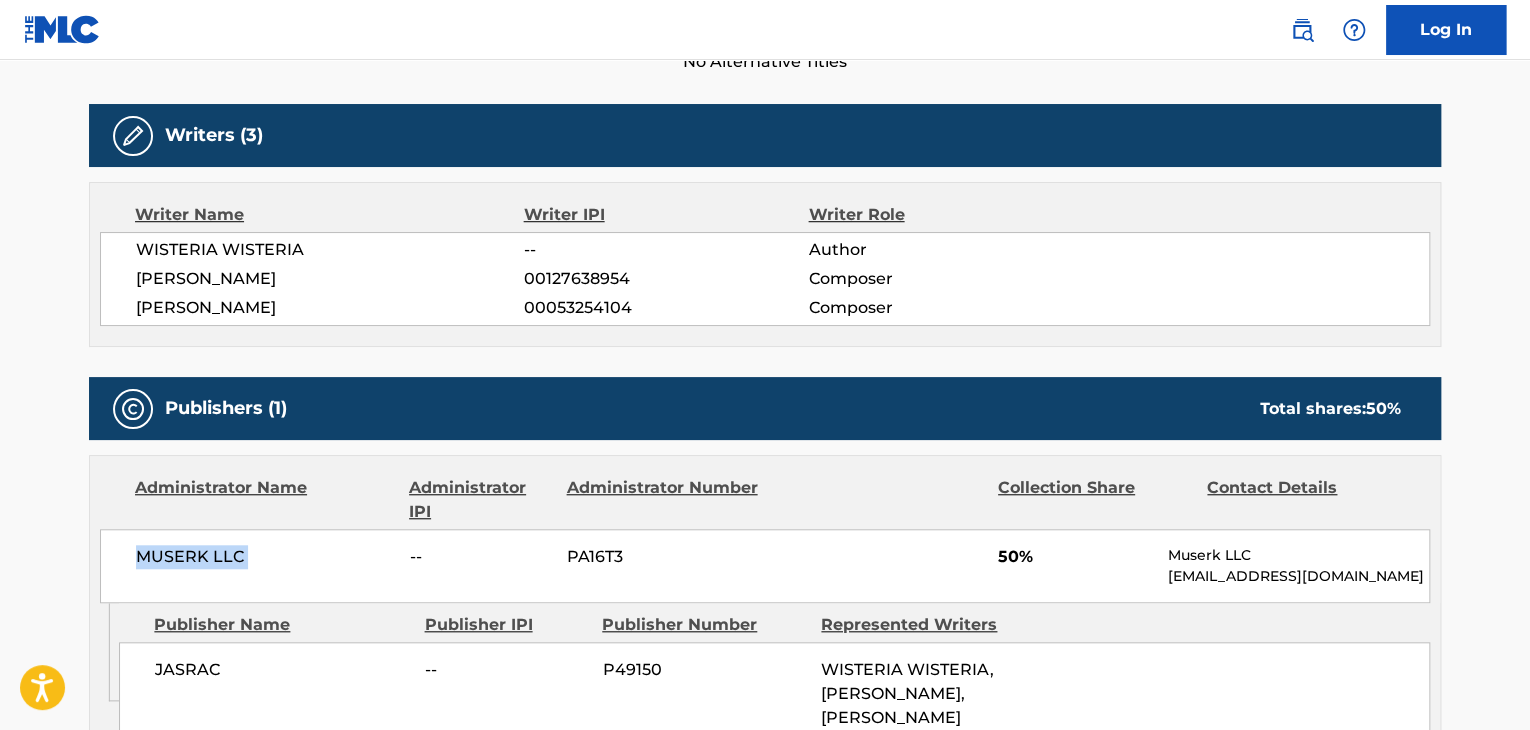 click on "MUSERK LLC" at bounding box center [265, 557] 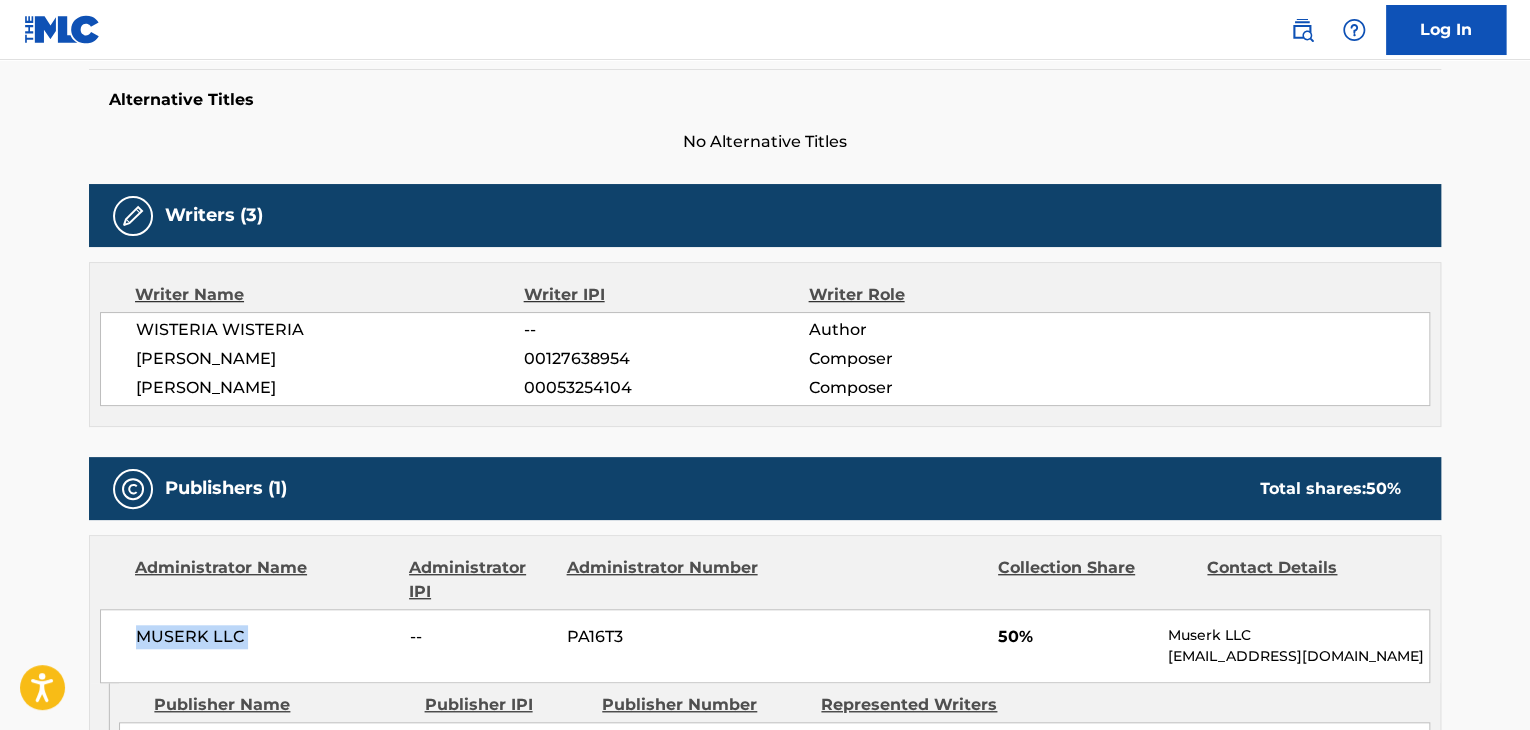 scroll, scrollTop: 300, scrollLeft: 0, axis: vertical 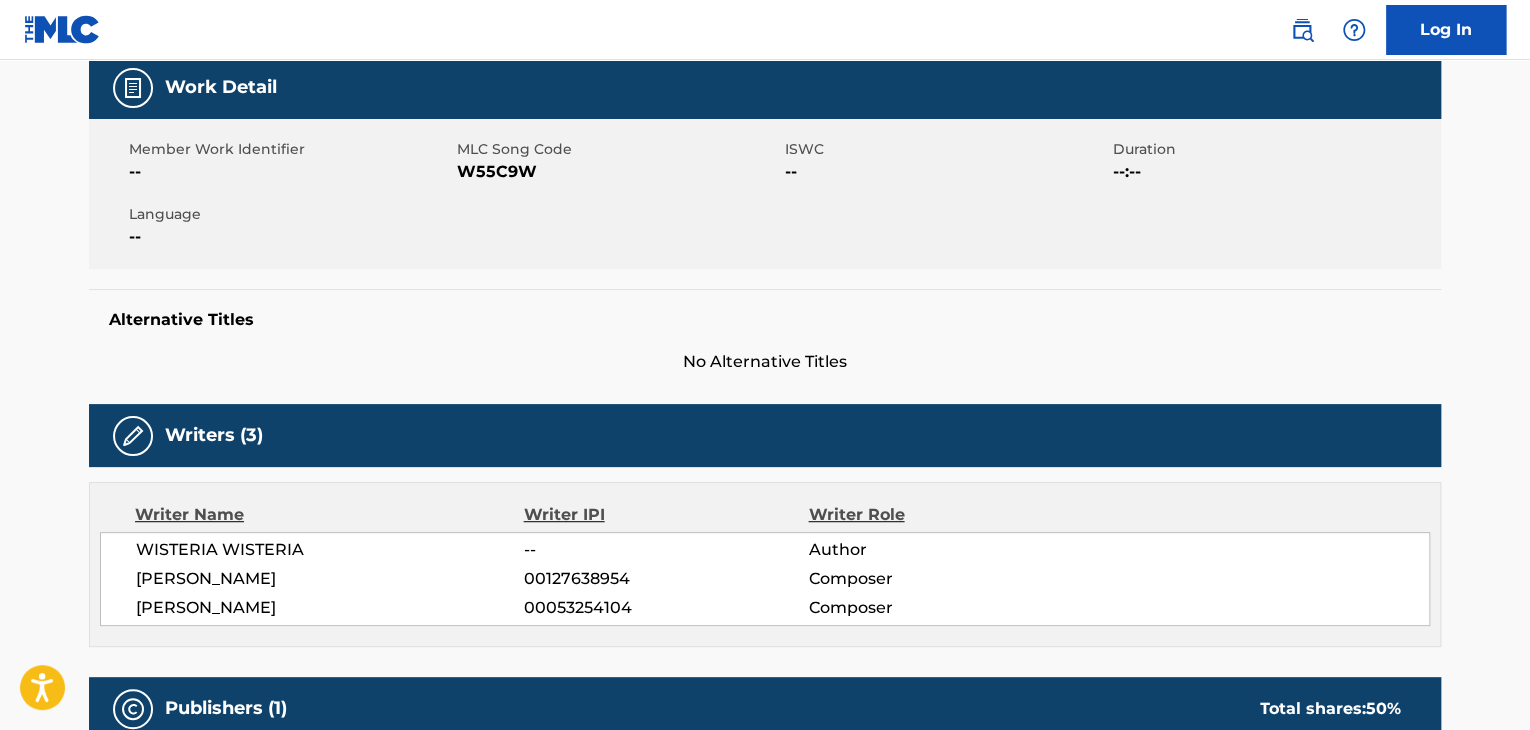 click on "Member Work Identifier -- MLC Song Code W55C9W ISWC -- Duration --:-- Language --" at bounding box center [765, 194] 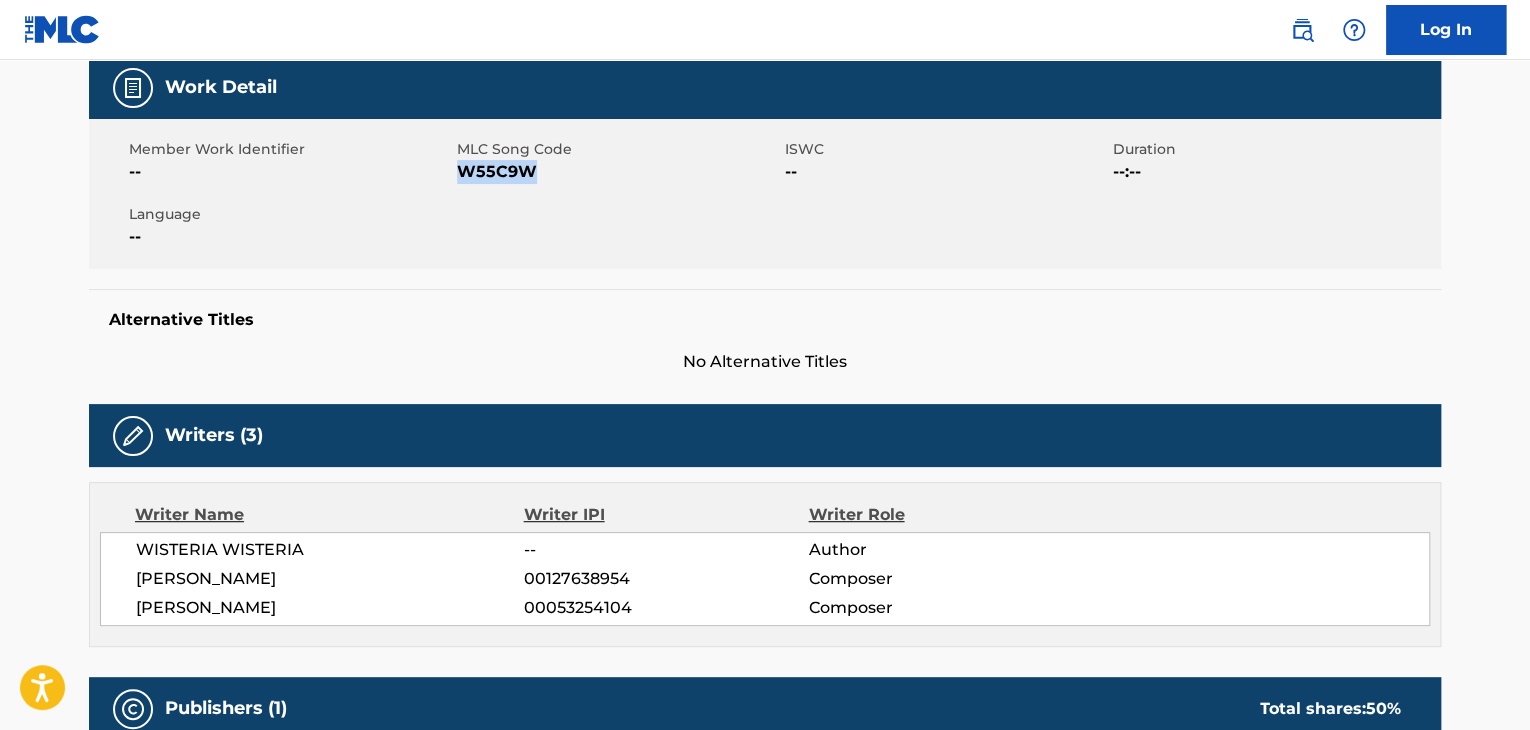 click on "Member Work Identifier -- MLC Song Code W55C9W ISWC -- Duration --:-- Language --" at bounding box center [765, 194] 